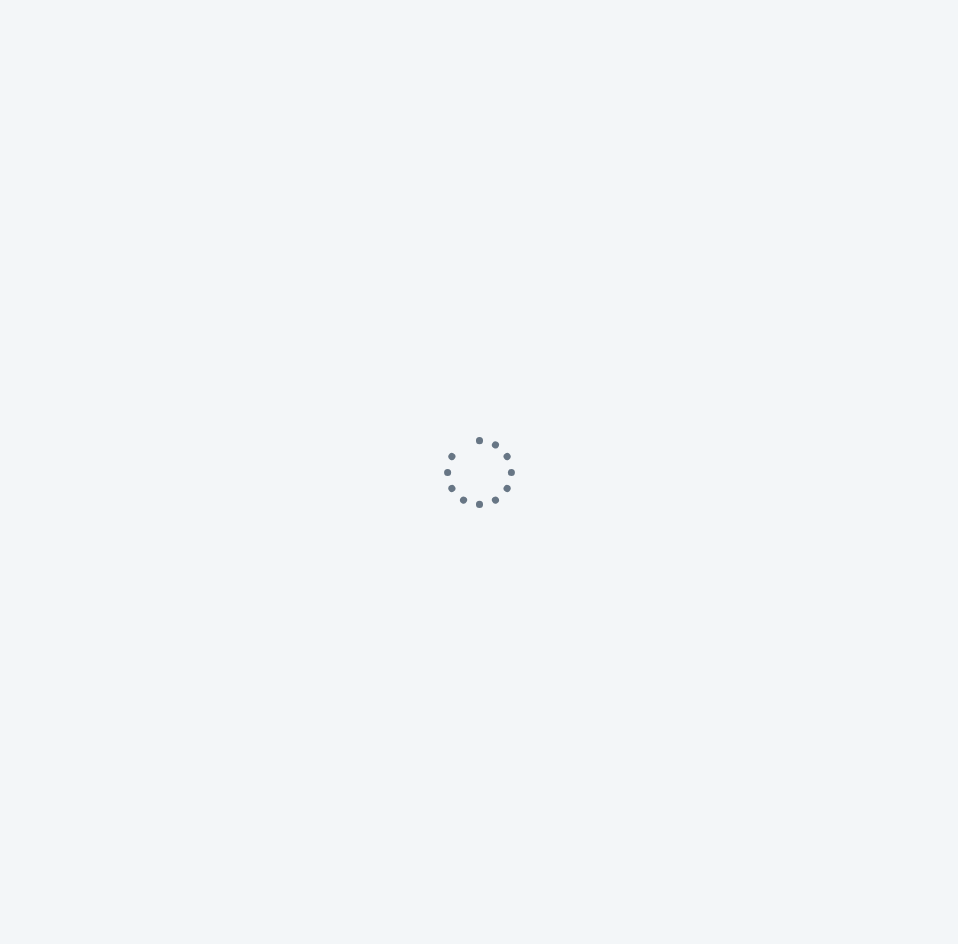 scroll, scrollTop: 0, scrollLeft: 0, axis: both 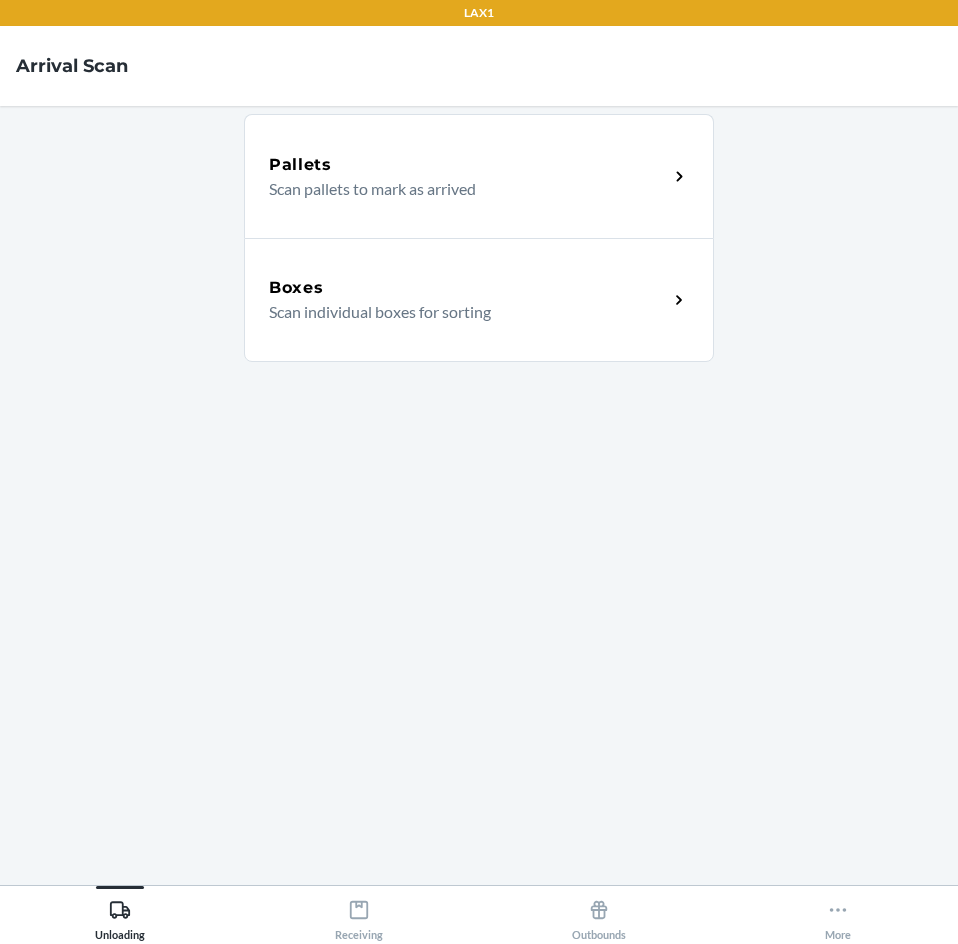 click on "Pallets Scan pallets to mark as arrived Boxes Scan individual boxes for sorting" at bounding box center (479, 495) 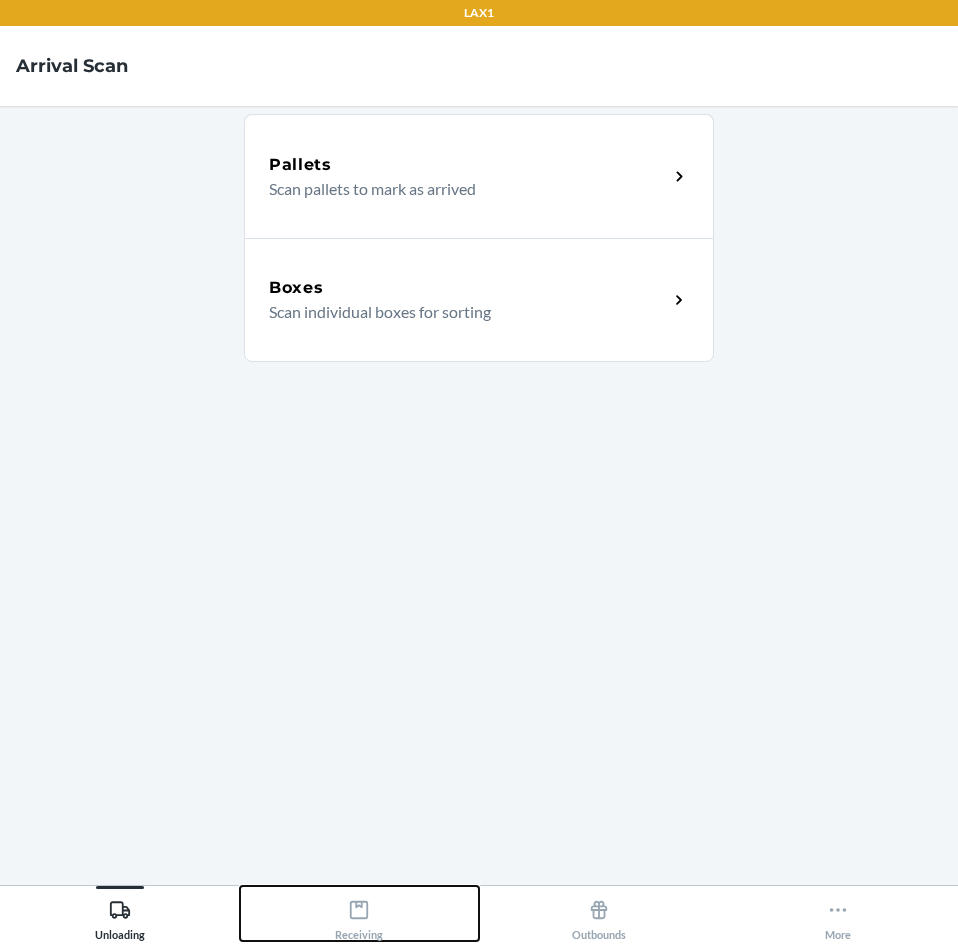 click on "Receiving" at bounding box center [360, 913] 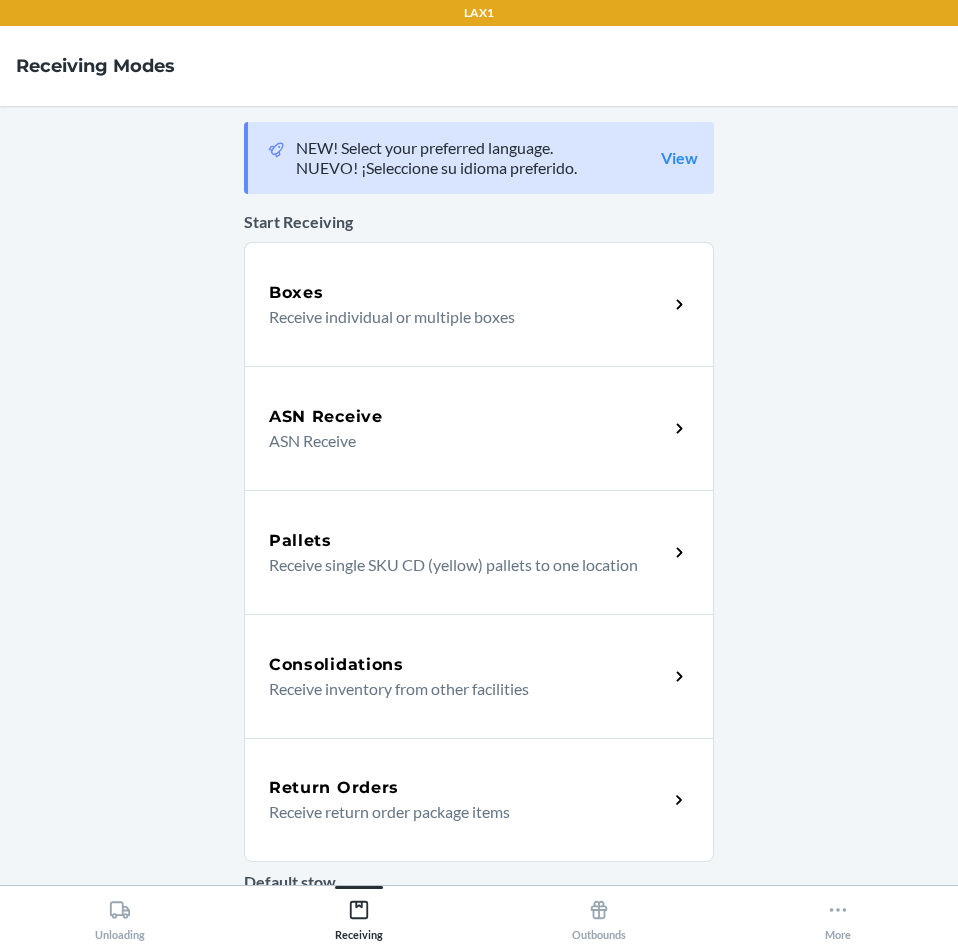 click on "Receive return order package items" at bounding box center (460, 812) 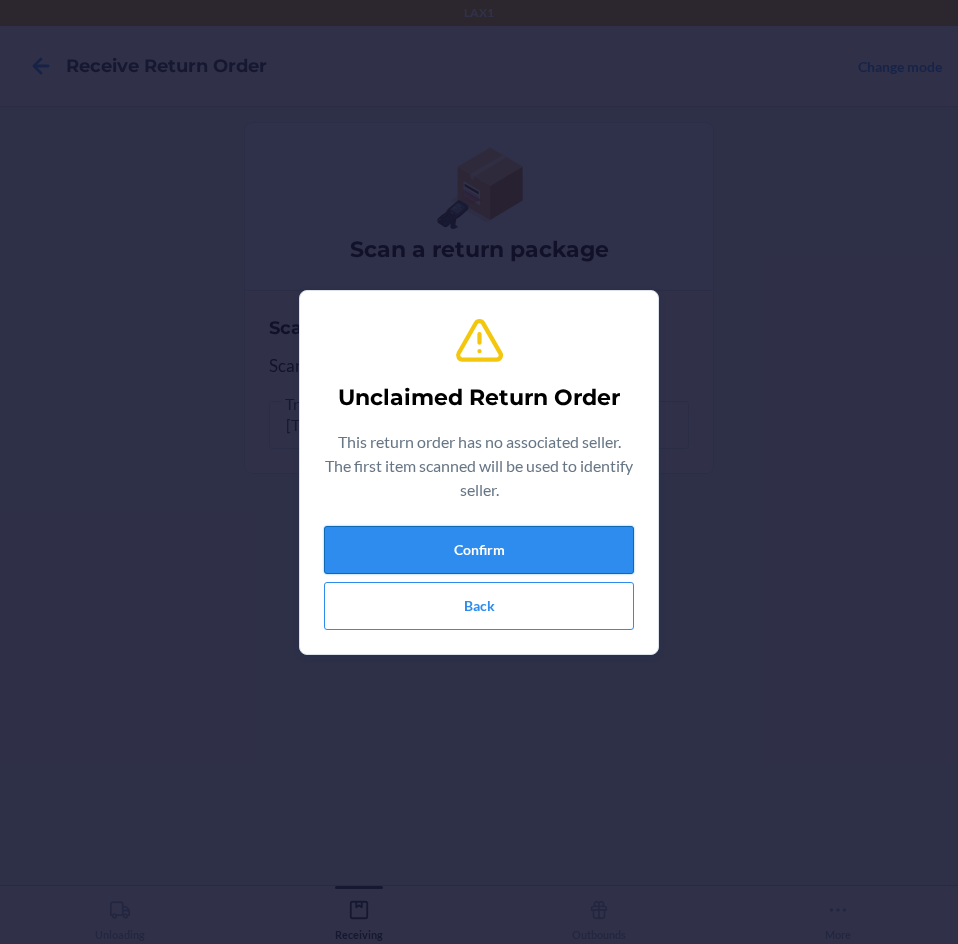 click on "Confirm" at bounding box center (479, 550) 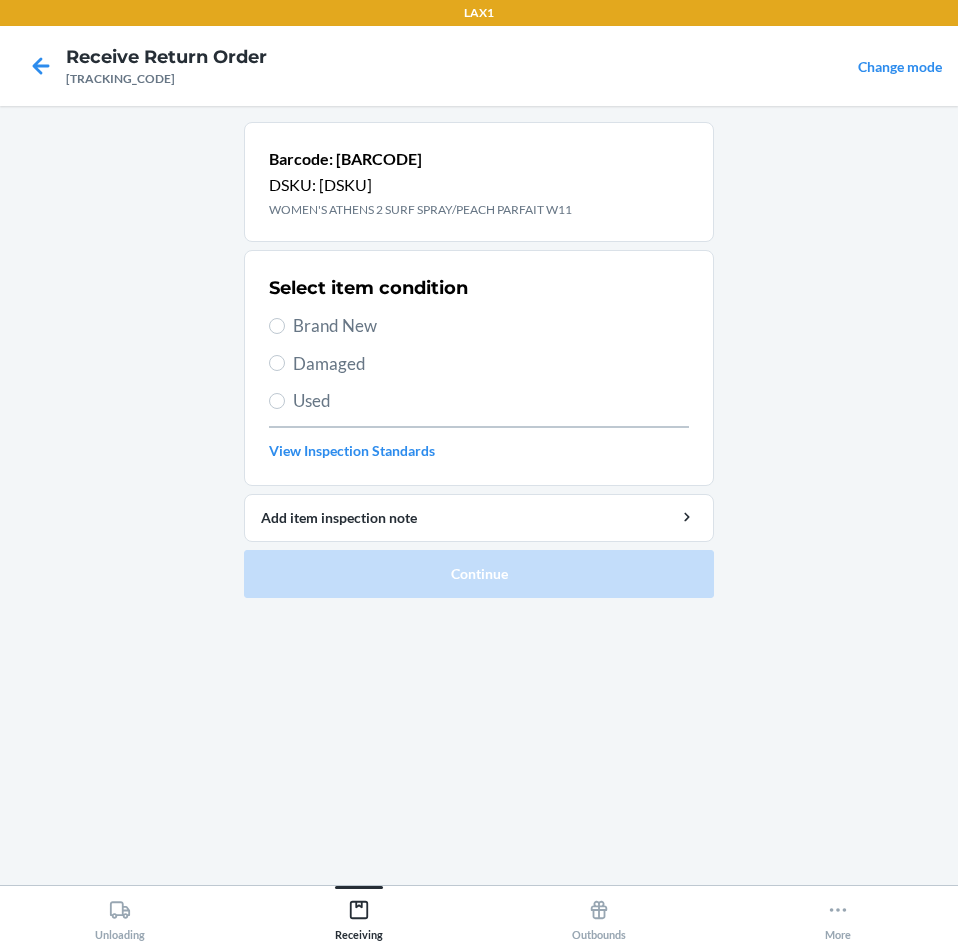 click on "Damaged" at bounding box center [491, 364] 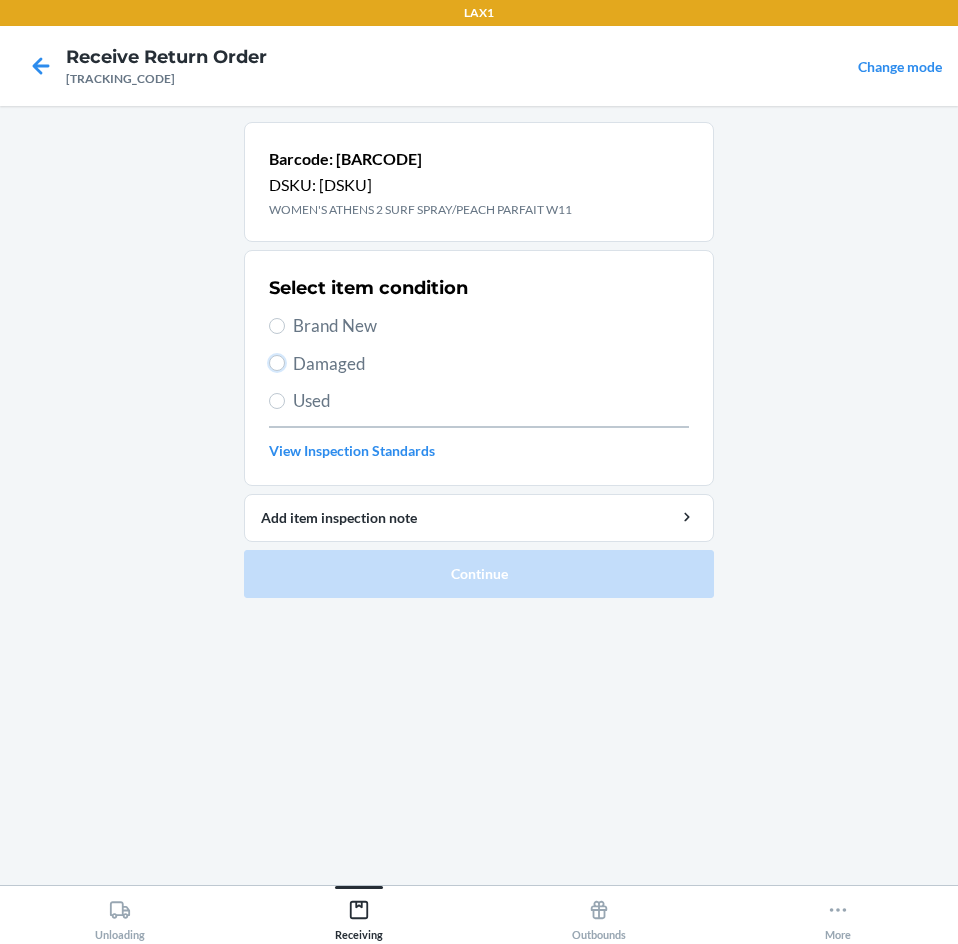 click on "Damaged" at bounding box center (277, 363) 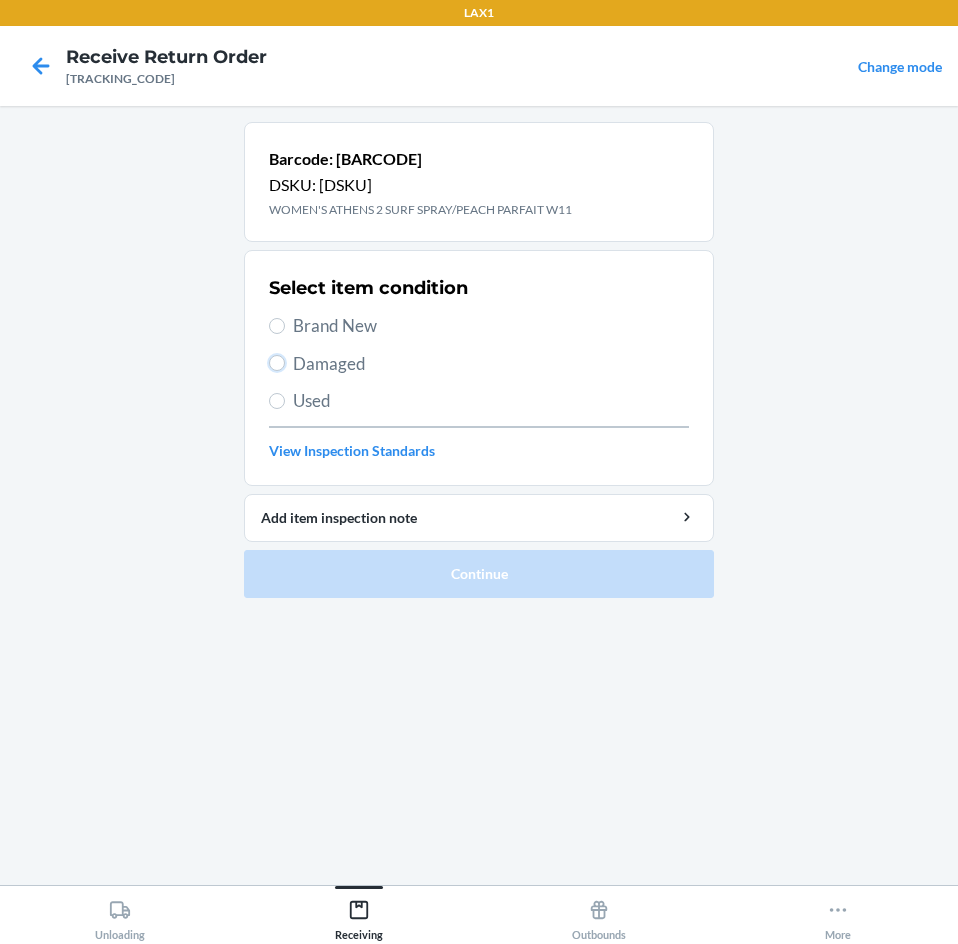 radio on "true" 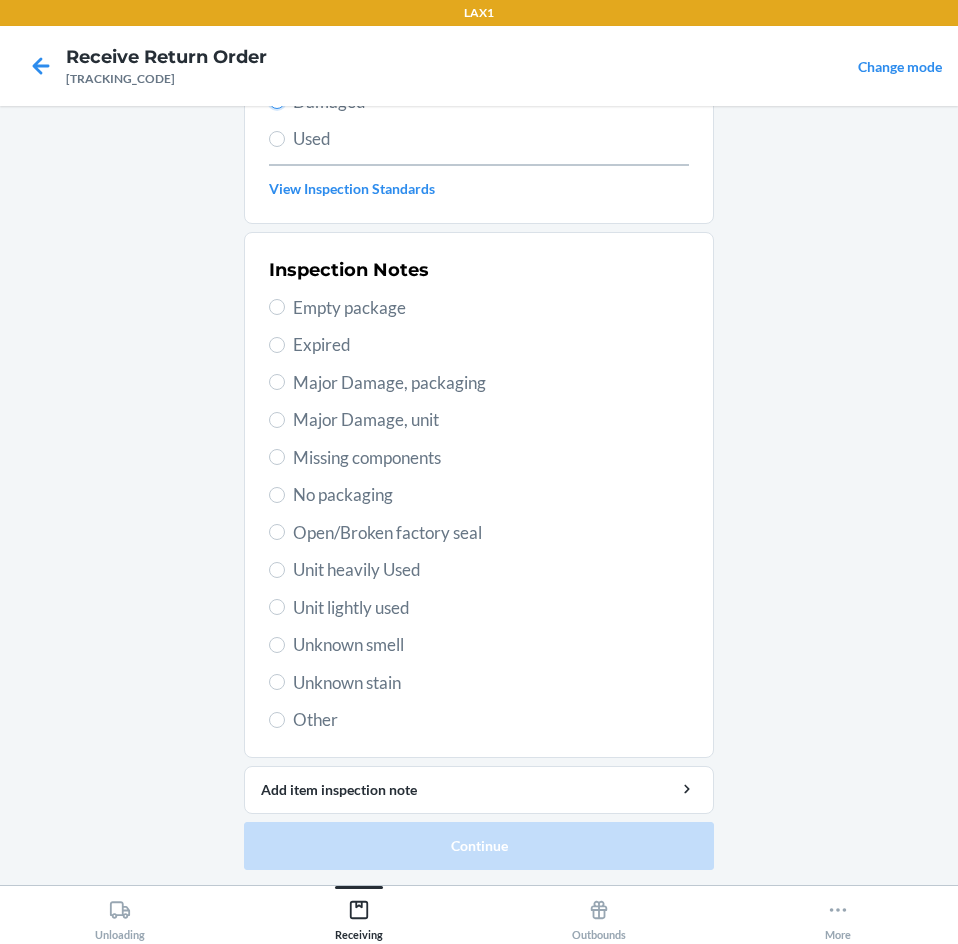 scroll, scrollTop: 263, scrollLeft: 0, axis: vertical 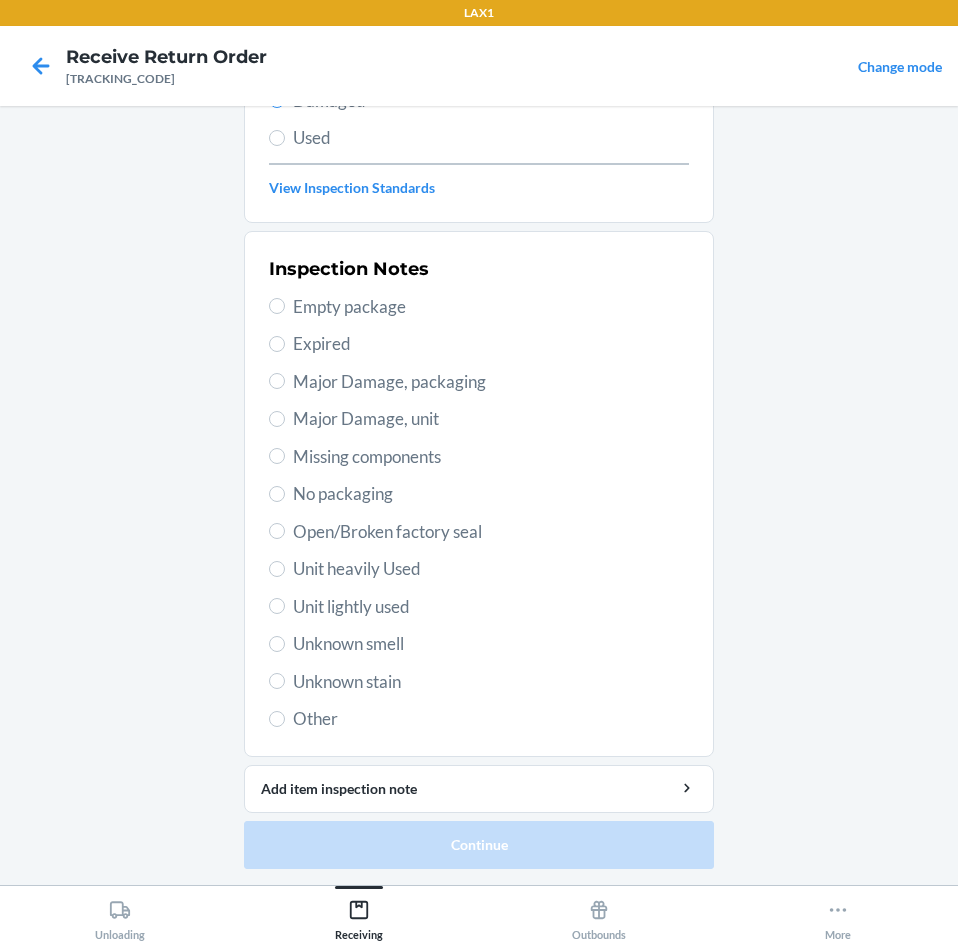click on "Unit lightly used" at bounding box center [491, 607] 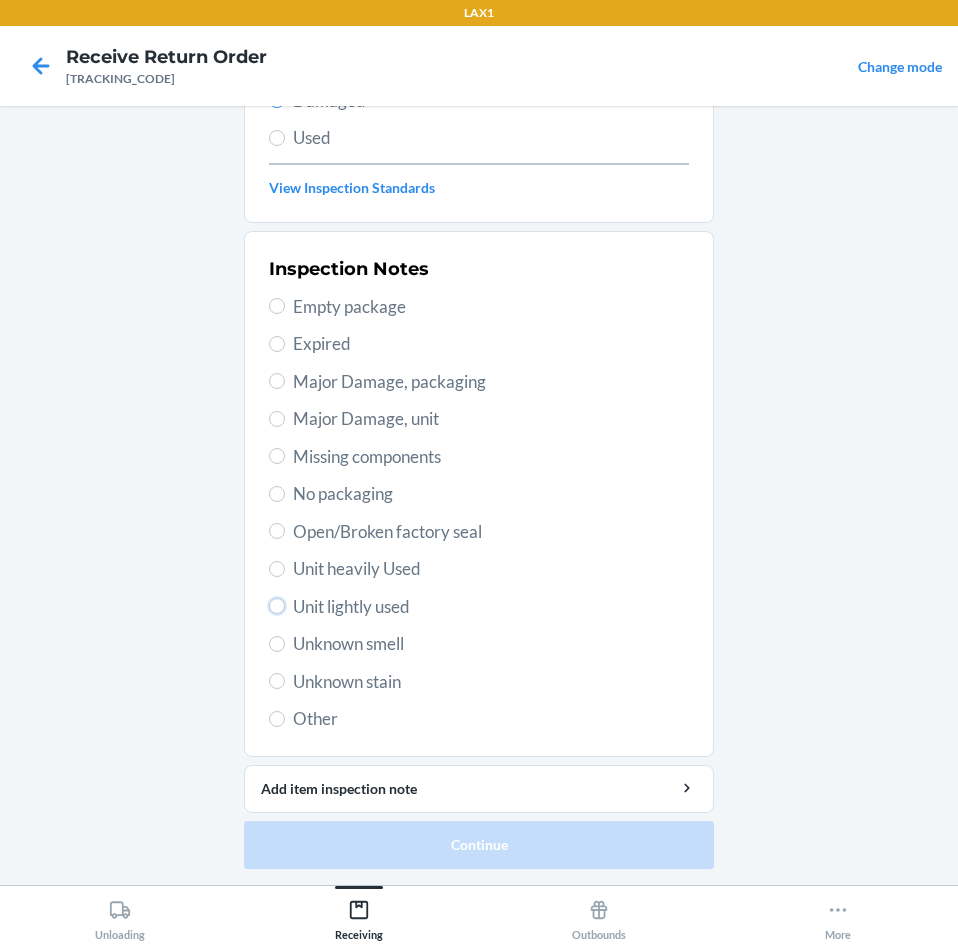 click on "Unit lightly used" at bounding box center (277, 606) 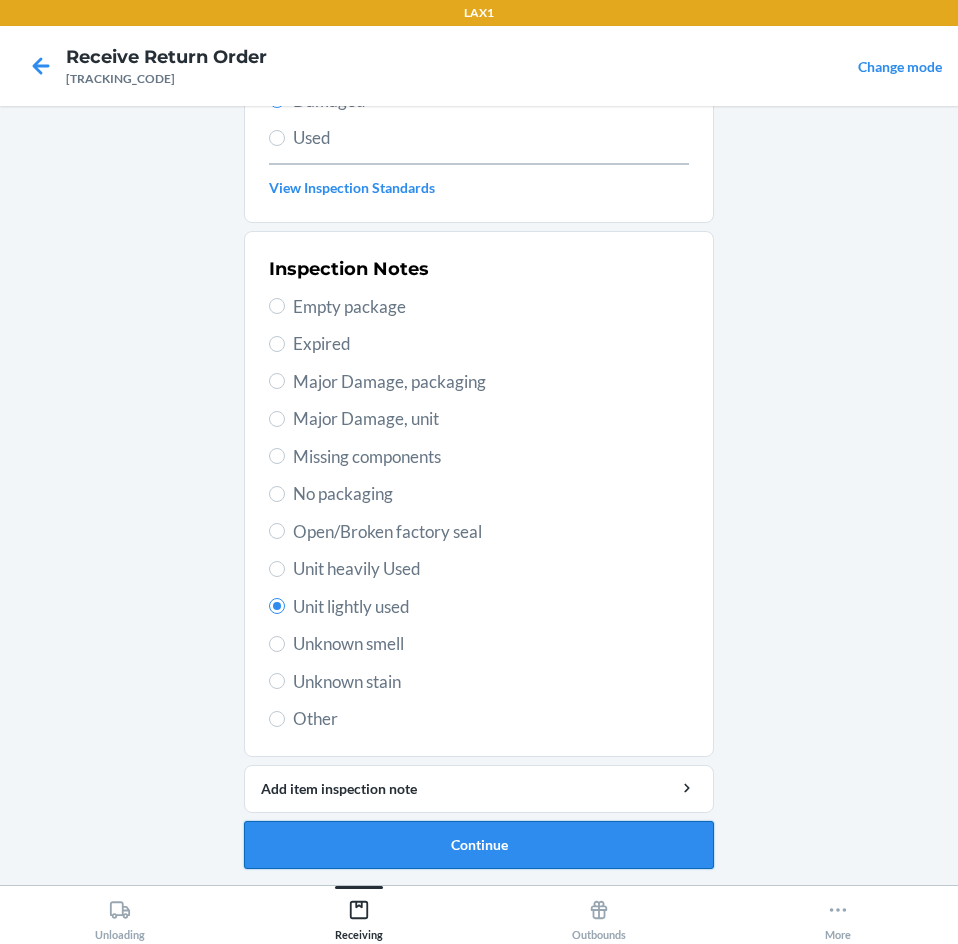 click on "Continue" at bounding box center [479, 845] 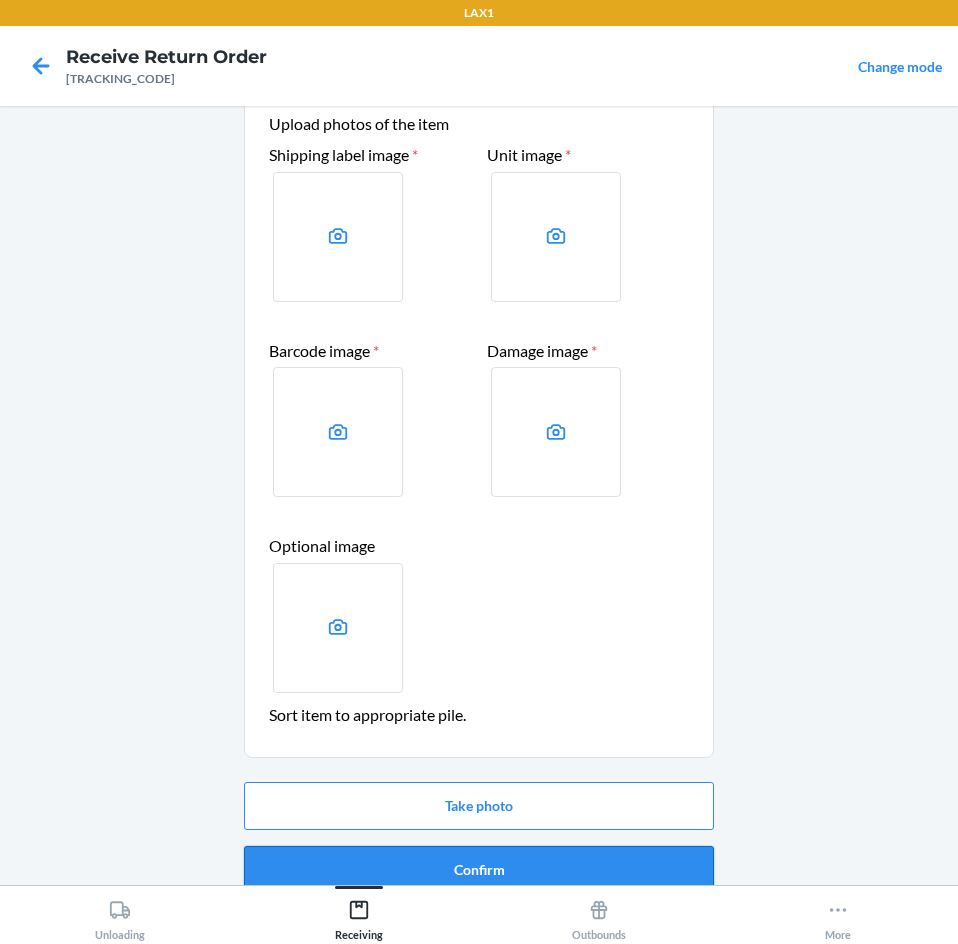 scroll, scrollTop: 98, scrollLeft: 0, axis: vertical 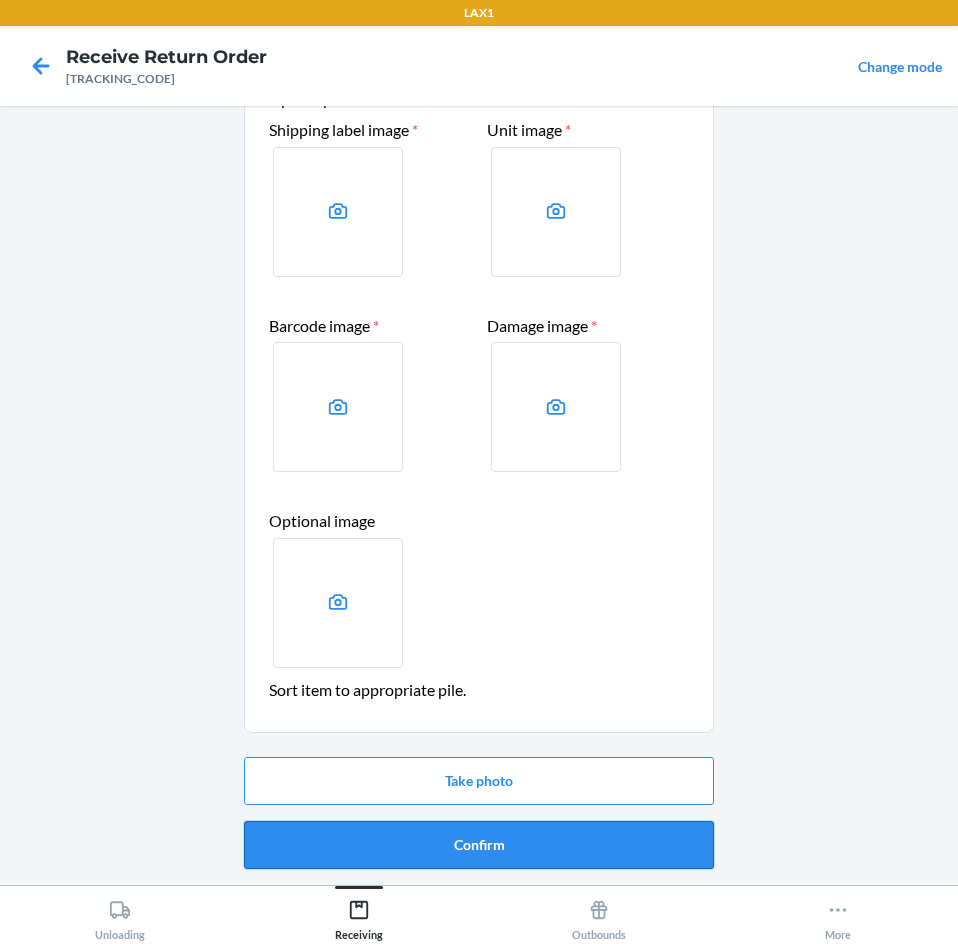 click on "Confirm" at bounding box center (479, 845) 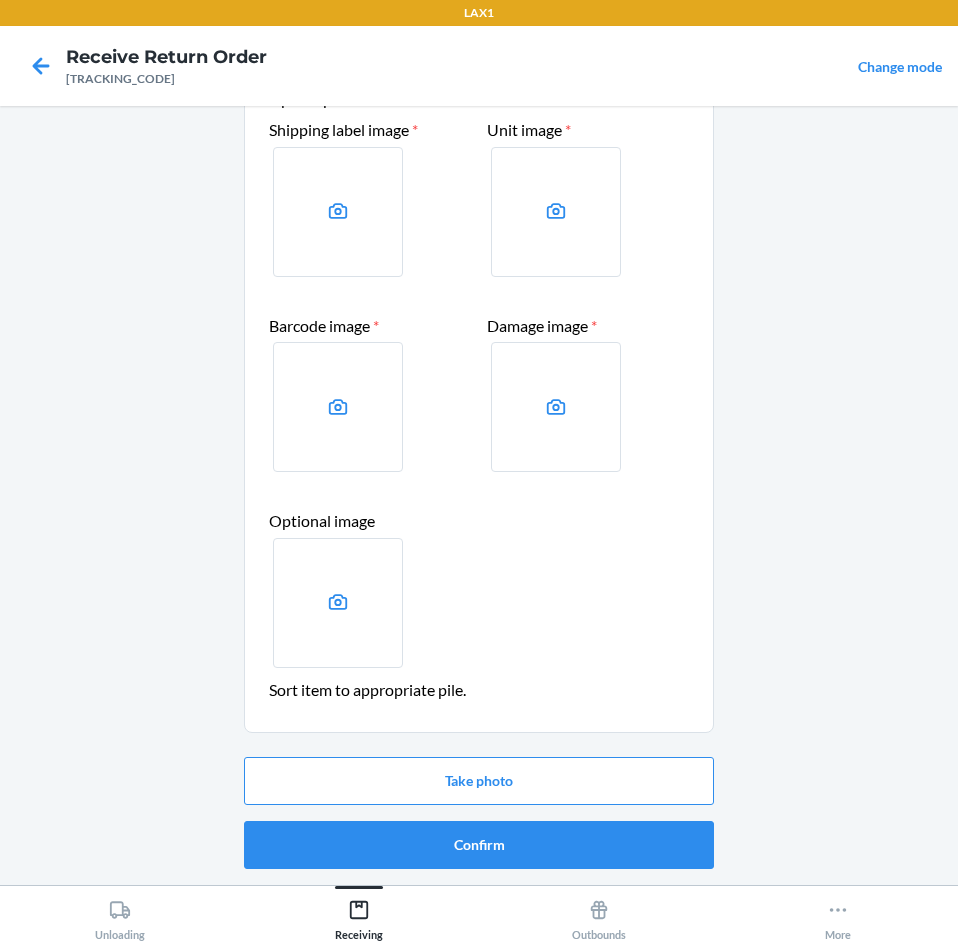 scroll, scrollTop: 0, scrollLeft: 0, axis: both 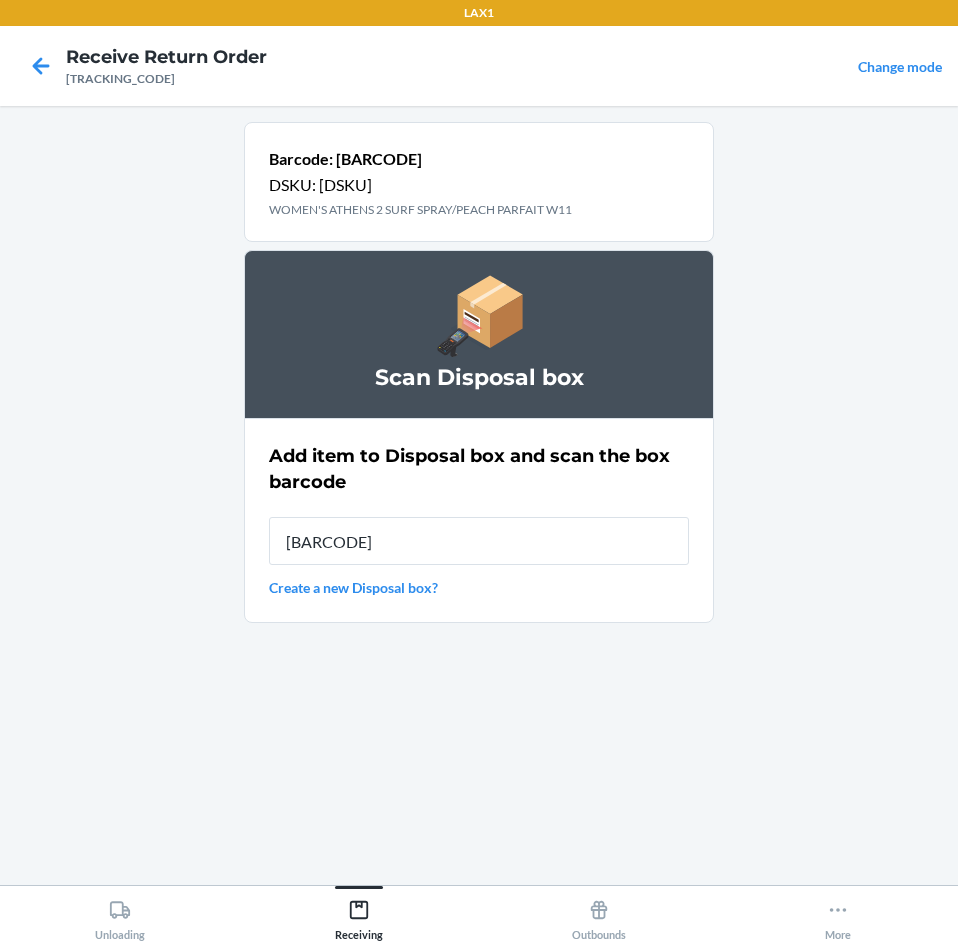 type on "[BARCODE]" 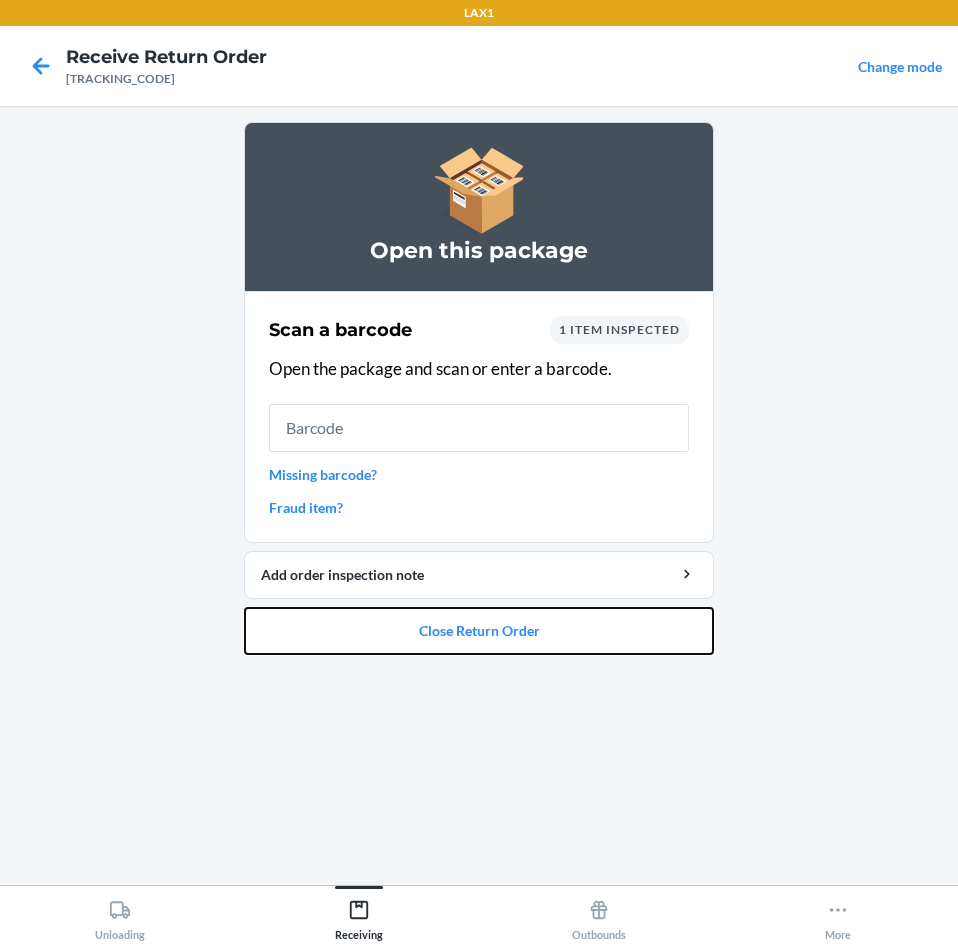 click on "Close Return Order" at bounding box center (479, 631) 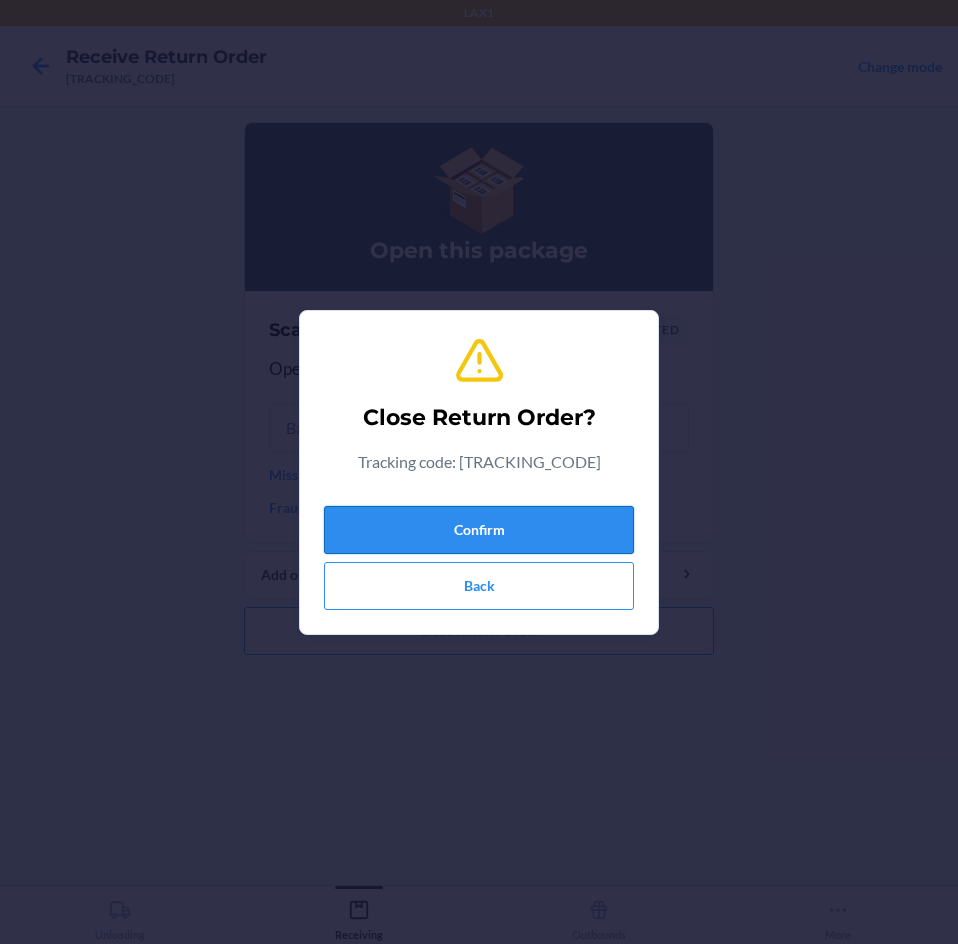 click on "Confirm" at bounding box center [479, 530] 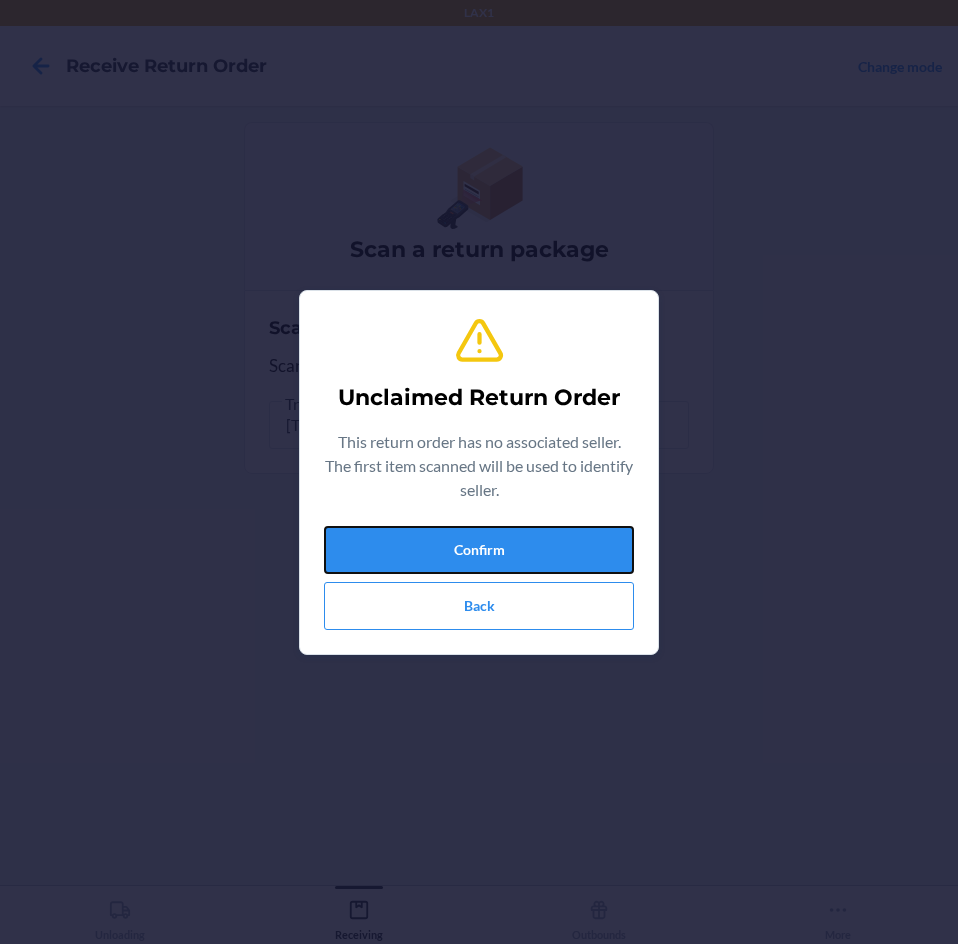 click on "Confirm" at bounding box center [479, 550] 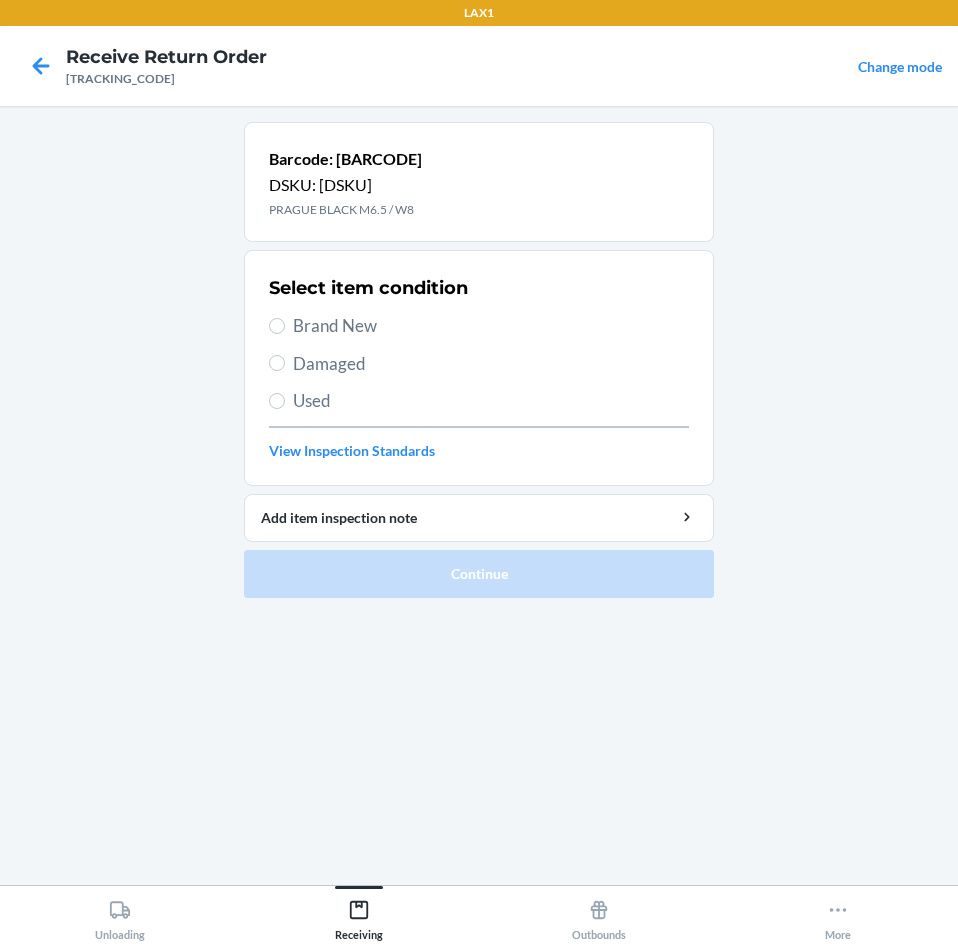 drag, startPoint x: 366, startPoint y: 332, endPoint x: 320, endPoint y: 319, distance: 47.801674 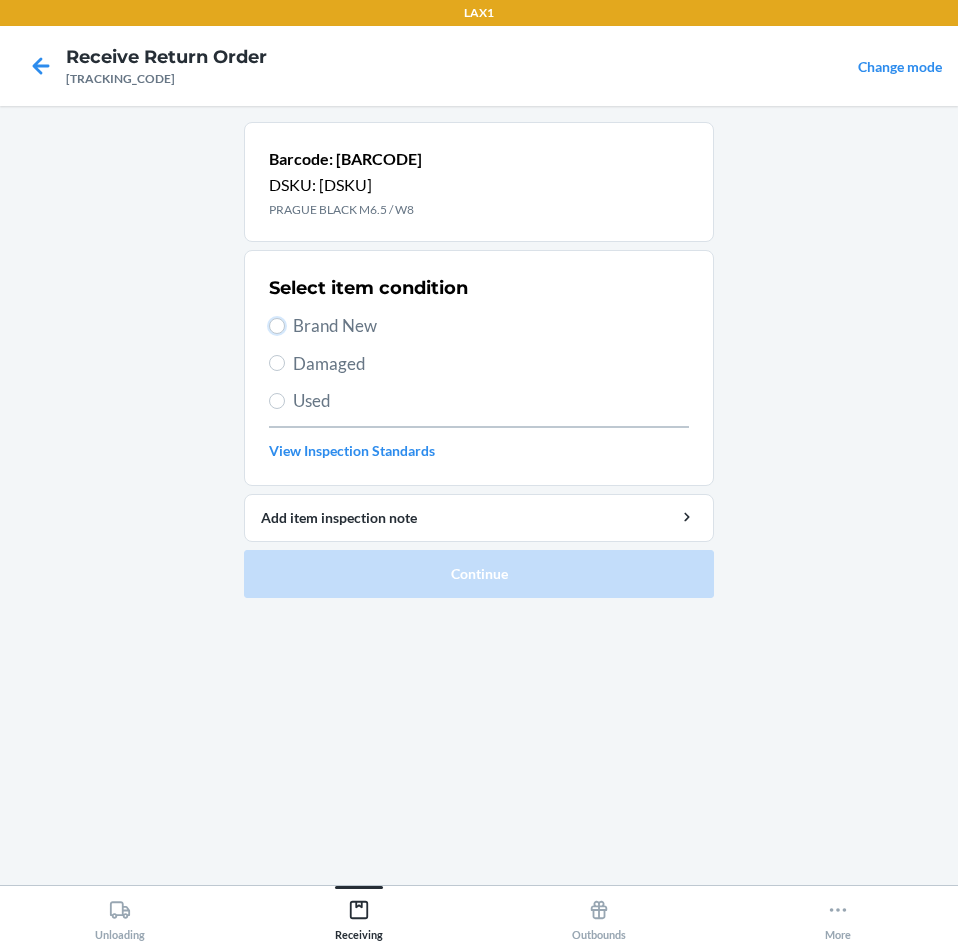 click on "Brand New" at bounding box center (277, 326) 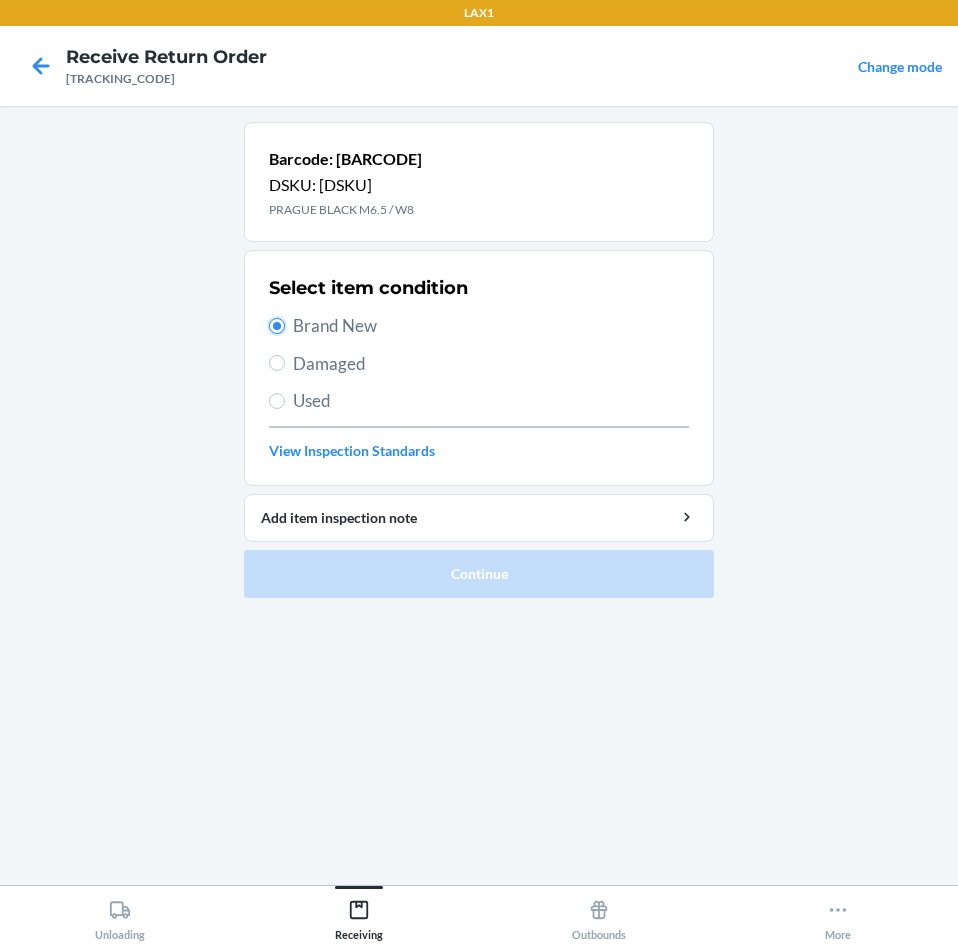 radio on "true" 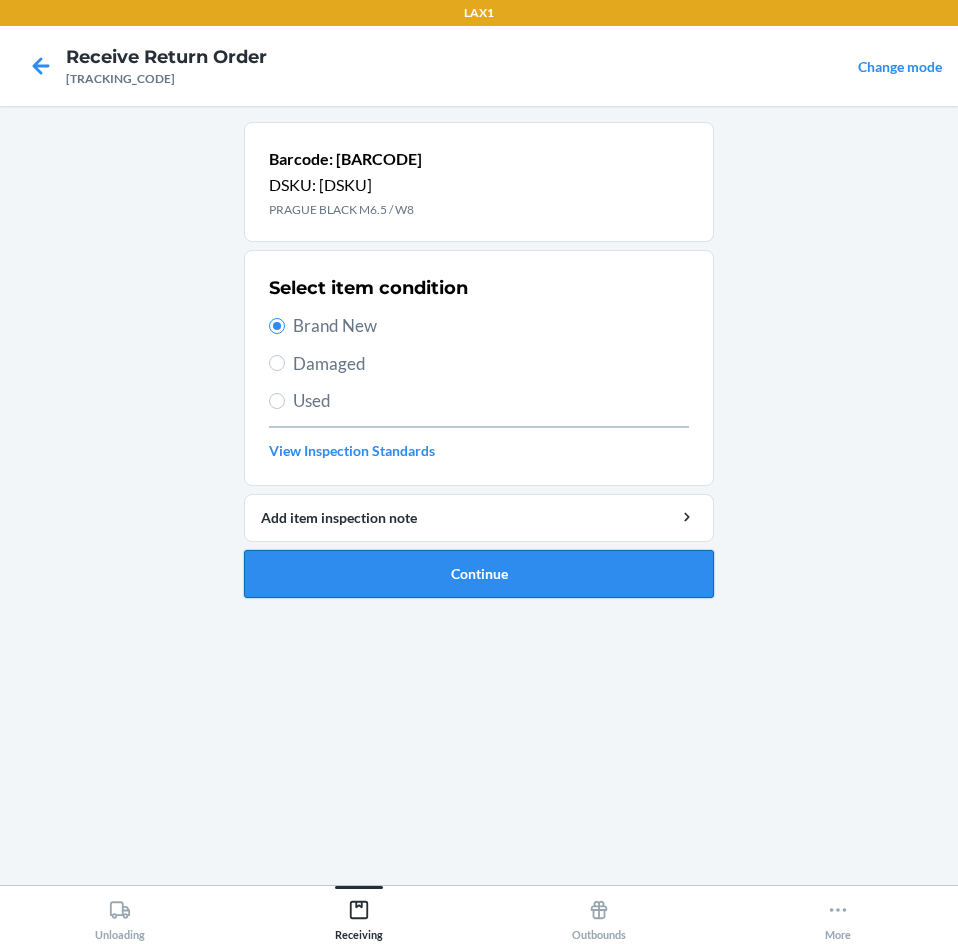 click on "Continue" at bounding box center [479, 574] 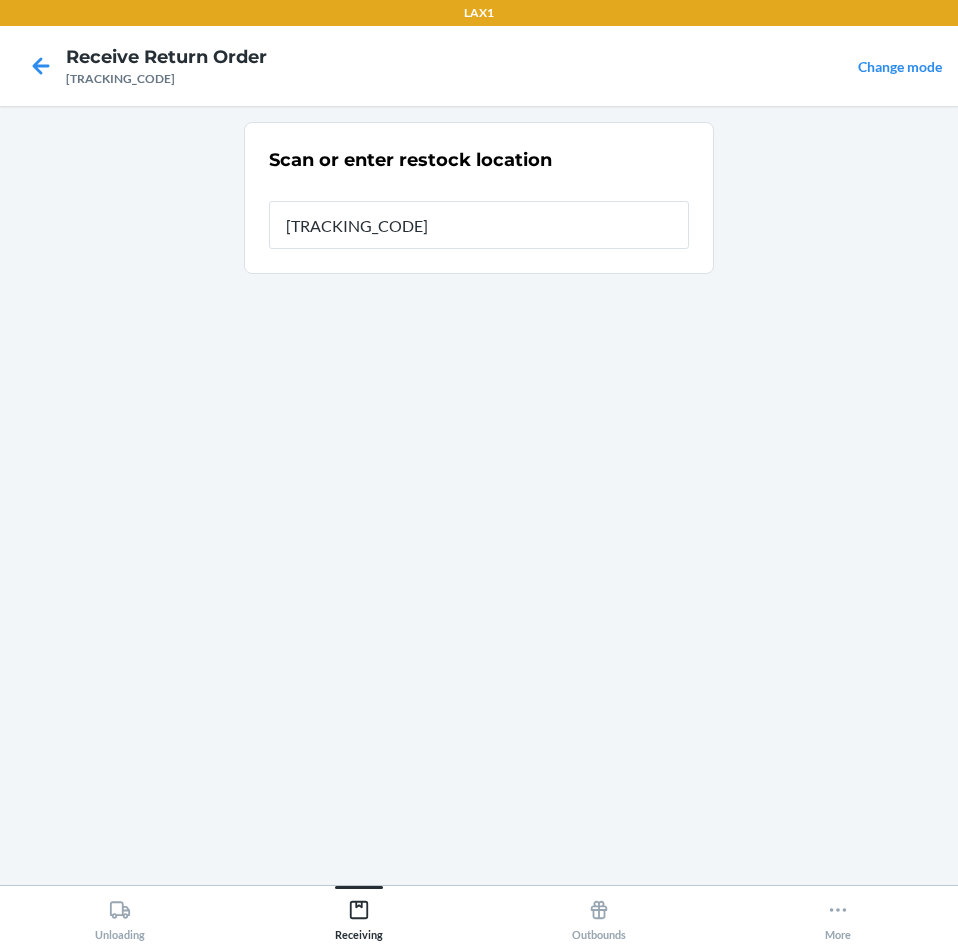 type on "[ITEM_ID]" 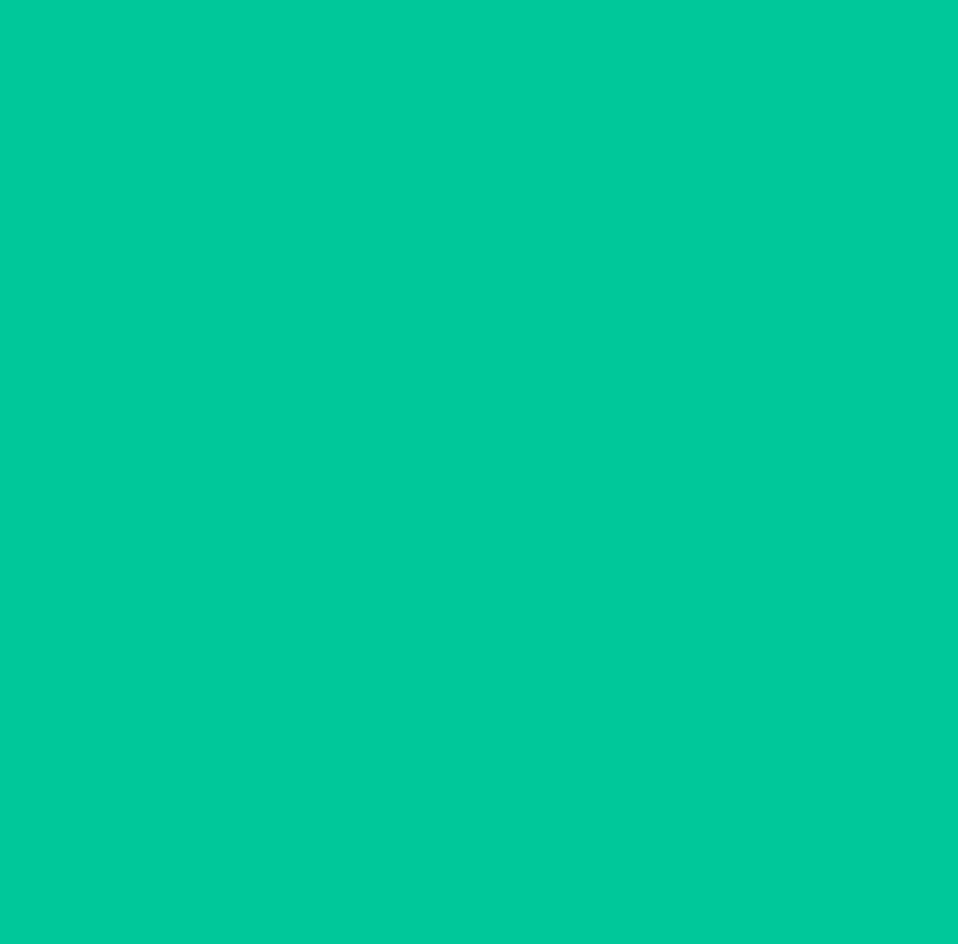 type 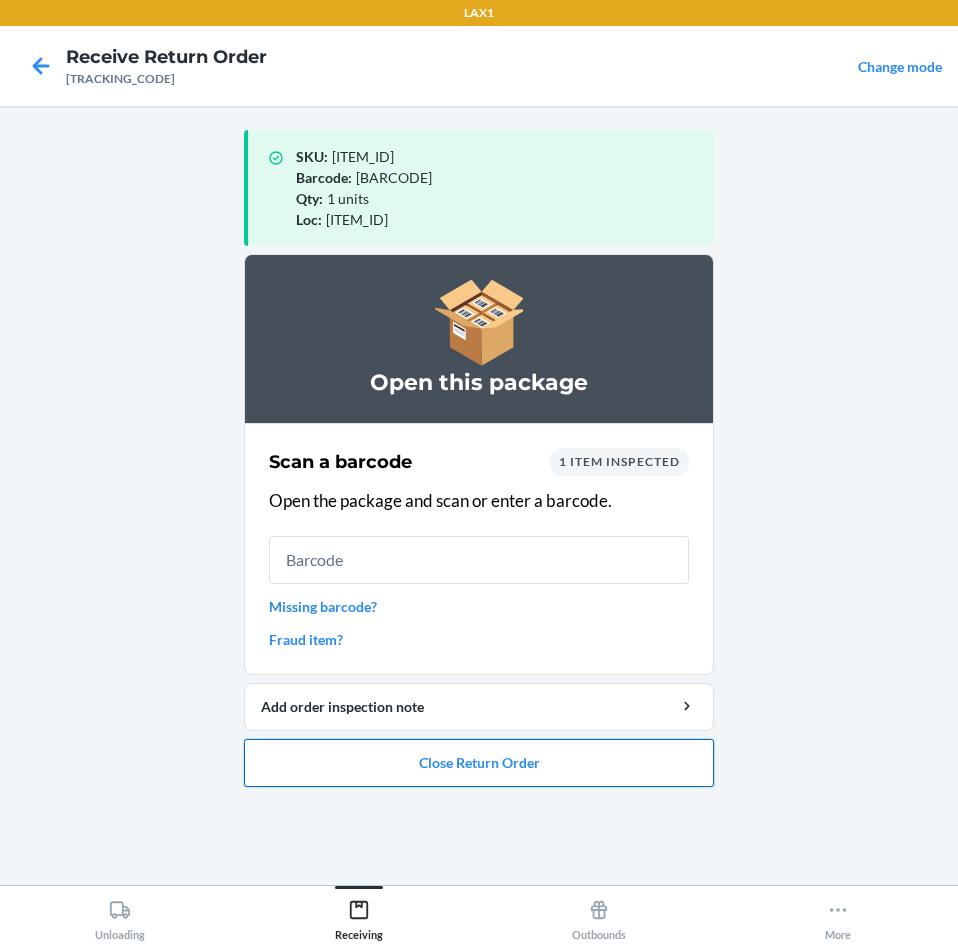 click on "Close Return Order" at bounding box center [479, 763] 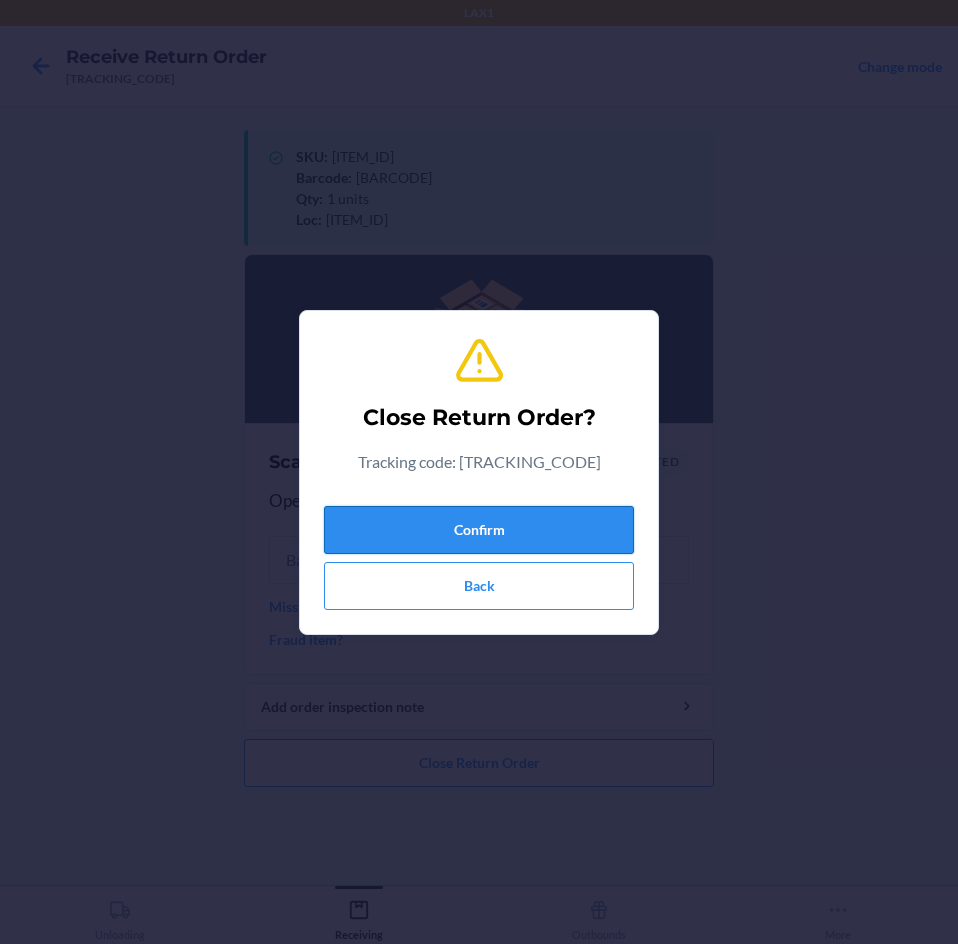 click on "Confirm" at bounding box center (479, 530) 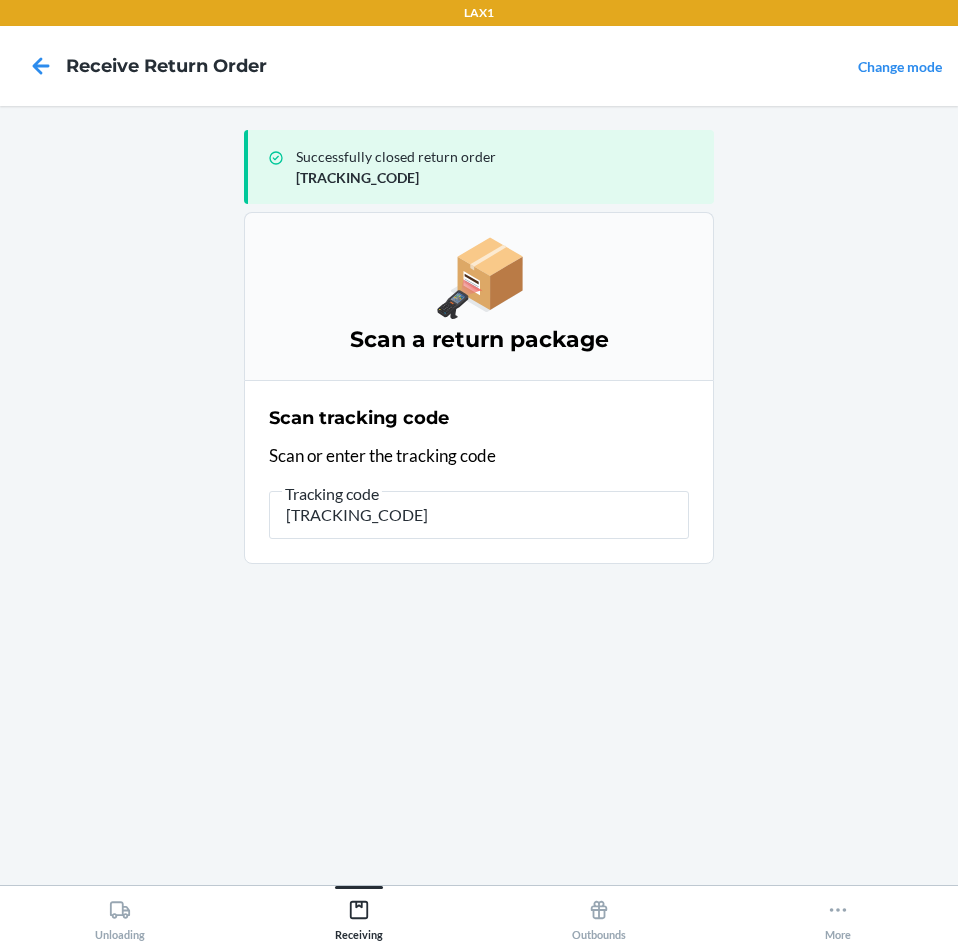 type on "[TRACKING_CODE]" 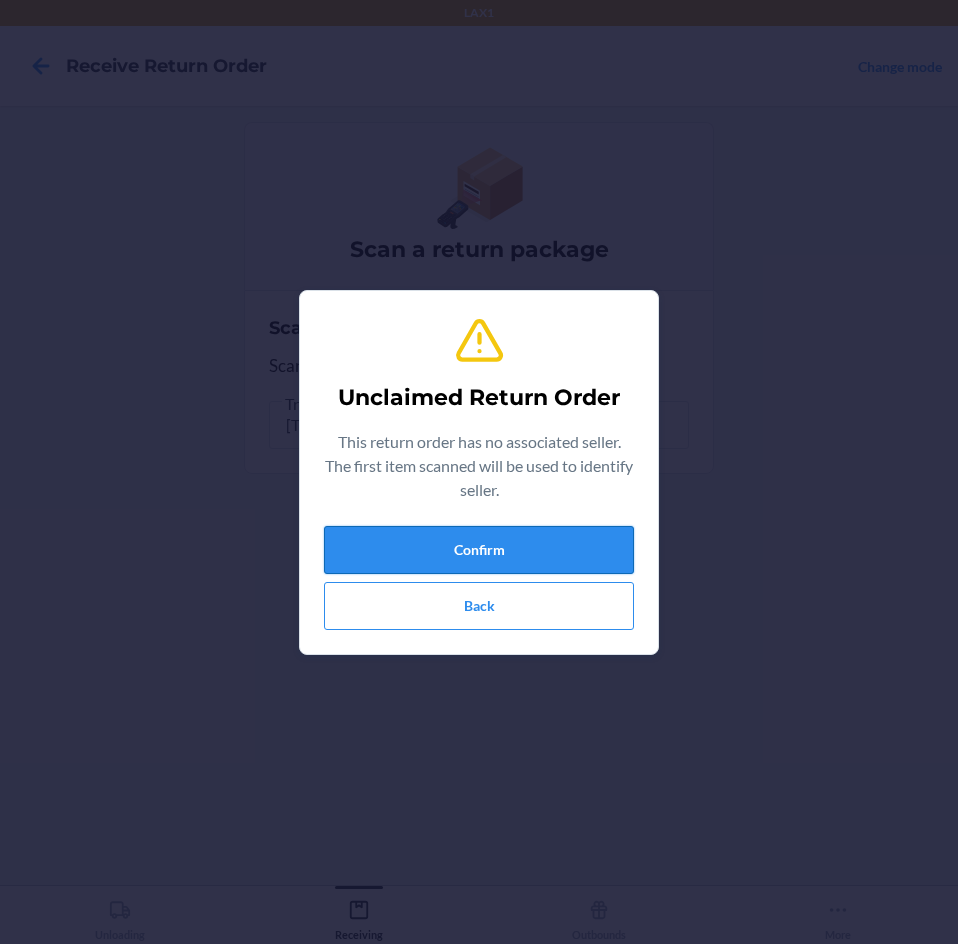 click on "Confirm" at bounding box center [479, 550] 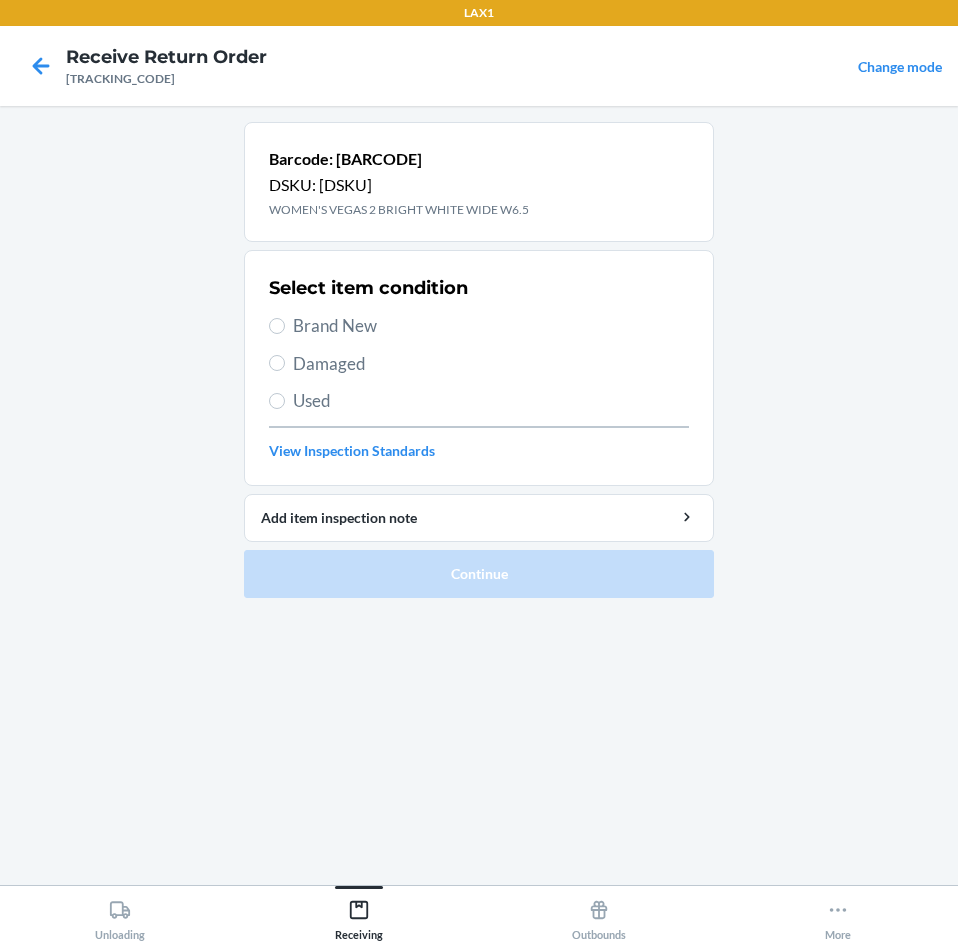 click on "Select item condition Brand New Damaged Used View Inspection Standards" at bounding box center (479, 368) 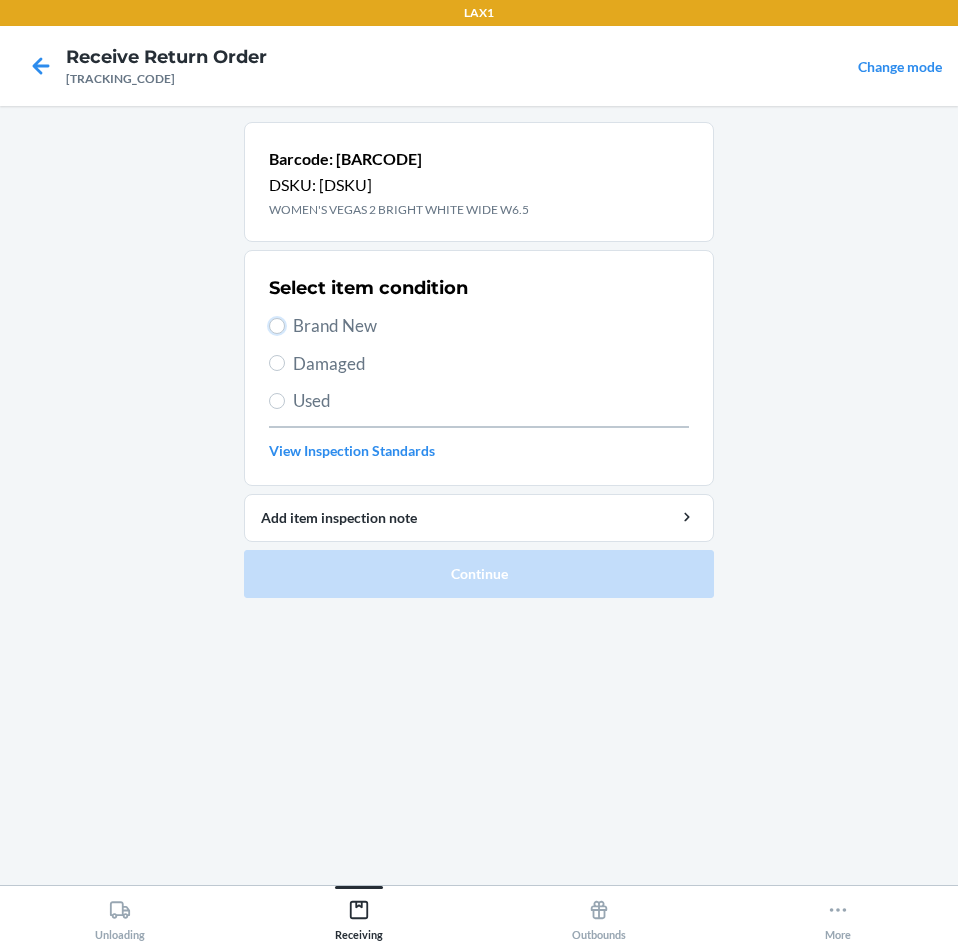 click on "Brand New" at bounding box center [277, 326] 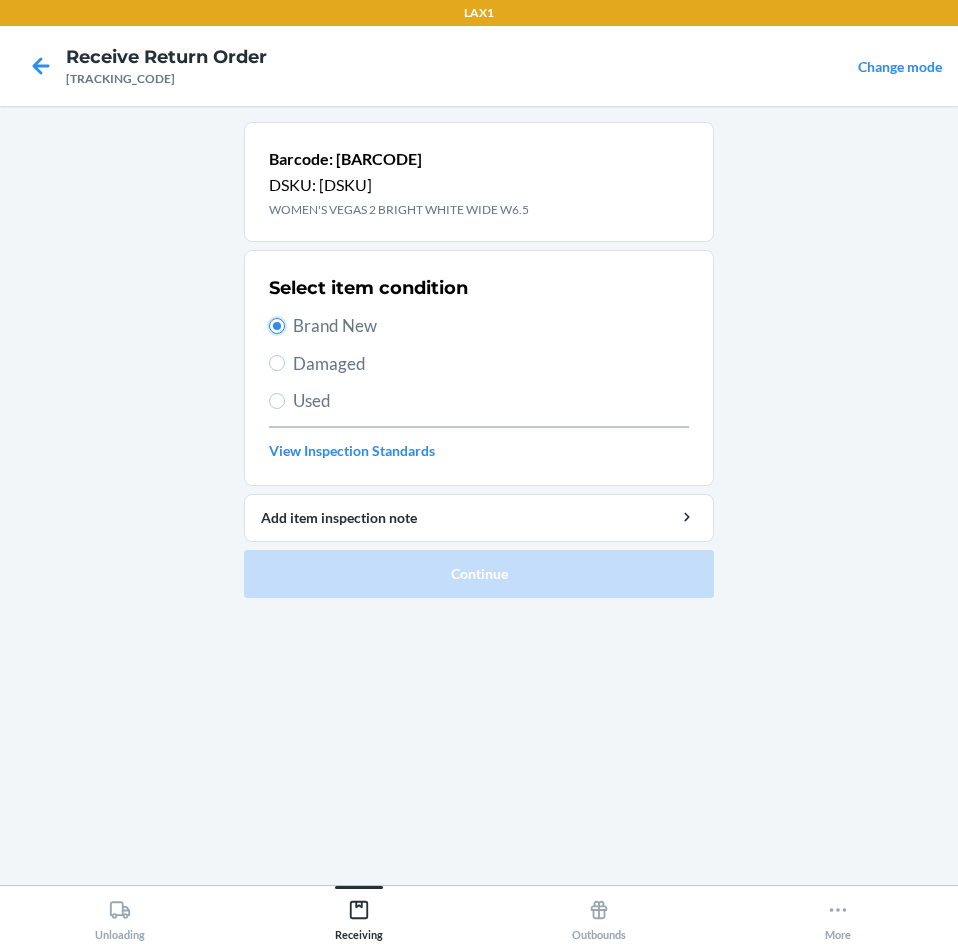 radio on "true" 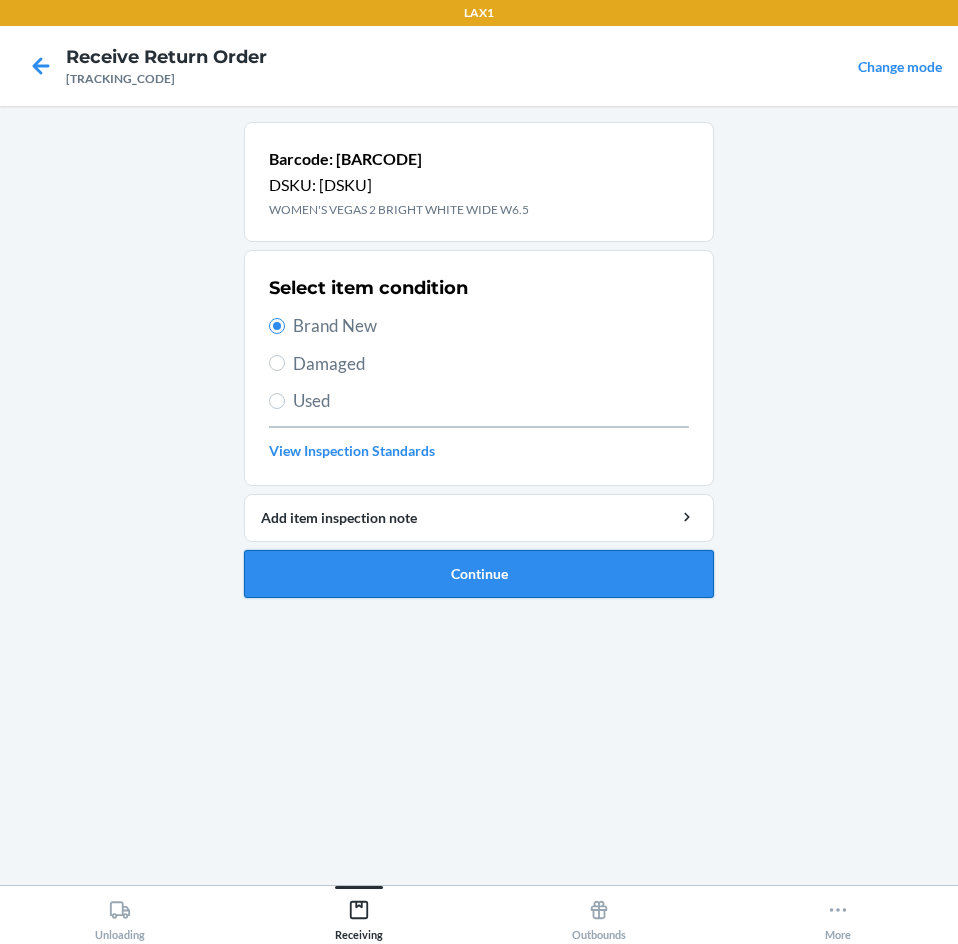 click on "Continue" at bounding box center [479, 574] 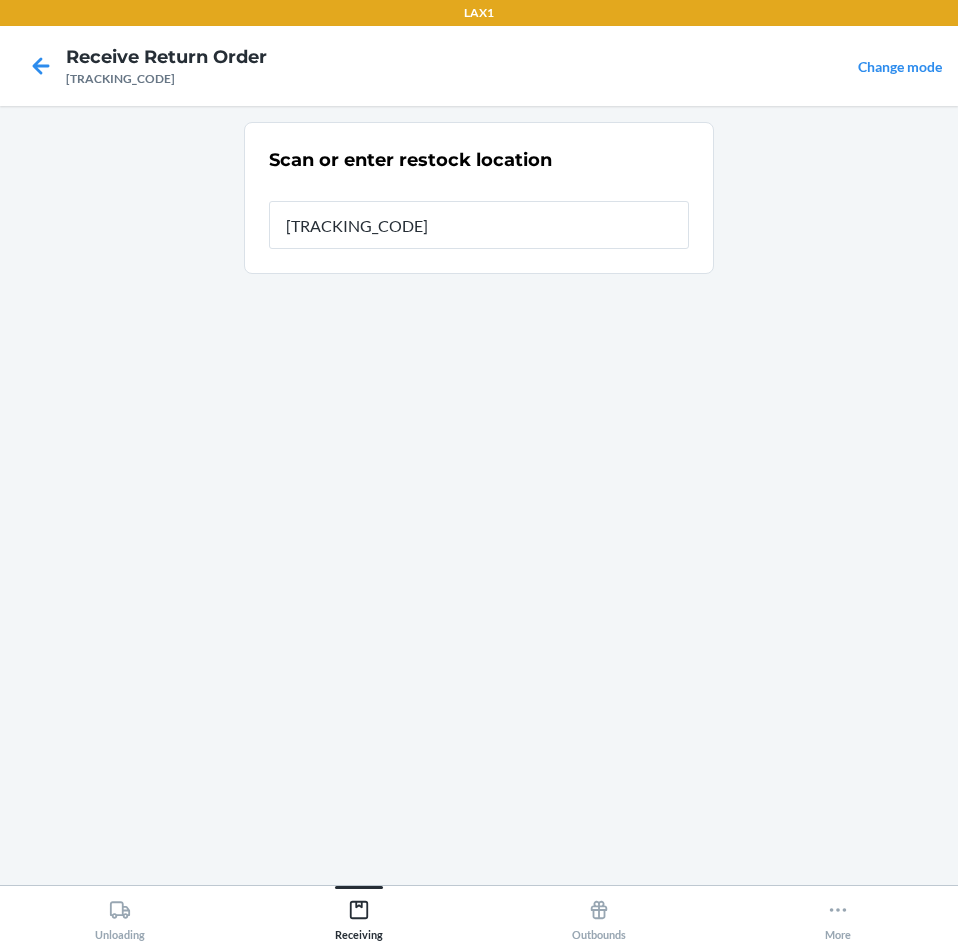 type on "[ITEM_ID]" 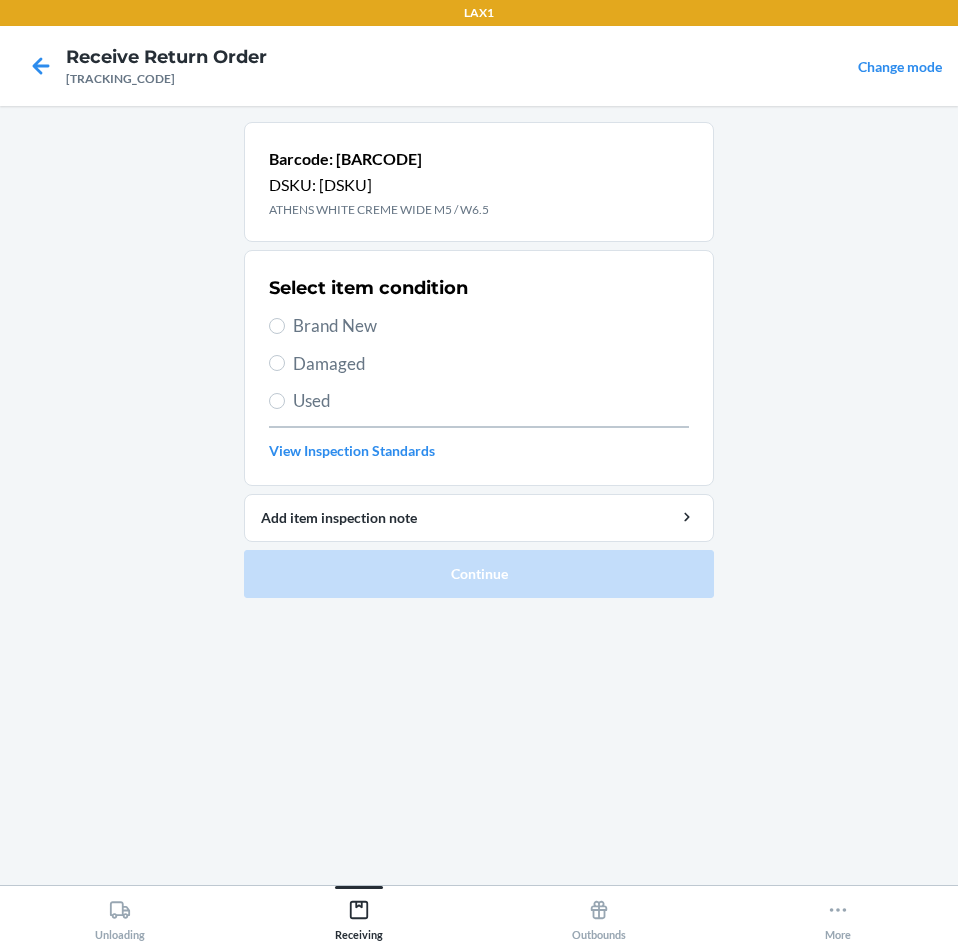 click on "Damaged" at bounding box center [491, 364] 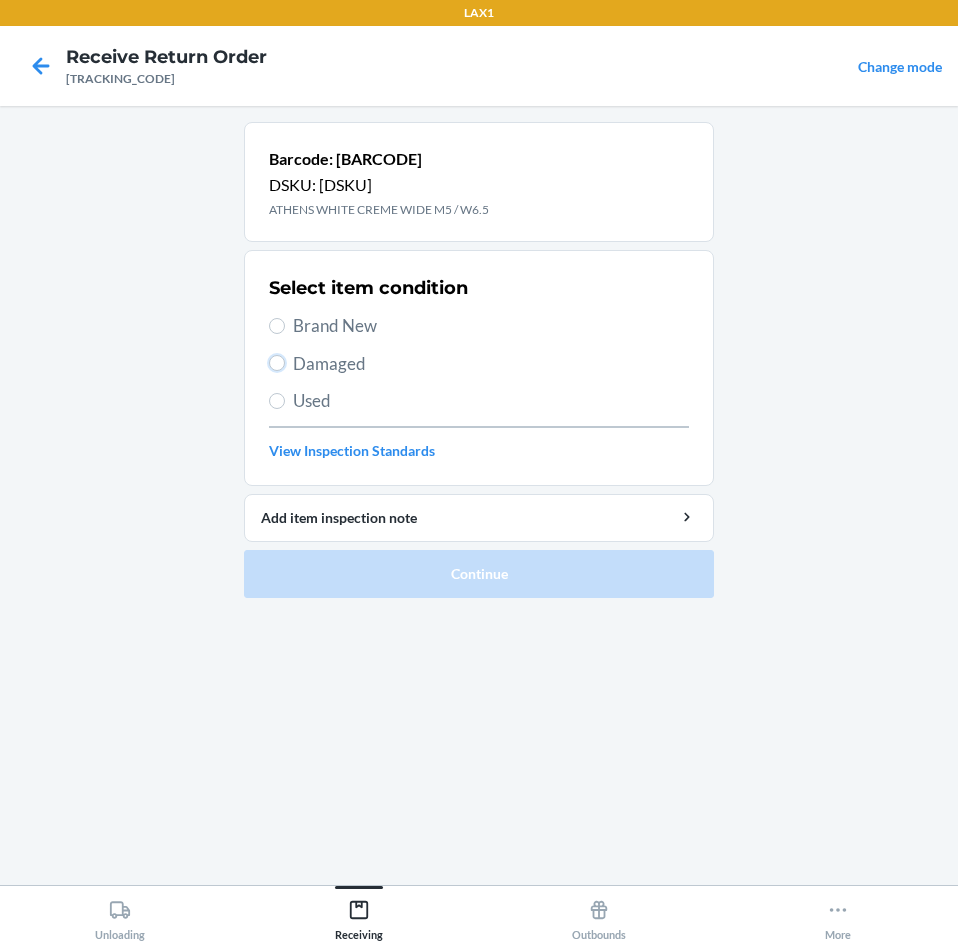 click on "Damaged" at bounding box center (277, 363) 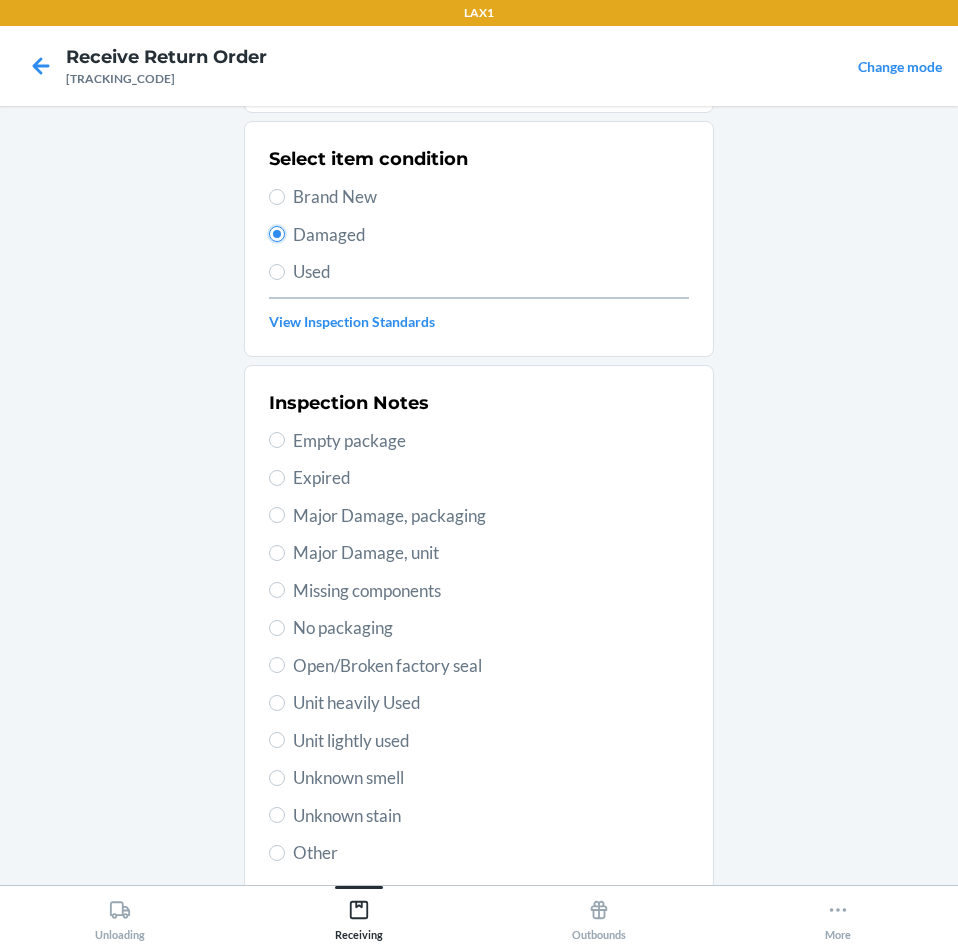 scroll, scrollTop: 263, scrollLeft: 0, axis: vertical 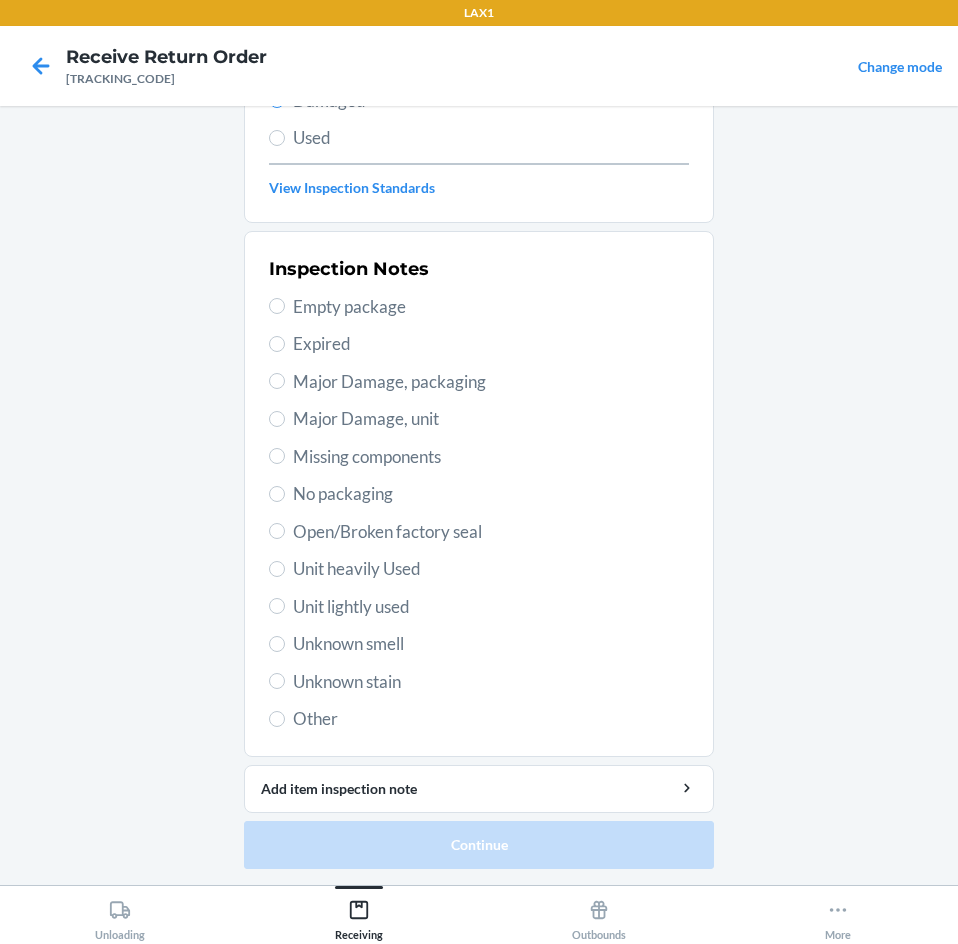 click on "Unit lightly used" at bounding box center (491, 607) 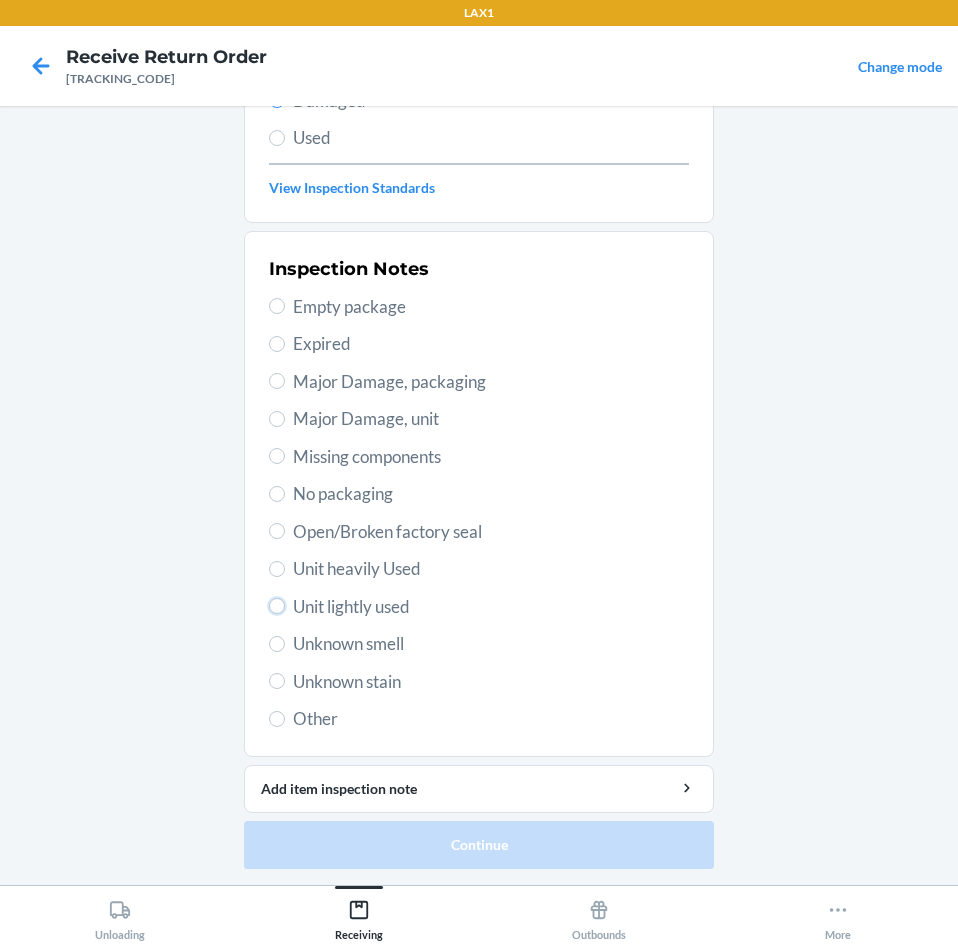 click on "Unit lightly used" at bounding box center (277, 606) 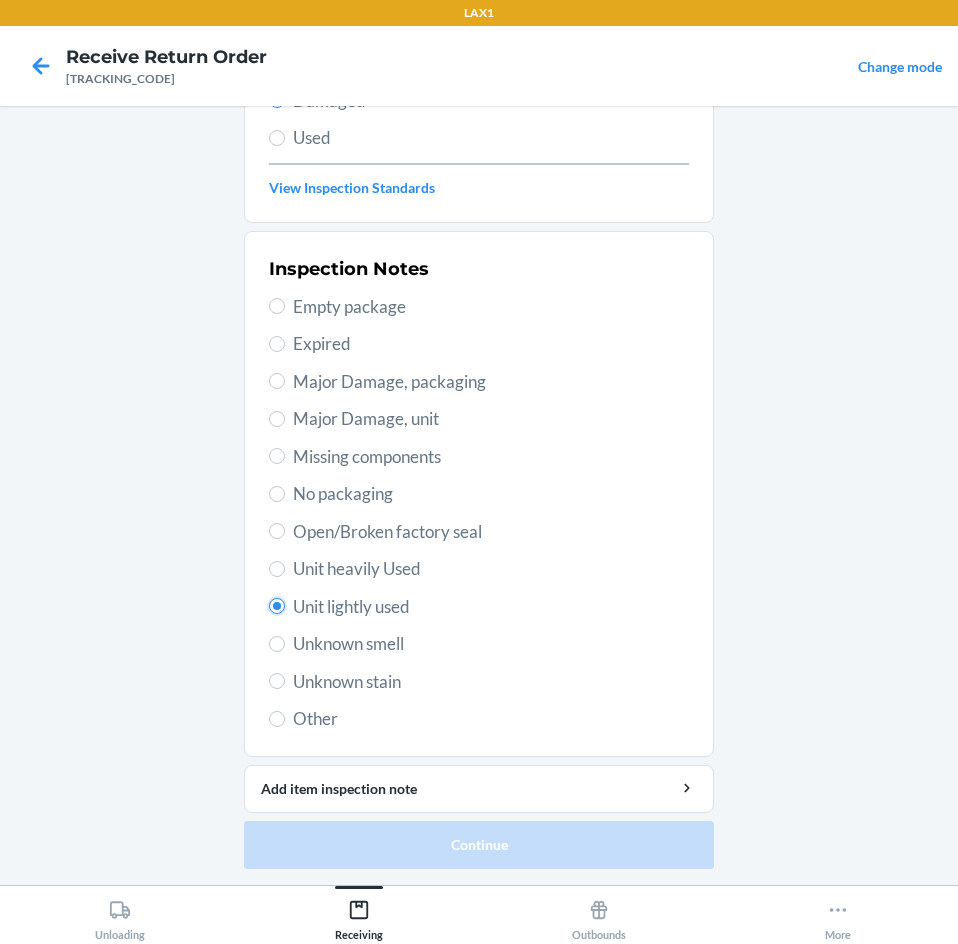 radio on "true" 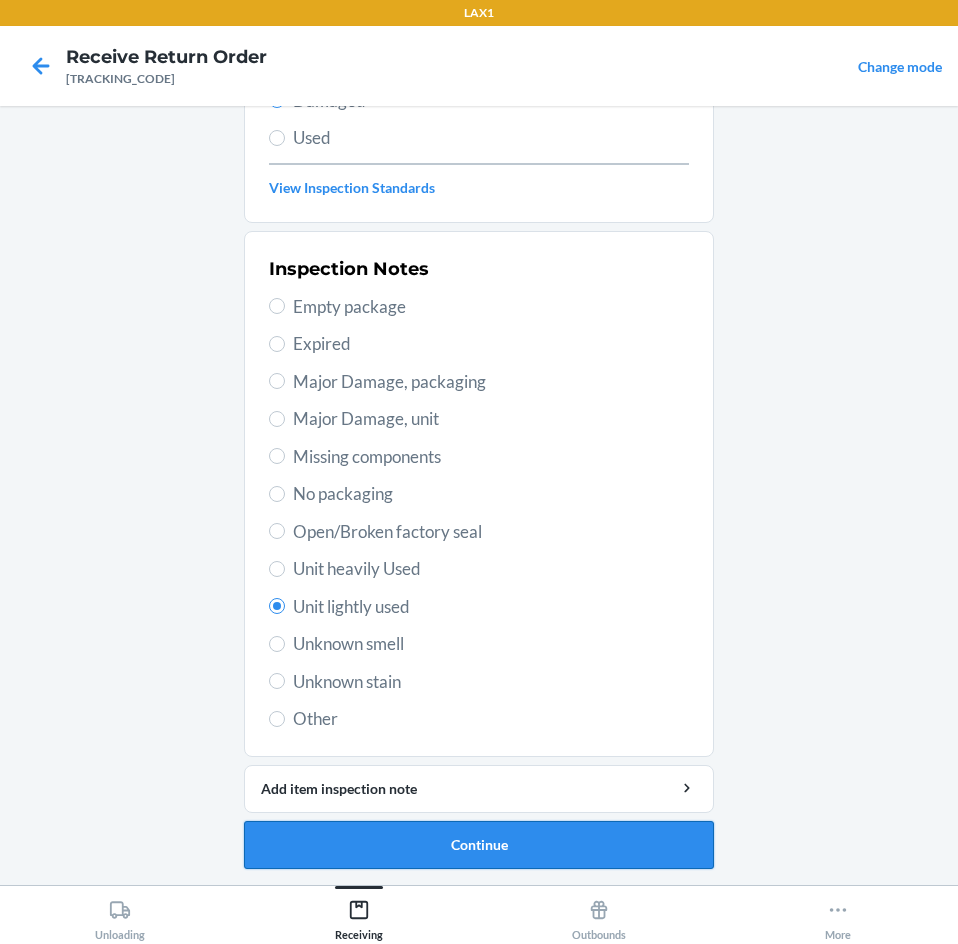 click on "Continue" at bounding box center (479, 845) 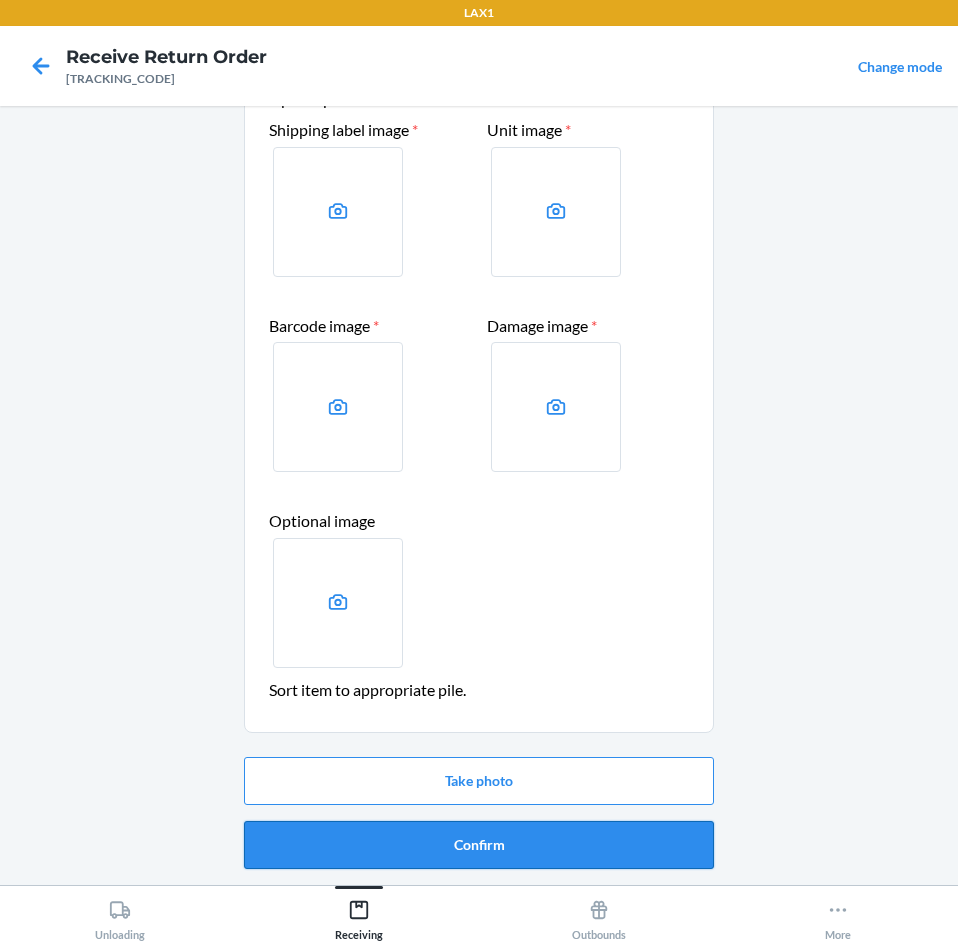click on "Confirm" at bounding box center (479, 845) 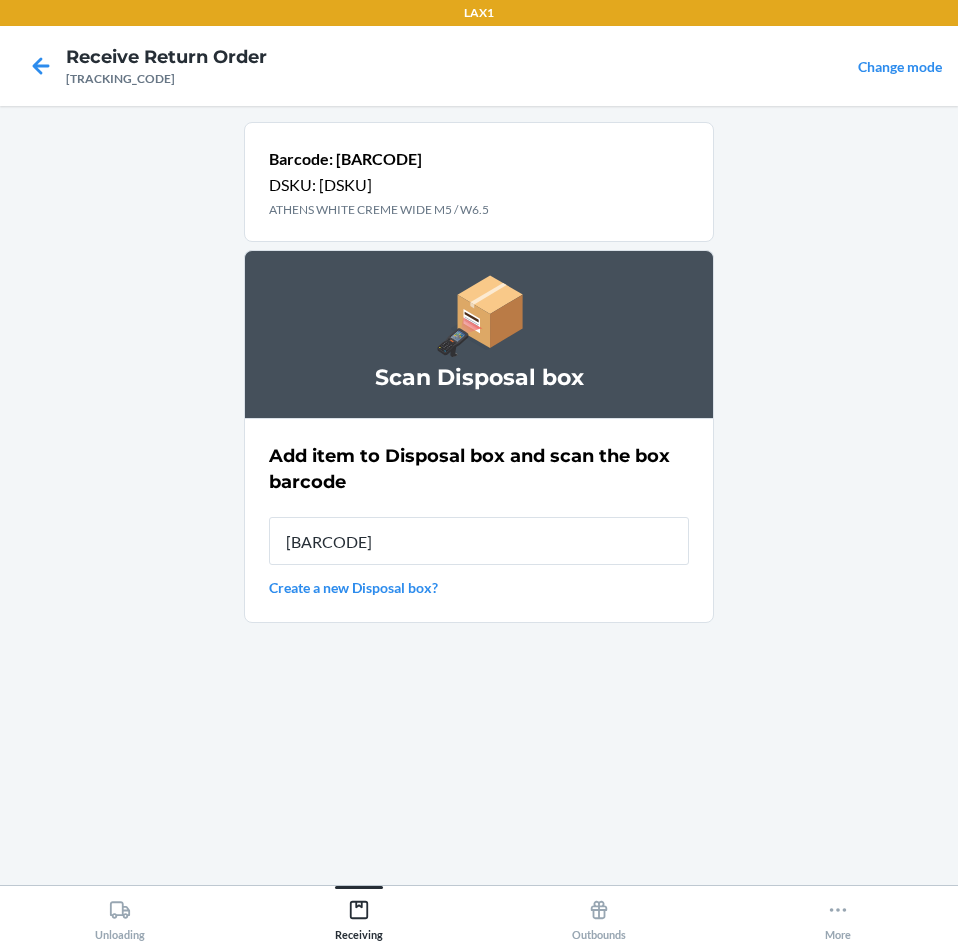 type on "[BARCODE]" 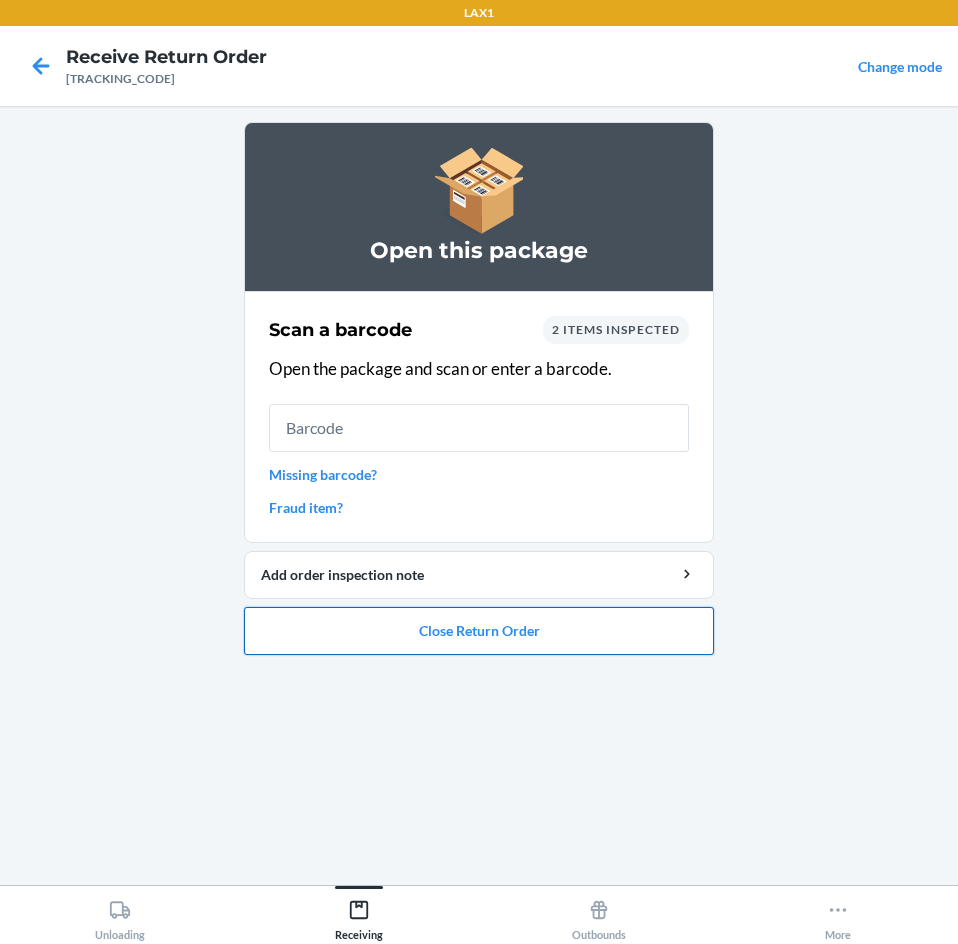 click on "Close Return Order" at bounding box center [479, 631] 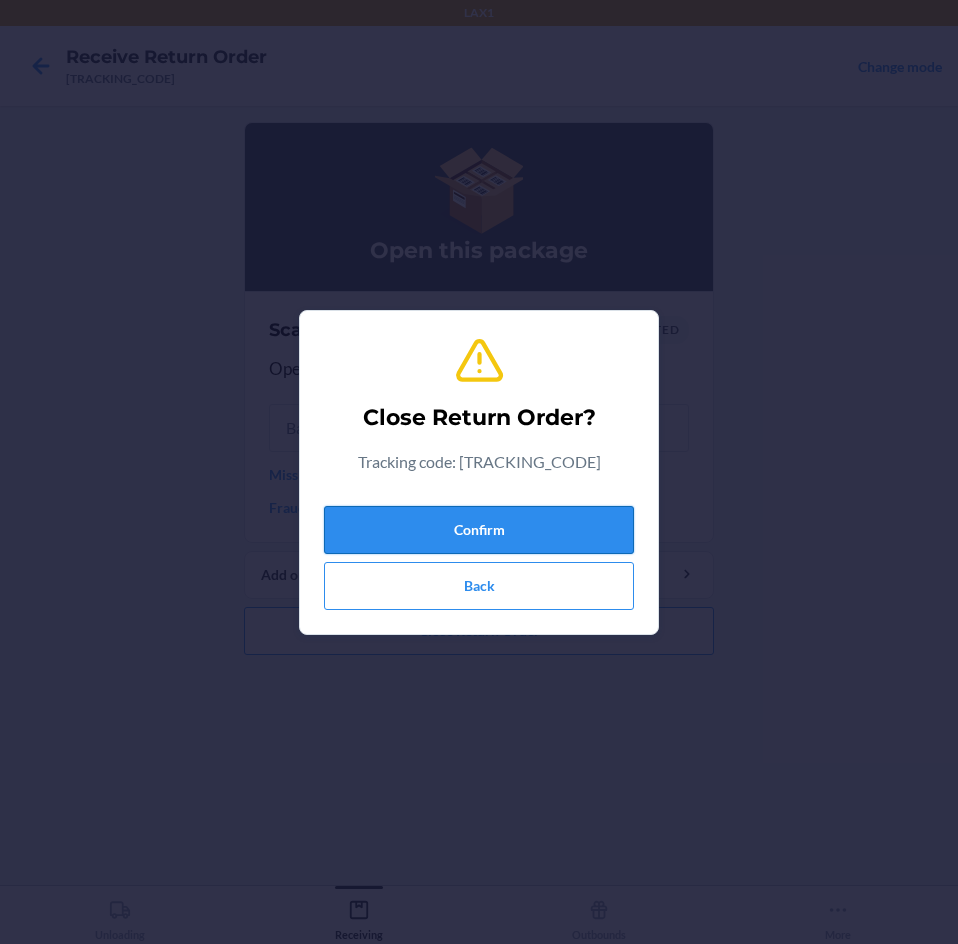 click on "Confirm" at bounding box center [479, 530] 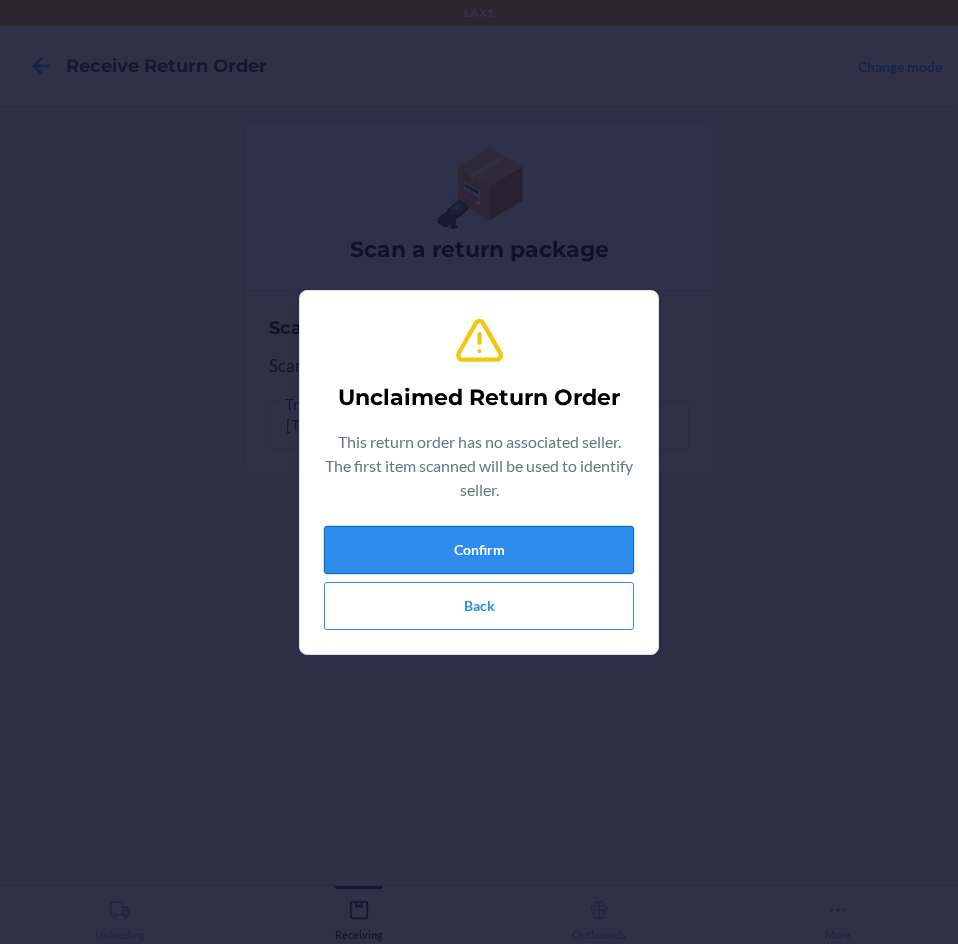 click on "Confirm" at bounding box center (479, 550) 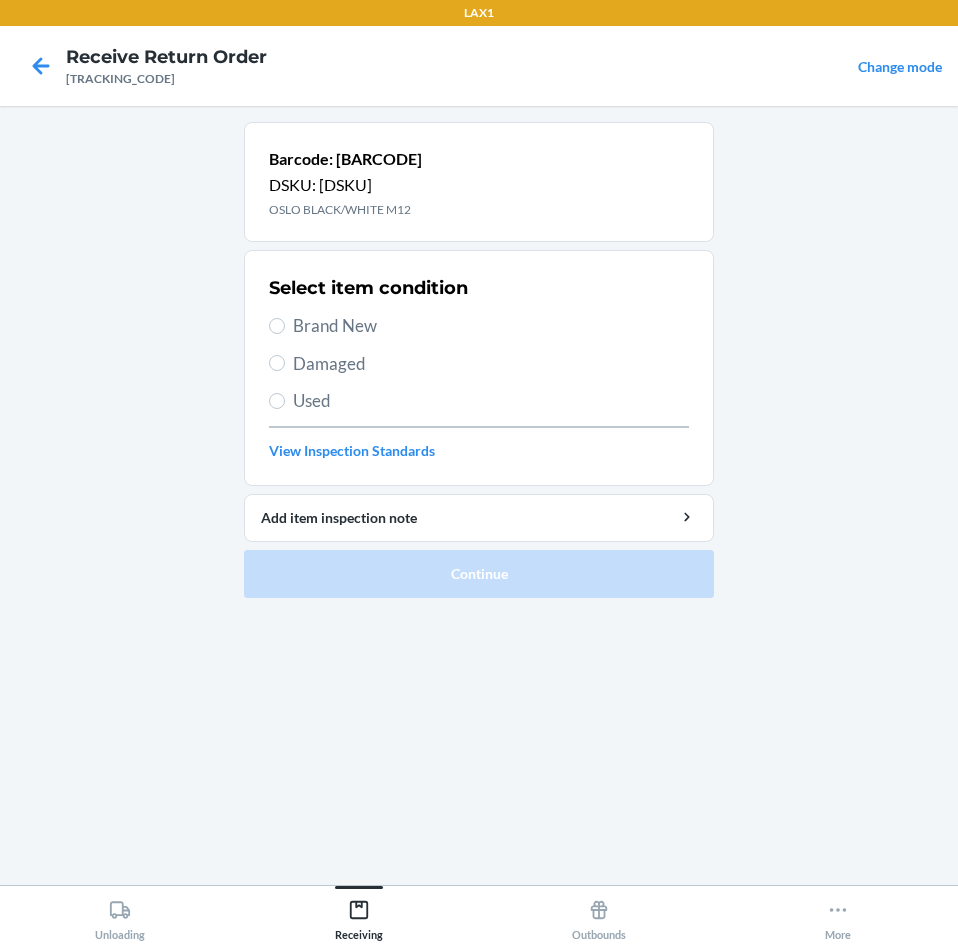 click on "Brand New" at bounding box center (491, 326) 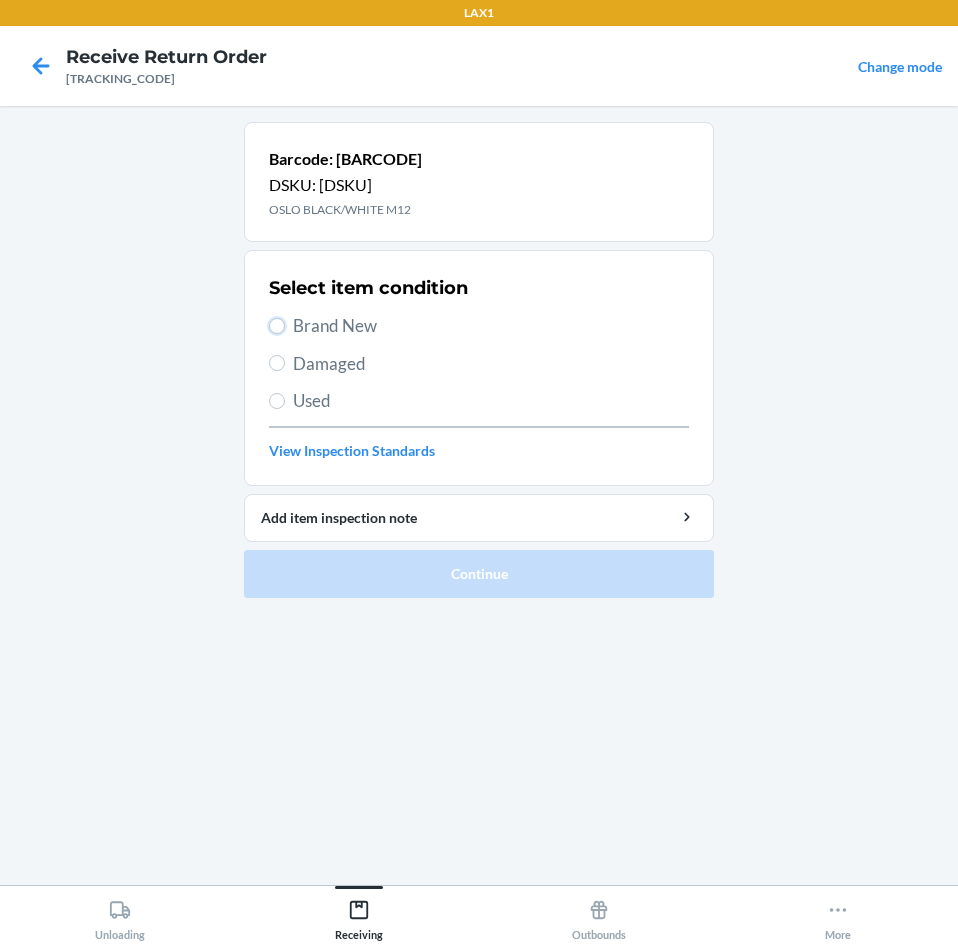 click on "Brand New" at bounding box center [277, 326] 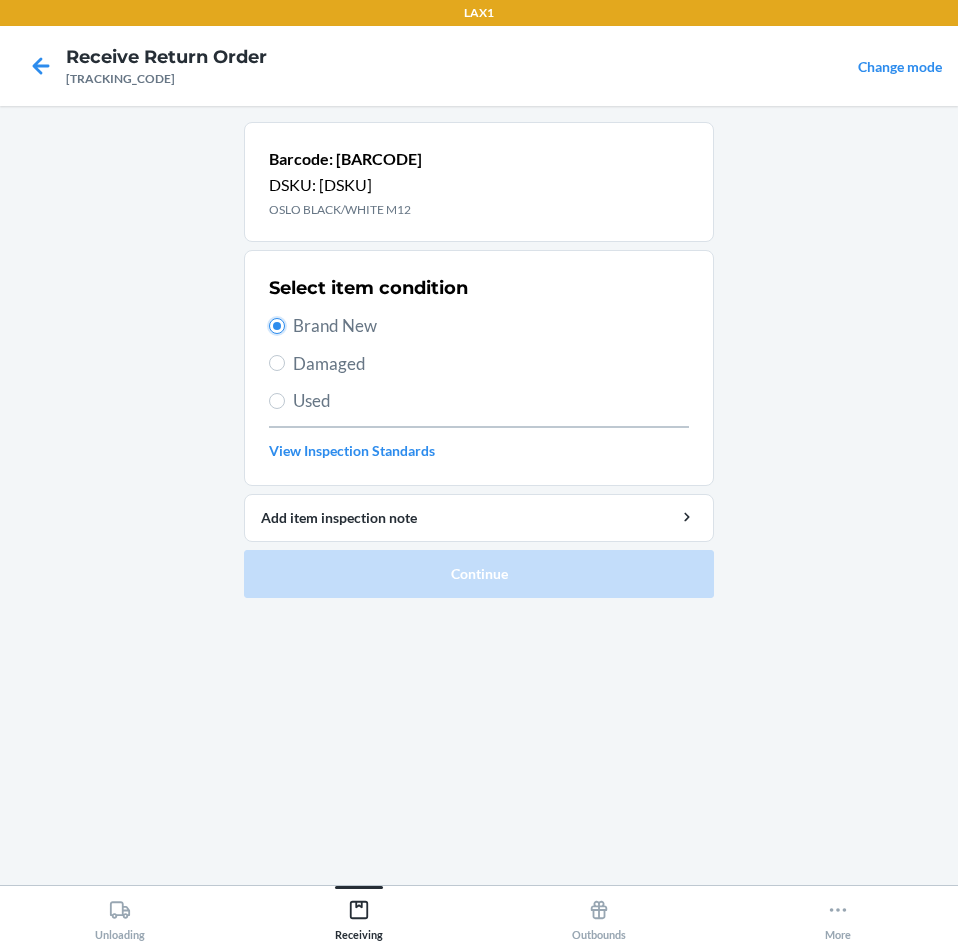 radio on "true" 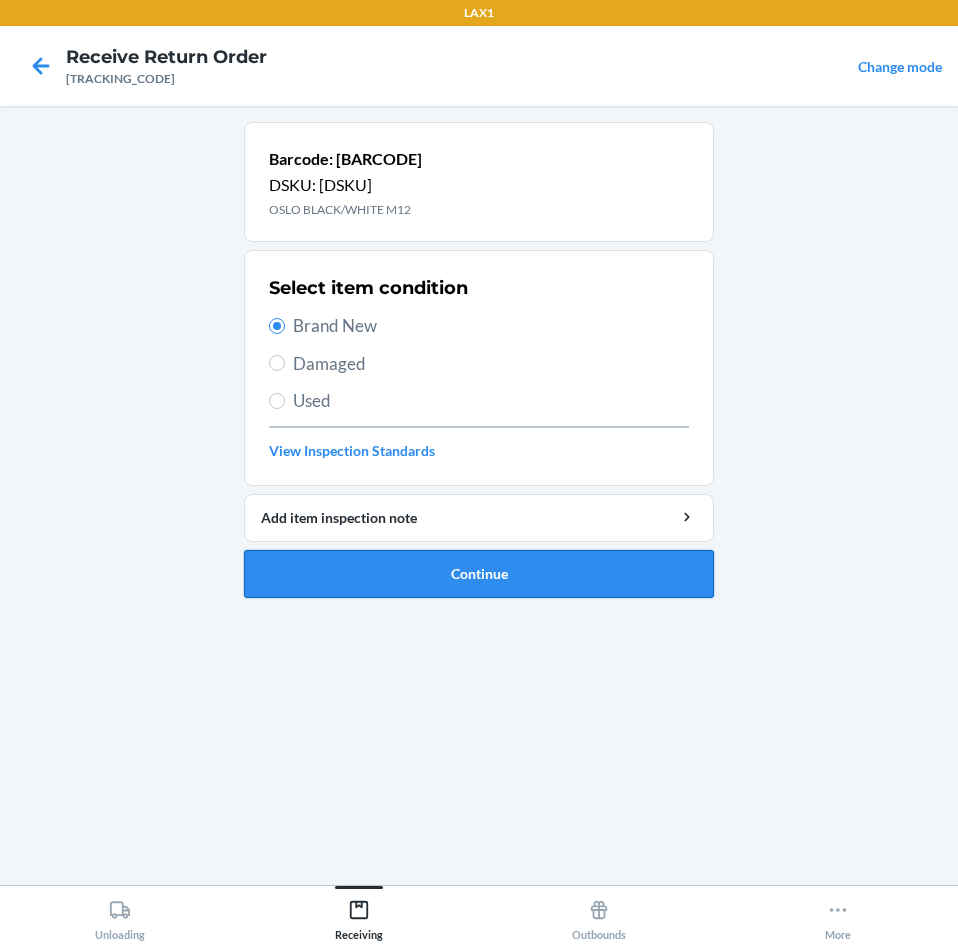 click on "Continue" at bounding box center [479, 574] 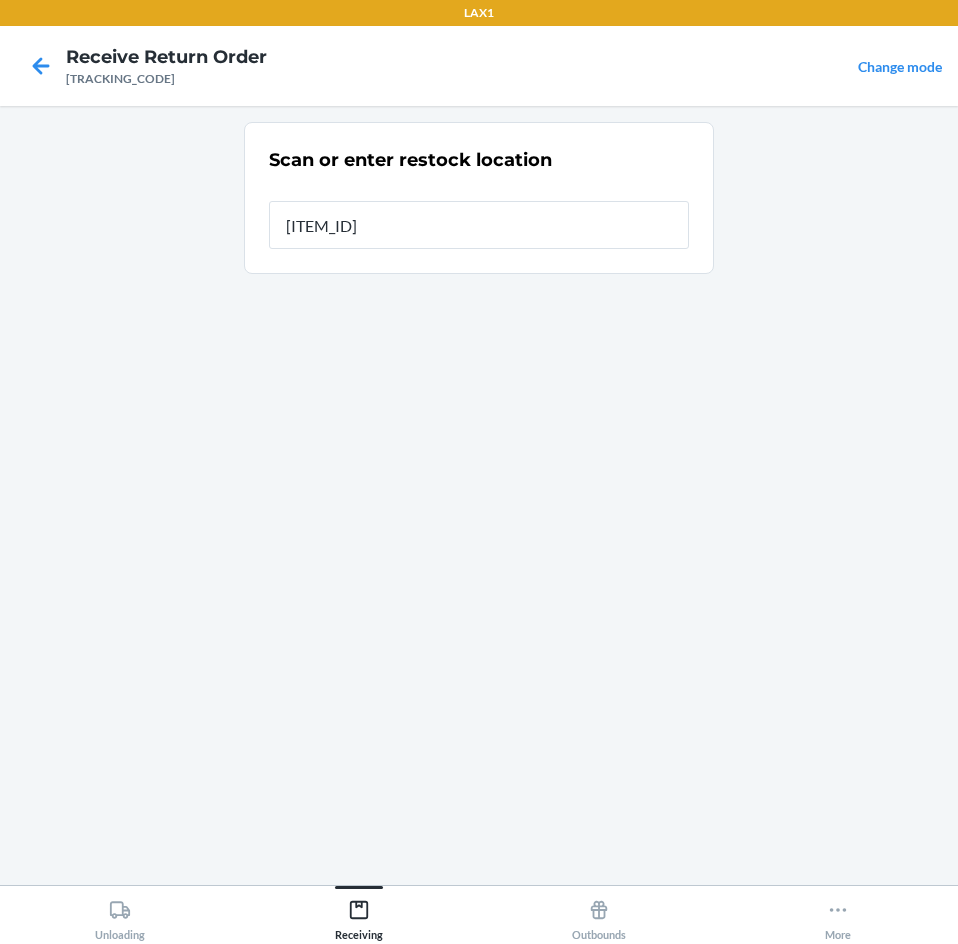 type on "[ITEM_ID]" 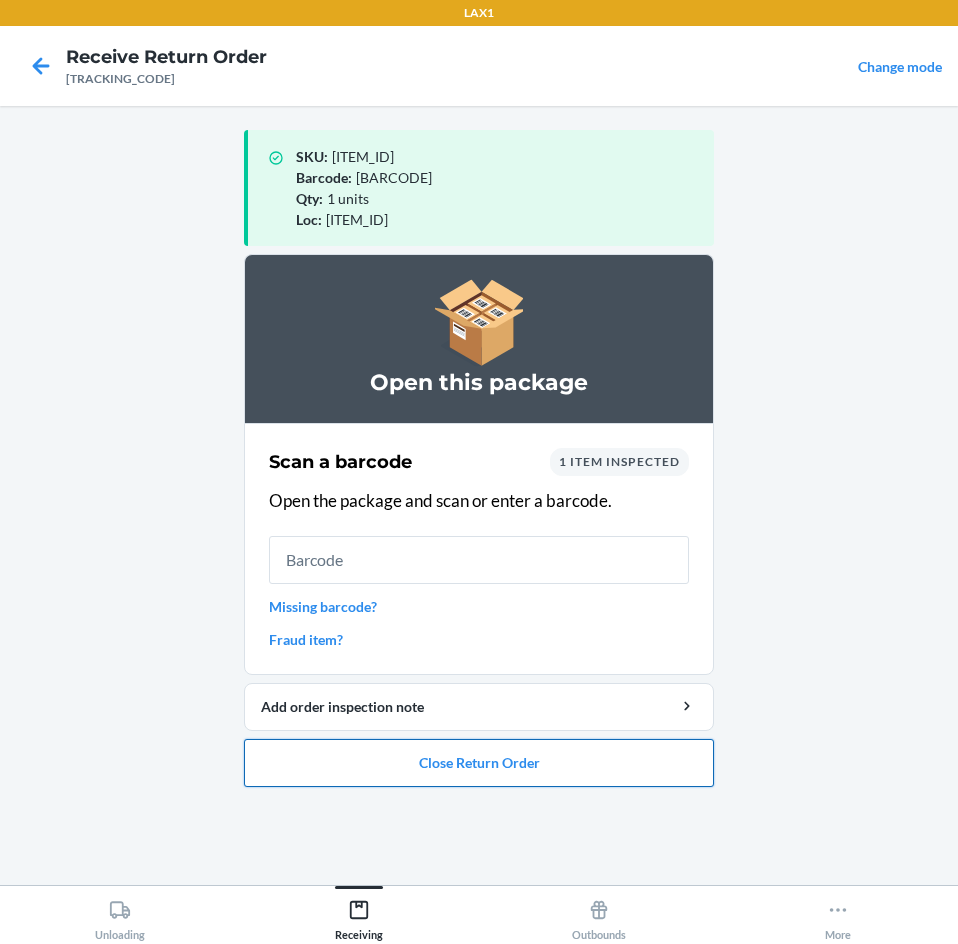 click on "Close Return Order" at bounding box center (479, 763) 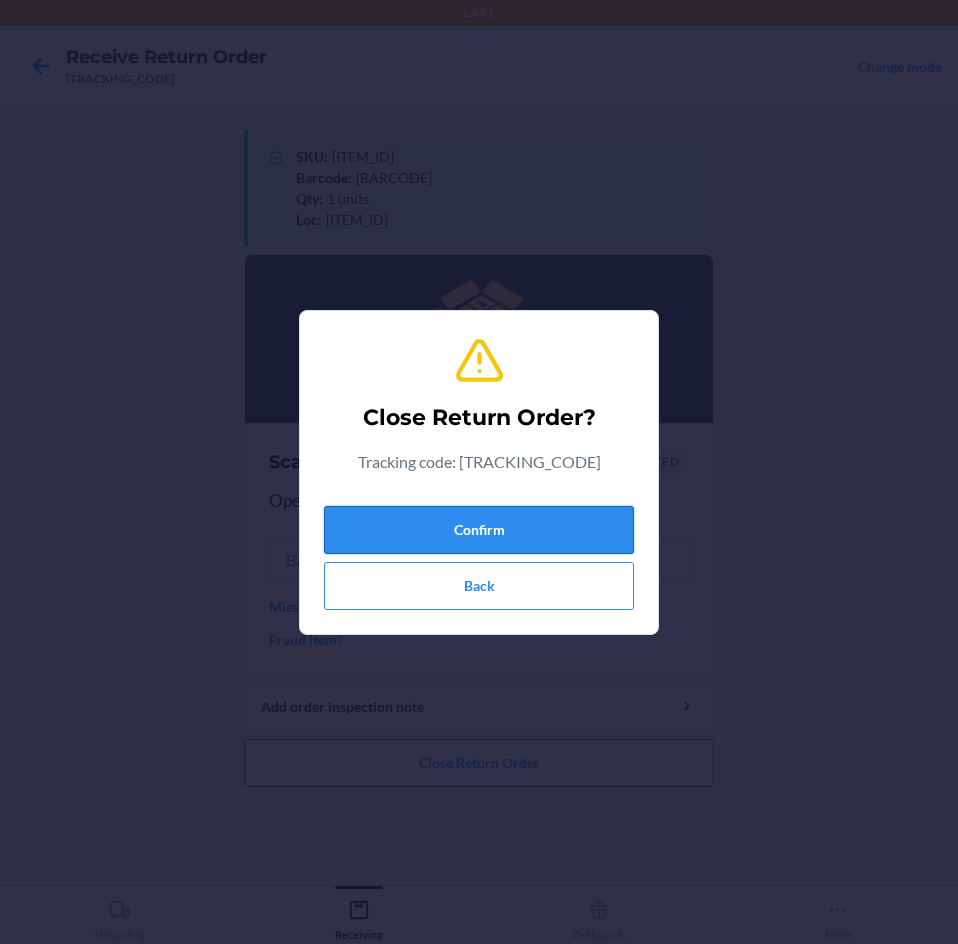 click on "Confirm" at bounding box center (479, 530) 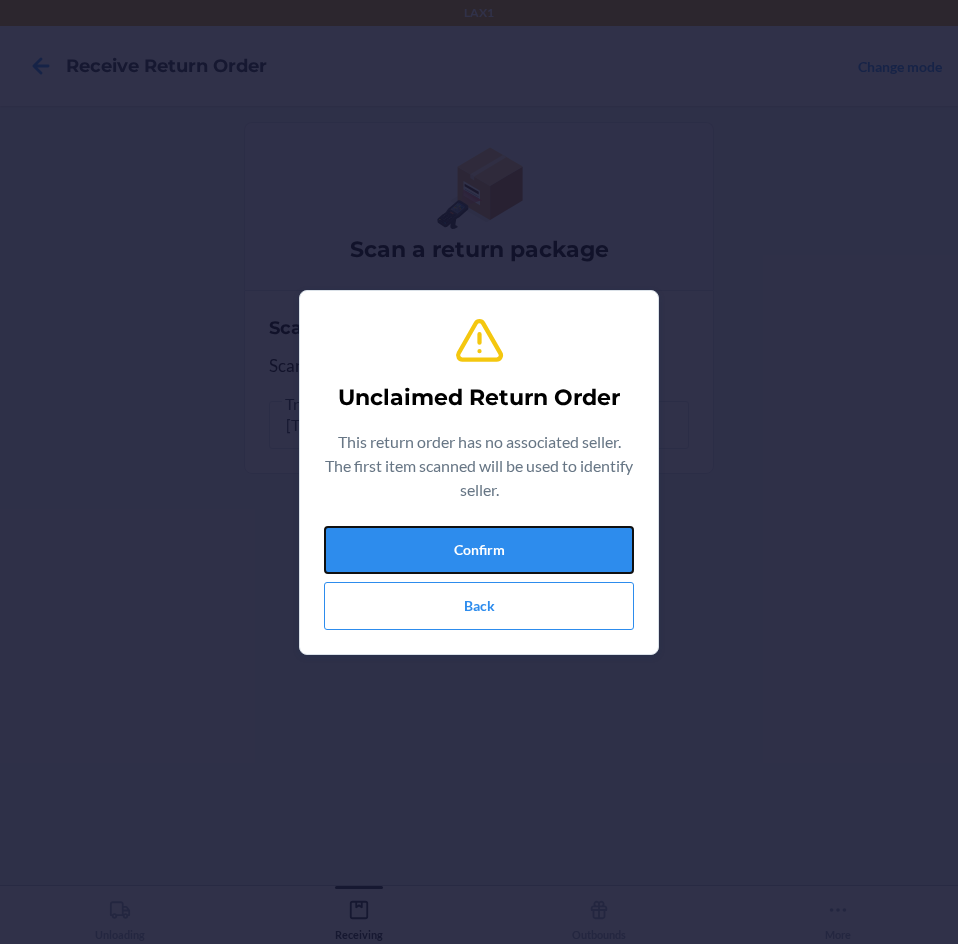 click on "Confirm" at bounding box center [479, 550] 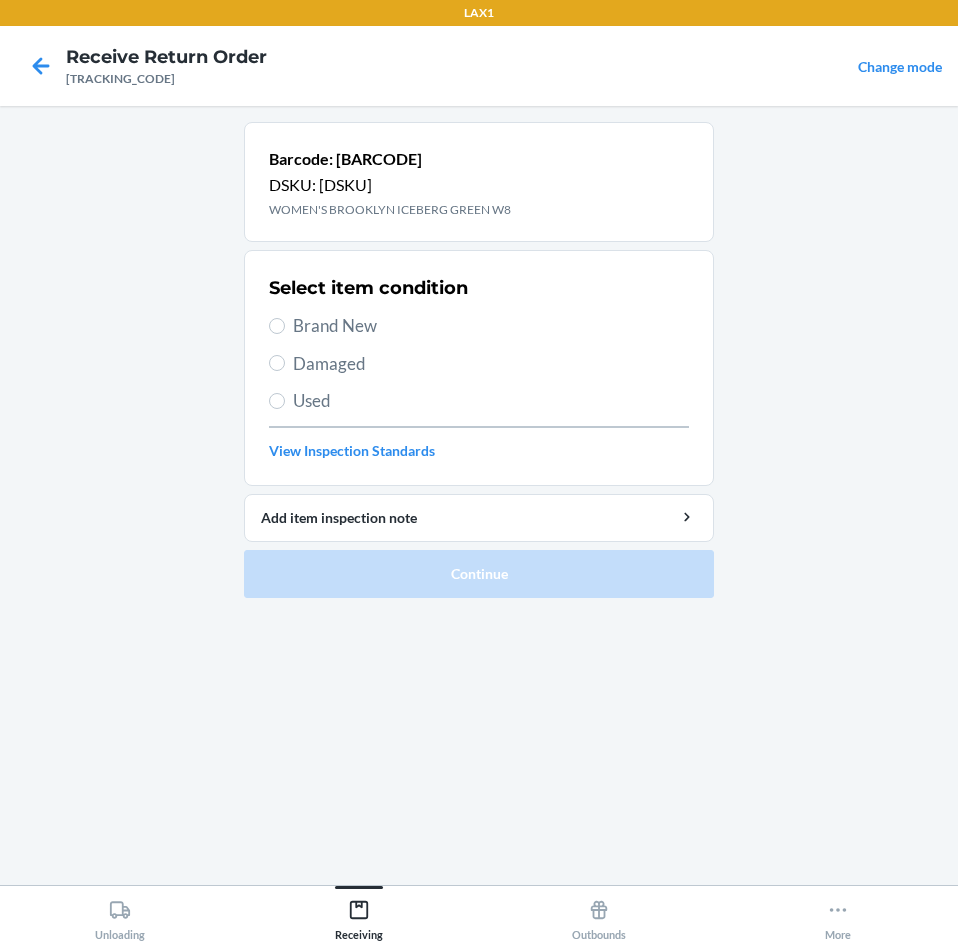 click on "Brand New" at bounding box center [491, 326] 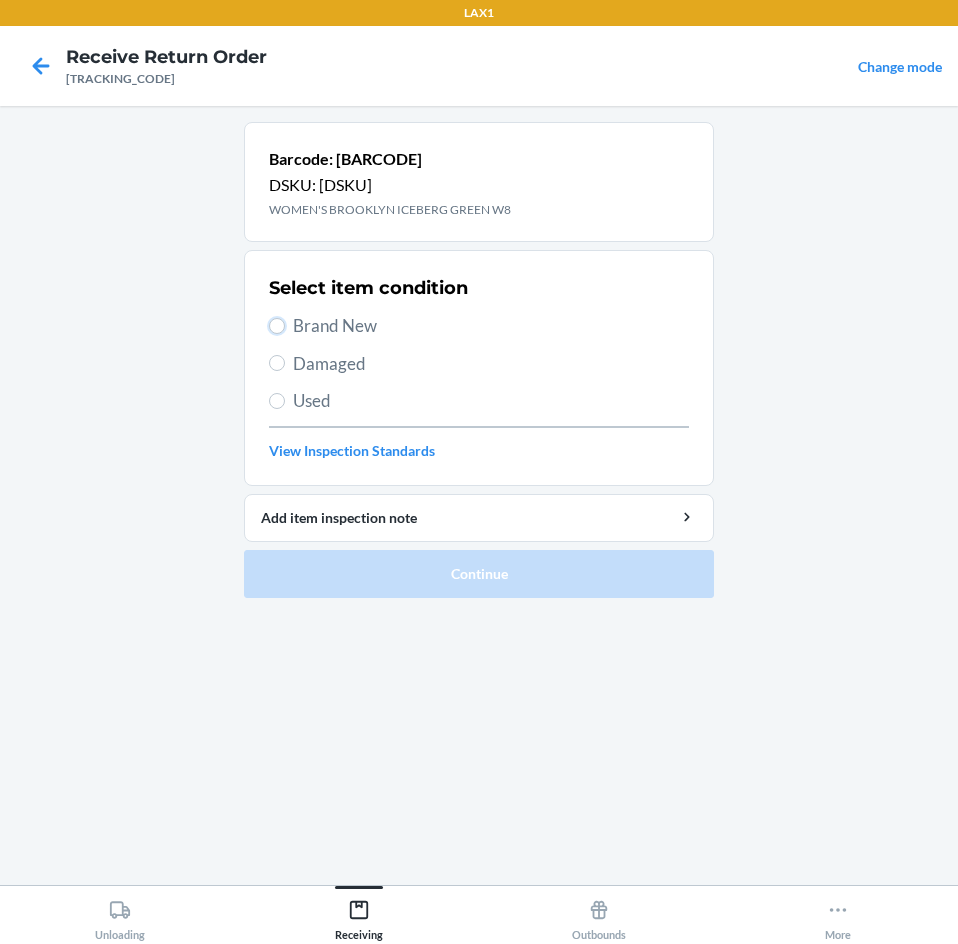 click on "Brand New" at bounding box center [277, 326] 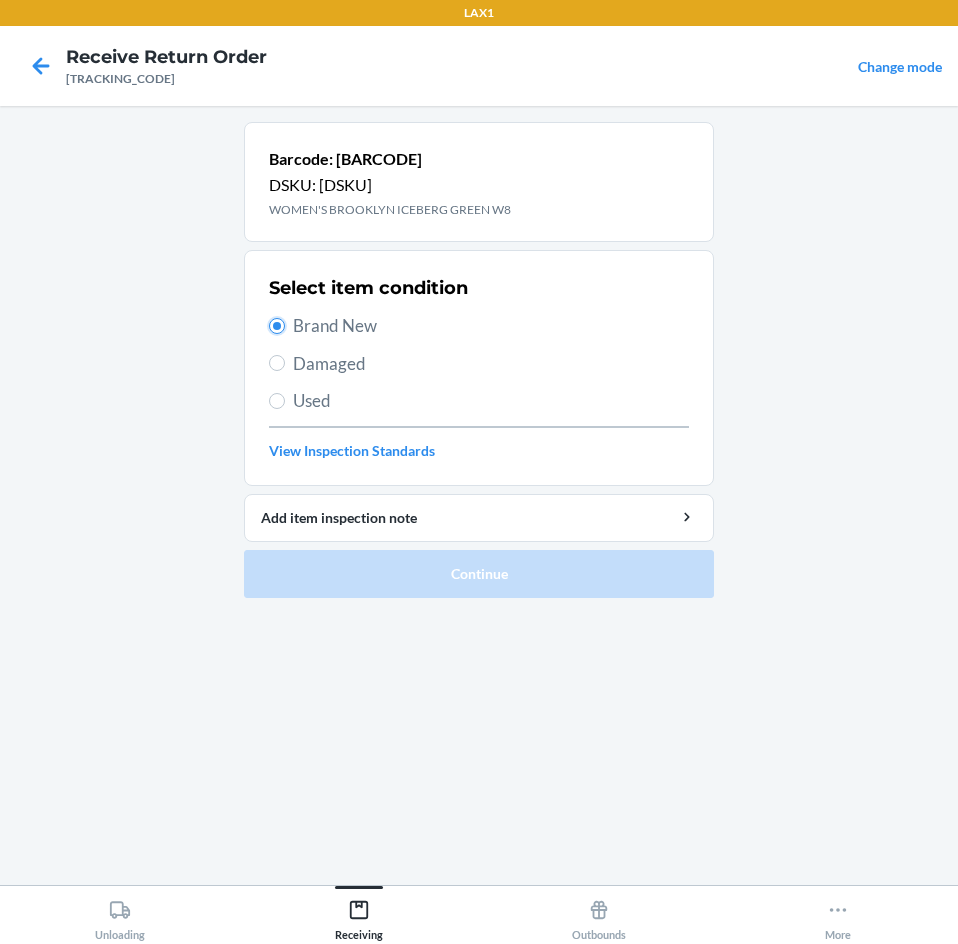 radio on "true" 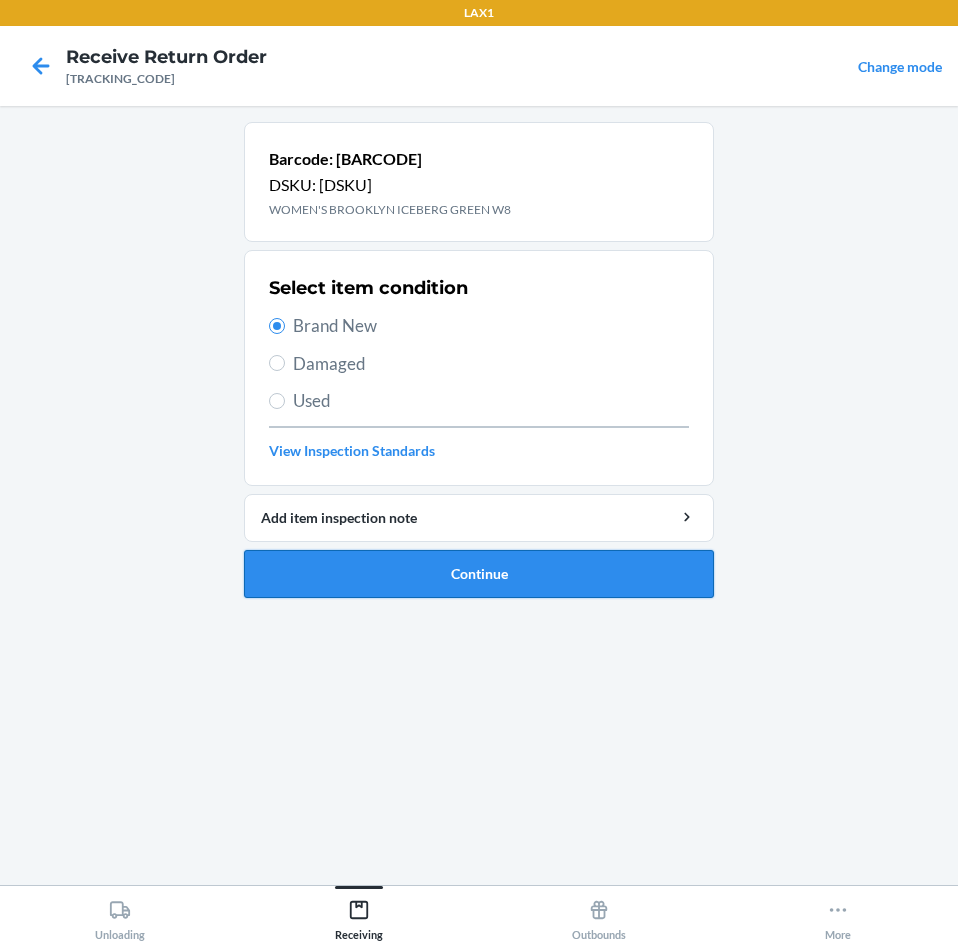 click on "Continue" at bounding box center [479, 574] 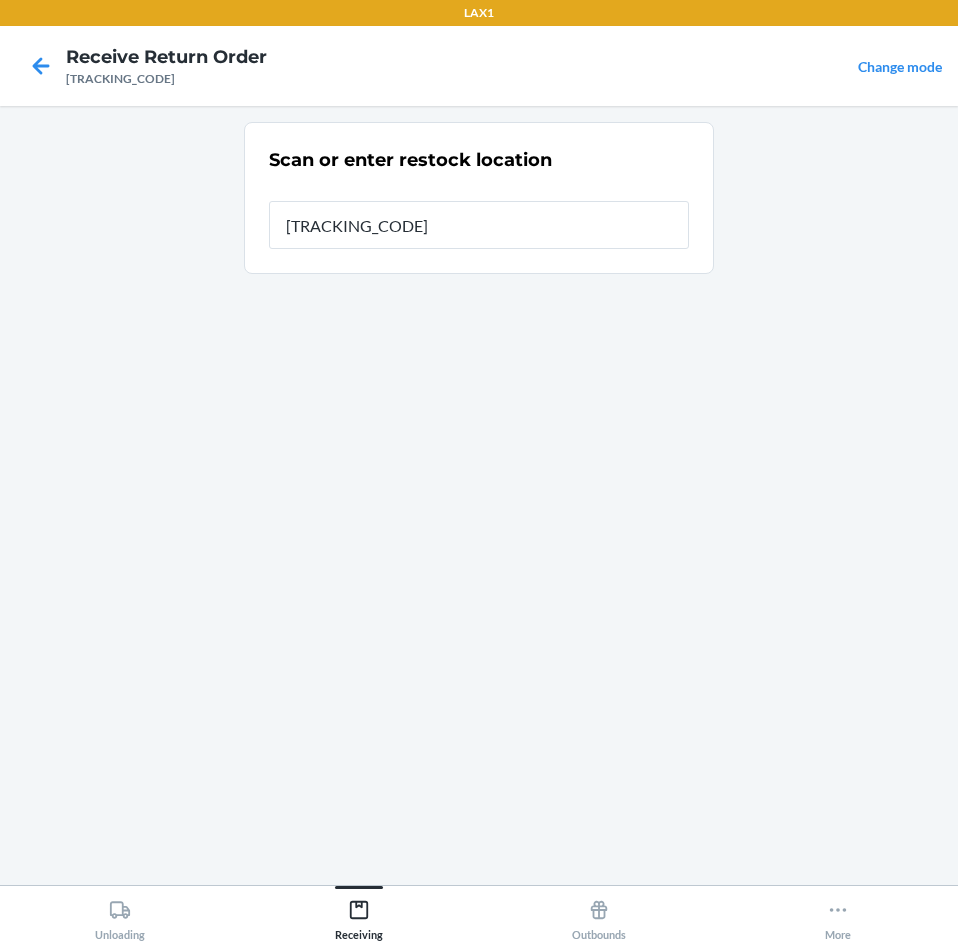 type on "[ITEM_ID]" 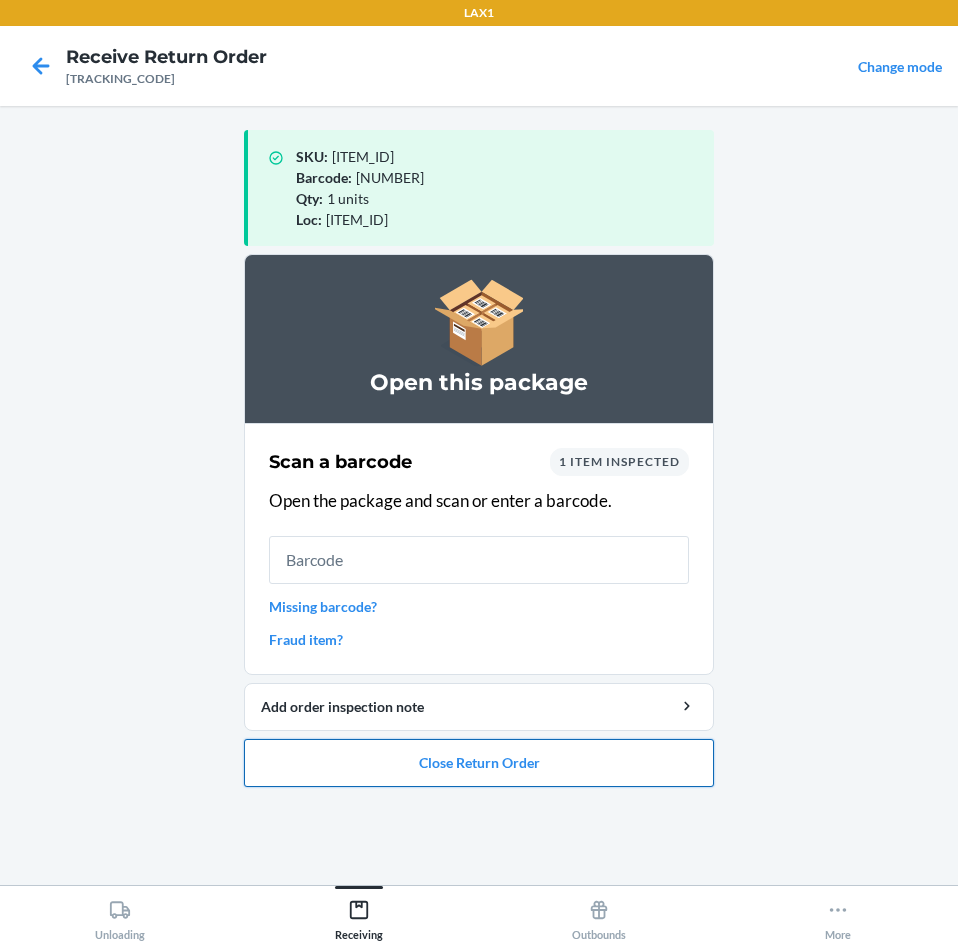 click on "Close Return Order" at bounding box center [479, 763] 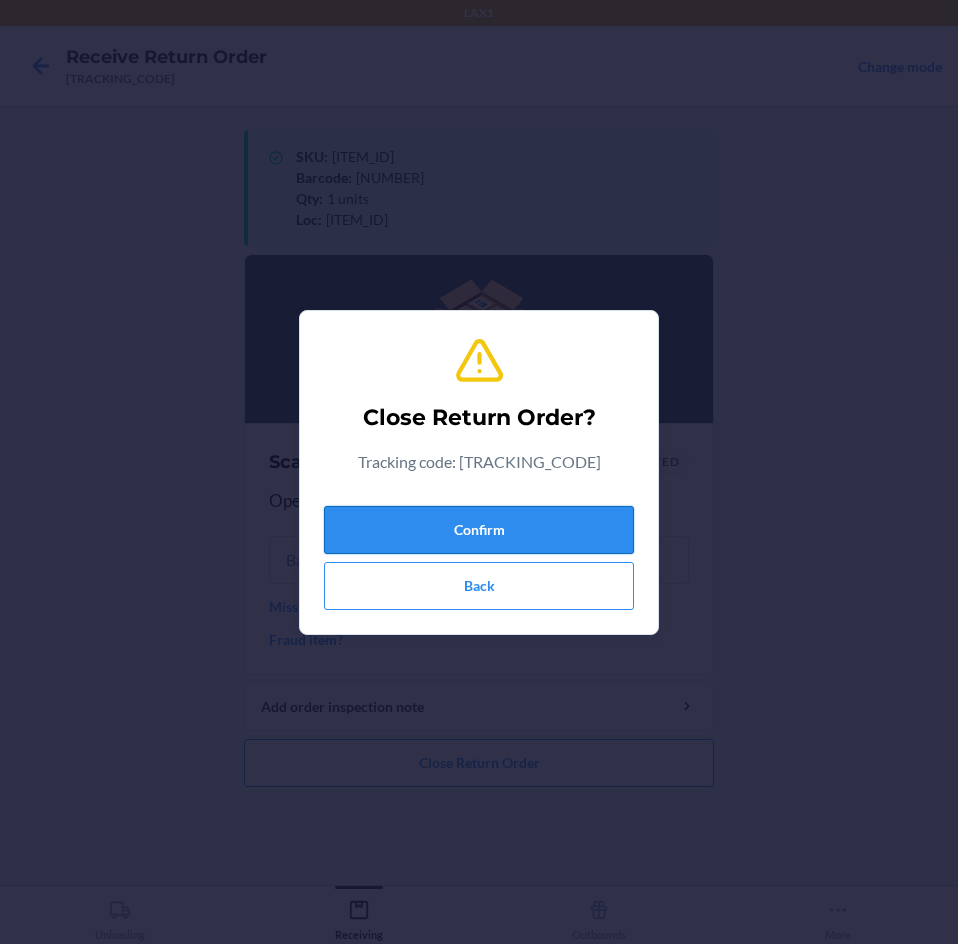 click on "Confirm" at bounding box center [479, 530] 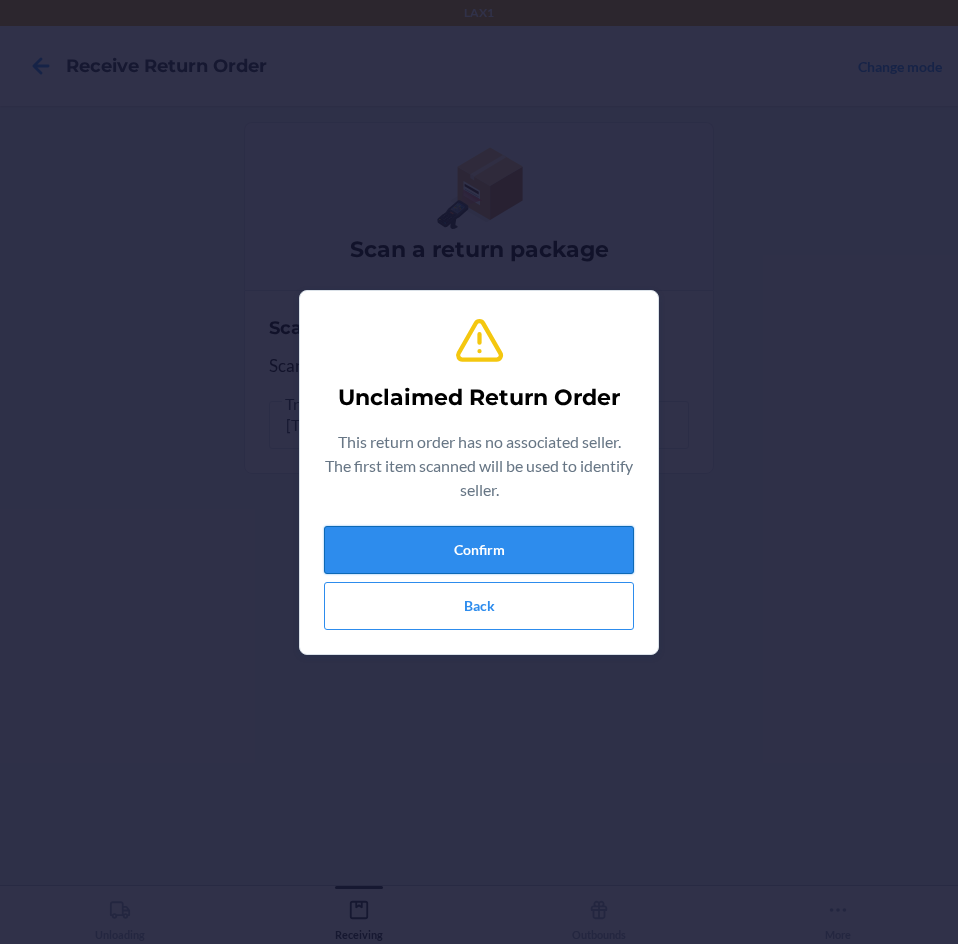 click on "Confirm" at bounding box center (479, 550) 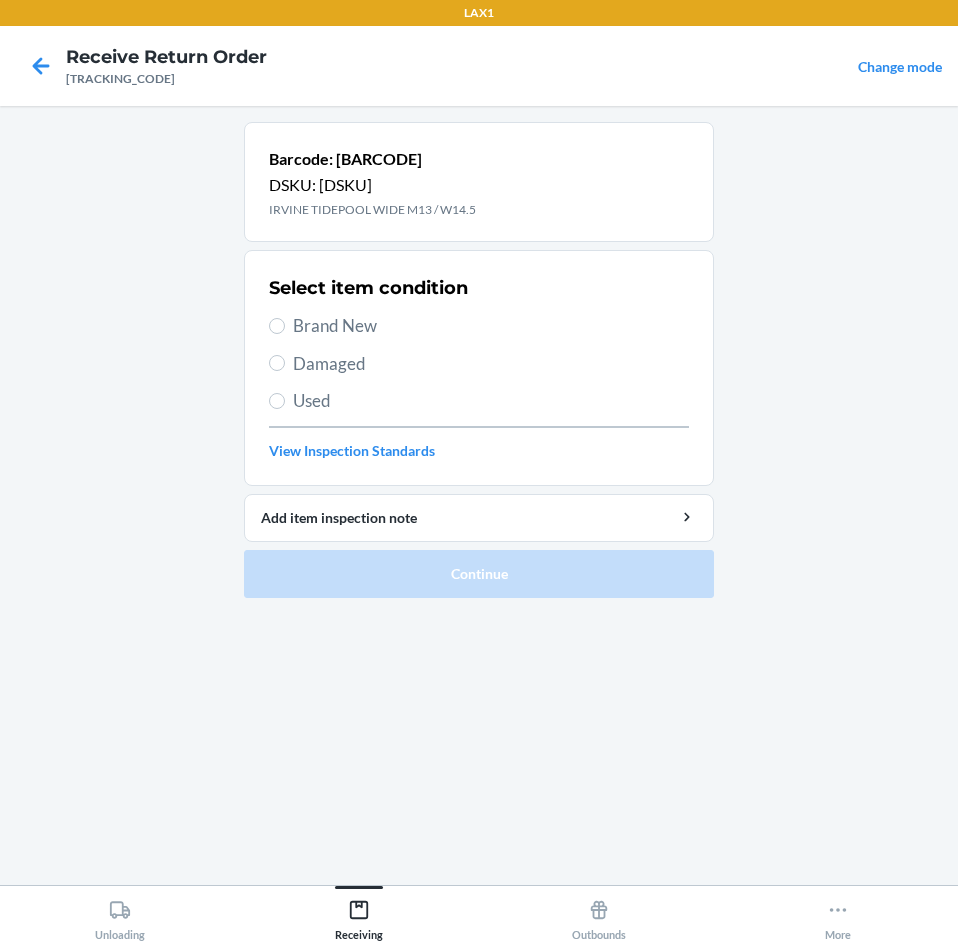 click on "Brand New" at bounding box center (491, 326) 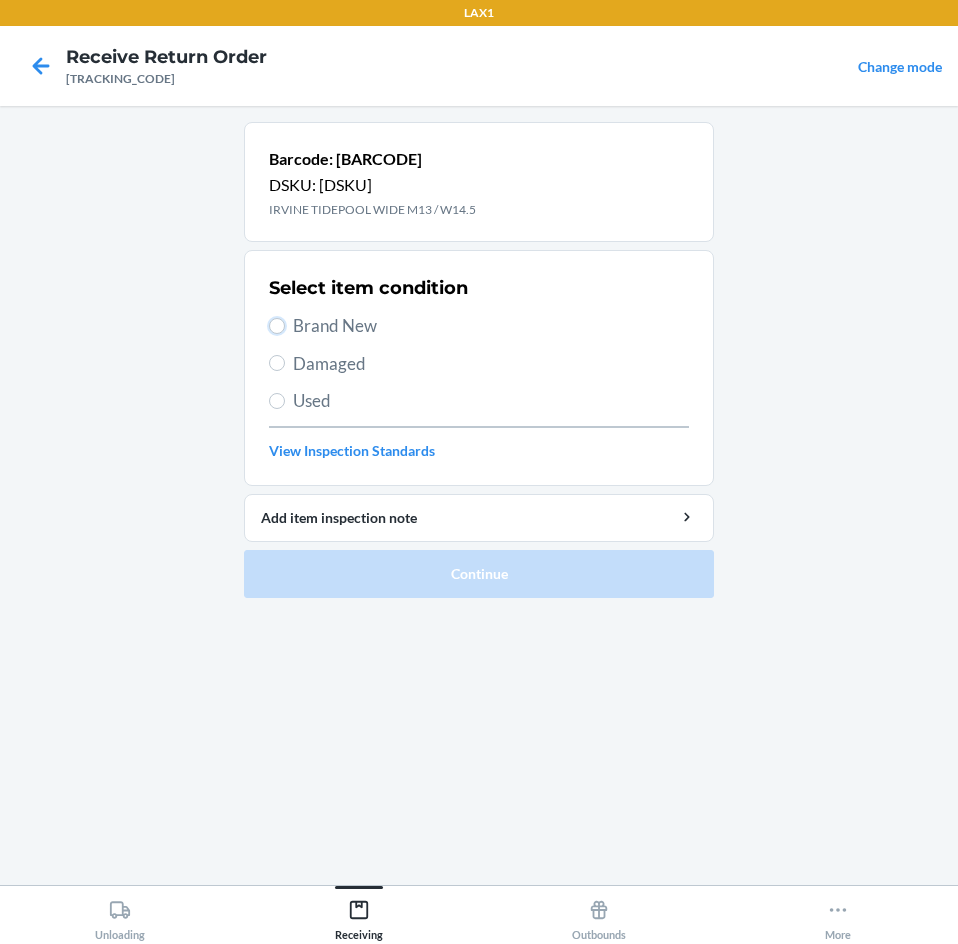 click on "Brand New" at bounding box center (277, 326) 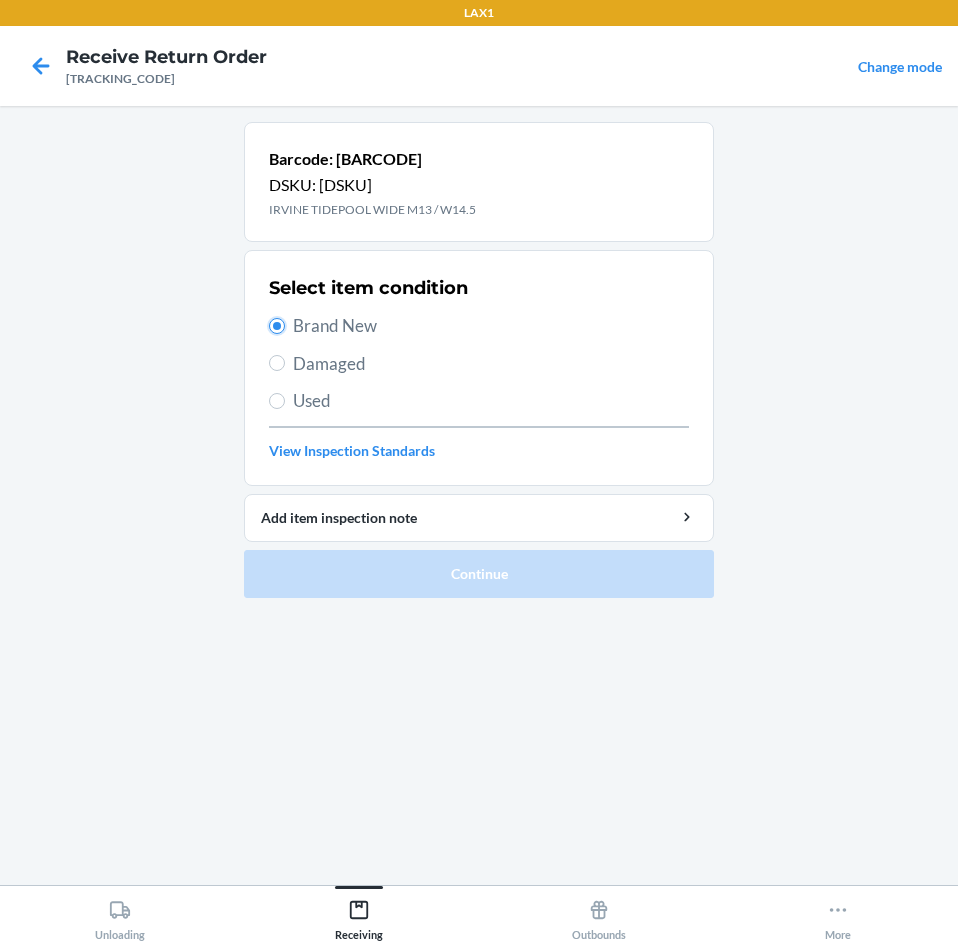 radio on "true" 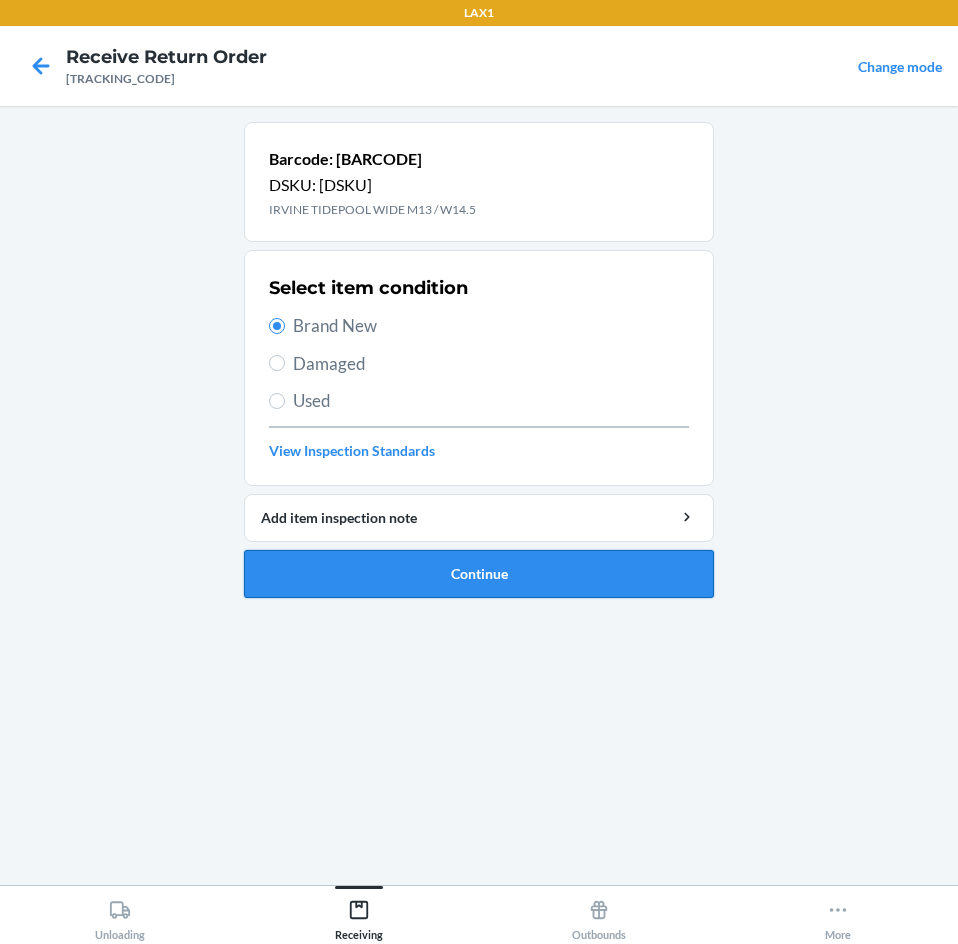 click on "Continue" at bounding box center (479, 574) 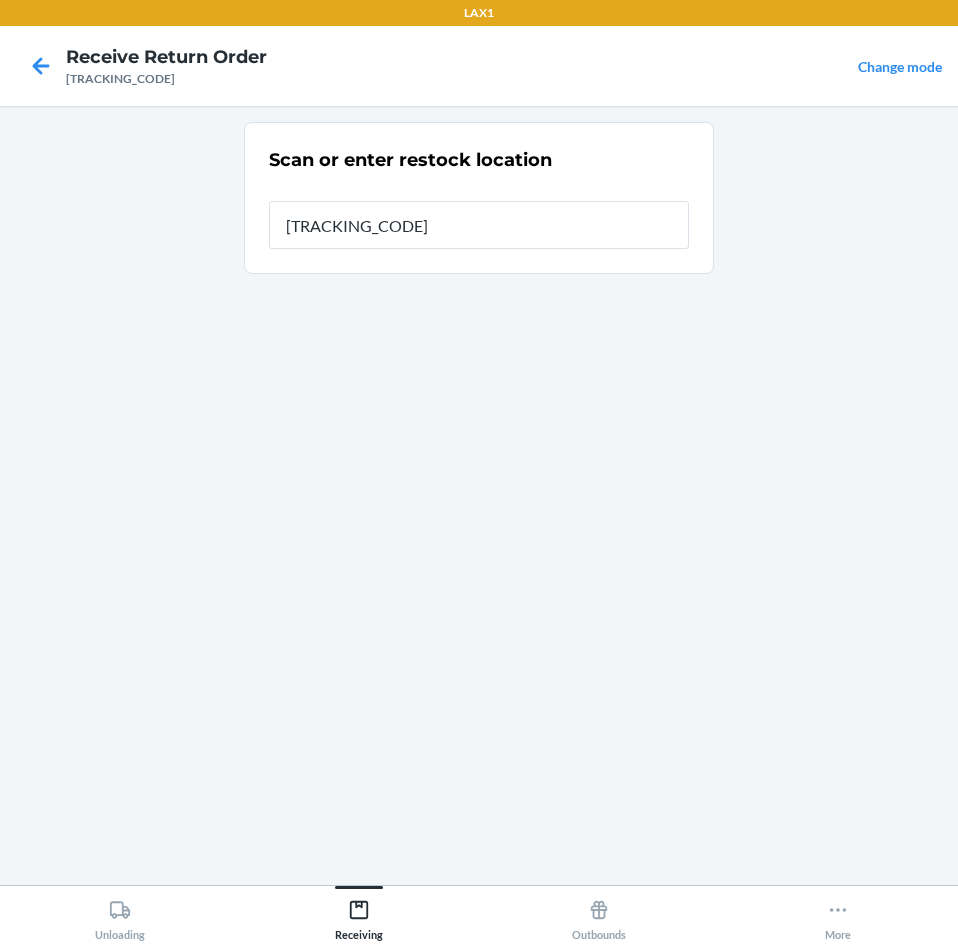 type on "[ITEM_ID]" 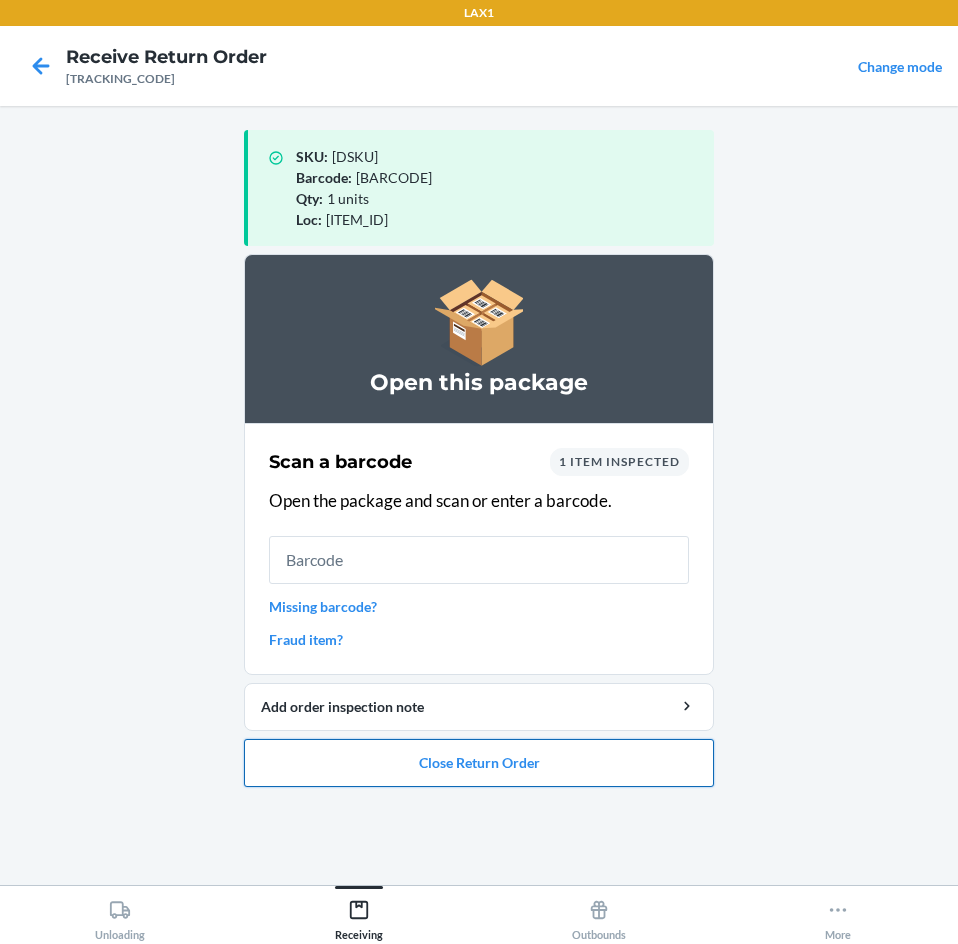 click on "Close Return Order" at bounding box center (479, 763) 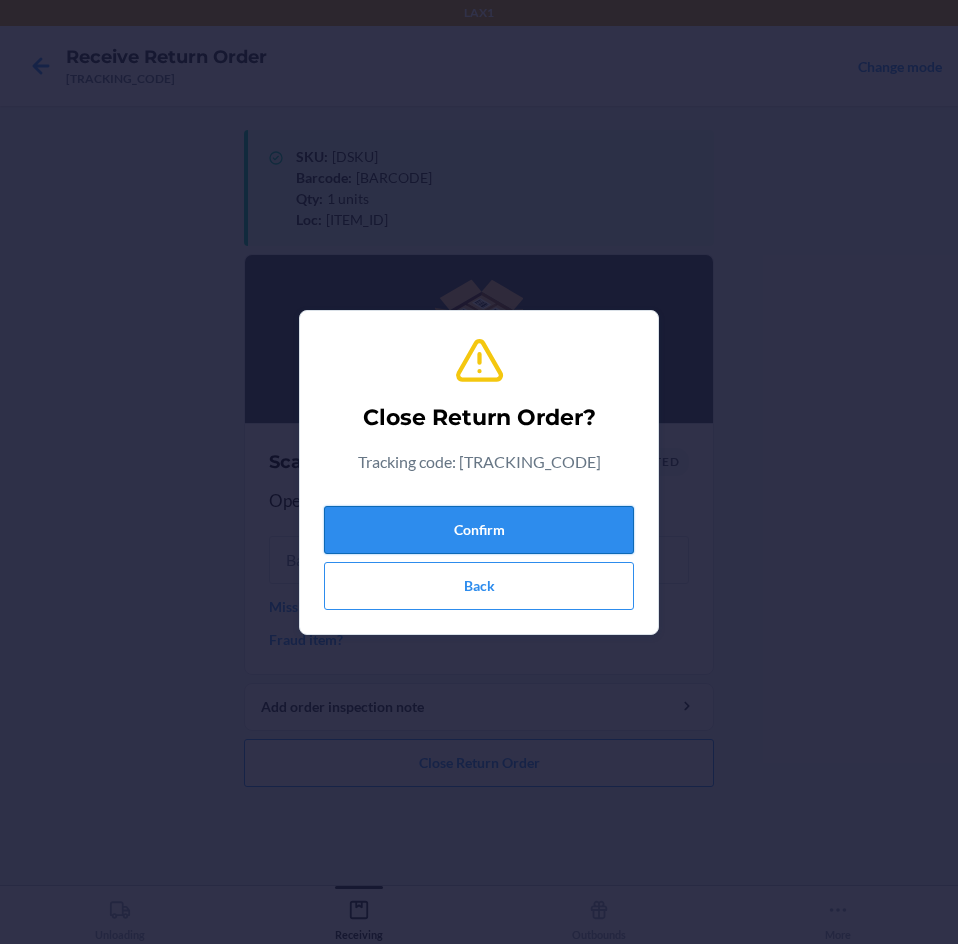 click on "Confirm" at bounding box center (479, 530) 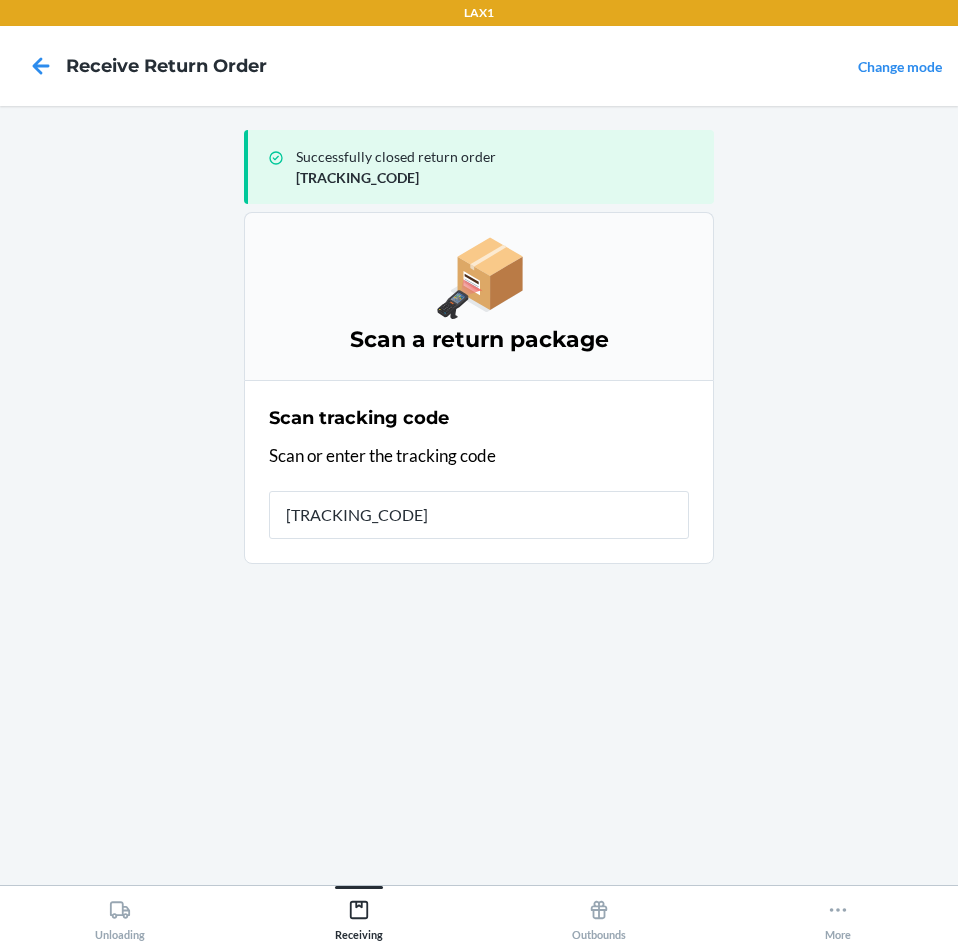 type on "[TRACKING_CODE]" 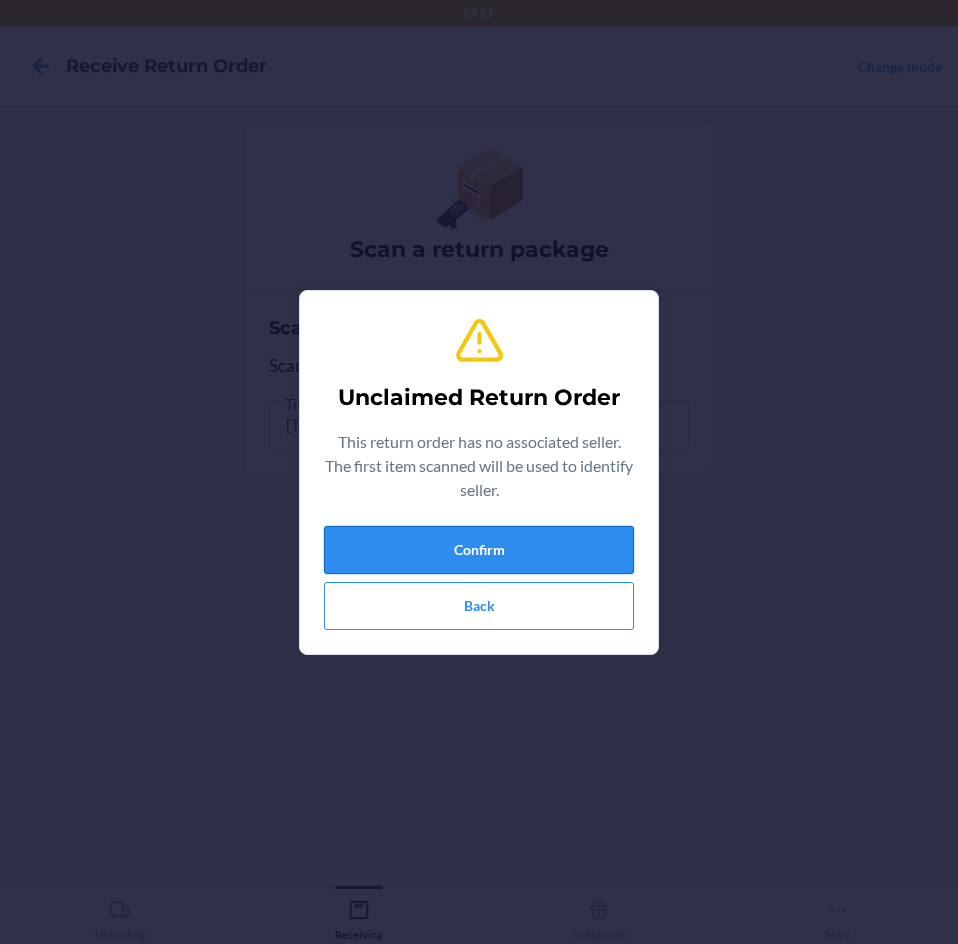 click on "Confirm" at bounding box center [479, 550] 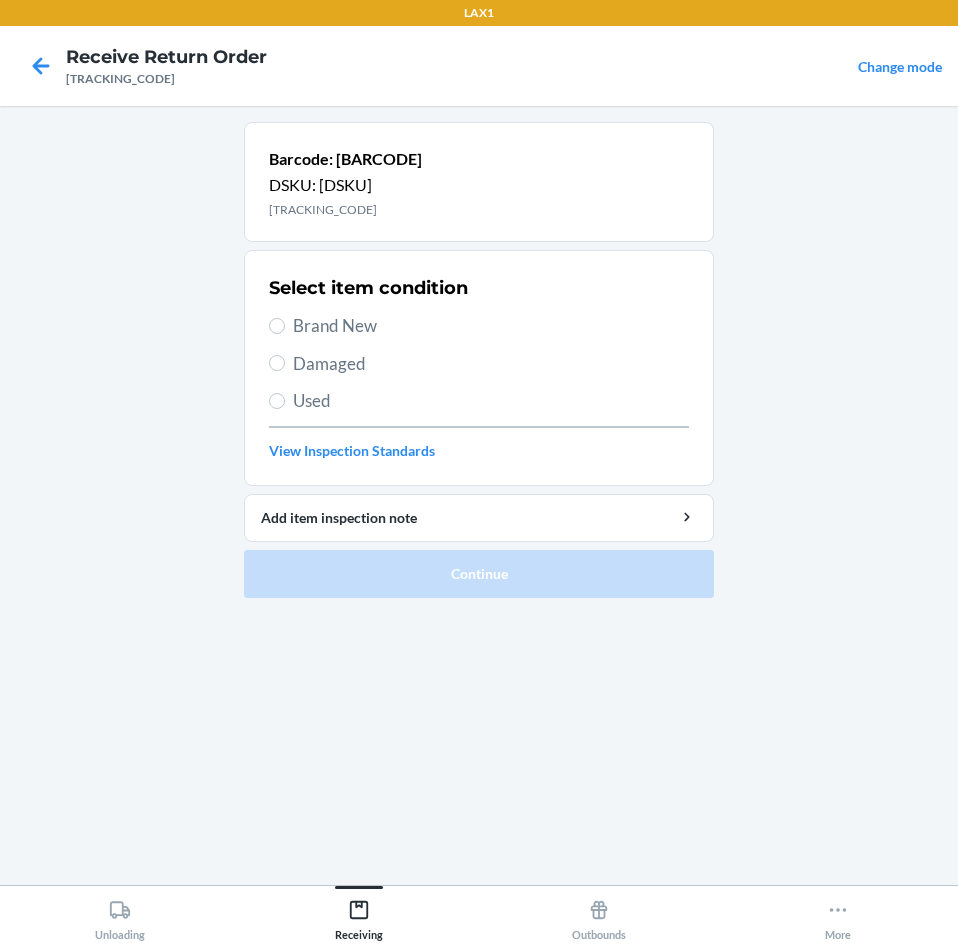 click on "Damaged" at bounding box center [491, 364] 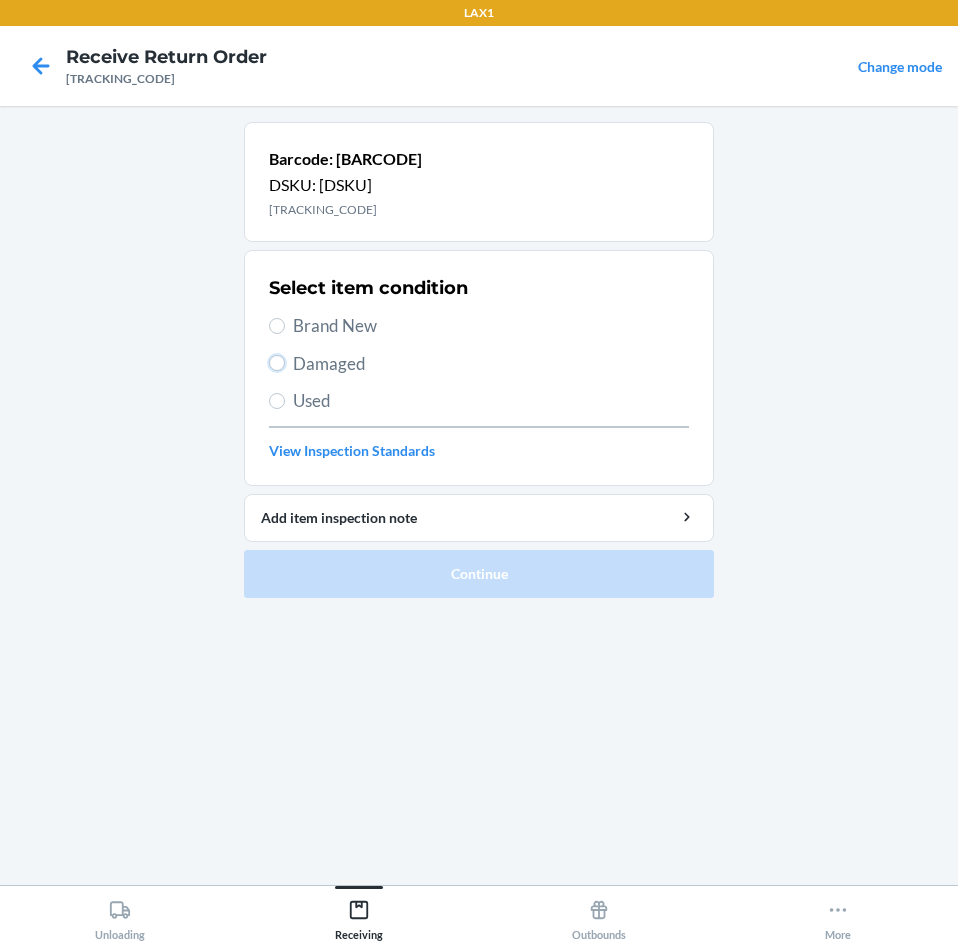 click on "Damaged" at bounding box center (277, 363) 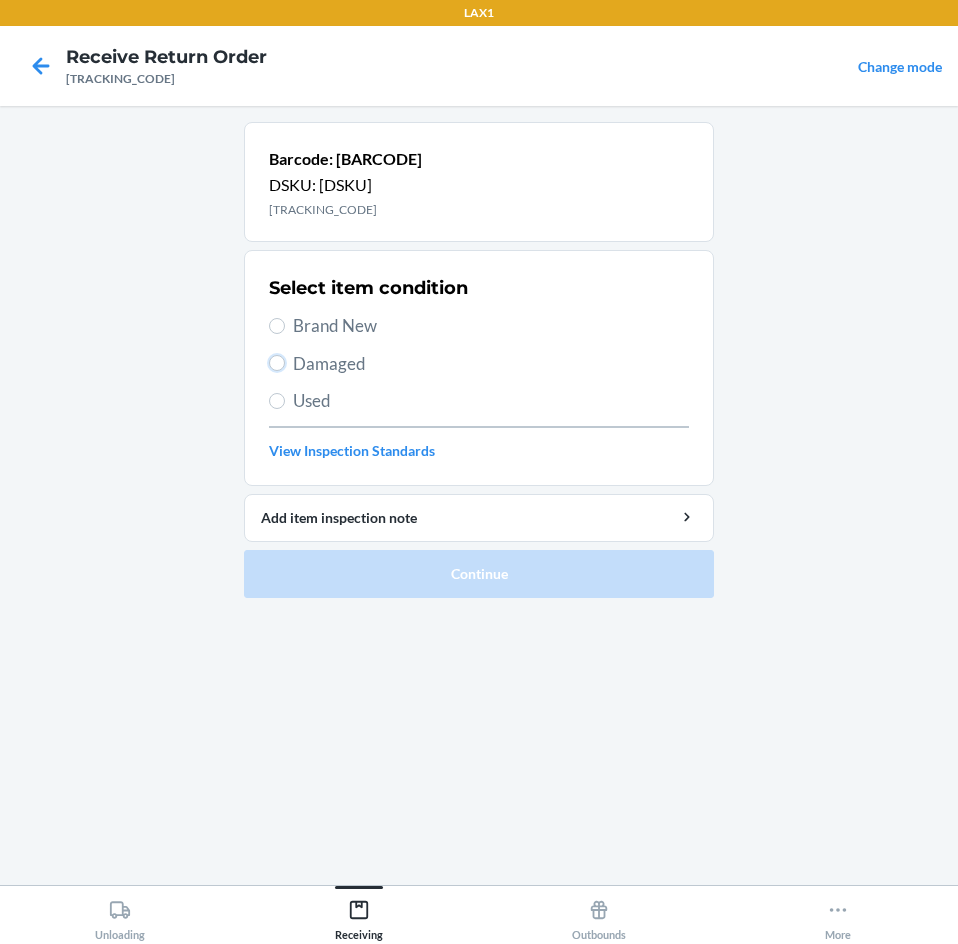 radio on "true" 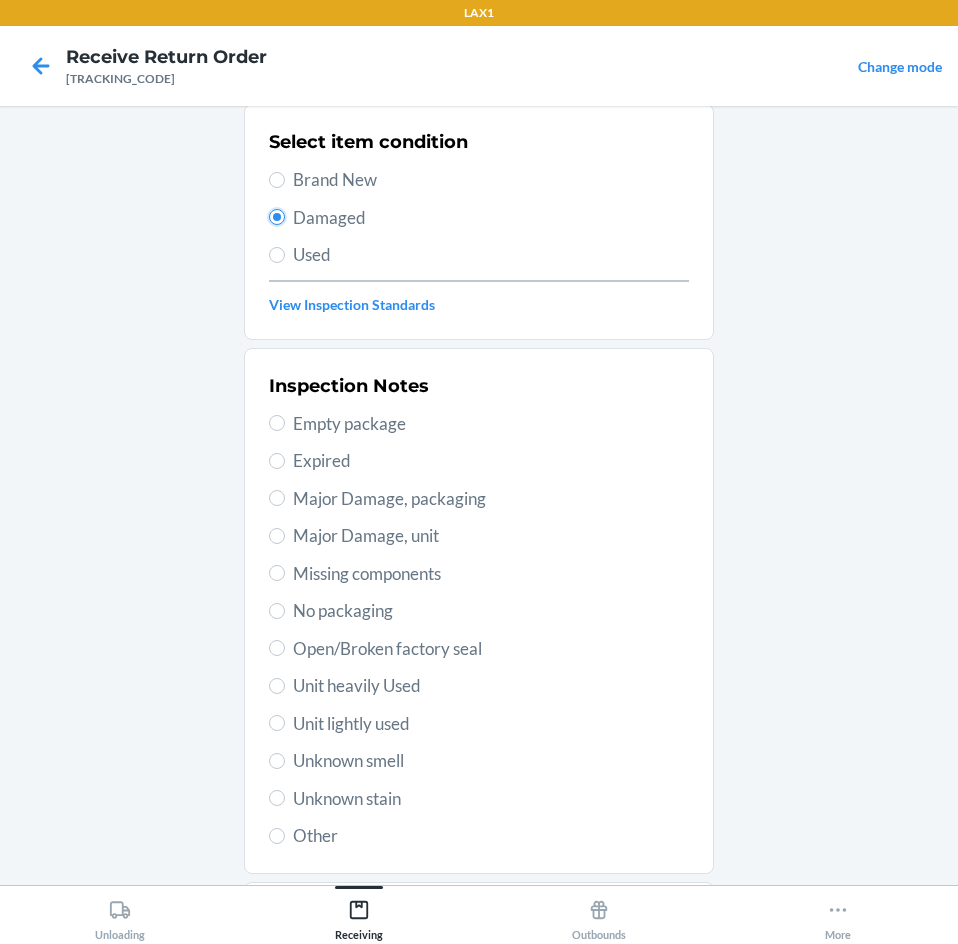 scroll, scrollTop: 263, scrollLeft: 0, axis: vertical 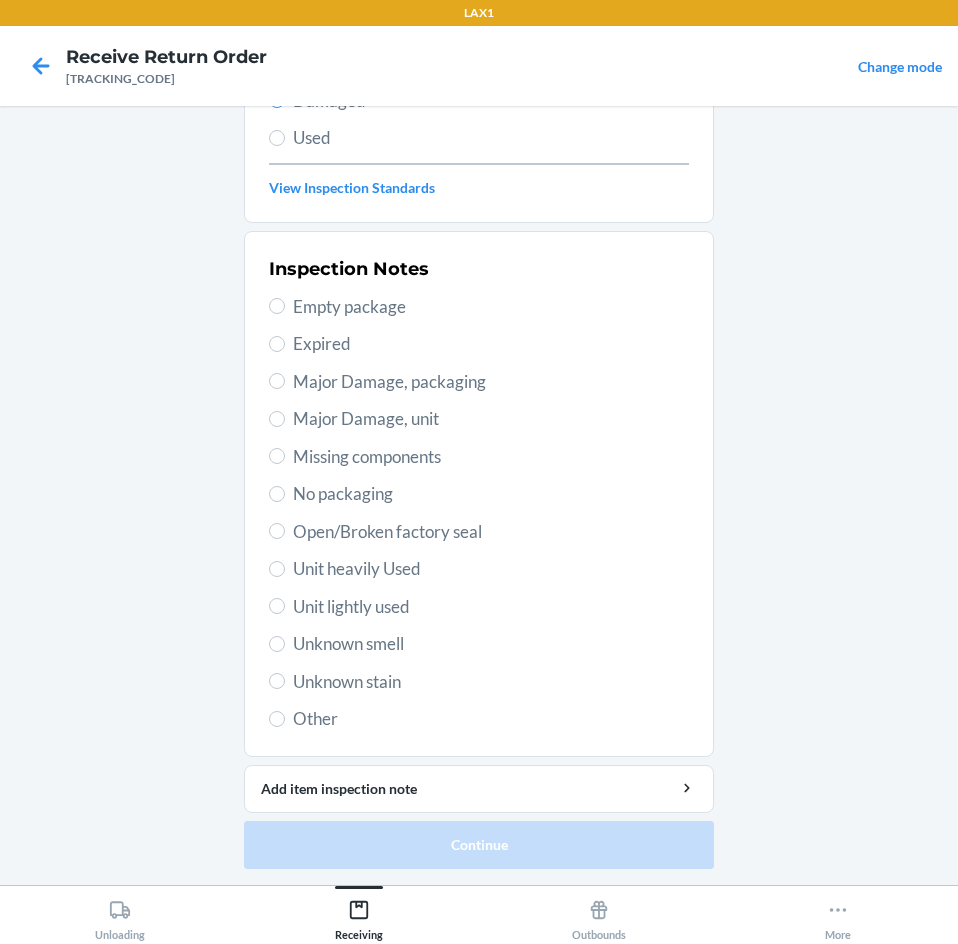 click on "Unit lightly used" at bounding box center [491, 607] 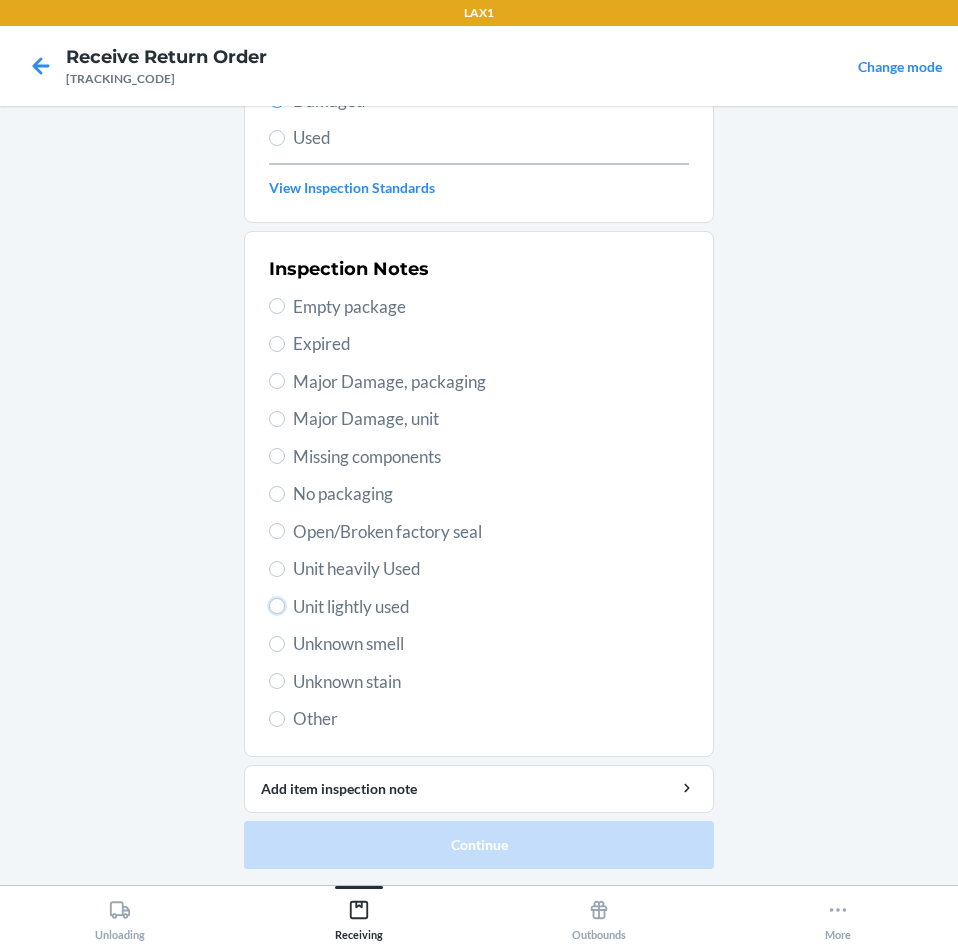 click on "Unit lightly used" at bounding box center [277, 606] 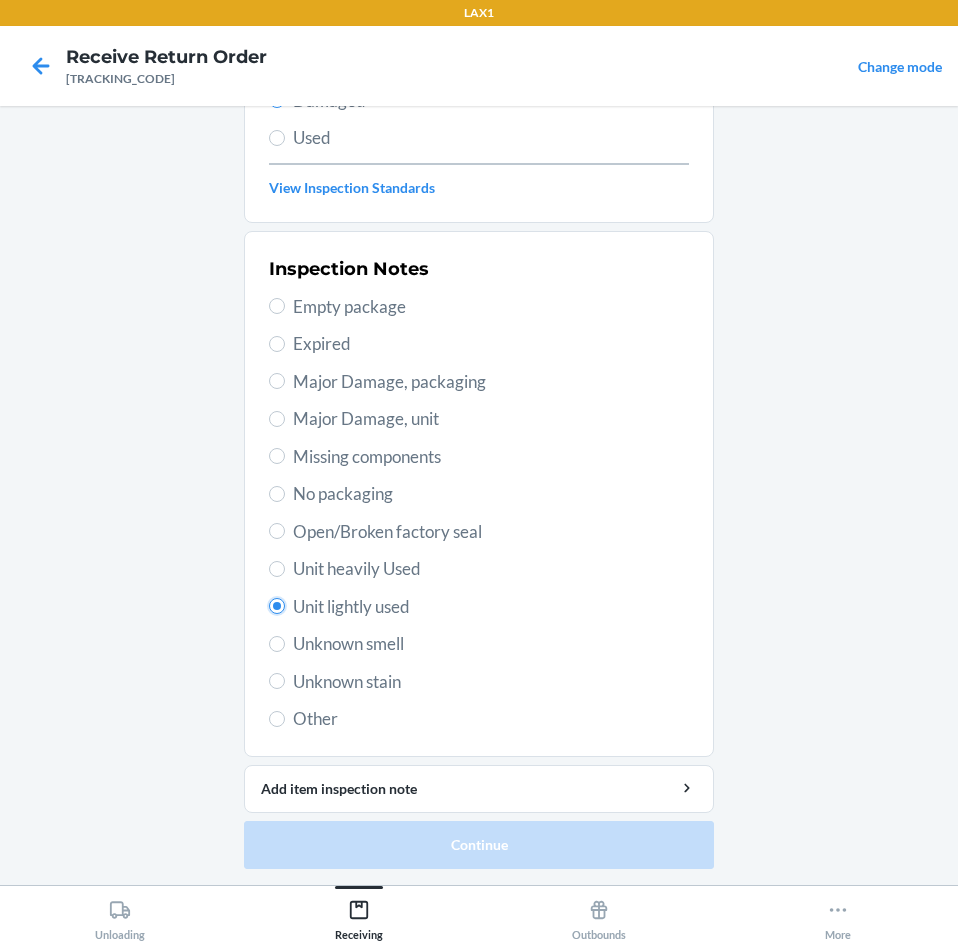 radio on "true" 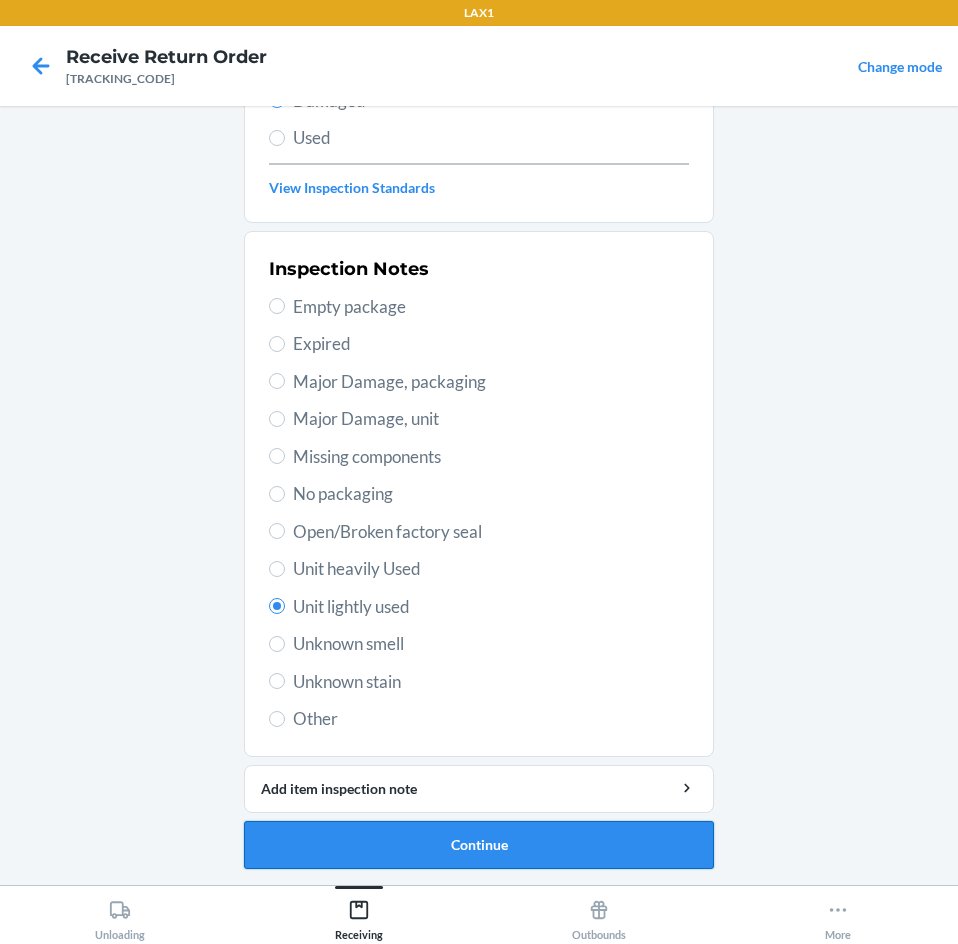 click on "Continue" at bounding box center [479, 845] 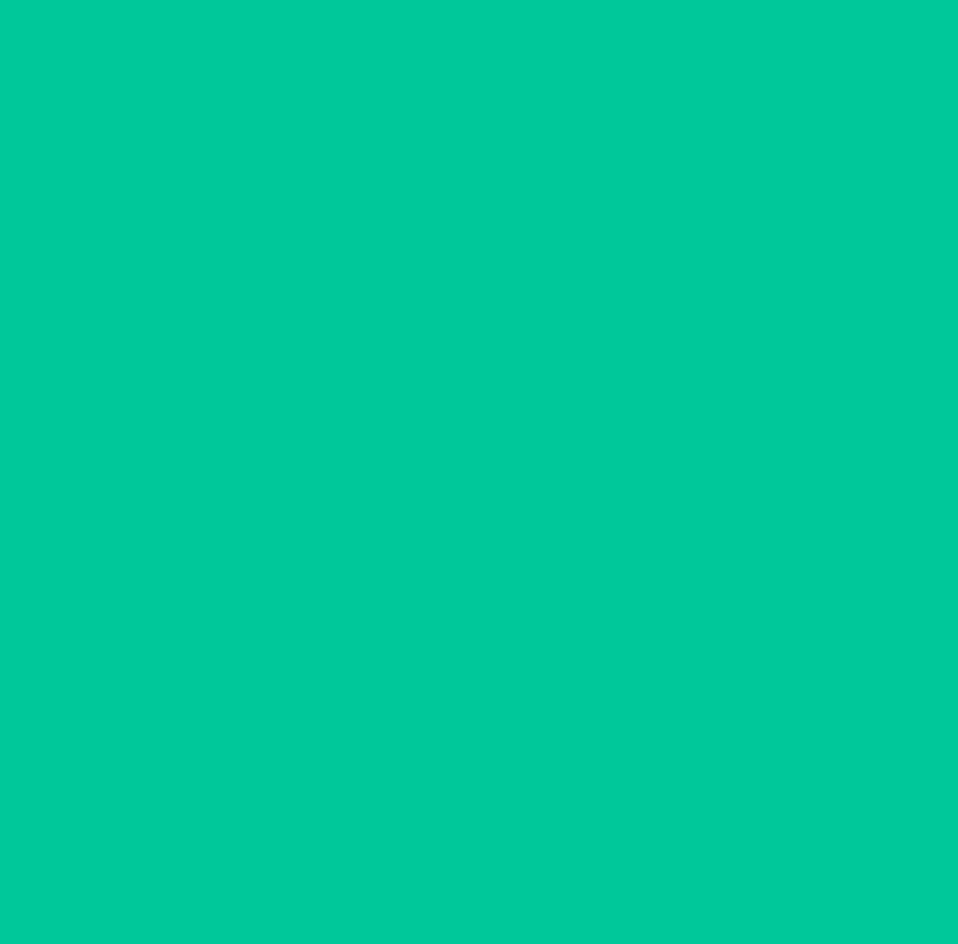 scroll, scrollTop: 98, scrollLeft: 0, axis: vertical 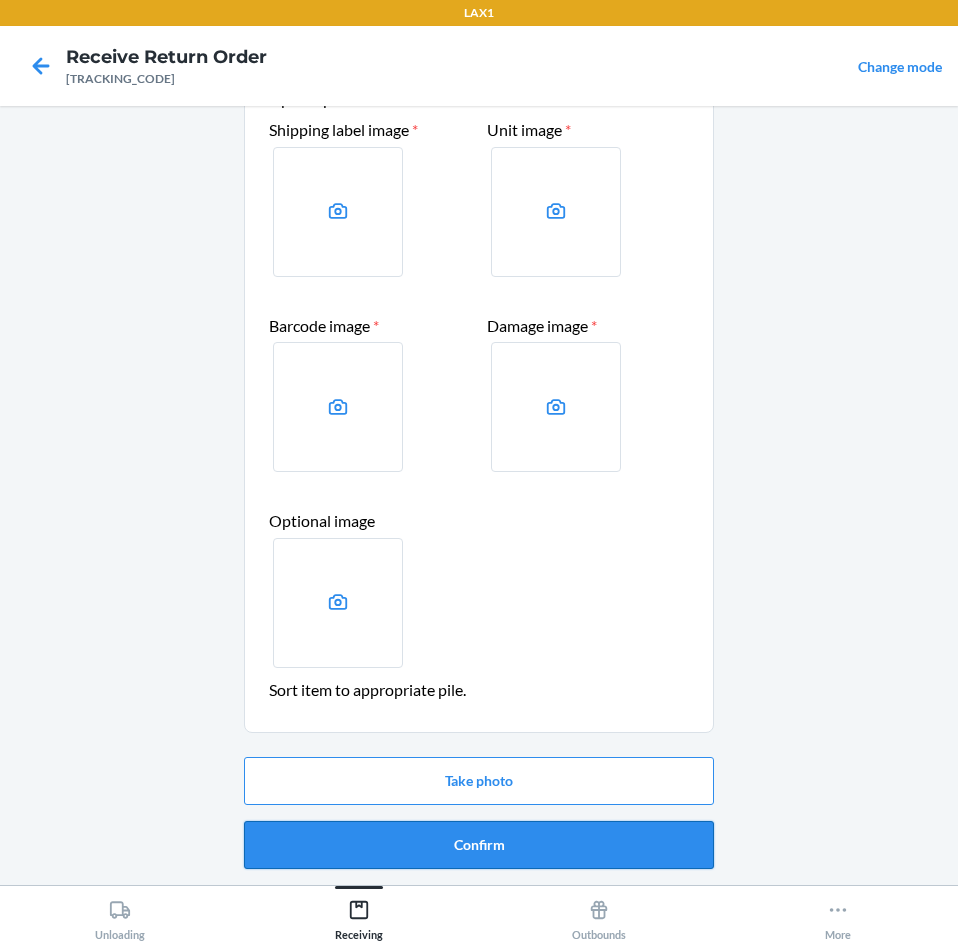 click on "Confirm" at bounding box center (479, 845) 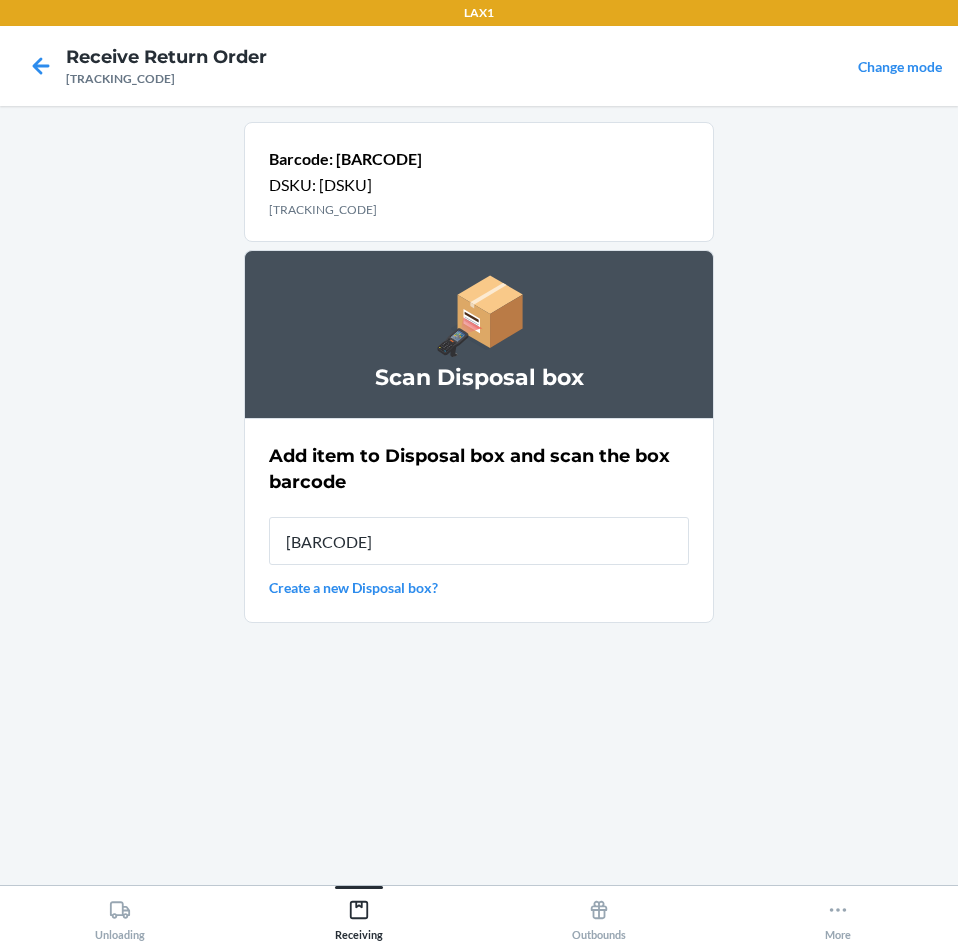 type on "[BARCODE]" 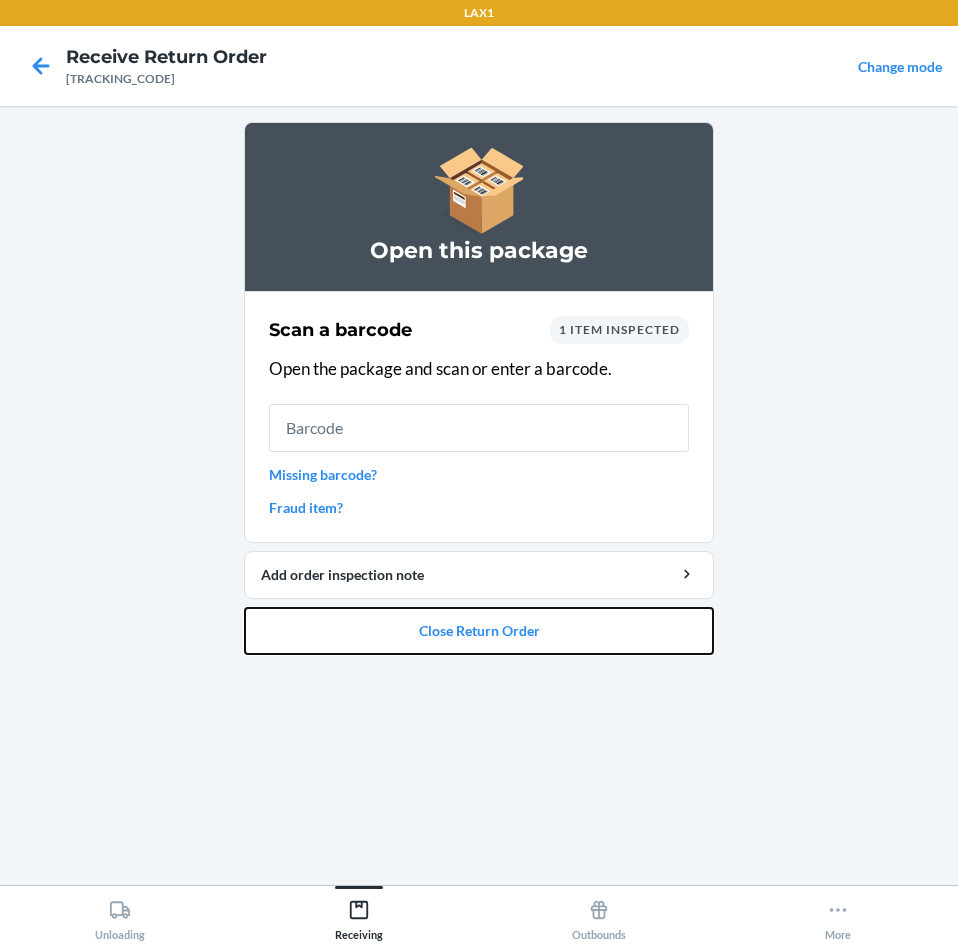click on "Close Return Order" at bounding box center (479, 631) 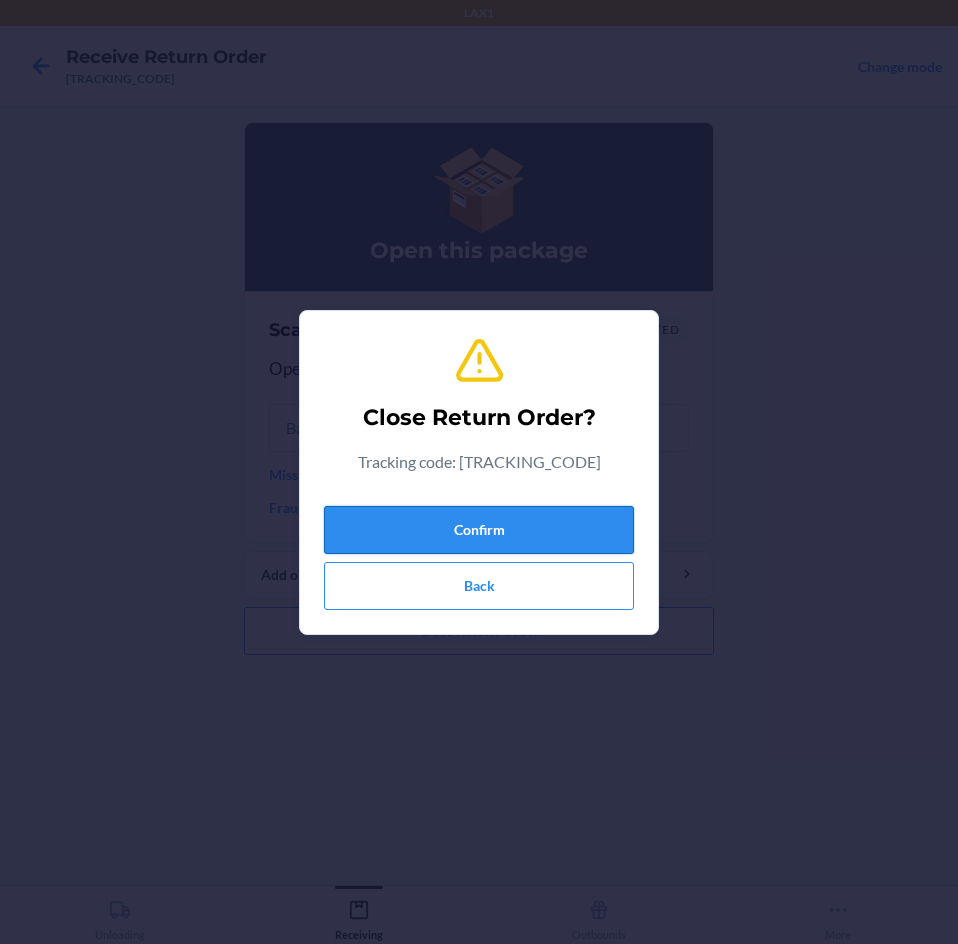 click on "Confirm" at bounding box center [479, 530] 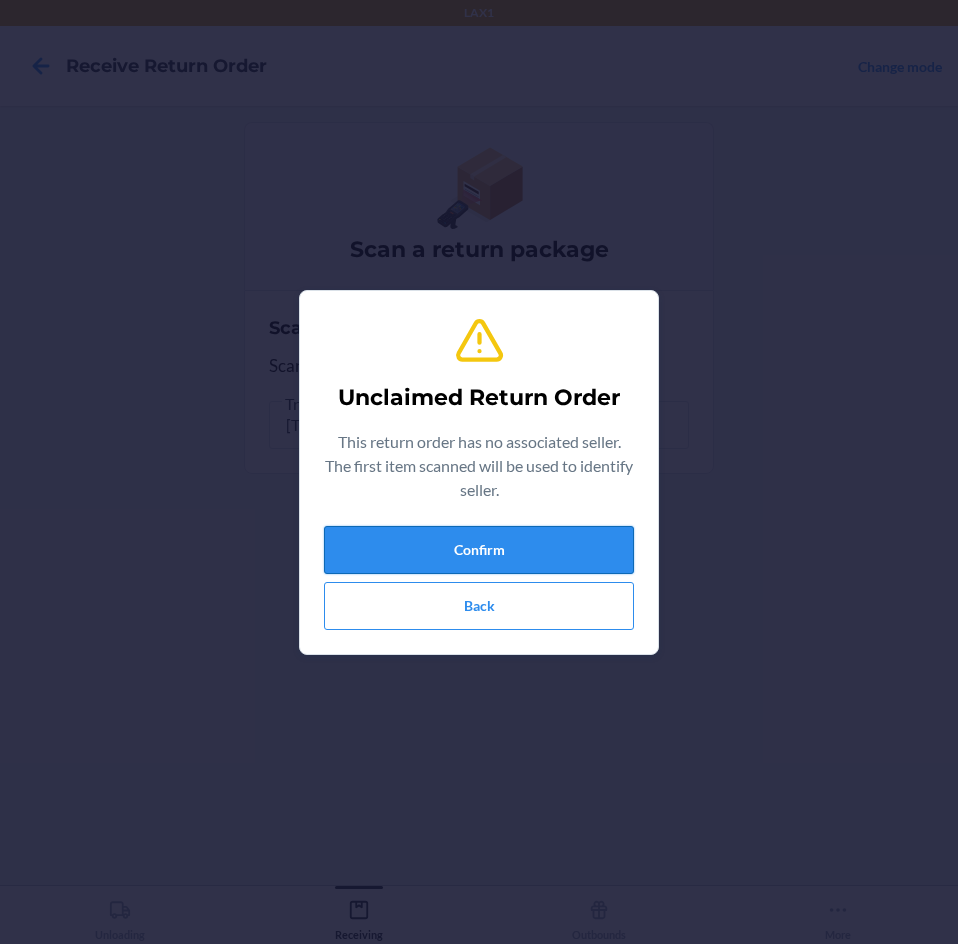 click on "Confirm" at bounding box center (479, 550) 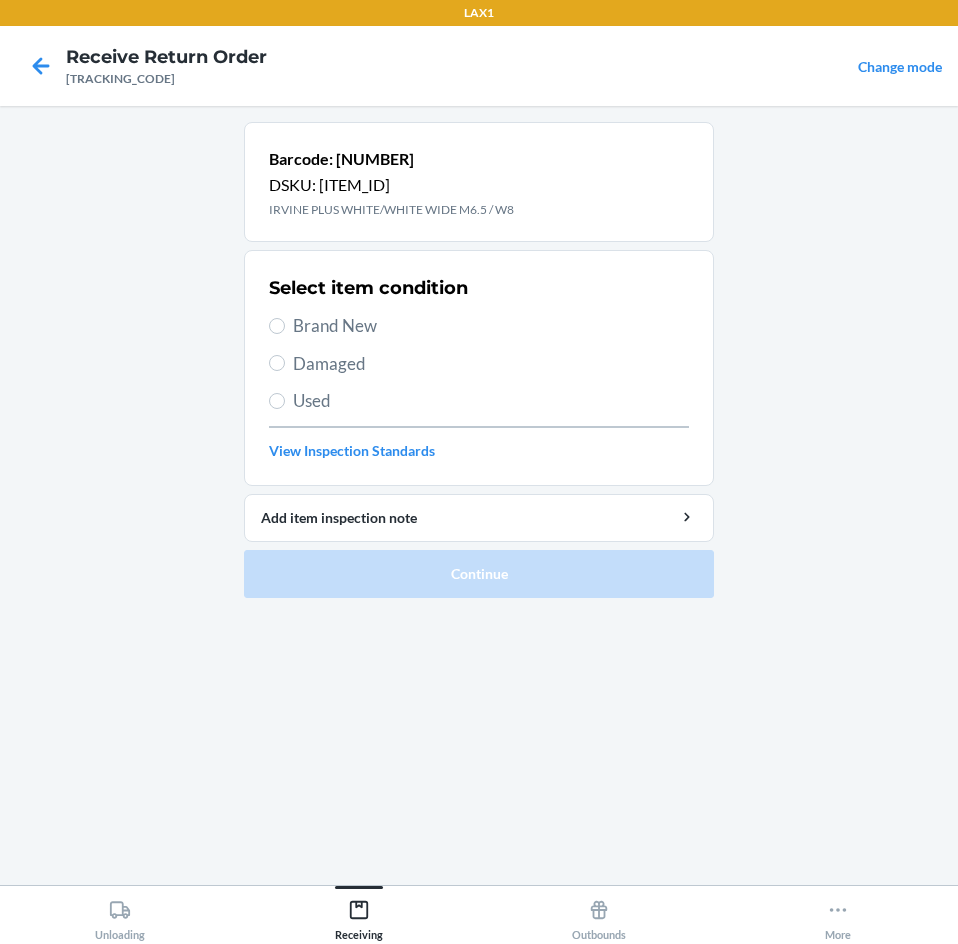 click on "Brand New" at bounding box center (491, 326) 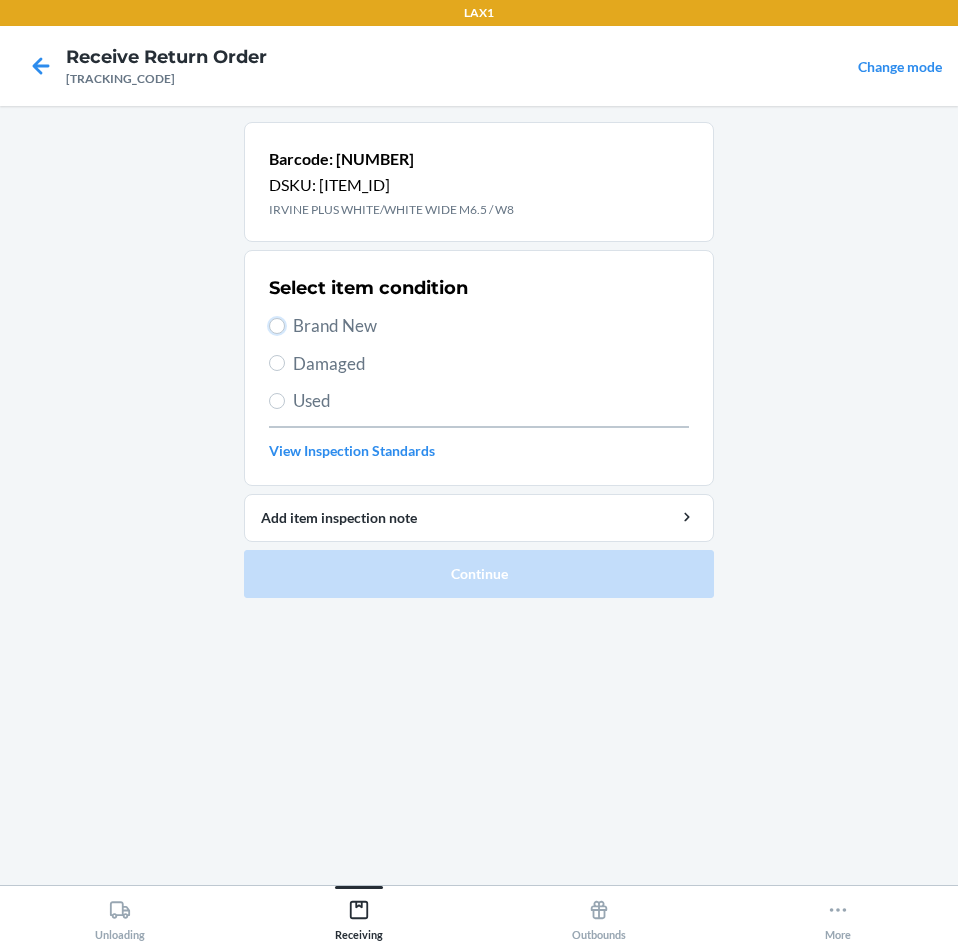 click on "Brand New" at bounding box center [277, 326] 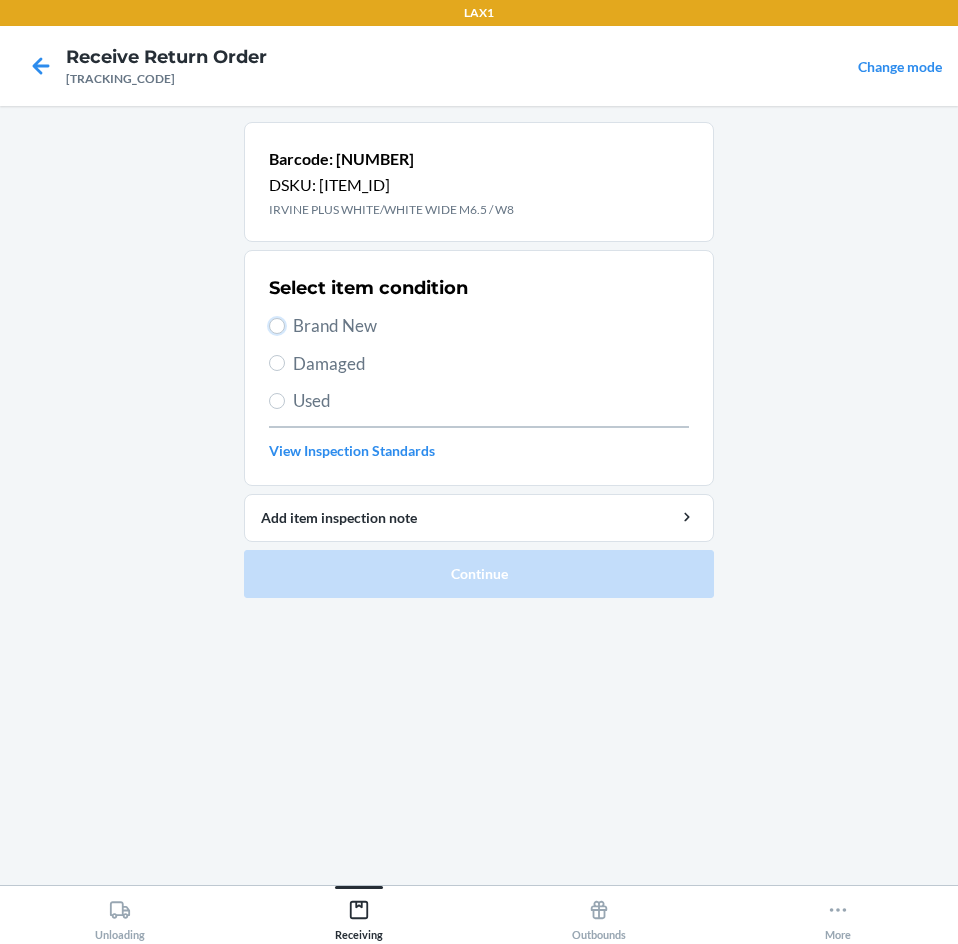 radio on "true" 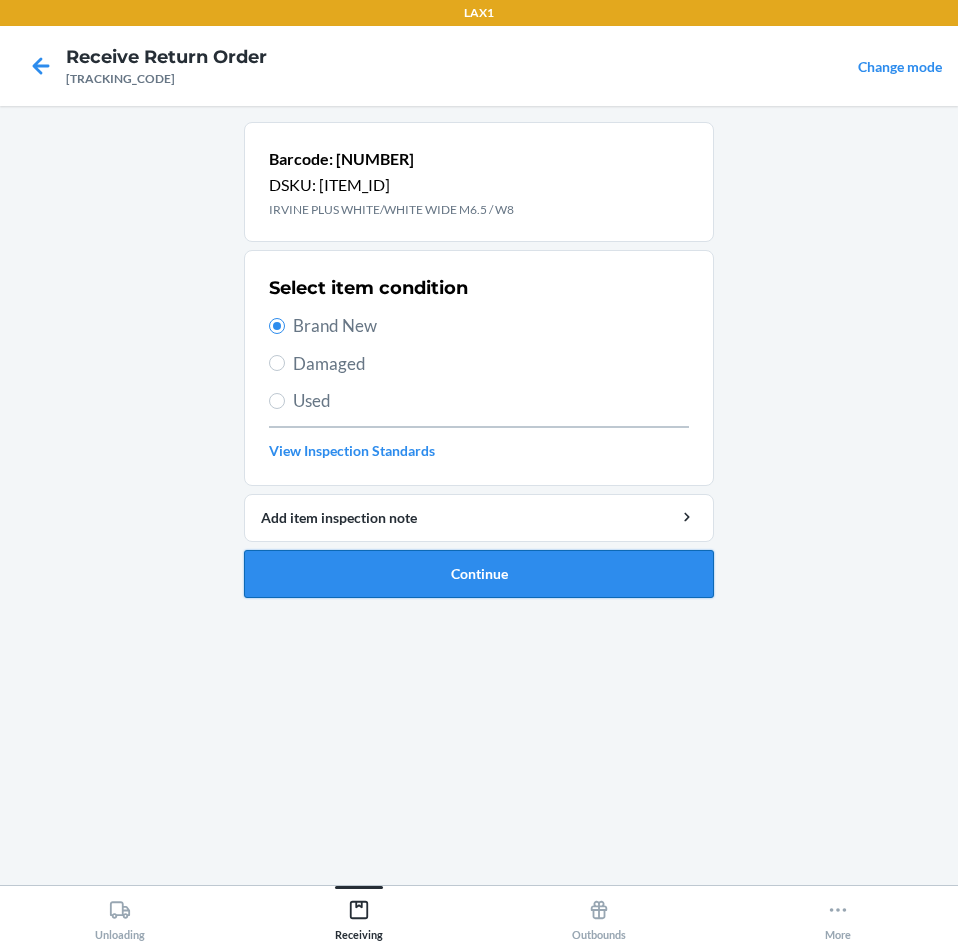 click on "Continue" at bounding box center [479, 574] 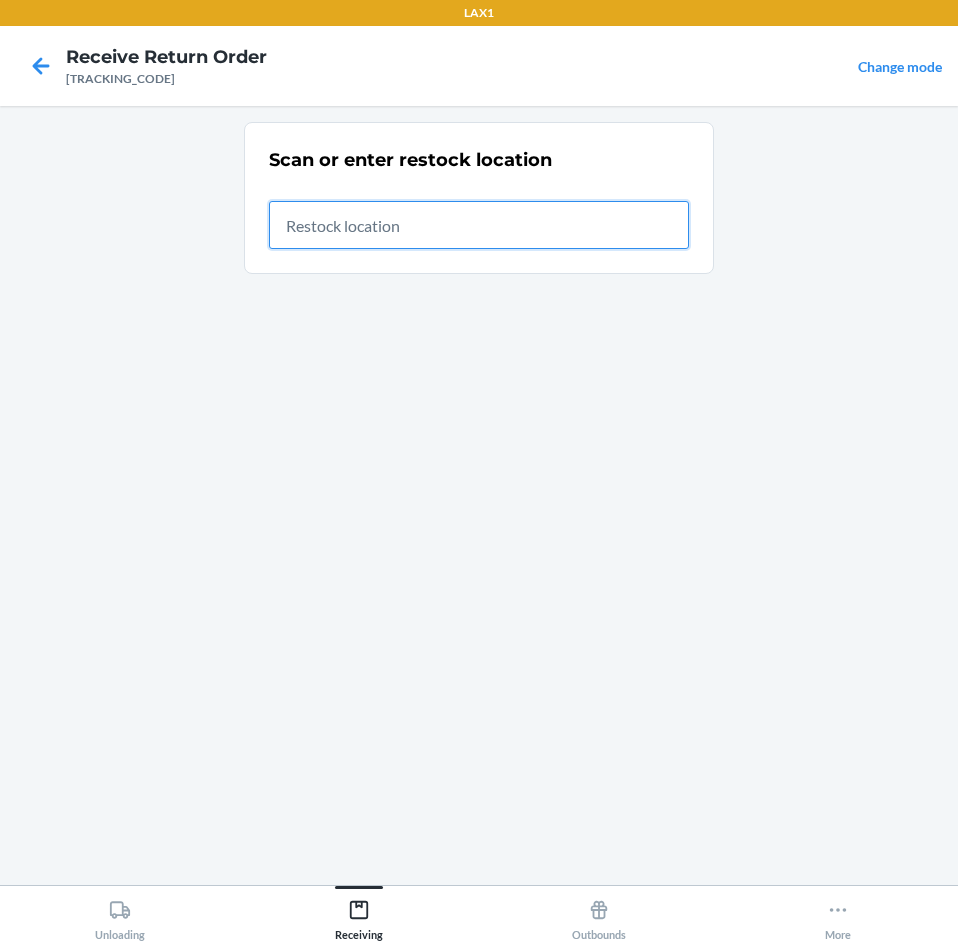 click at bounding box center (479, 225) 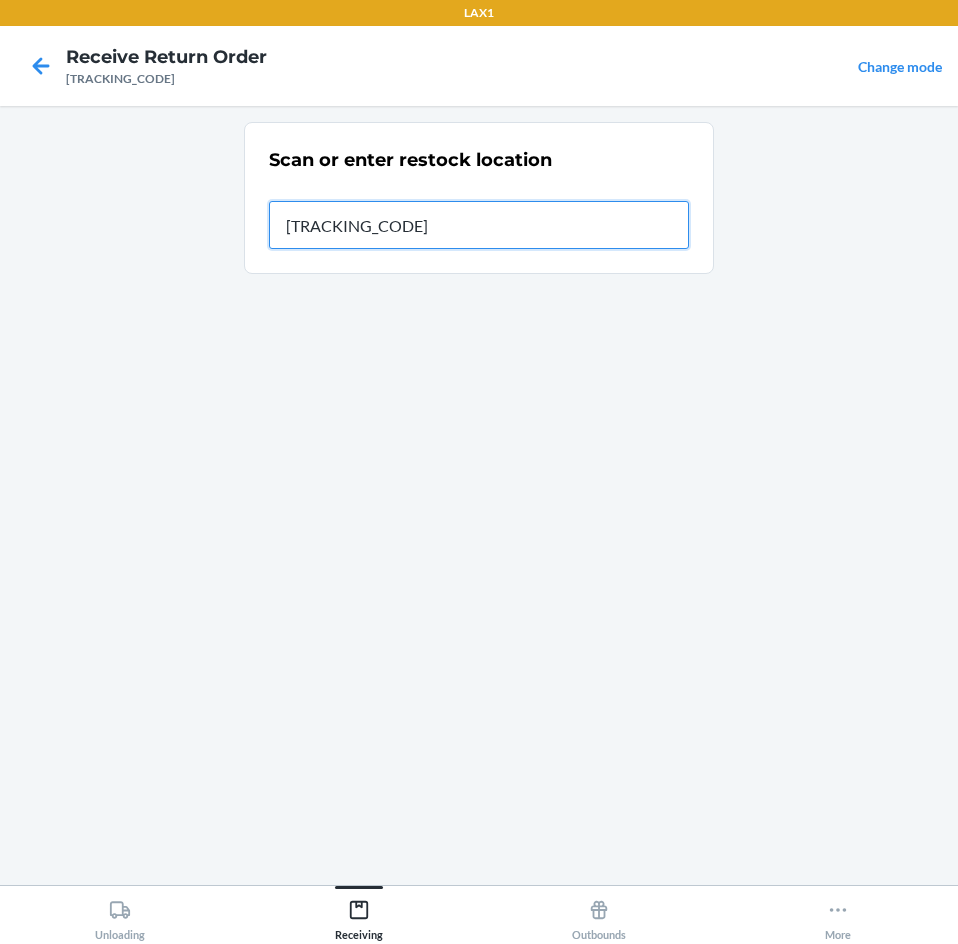 type on "[ITEM_ID]" 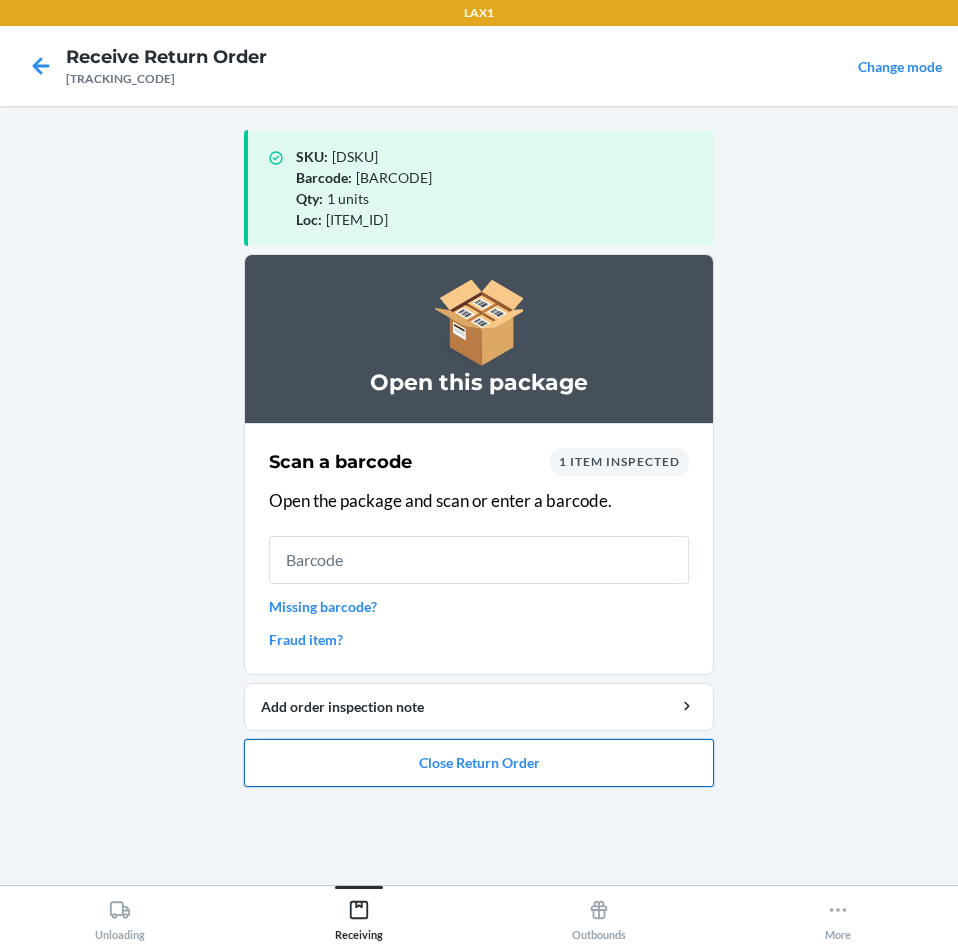 click on "Close Return Order" at bounding box center (479, 763) 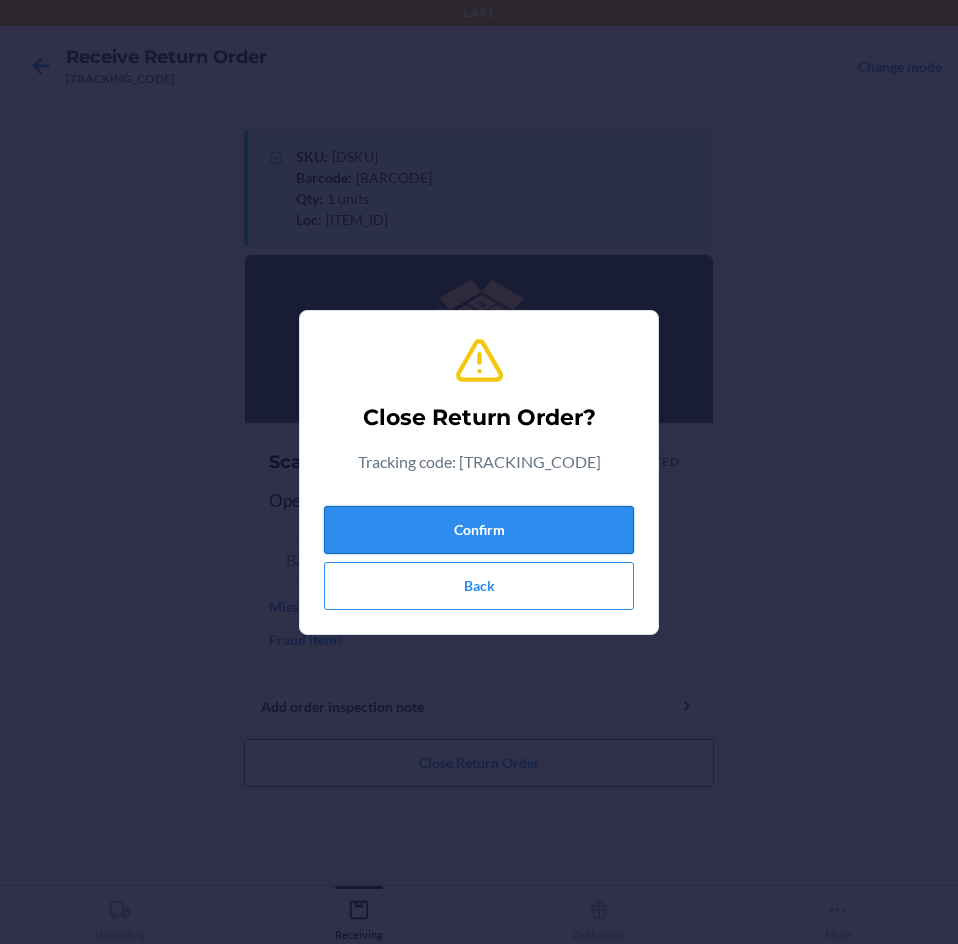 click on "Confirm" at bounding box center (479, 530) 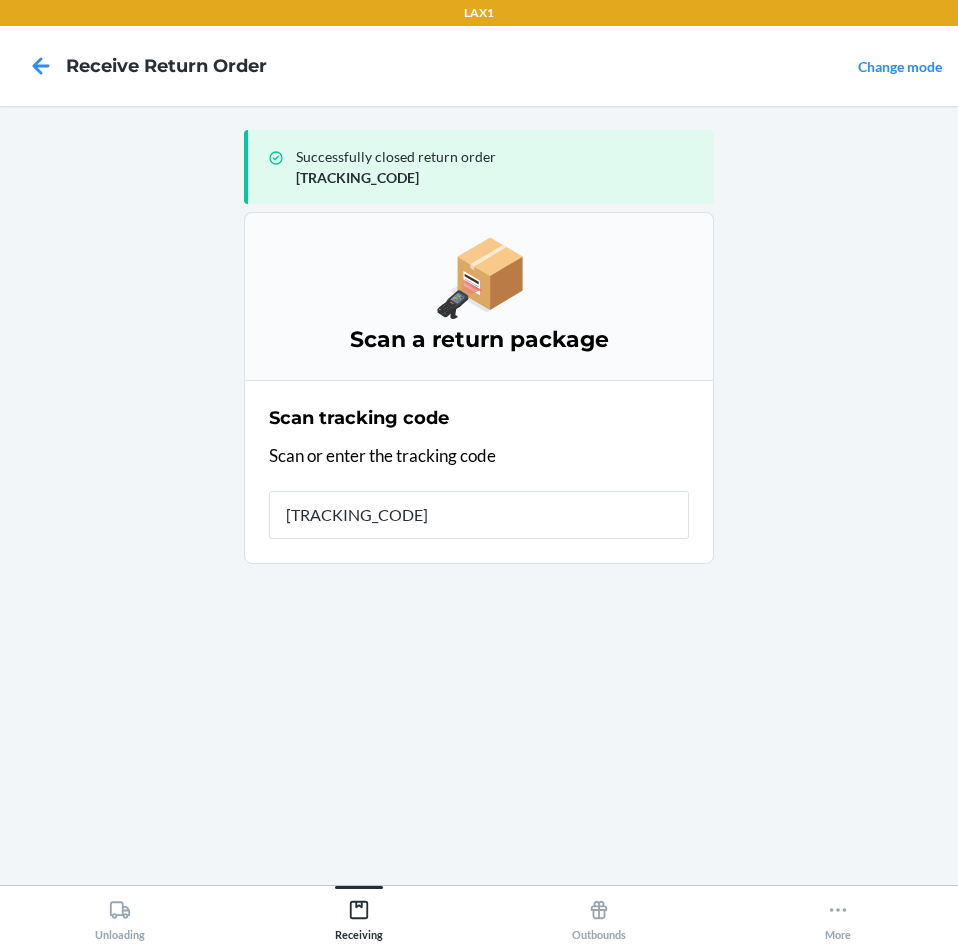 type on "[TRACKING_CODE]" 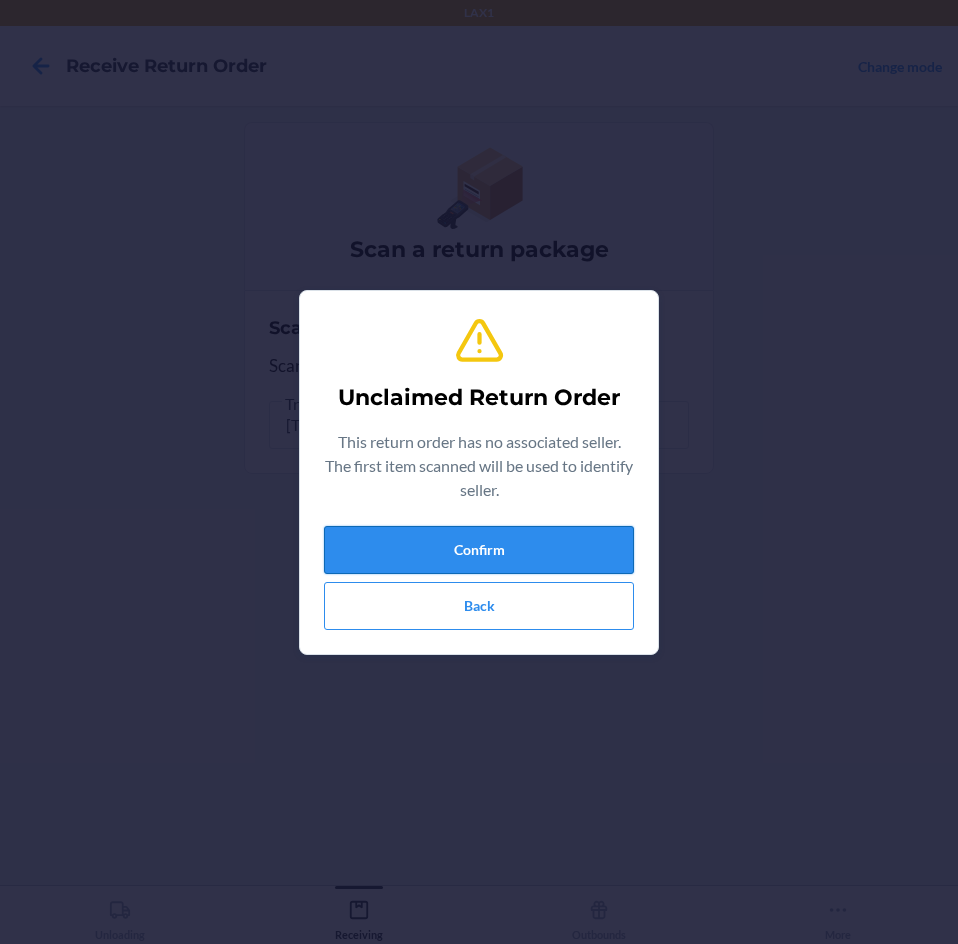 click on "Confirm" at bounding box center (479, 550) 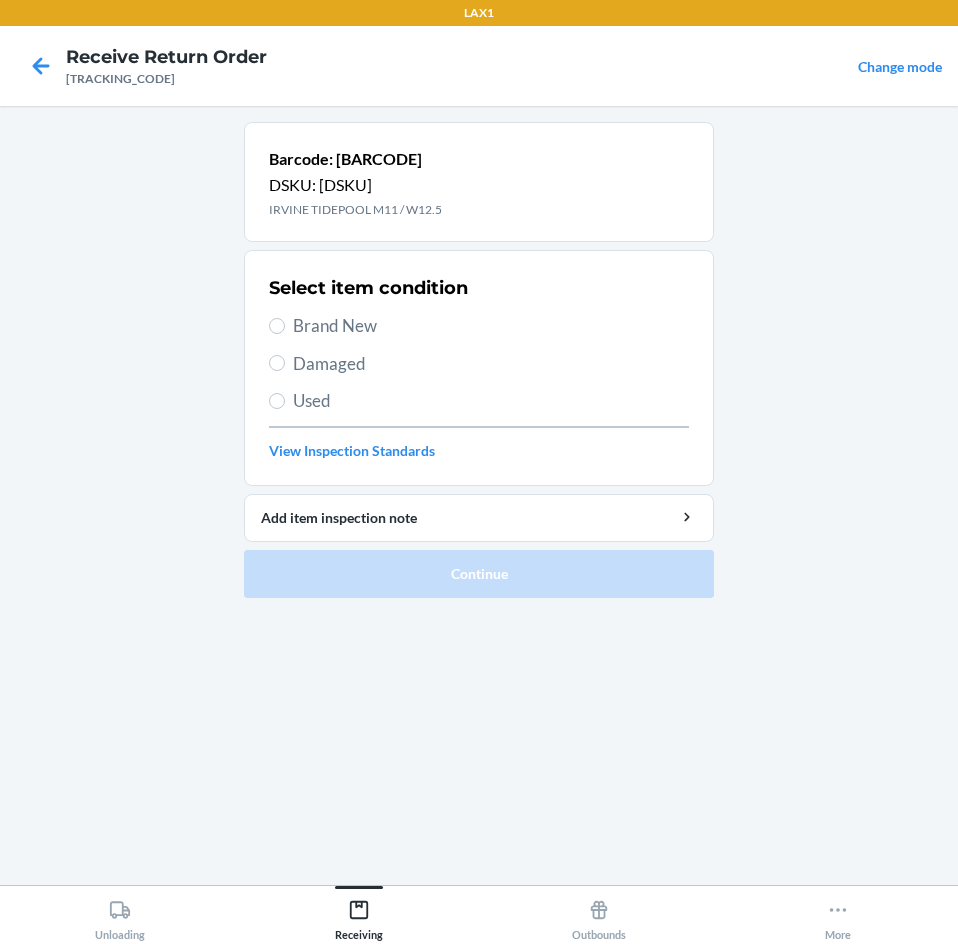 click on "Select item condition Brand New Damaged Used View Inspection Standards" at bounding box center (479, 368) 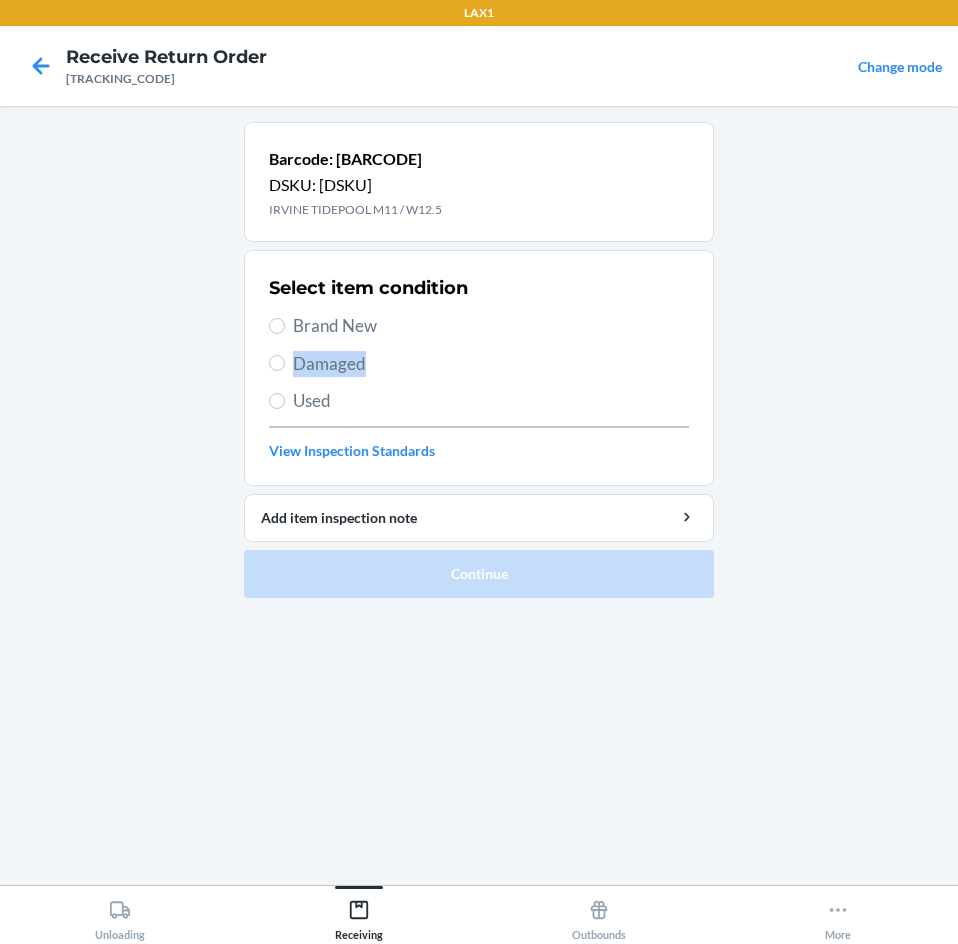 click on "Select item condition Brand New Damaged Used View Inspection Standards" at bounding box center [479, 368] 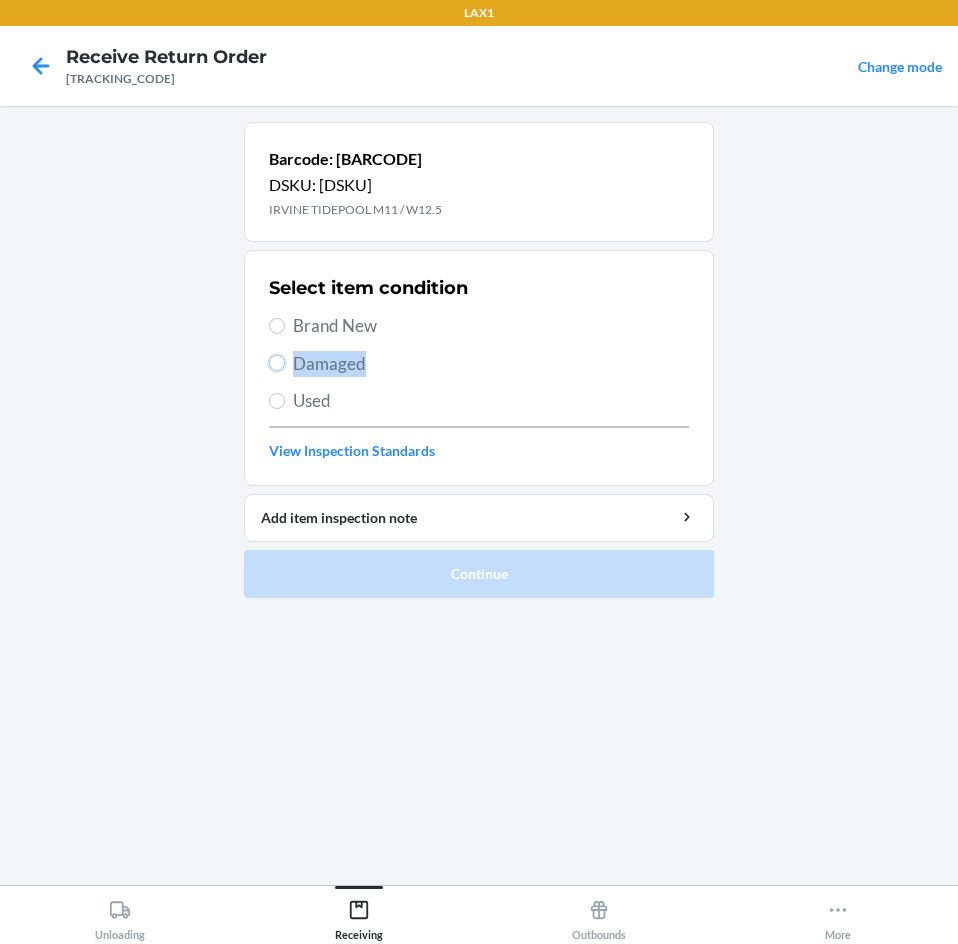 click on "Damaged" at bounding box center (277, 363) 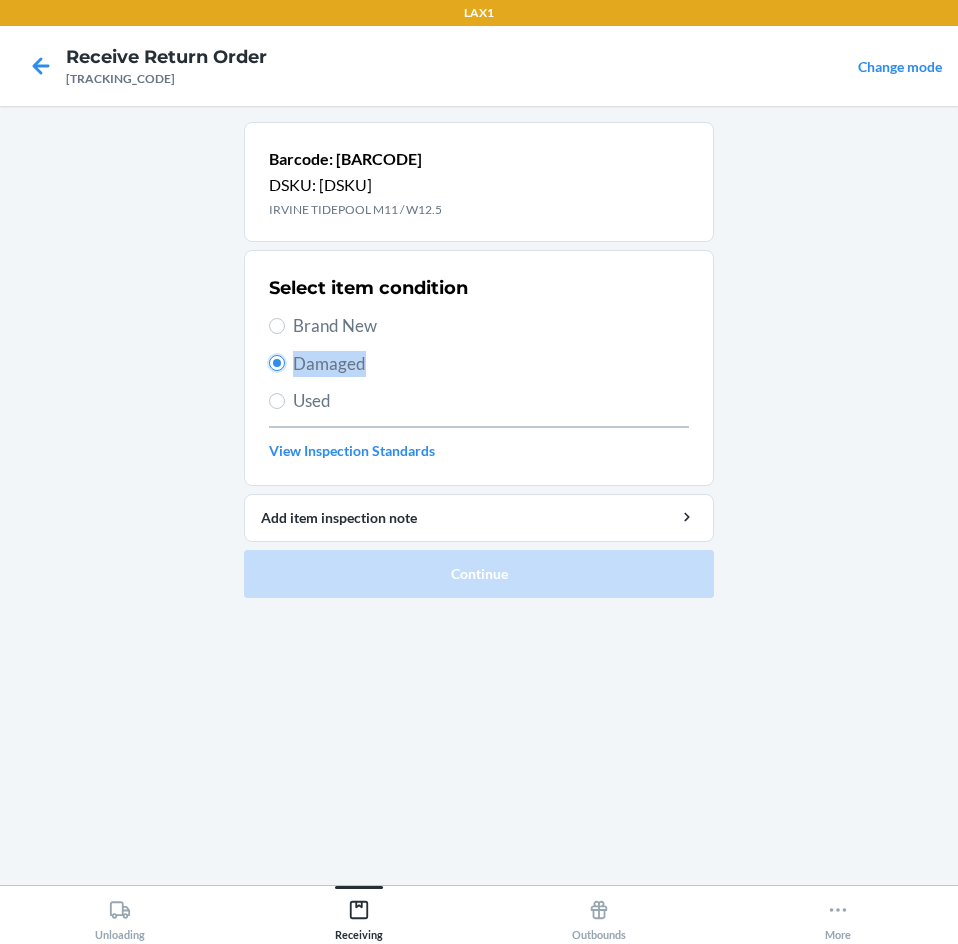 radio on "true" 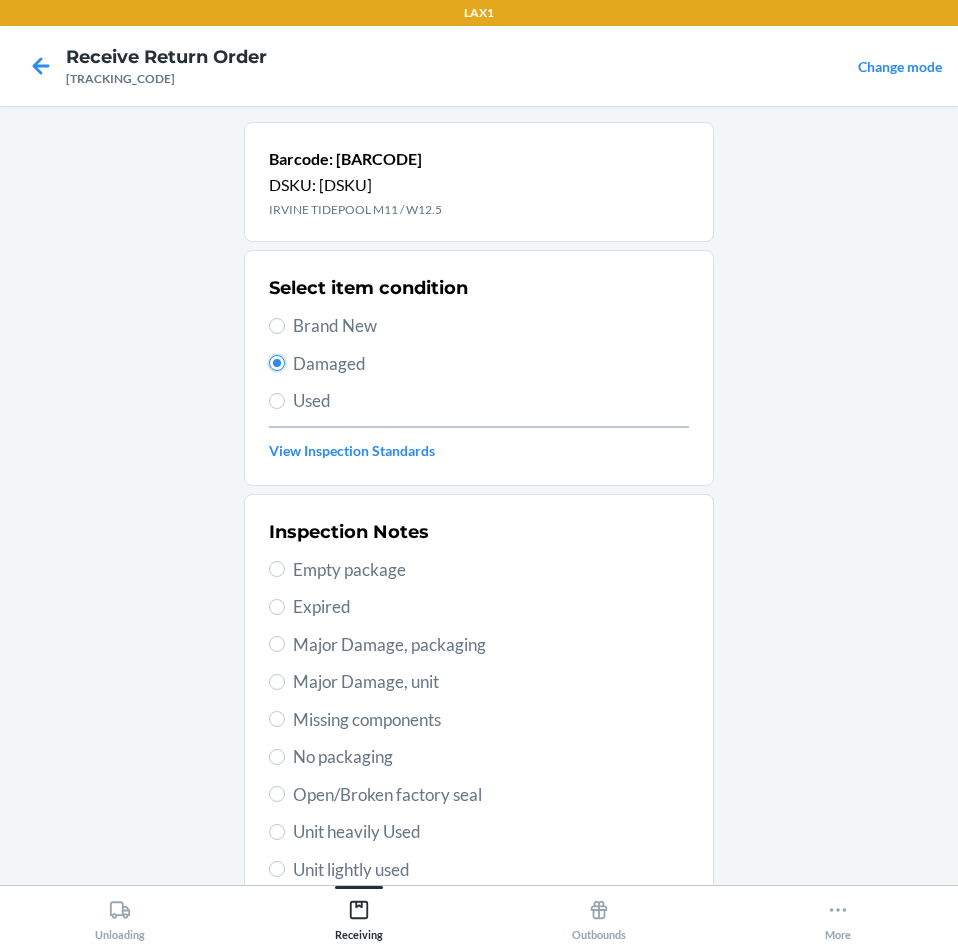 scroll, scrollTop: 163, scrollLeft: 0, axis: vertical 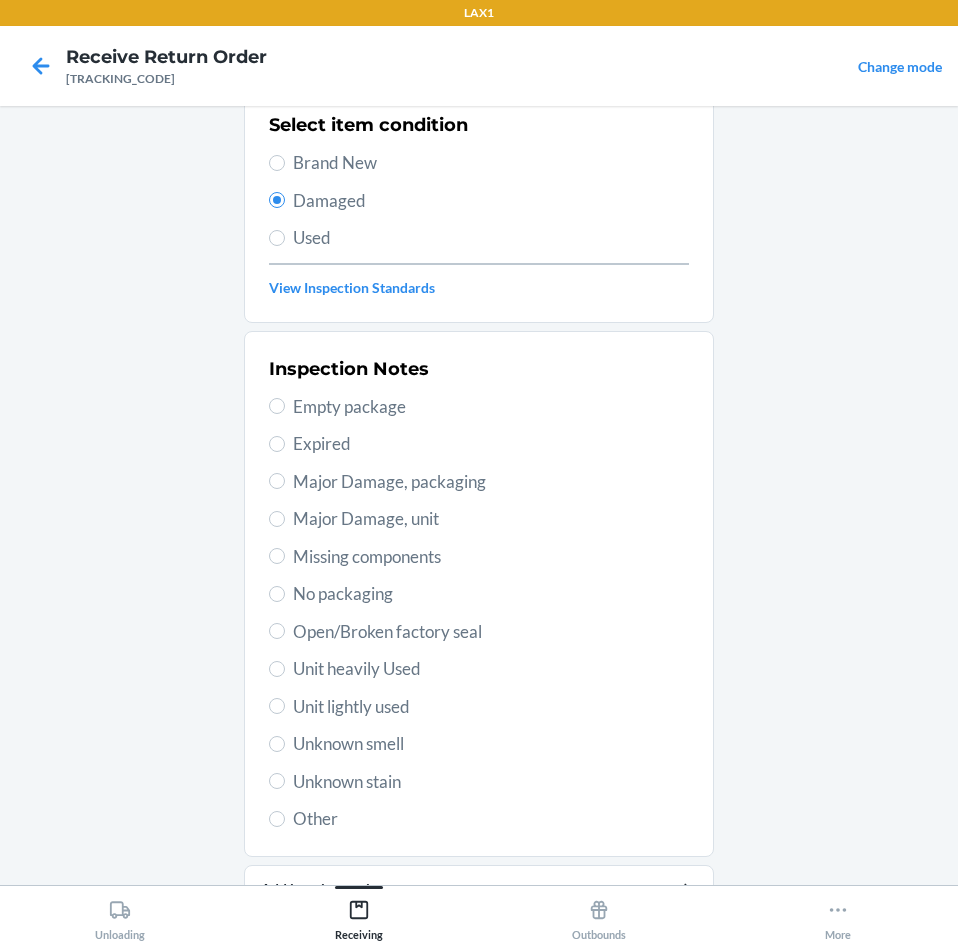 click on "Unit lightly used" at bounding box center (491, 707) 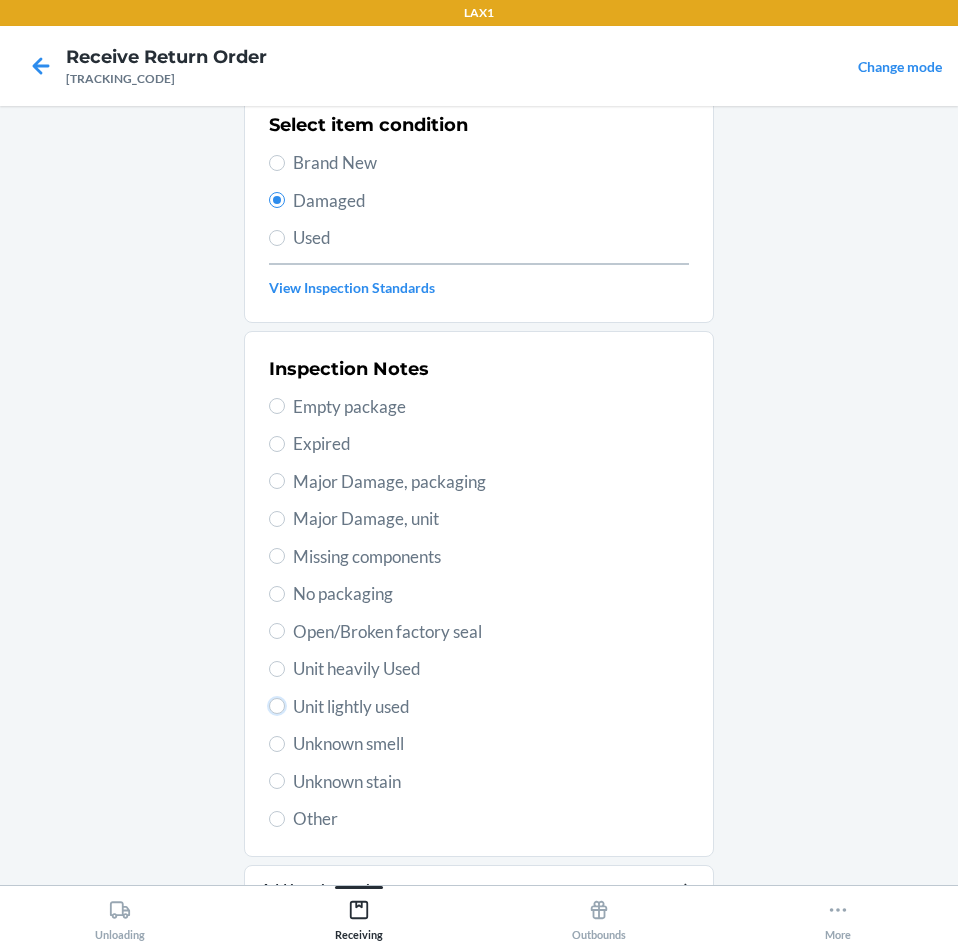 click on "Unit lightly used" at bounding box center (277, 706) 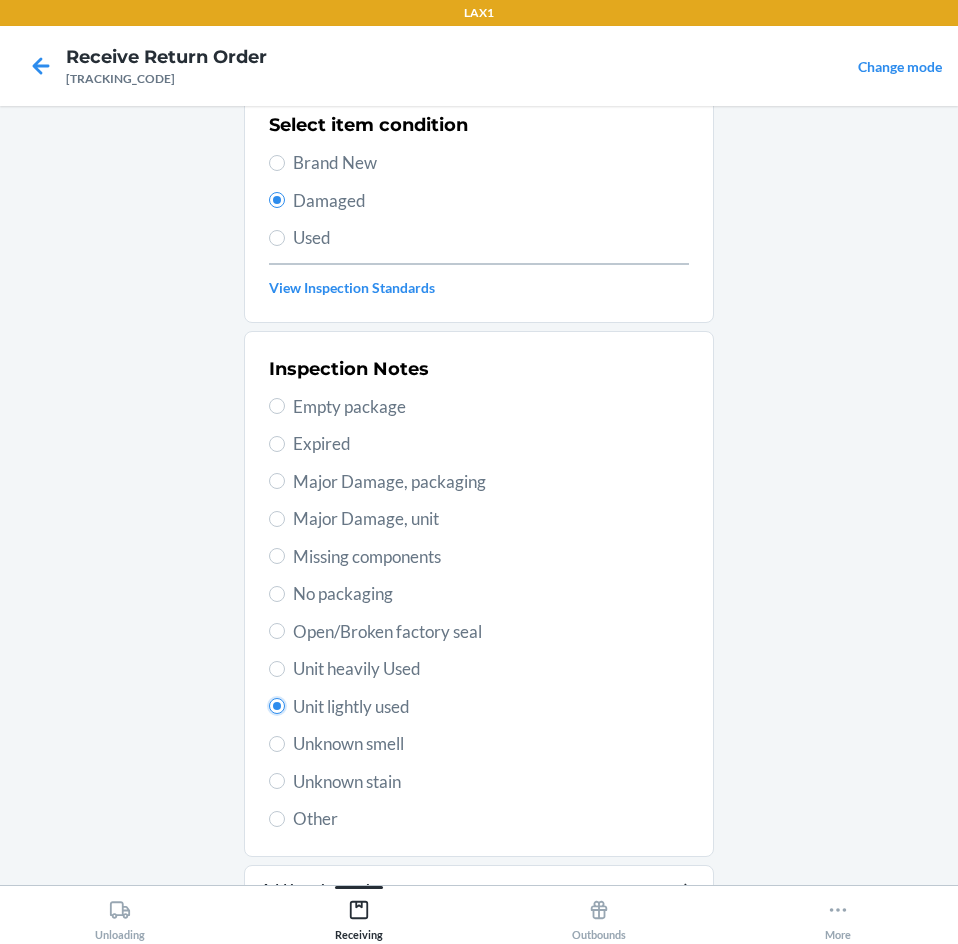 scroll, scrollTop: 263, scrollLeft: 0, axis: vertical 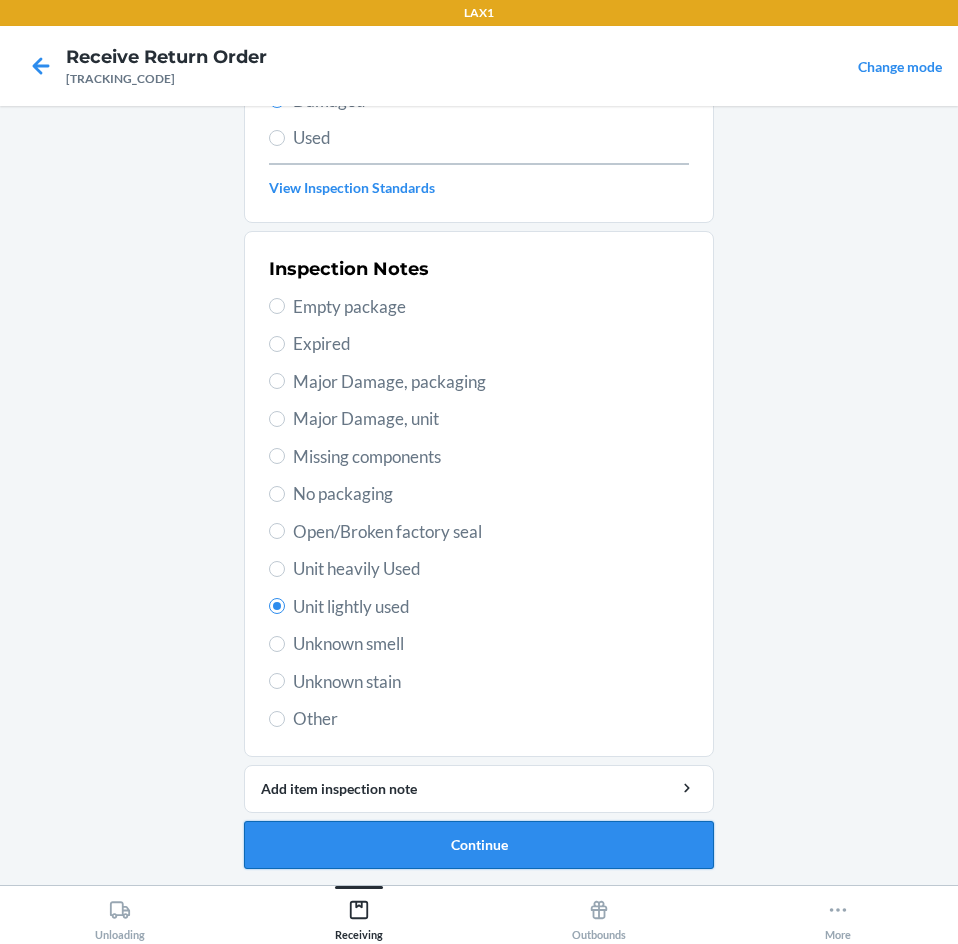 click on "Continue" at bounding box center [479, 845] 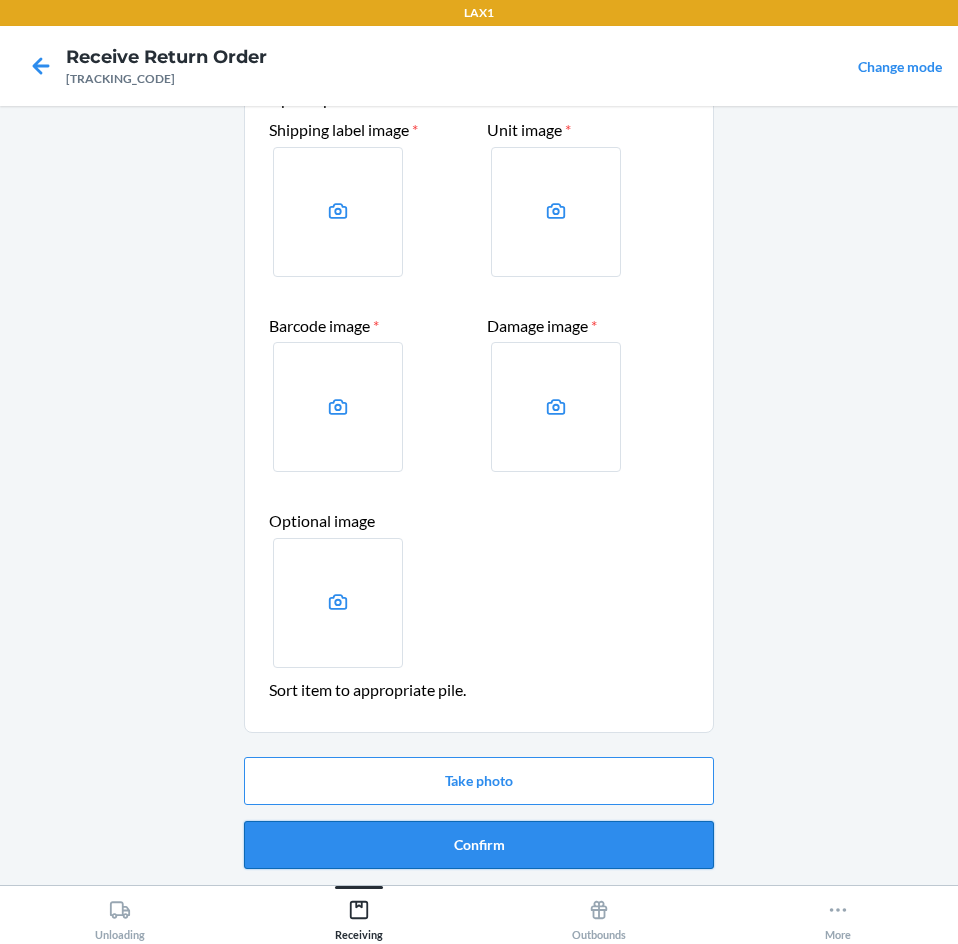 click on "Confirm" at bounding box center [479, 845] 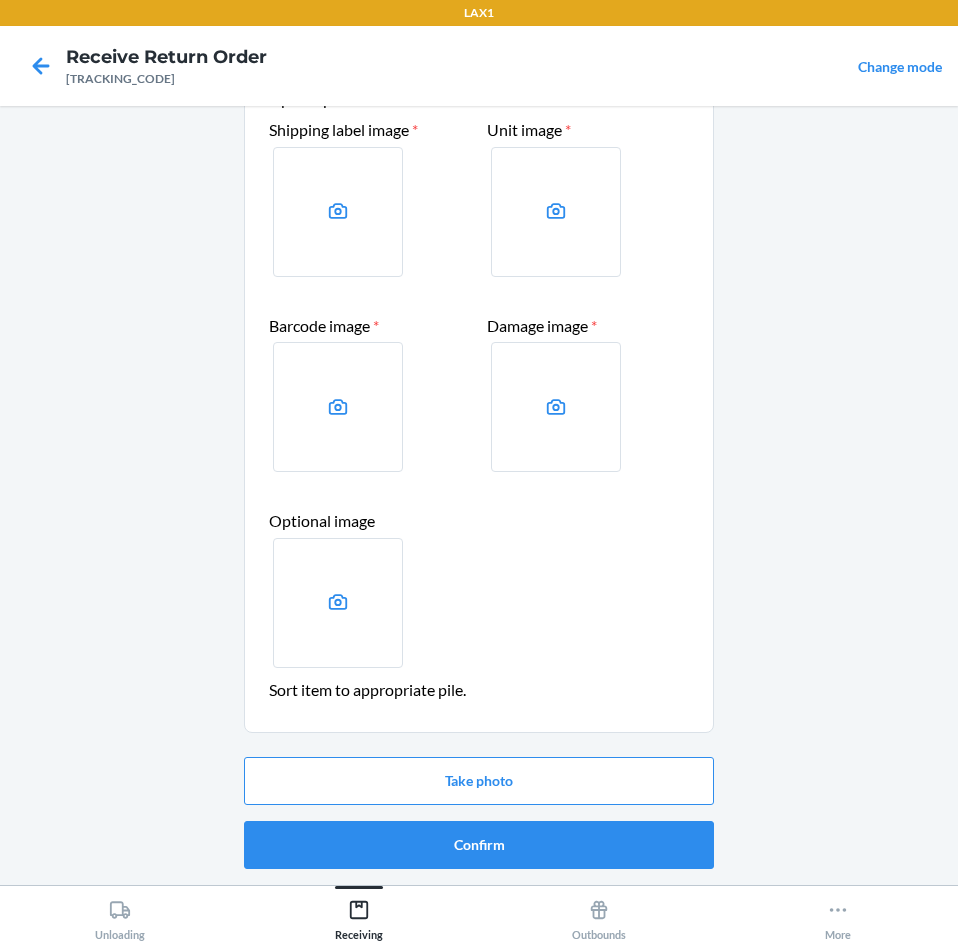 scroll, scrollTop: 0, scrollLeft: 0, axis: both 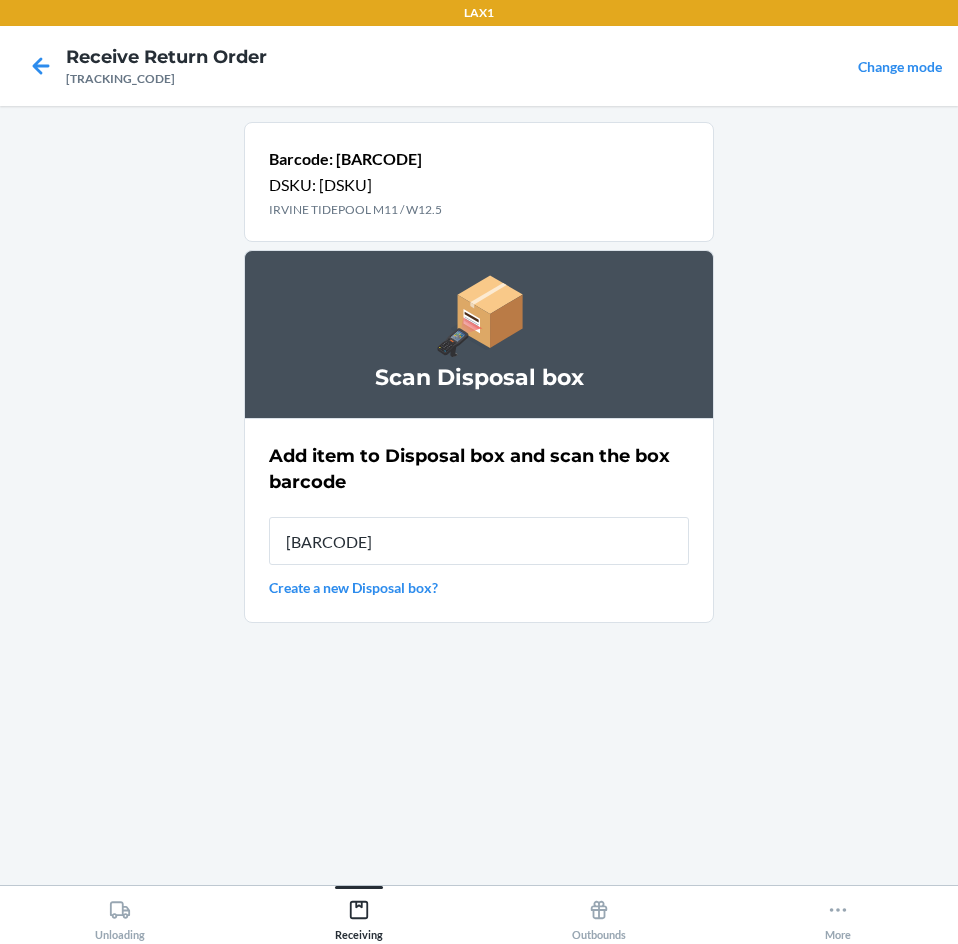 type on "[BARCODE]" 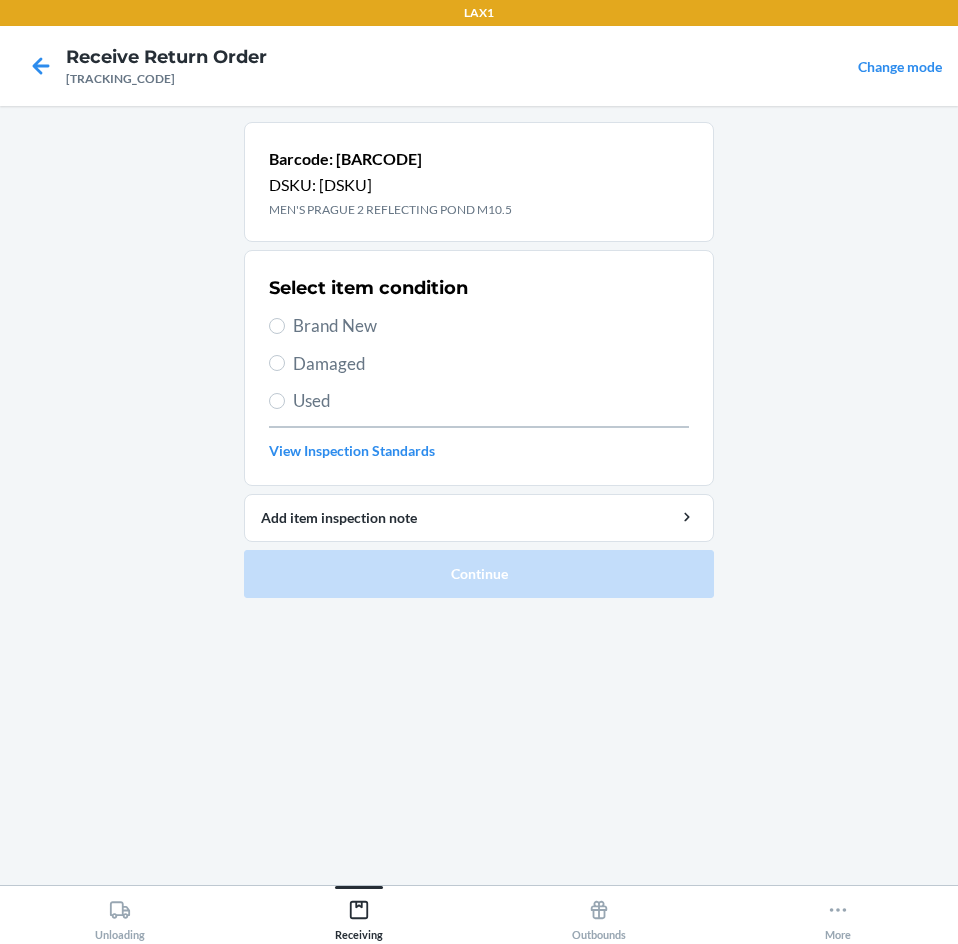 click on "Damaged" at bounding box center (491, 364) 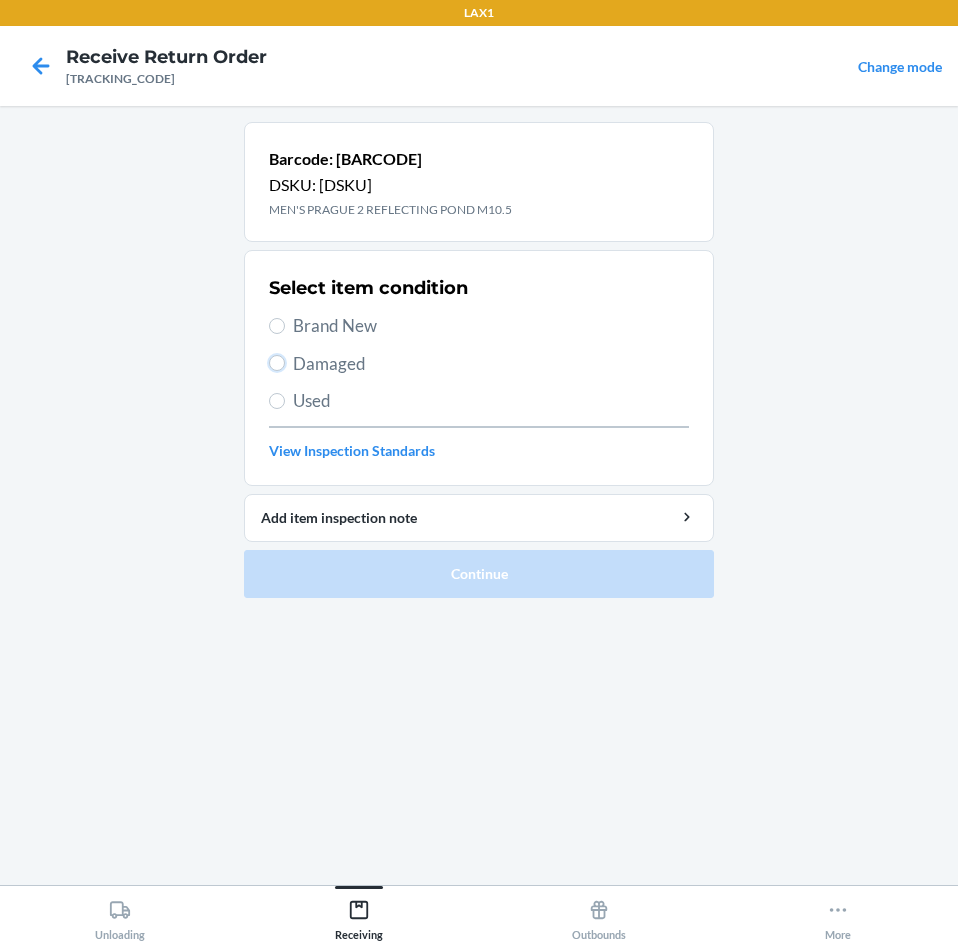 click on "Damaged" at bounding box center [277, 363] 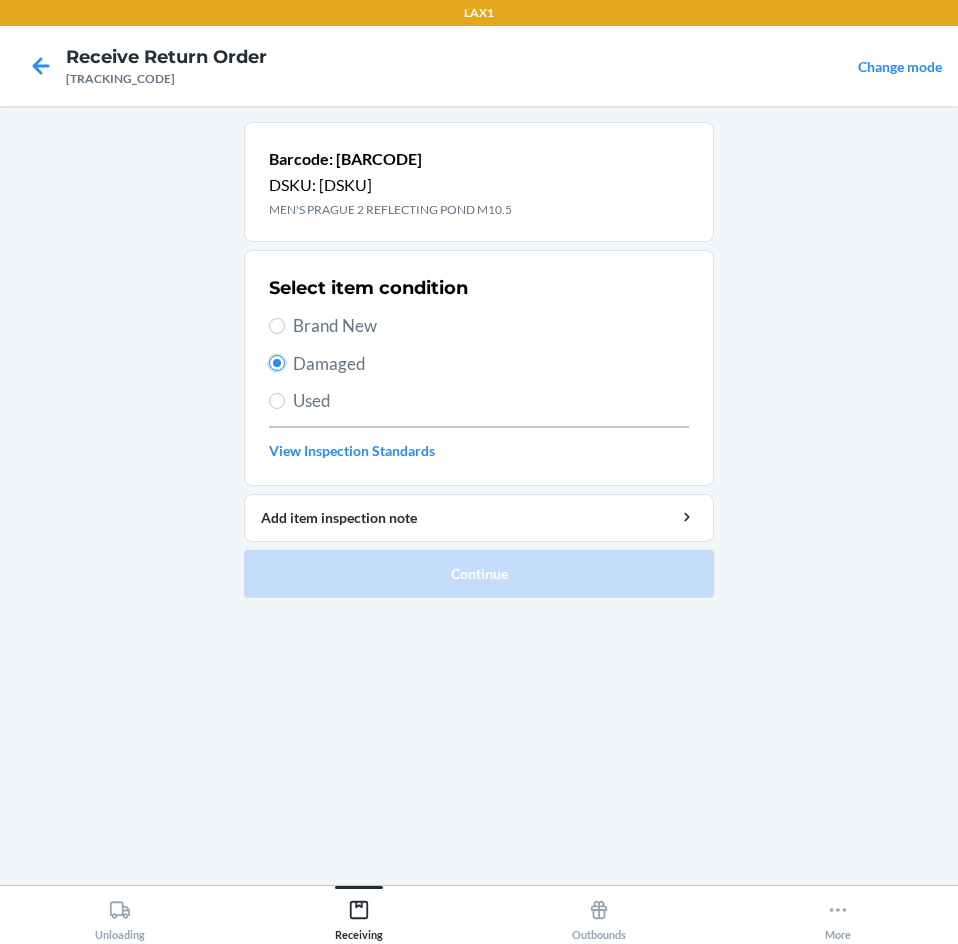 radio on "true" 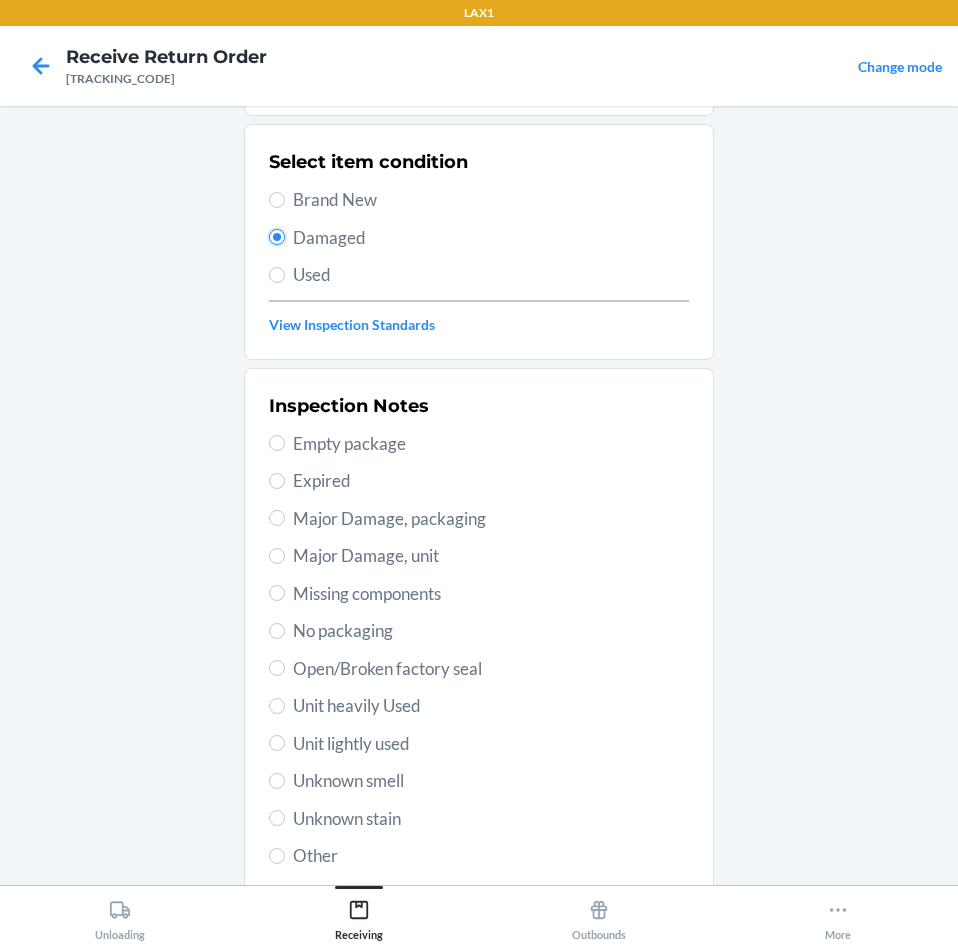 scroll, scrollTop: 200, scrollLeft: 0, axis: vertical 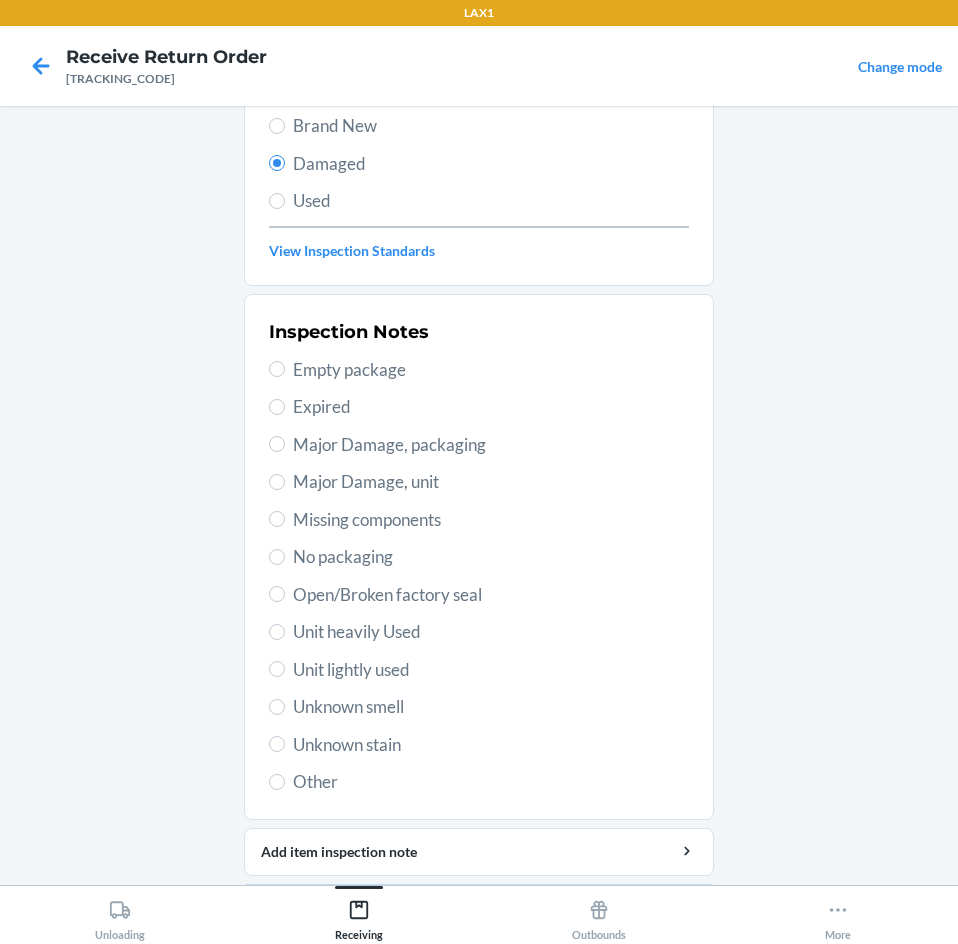 click on "Unit lightly used" at bounding box center [491, 670] 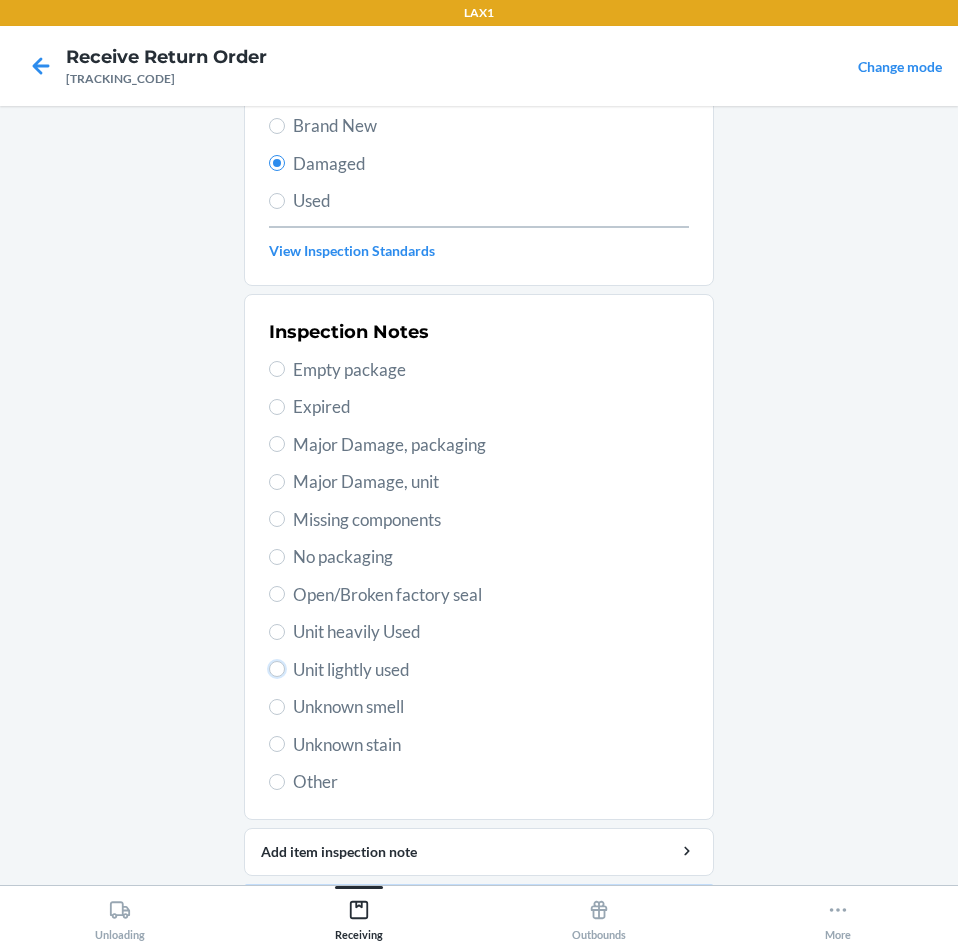 click on "Unit lightly used" at bounding box center [277, 669] 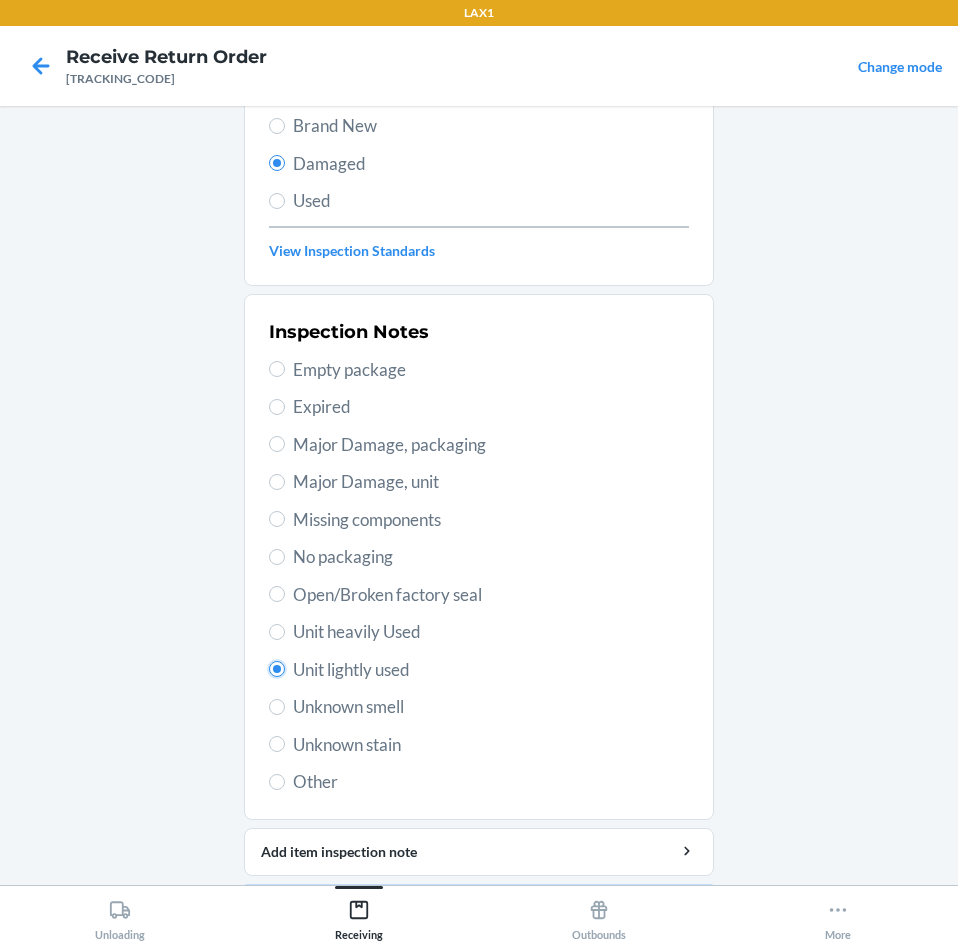 radio on "true" 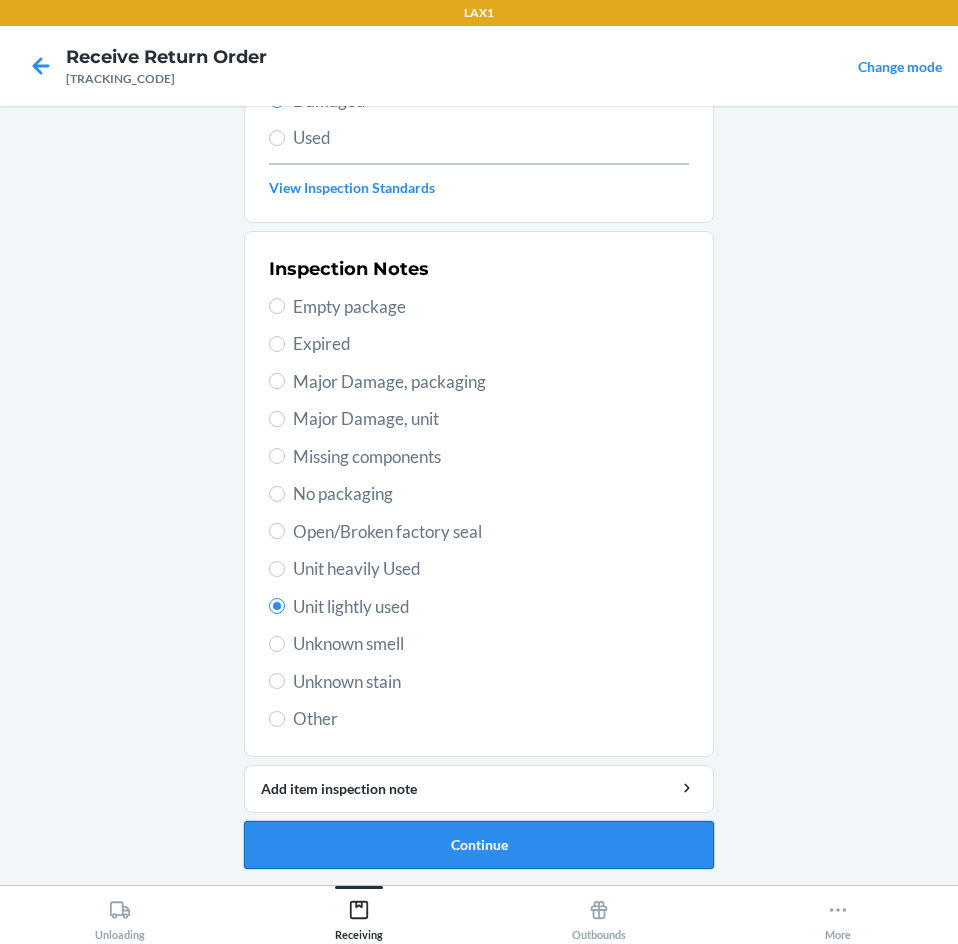 click on "Continue" at bounding box center [479, 845] 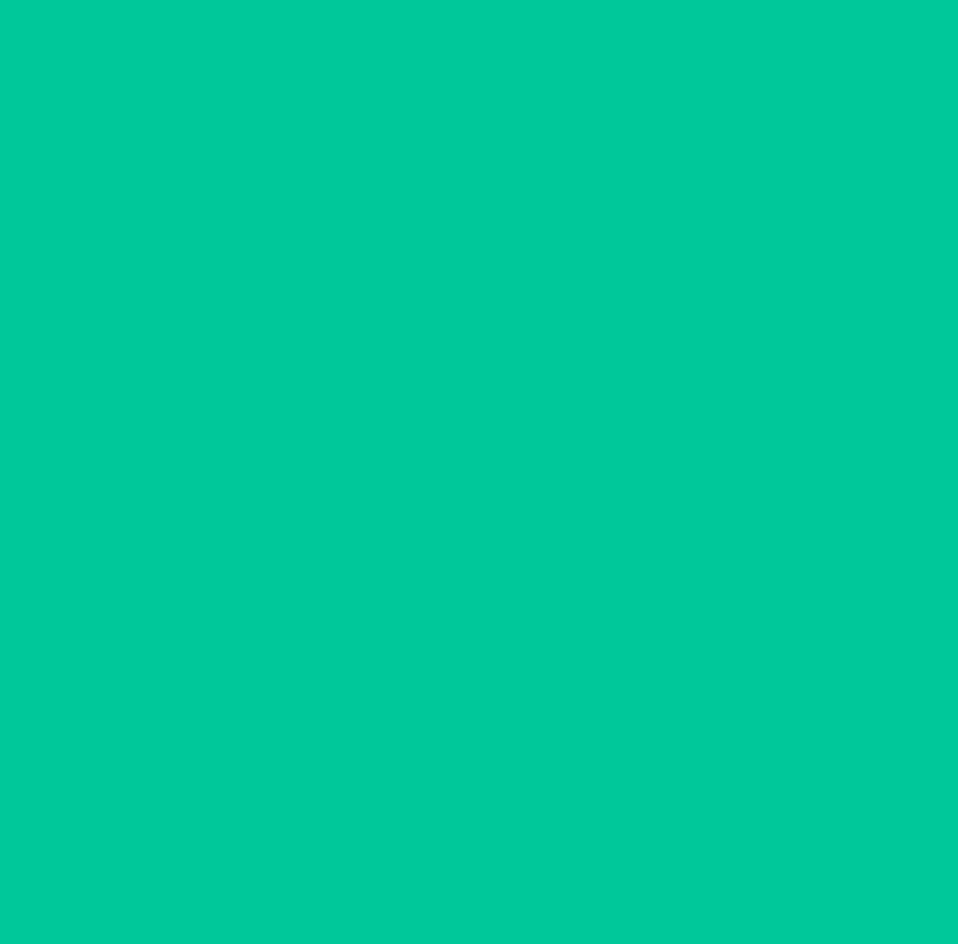 scroll, scrollTop: 98, scrollLeft: 0, axis: vertical 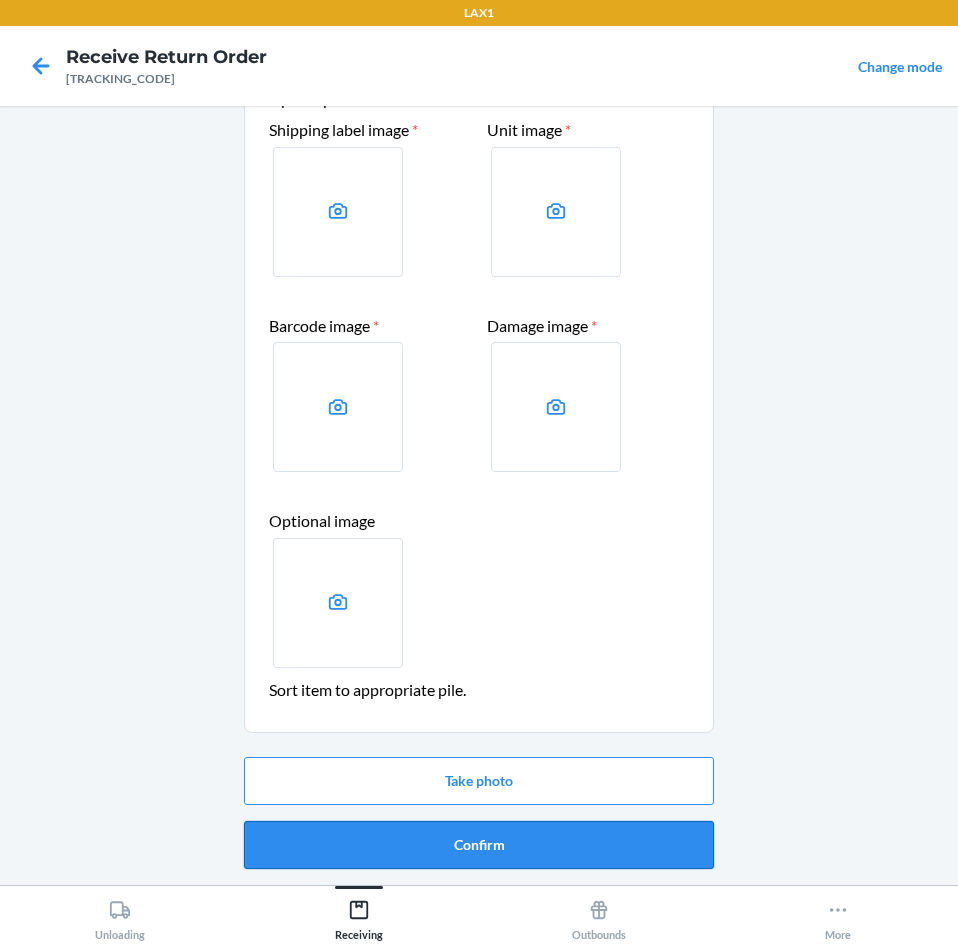 click on "Confirm" at bounding box center [479, 845] 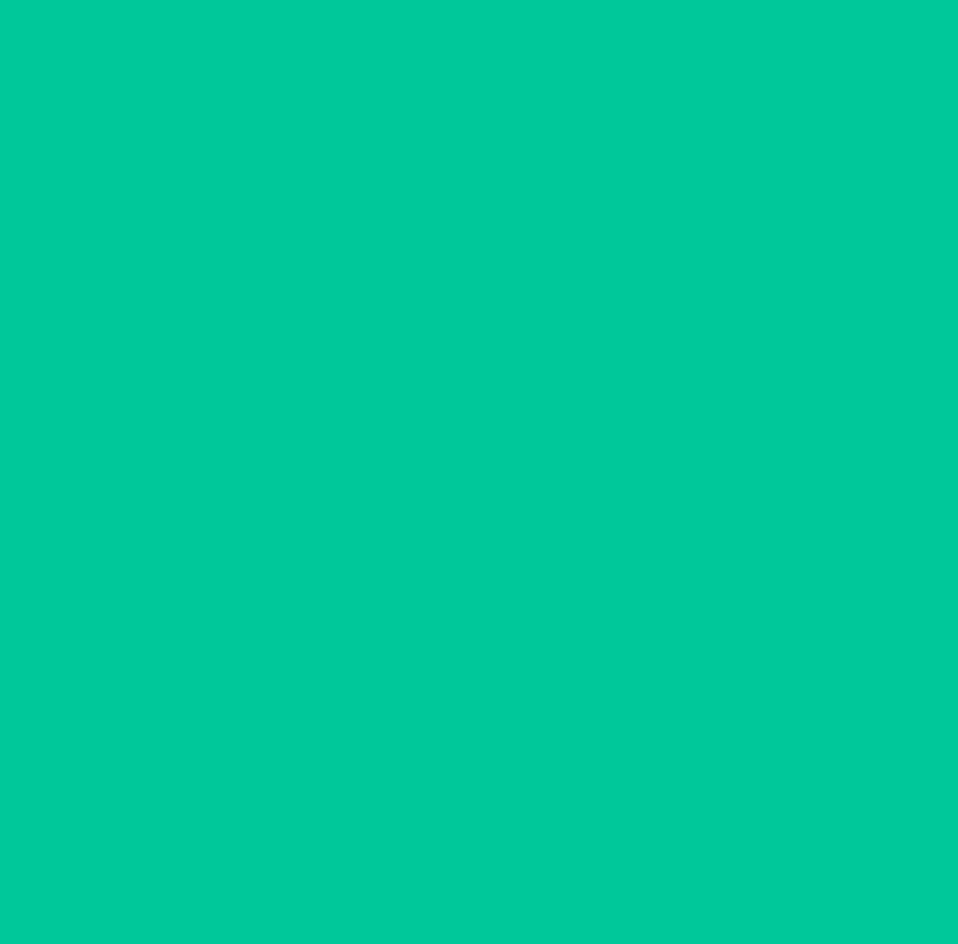scroll, scrollTop: 0, scrollLeft: 0, axis: both 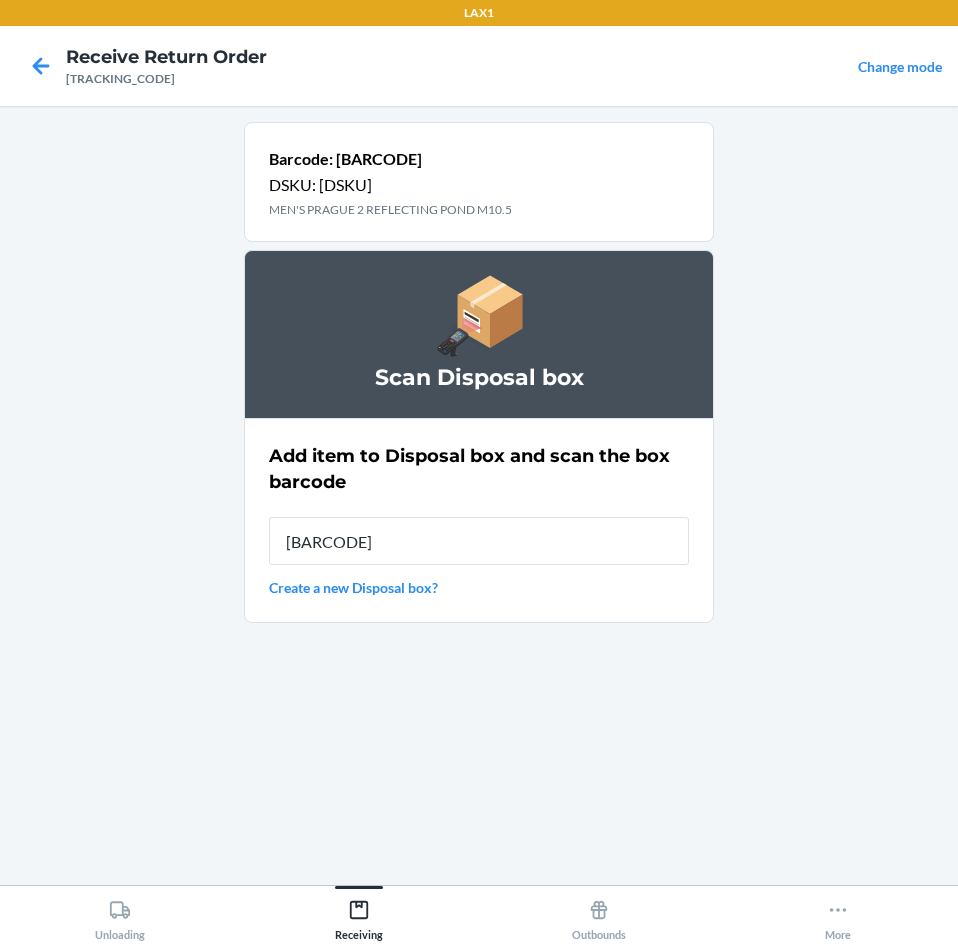 type on "[BARCODE]" 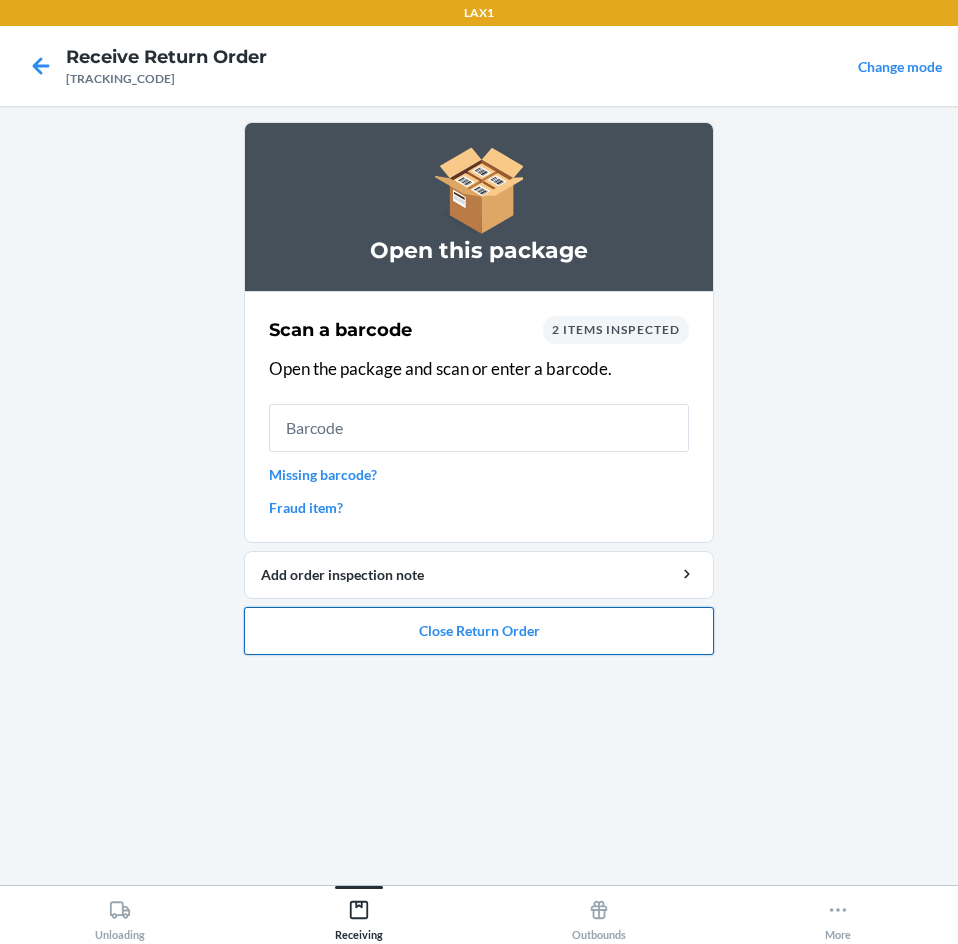 click on "Close Return Order" at bounding box center [479, 631] 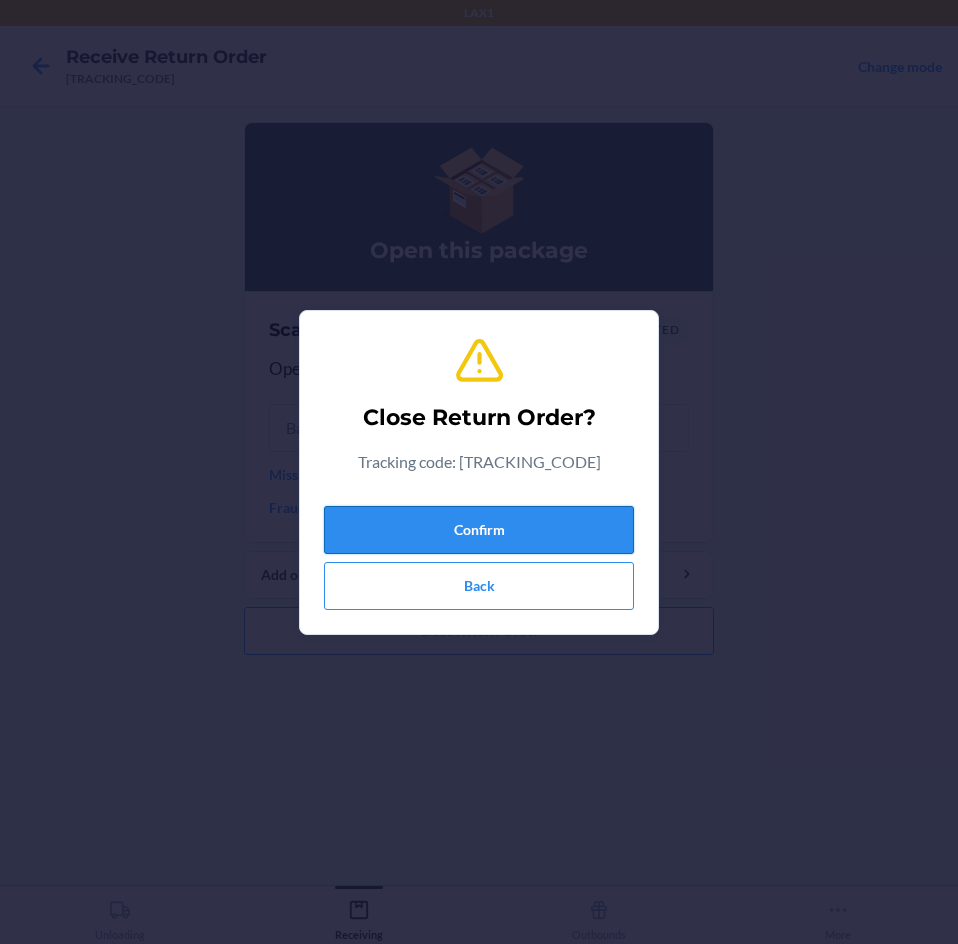click on "Confirm" at bounding box center [479, 530] 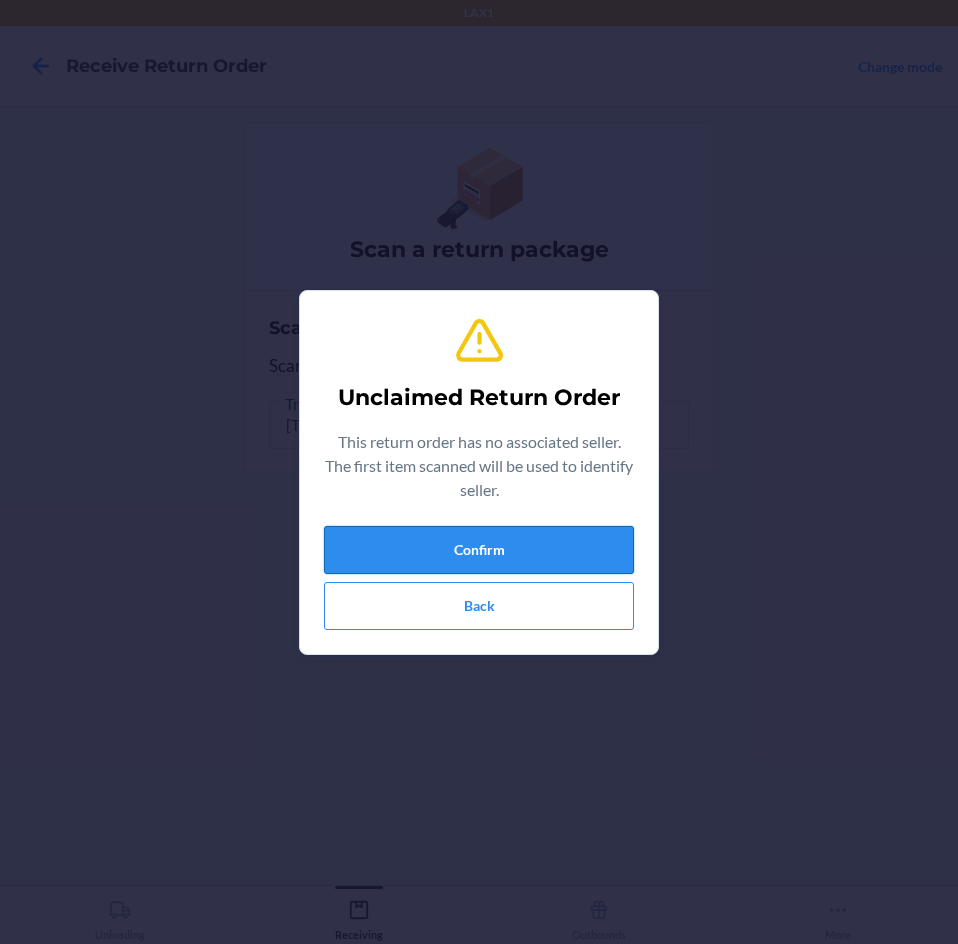click on "Confirm" at bounding box center [479, 550] 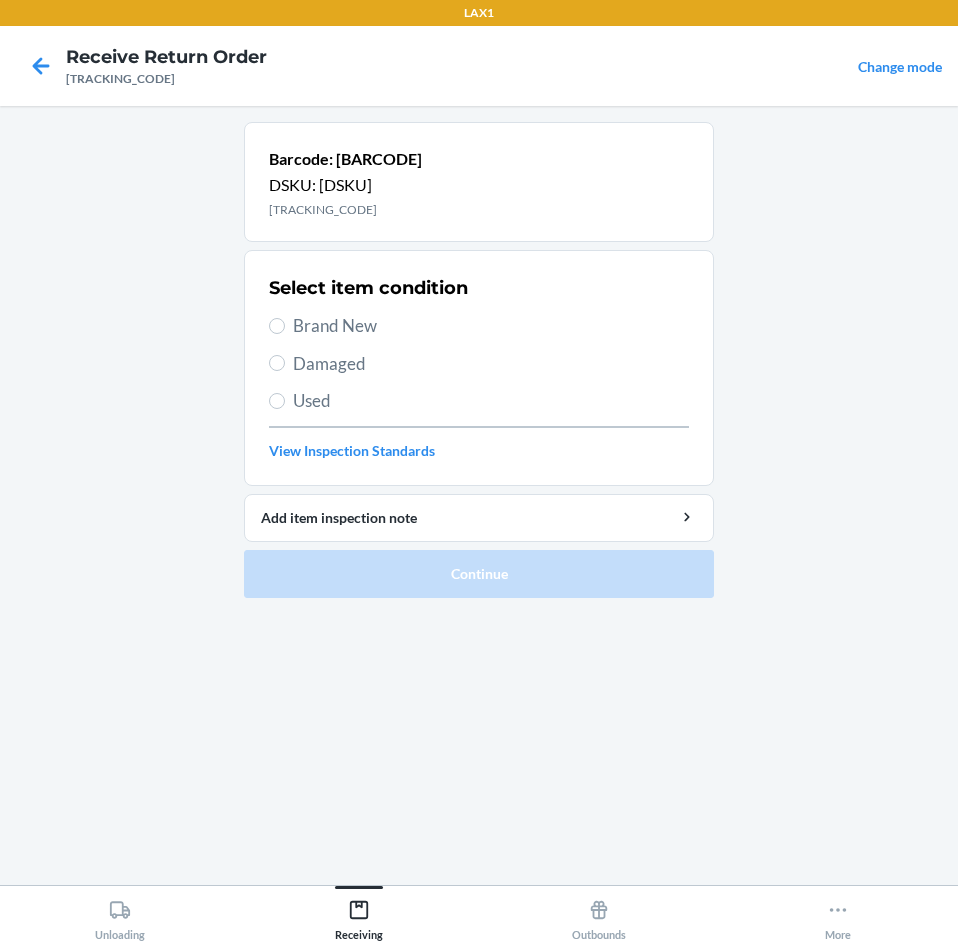 click on "Brand New" at bounding box center (491, 326) 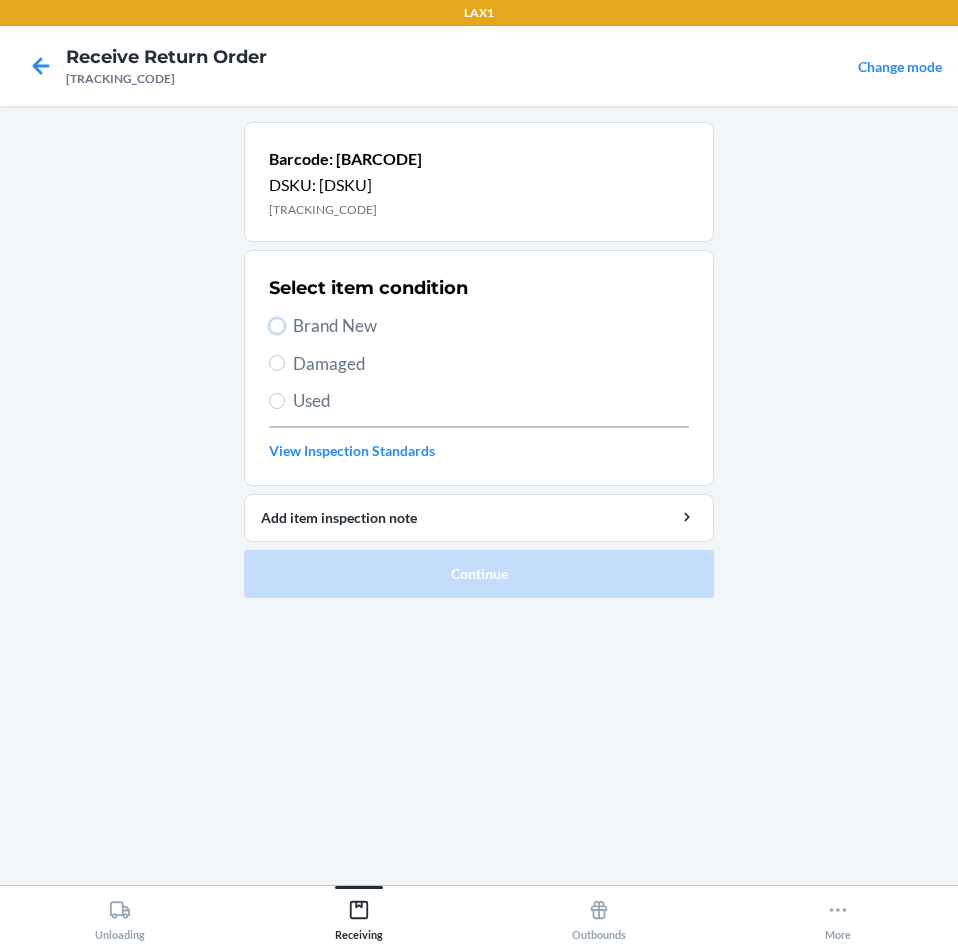 click on "Brand New" at bounding box center (277, 326) 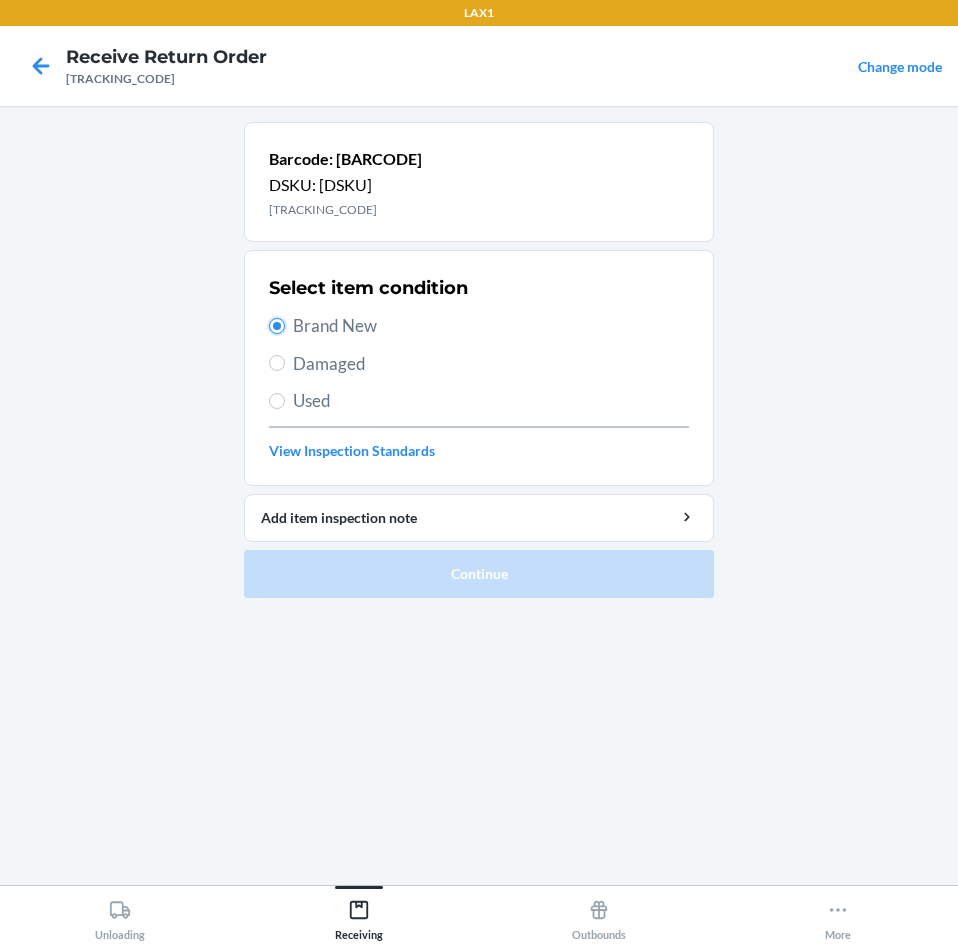 radio on "true" 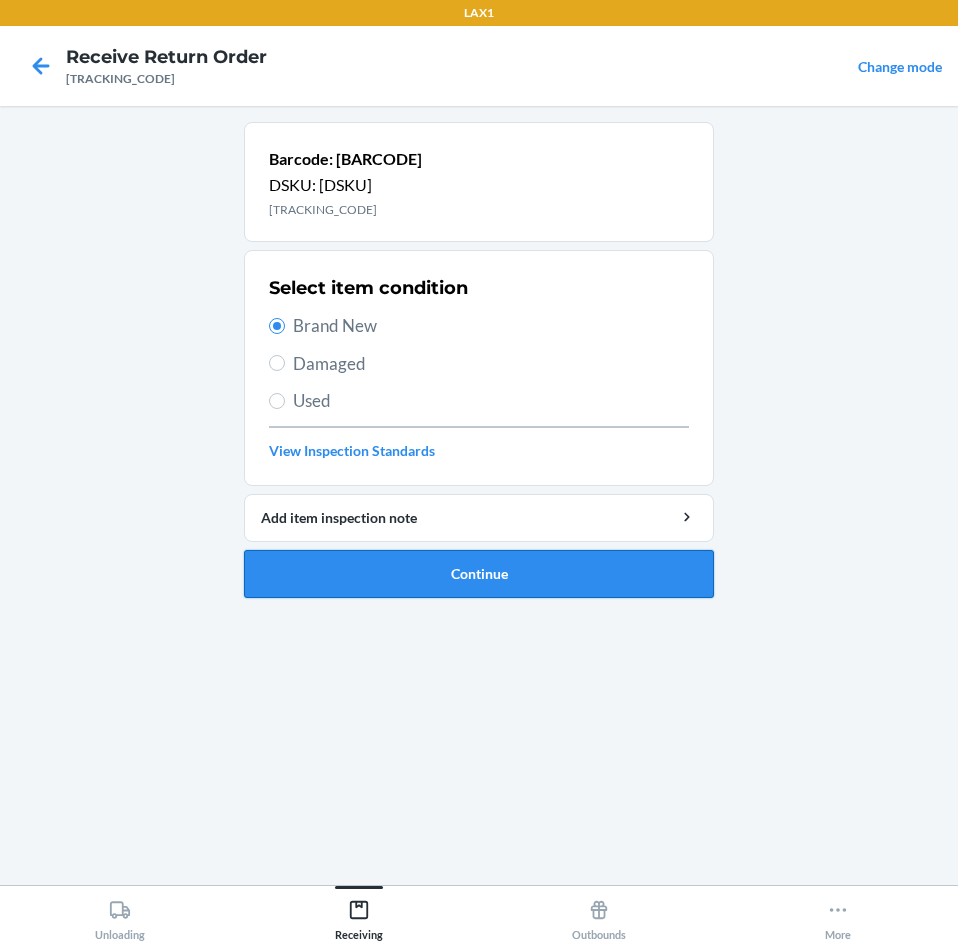 click on "Continue" at bounding box center (479, 574) 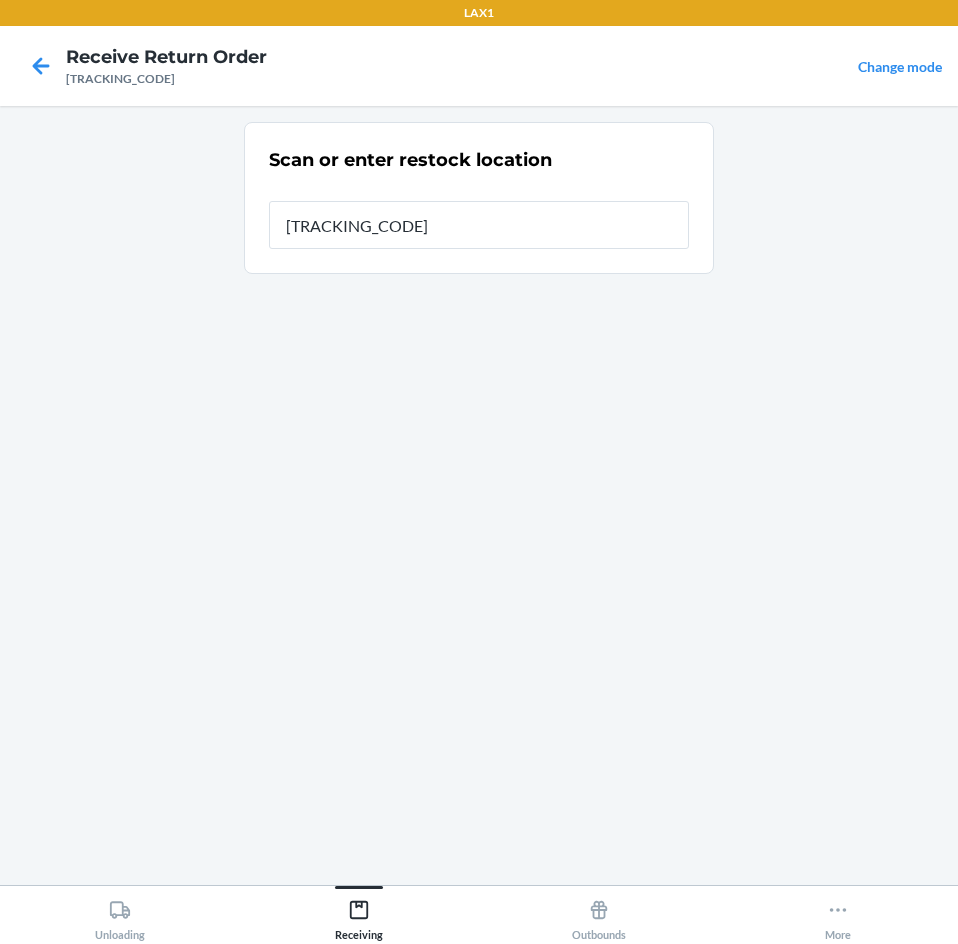 type on "[ITEM_ID]" 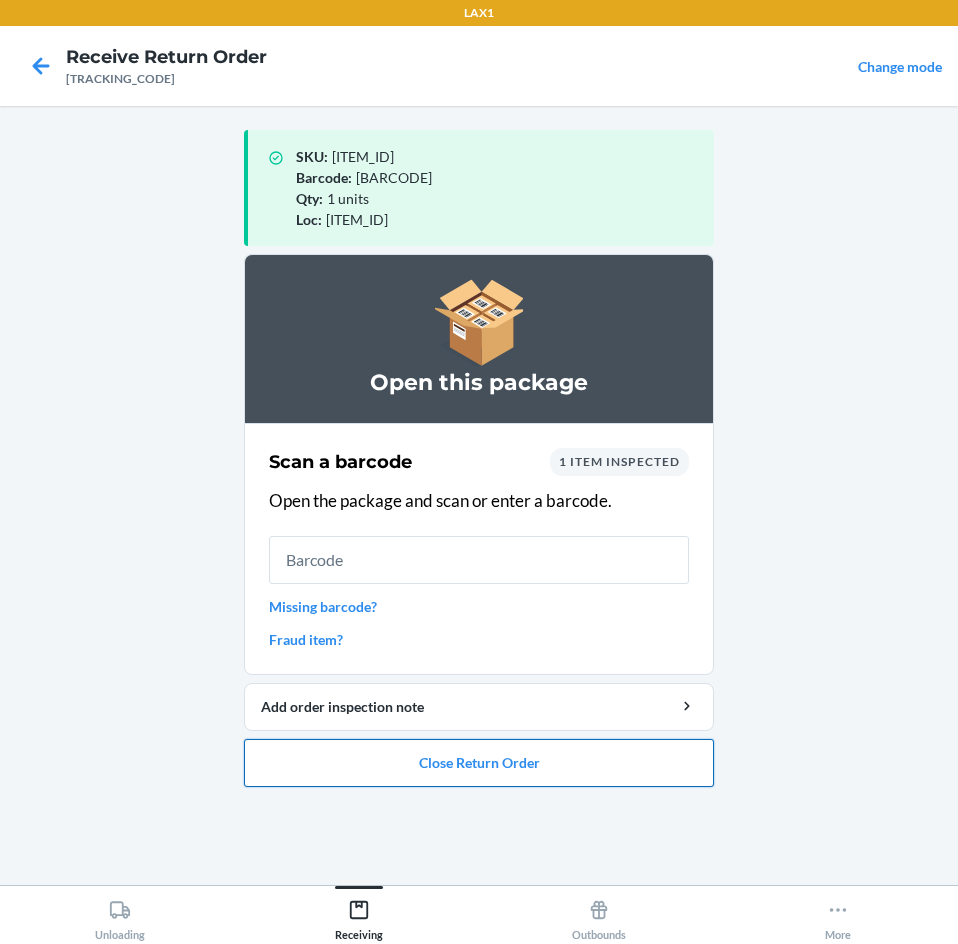 click on "Close Return Order" at bounding box center [479, 763] 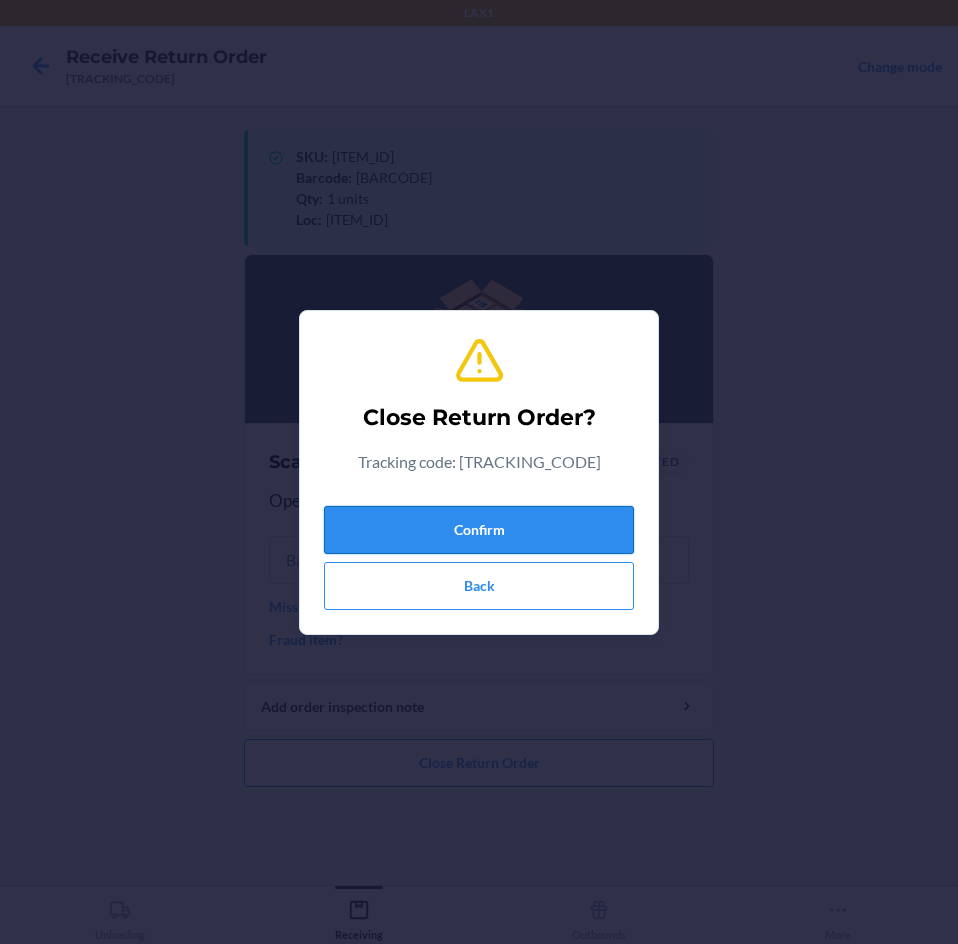 click on "Confirm" at bounding box center (479, 530) 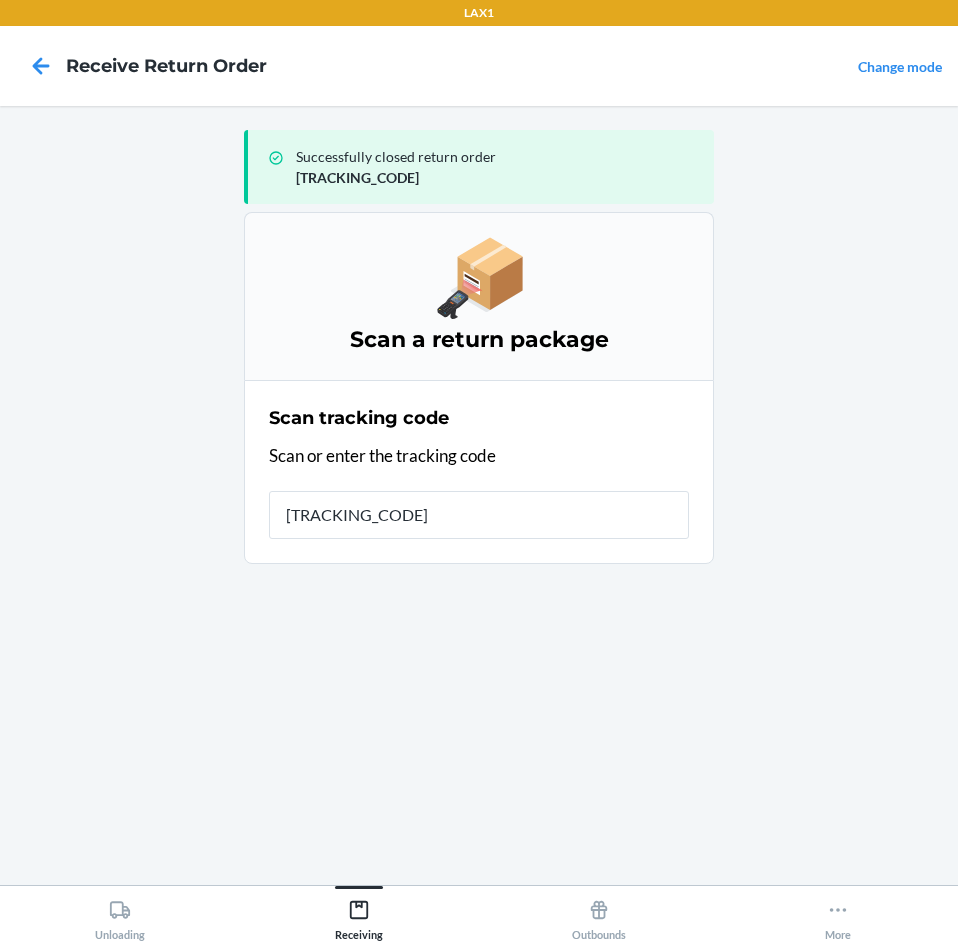 type on "[TRACKING_CODE]" 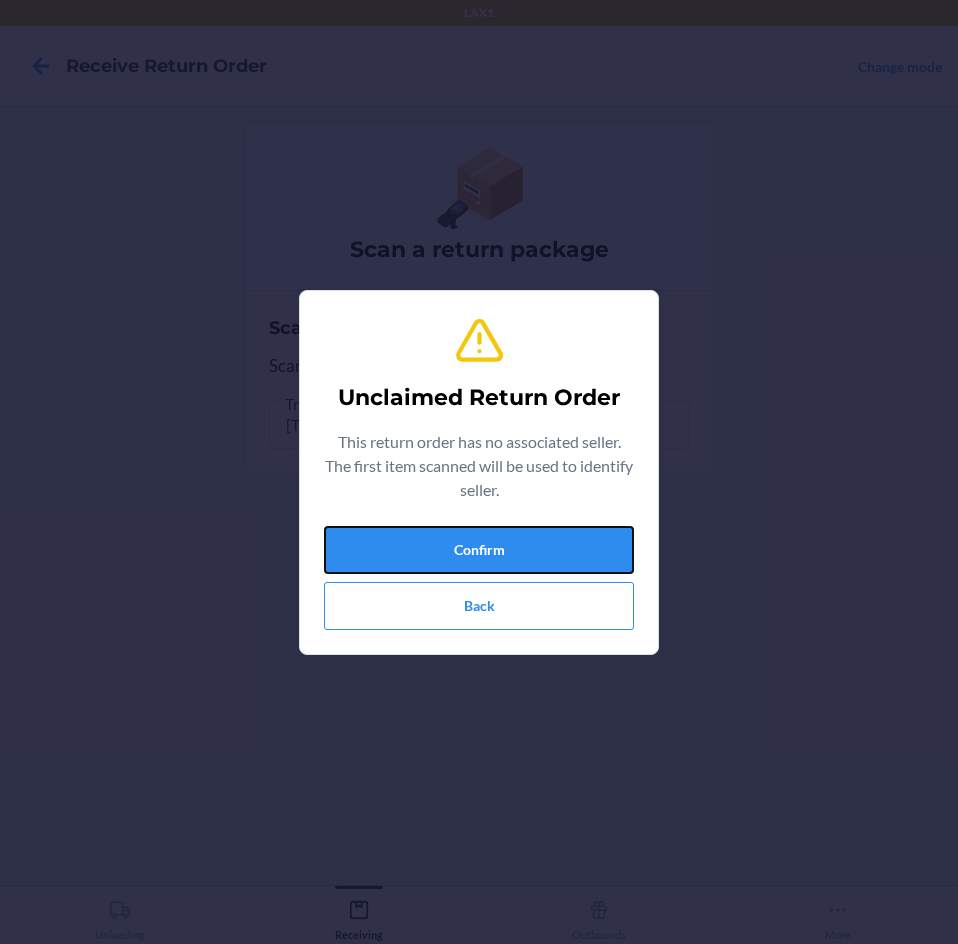 click on "Confirm" at bounding box center [479, 550] 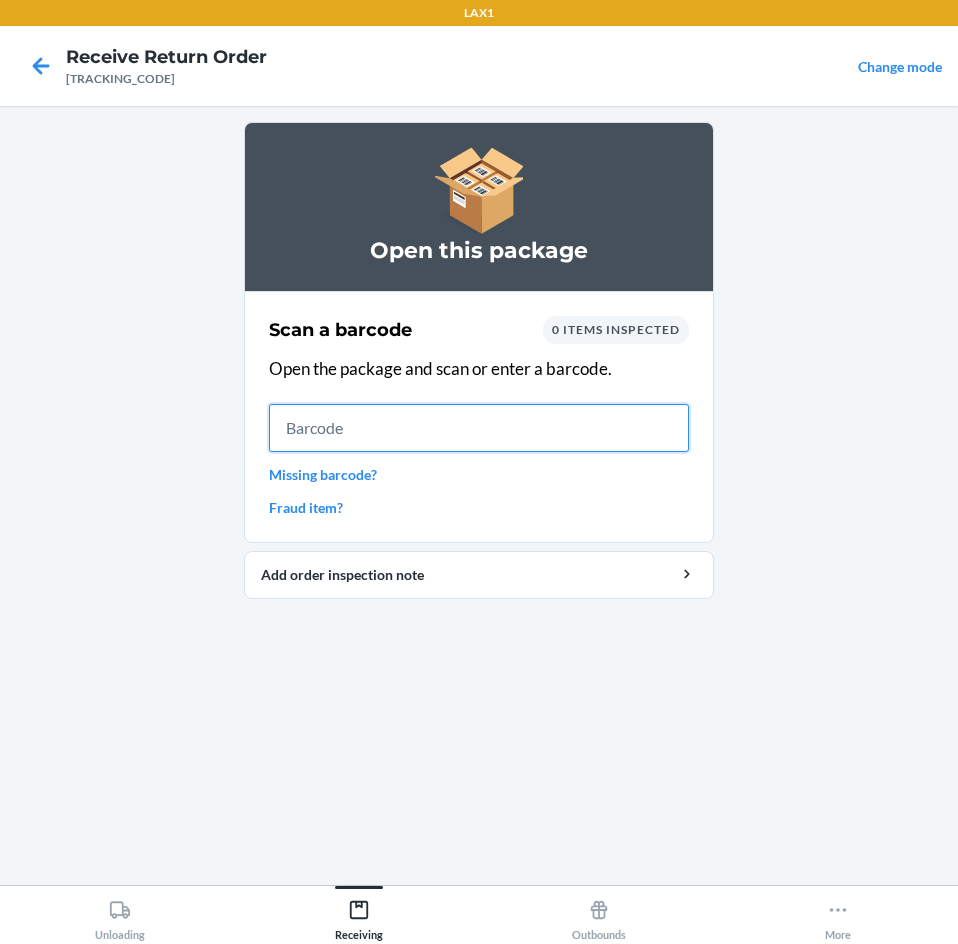click at bounding box center [479, 428] 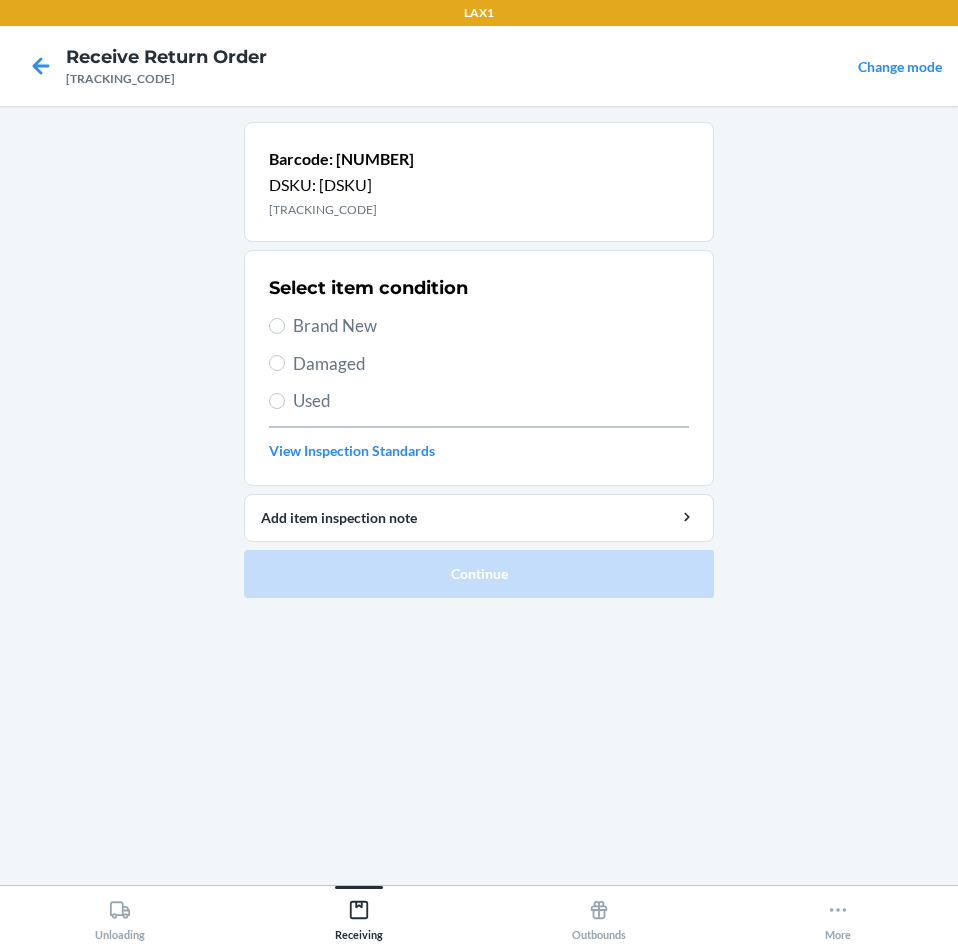 click on "Brand New" at bounding box center (491, 326) 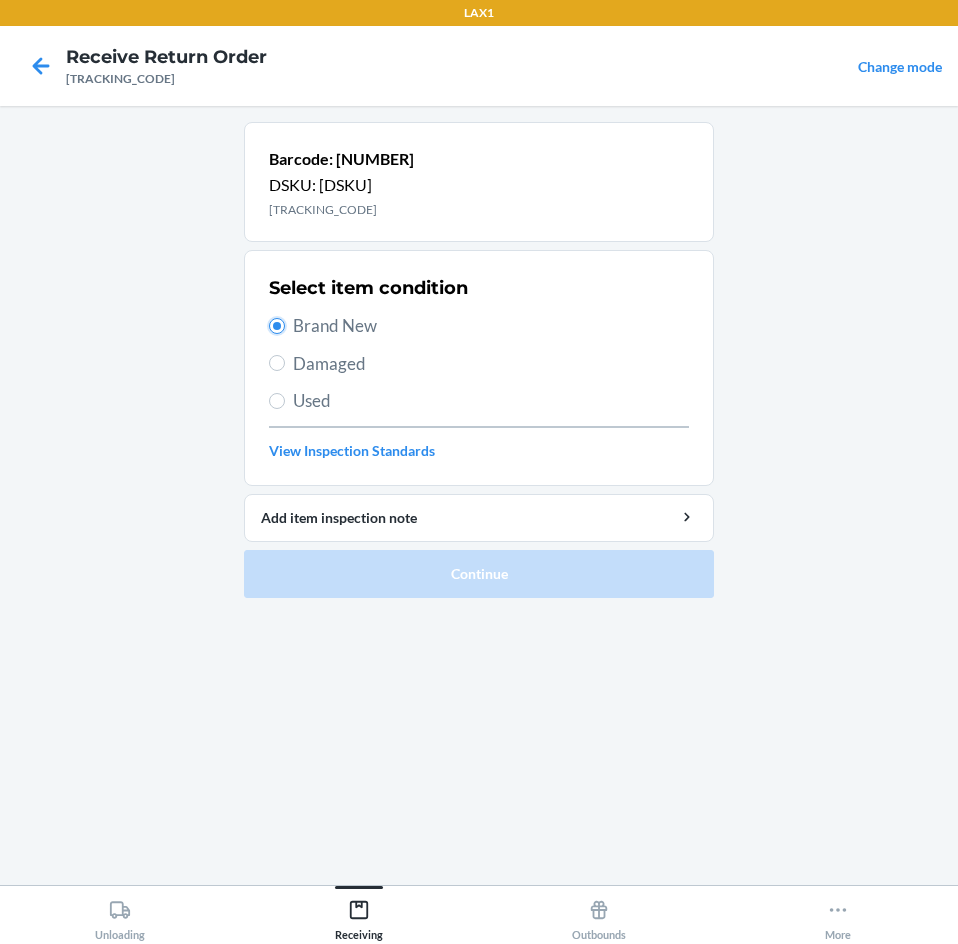 radio on "true" 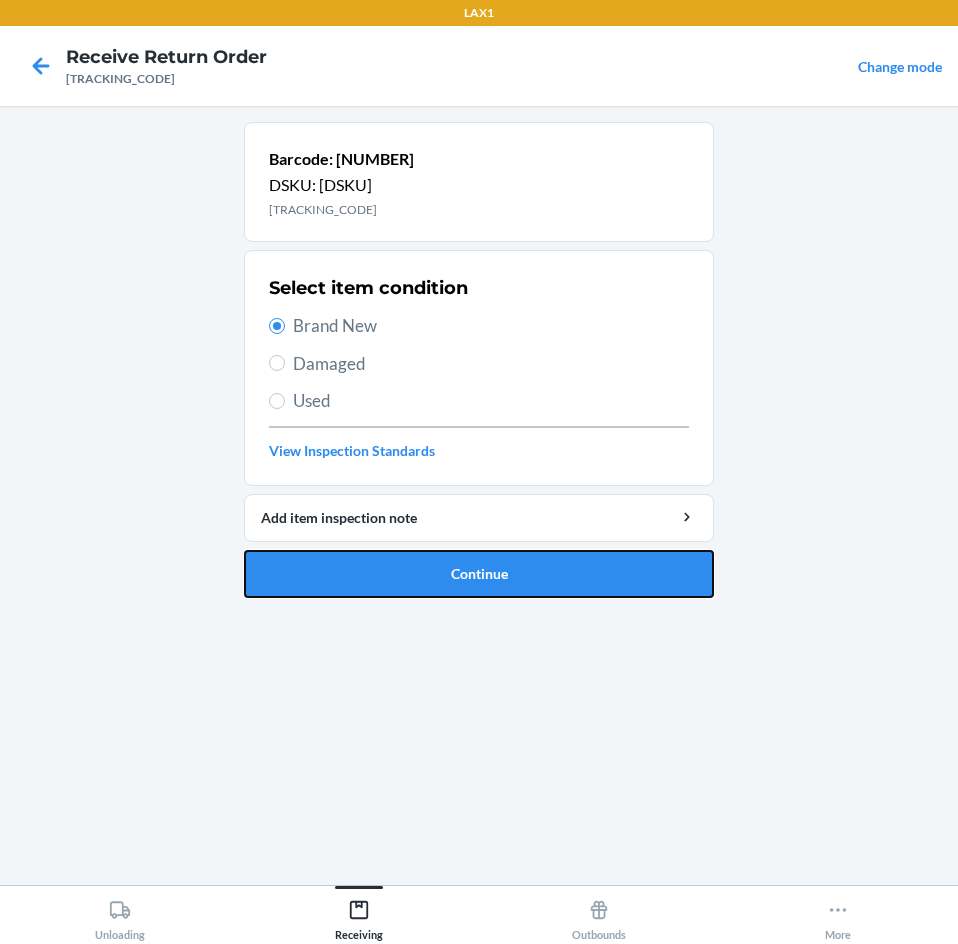 drag, startPoint x: 390, startPoint y: 586, endPoint x: 869, endPoint y: 396, distance: 515.3067 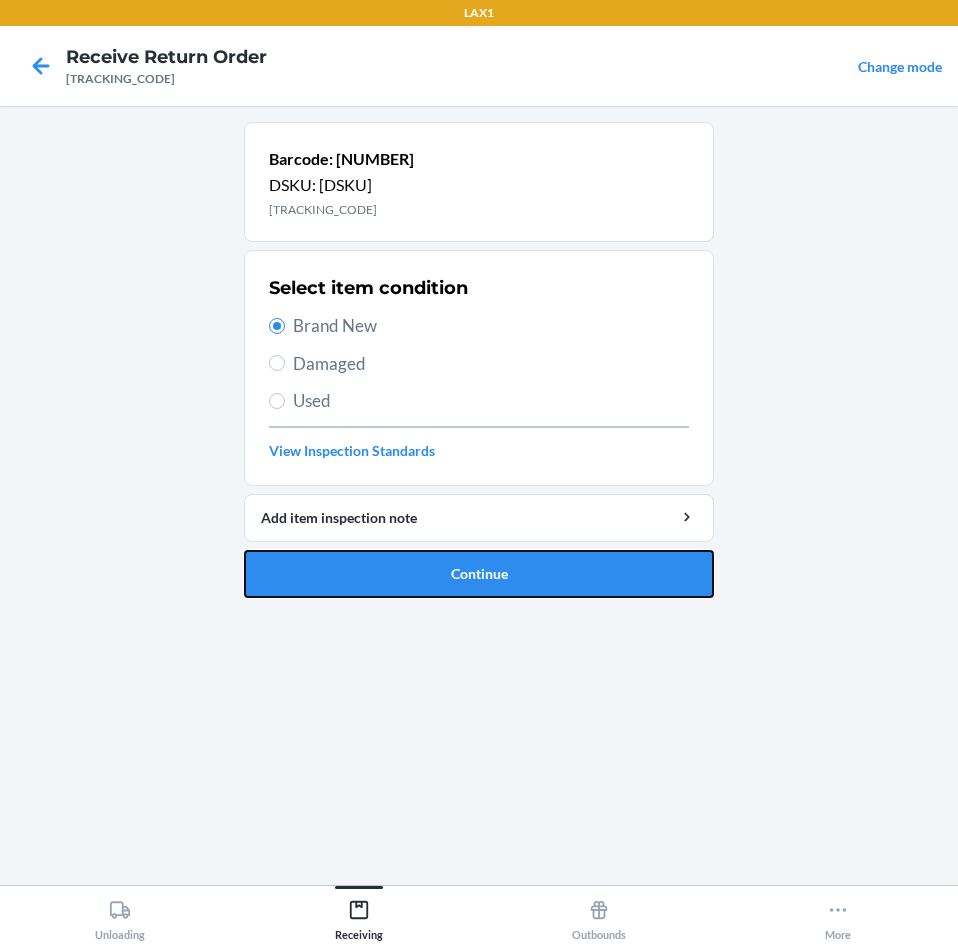 click on "Continue" at bounding box center [479, 574] 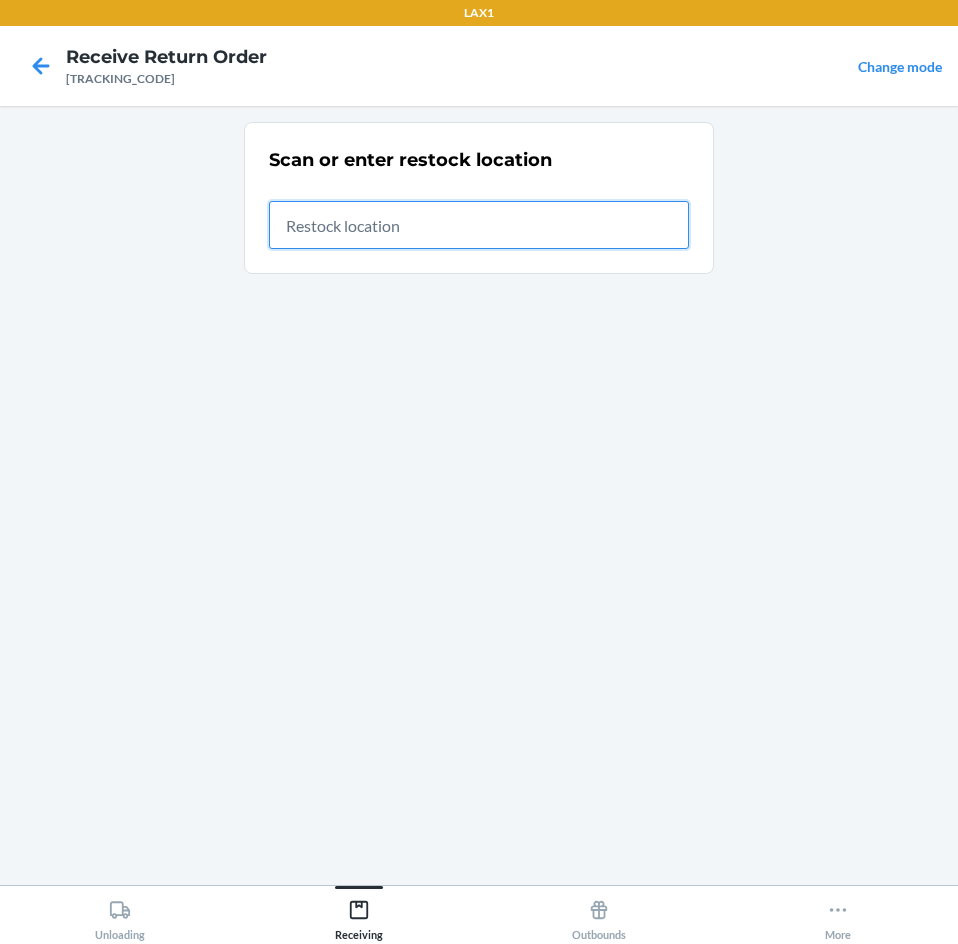 click at bounding box center [479, 225] 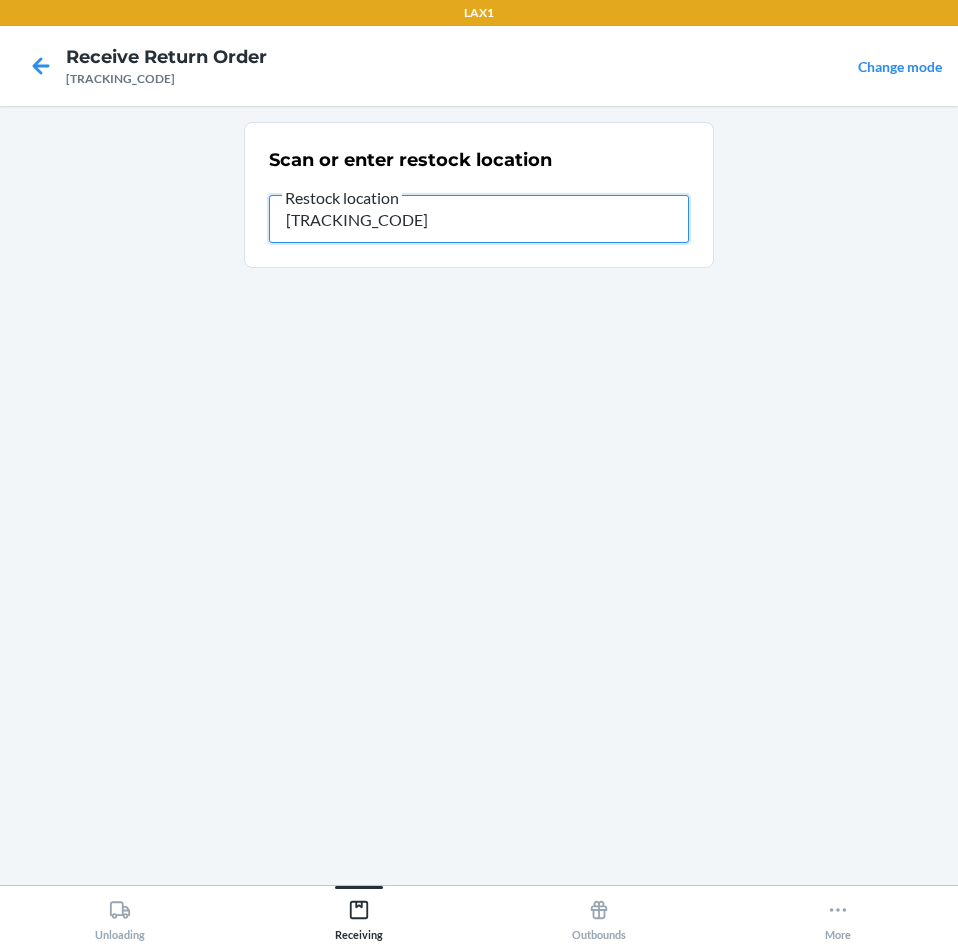 type on "[ITEM_ID]" 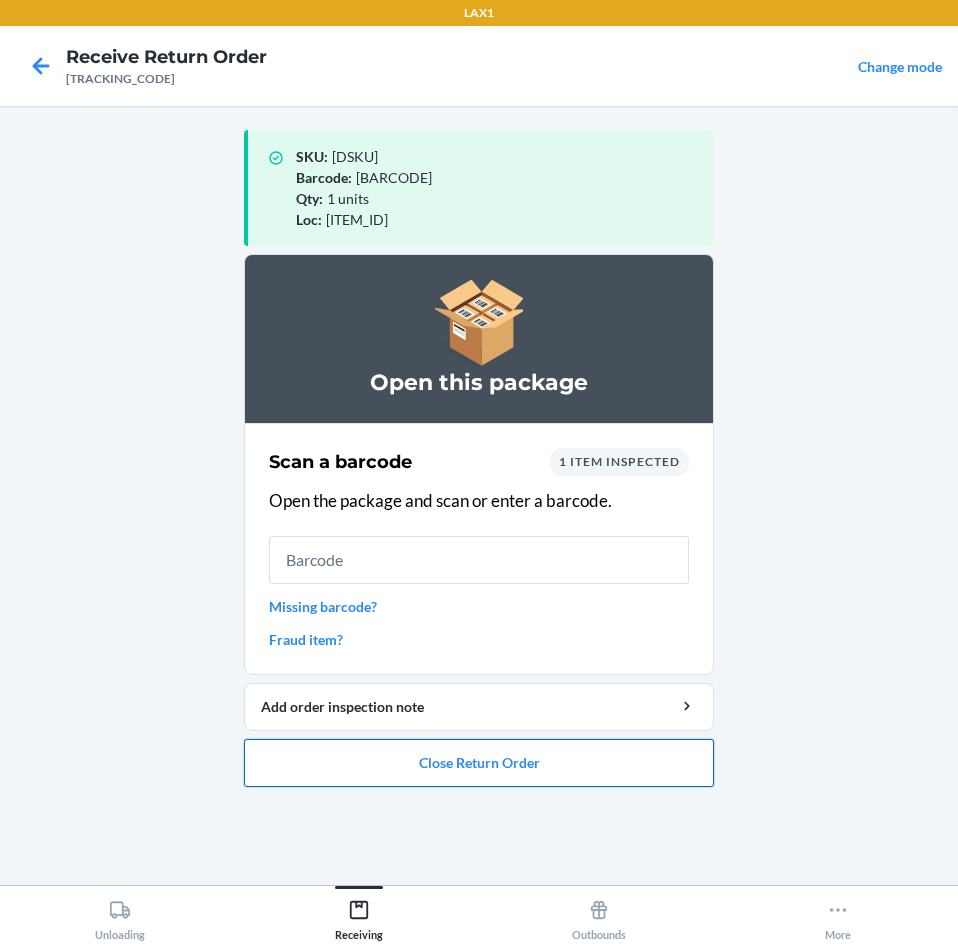 click on "Close Return Order" at bounding box center (479, 763) 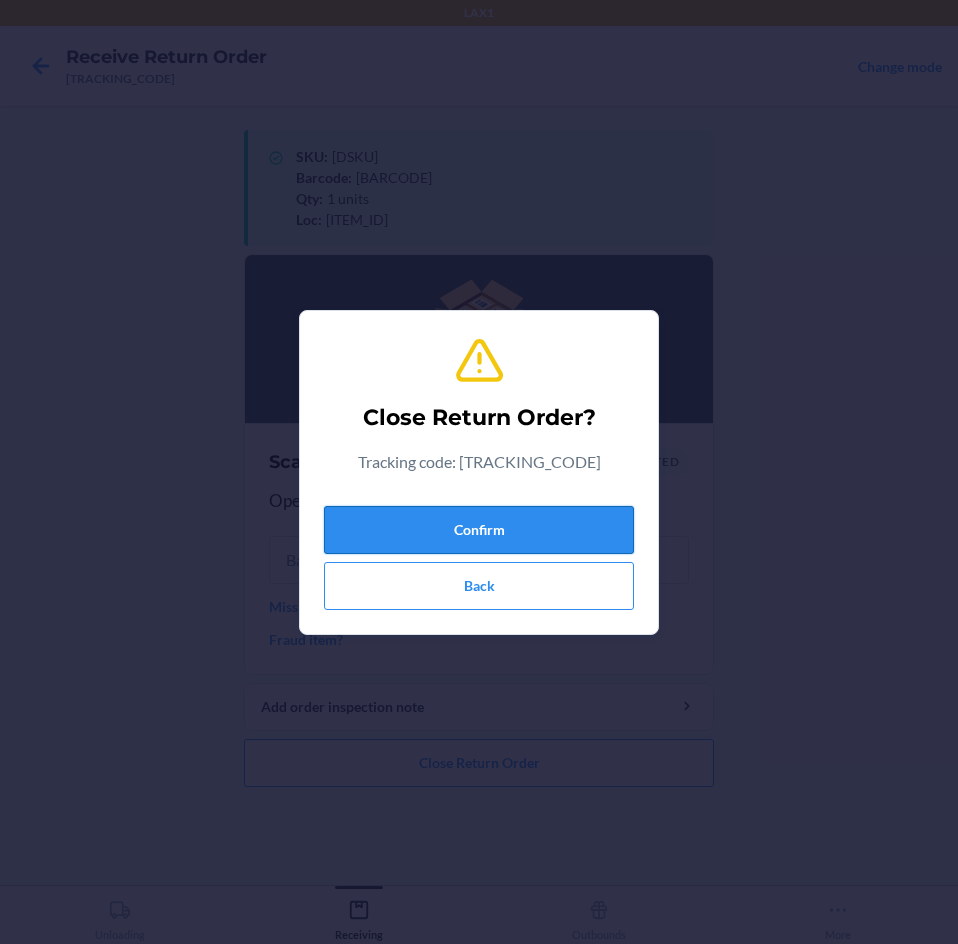 click on "Confirm" at bounding box center [479, 530] 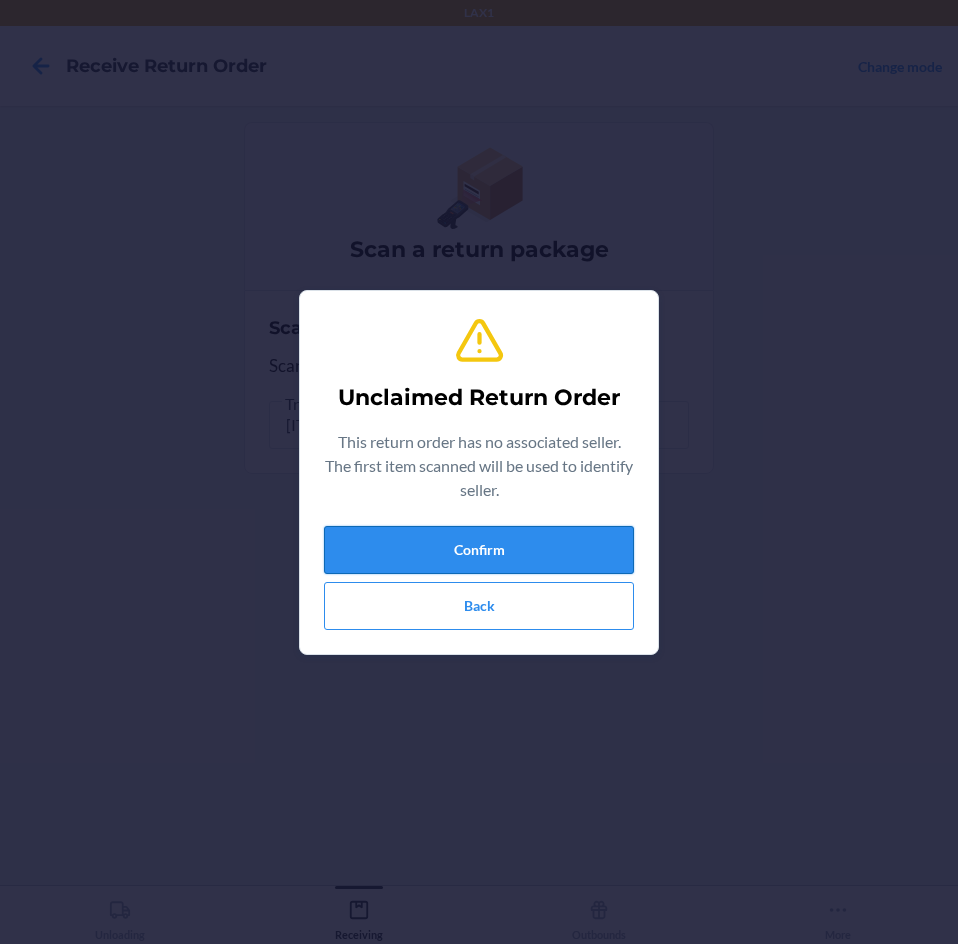 click on "Confirm" at bounding box center (479, 550) 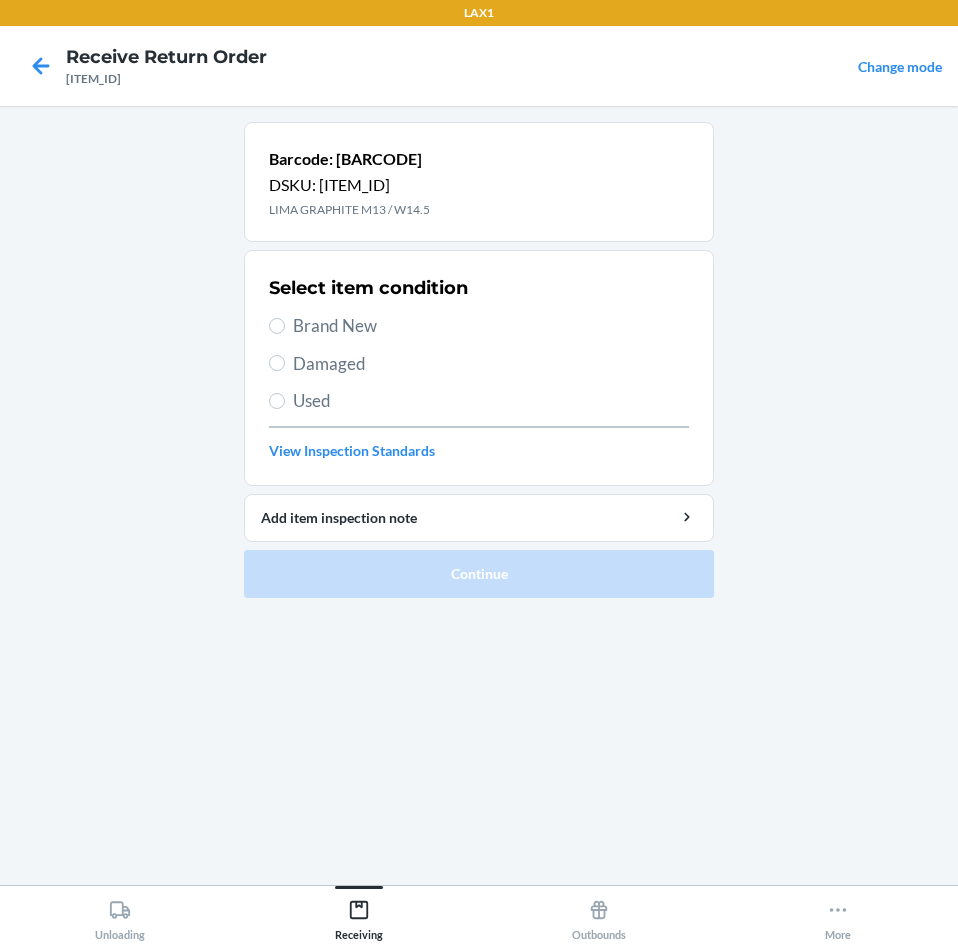 click on "Damaged" at bounding box center [491, 364] 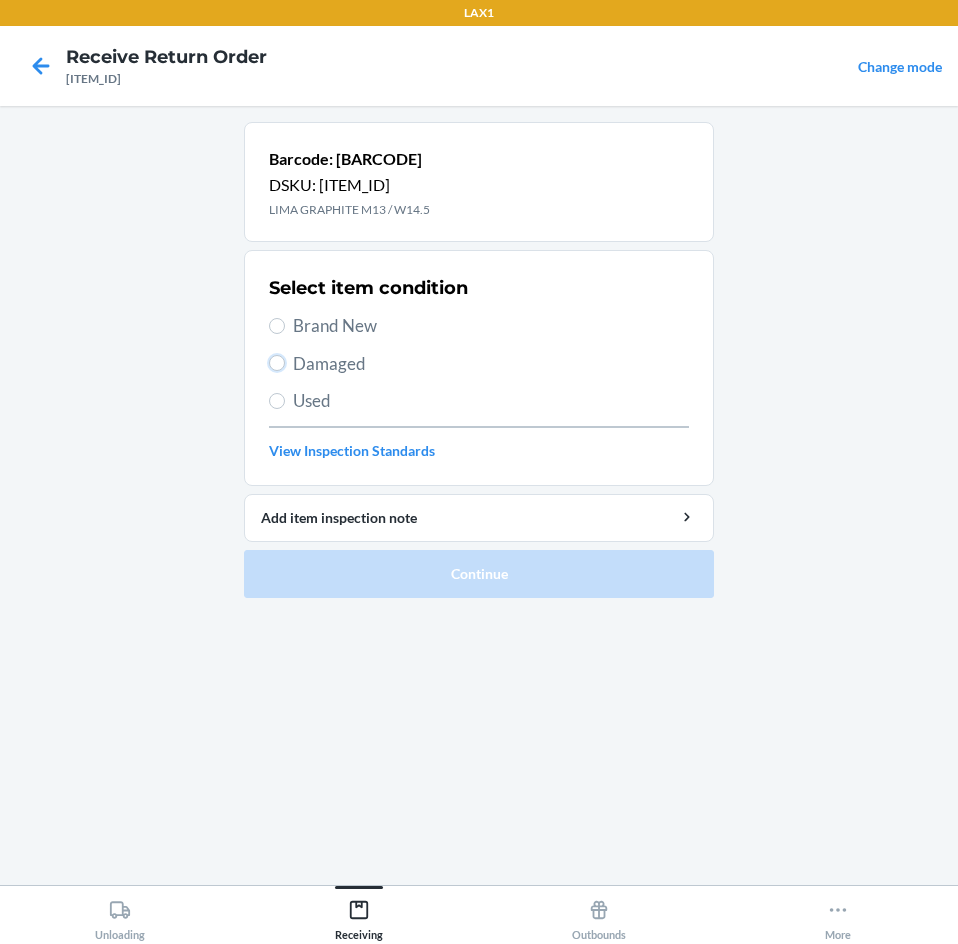 click on "Damaged" at bounding box center [277, 363] 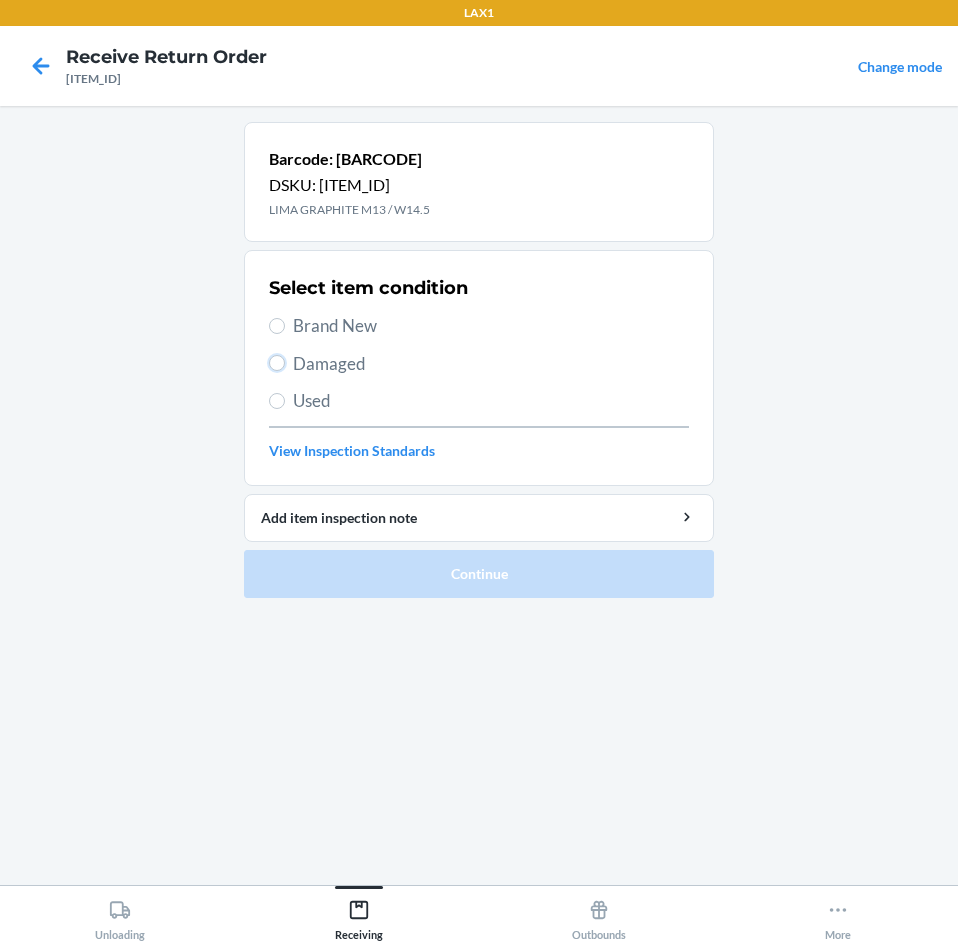 radio on "true" 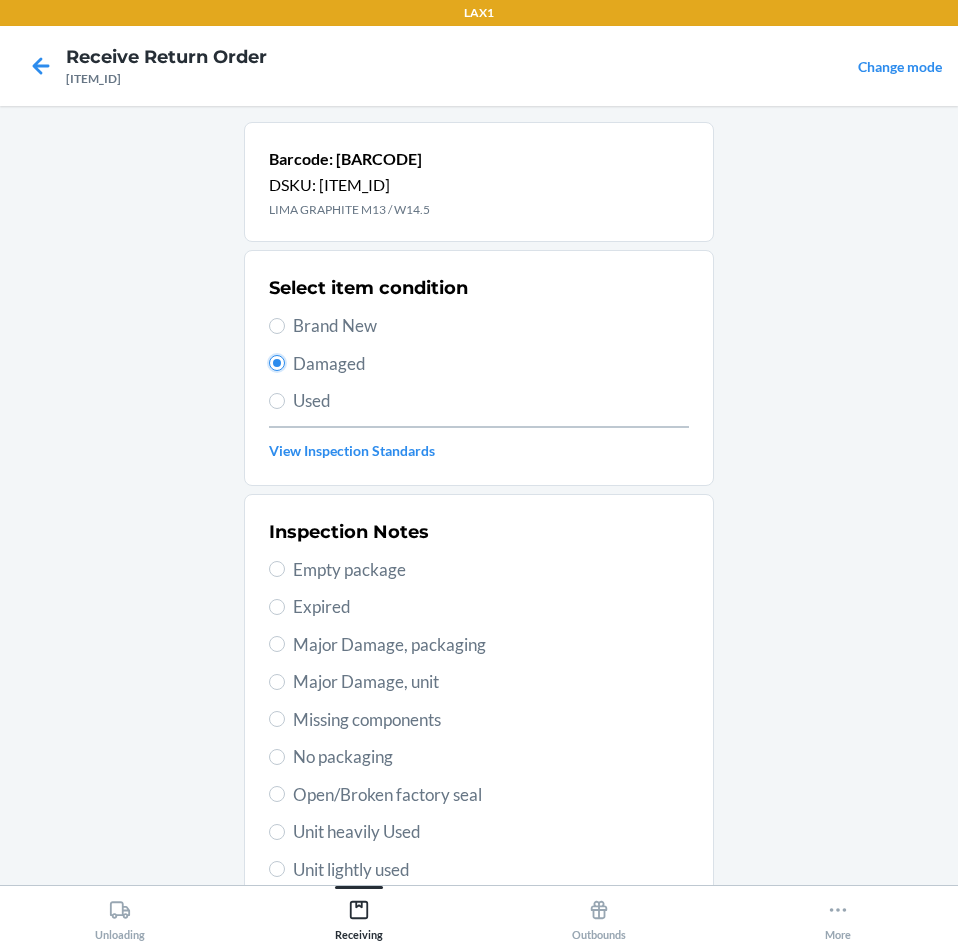scroll, scrollTop: 263, scrollLeft: 0, axis: vertical 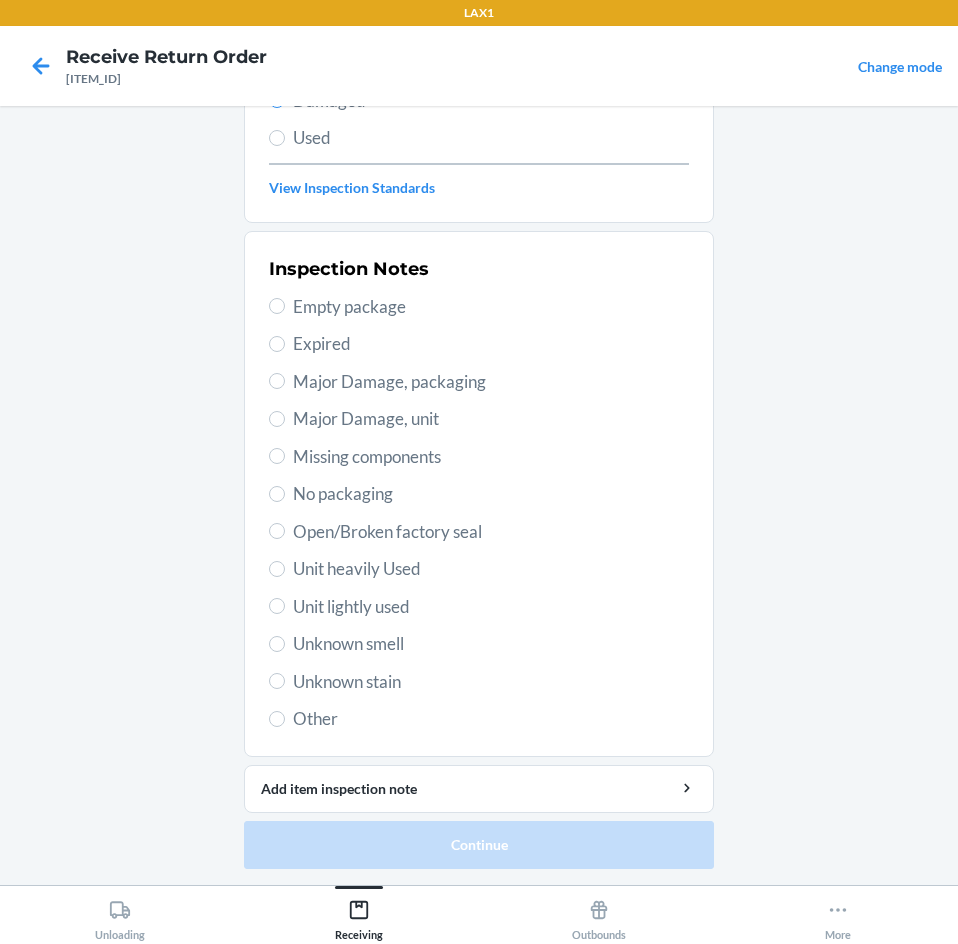 click on "Unit lightly used" at bounding box center [491, 607] 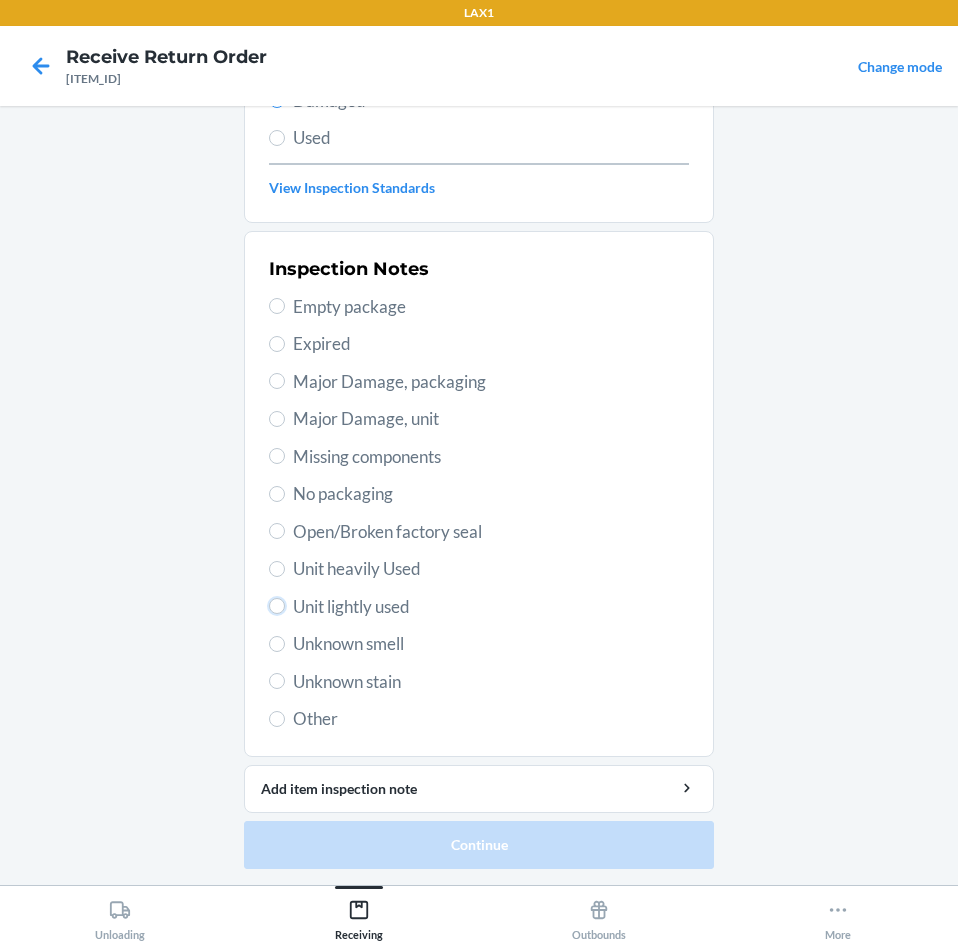 click on "Unit lightly used" at bounding box center (277, 606) 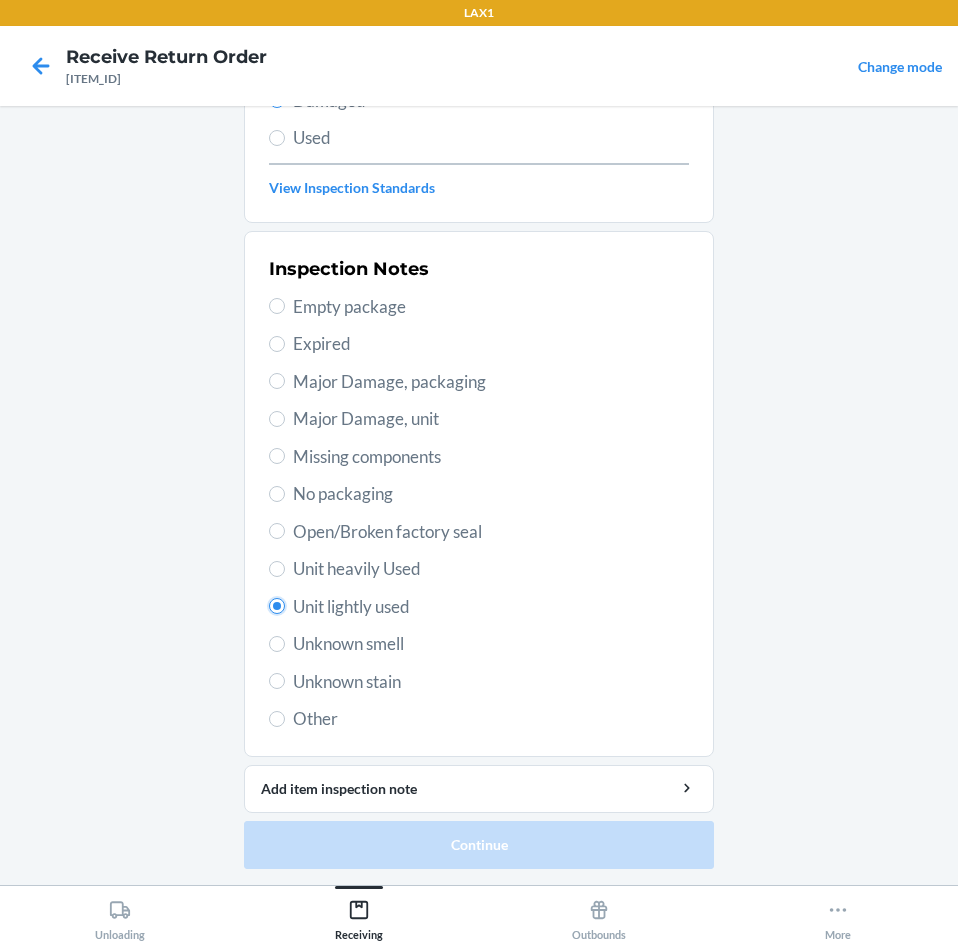 radio on "true" 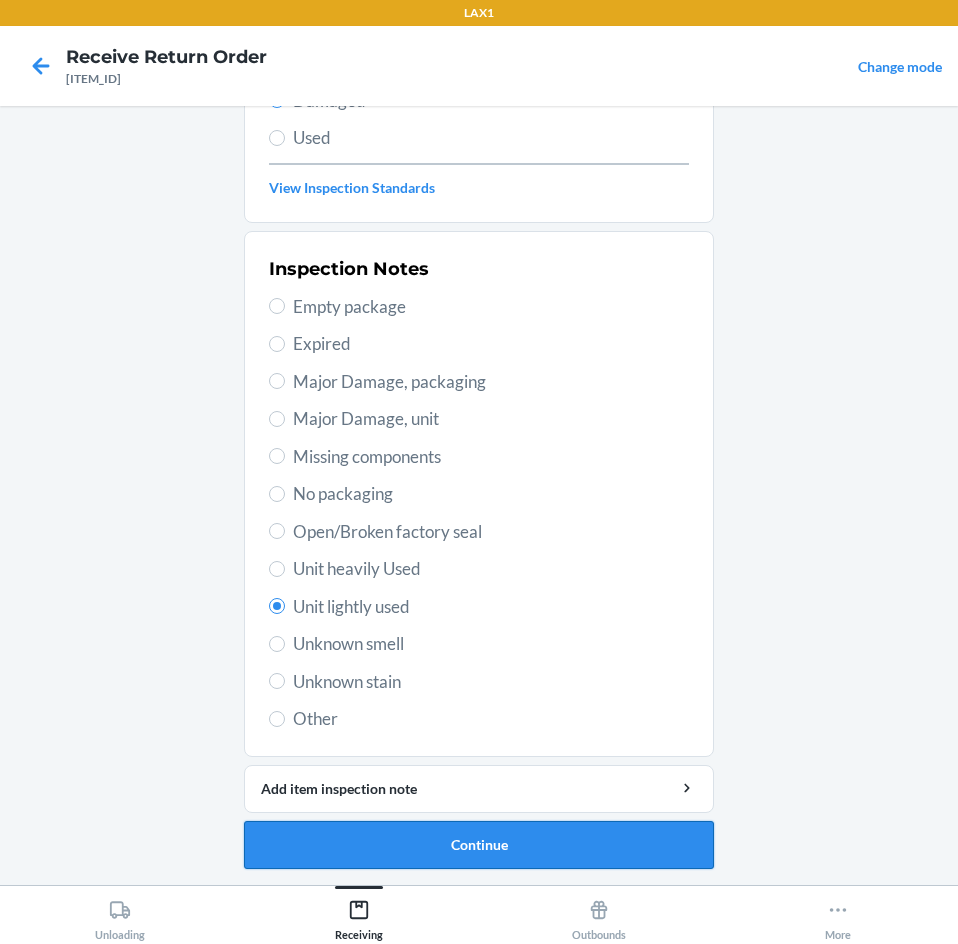 click on "Continue" at bounding box center (479, 845) 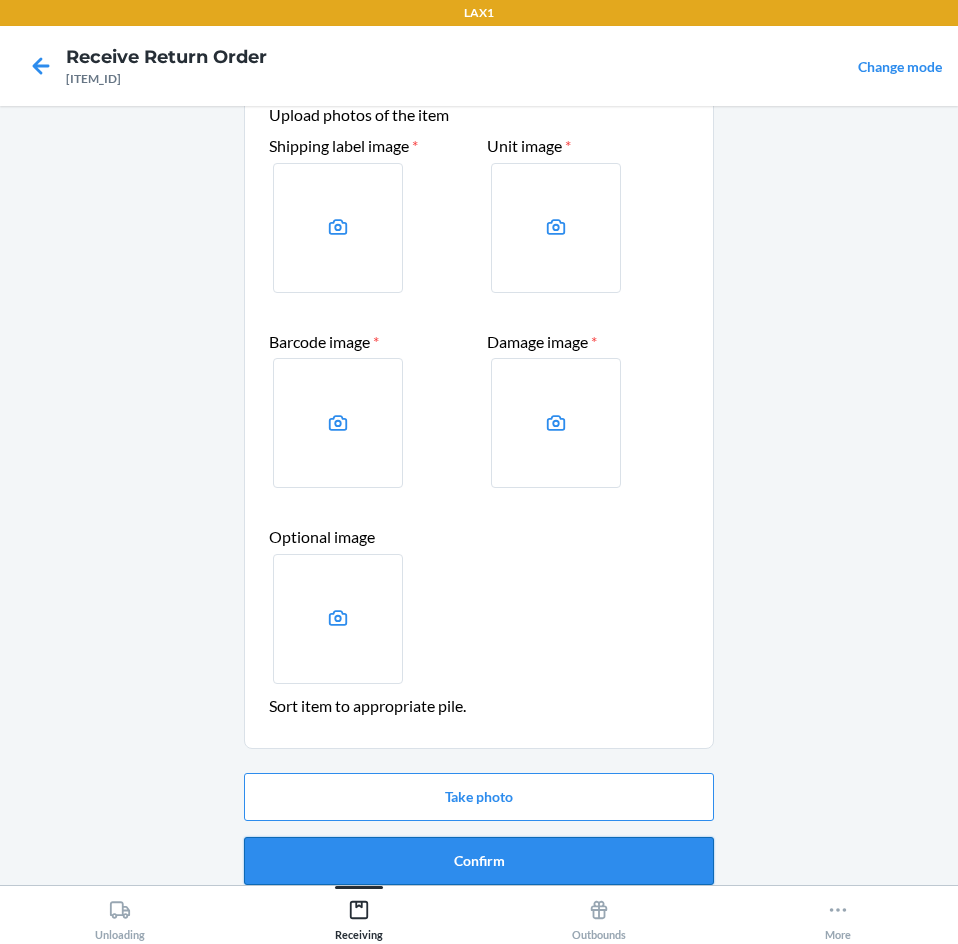 scroll, scrollTop: 98, scrollLeft: 0, axis: vertical 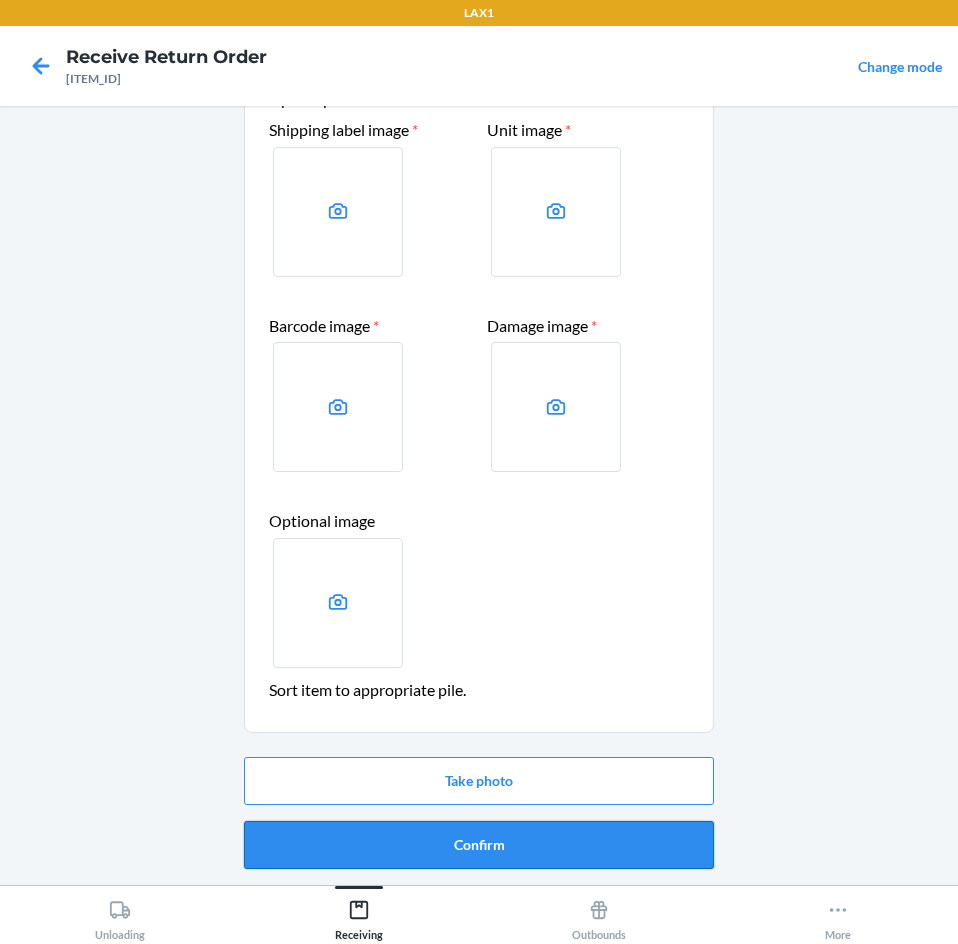 click on "Confirm" at bounding box center (479, 845) 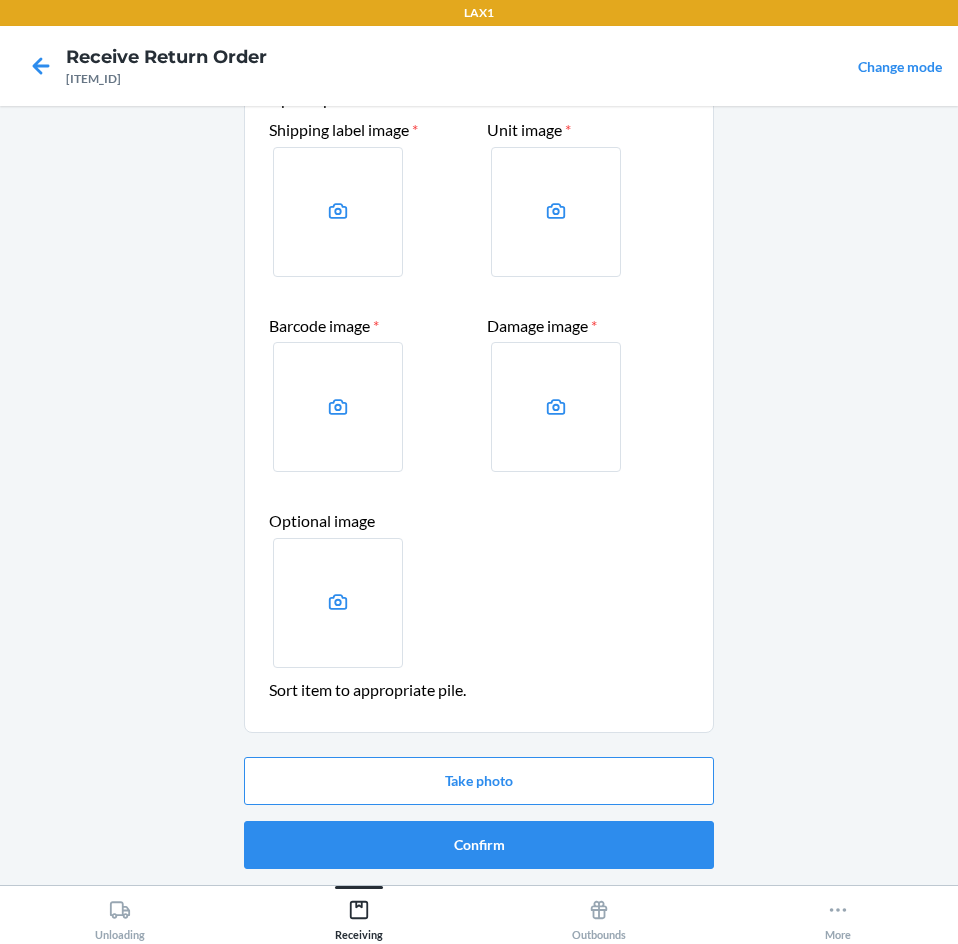 scroll, scrollTop: 0, scrollLeft: 0, axis: both 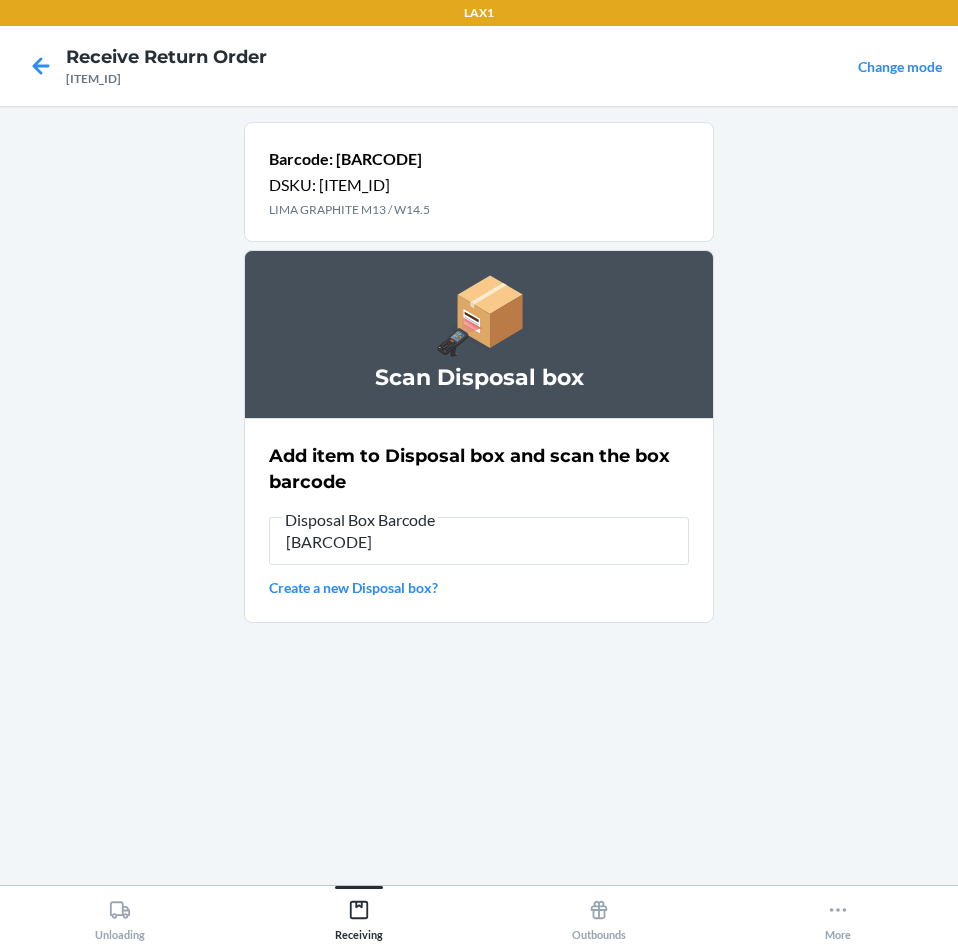 type on "[BARCODE]" 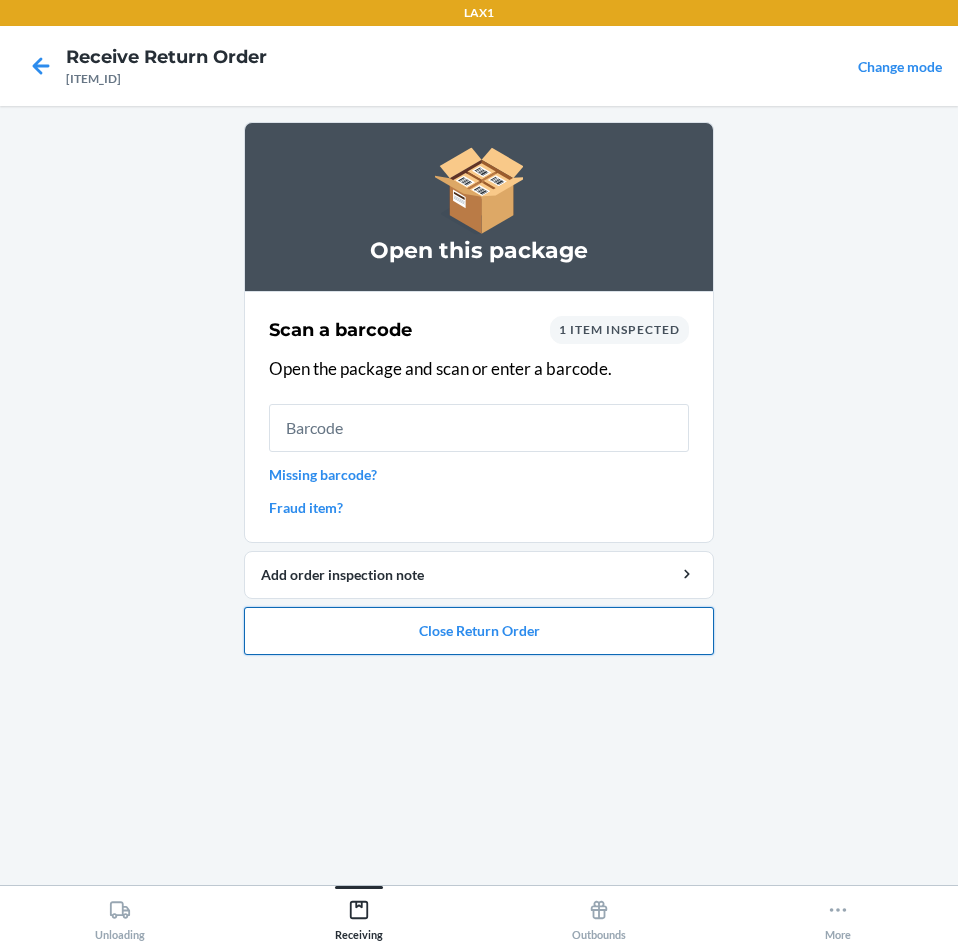 click on "Close Return Order" at bounding box center (479, 631) 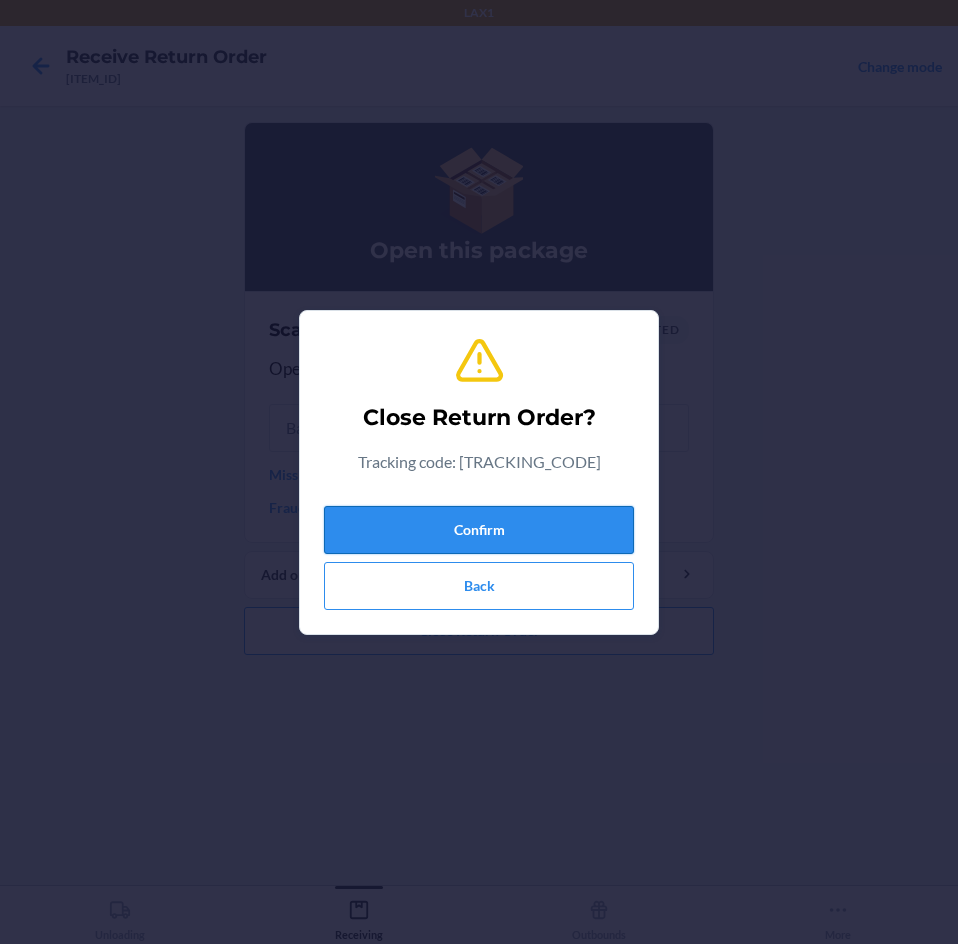 click on "Confirm" at bounding box center [479, 530] 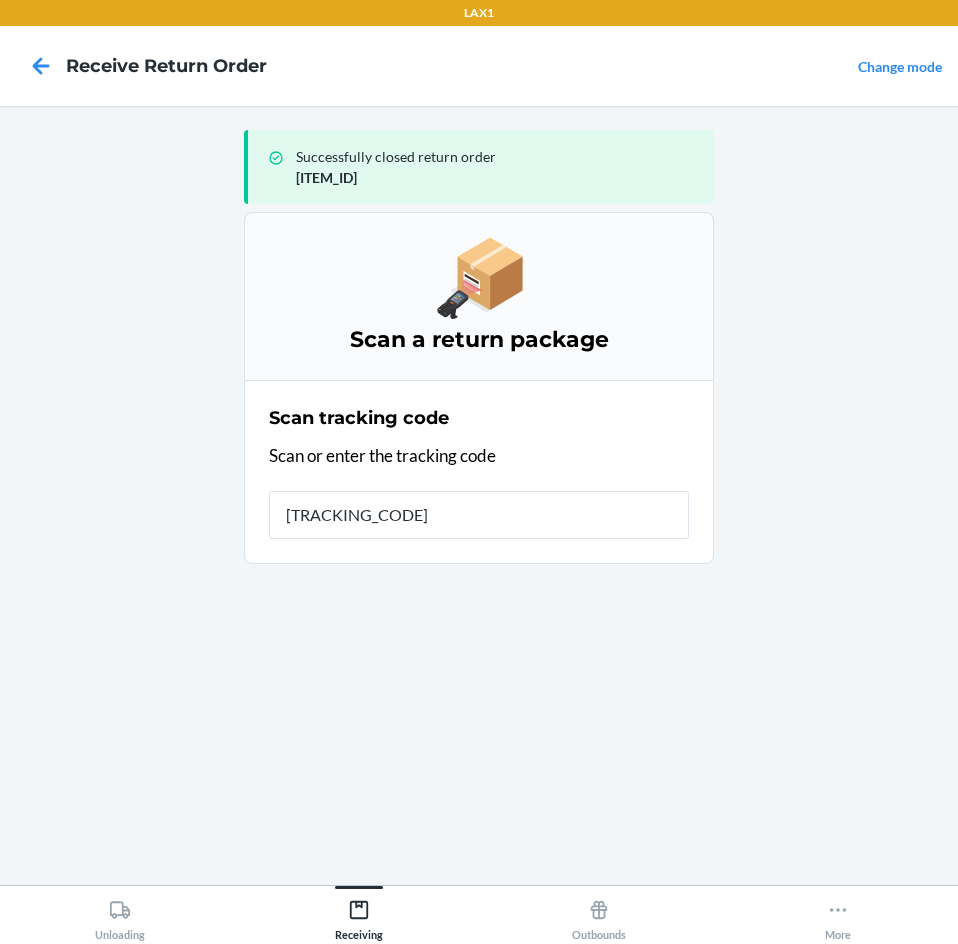 type on "[TRACKING_CODE]" 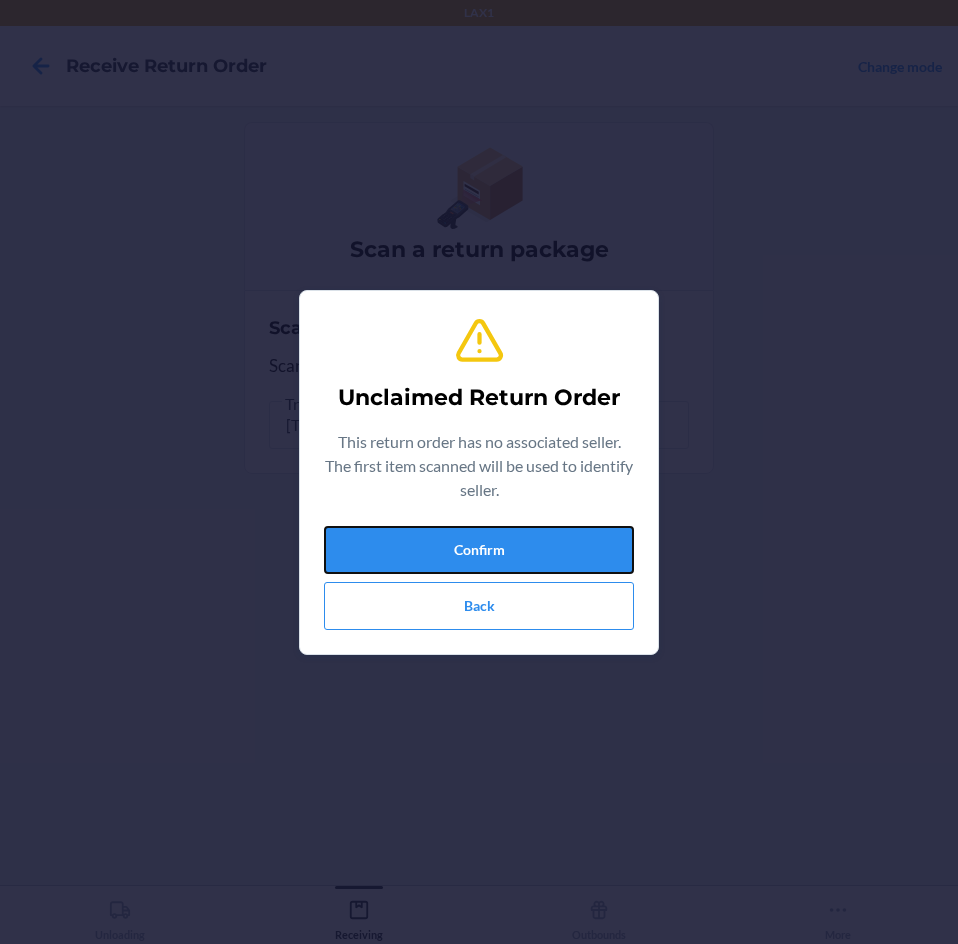 click on "Confirm" at bounding box center [479, 550] 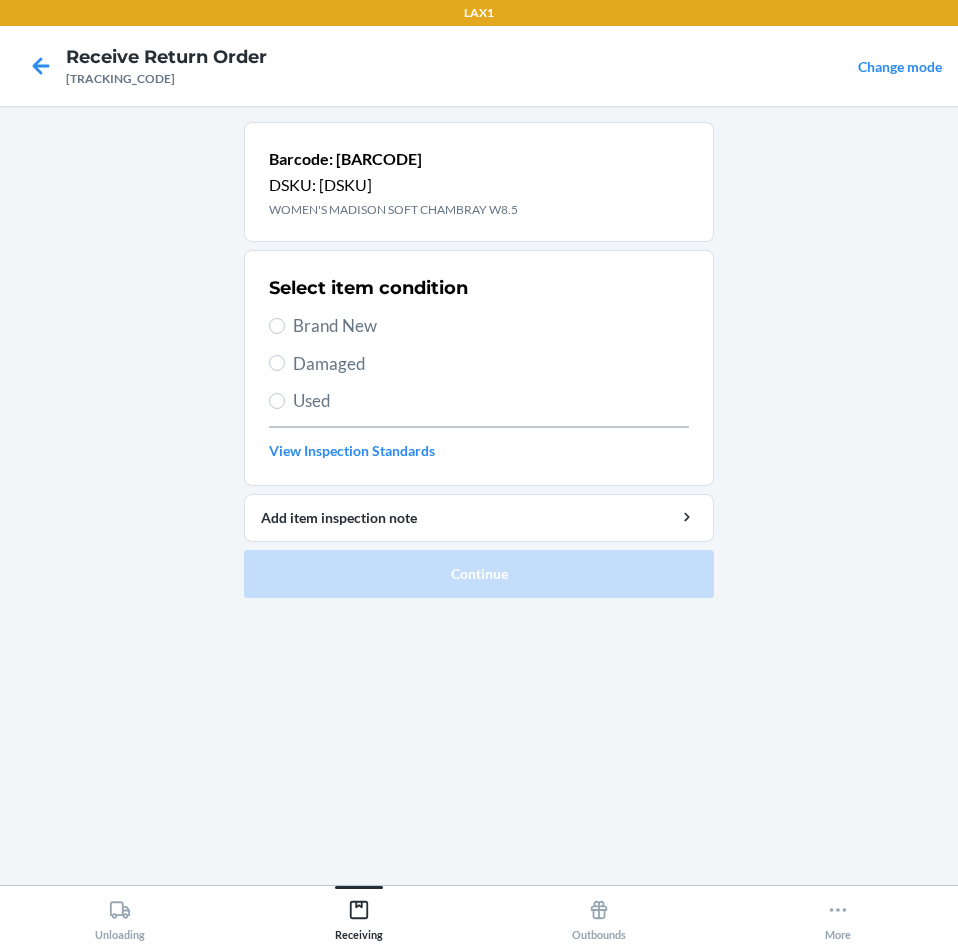 click on "Select item condition Brand New Damaged Used View Inspection Standards" at bounding box center (479, 368) 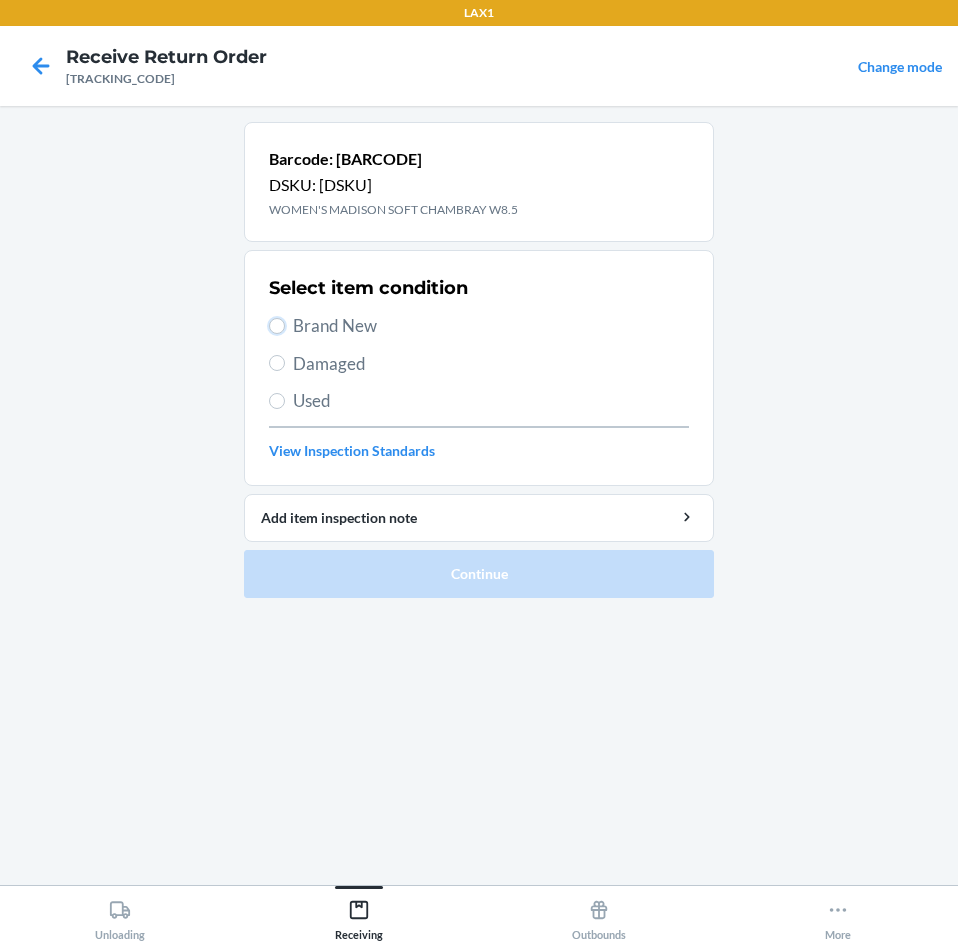 click on "Brand New" at bounding box center (277, 326) 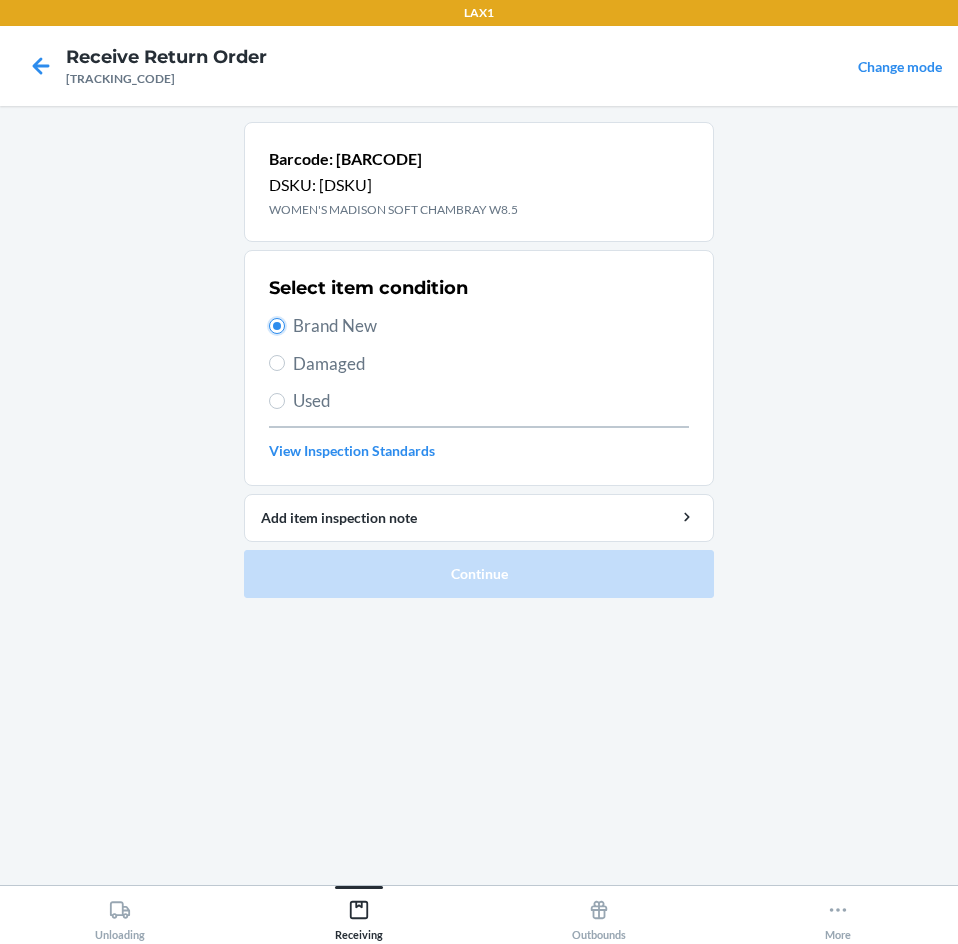 radio on "true" 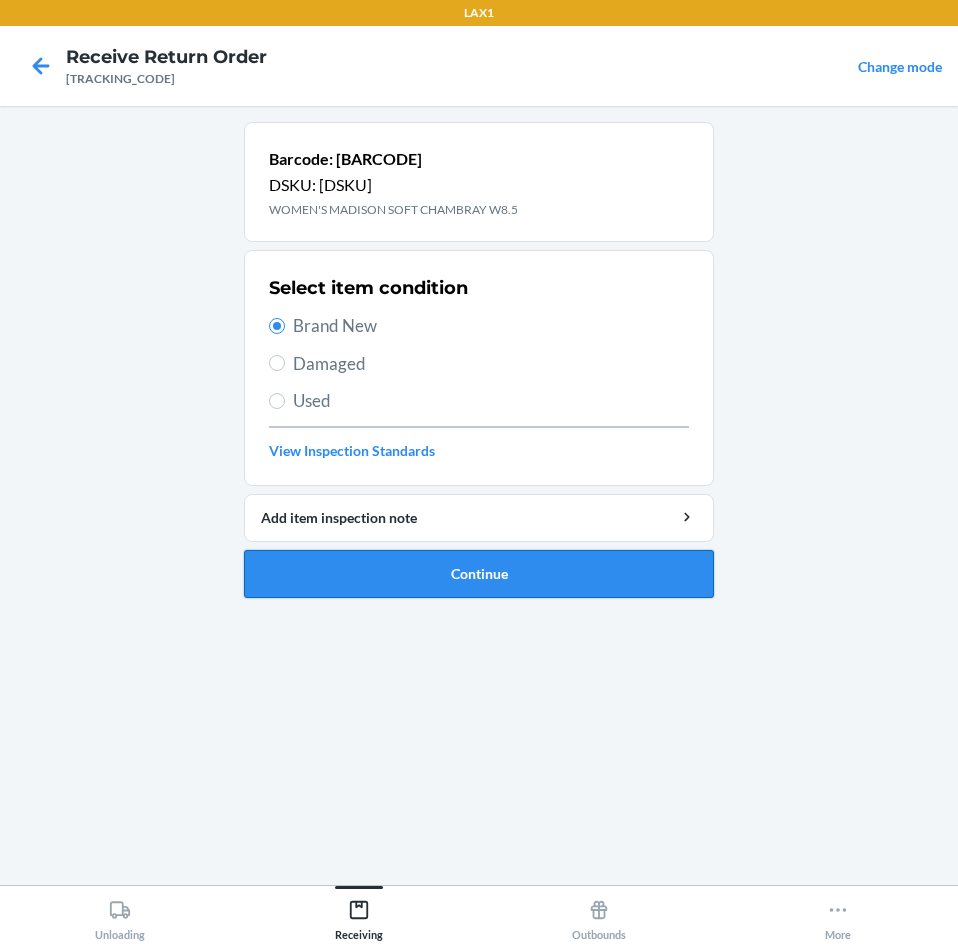 click on "Continue" at bounding box center [479, 574] 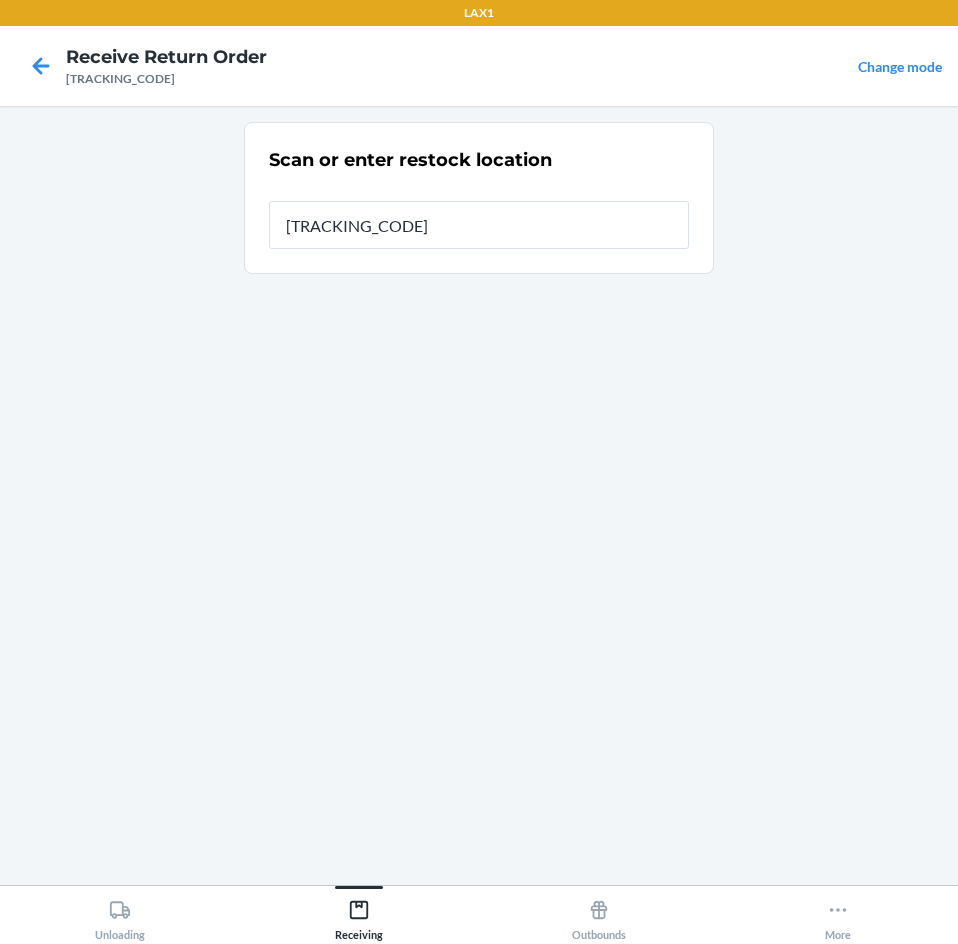 type on "[ITEM_ID]" 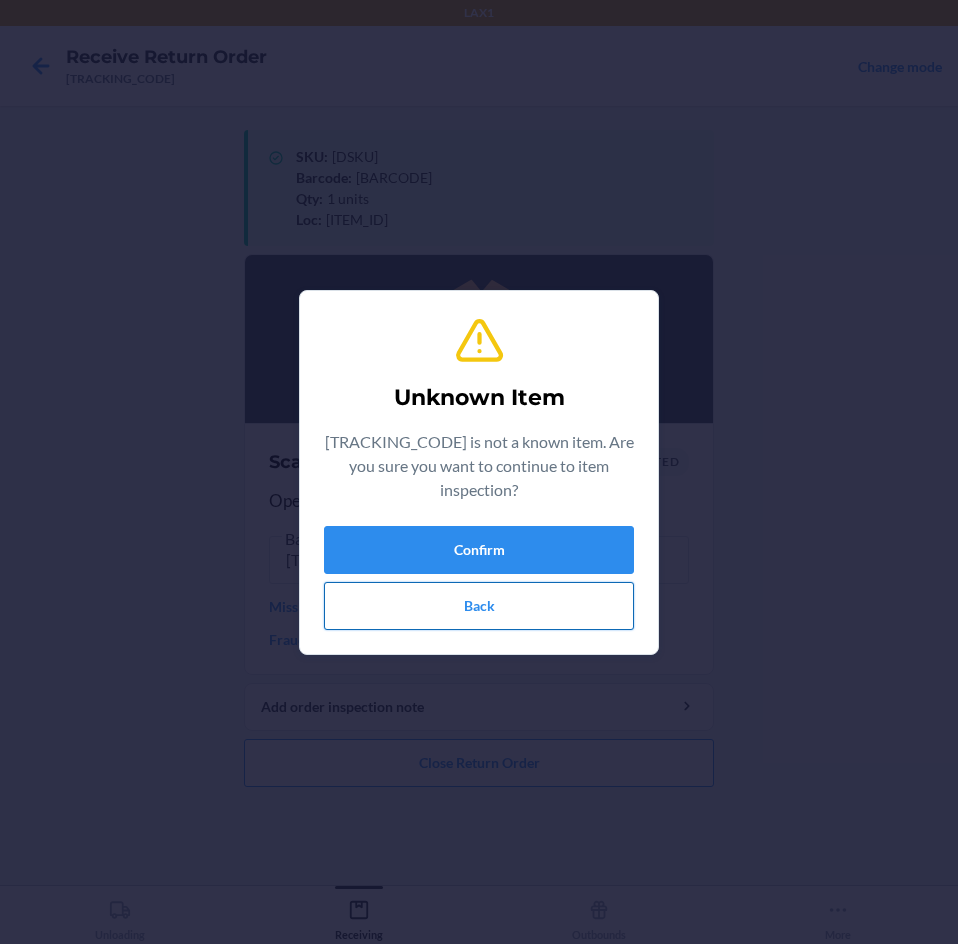 click on "Back" at bounding box center (479, 606) 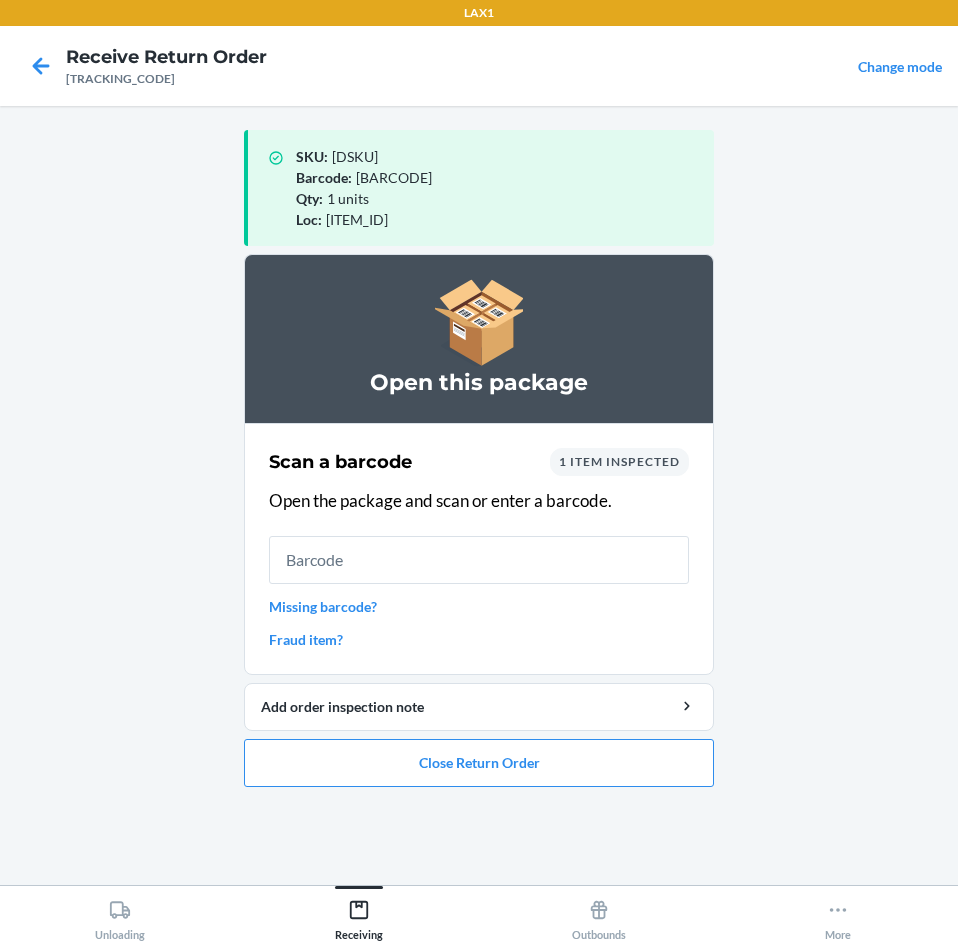 type 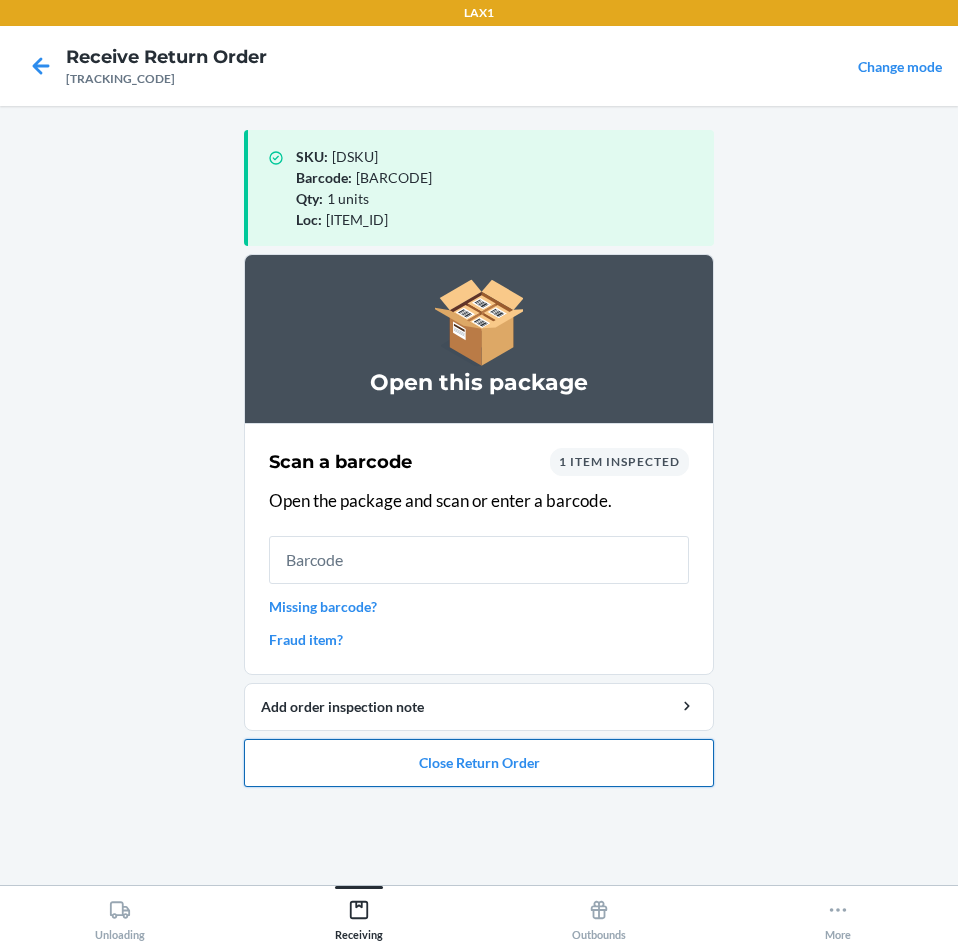 click on "Close Return Order" at bounding box center [479, 763] 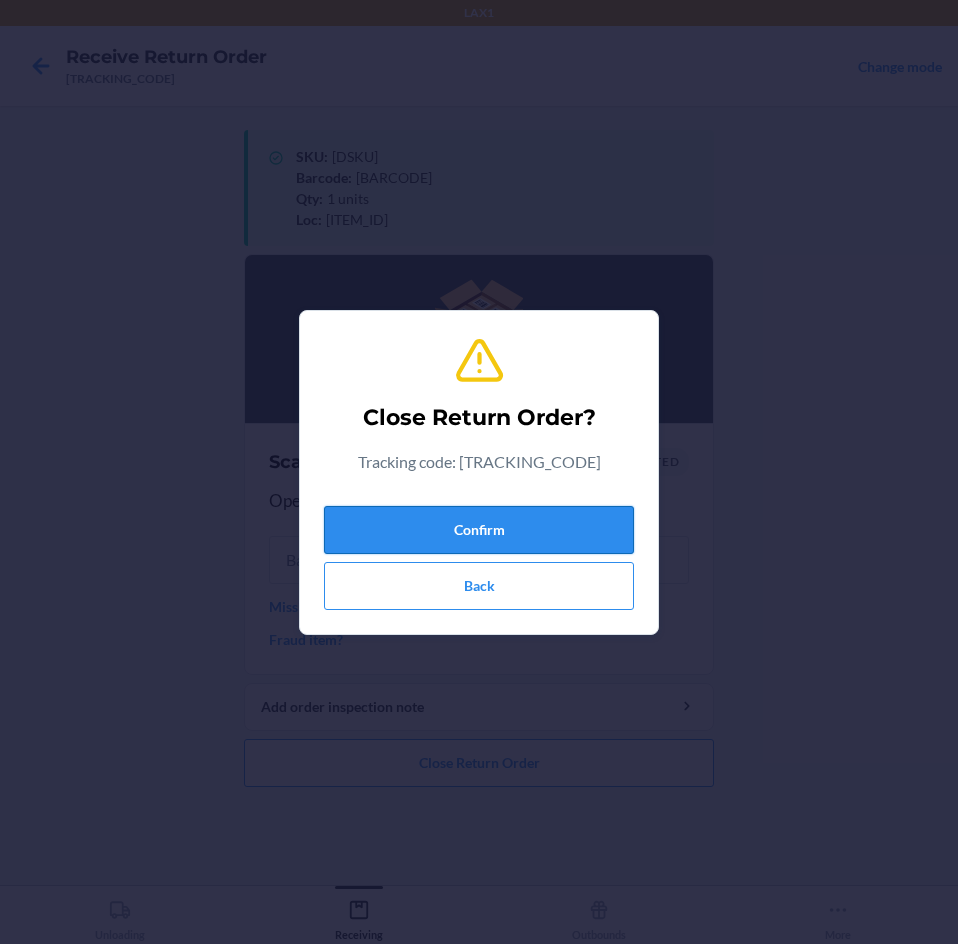 click on "Confirm" at bounding box center (479, 530) 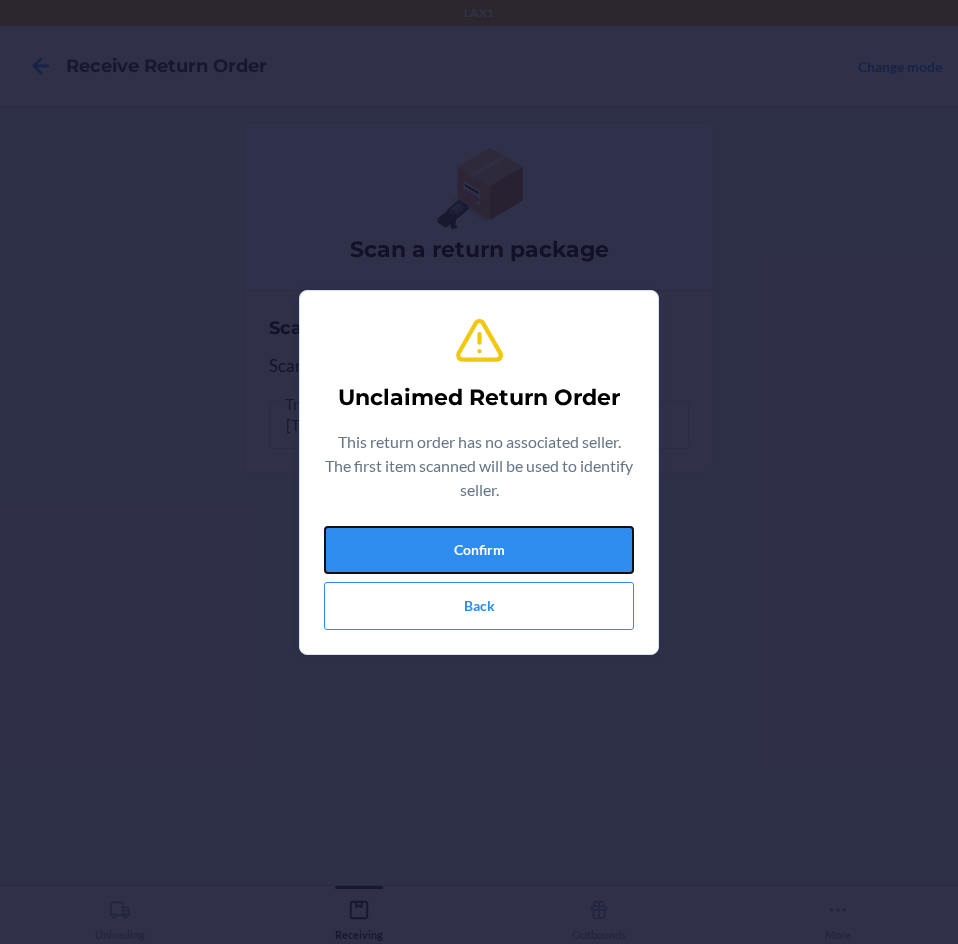 click on "Confirm" at bounding box center [479, 550] 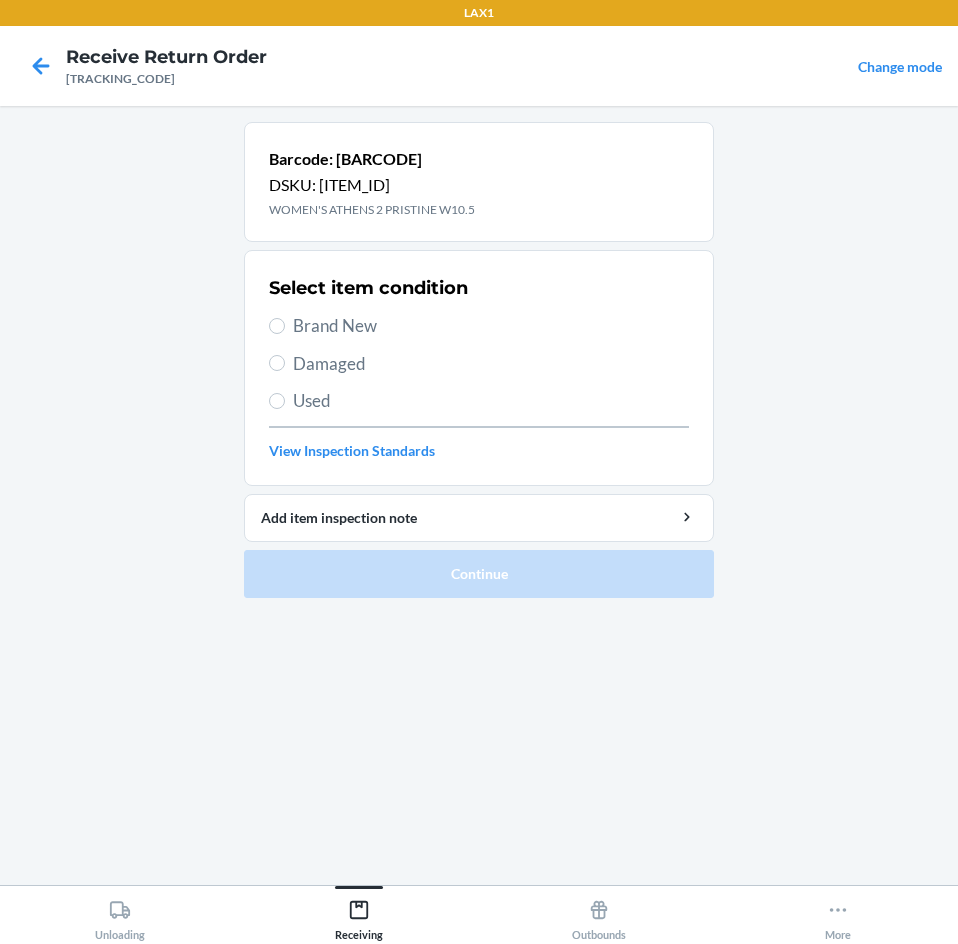 click on "Damaged" at bounding box center [491, 364] 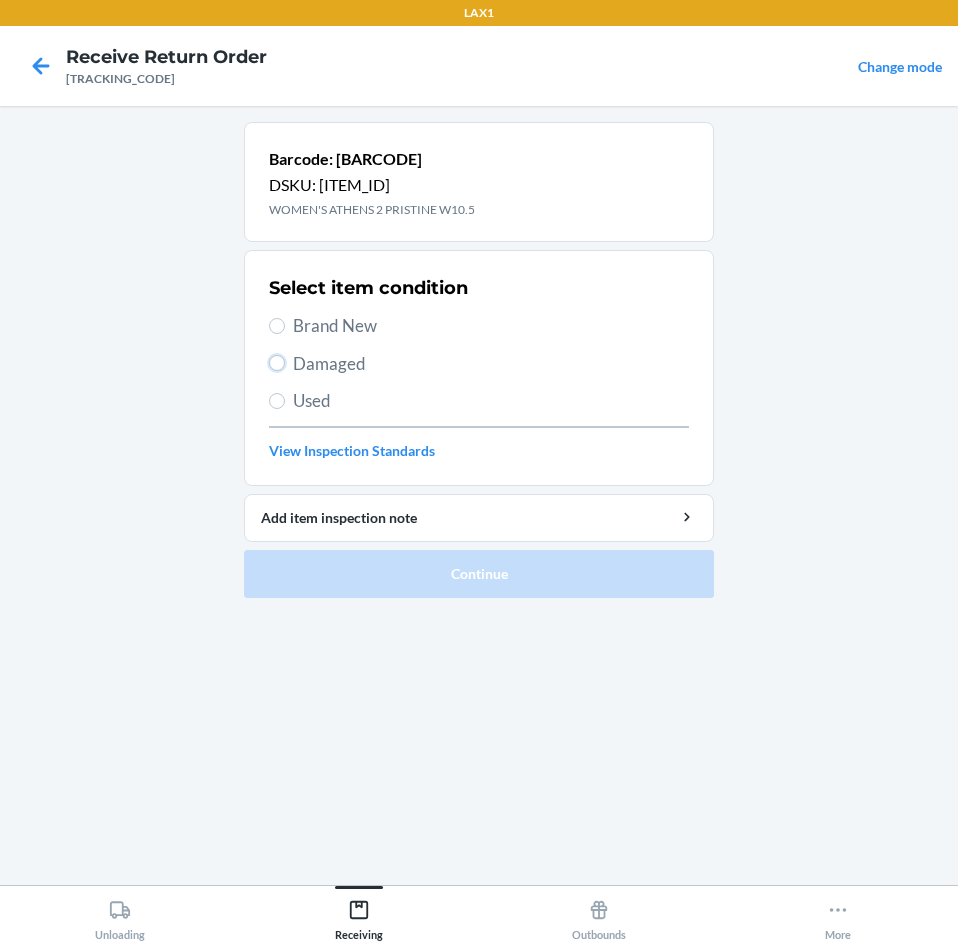 click on "Damaged" at bounding box center (277, 363) 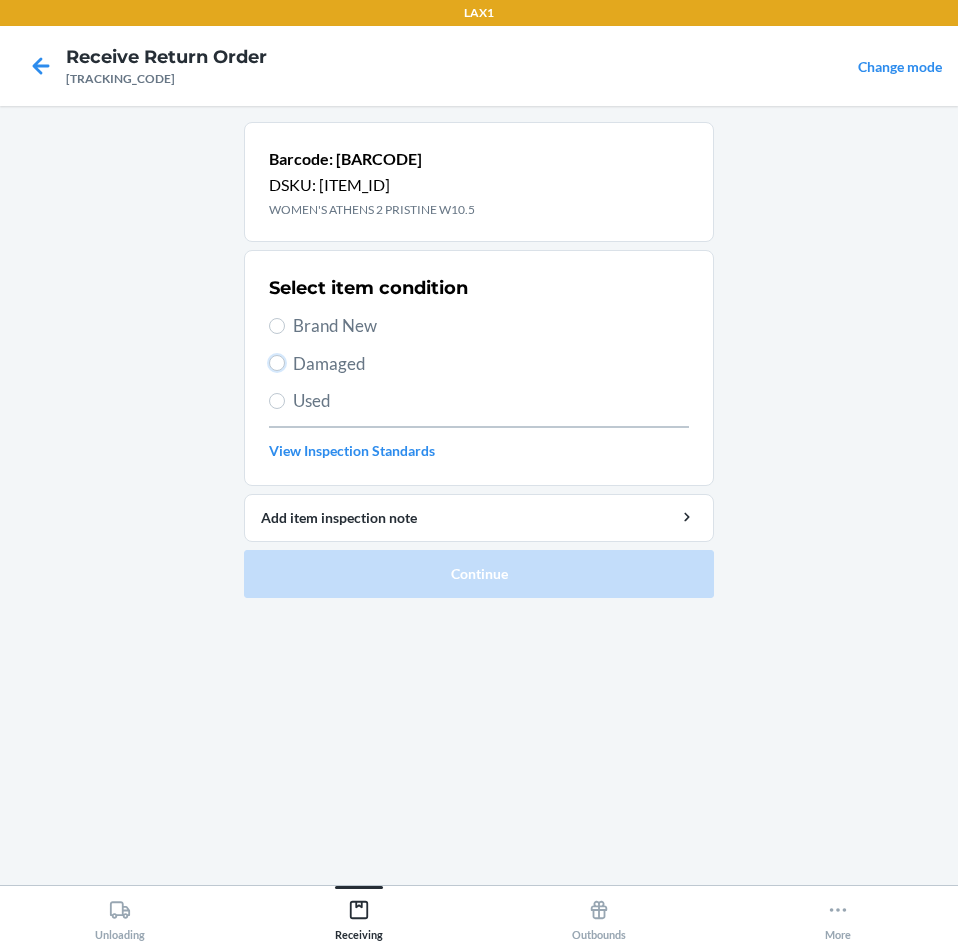 radio on "true" 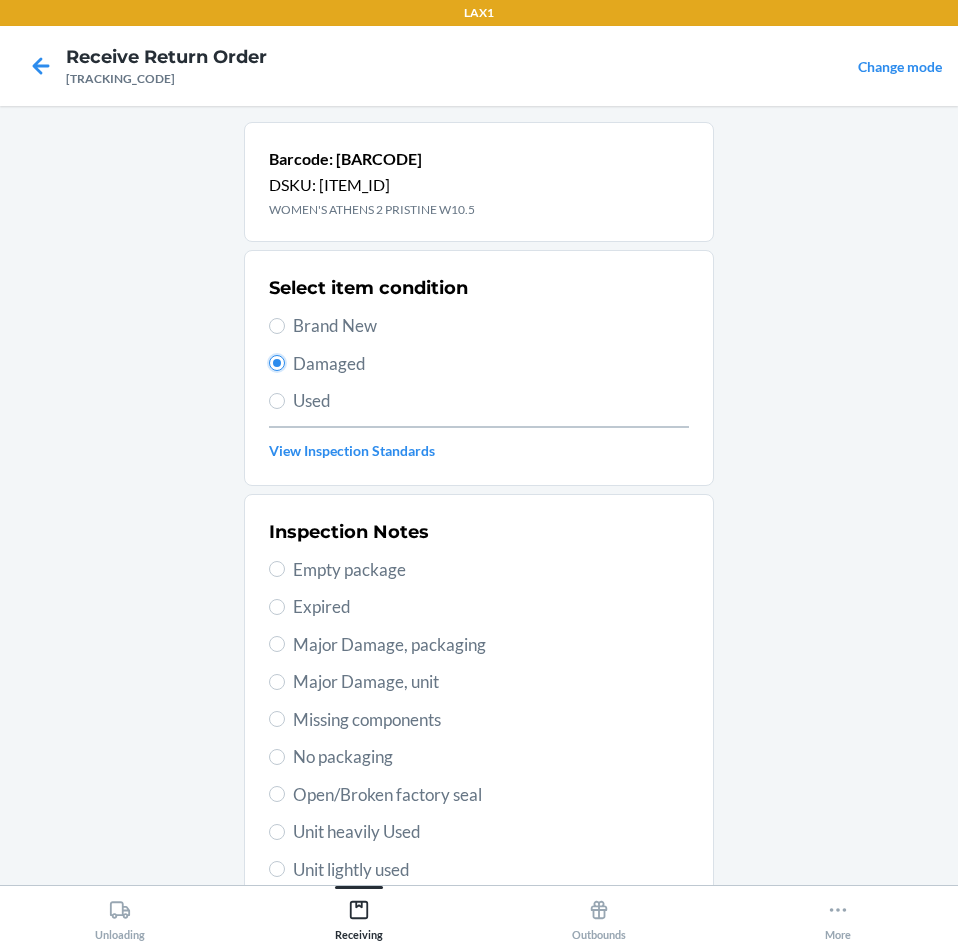 scroll, scrollTop: 263, scrollLeft: 0, axis: vertical 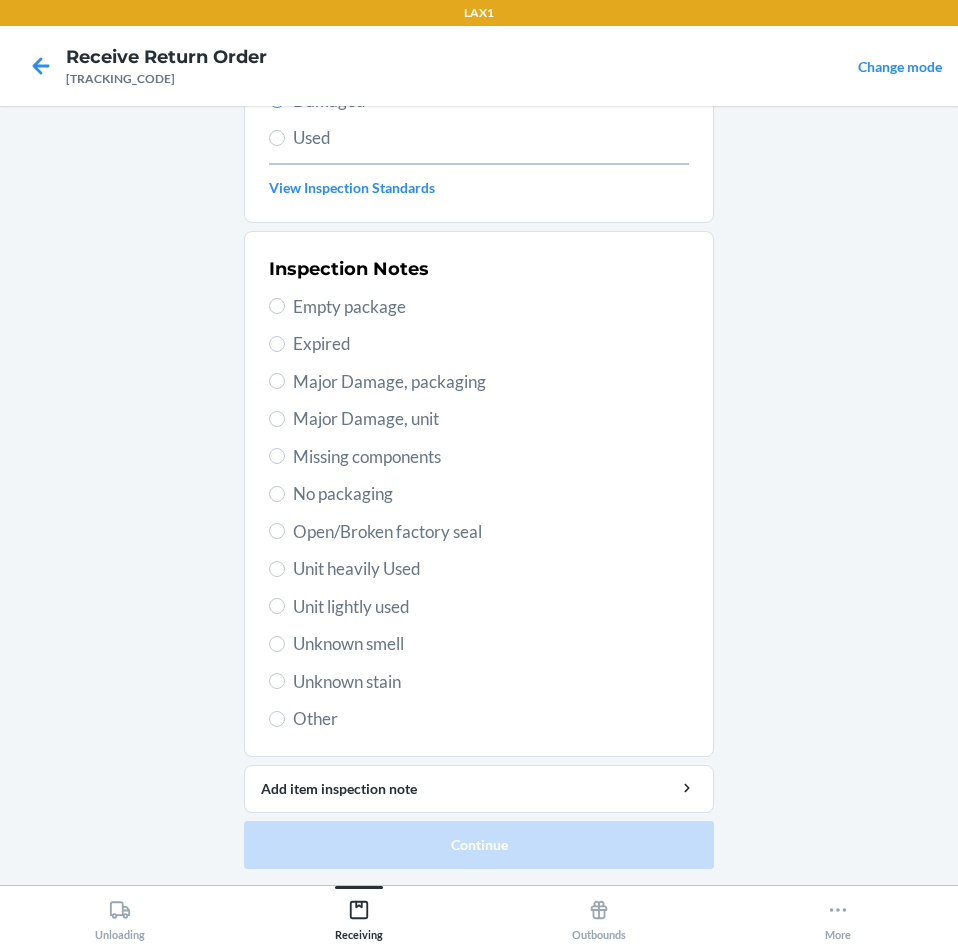 click on "Unit lightly used" at bounding box center [491, 607] 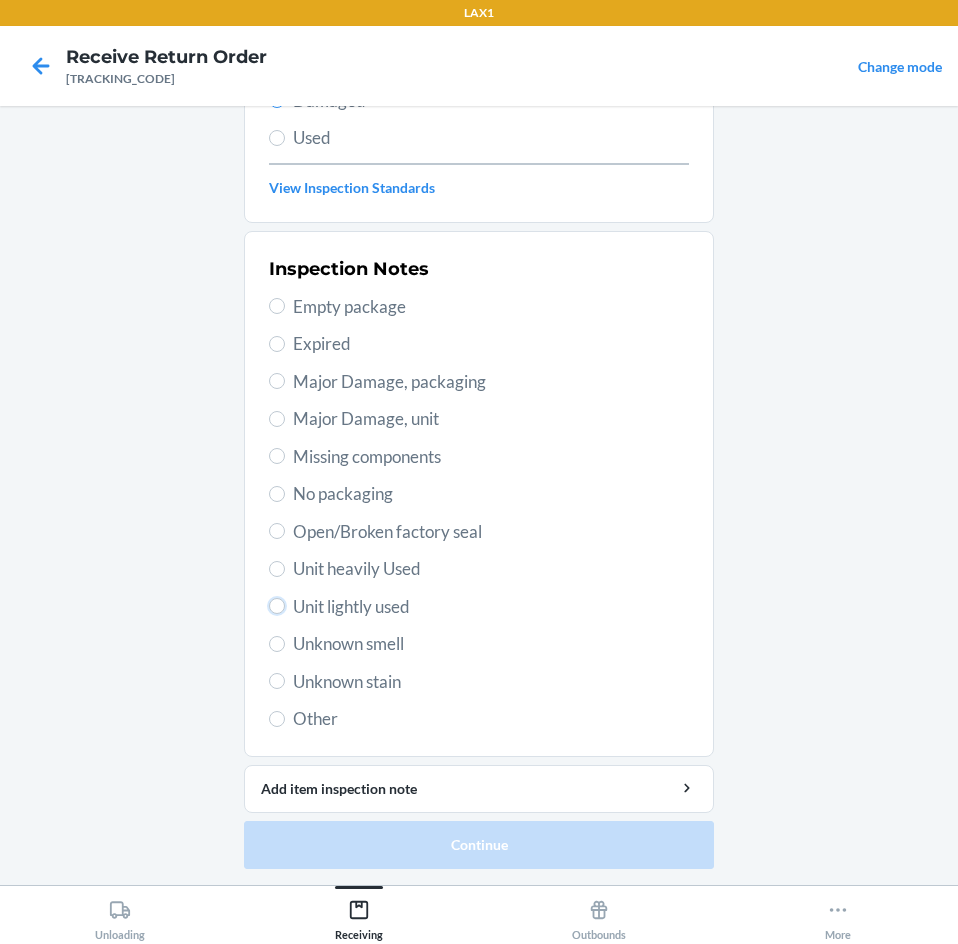 click on "Unit lightly used" at bounding box center (277, 606) 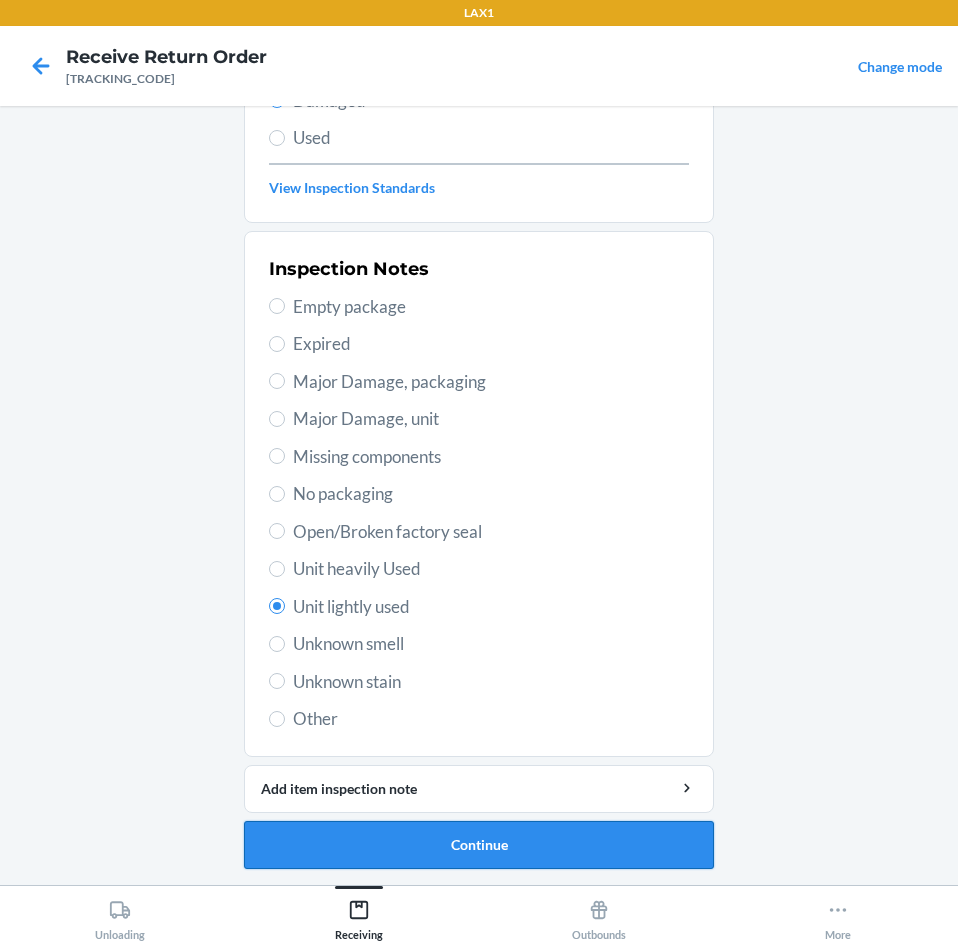 click on "Continue" at bounding box center (479, 845) 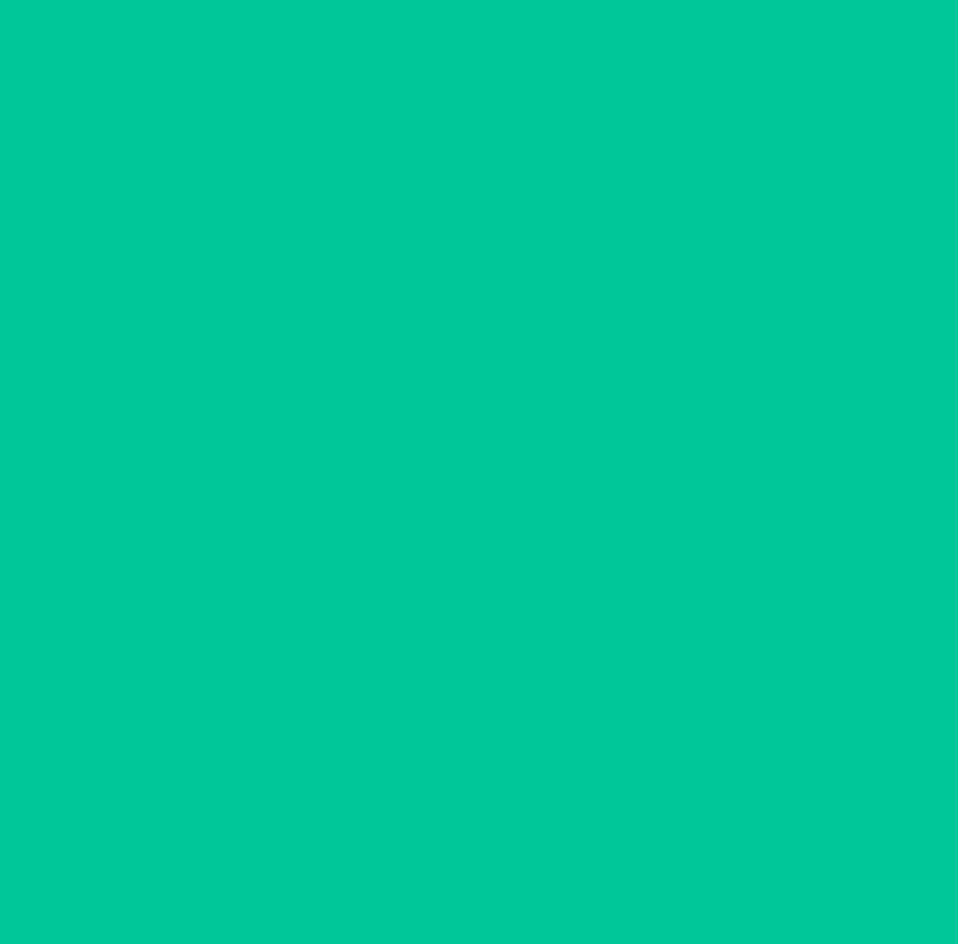 scroll, scrollTop: 98, scrollLeft: 0, axis: vertical 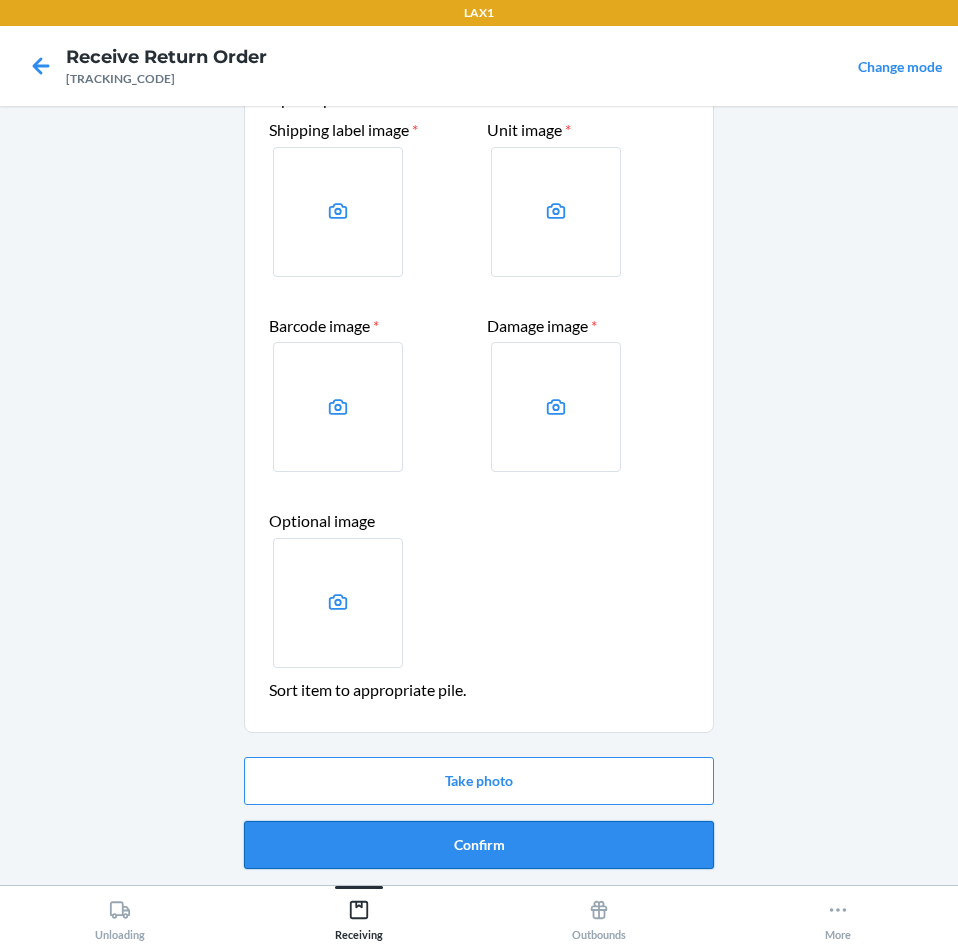 click on "Confirm" at bounding box center (479, 845) 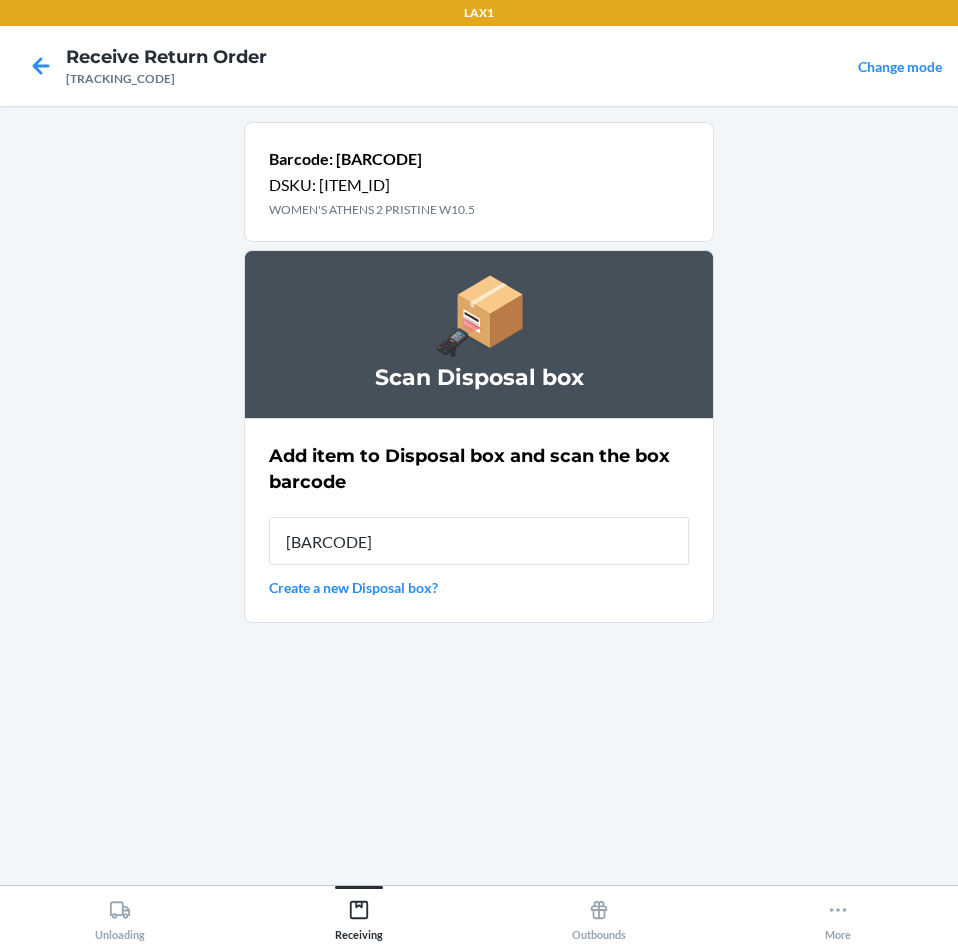 type on "[BARCODE]" 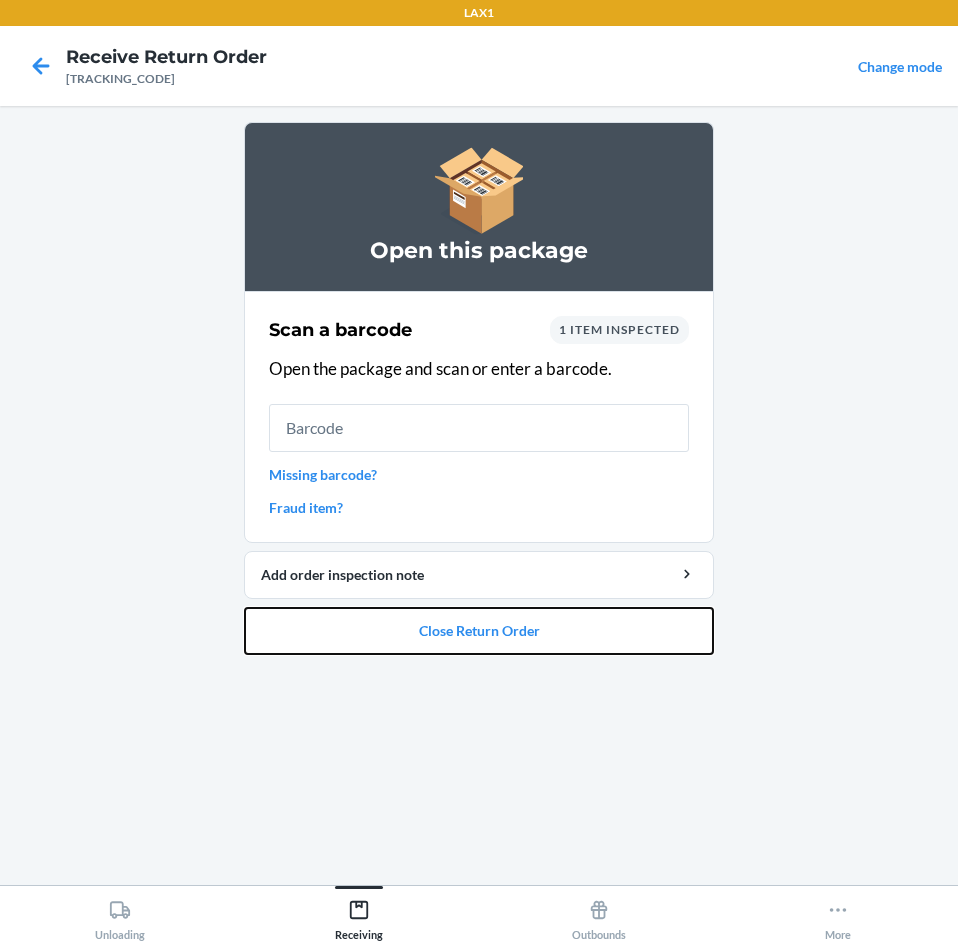 click on "Close Return Order" at bounding box center (479, 631) 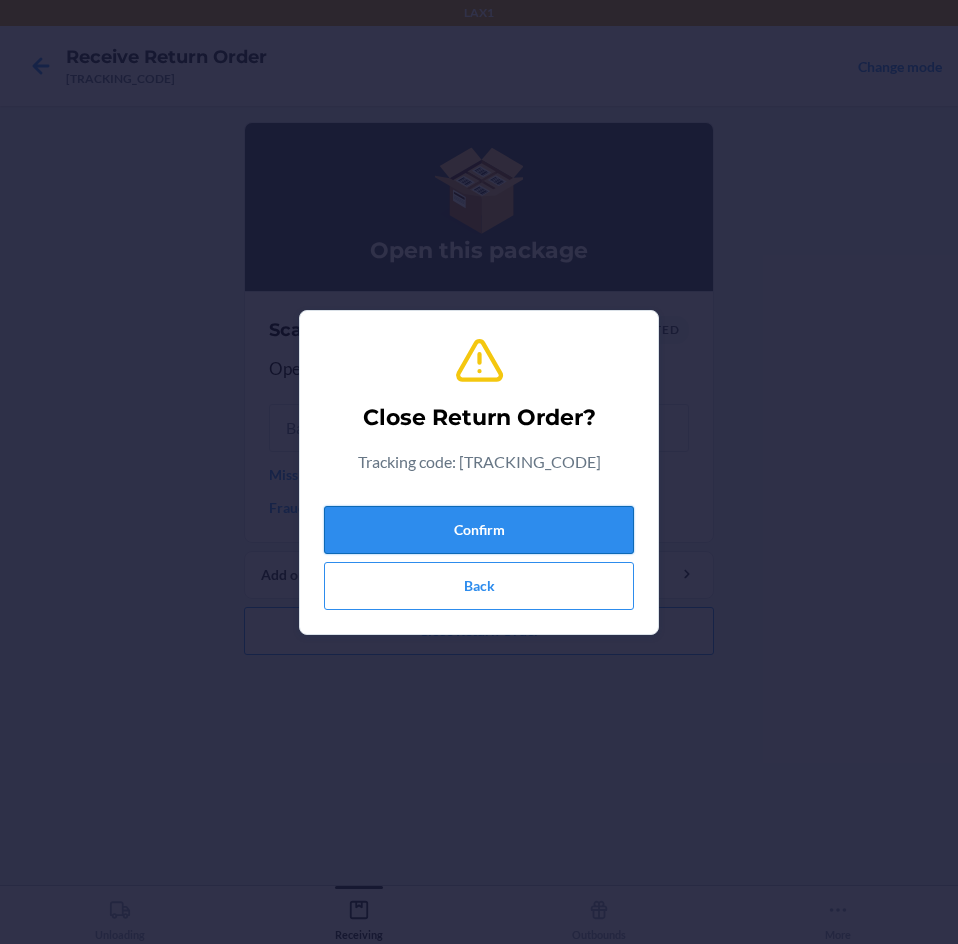 click on "Confirm" at bounding box center [479, 530] 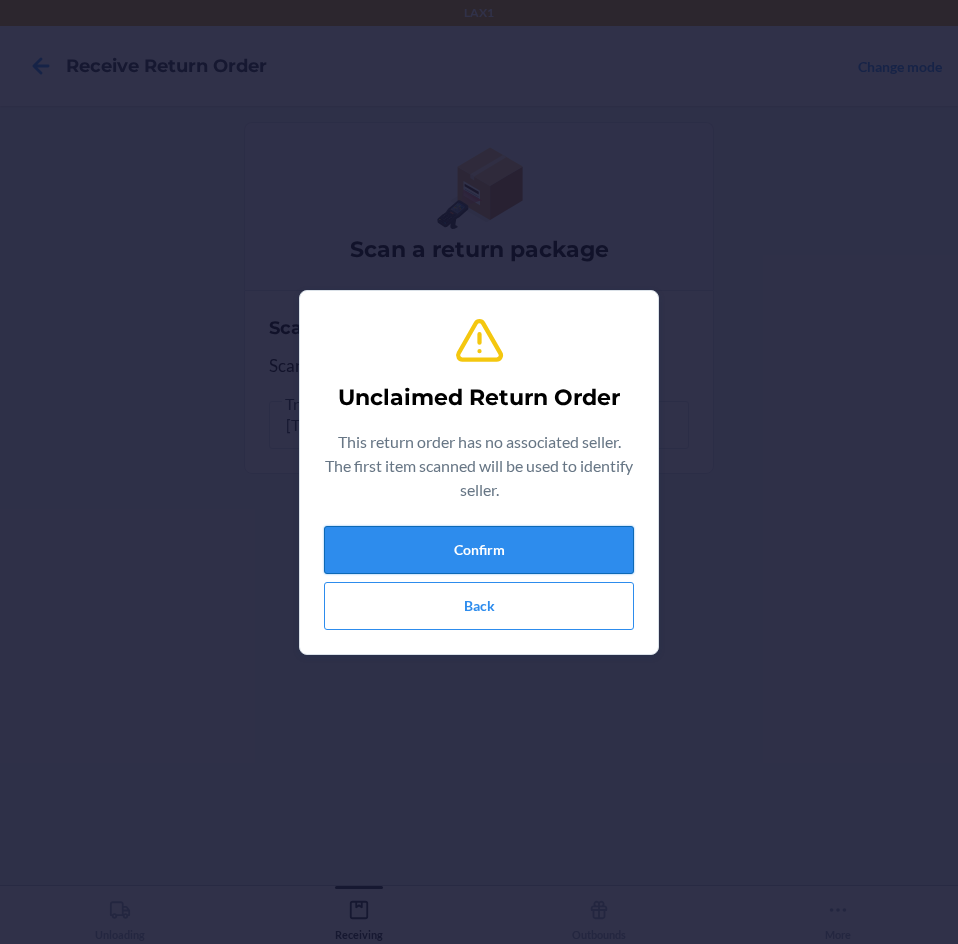 click on "Confirm" at bounding box center (479, 550) 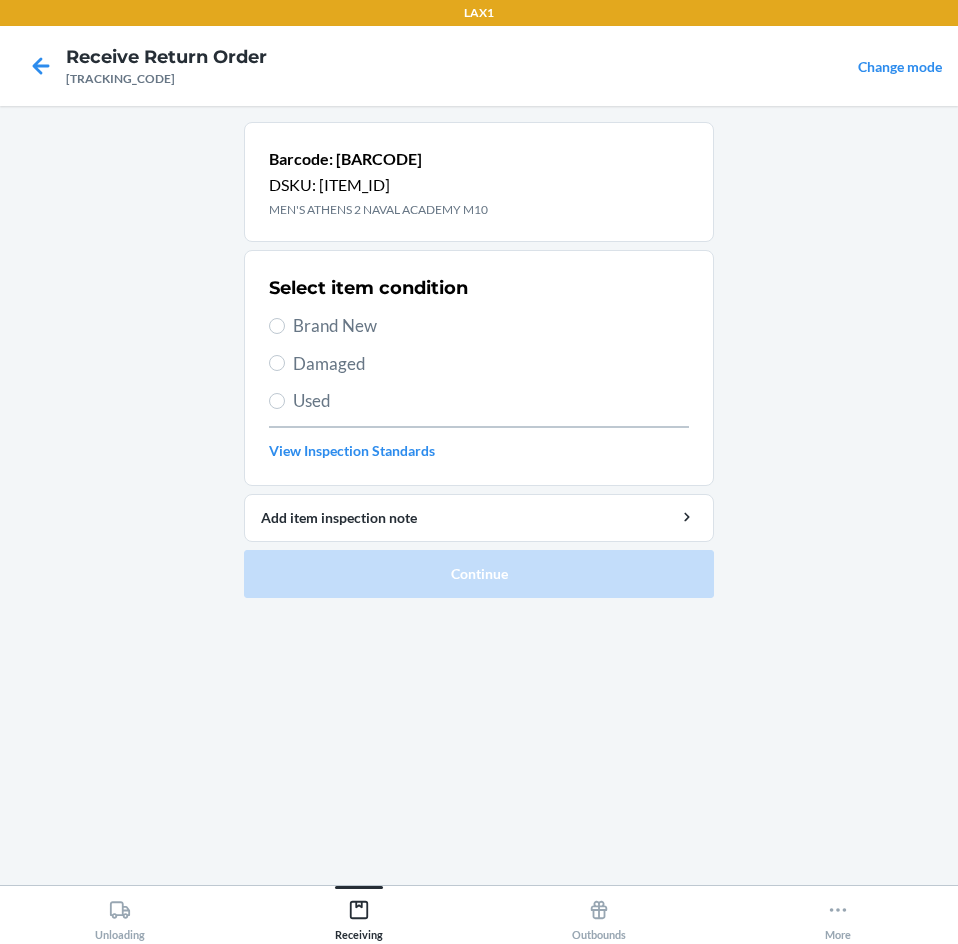 click on "Damaged" at bounding box center (491, 364) 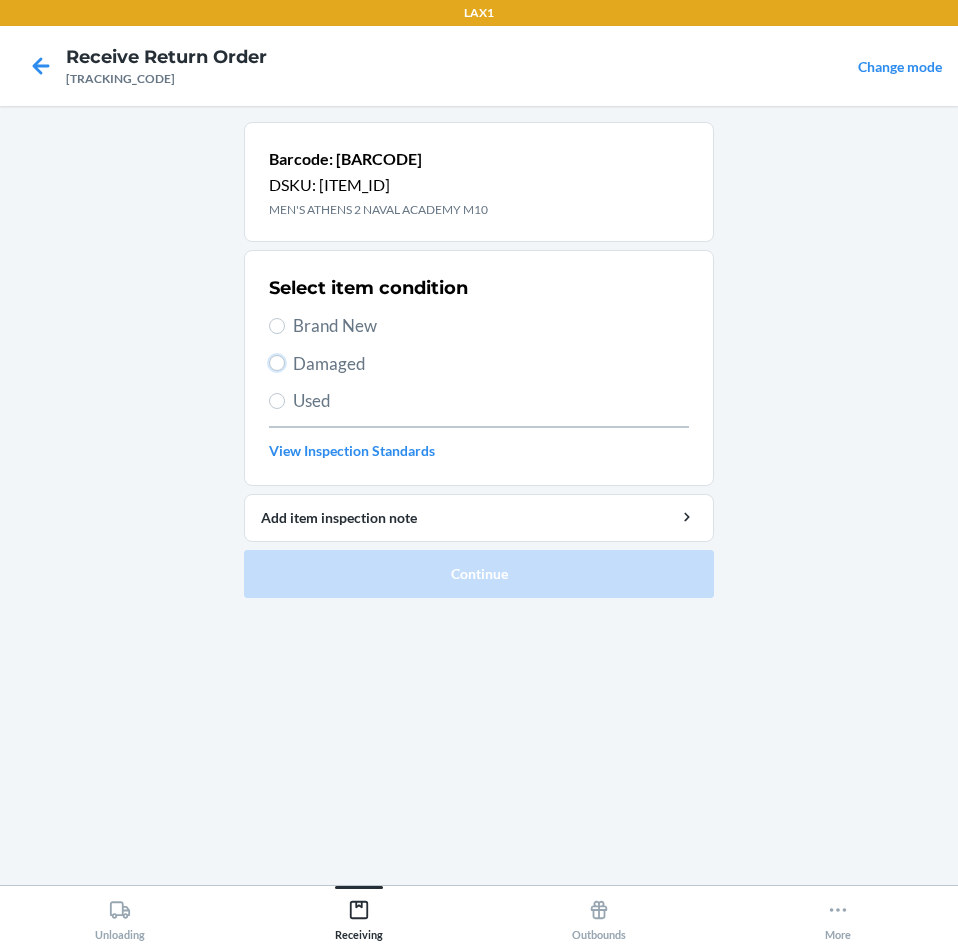 click on "Damaged" at bounding box center (277, 363) 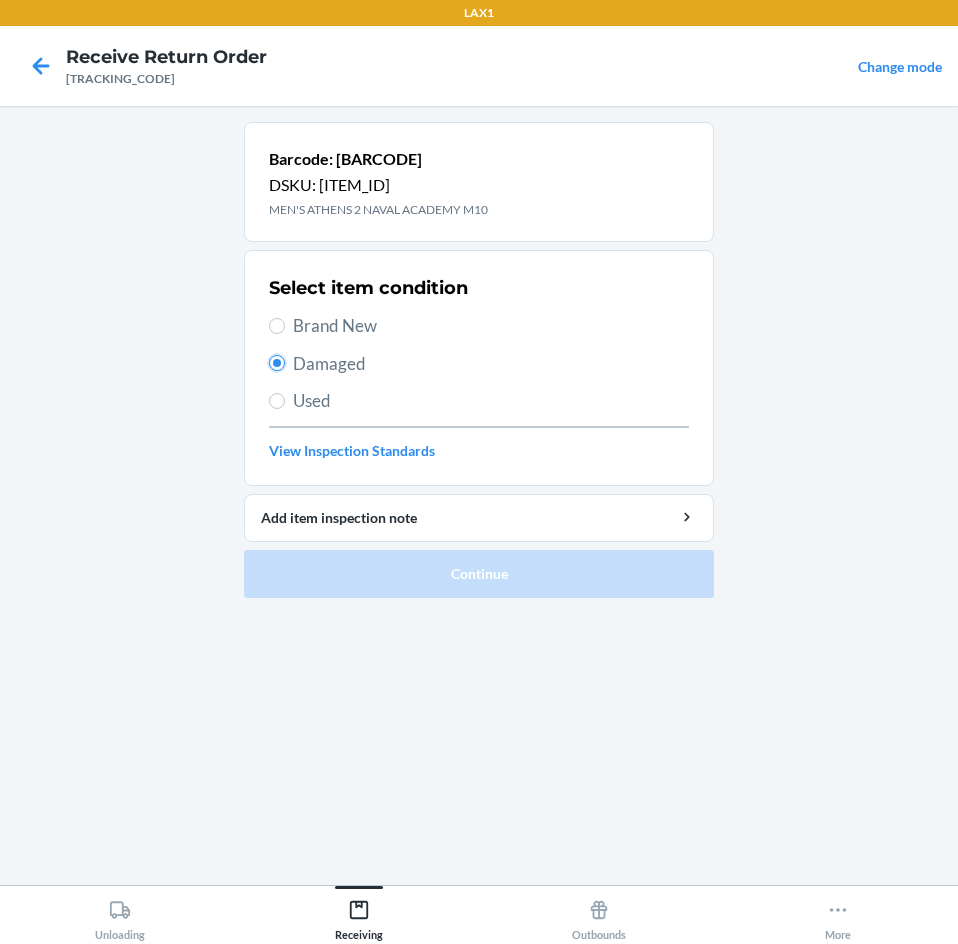 radio on "true" 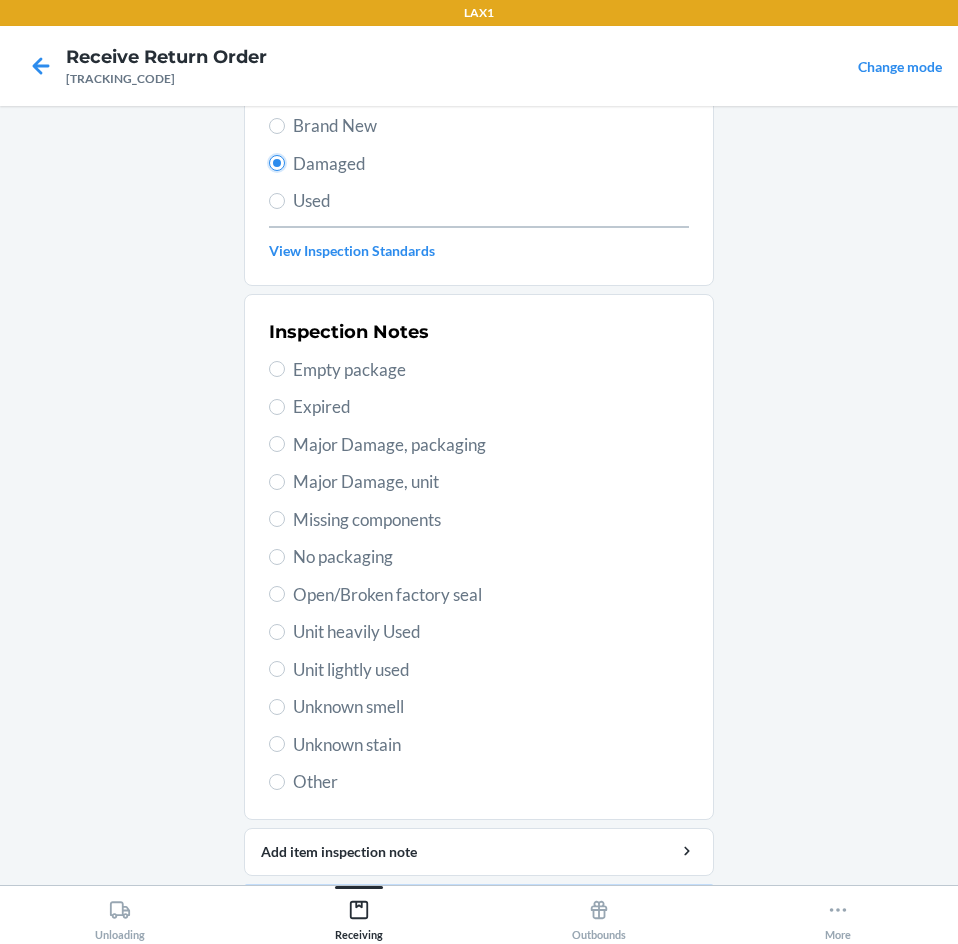 scroll, scrollTop: 263, scrollLeft: 0, axis: vertical 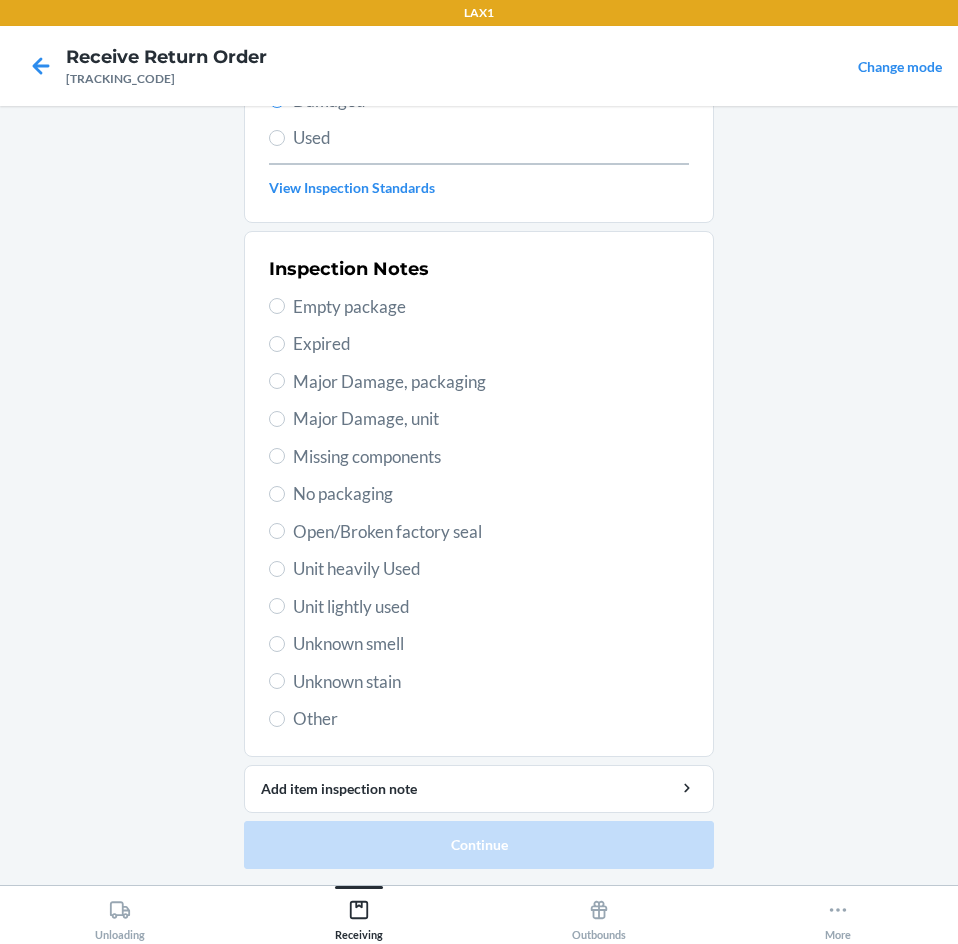 click on "Unit lightly used" at bounding box center (491, 607) 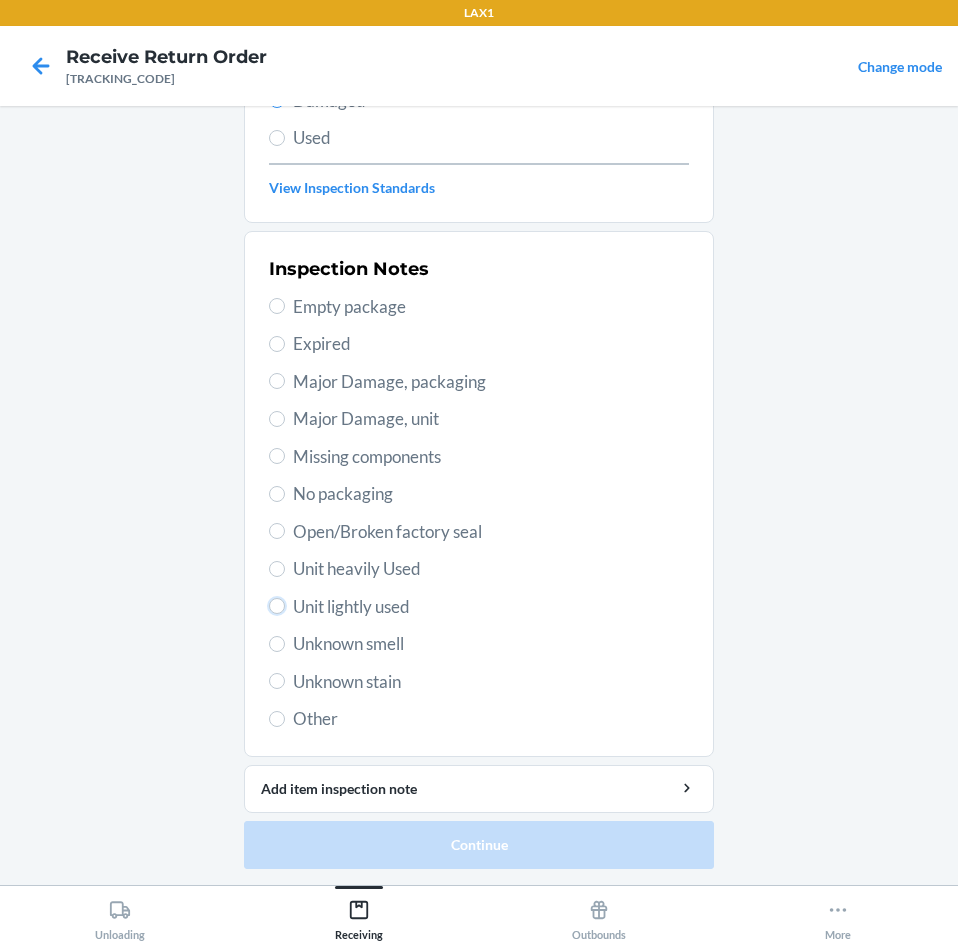 click on "Unit lightly used" at bounding box center (277, 606) 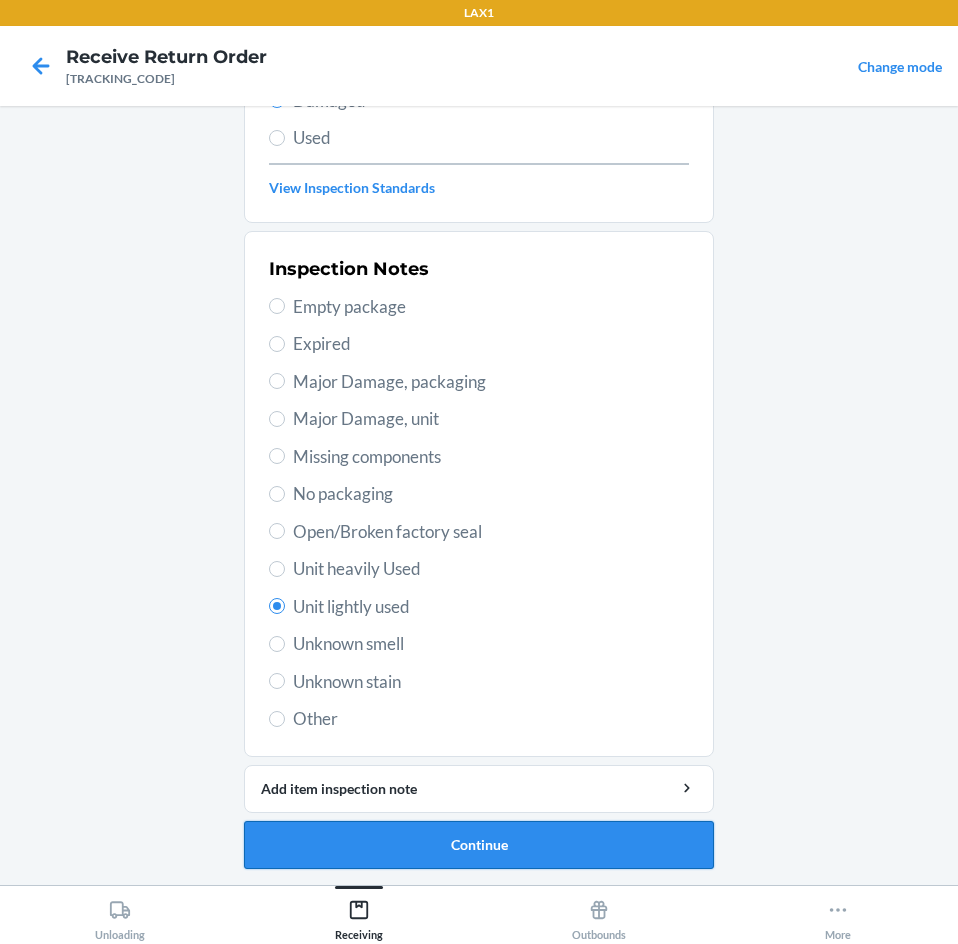click on "Continue" at bounding box center (479, 845) 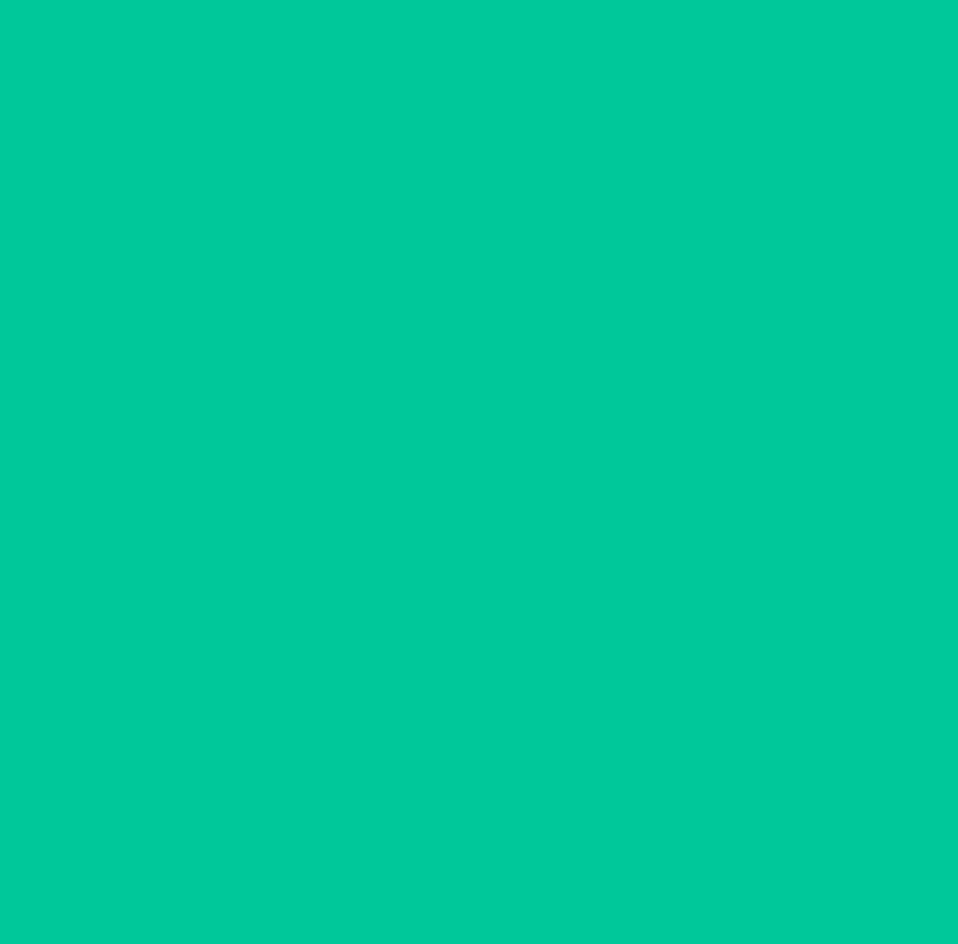 scroll, scrollTop: 98, scrollLeft: 0, axis: vertical 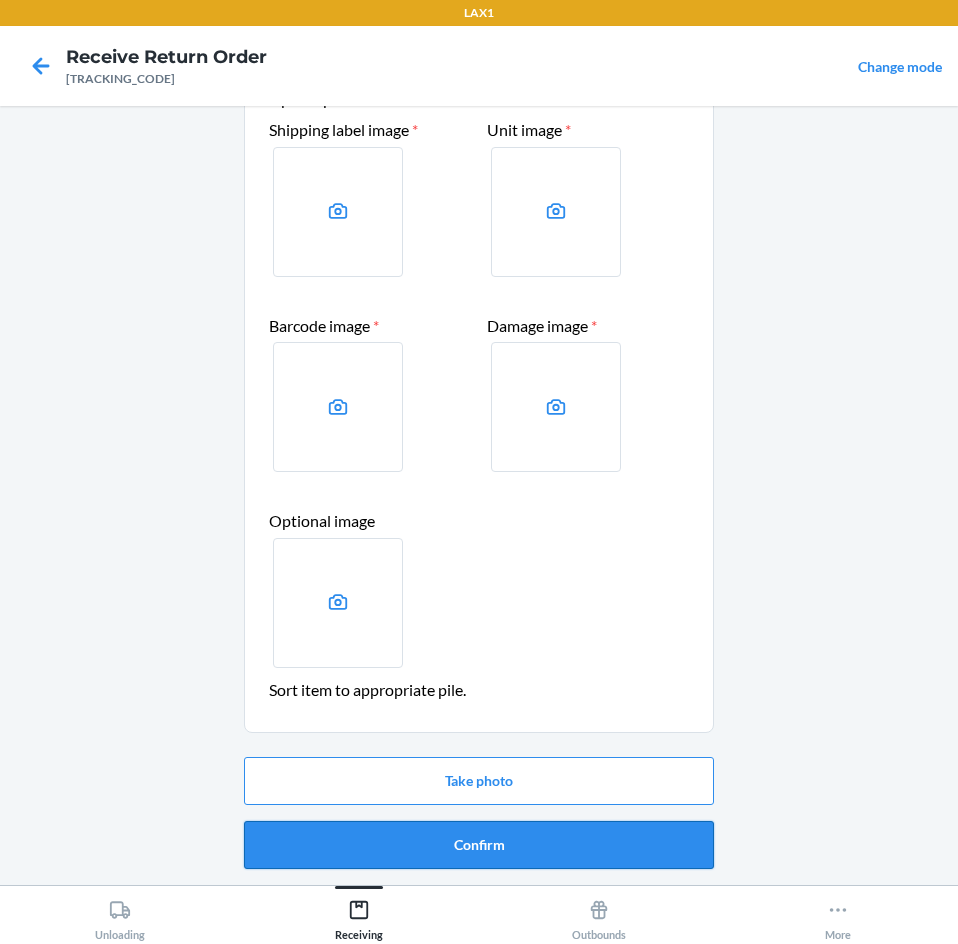 click on "Confirm" at bounding box center (479, 845) 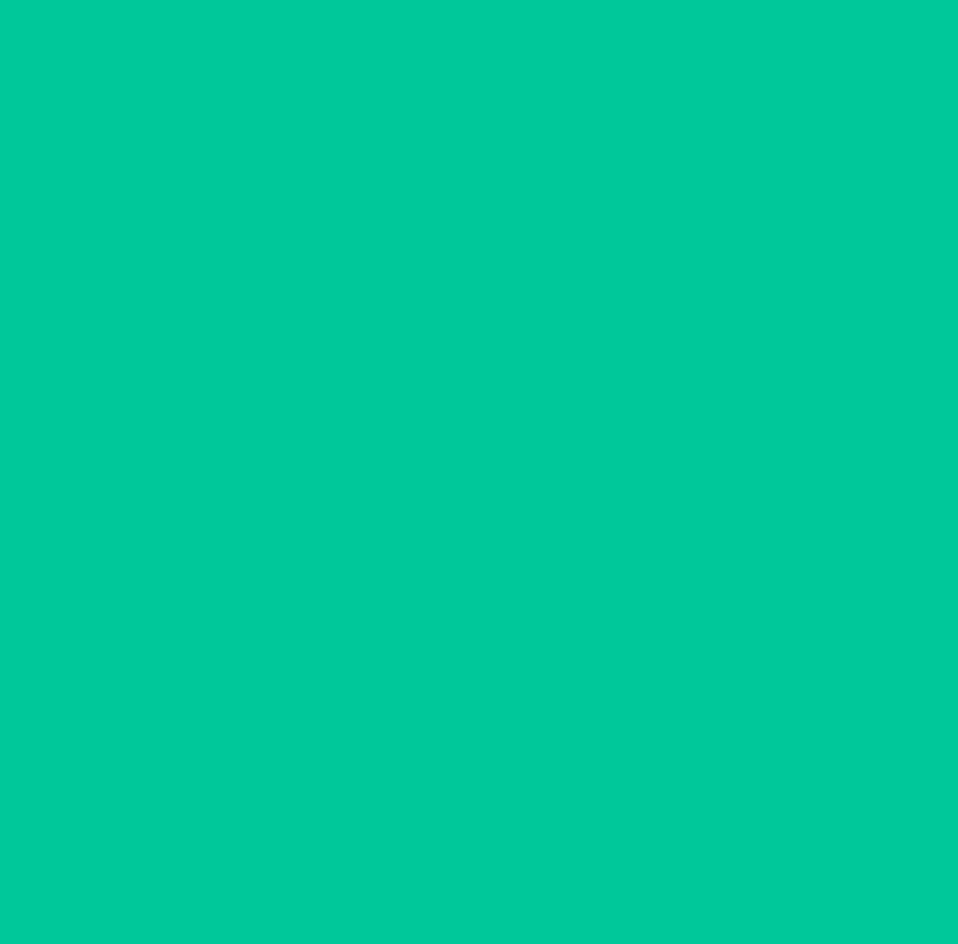 scroll, scrollTop: 0, scrollLeft: 0, axis: both 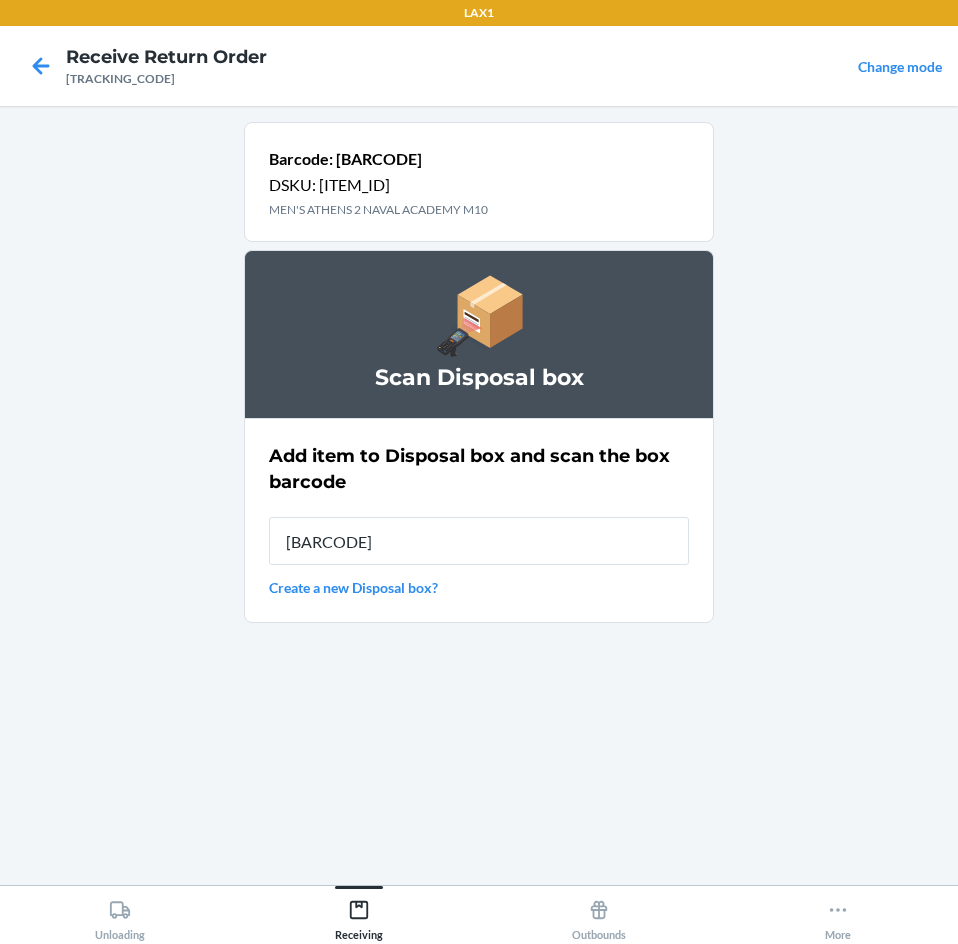type on "[BARCODE]" 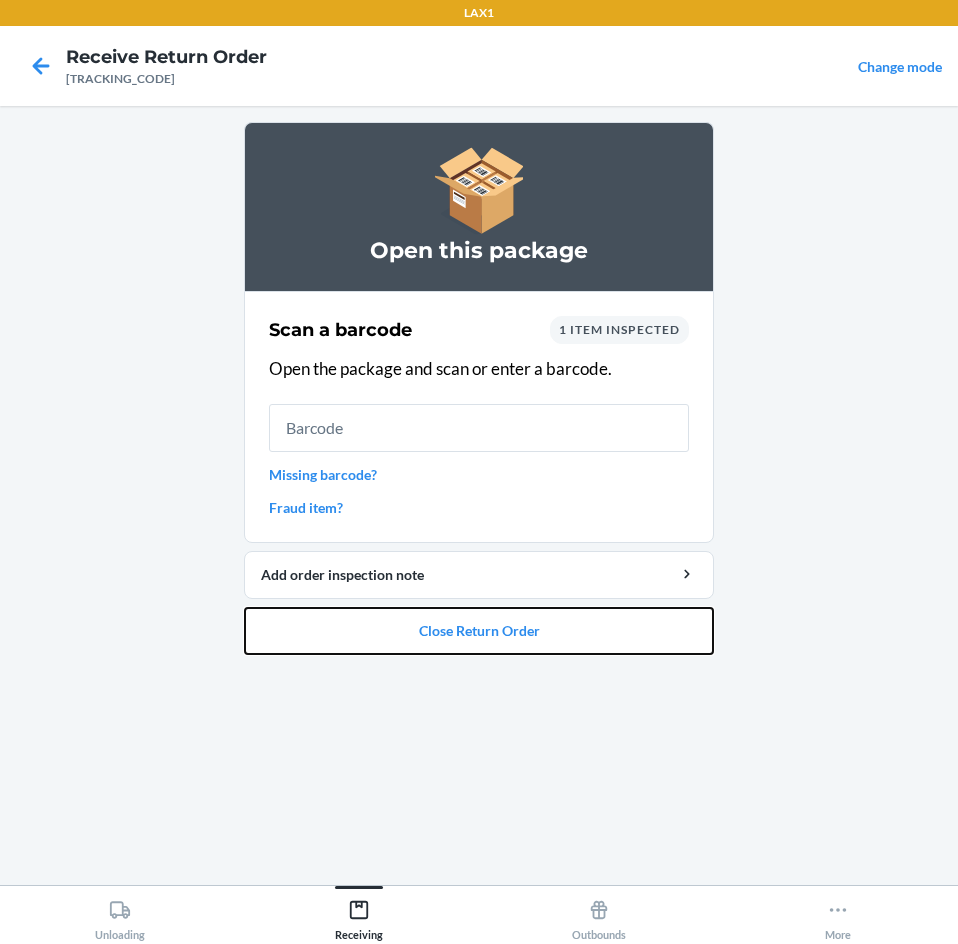 click on "Close Return Order" at bounding box center [479, 631] 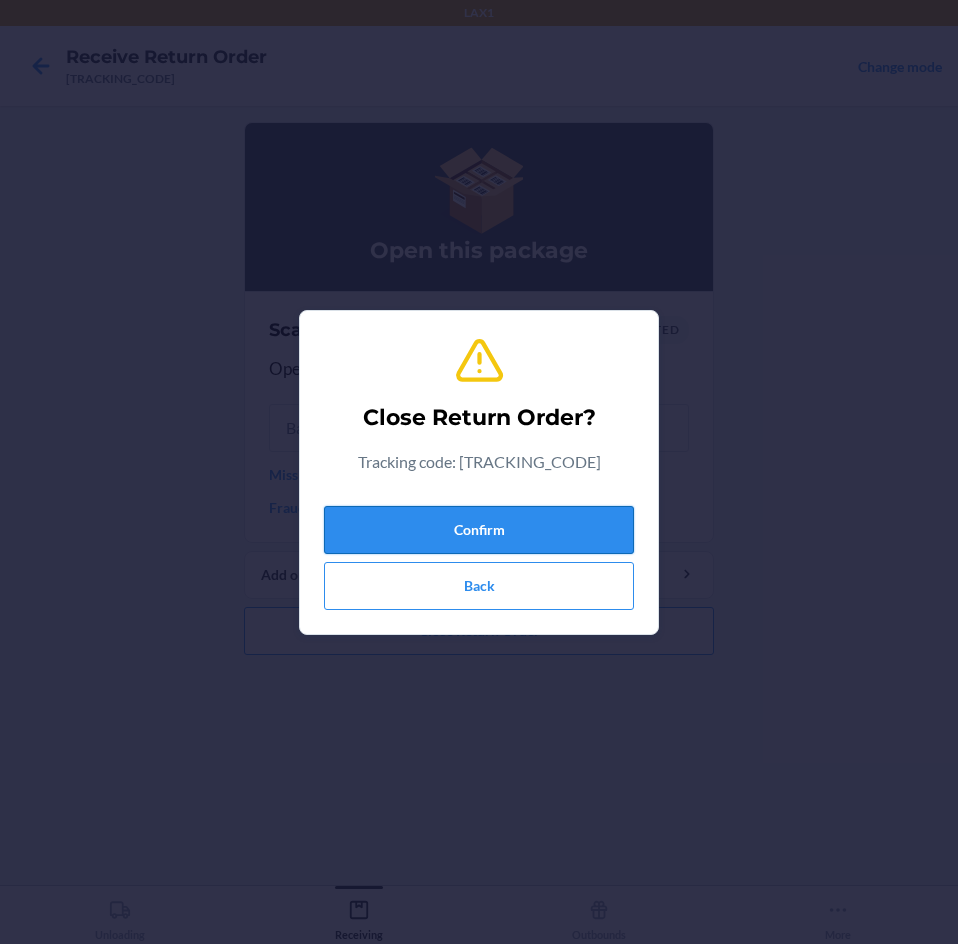 click on "Confirm" at bounding box center [479, 530] 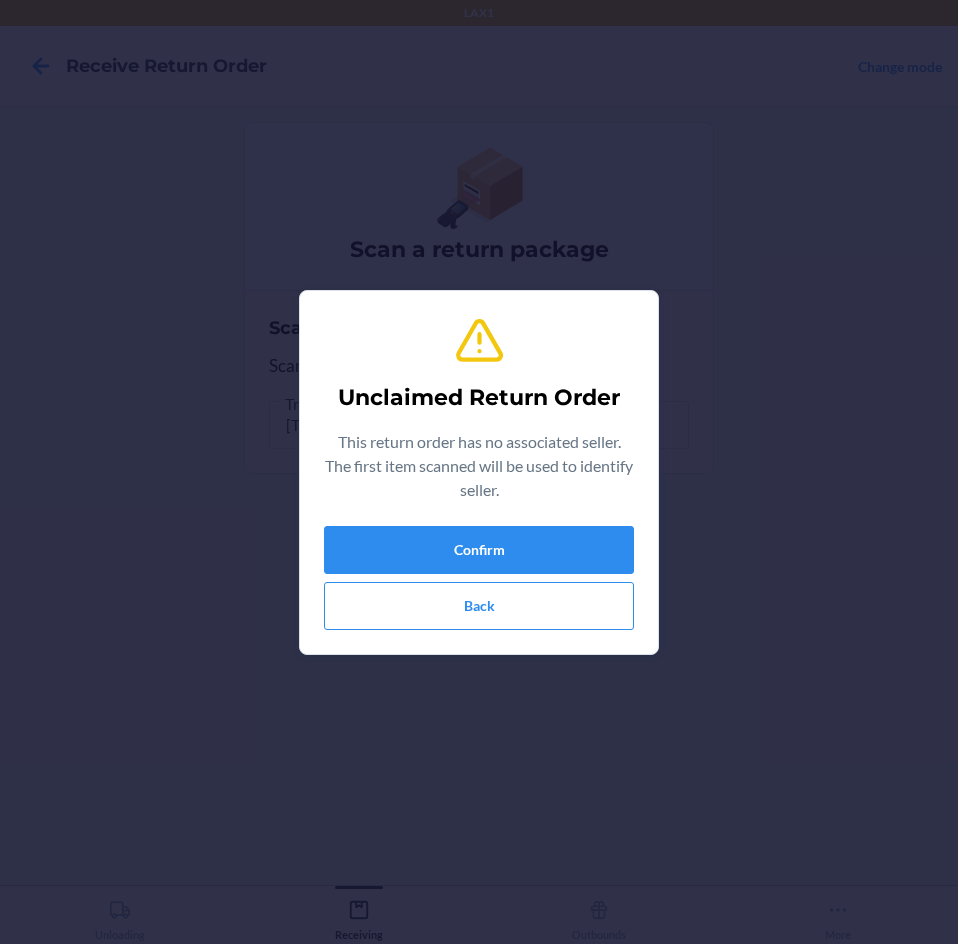 click on "Confirm Back" at bounding box center (479, 578) 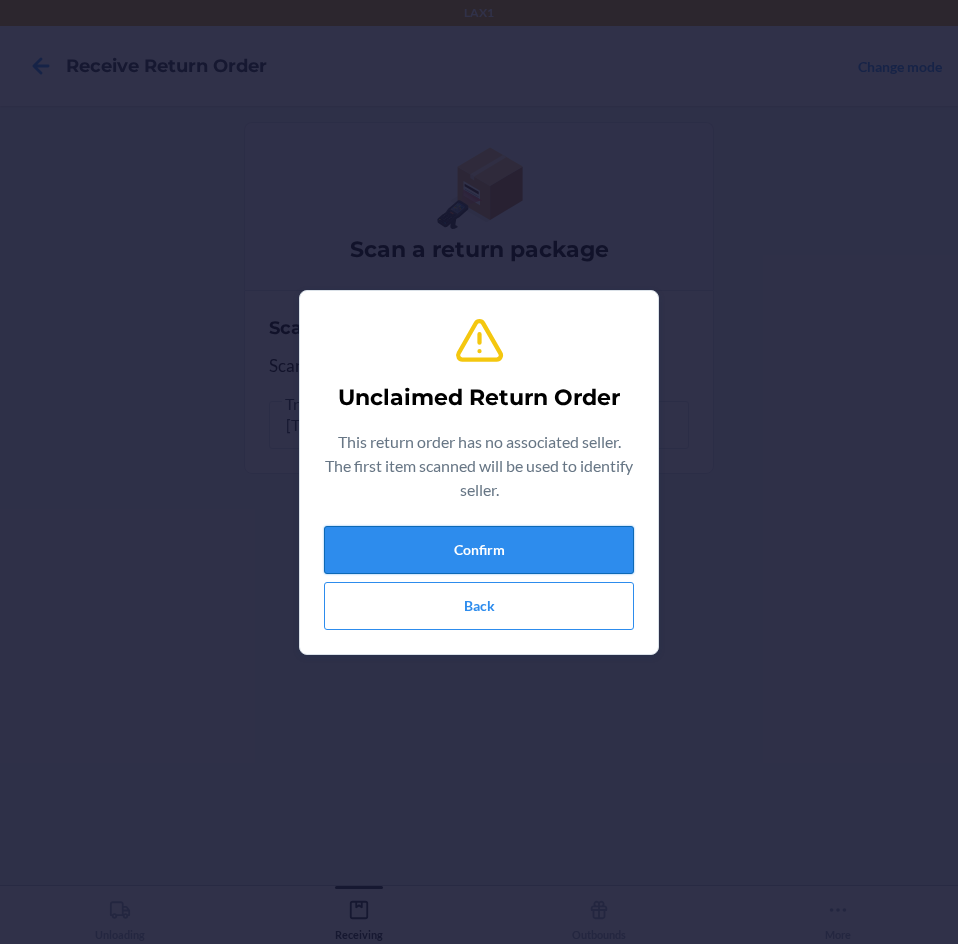 click on "Confirm" at bounding box center [479, 550] 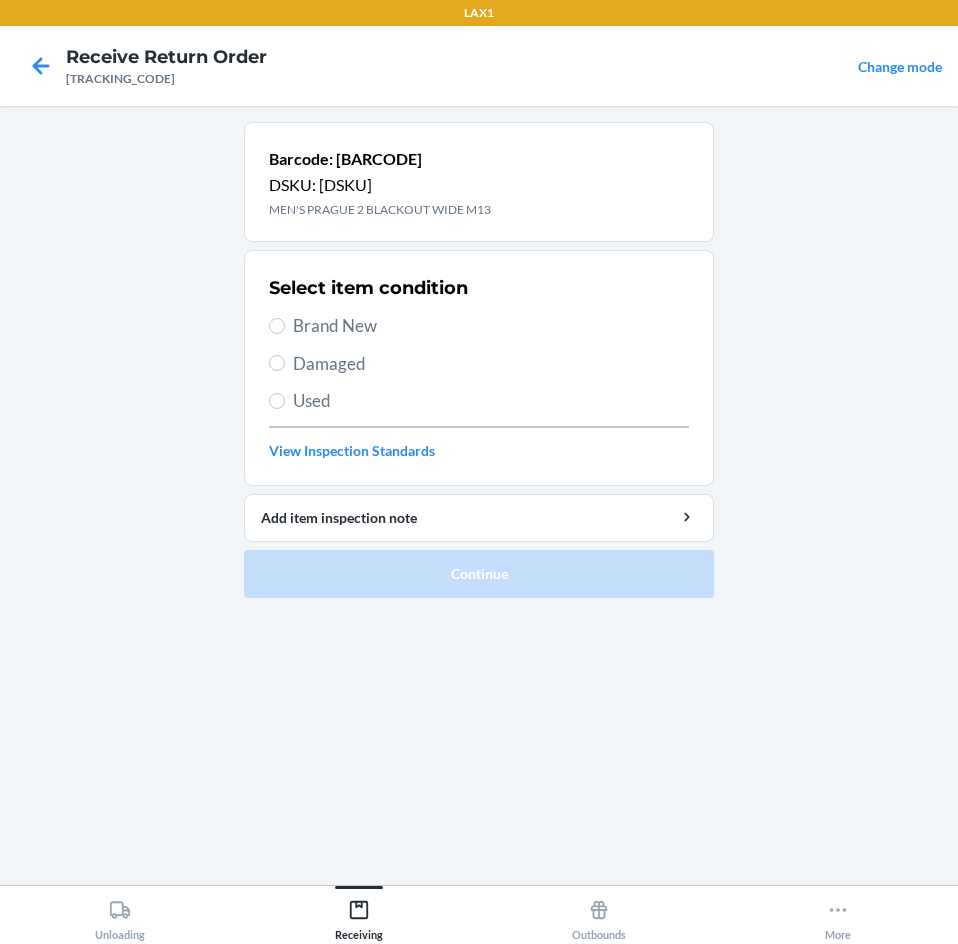 click on "Brand New" at bounding box center [491, 326] 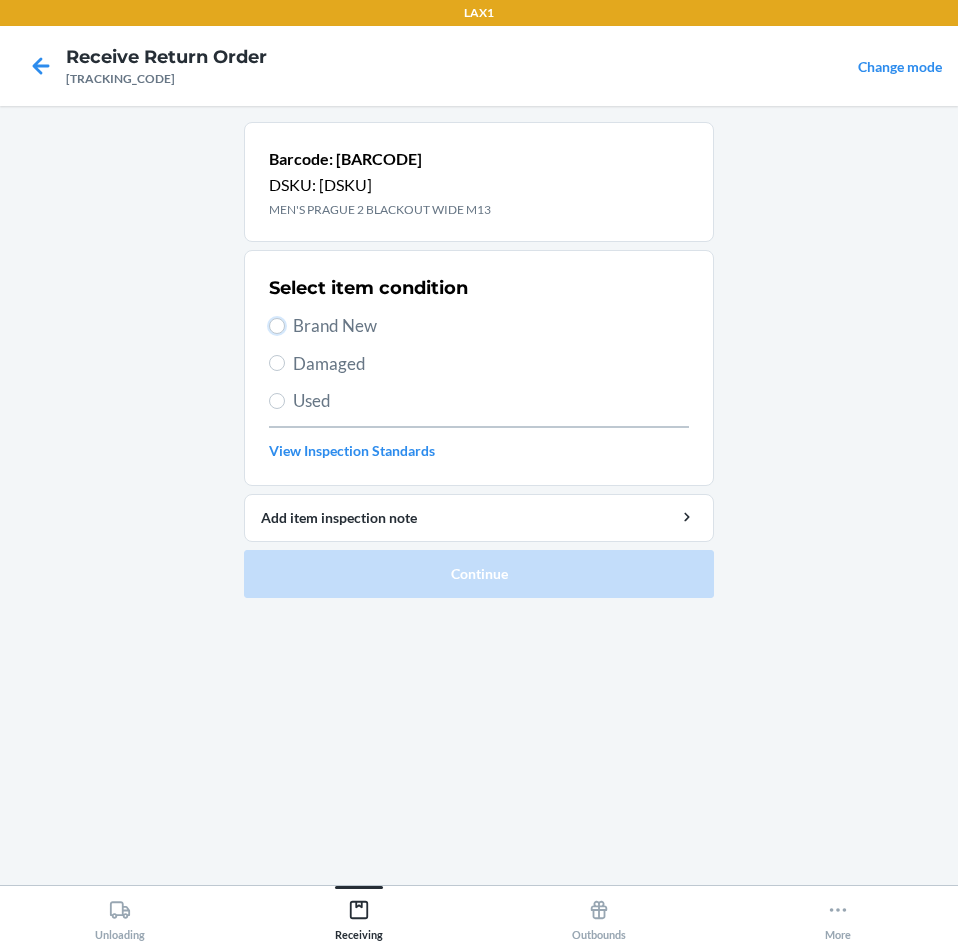 click on "Brand New" at bounding box center (277, 326) 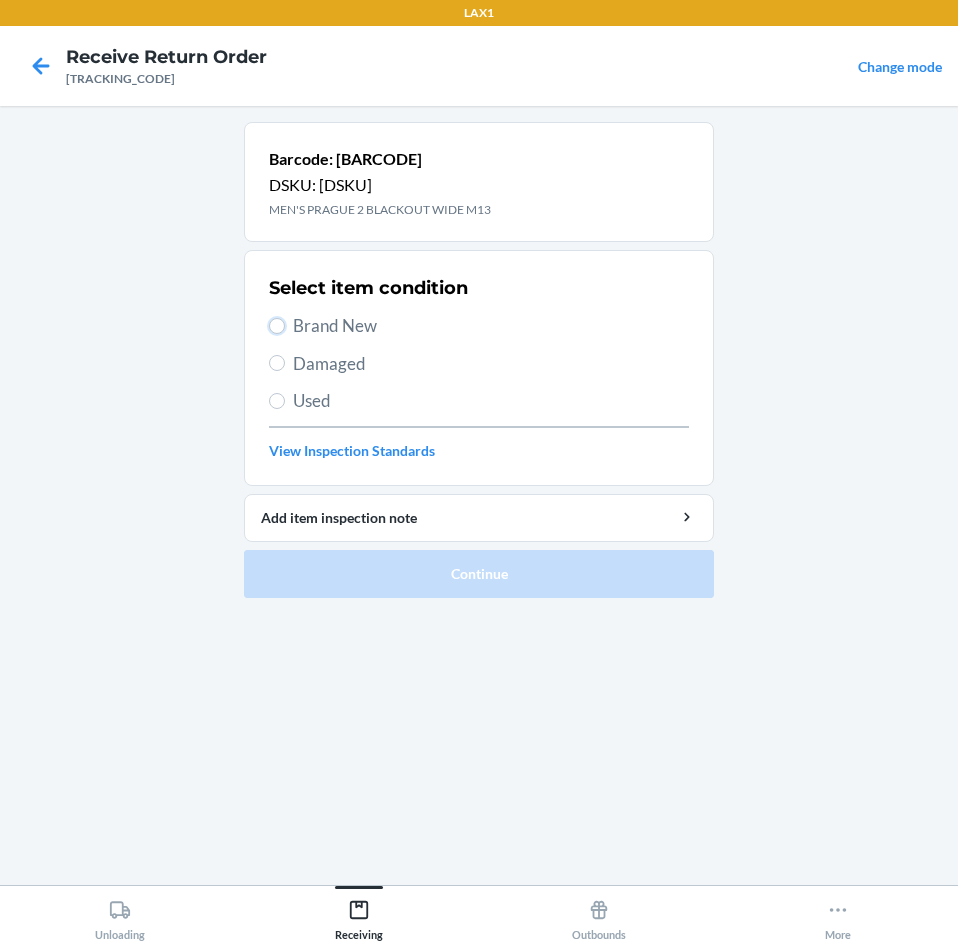 radio on "true" 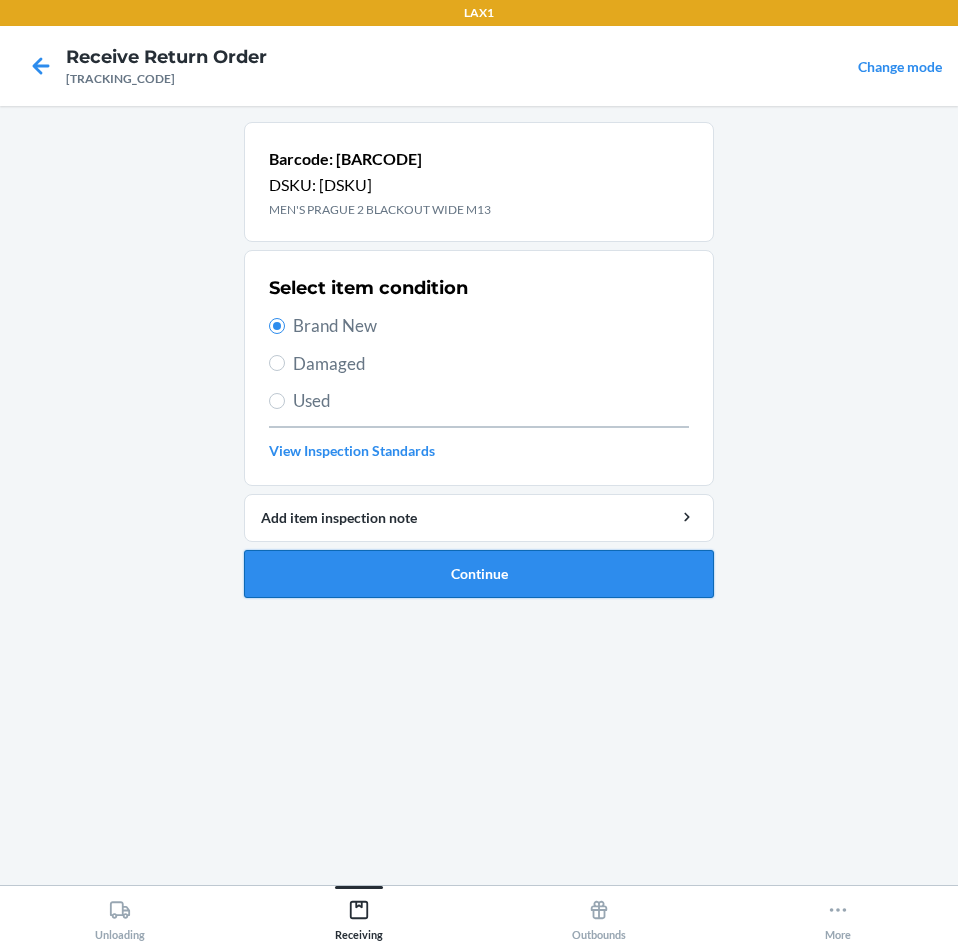 click on "Continue" at bounding box center (479, 574) 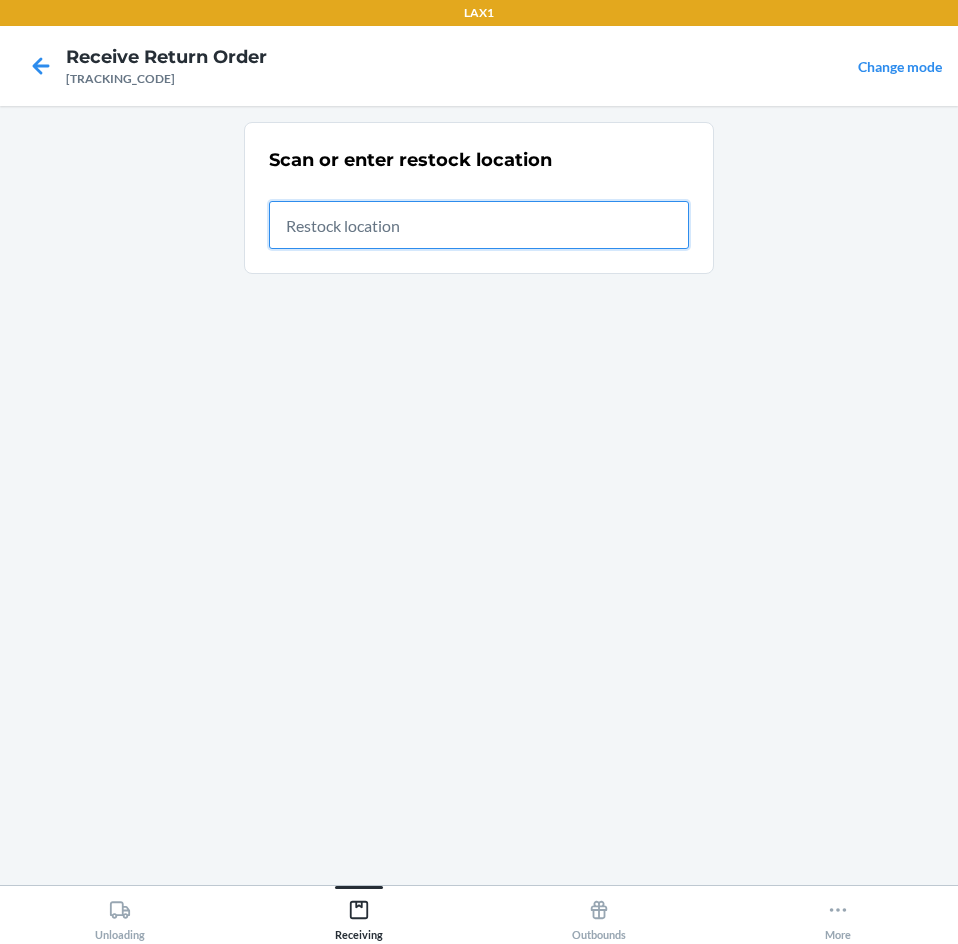 drag, startPoint x: 589, startPoint y: 217, endPoint x: 594, endPoint y: 189, distance: 28.442924 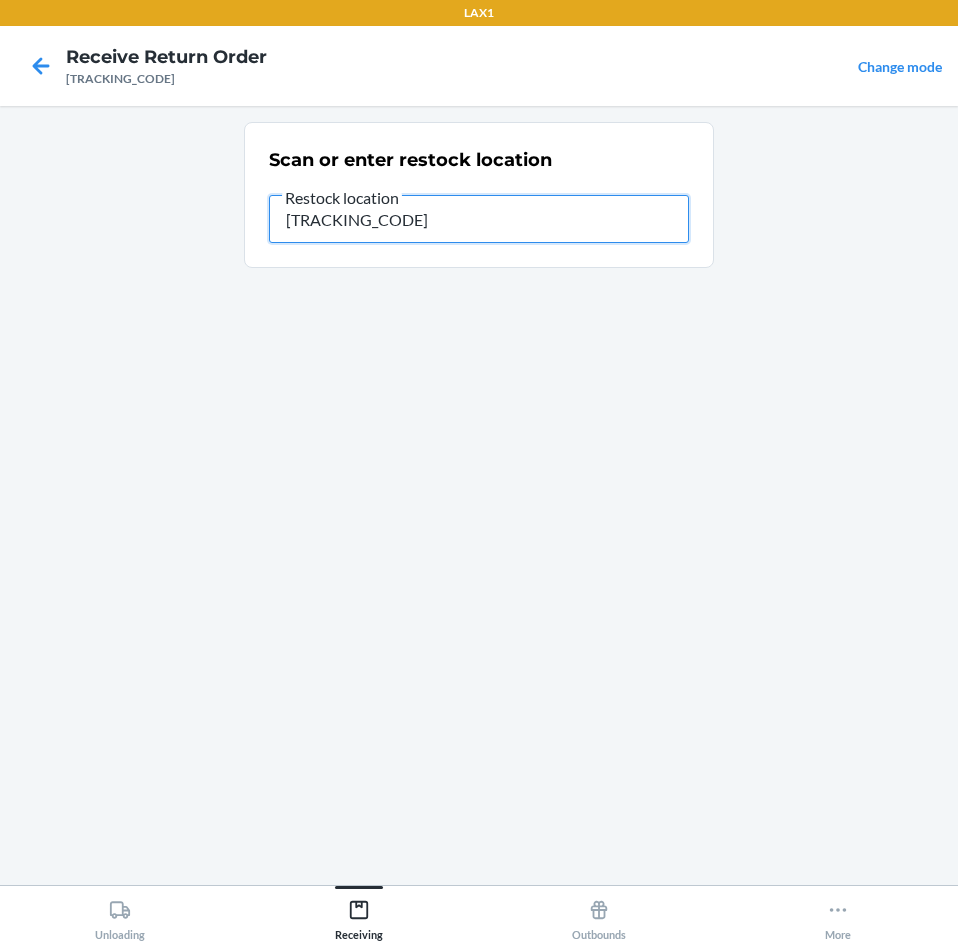 type on "[ITEM_ID]" 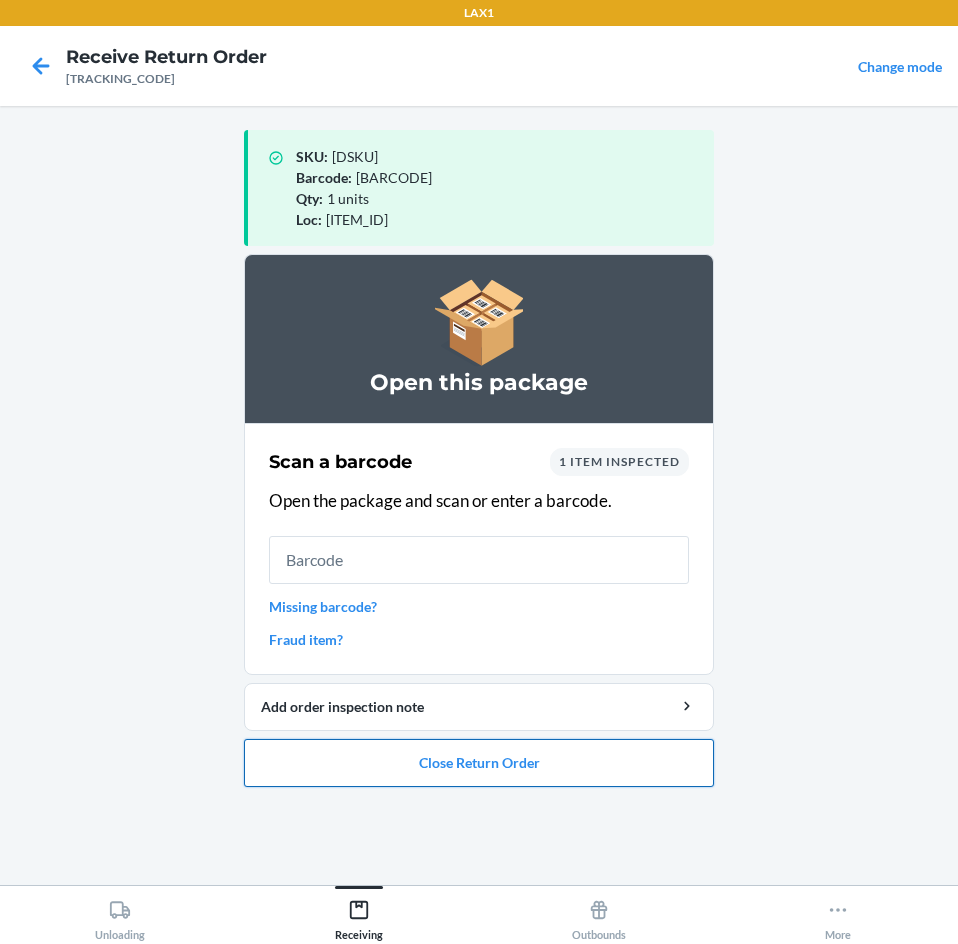 click on "Close Return Order" at bounding box center (479, 763) 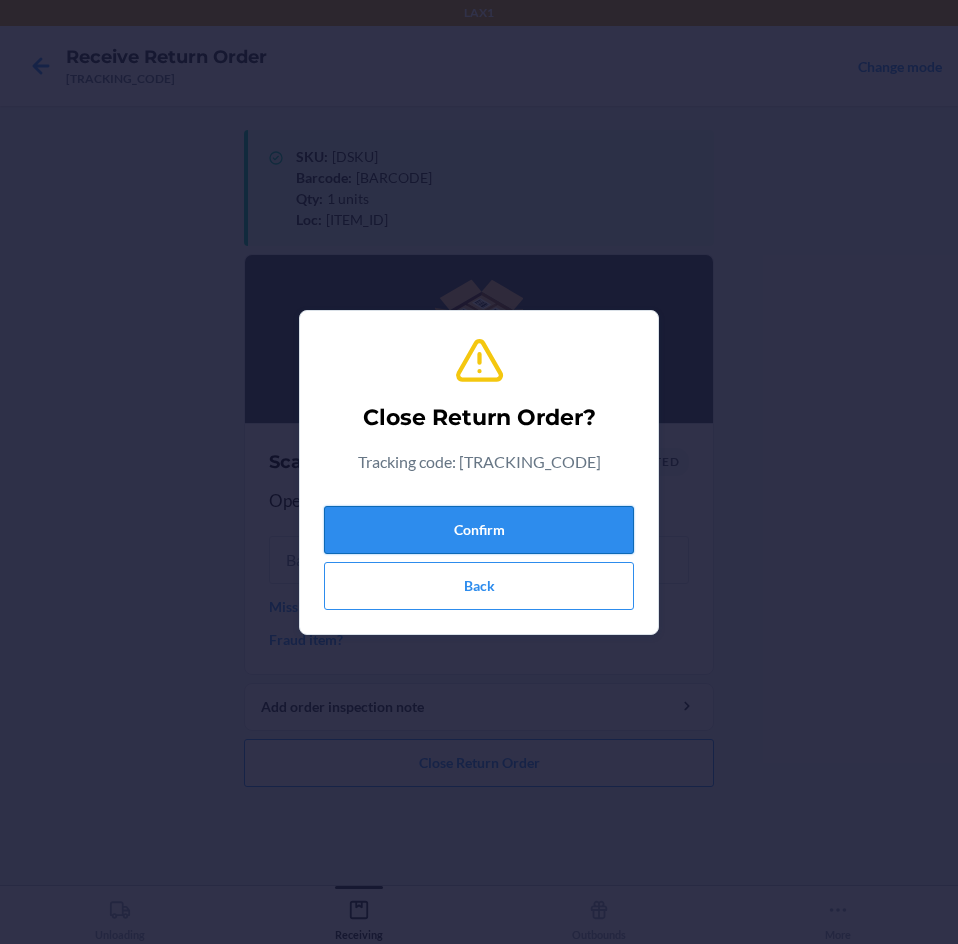 click on "Confirm" at bounding box center (479, 530) 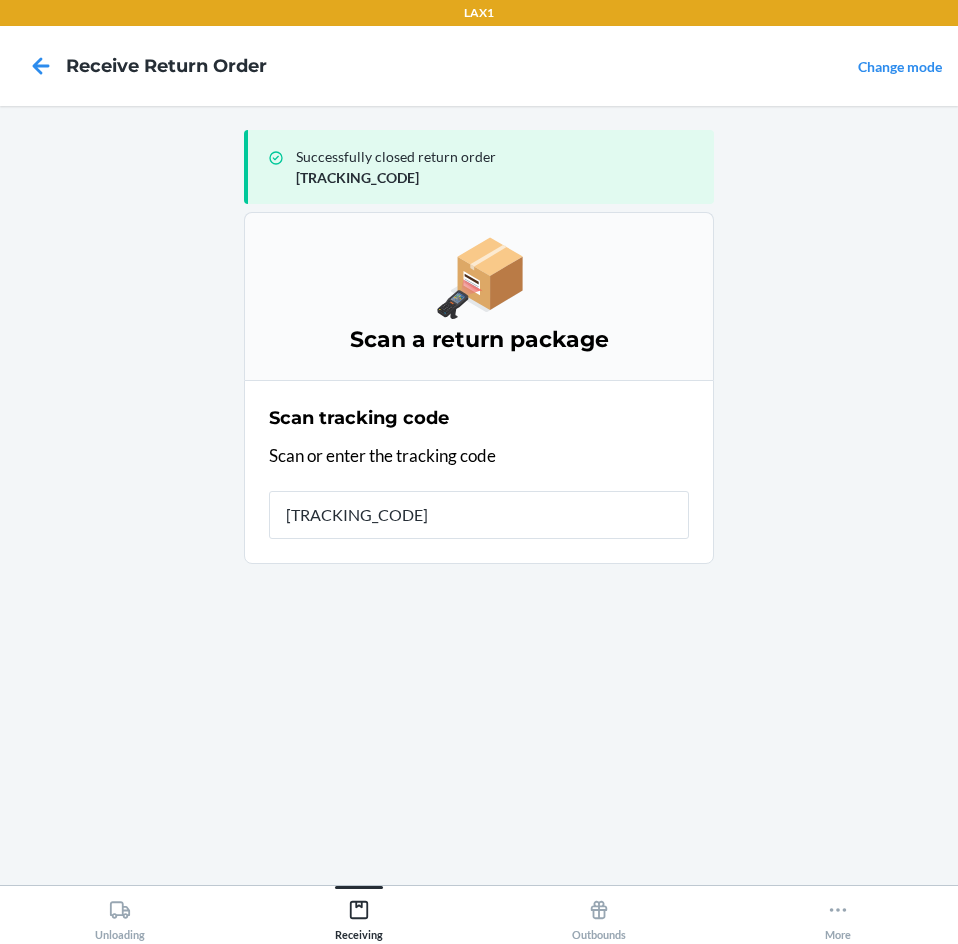 type on "[TRACKING_CODE]" 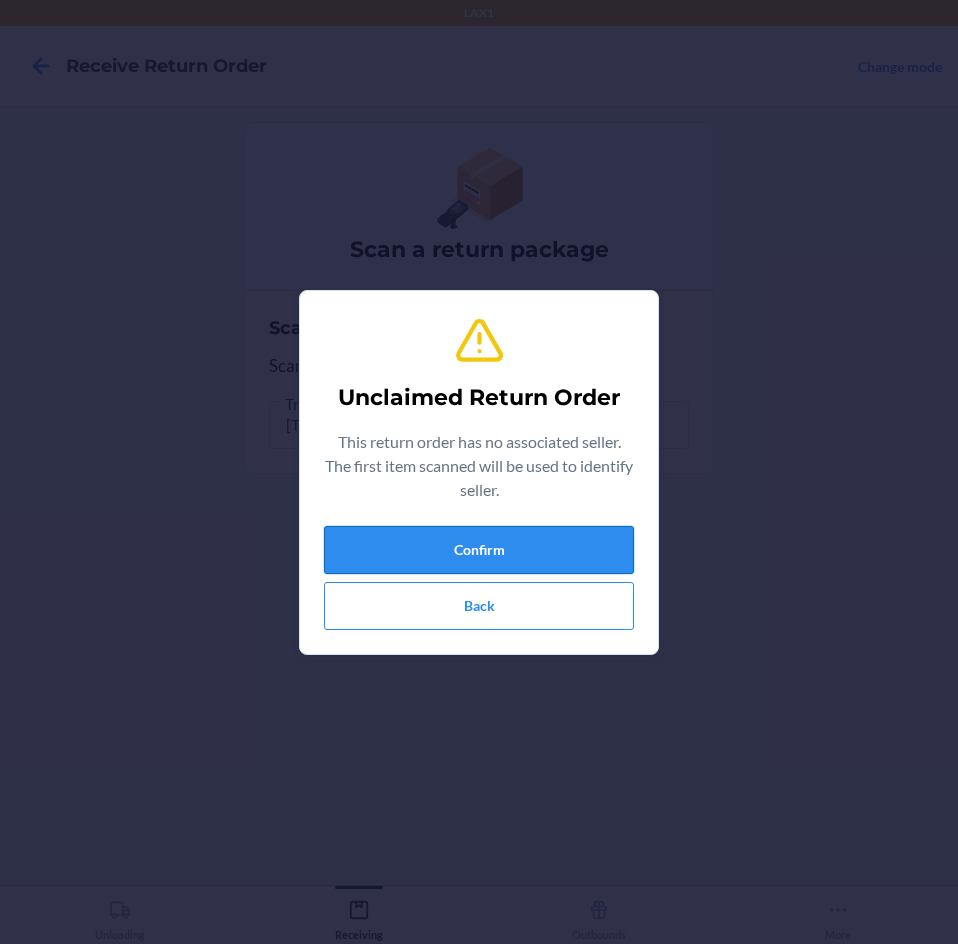 click on "Confirm" at bounding box center (479, 550) 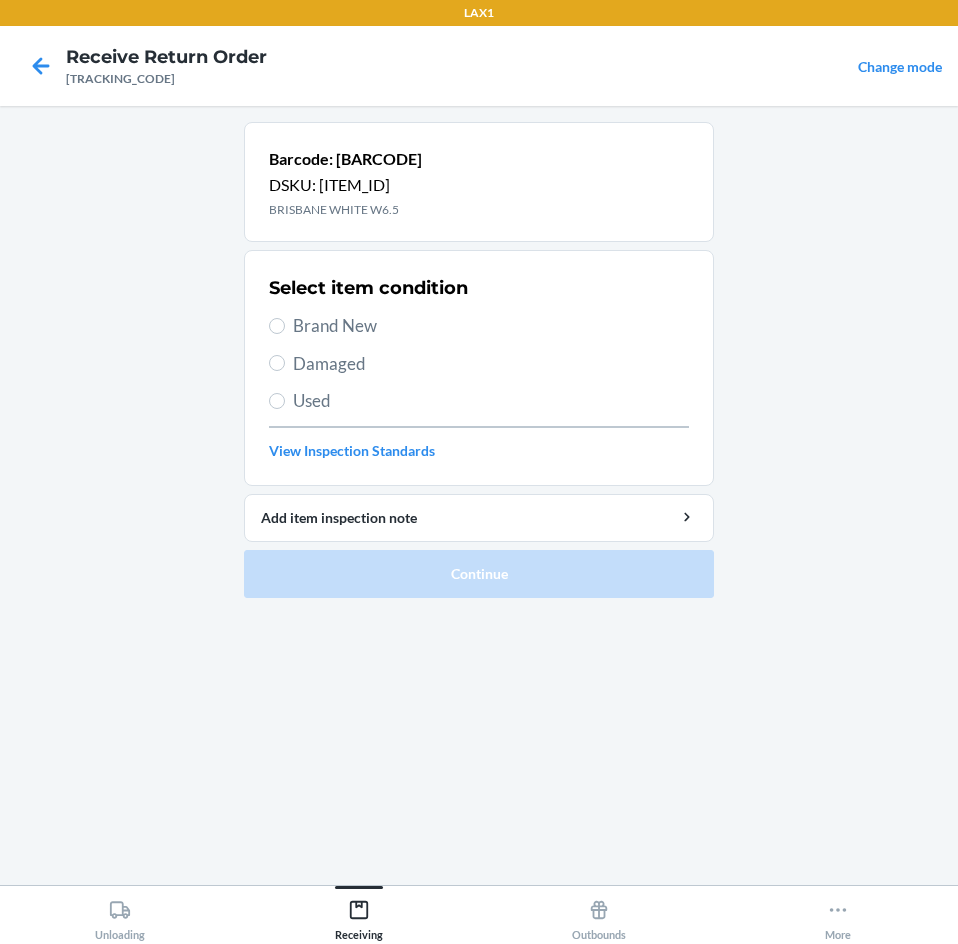 click on "Damaged" at bounding box center [491, 364] 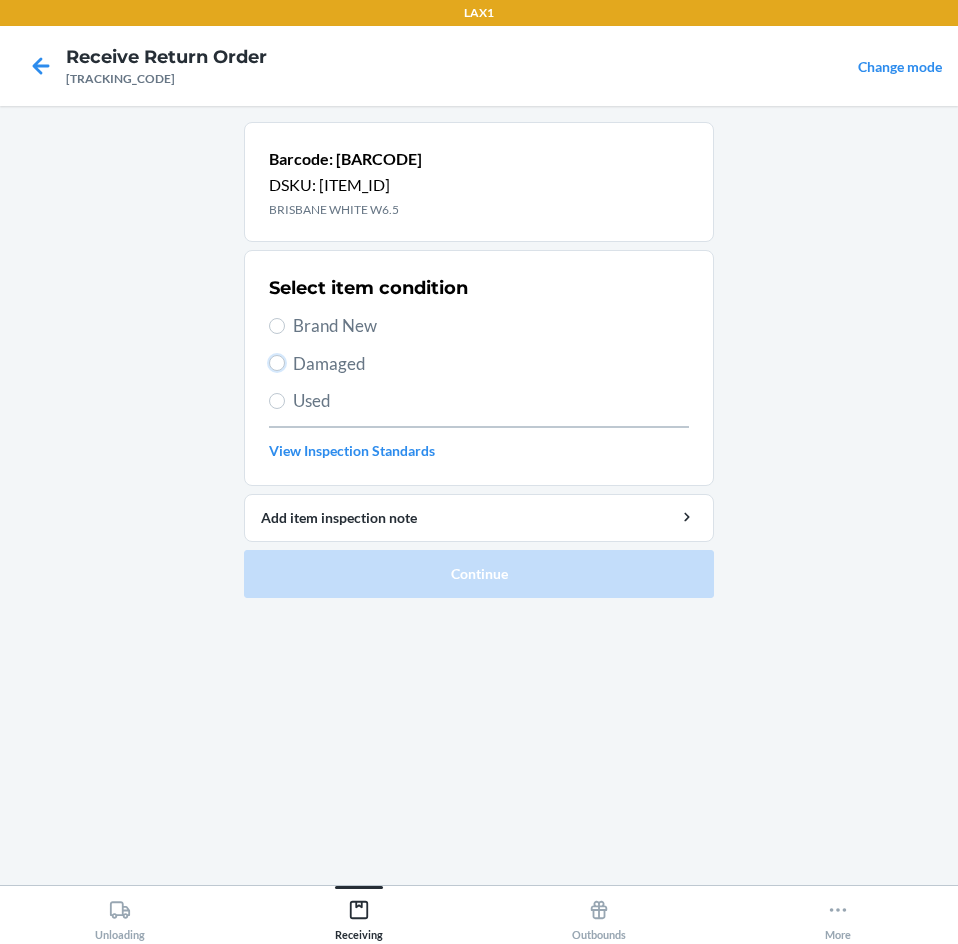 click on "Damaged" at bounding box center [277, 363] 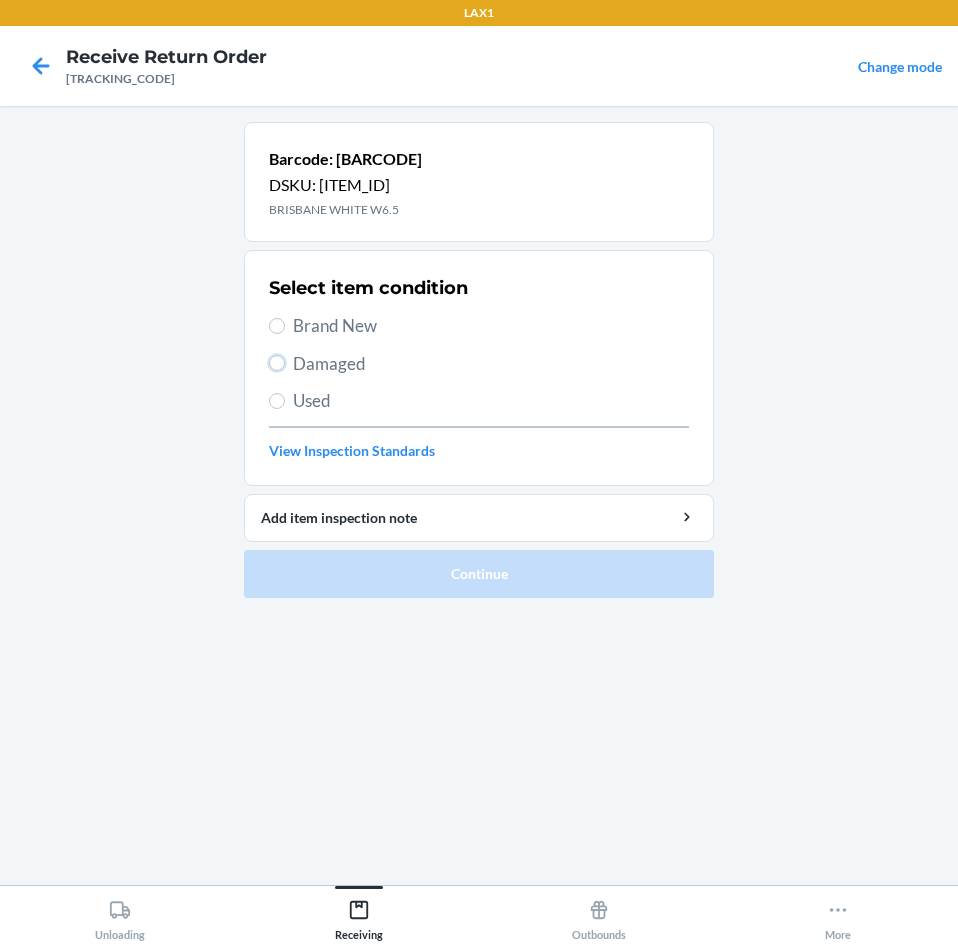 radio on "true" 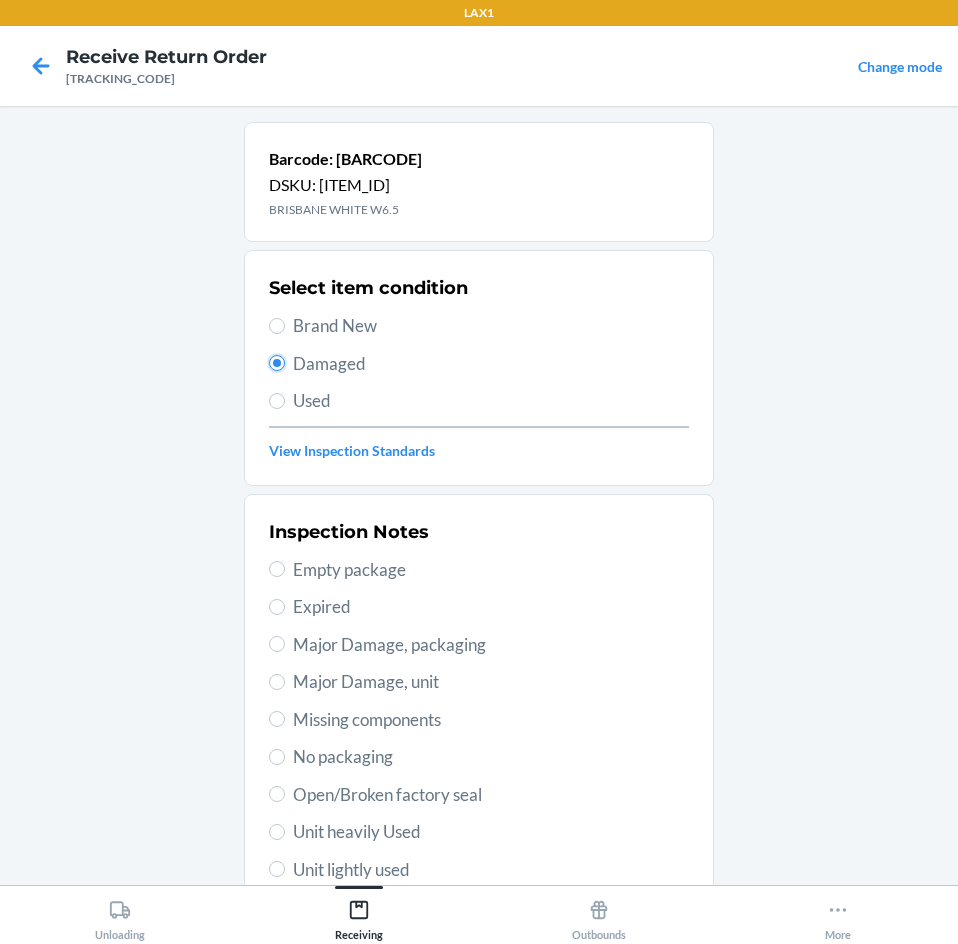 scroll, scrollTop: 0, scrollLeft: 0, axis: both 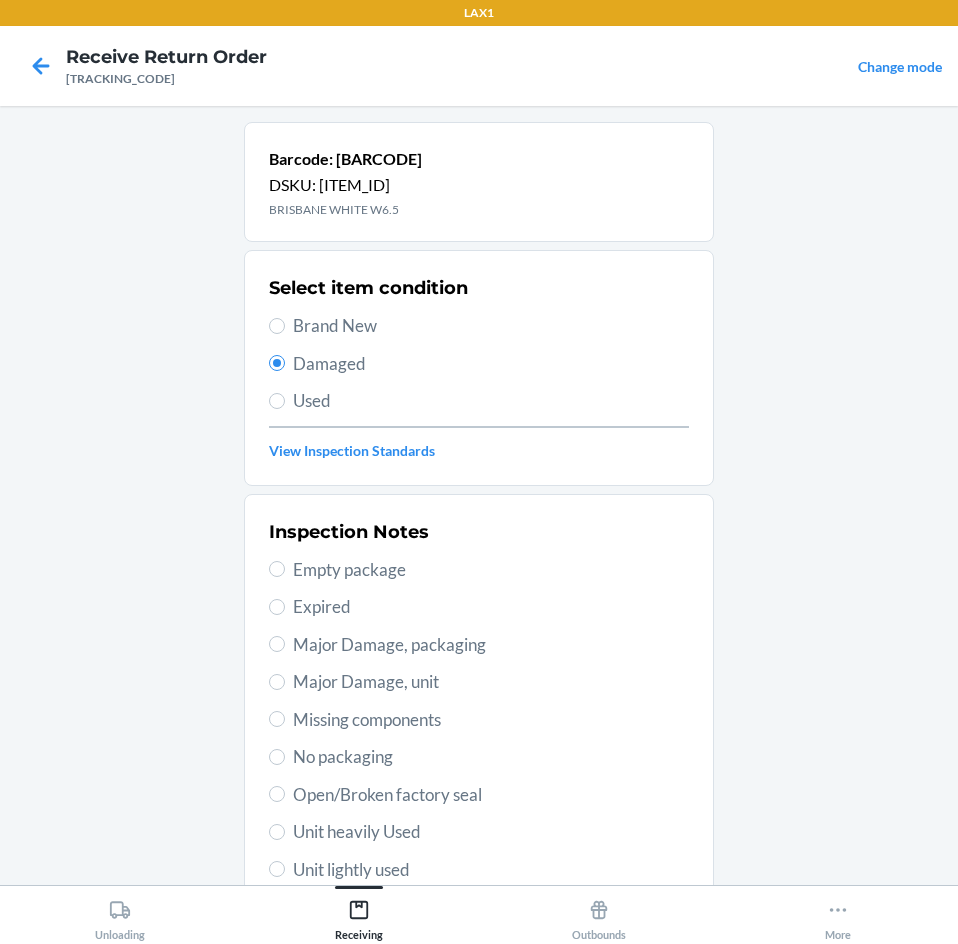 click on "Unit lightly used" at bounding box center (491, 870) 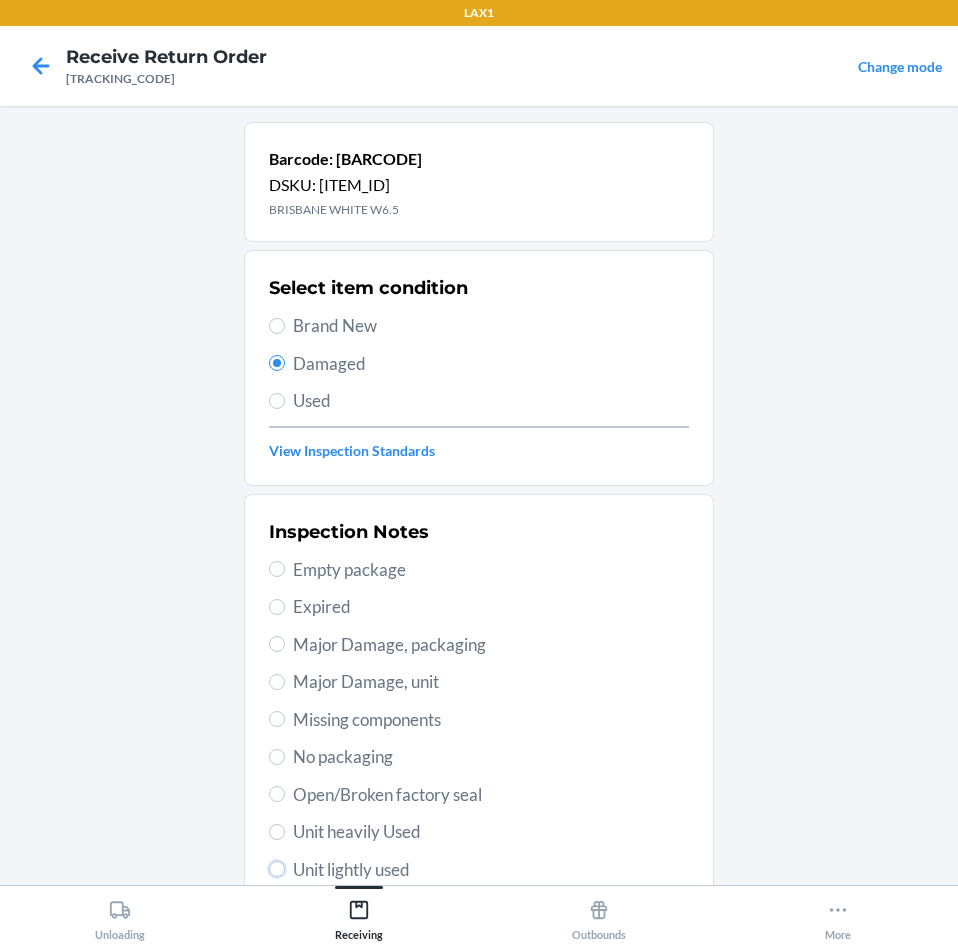 click on "Unit lightly used" at bounding box center (277, 869) 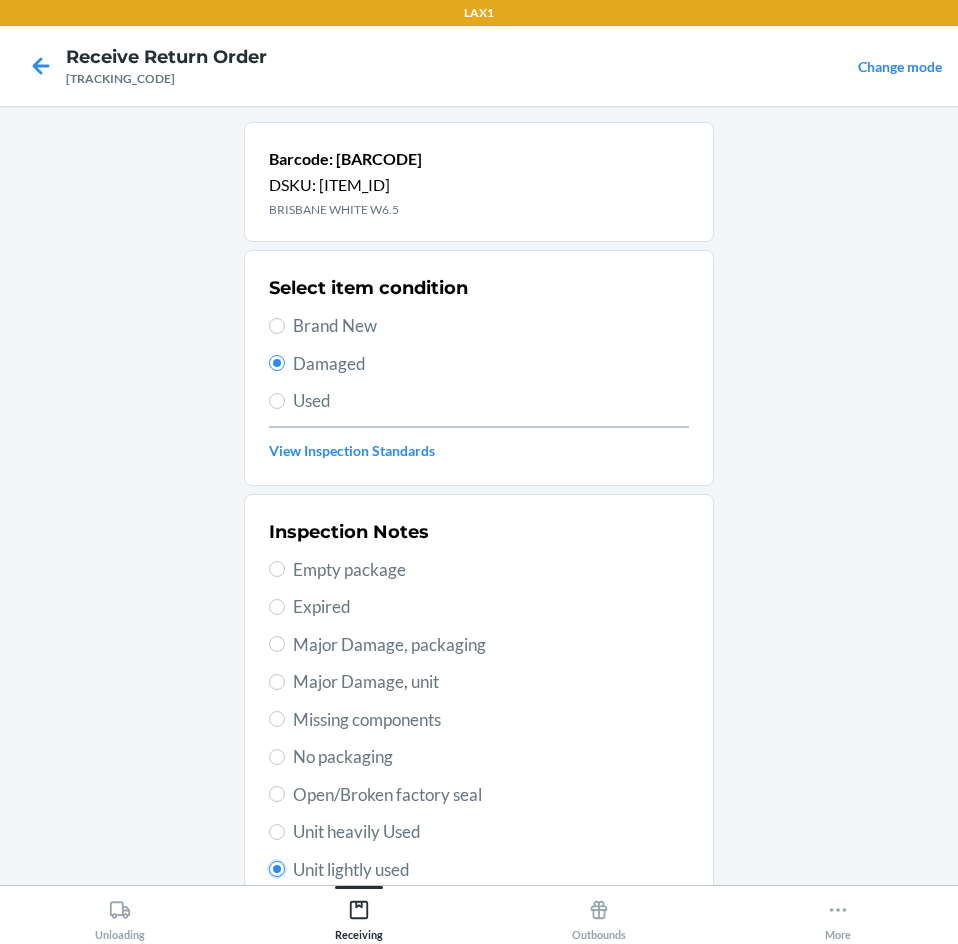 radio on "true" 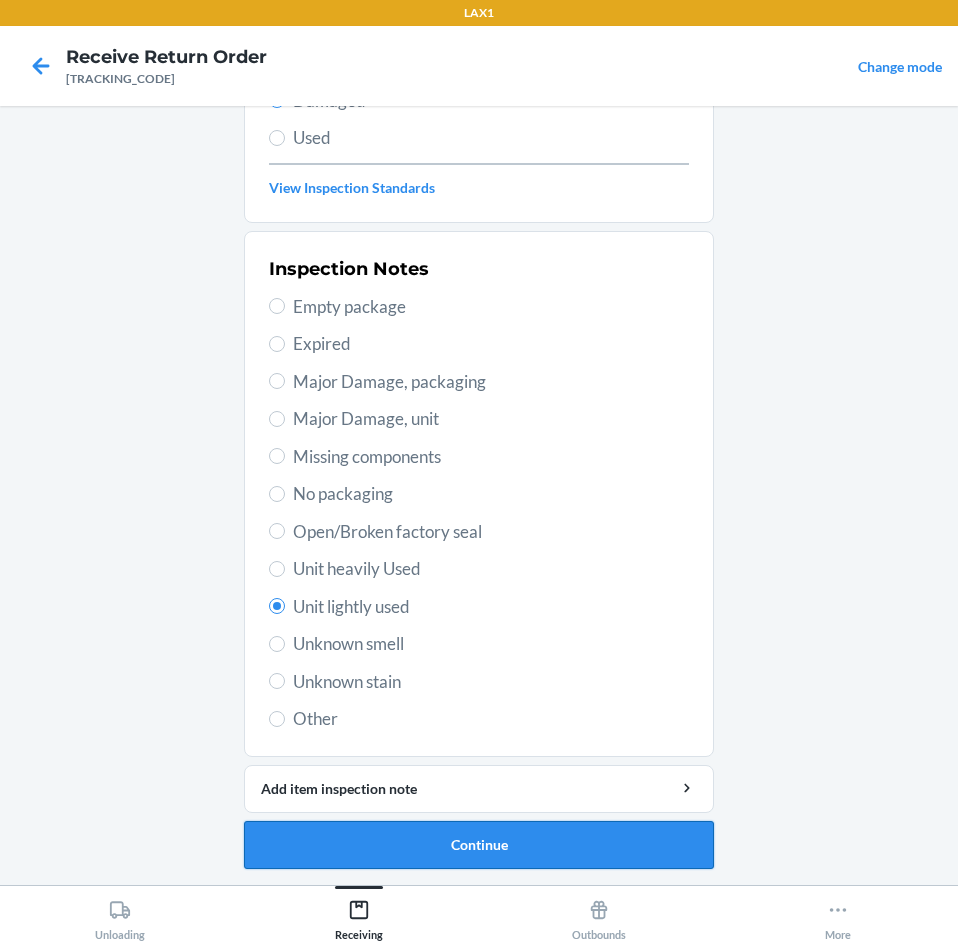 click on "Continue" at bounding box center (479, 845) 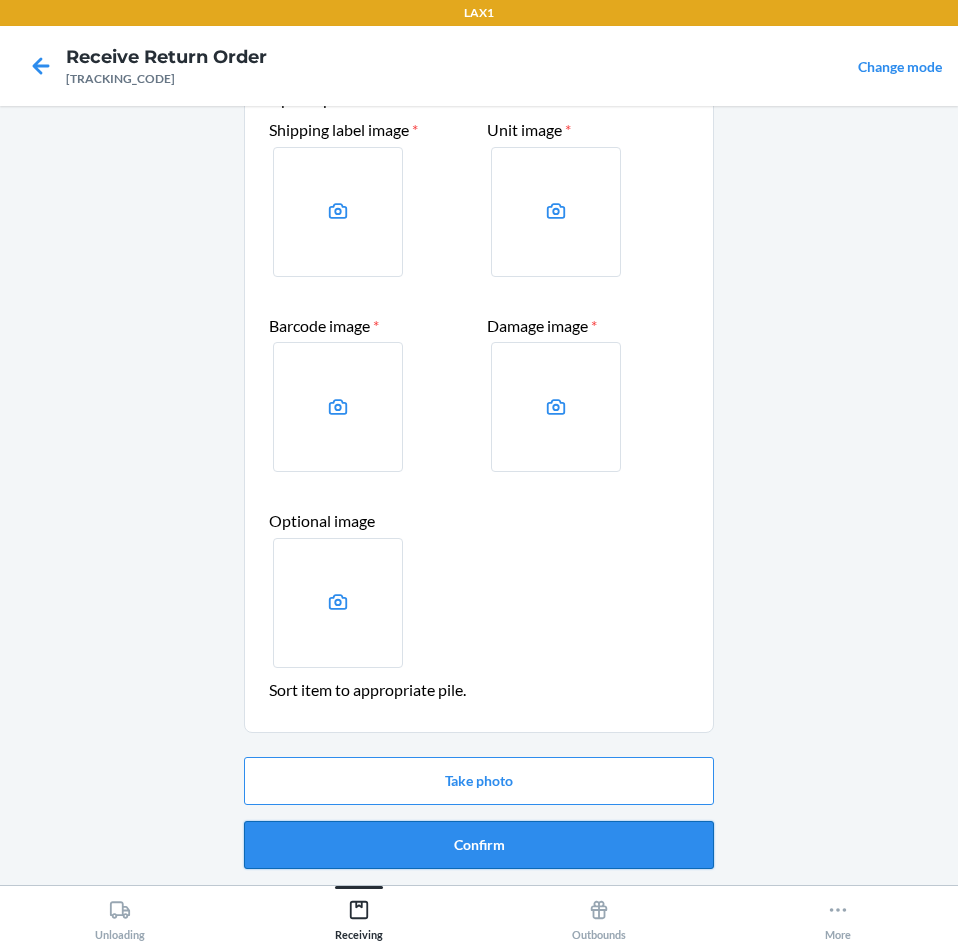 click on "Confirm" at bounding box center [479, 845] 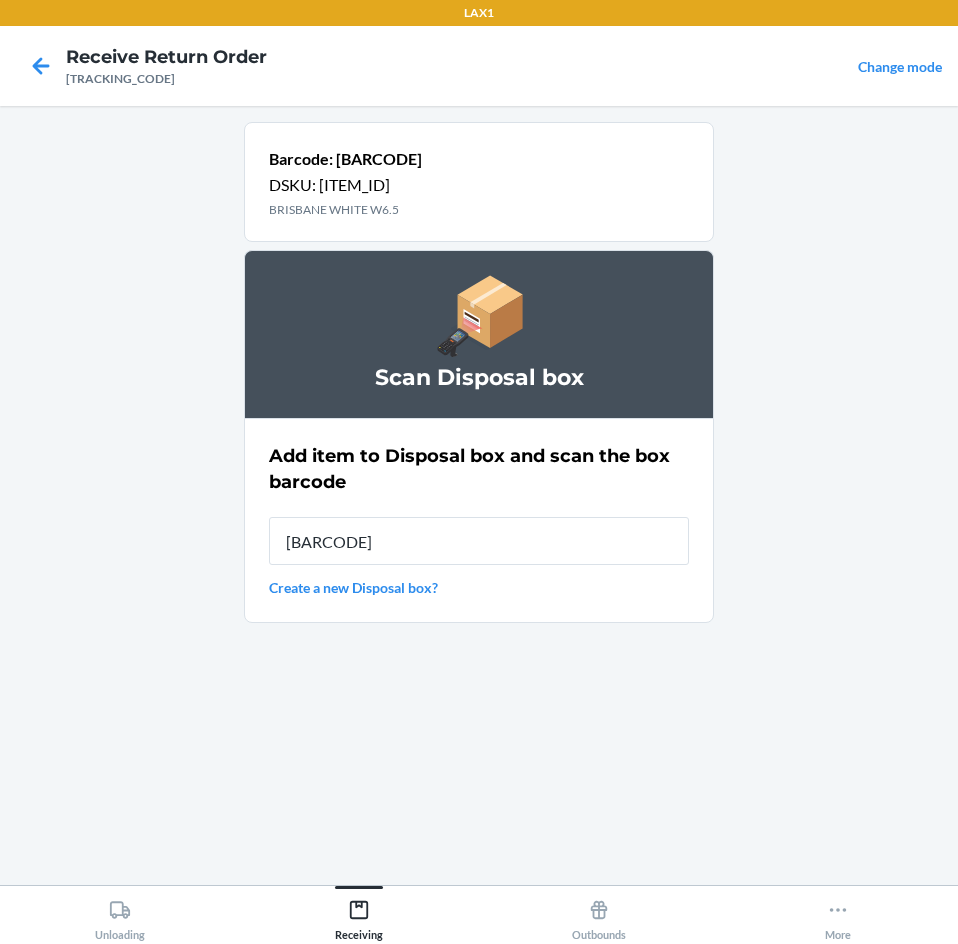 type on "[BARCODE]" 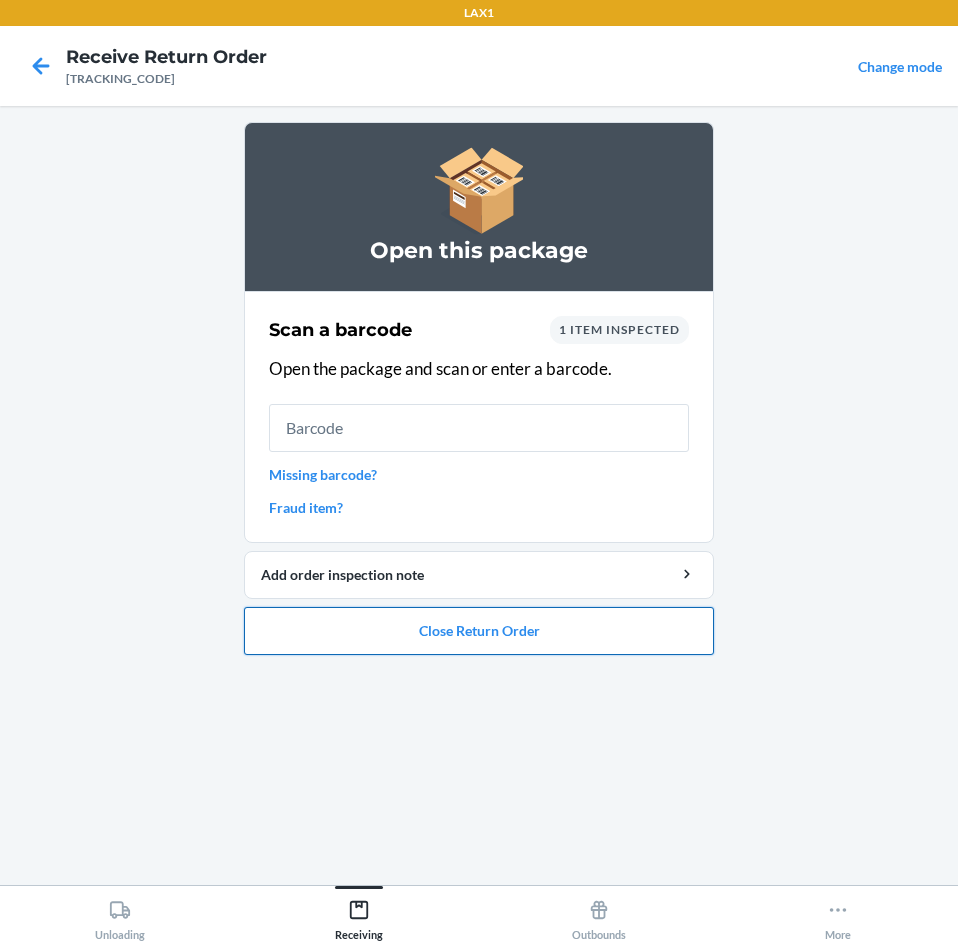 click on "Close Return Order" at bounding box center [479, 631] 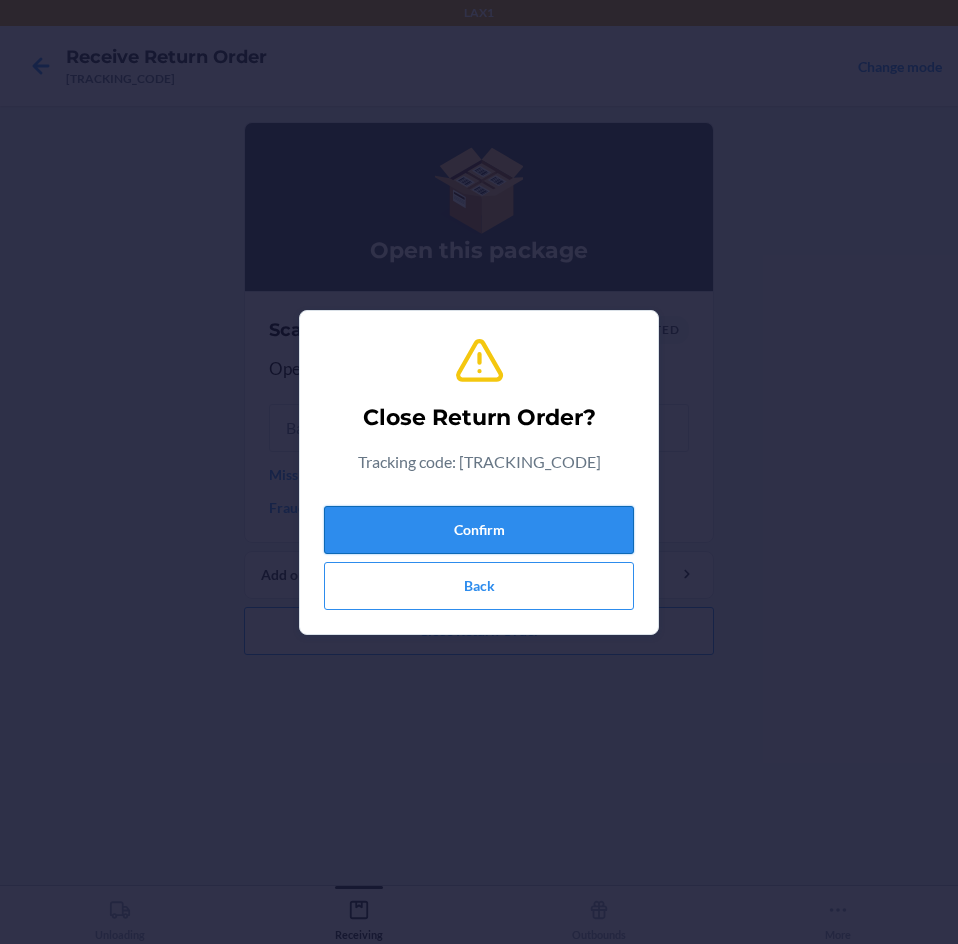 click on "Confirm" at bounding box center [479, 530] 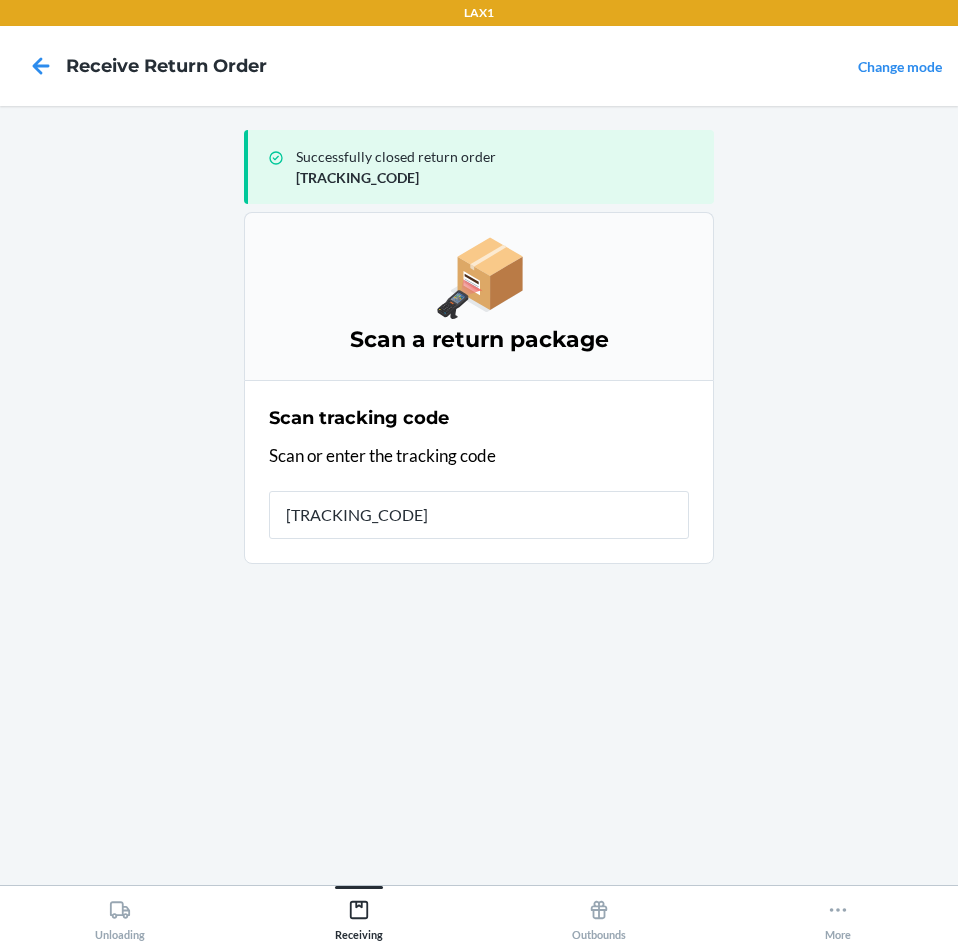 type on "[TRACKING_CODE]" 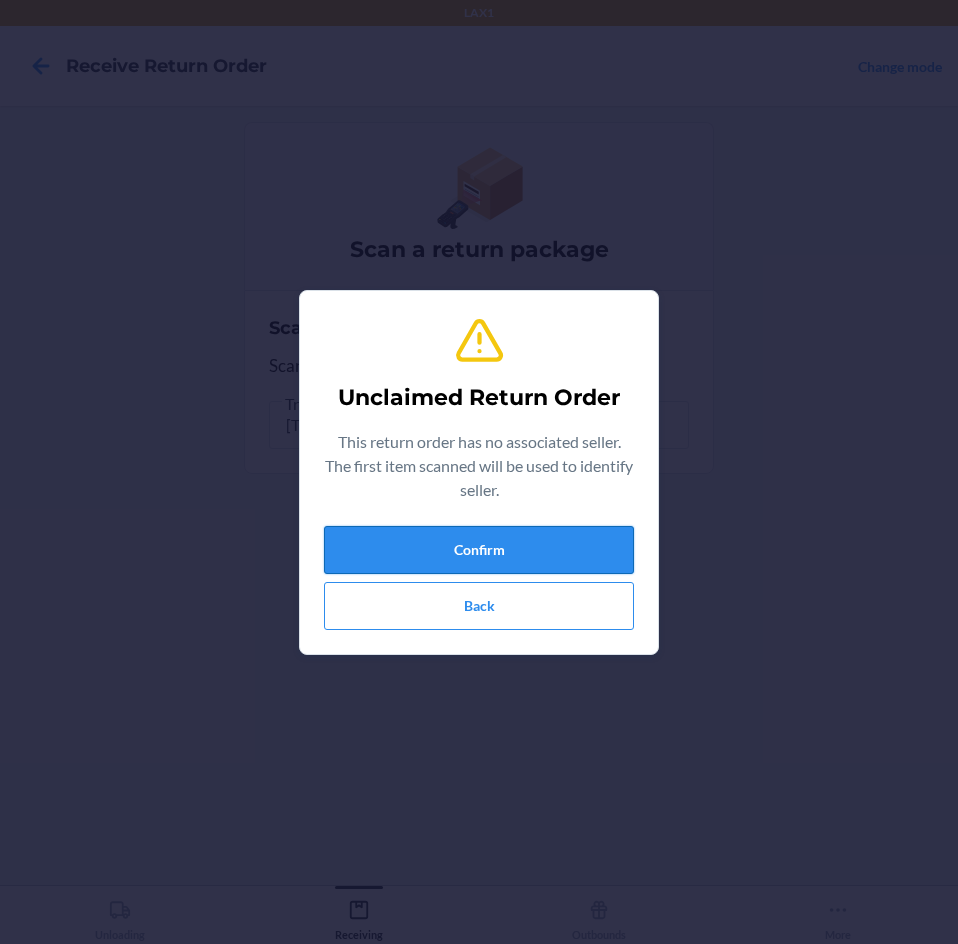 click on "Confirm" at bounding box center (479, 550) 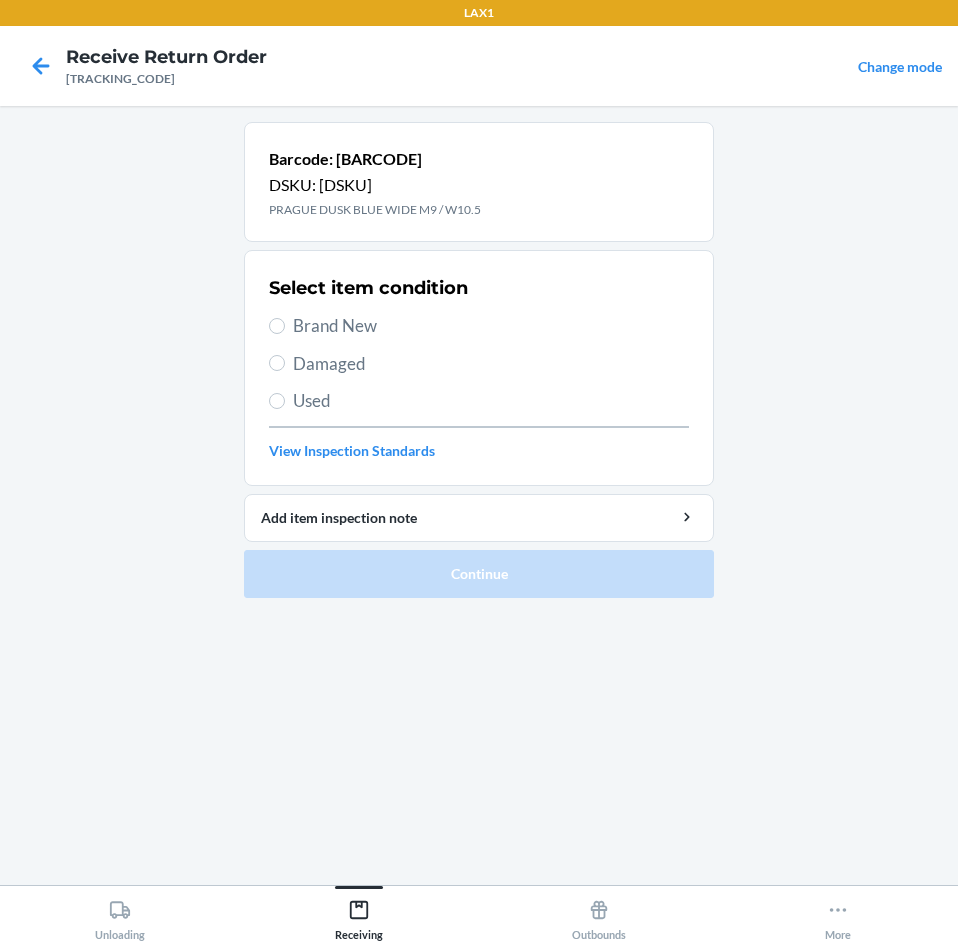 click on "Damaged" at bounding box center (491, 364) 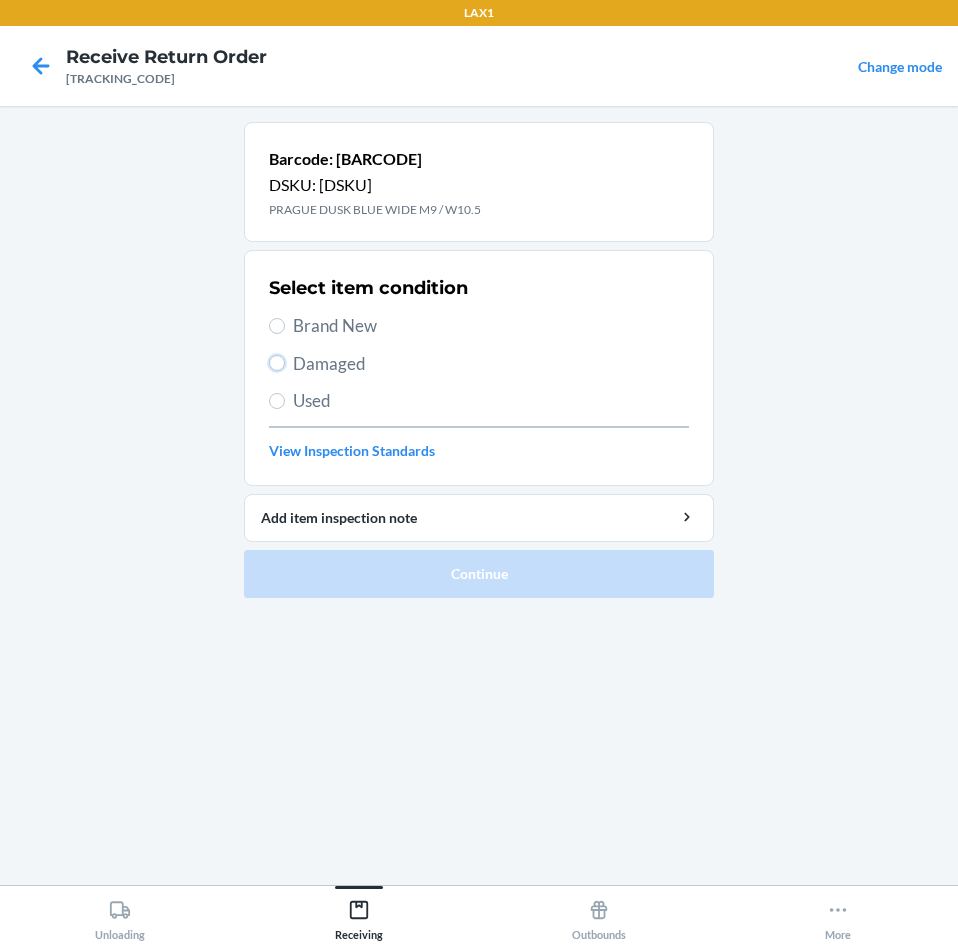 click on "Damaged" at bounding box center (277, 363) 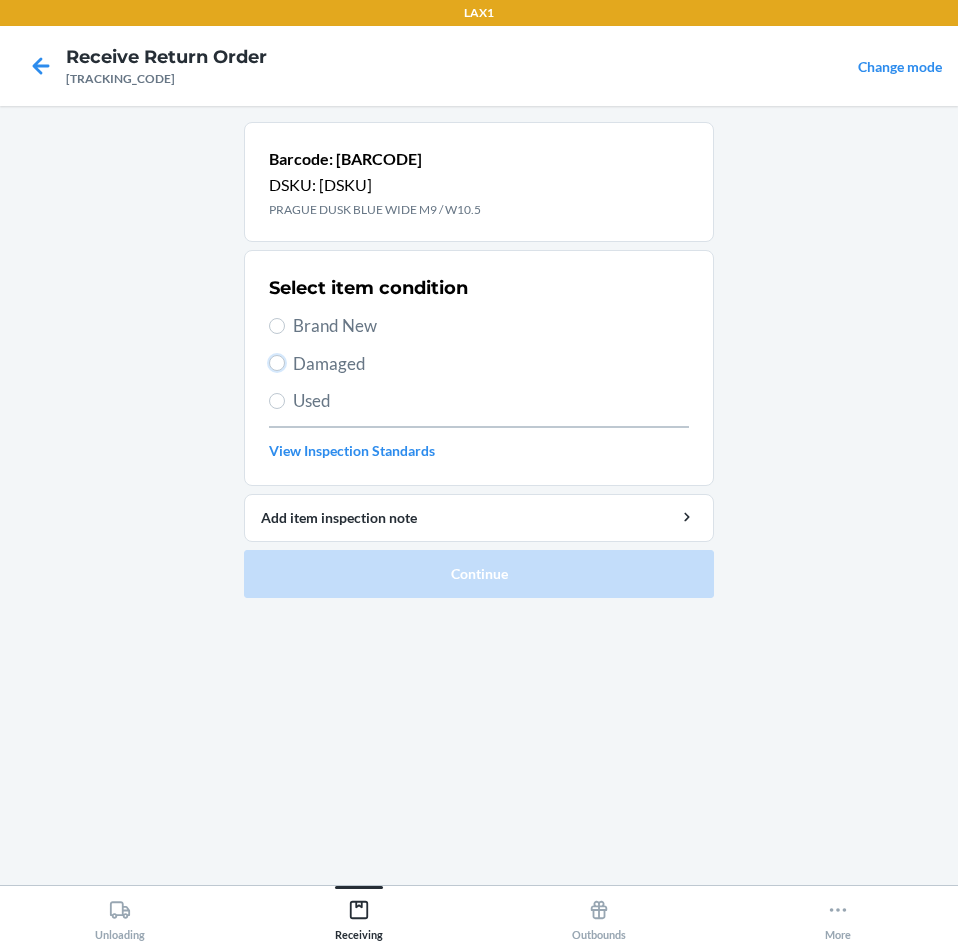 radio on "true" 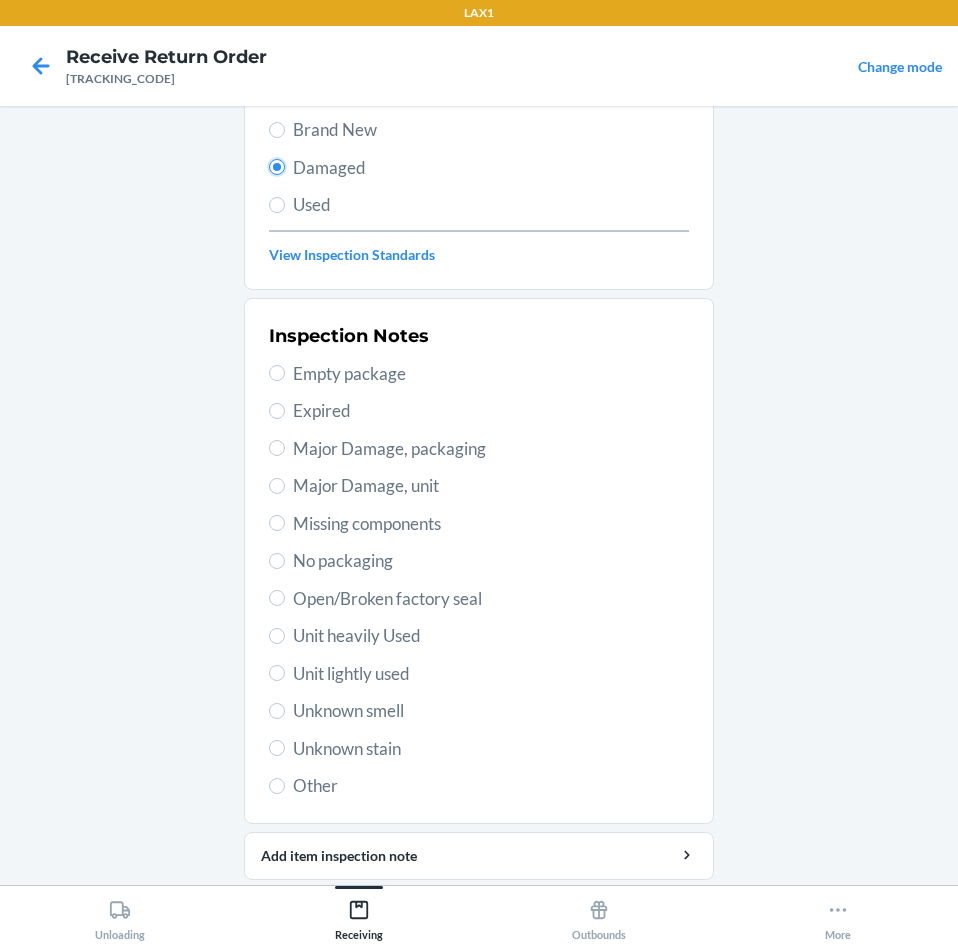 scroll, scrollTop: 200, scrollLeft: 0, axis: vertical 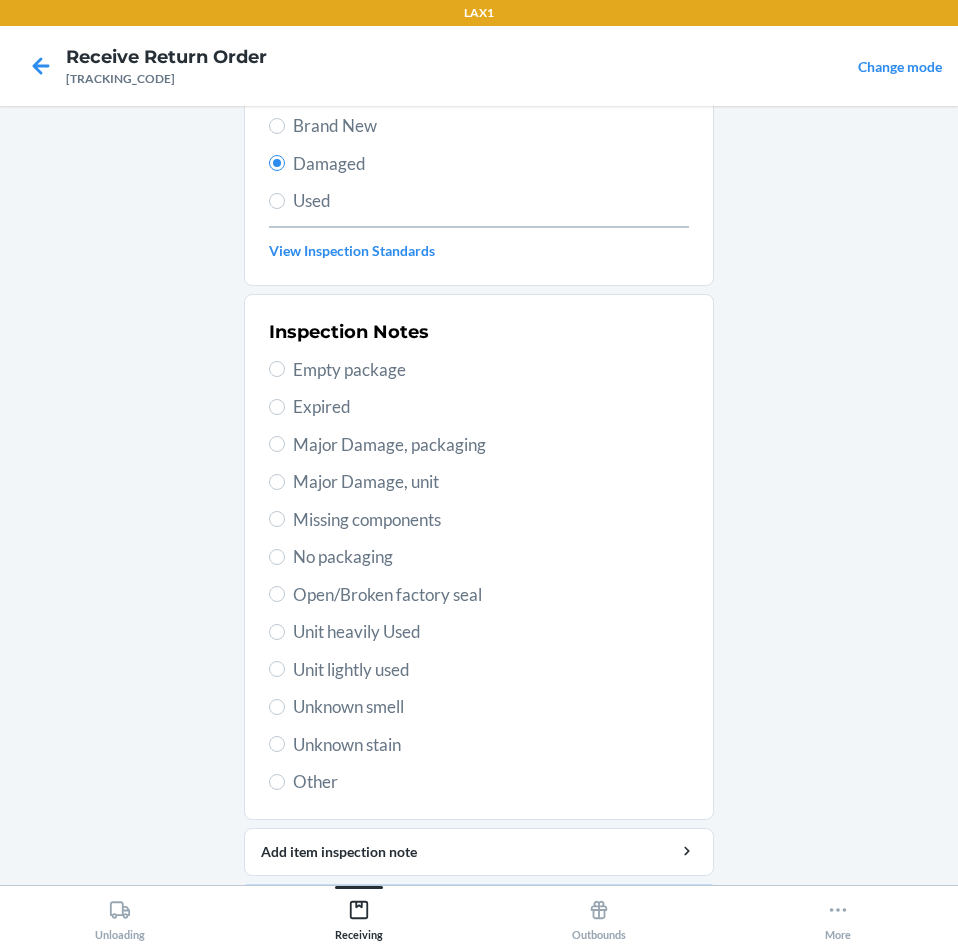 click on "Unit lightly used" at bounding box center [491, 670] 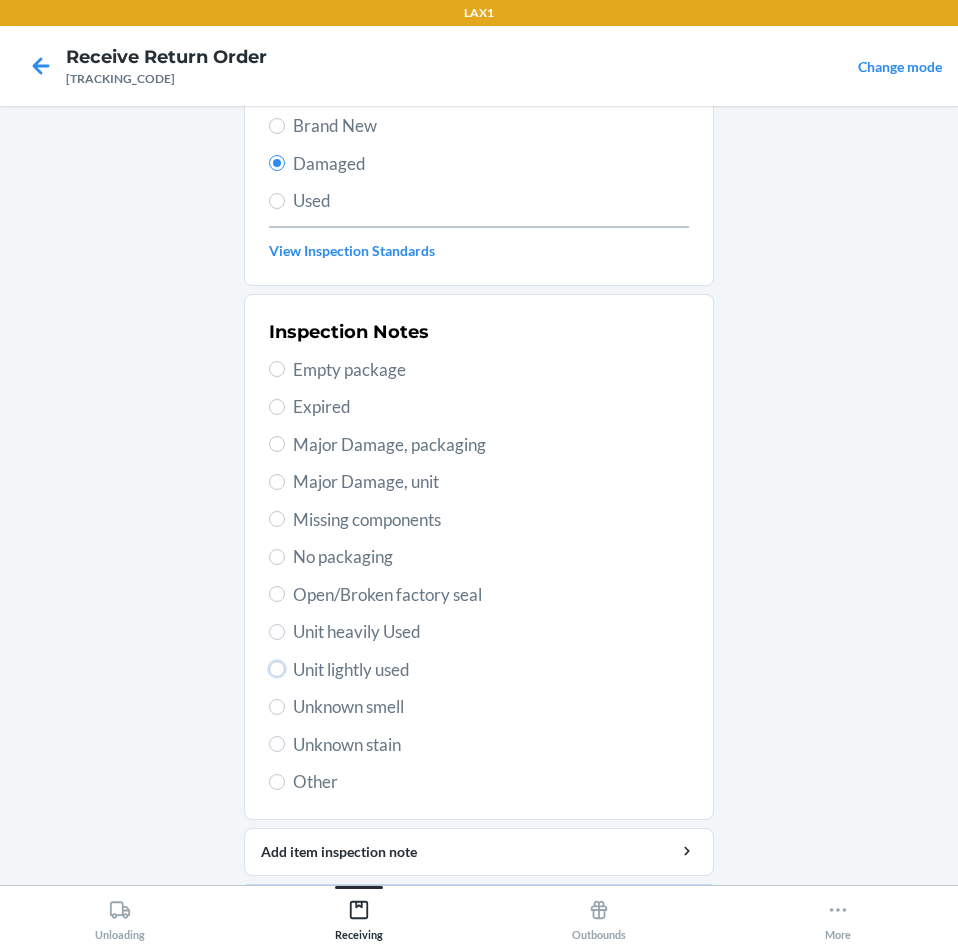 click on "Unit lightly used" at bounding box center [277, 669] 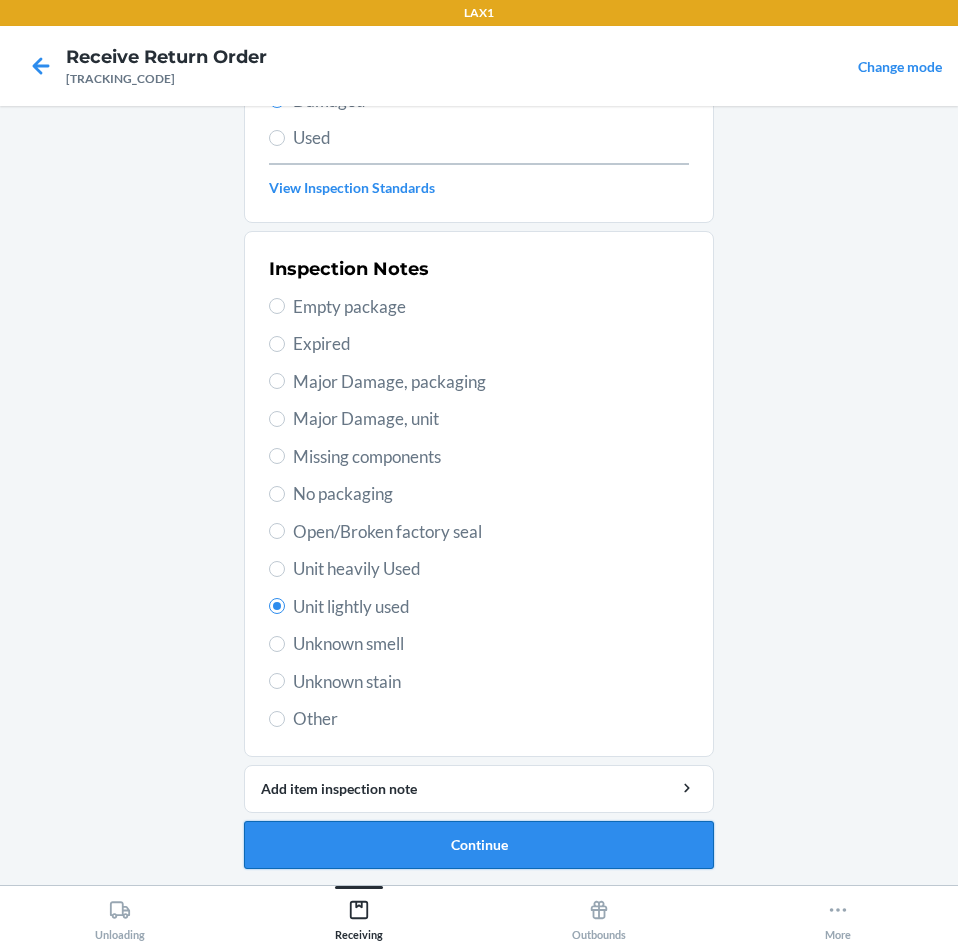 click on "Continue" at bounding box center [479, 845] 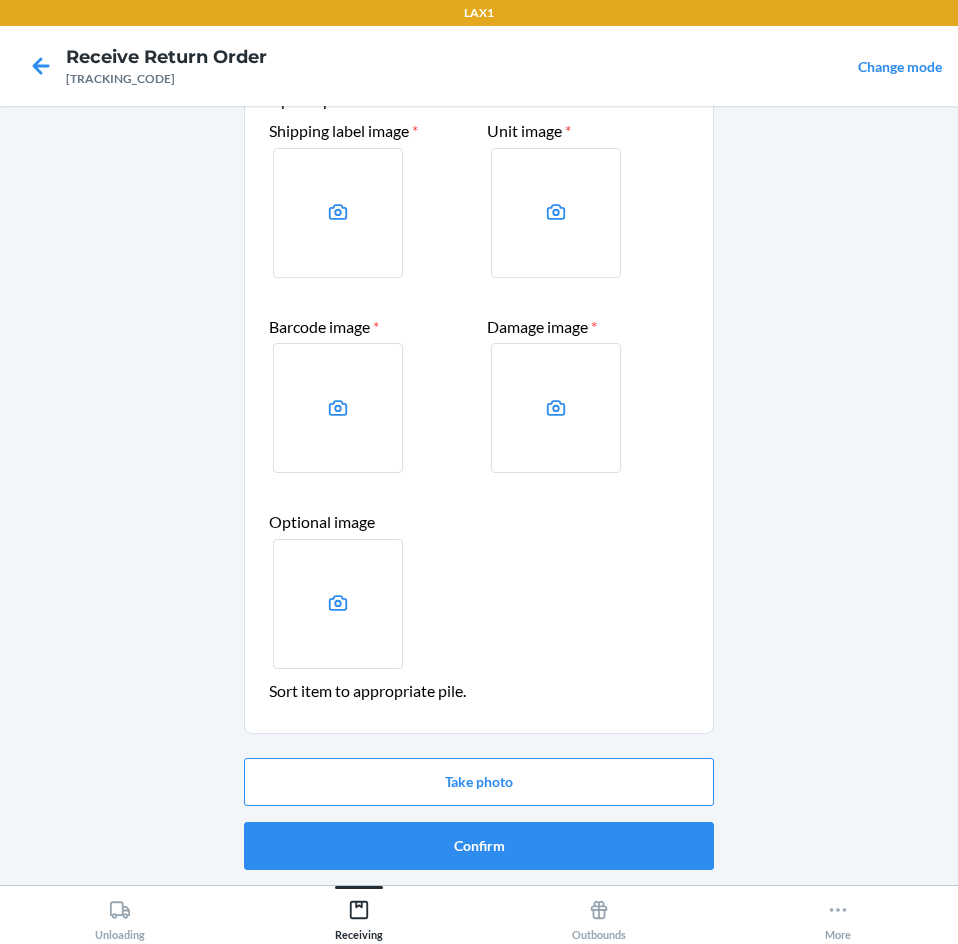 scroll, scrollTop: 98, scrollLeft: 0, axis: vertical 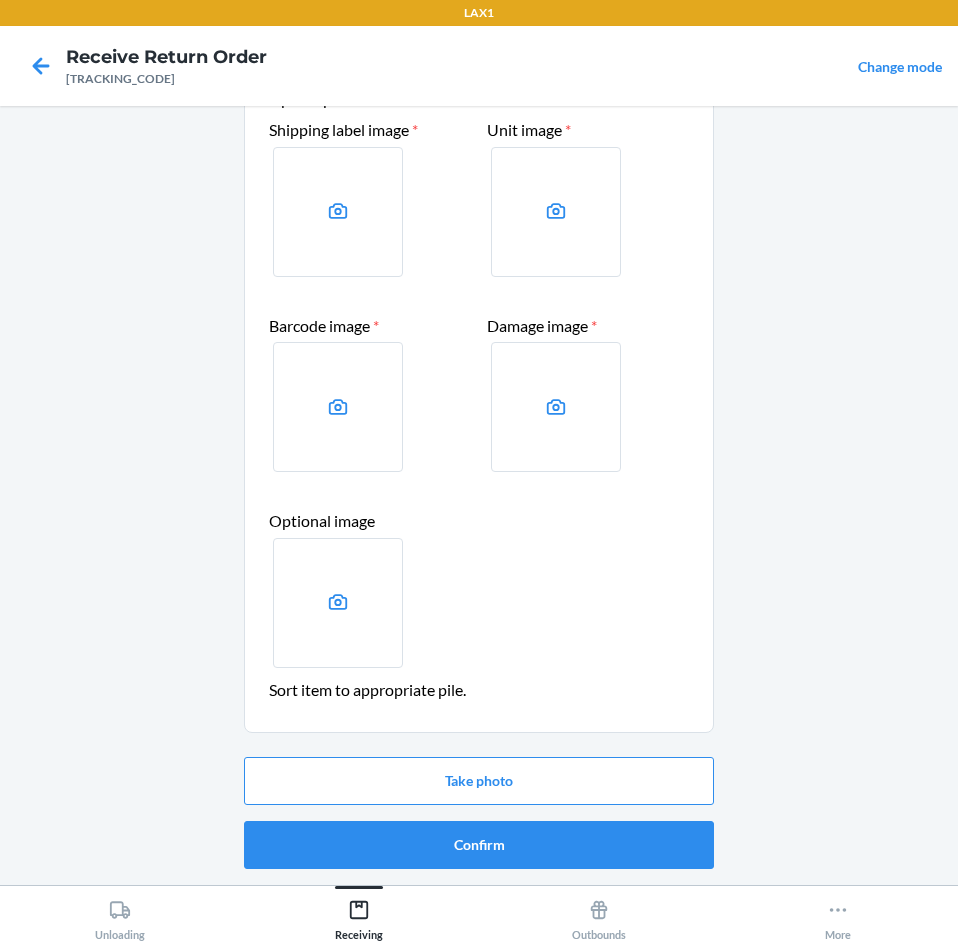 click on "Take photo Confirm" at bounding box center (479, 813) 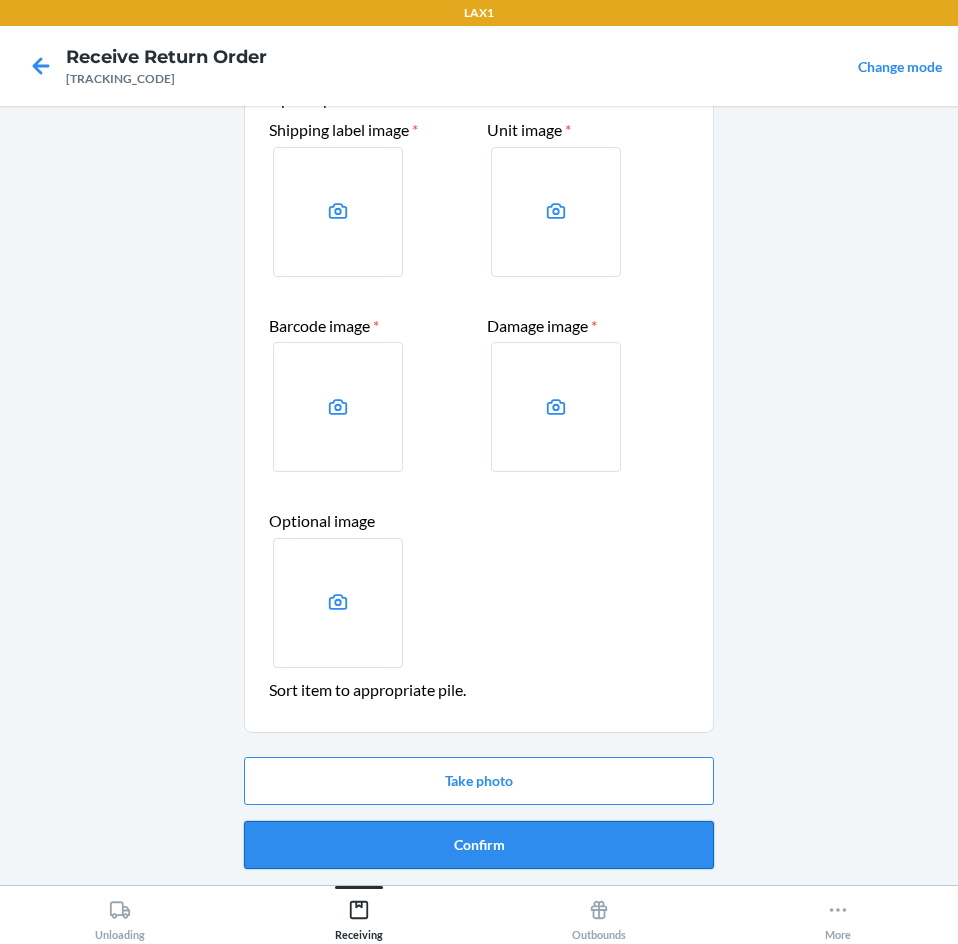 click on "Confirm" at bounding box center [479, 845] 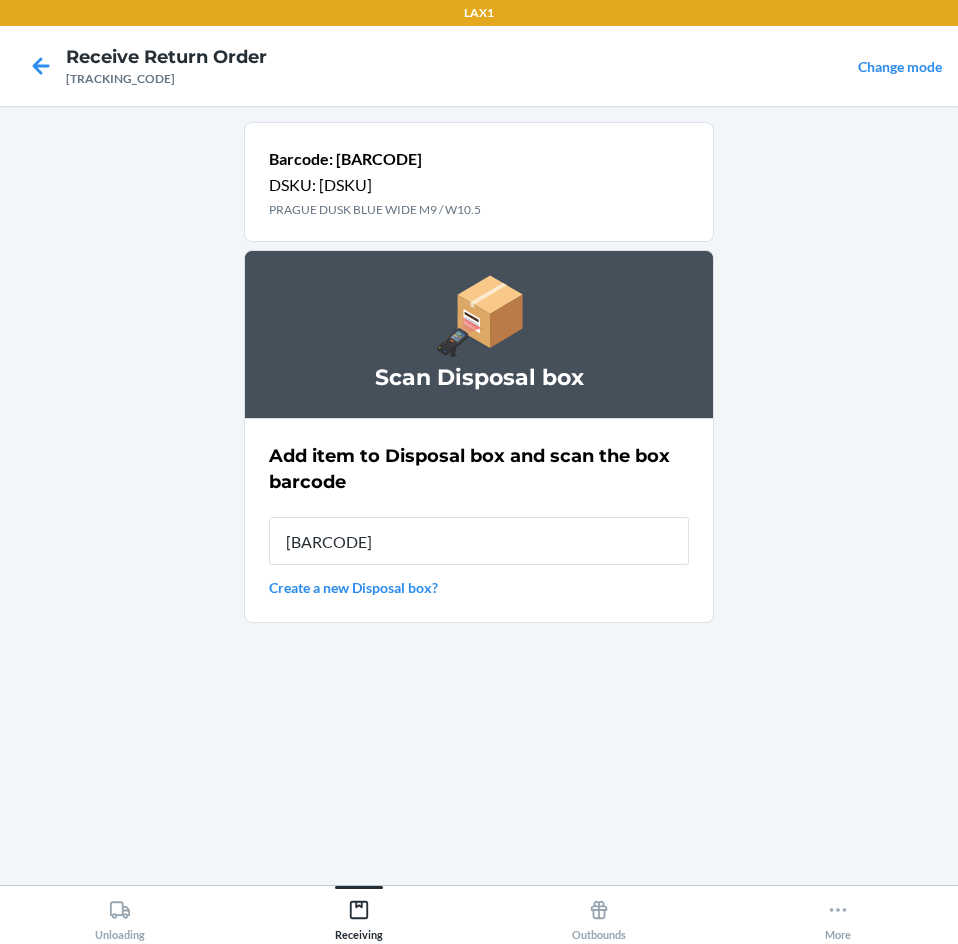 type on "[BARCODE]" 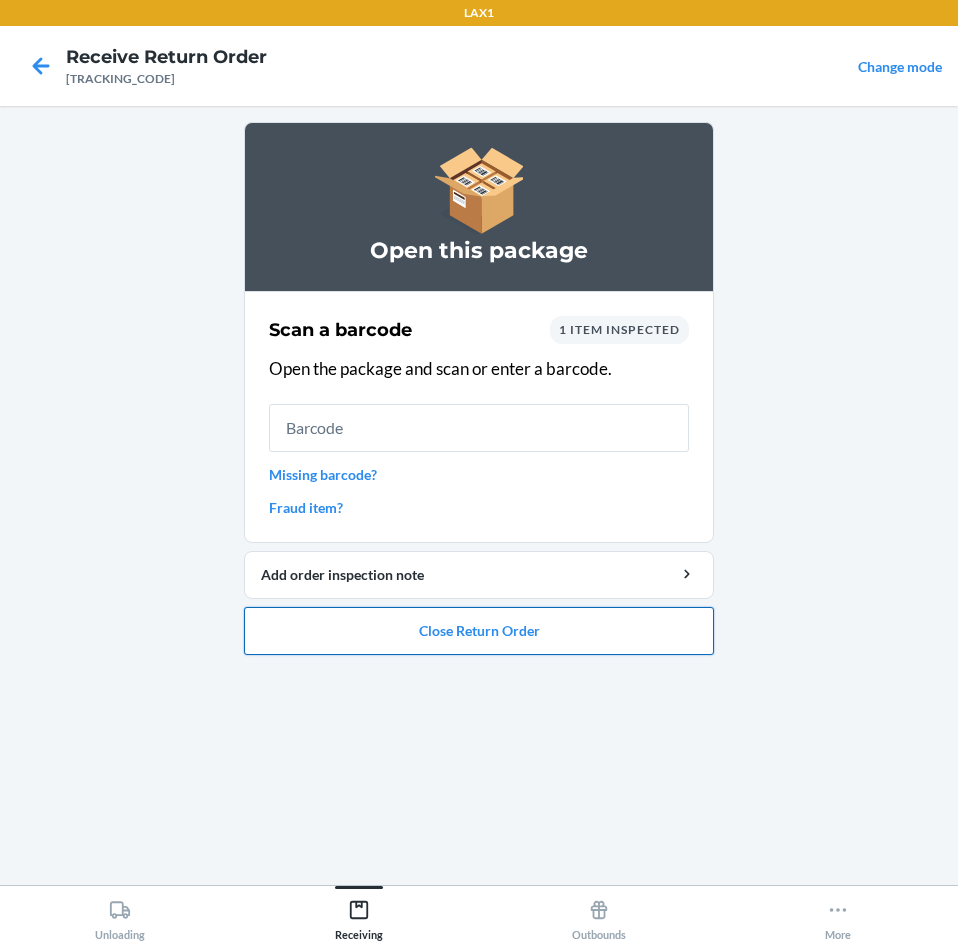 click on "Close Return Order" at bounding box center [479, 631] 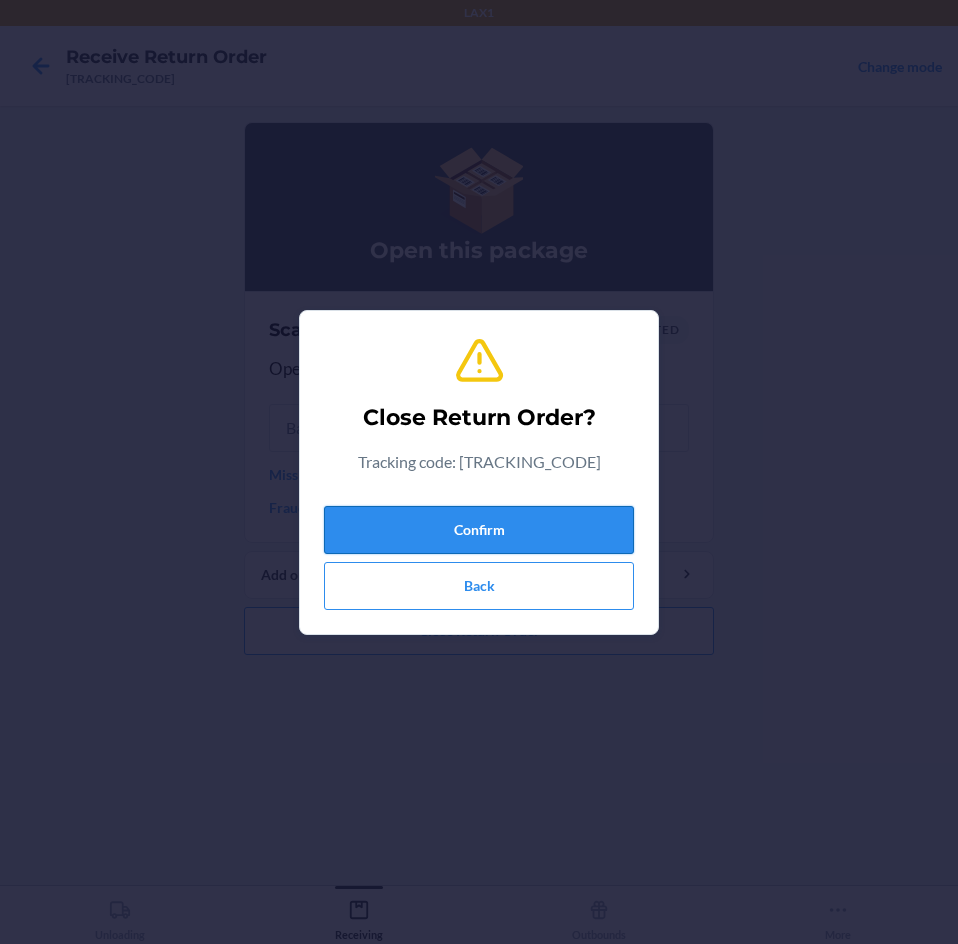 click on "Confirm" at bounding box center (479, 530) 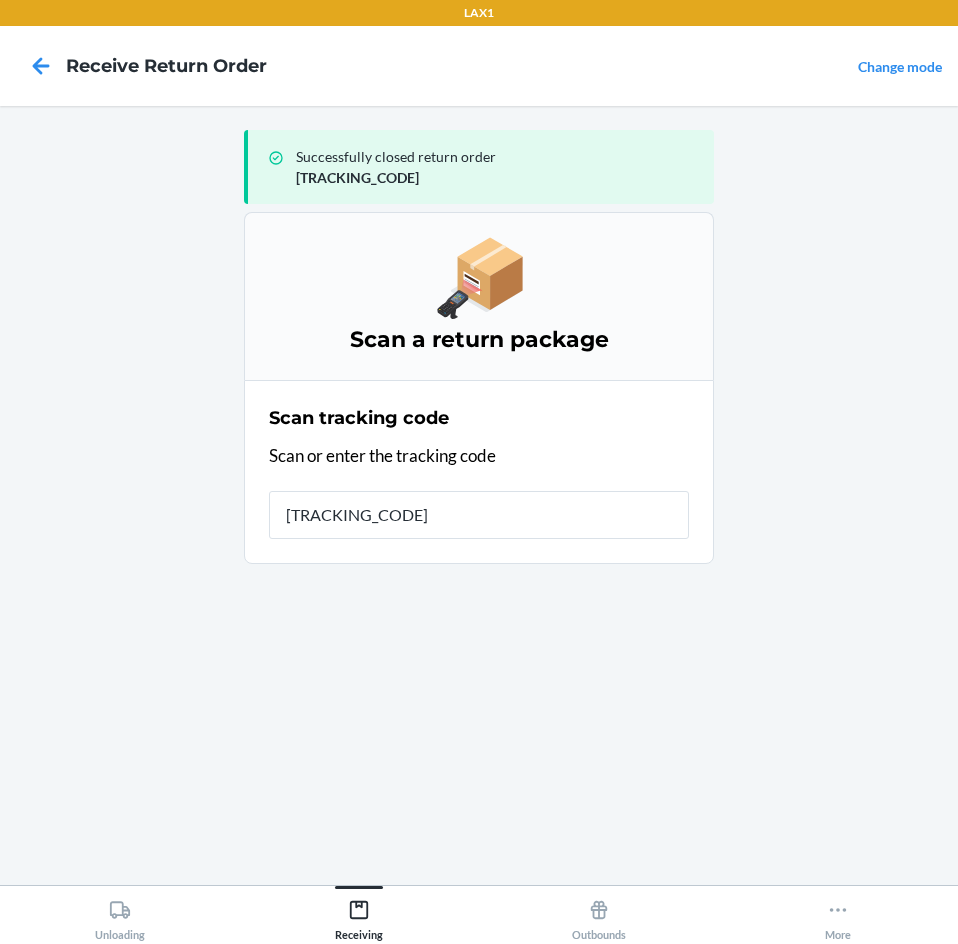 type on "[PRODUCT_CODE]" 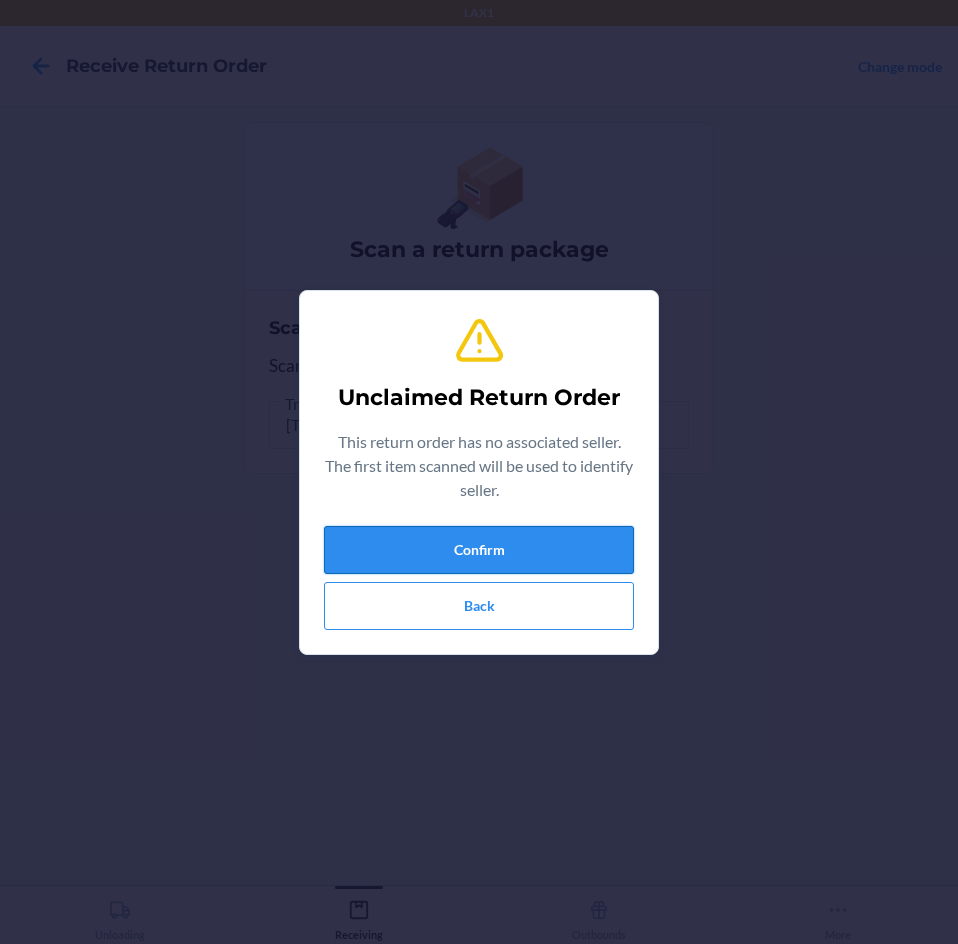 click on "Confirm" at bounding box center (479, 550) 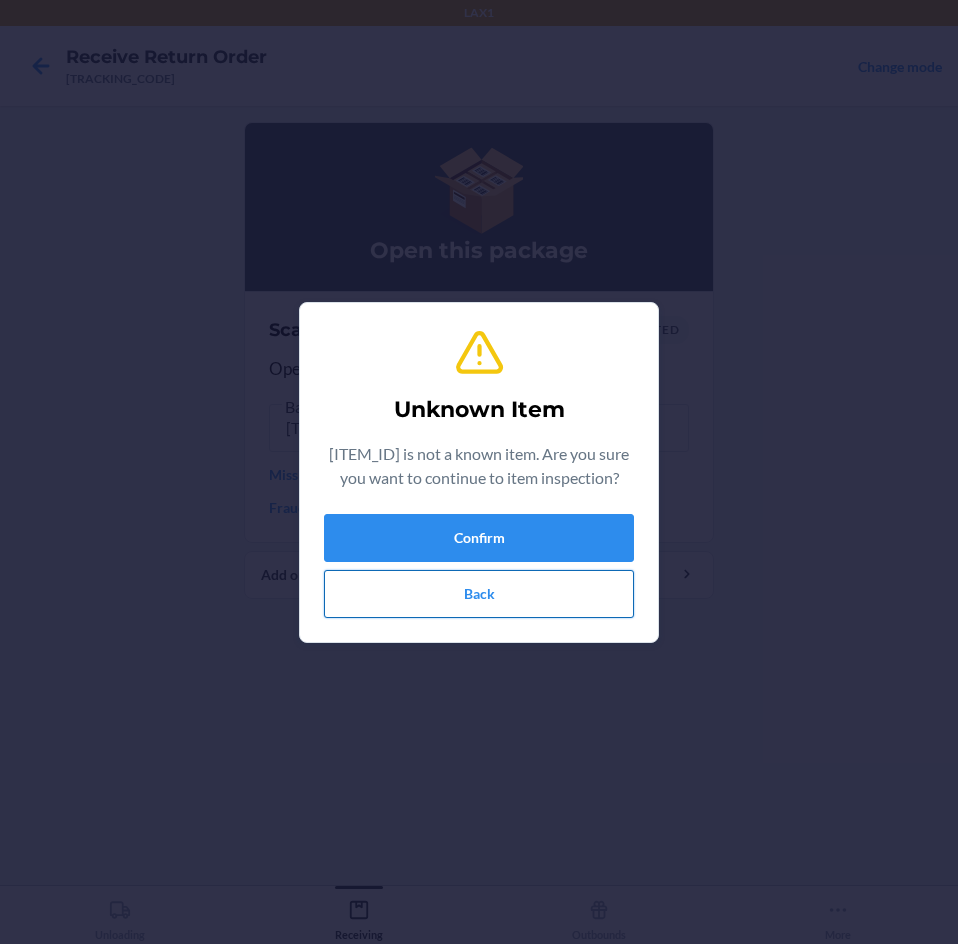 click on "Back" at bounding box center (479, 594) 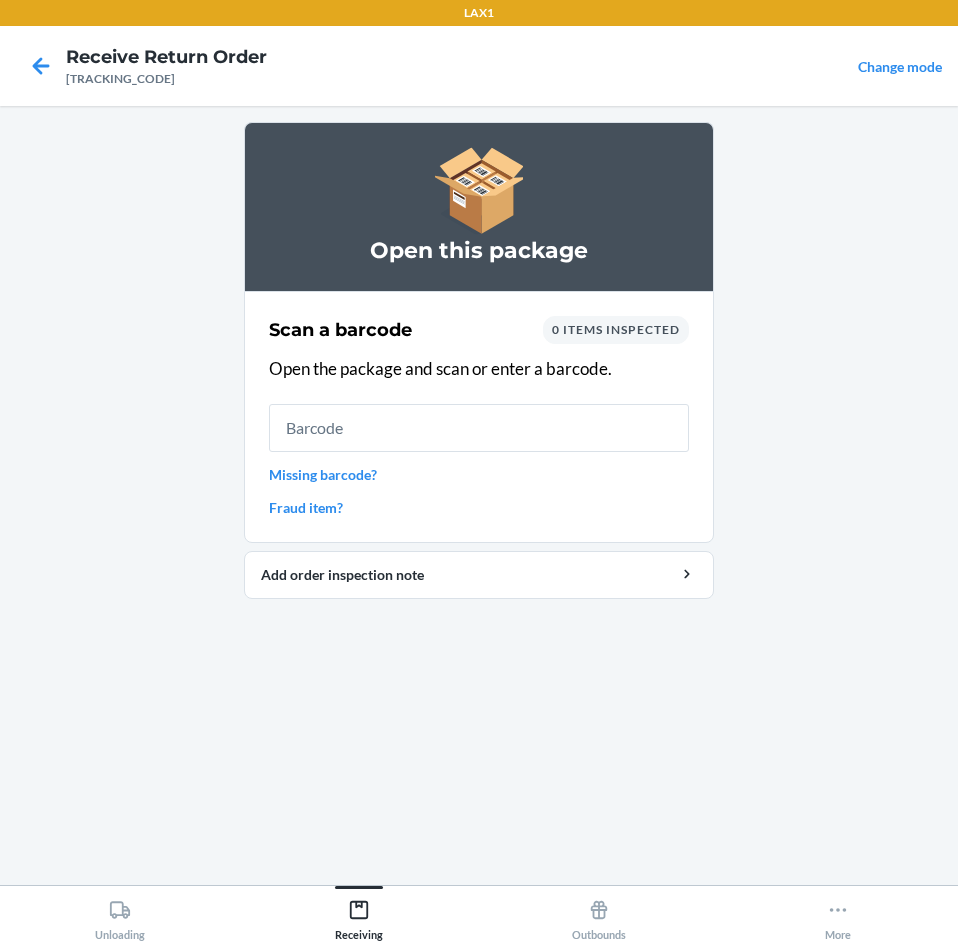 click on "Missing barcode?" at bounding box center (479, 474) 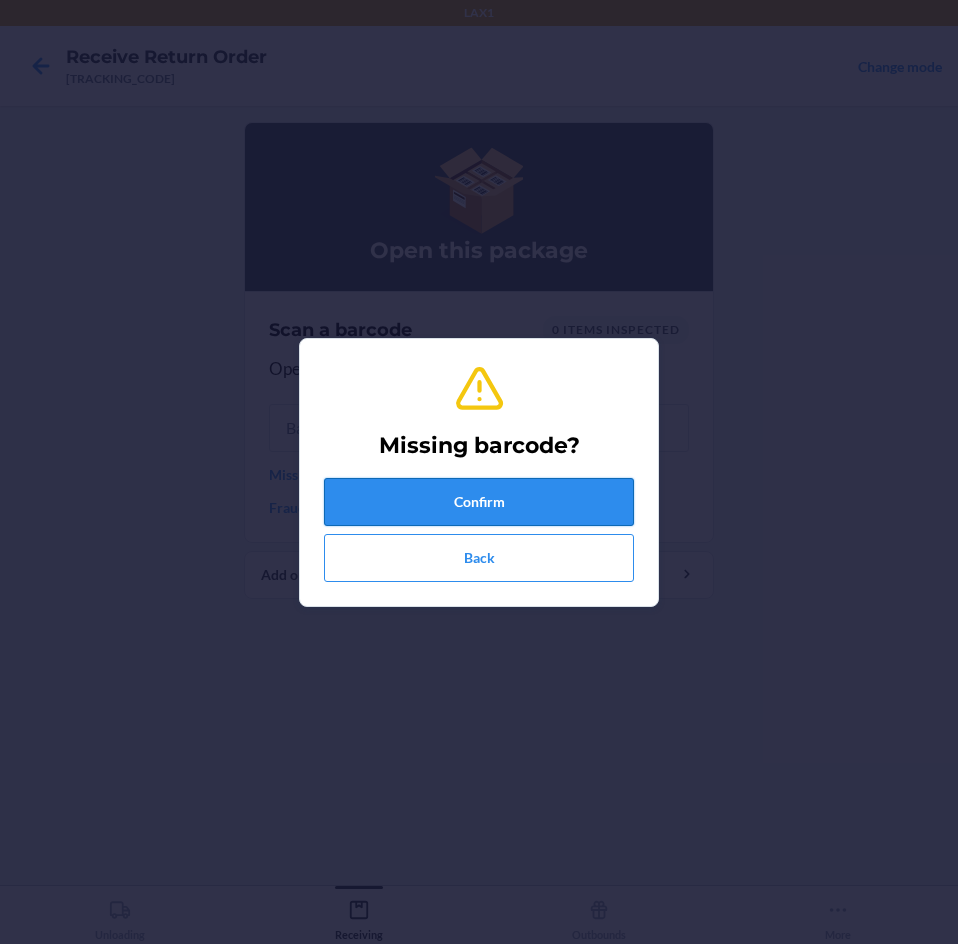 click on "Confirm" at bounding box center (479, 502) 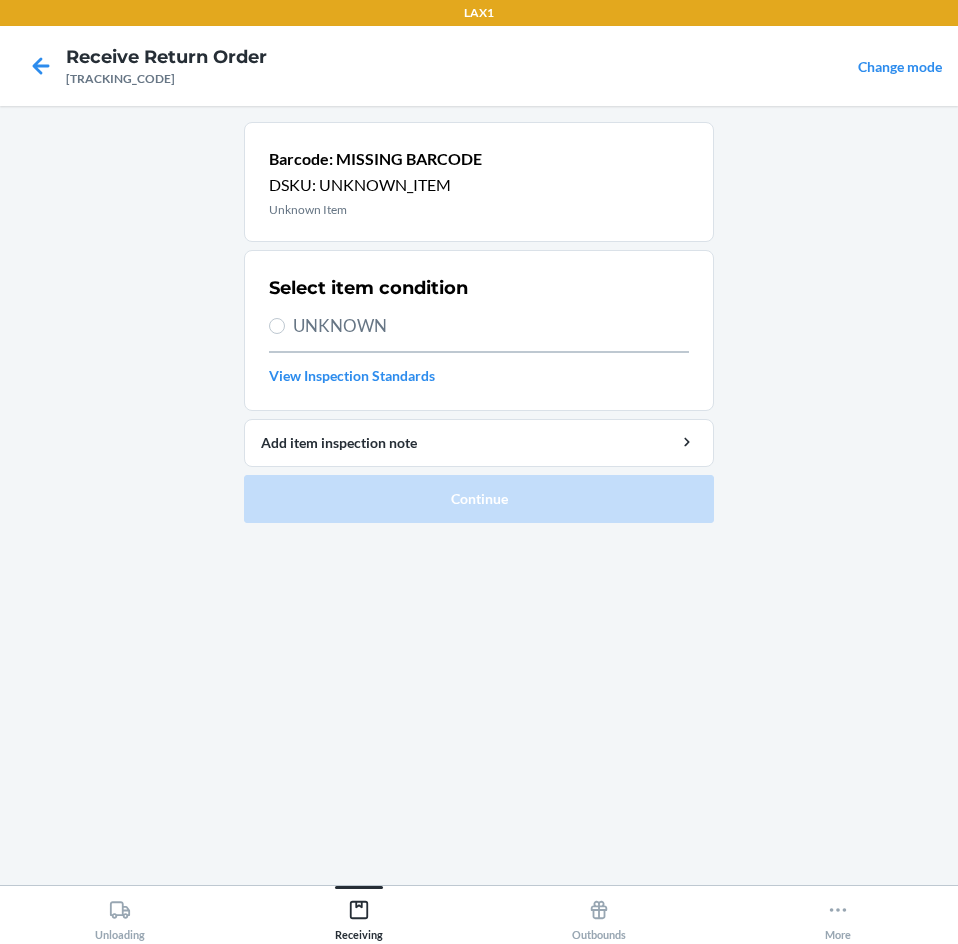 click on "UNKNOWN" at bounding box center (491, 326) 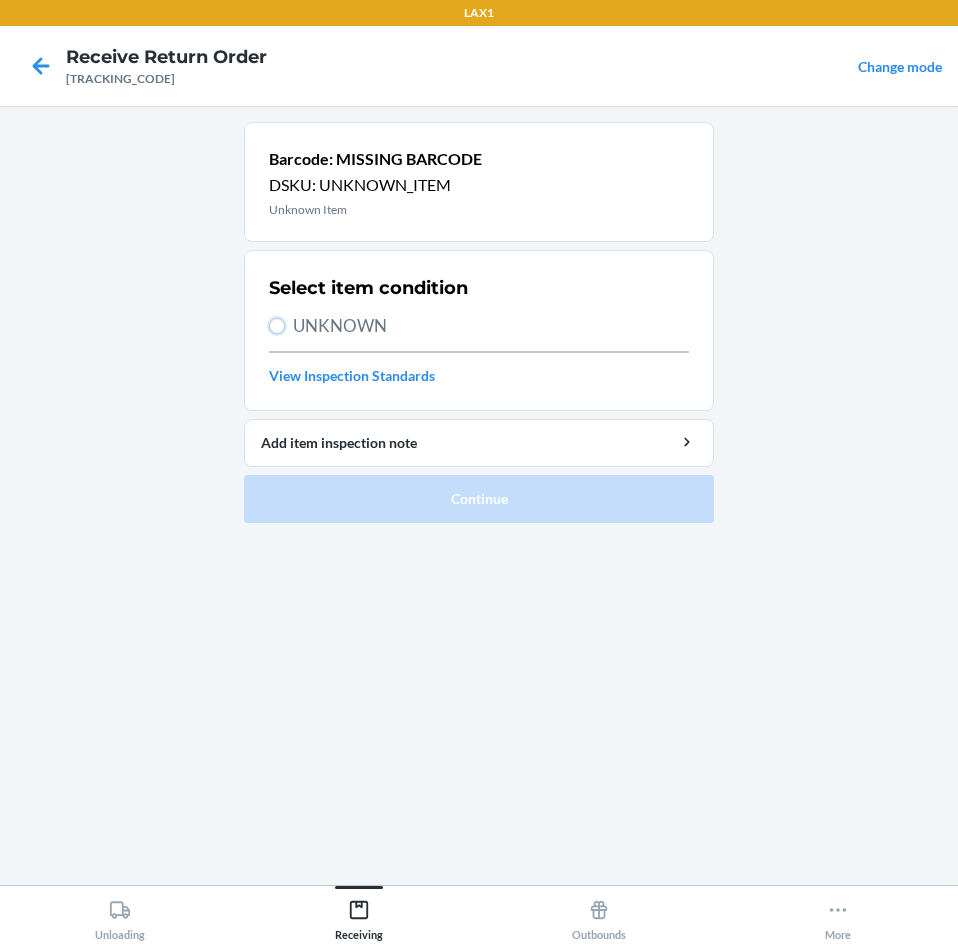 click on "UNKNOWN" at bounding box center (277, 326) 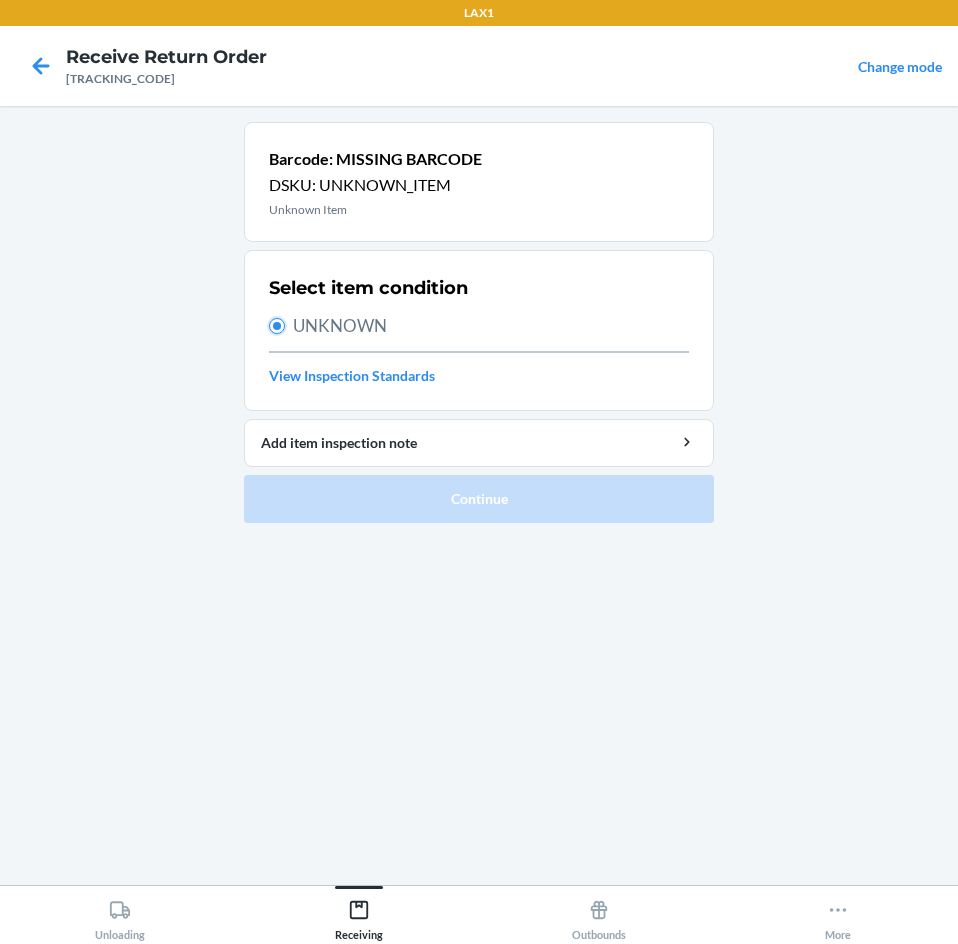radio on "true" 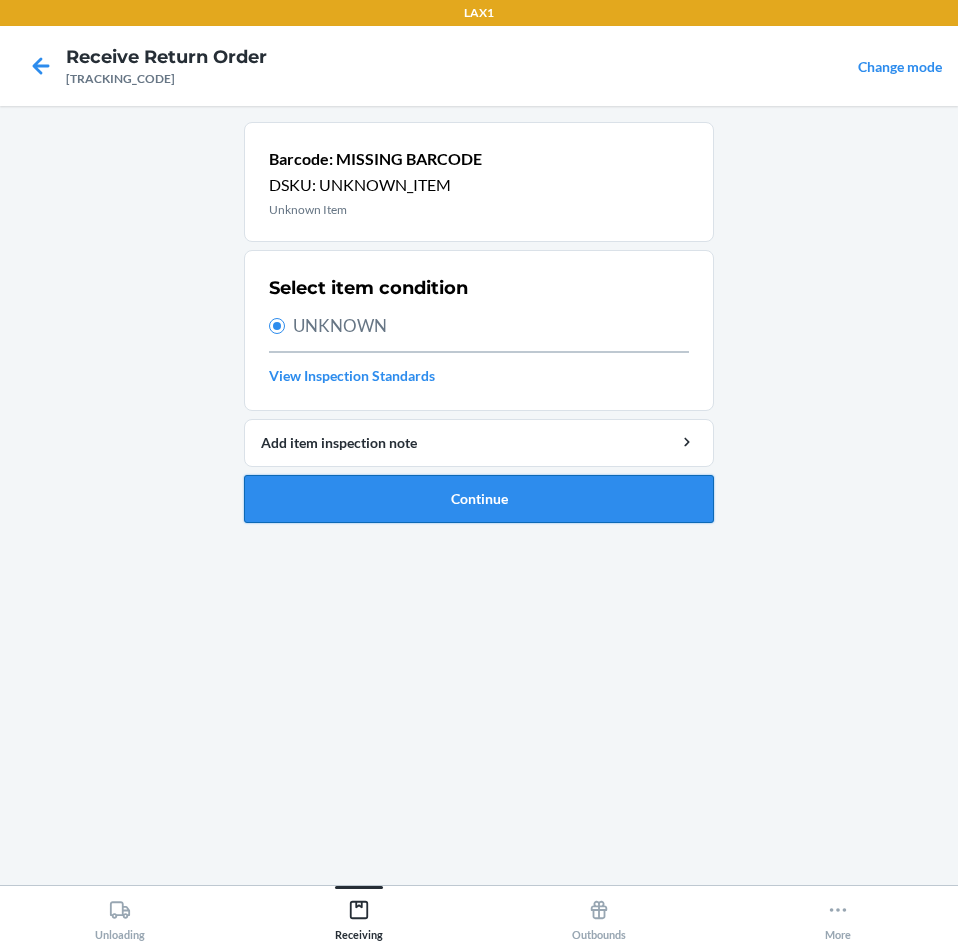 click on "Continue" at bounding box center (479, 499) 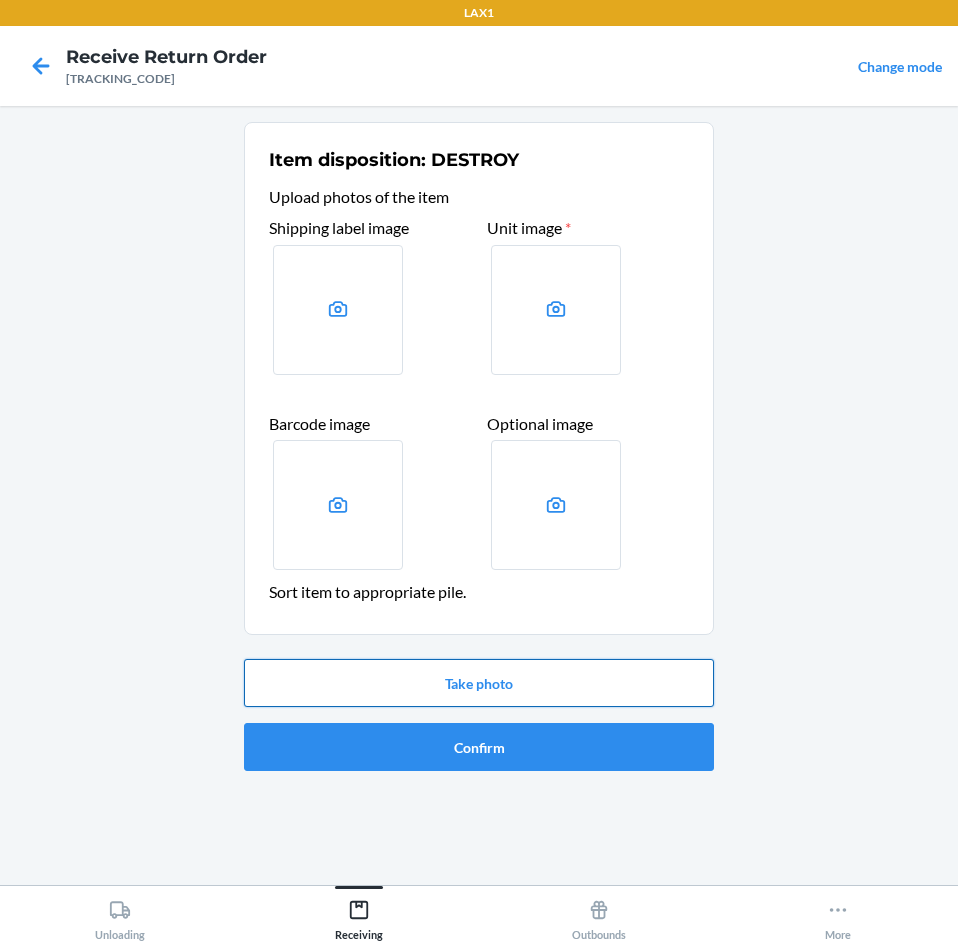 drag, startPoint x: 482, startPoint y: 689, endPoint x: 470, endPoint y: 692, distance: 12.369317 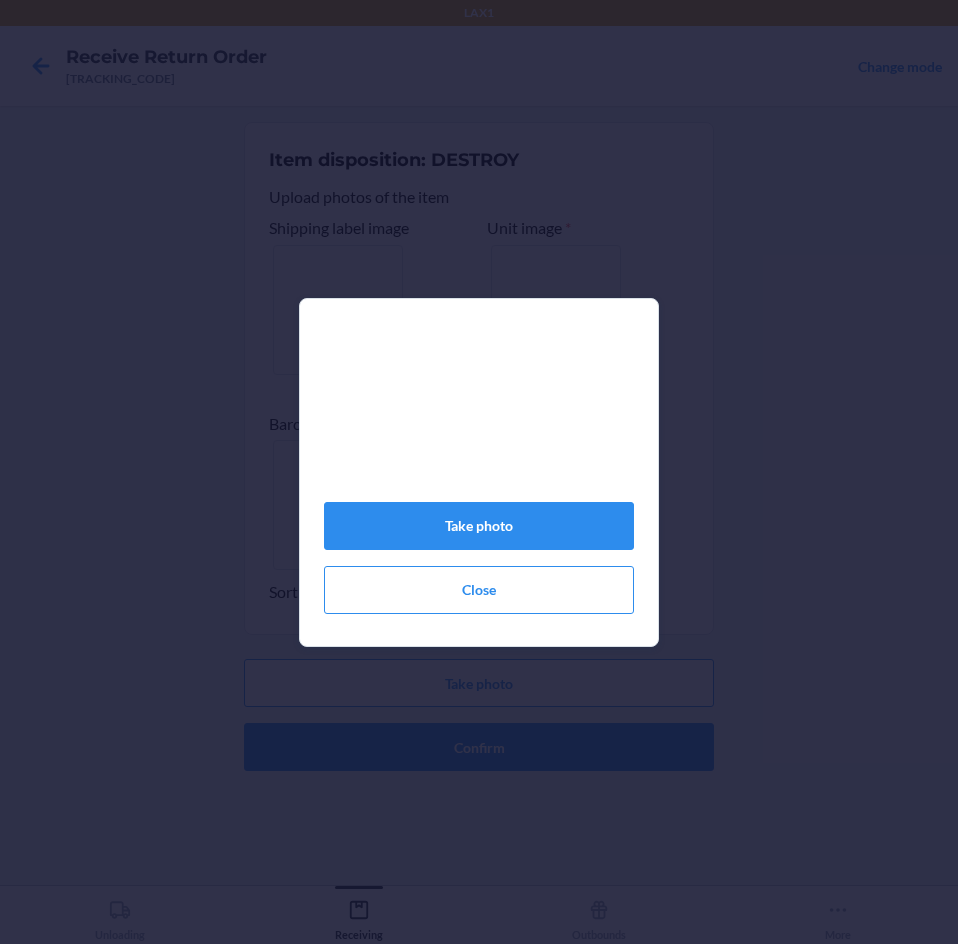 click on "Take photo Close" at bounding box center (479, 480) 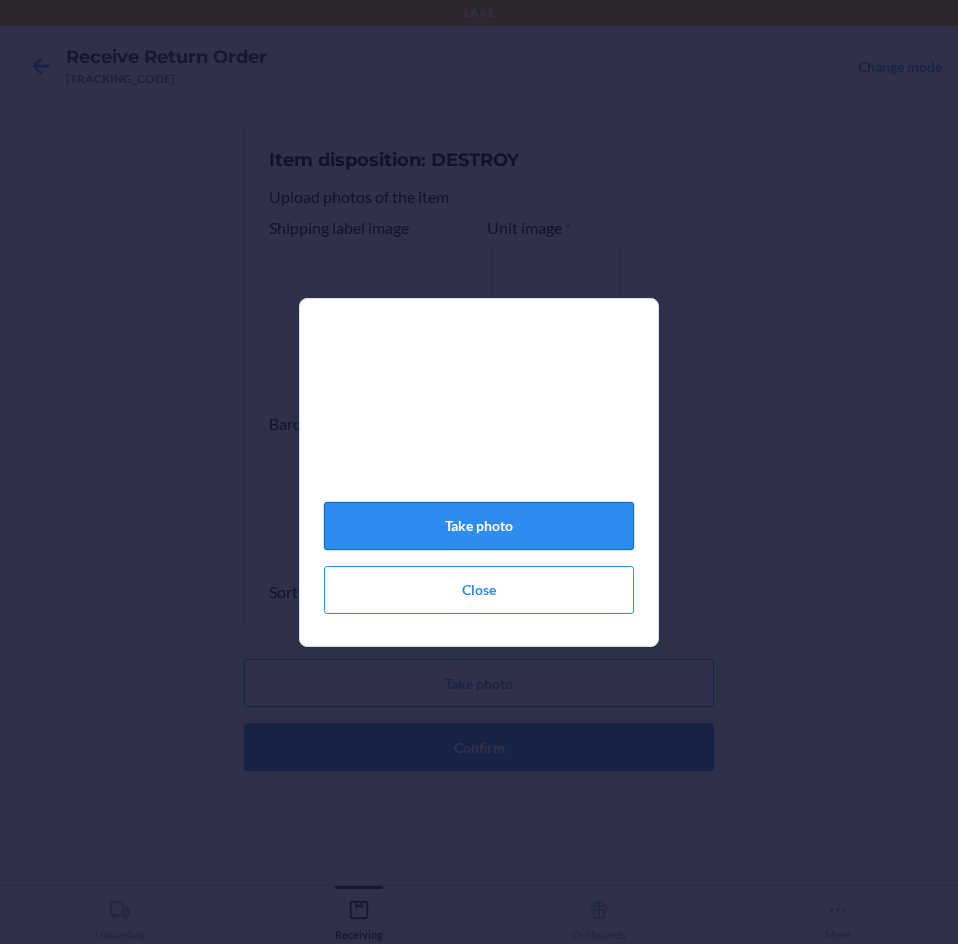 click on "Take photo" 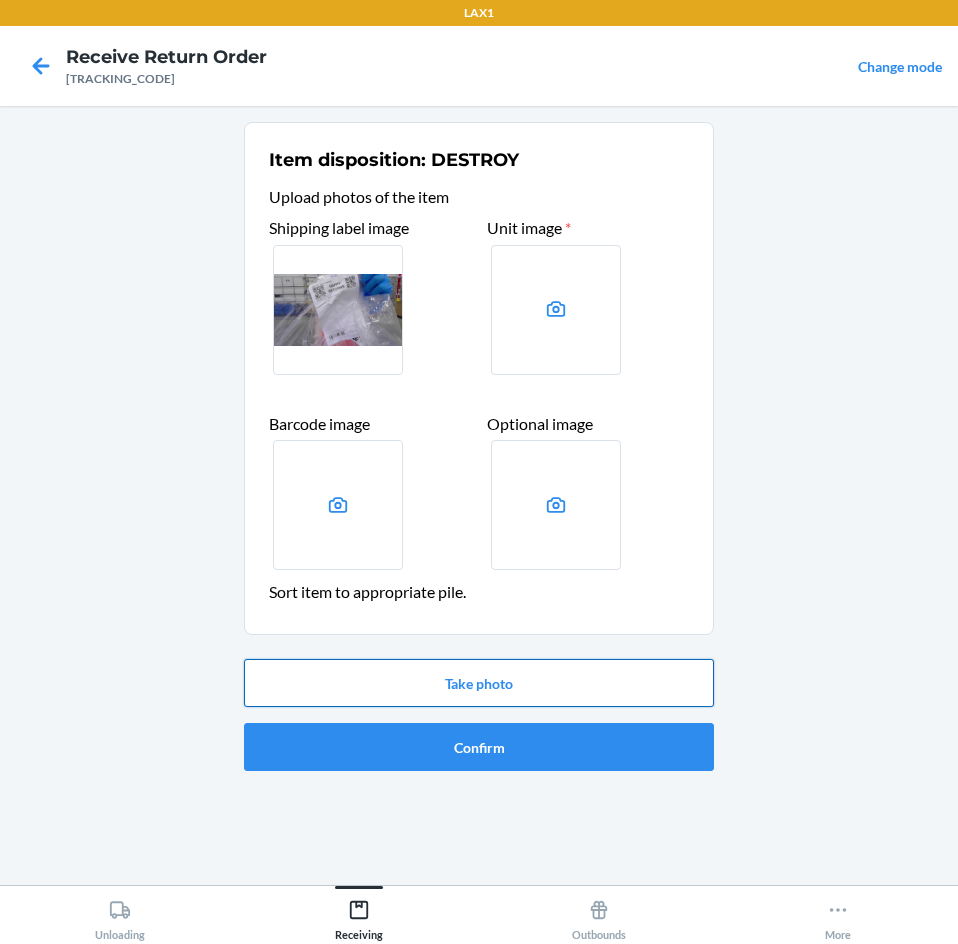 click on "Take photo" at bounding box center (479, 683) 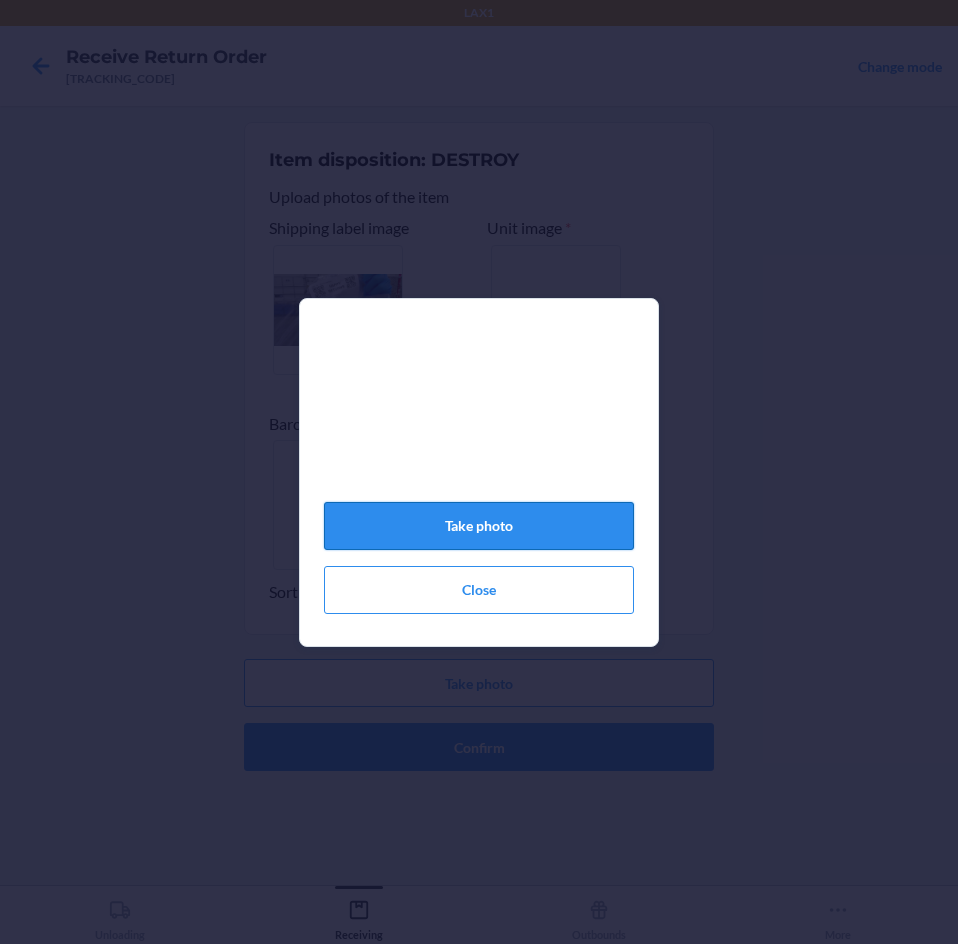 click on "Take photo" 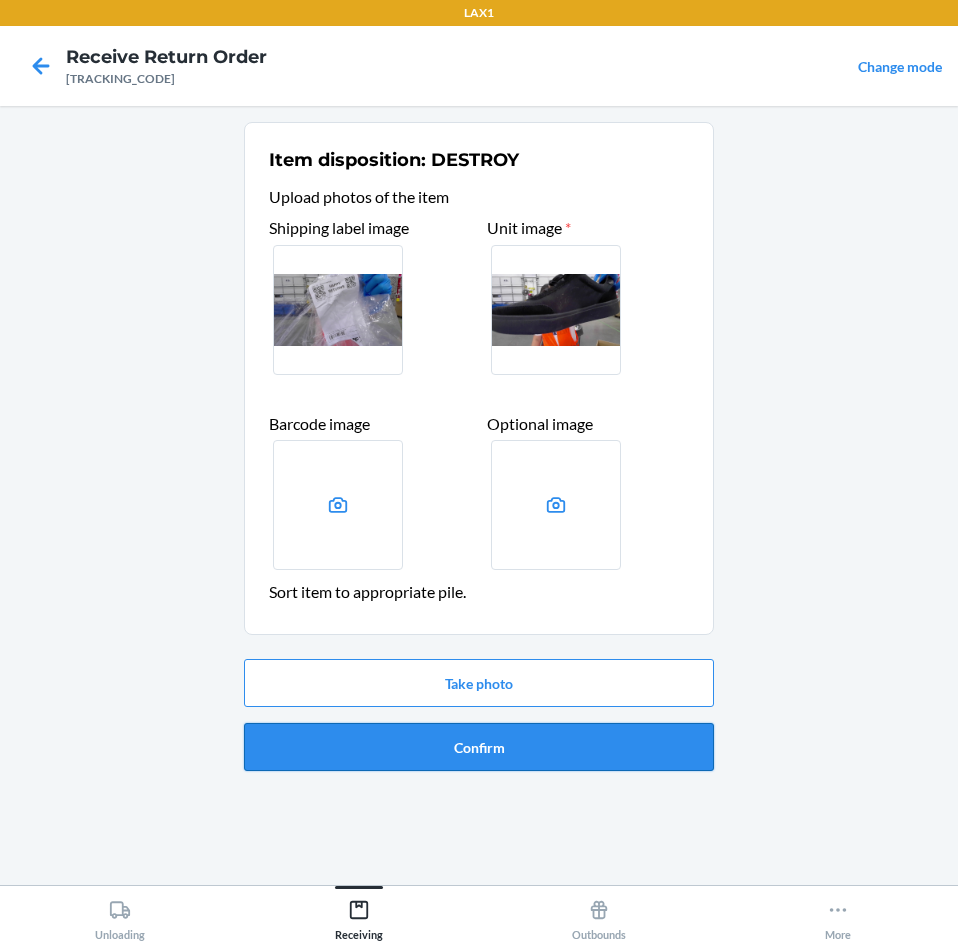 click on "Confirm" at bounding box center [479, 747] 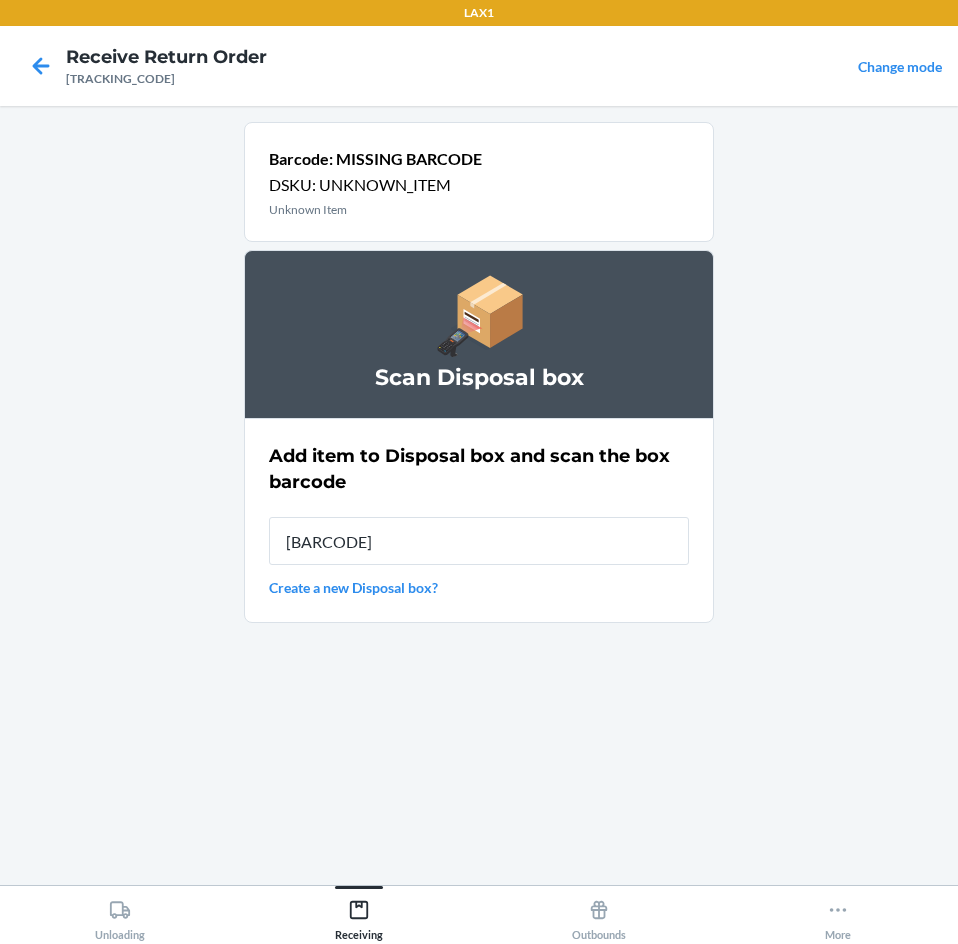 type on "[BARCODE]" 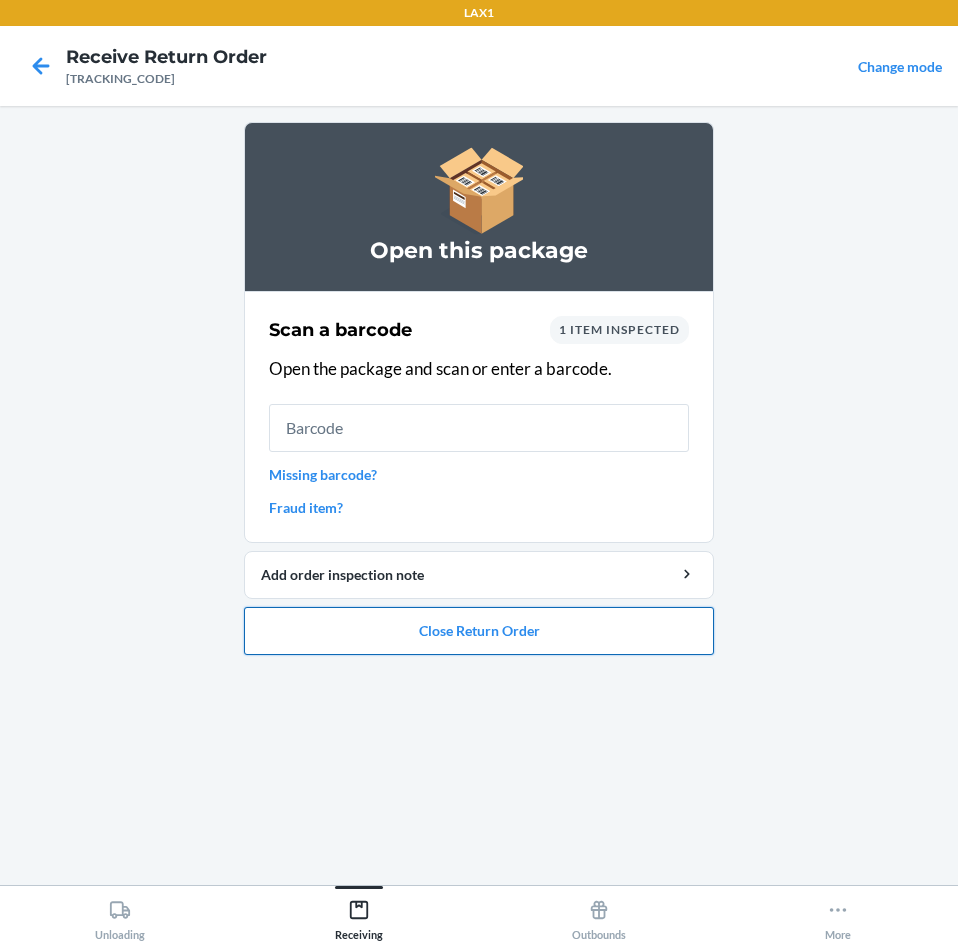 click on "Close Return Order" at bounding box center (479, 631) 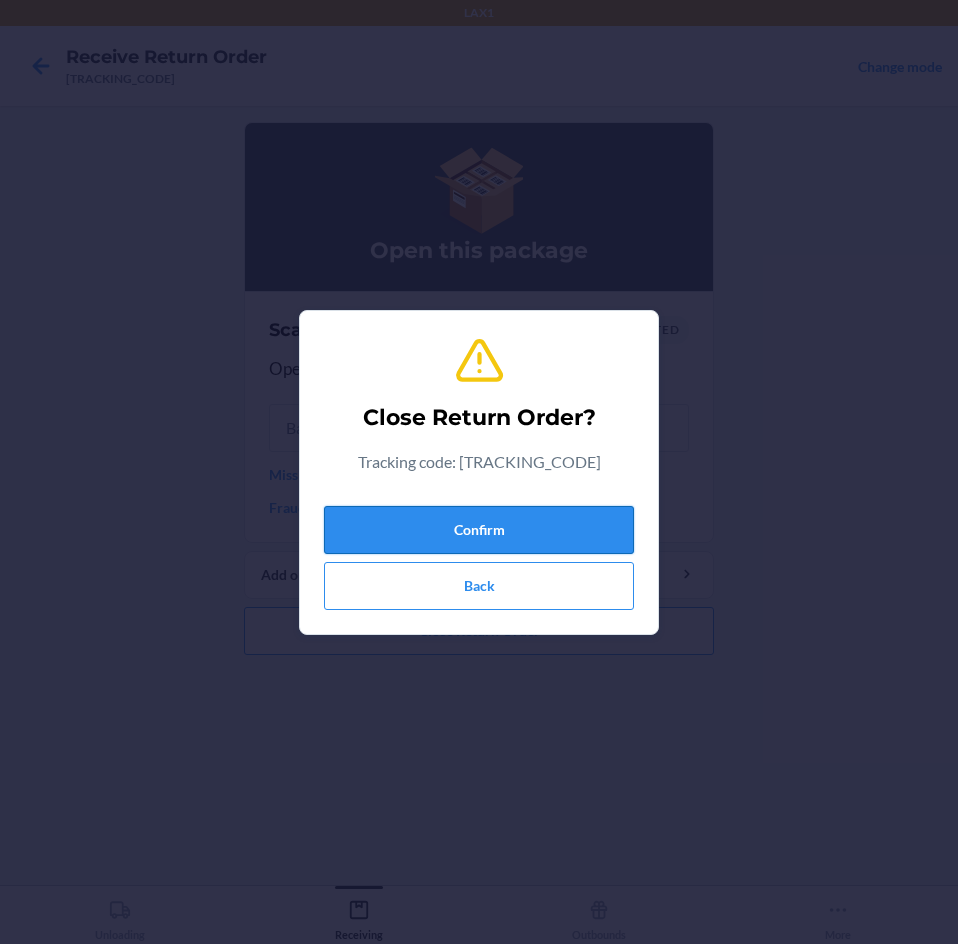 click on "Confirm" at bounding box center [479, 530] 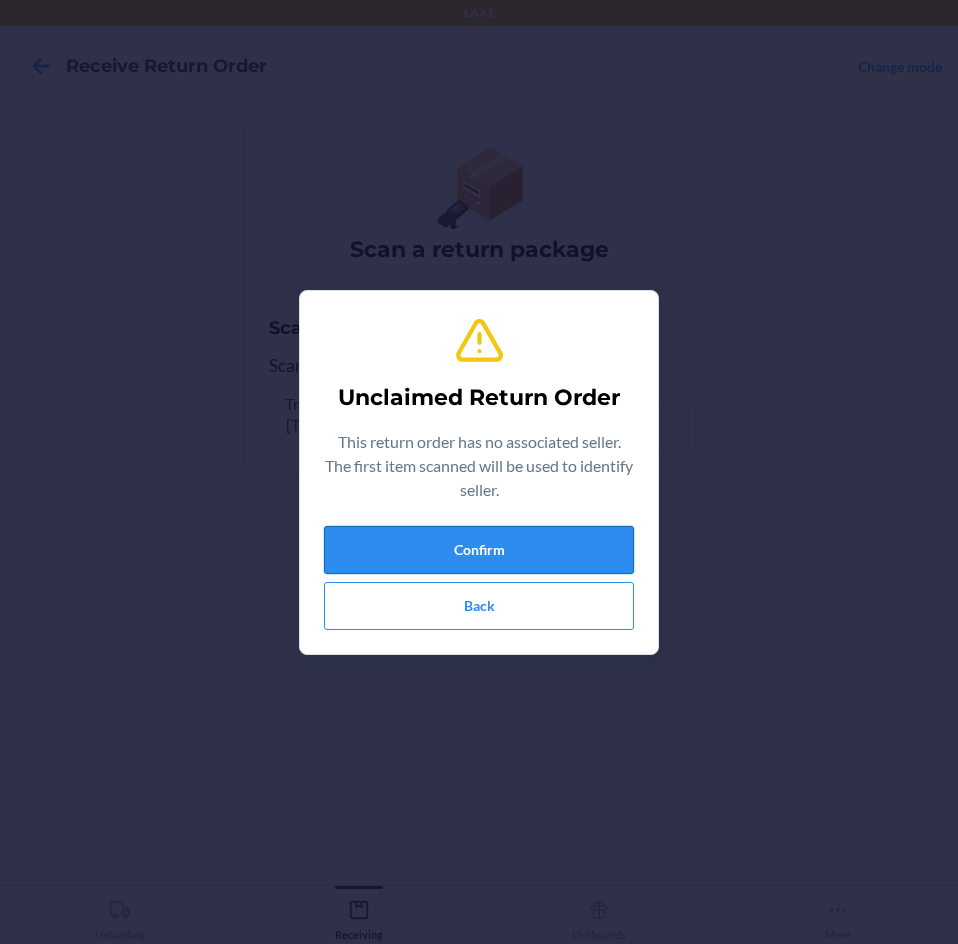 click on "Confirm" at bounding box center (479, 550) 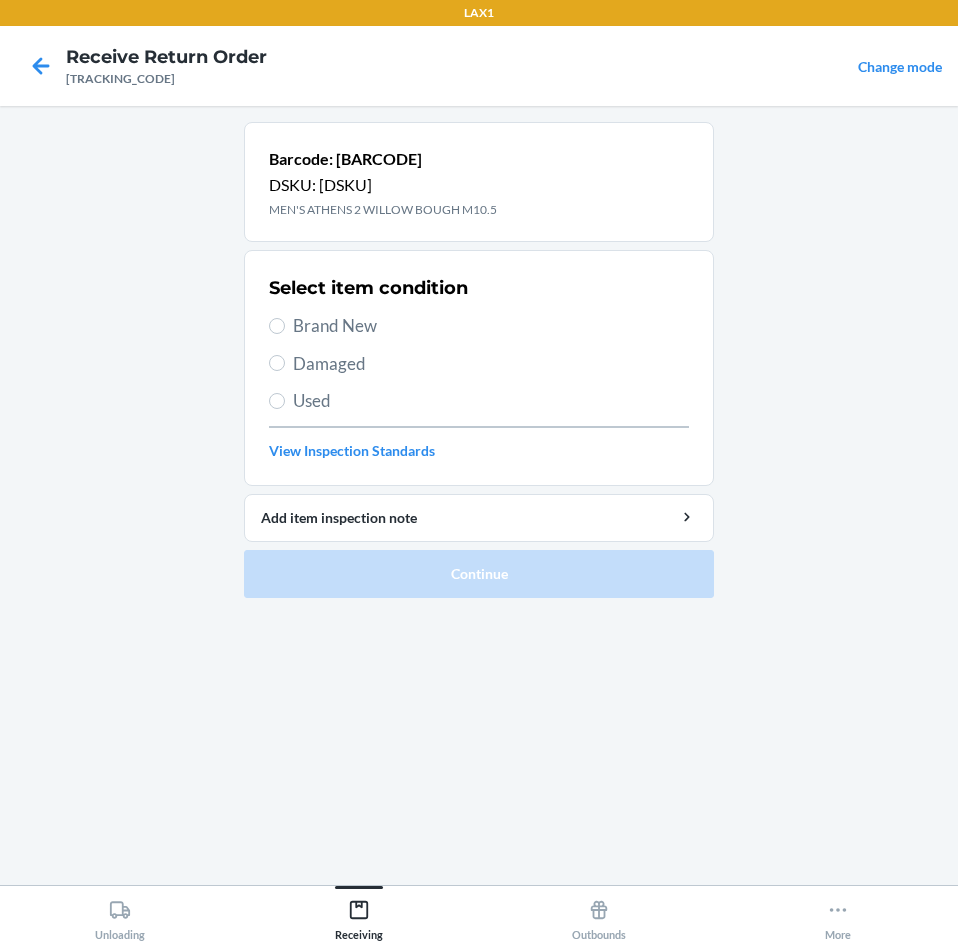 click on "Select item condition Brand New Damaged Used View Inspection Standards" at bounding box center (479, 368) 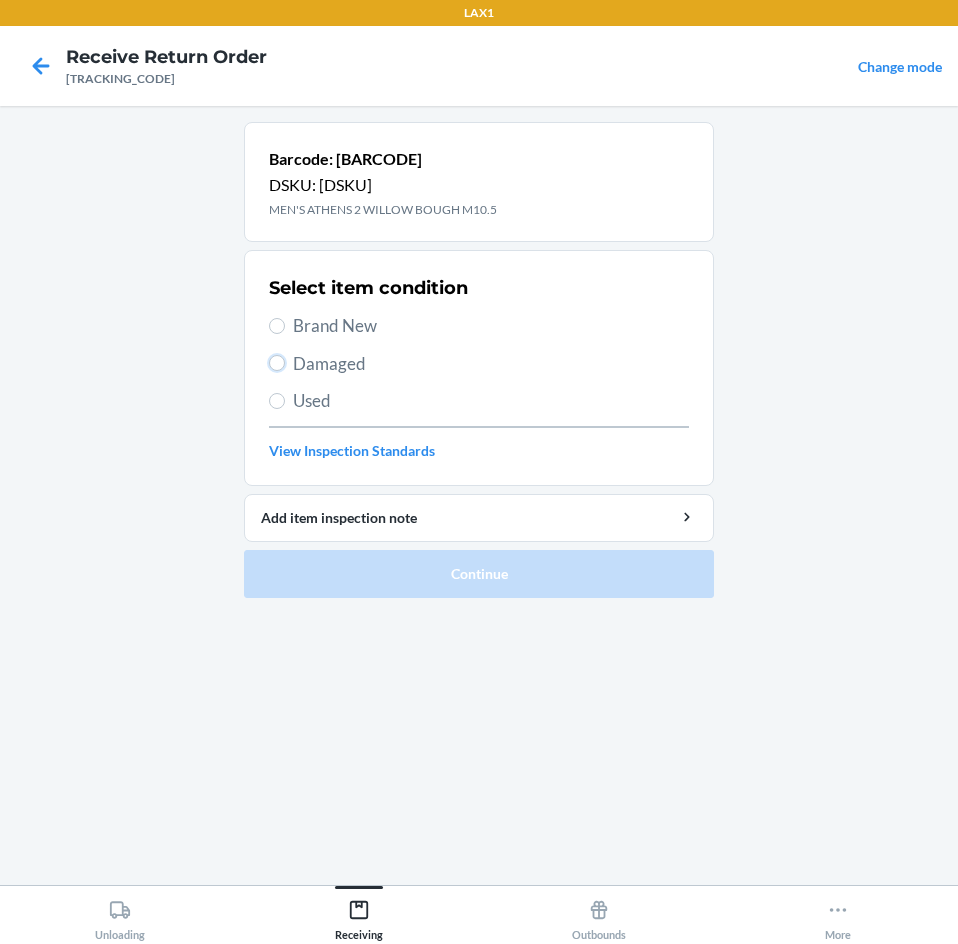 click on "Damaged" at bounding box center (277, 363) 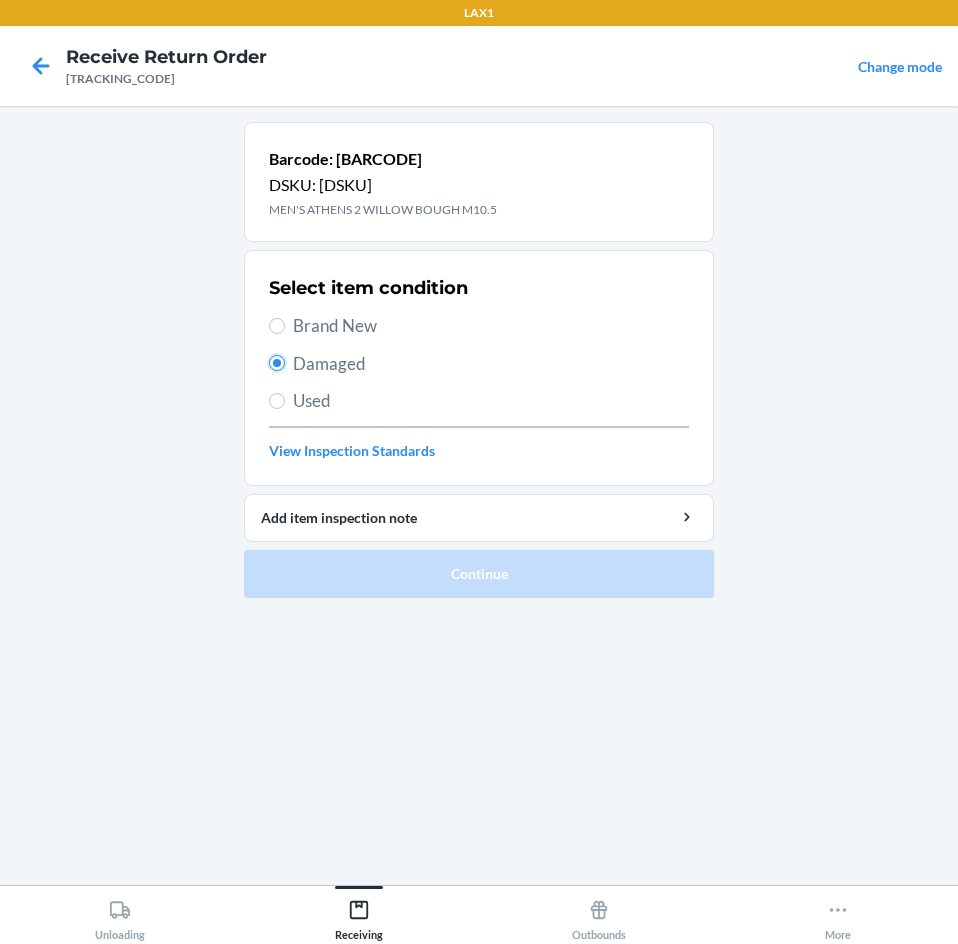 radio on "true" 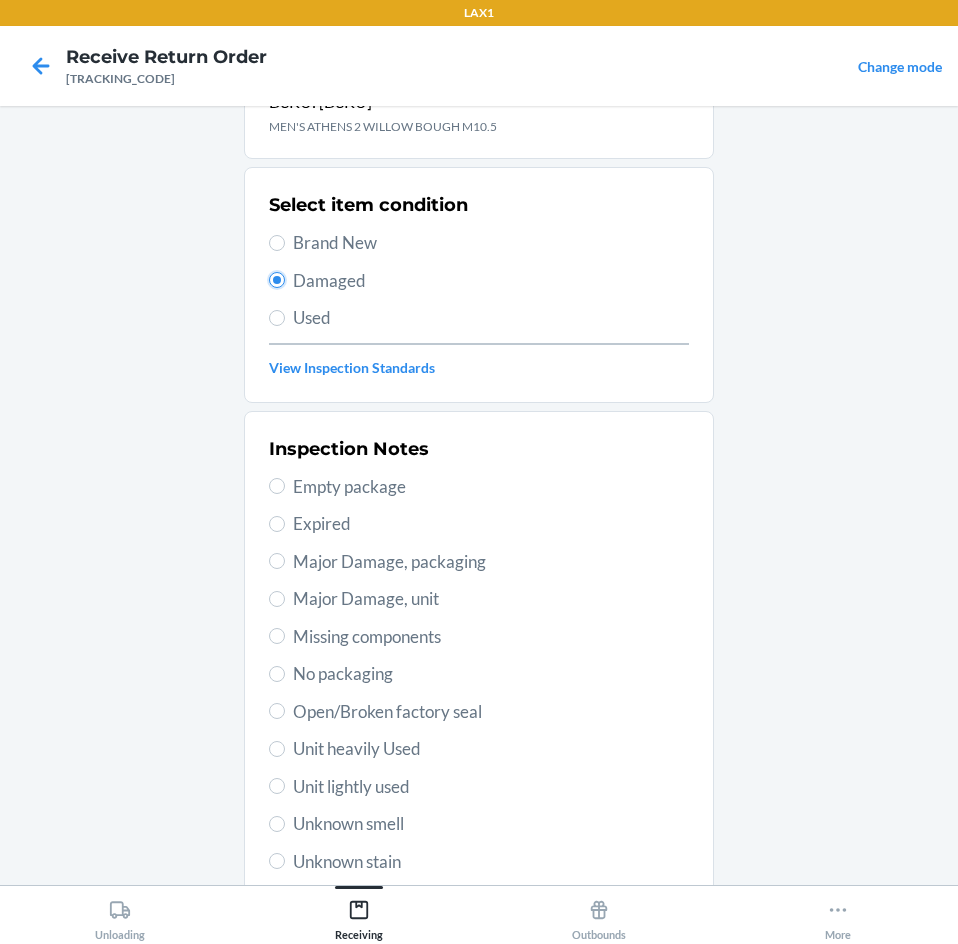 scroll, scrollTop: 100, scrollLeft: 0, axis: vertical 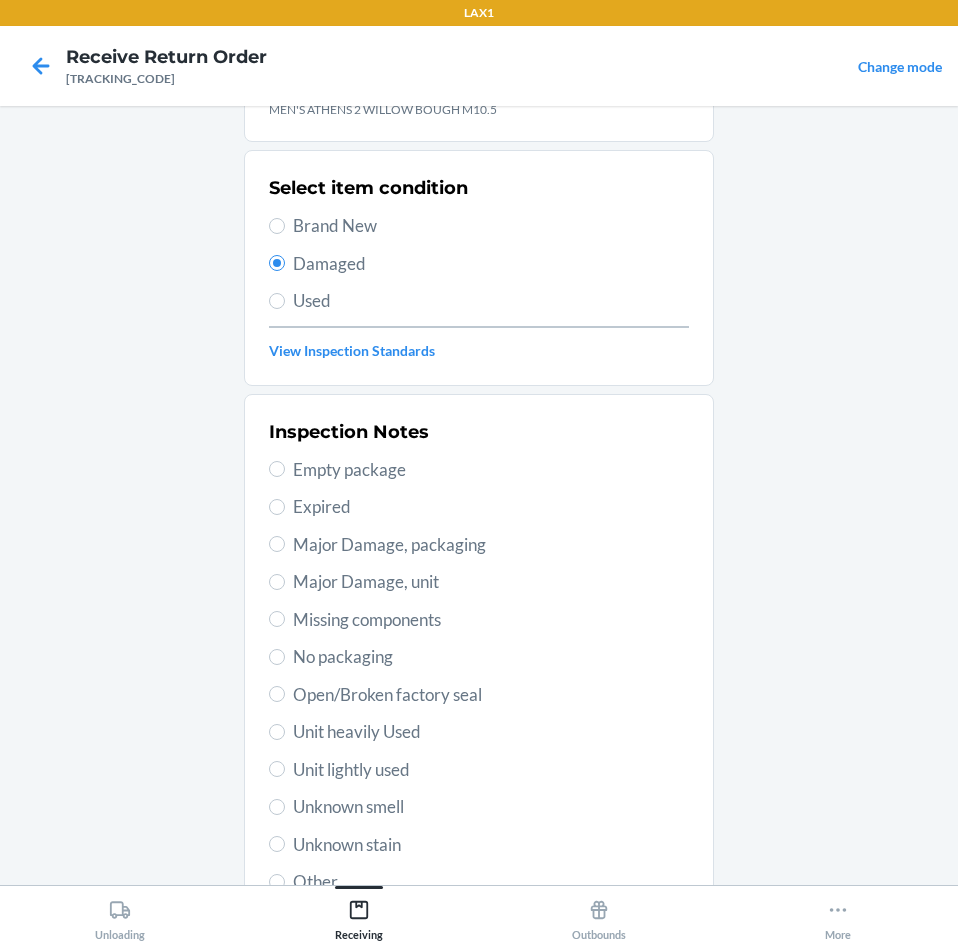 click on "Unit lightly used" at bounding box center (491, 770) 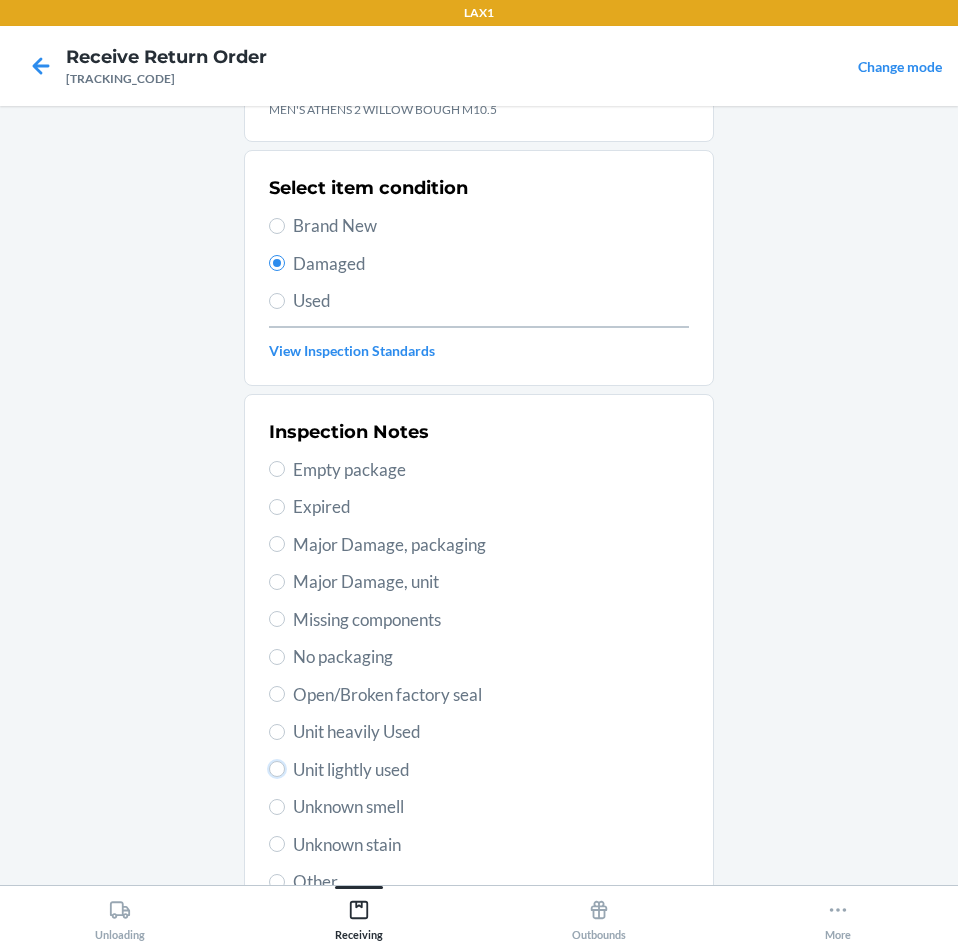 click on "Unit lightly used" at bounding box center (277, 769) 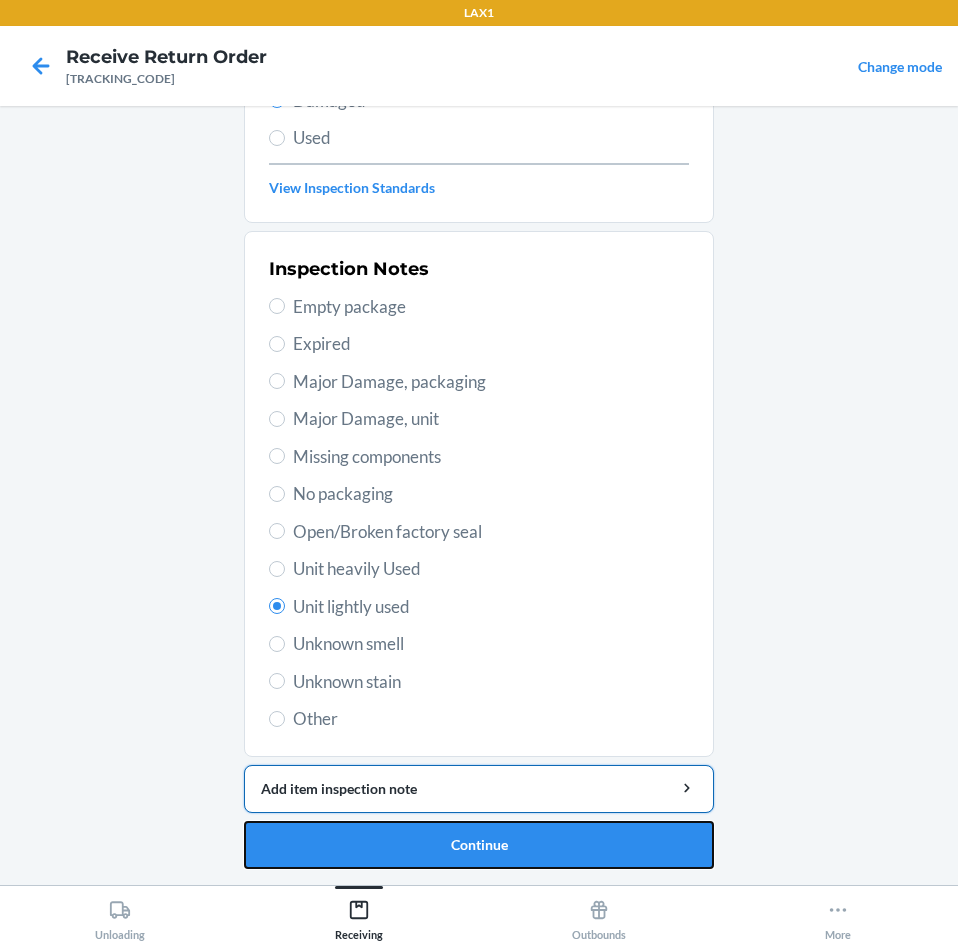 click on "Continue" at bounding box center (479, 845) 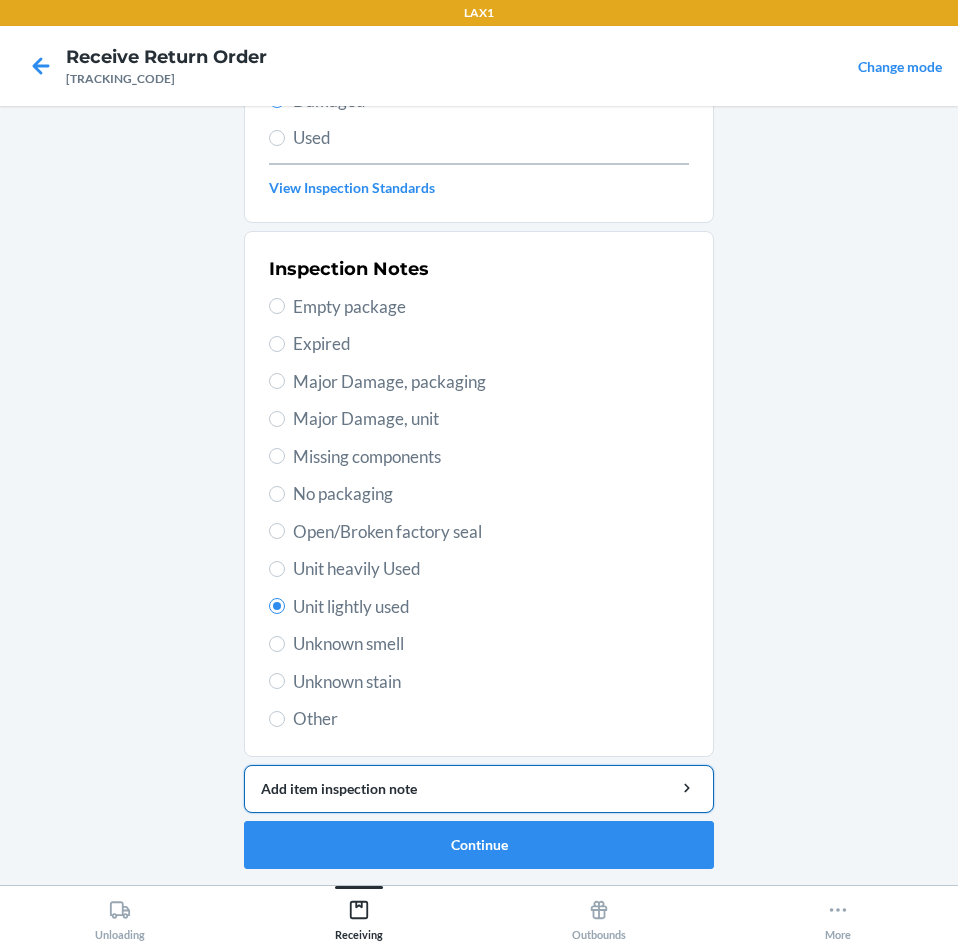 scroll, scrollTop: 98, scrollLeft: 0, axis: vertical 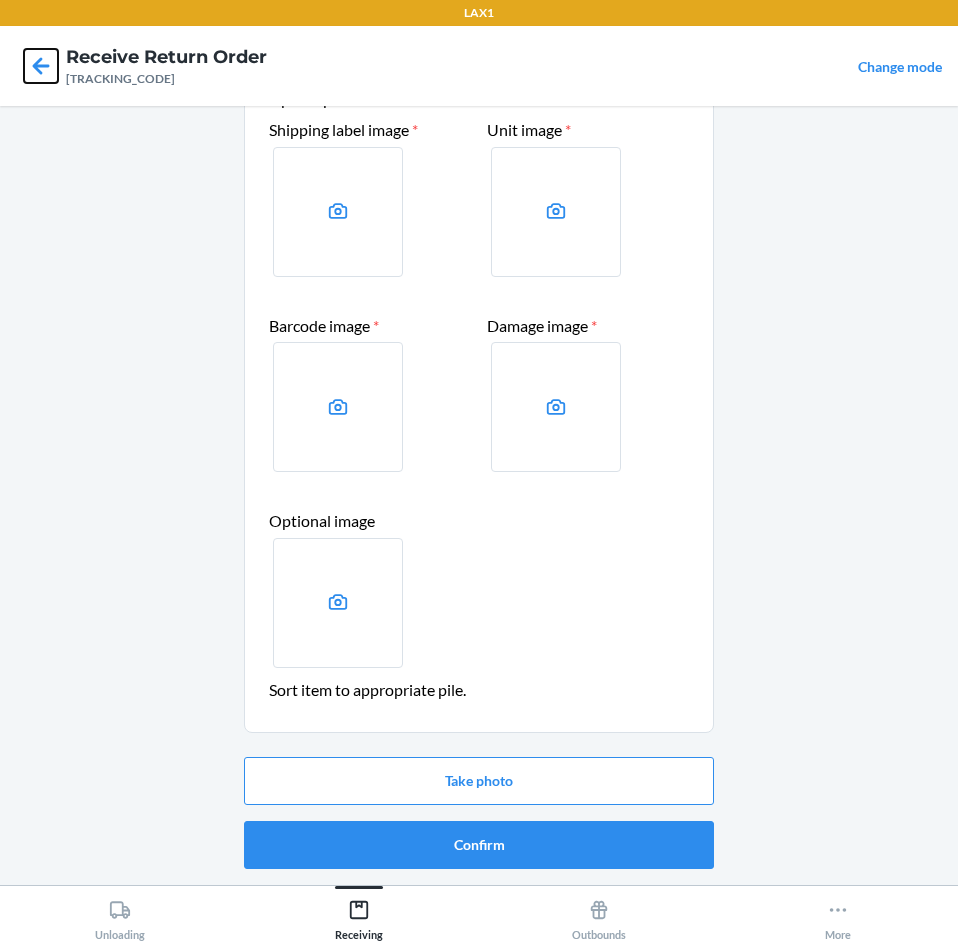 click 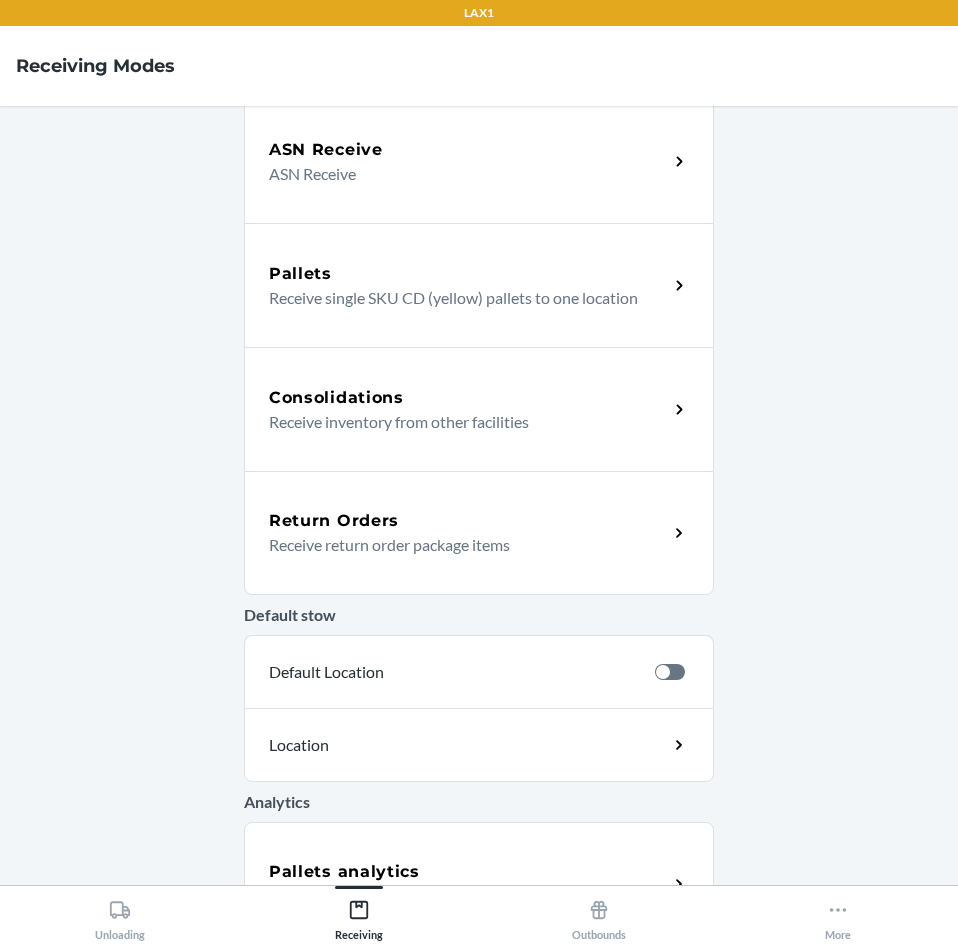 scroll, scrollTop: 0, scrollLeft: 0, axis: both 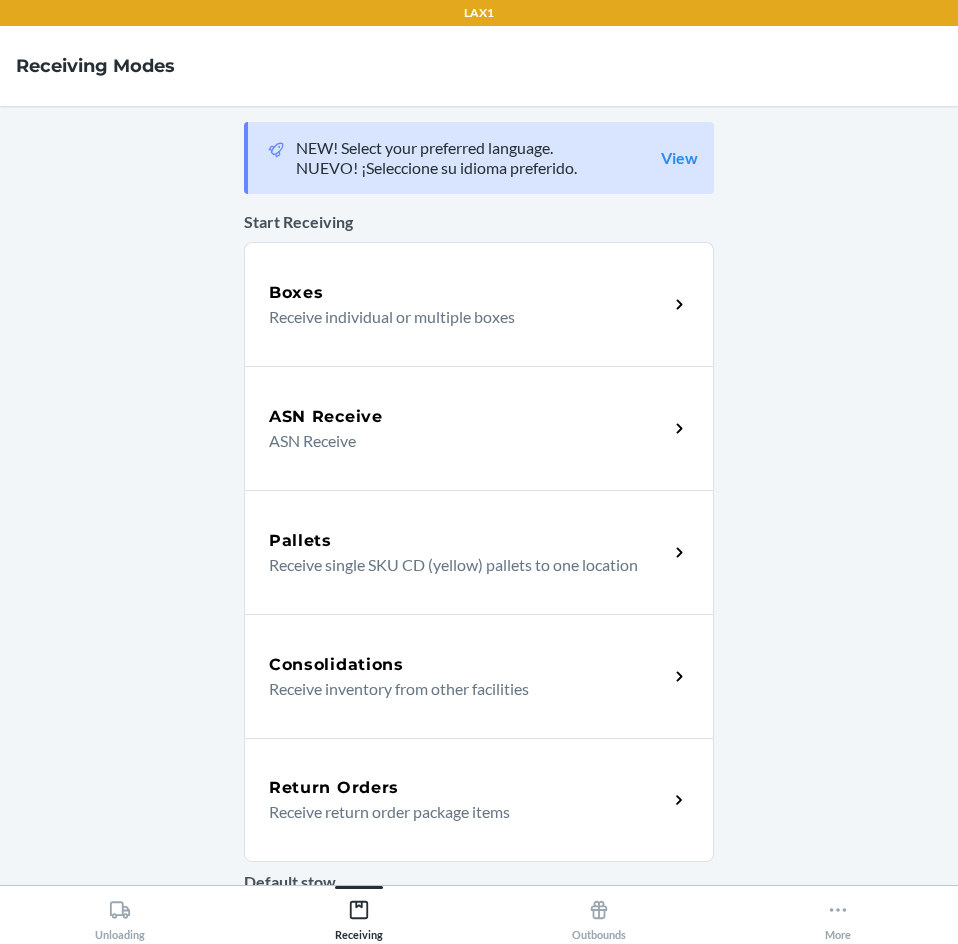 click on "Return Orders" at bounding box center (334, 788) 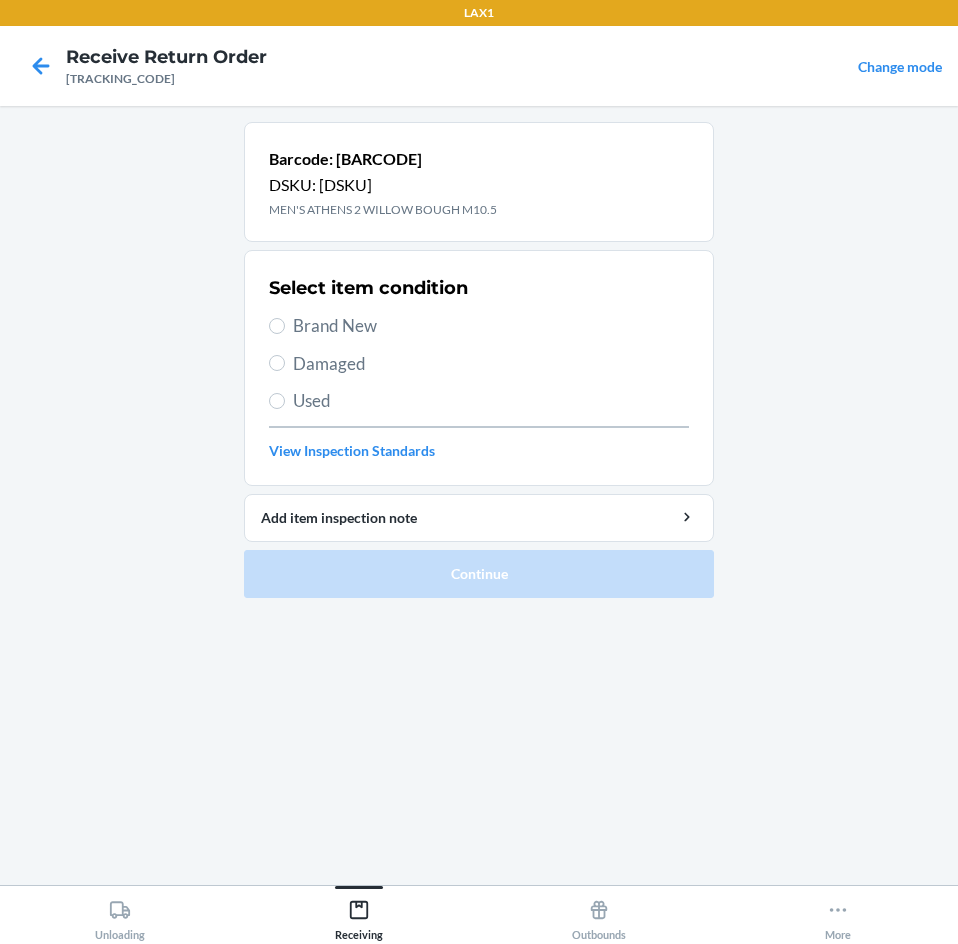 click on "Brand New" at bounding box center (491, 326) 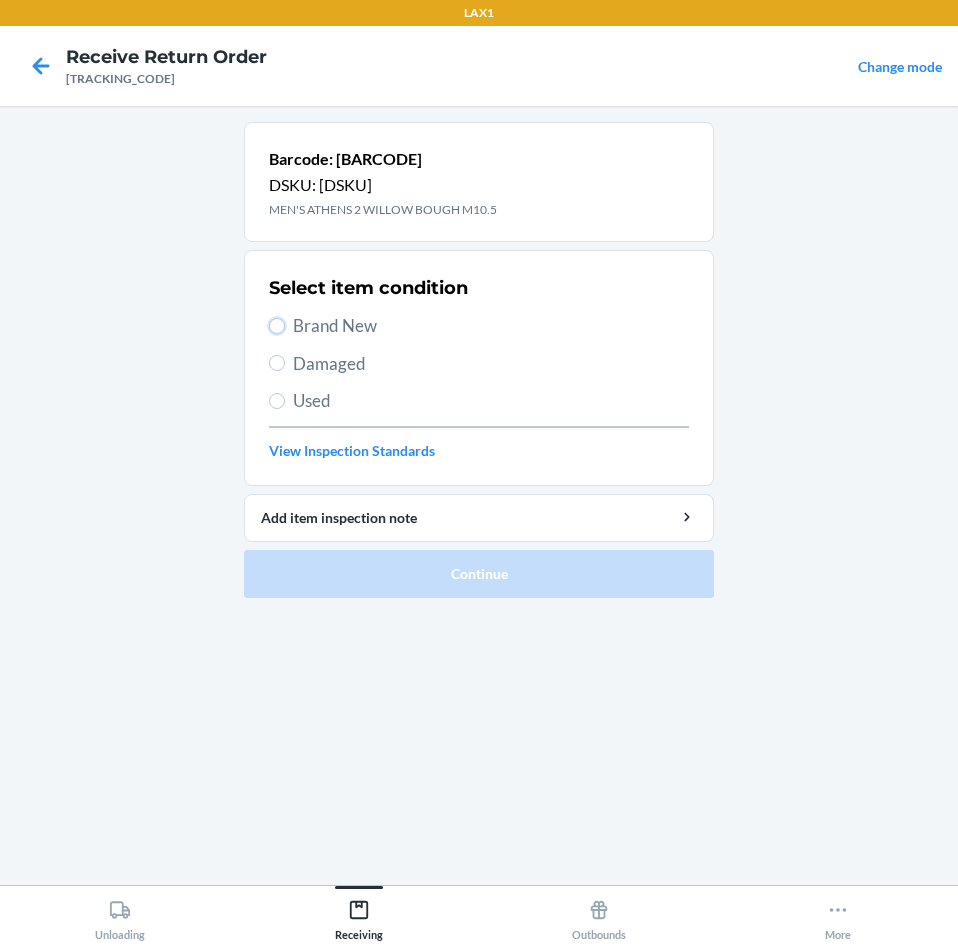 click on "Brand New" at bounding box center (277, 326) 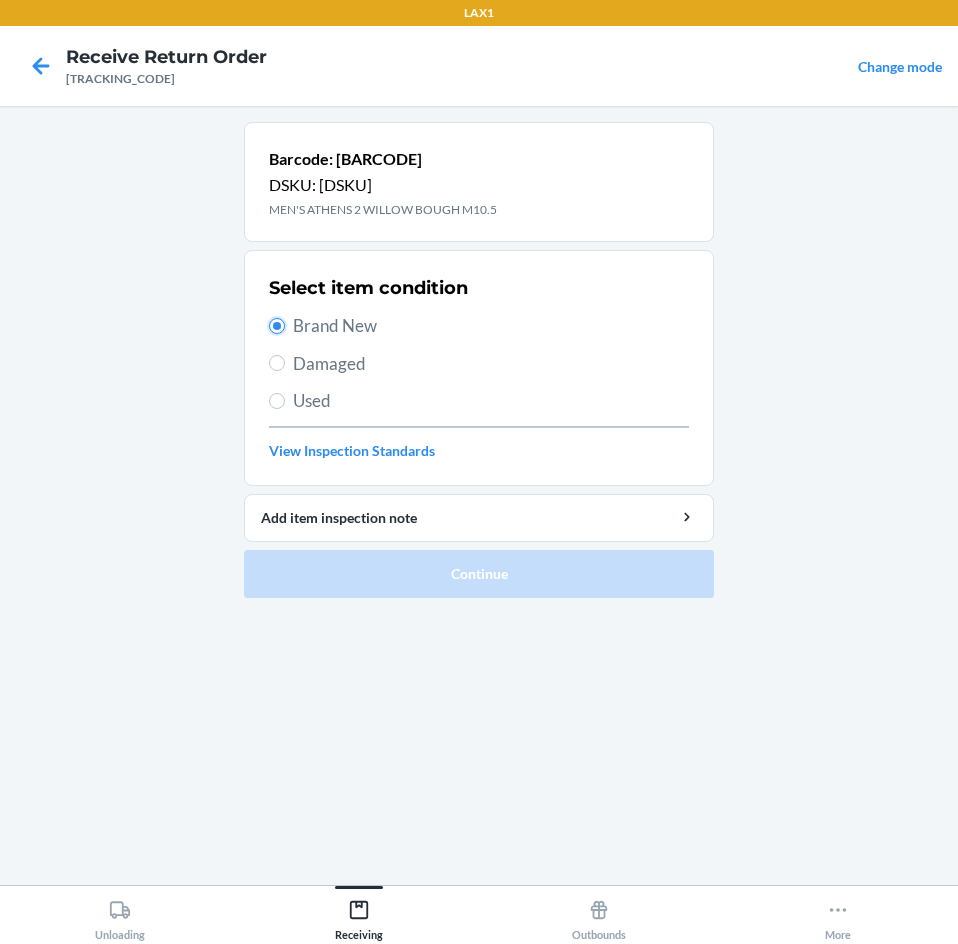 radio on "true" 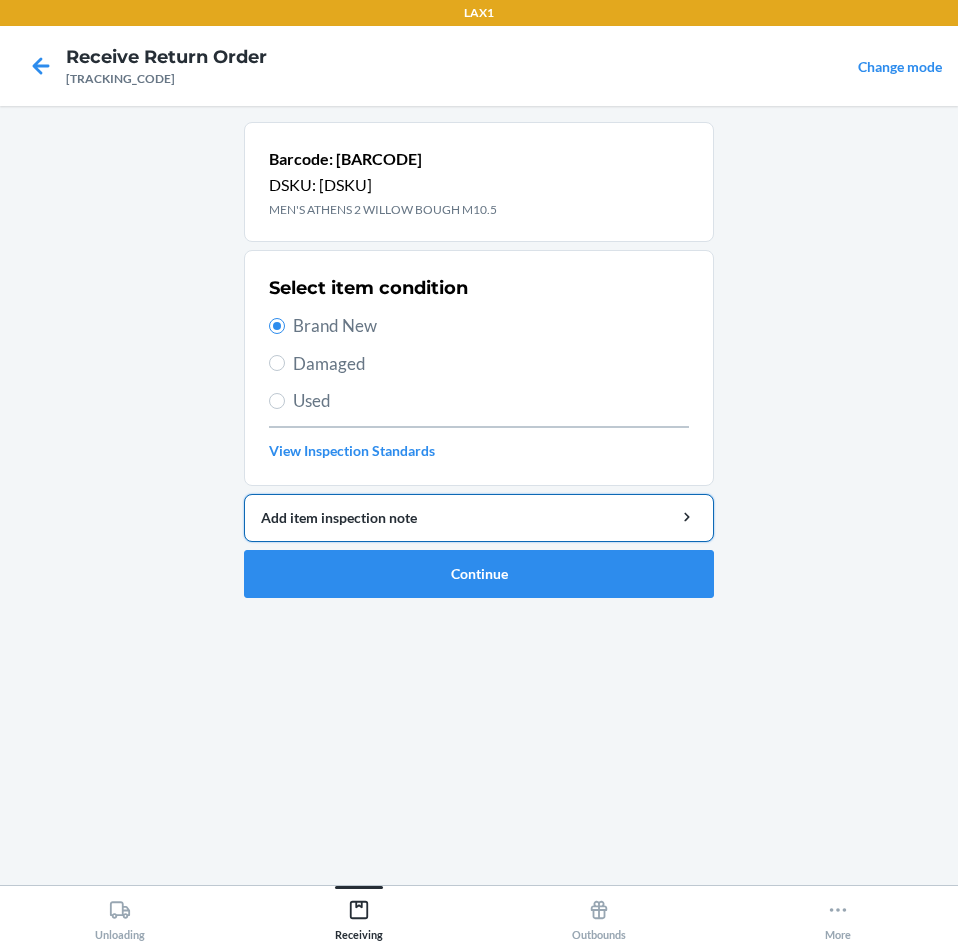 drag, startPoint x: 345, startPoint y: 368, endPoint x: 341, endPoint y: 514, distance: 146.05478 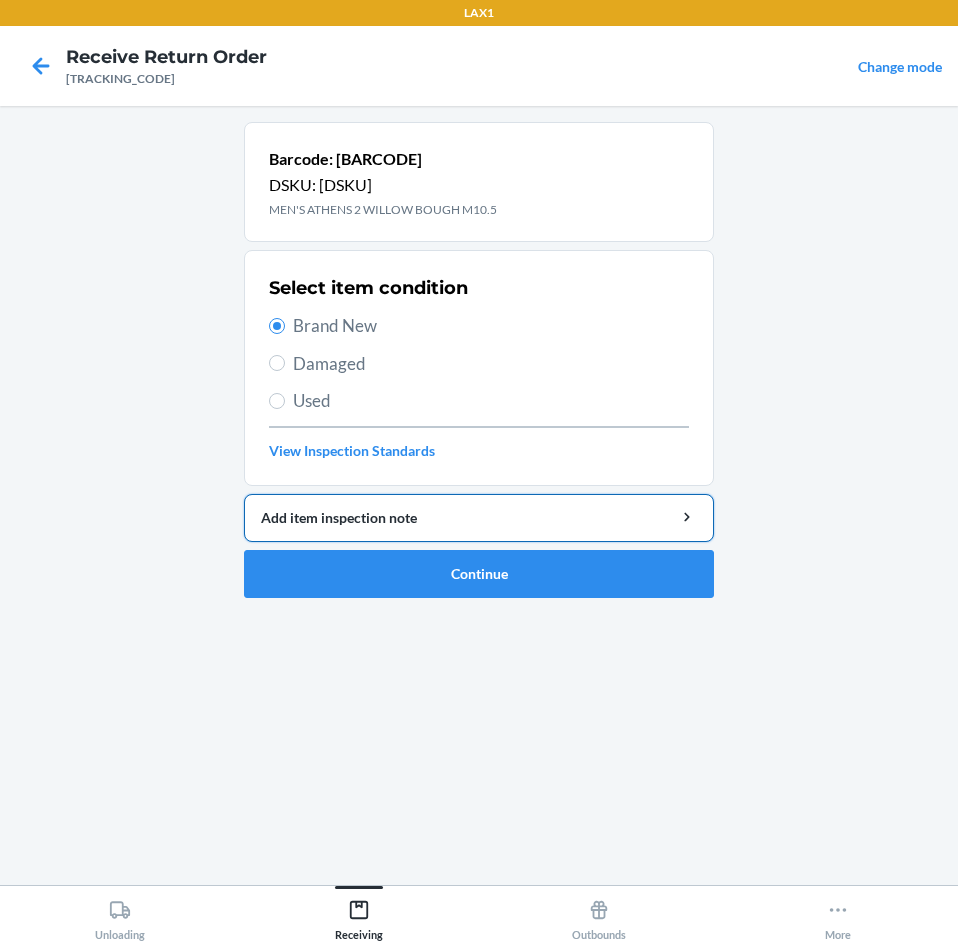 click on "Select item condition Brand New Damaged Used View Inspection Standards" at bounding box center [479, 368] 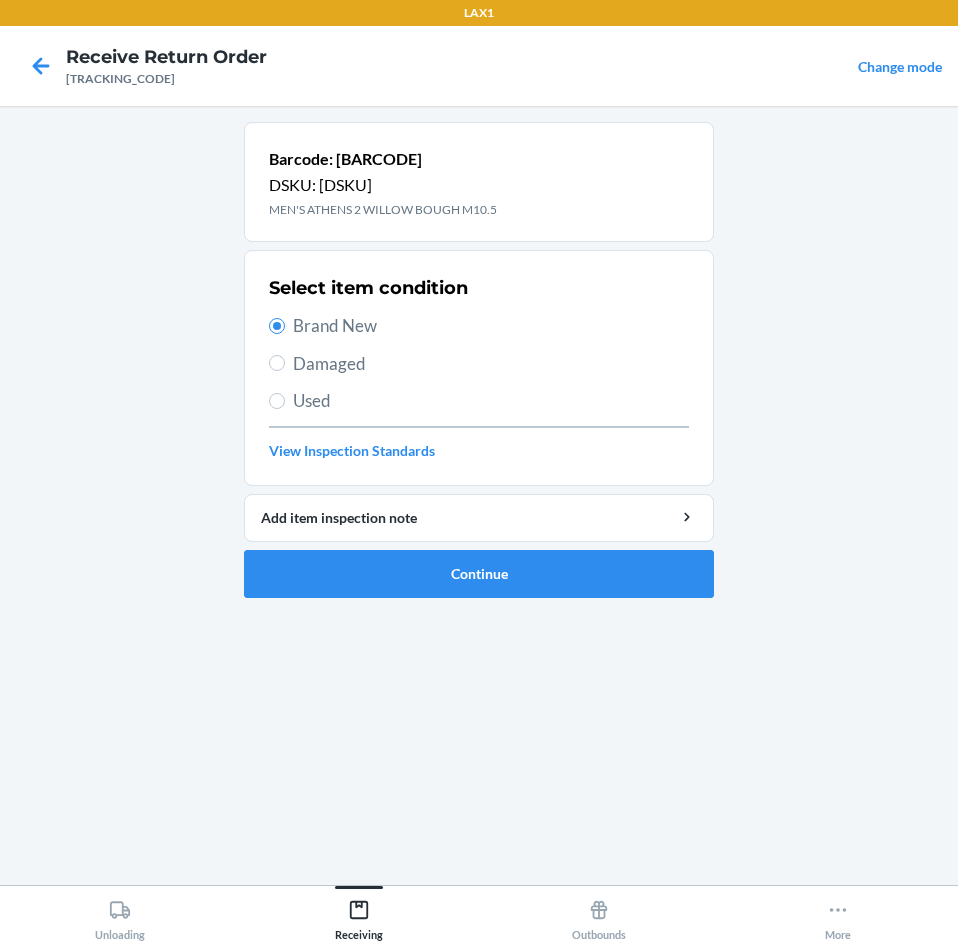 click on "Damaged" at bounding box center (491, 364) 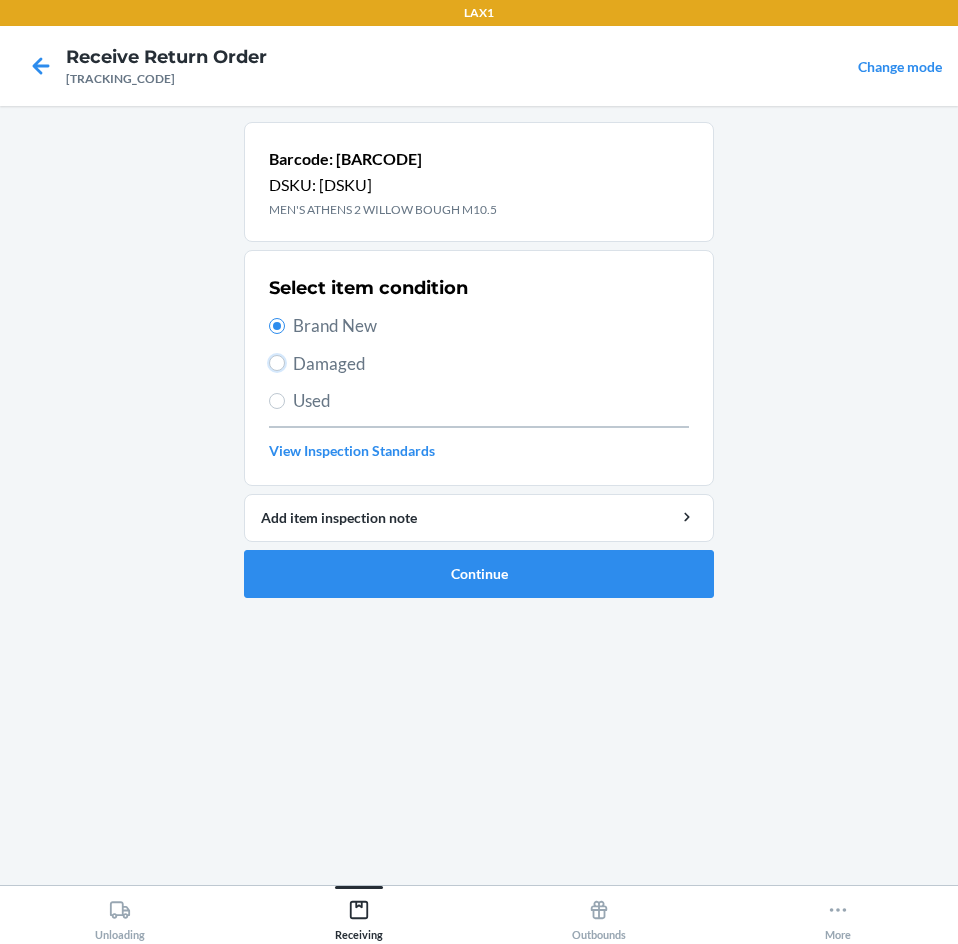 click on "Damaged" at bounding box center [277, 363] 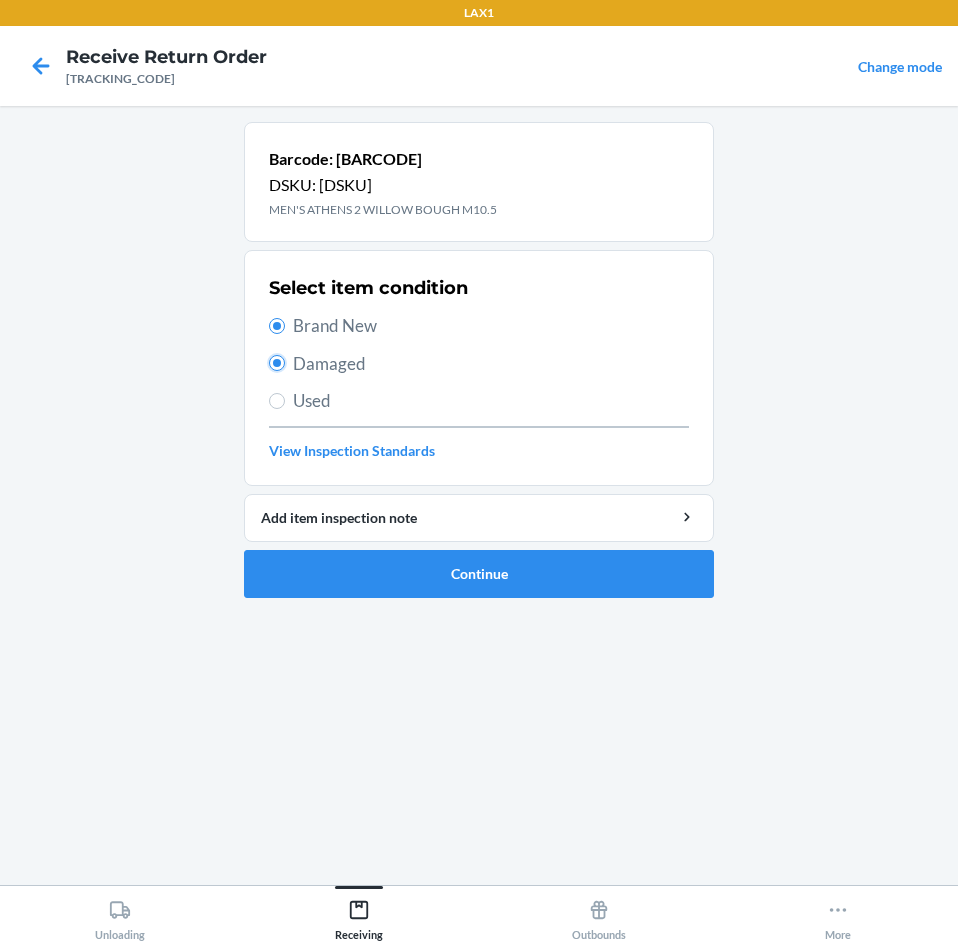 radio on "true" 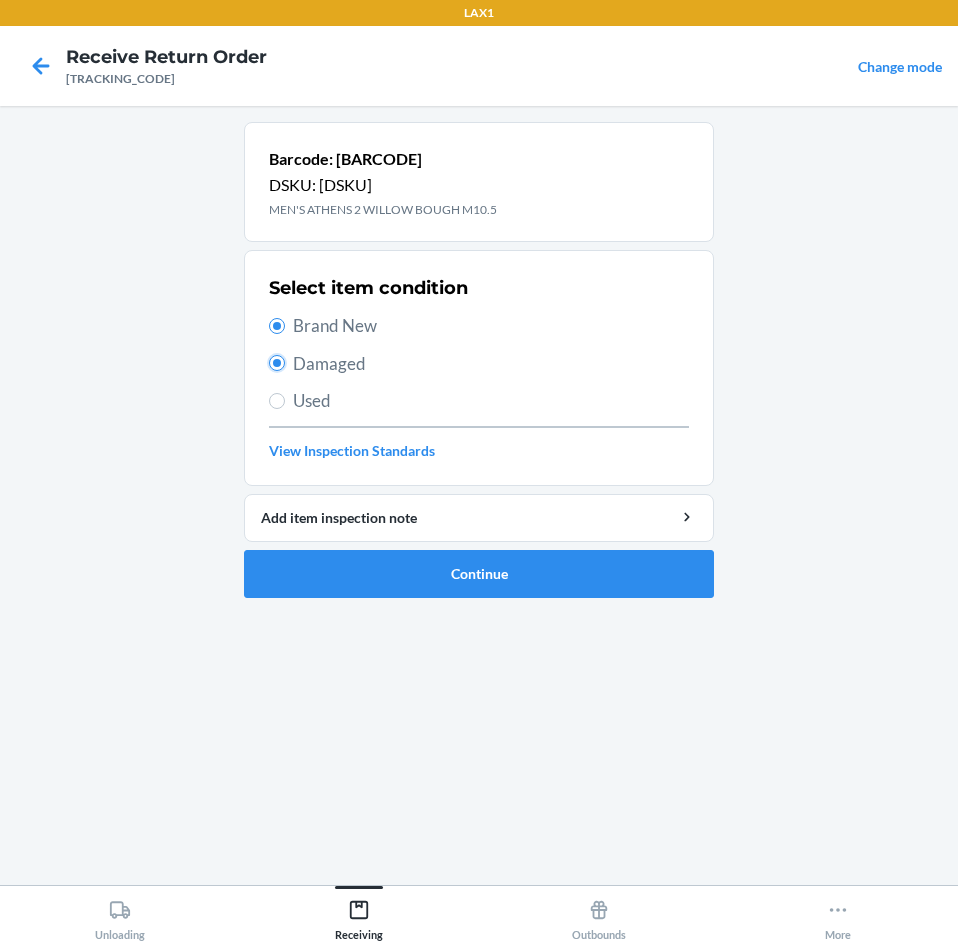 radio on "false" 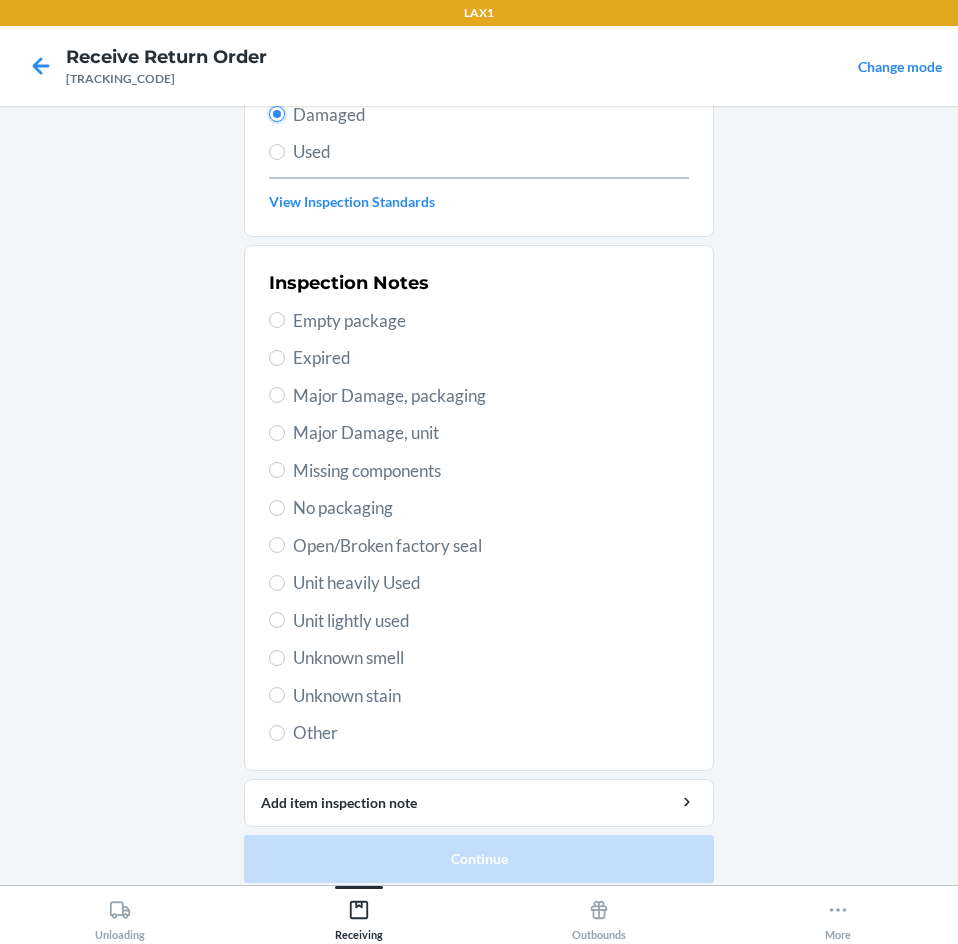scroll, scrollTop: 263, scrollLeft: 0, axis: vertical 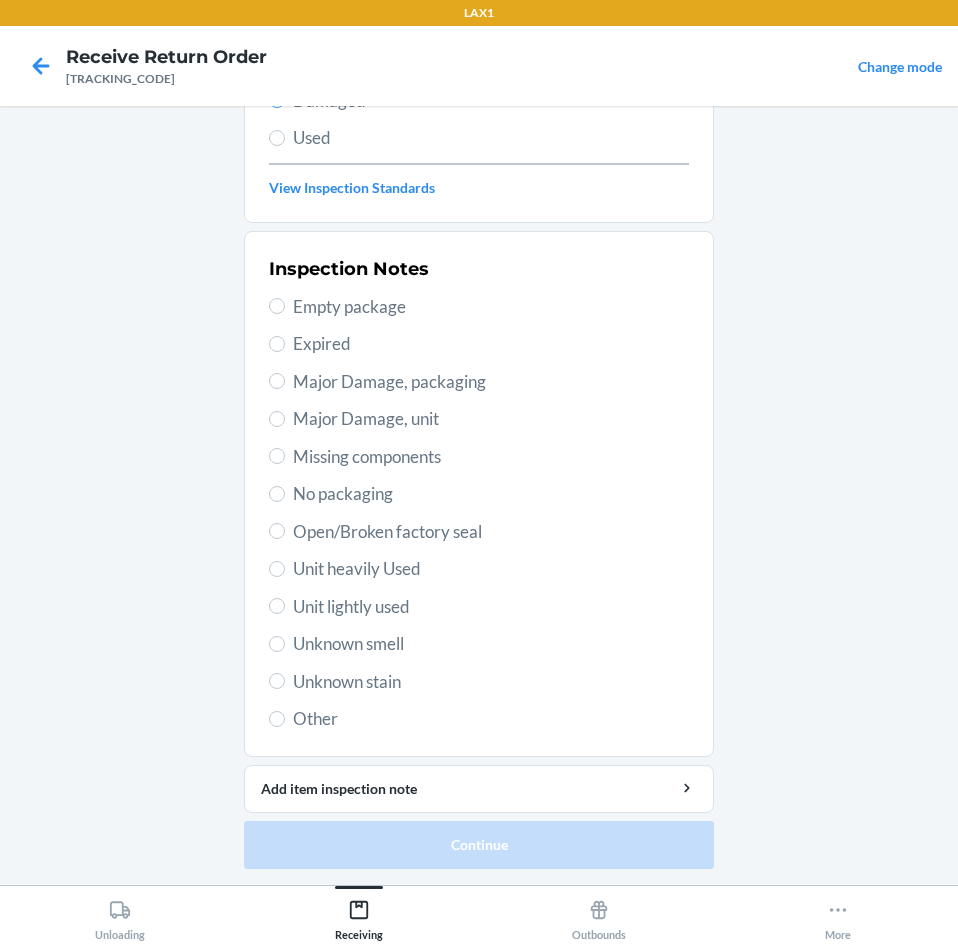 click on "Unit lightly used" at bounding box center (491, 607) 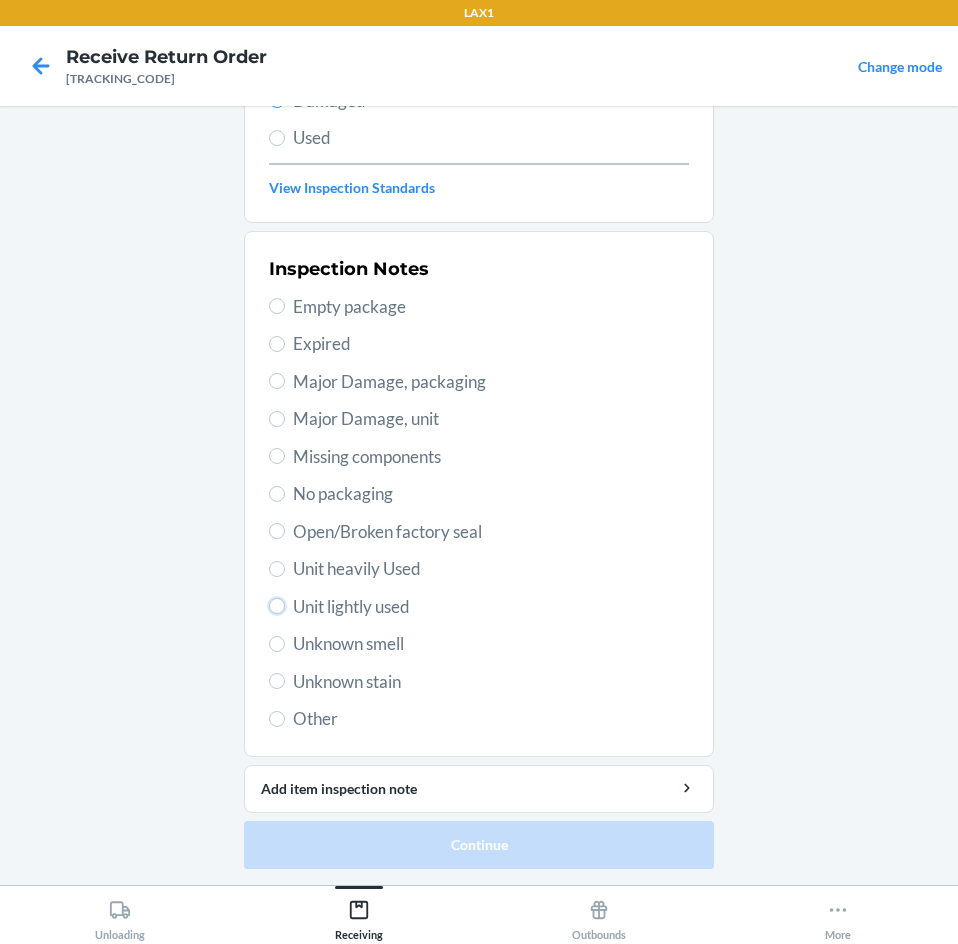 click on "Unit lightly used" at bounding box center [277, 606] 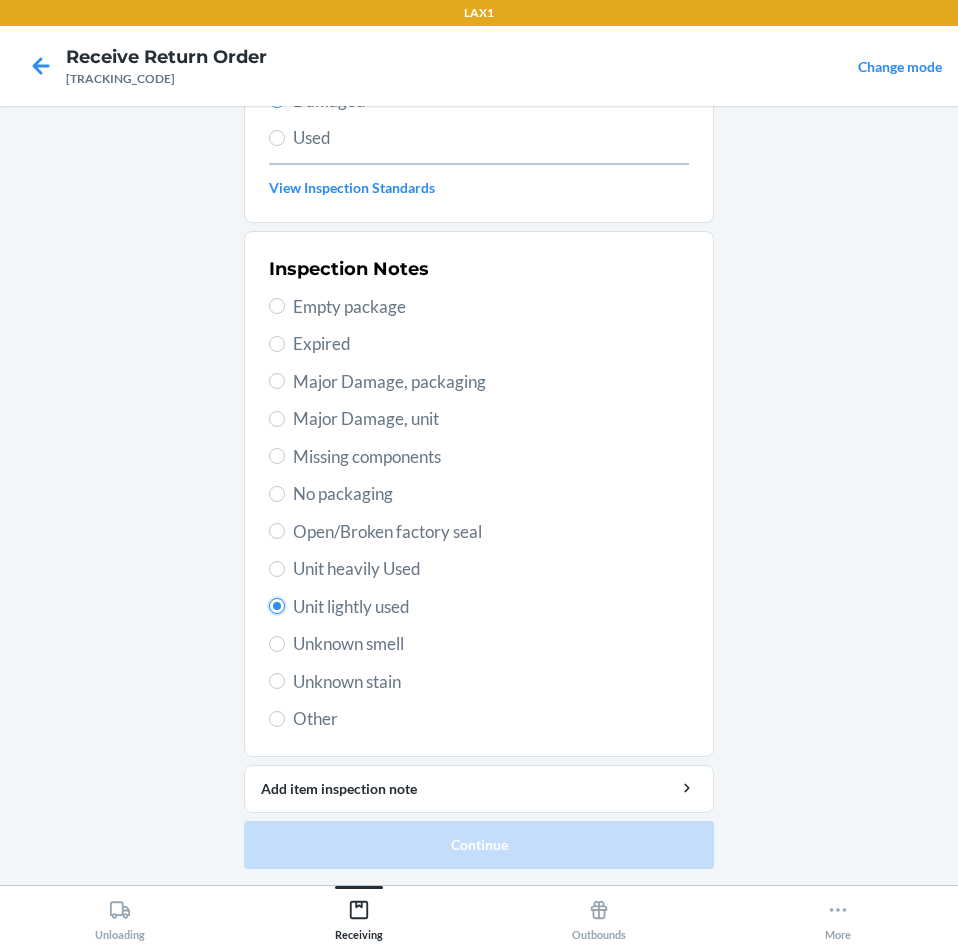 radio on "true" 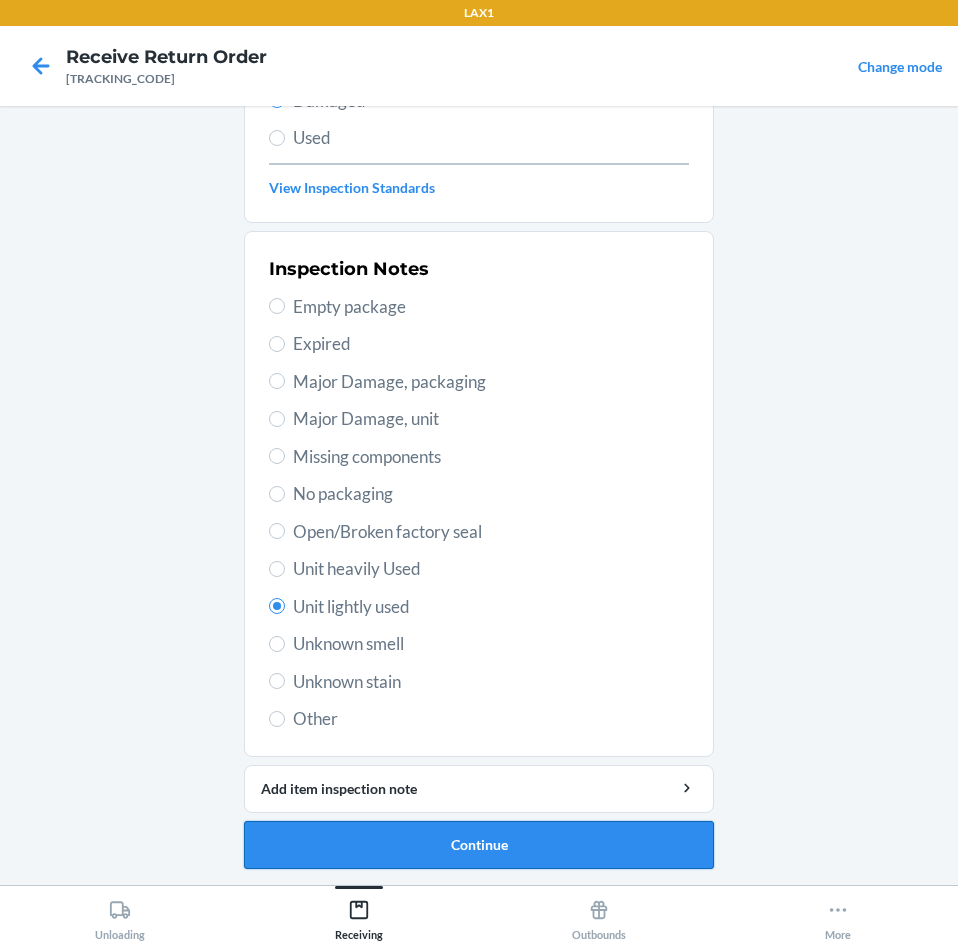 click on "Continue" at bounding box center [479, 845] 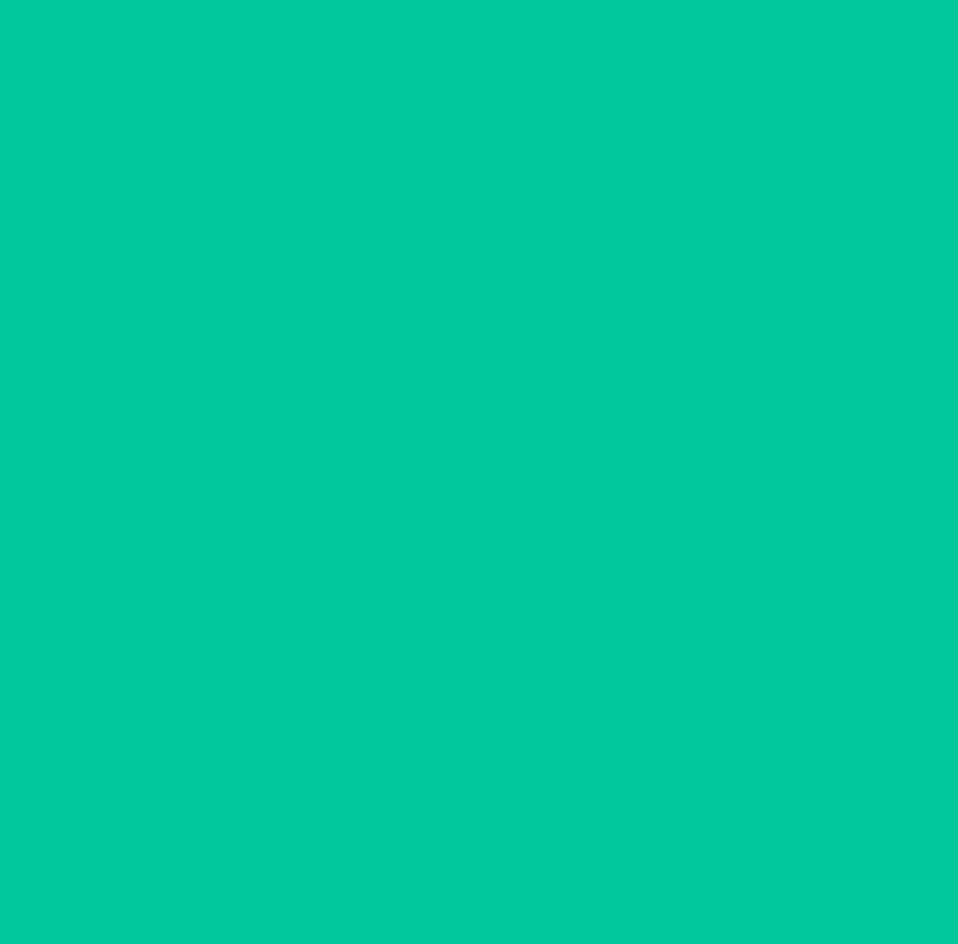 scroll, scrollTop: 98, scrollLeft: 0, axis: vertical 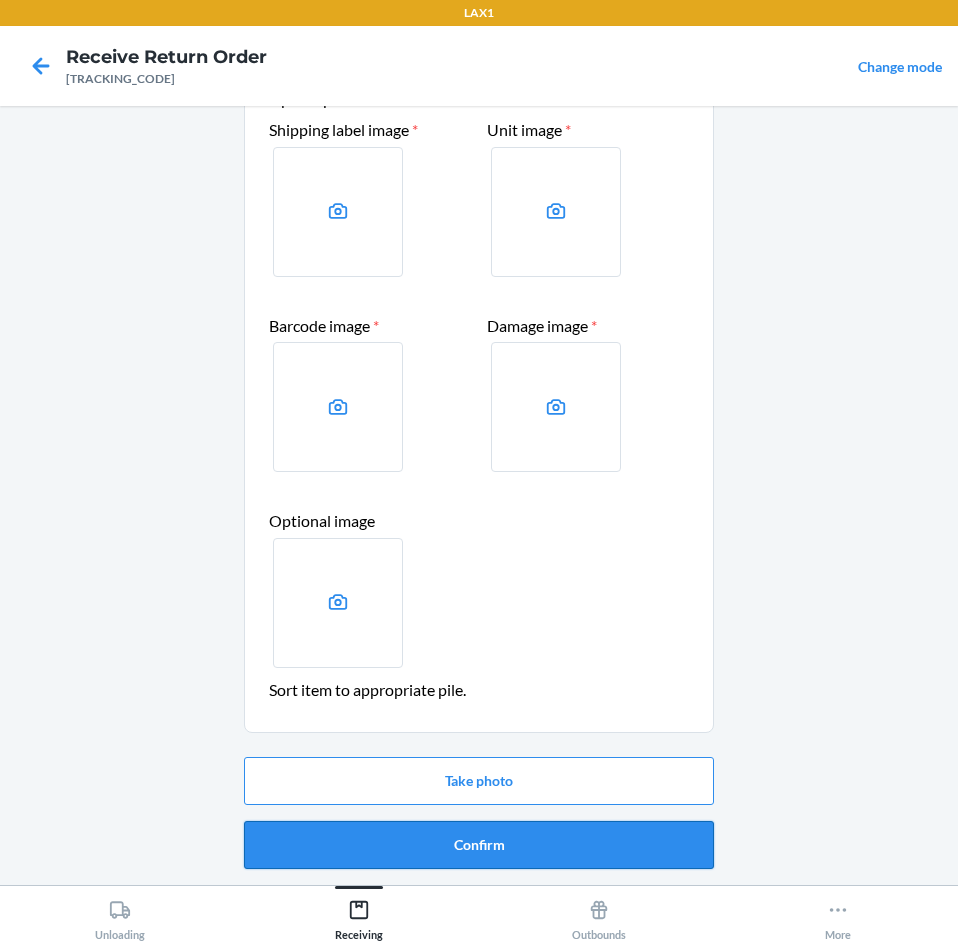 click on "Confirm" at bounding box center [479, 845] 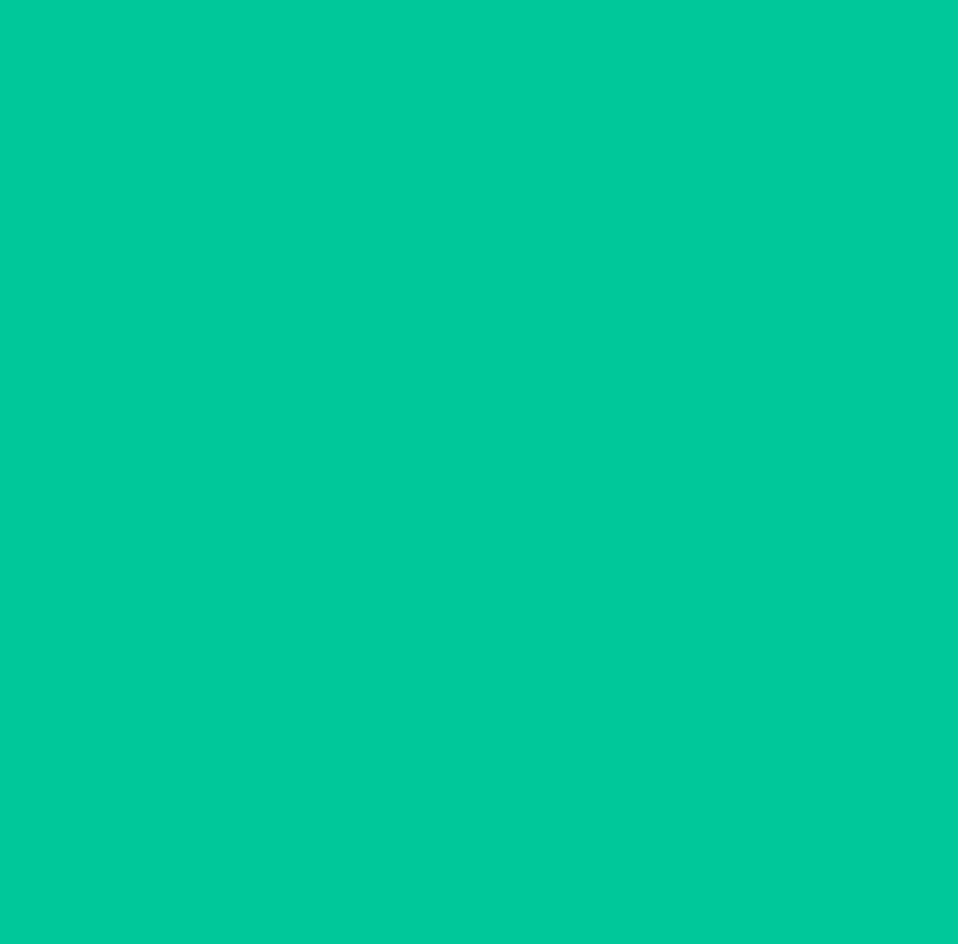 scroll, scrollTop: 0, scrollLeft: 0, axis: both 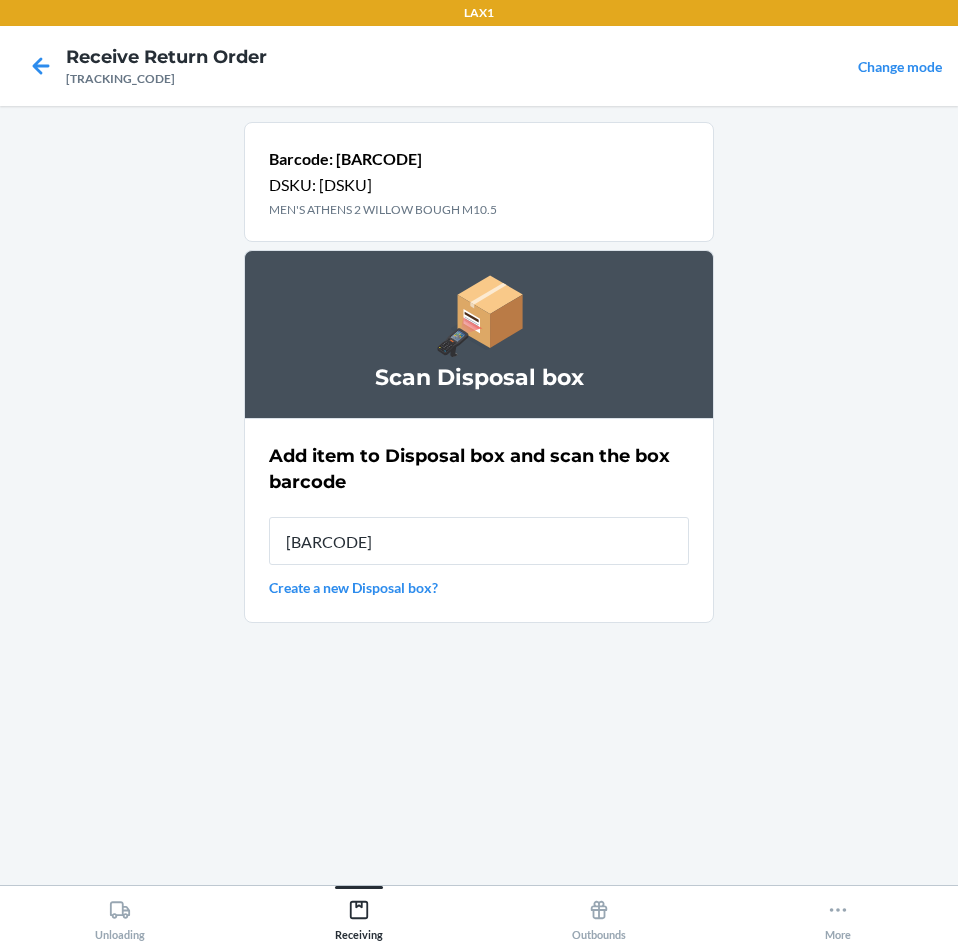 type on "[BARCODE]" 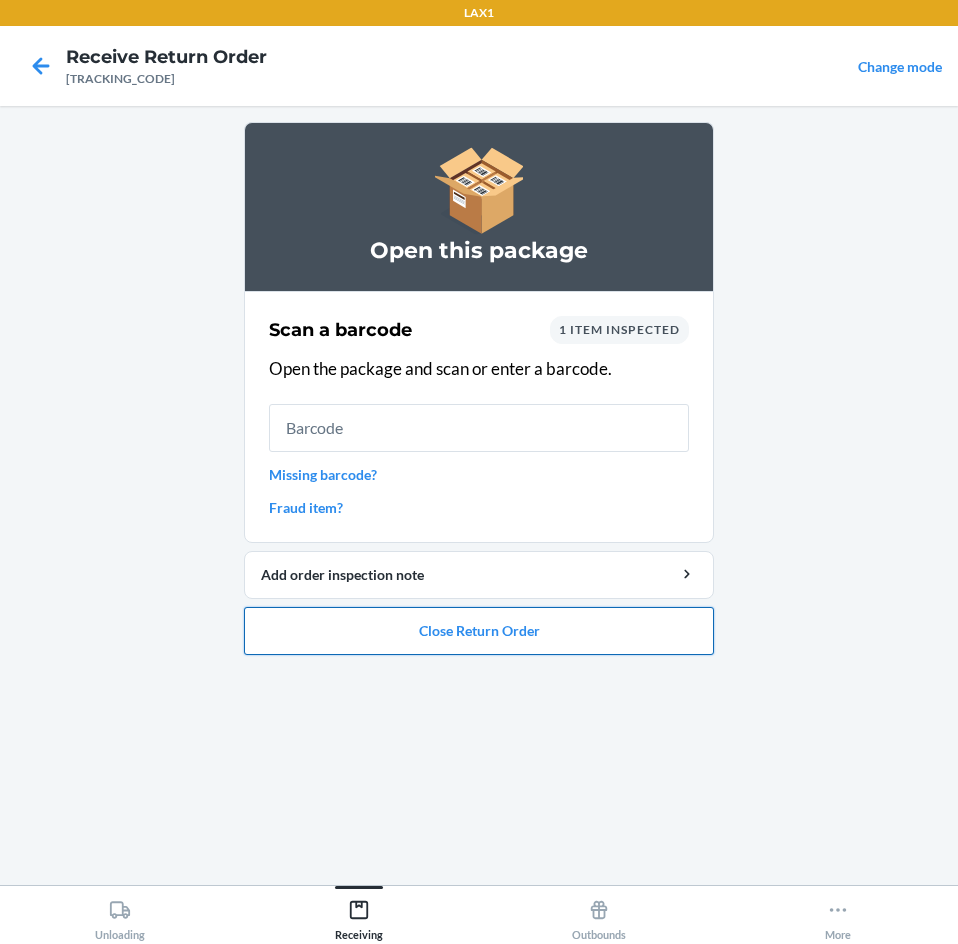 click on "Close Return Order" at bounding box center [479, 631] 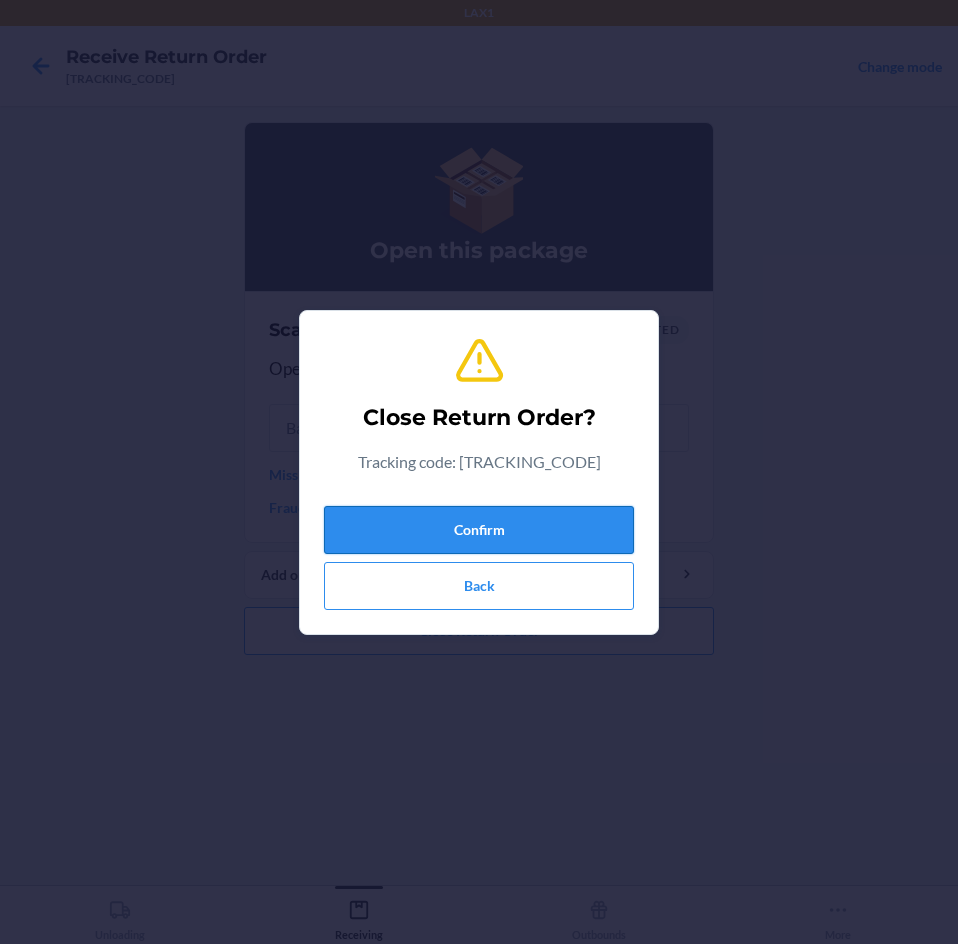 click on "Confirm" at bounding box center [479, 530] 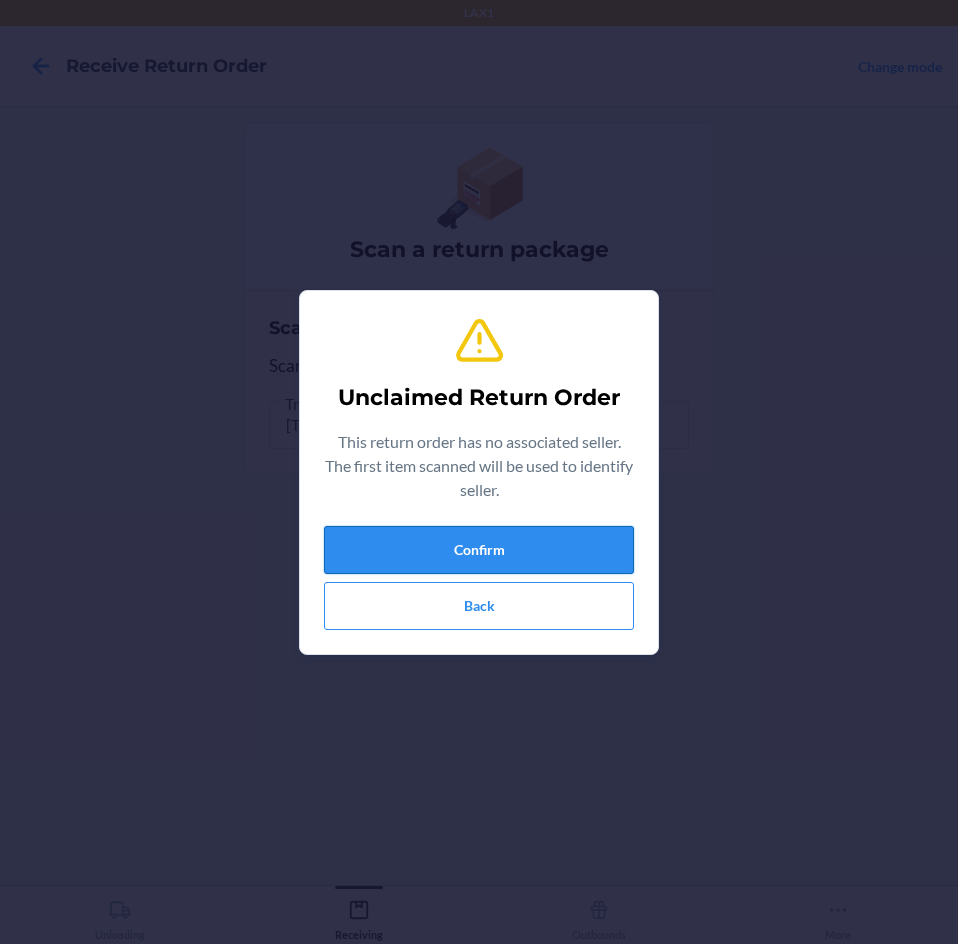 drag, startPoint x: 357, startPoint y: 547, endPoint x: 345, endPoint y: 547, distance: 12 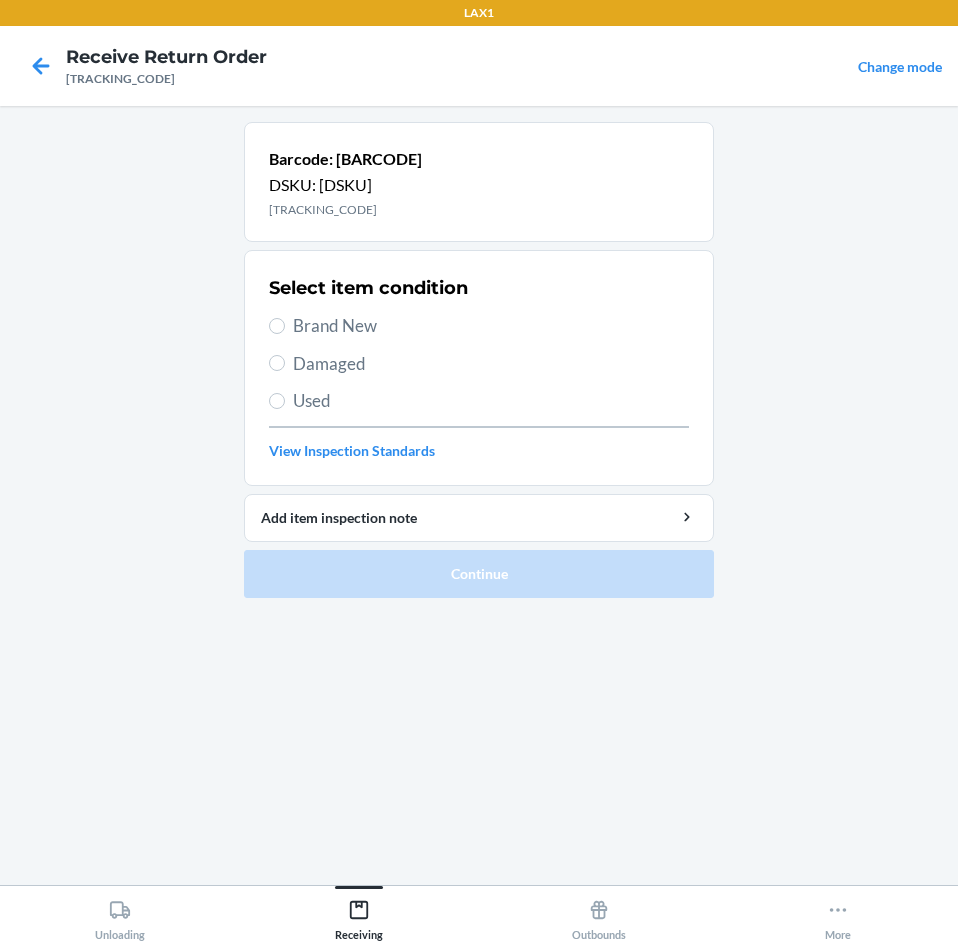click on "Damaged" at bounding box center (491, 364) 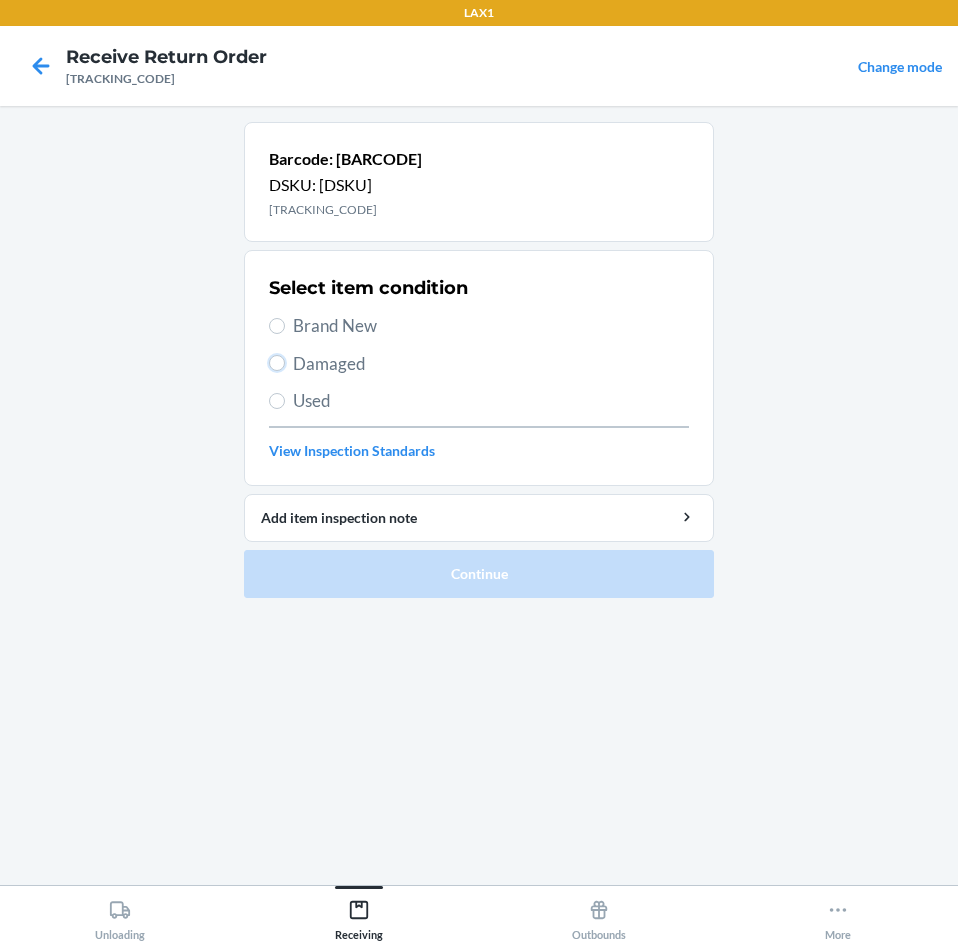 click on "Damaged" at bounding box center [277, 363] 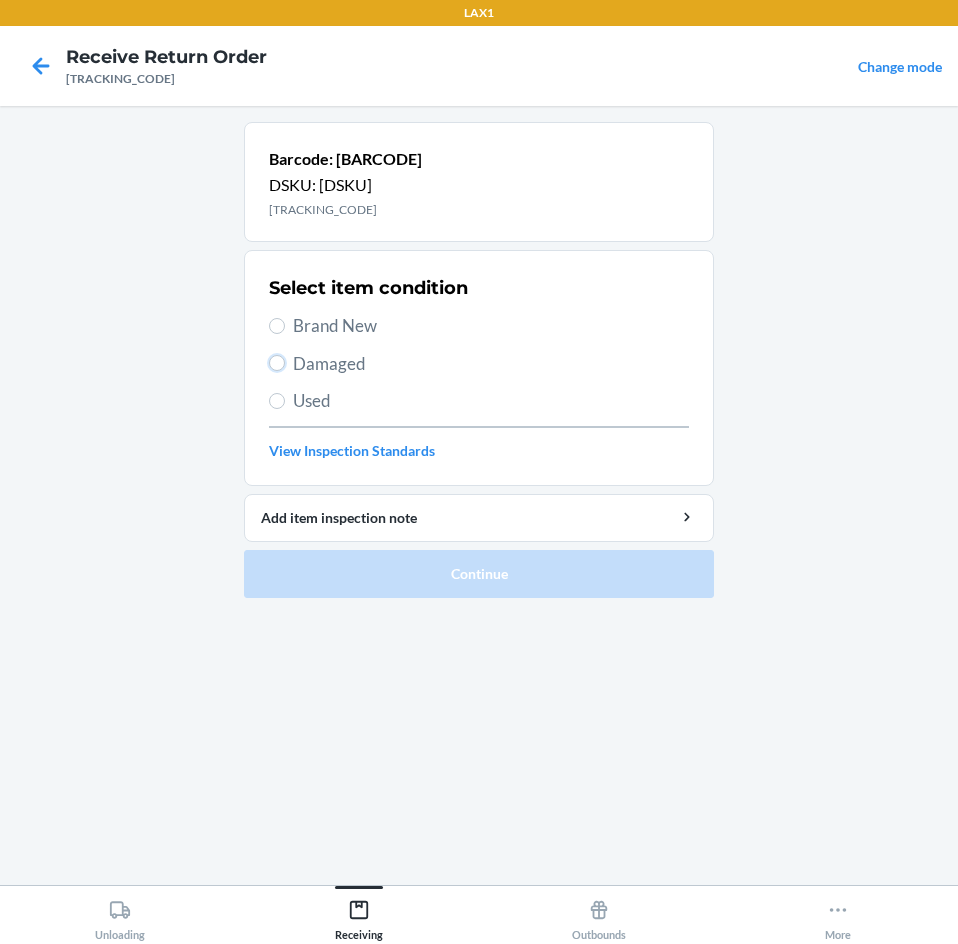 radio on "true" 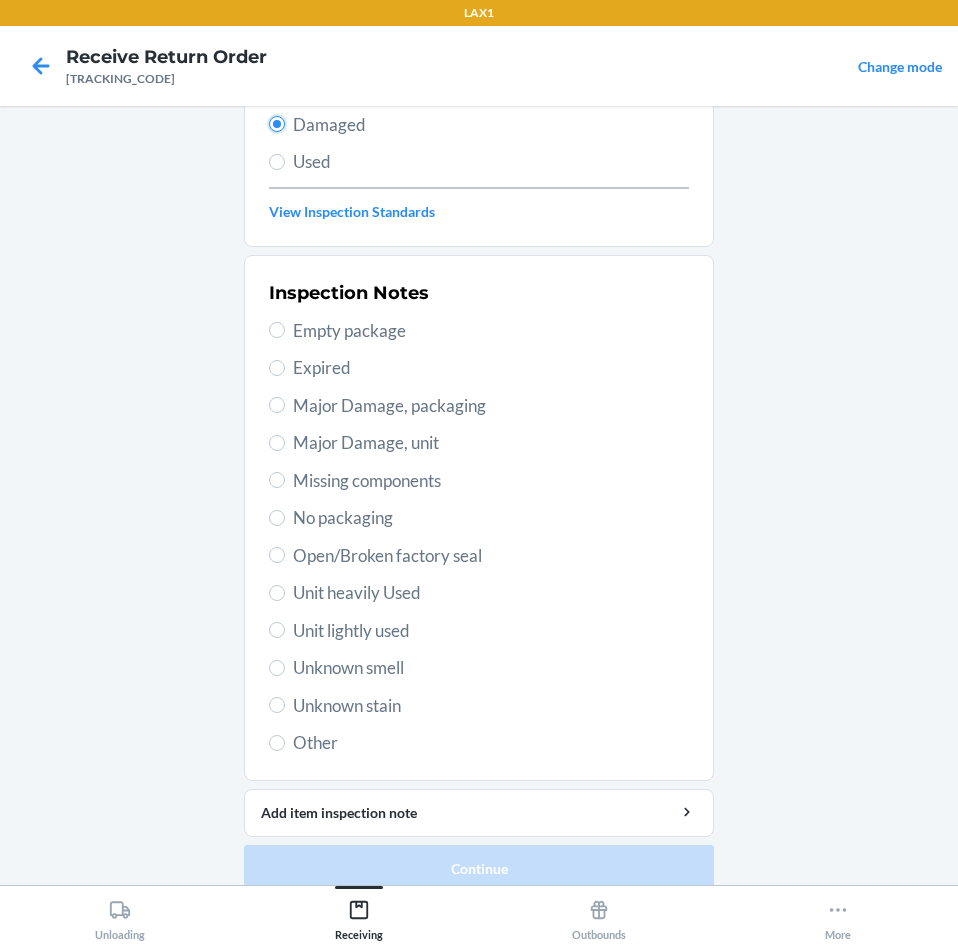 scroll, scrollTop: 263, scrollLeft: 0, axis: vertical 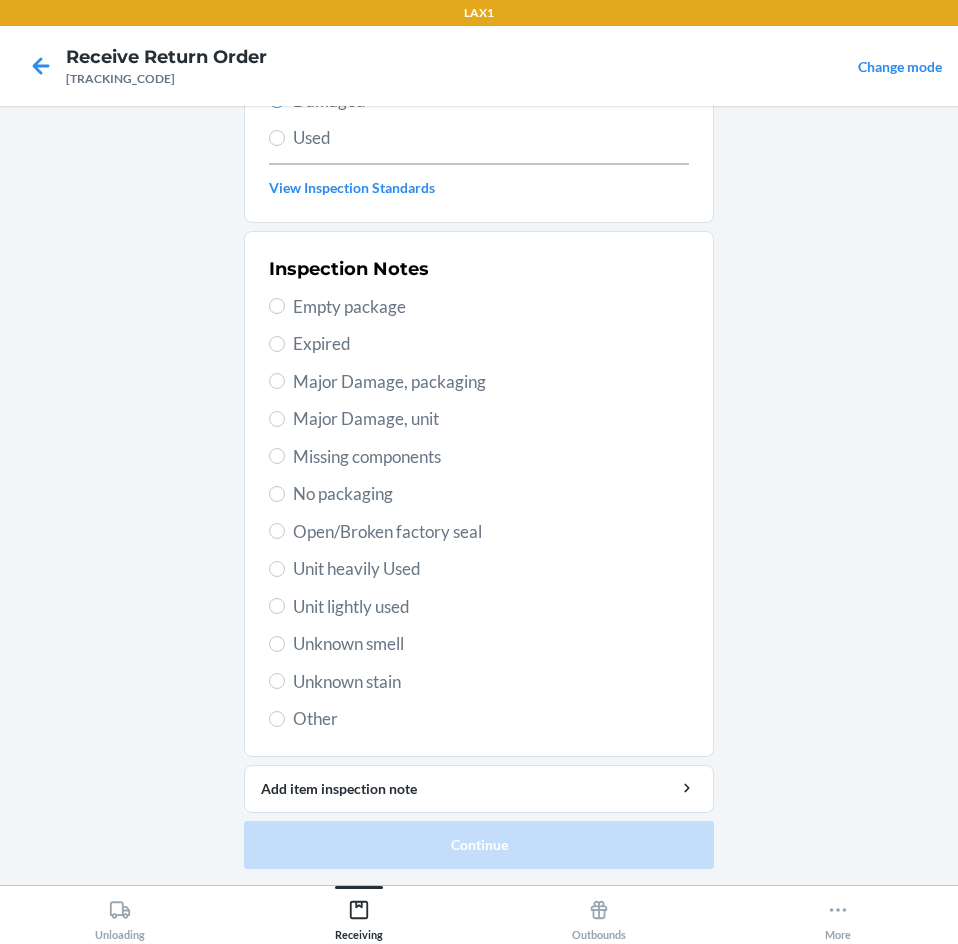click on "Unit lightly used" at bounding box center (491, 607) 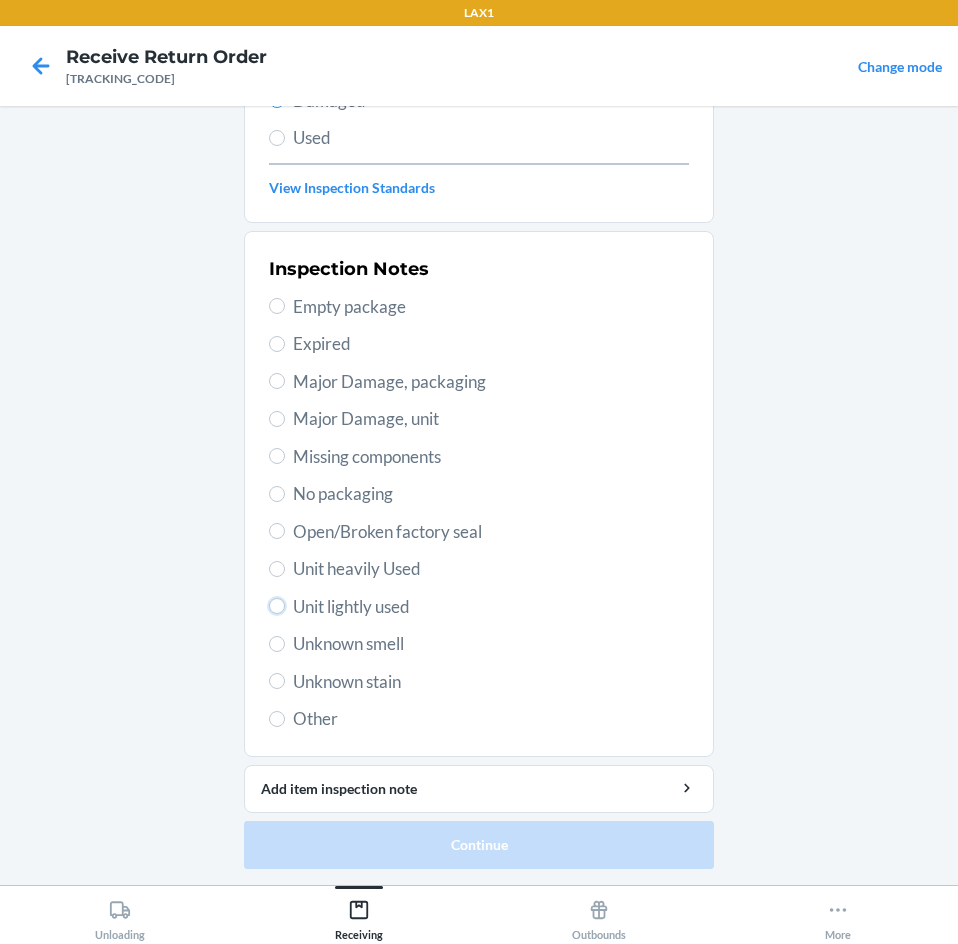 click on "Unit lightly used" at bounding box center (277, 606) 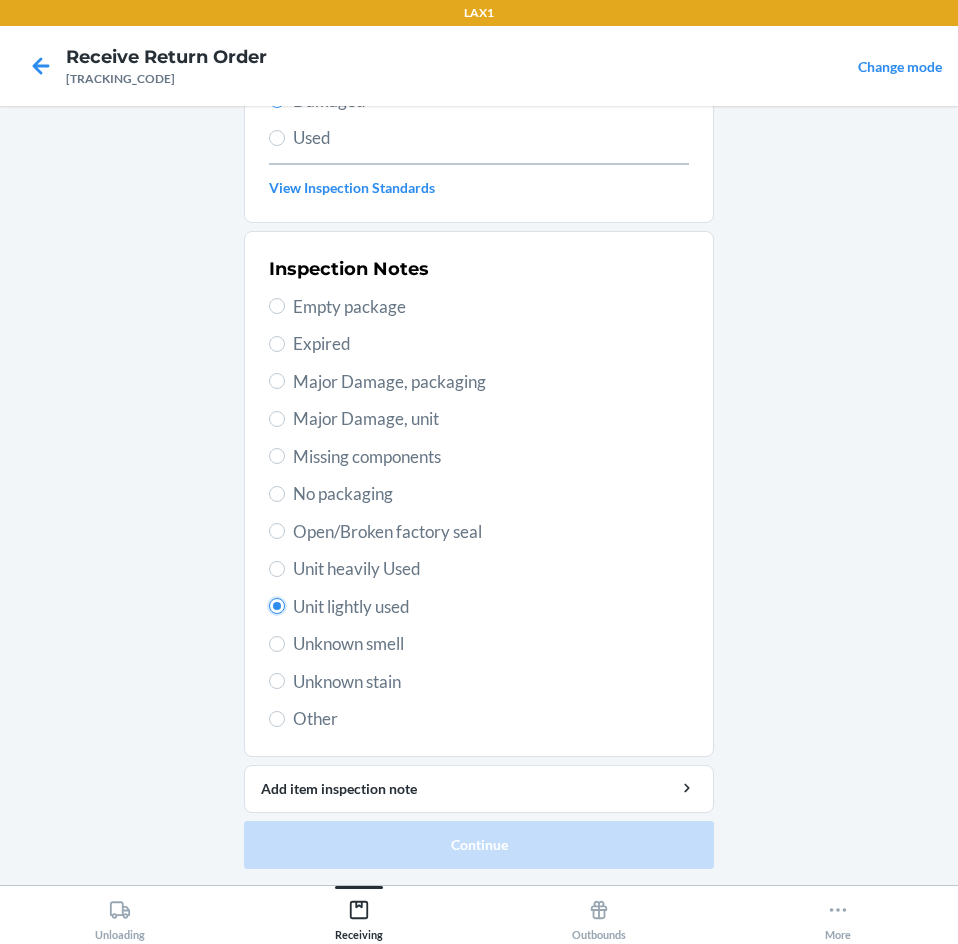 radio on "true" 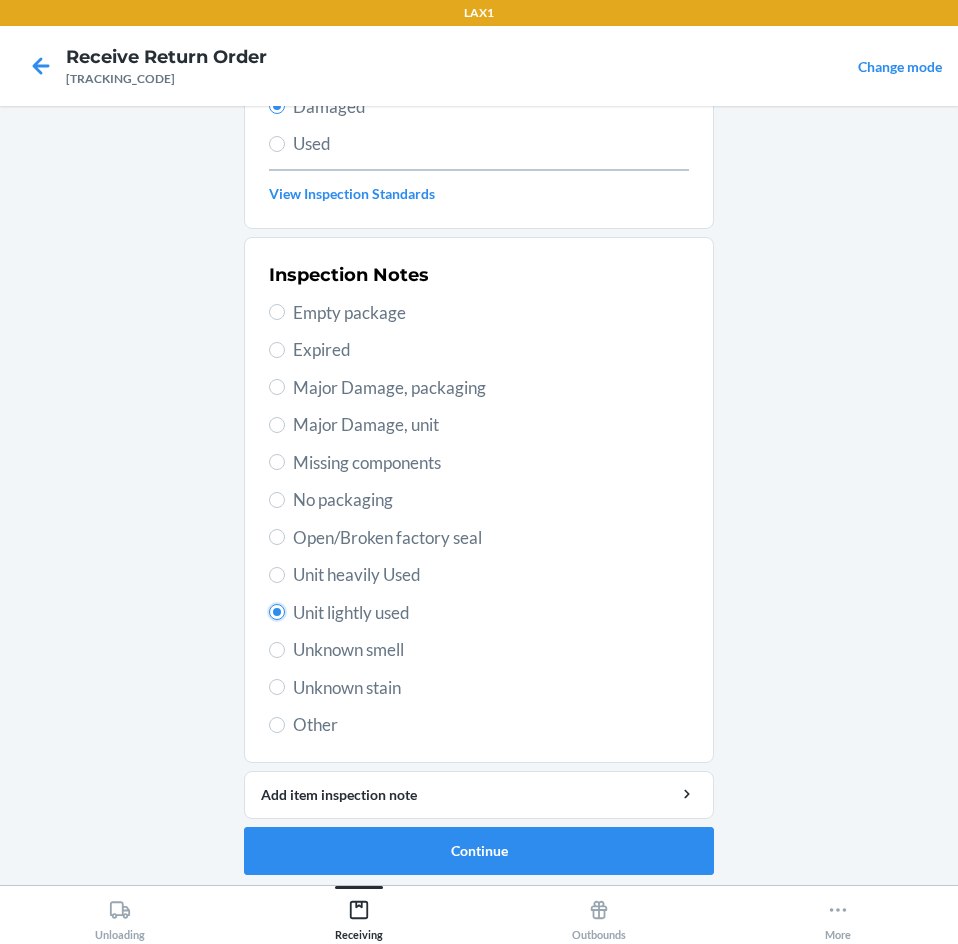 scroll, scrollTop: 263, scrollLeft: 0, axis: vertical 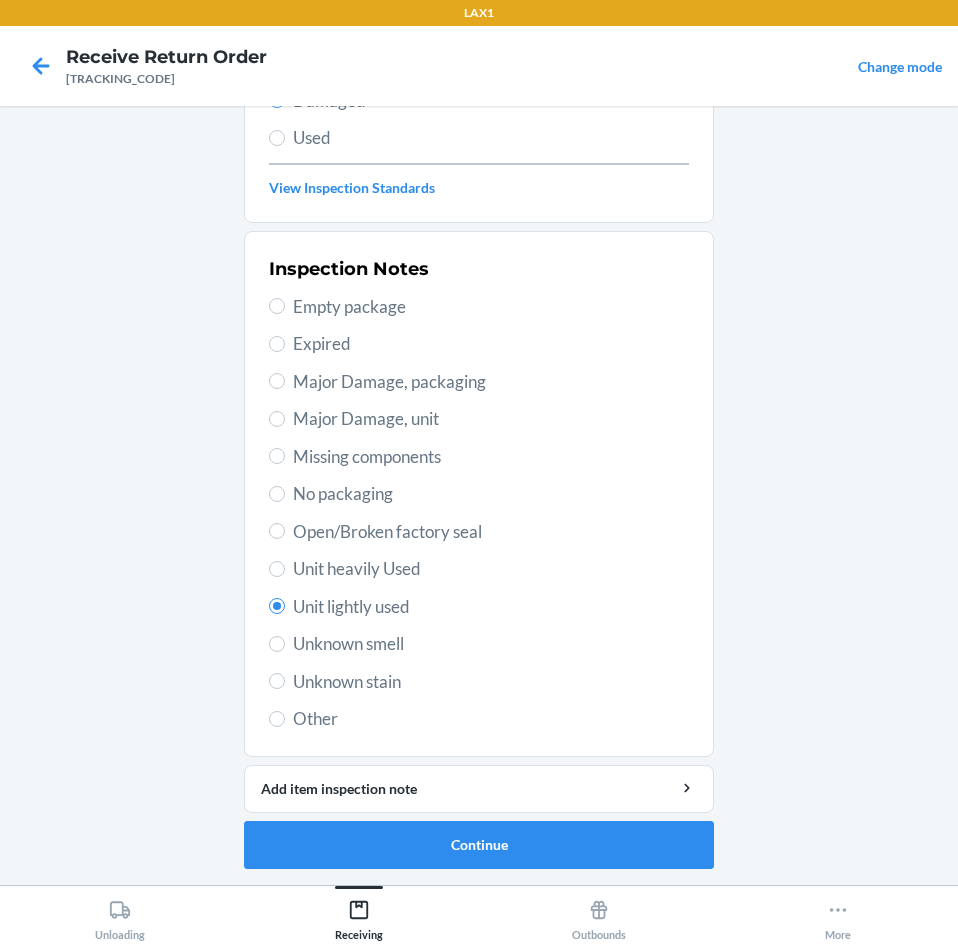 click on "Unknown stain" at bounding box center (491, 682) 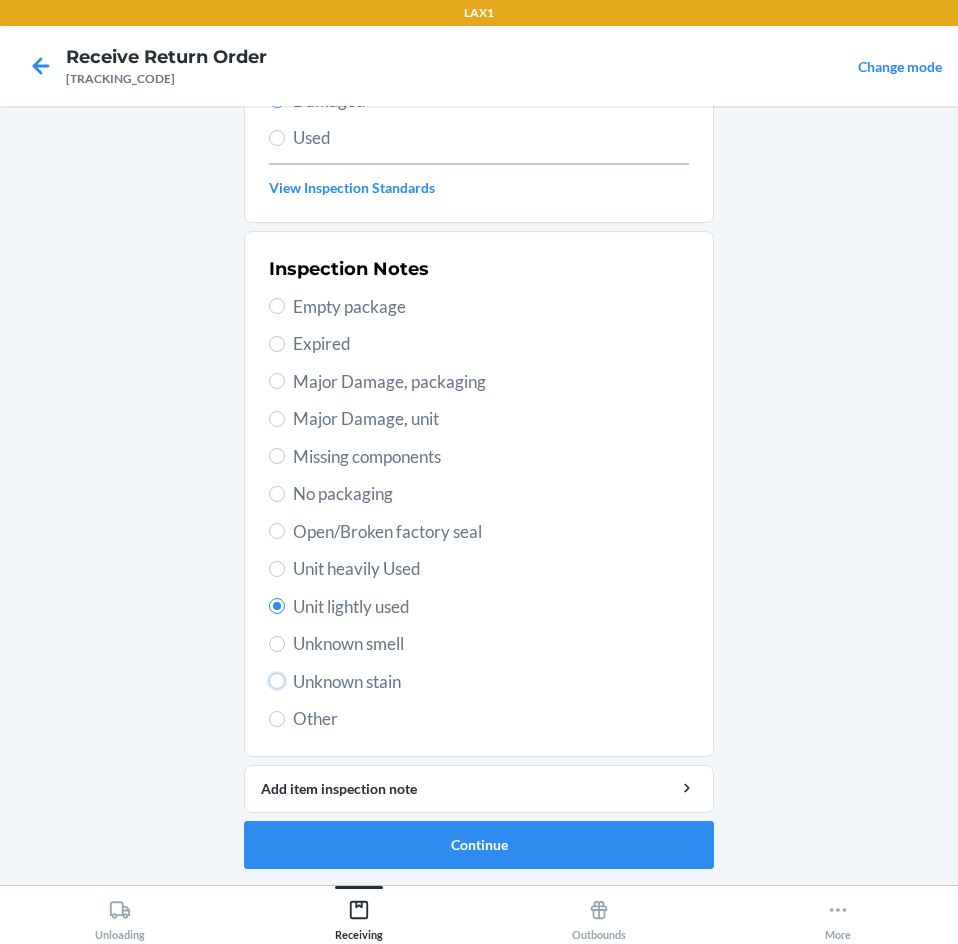 click on "Unknown stain" at bounding box center (277, 681) 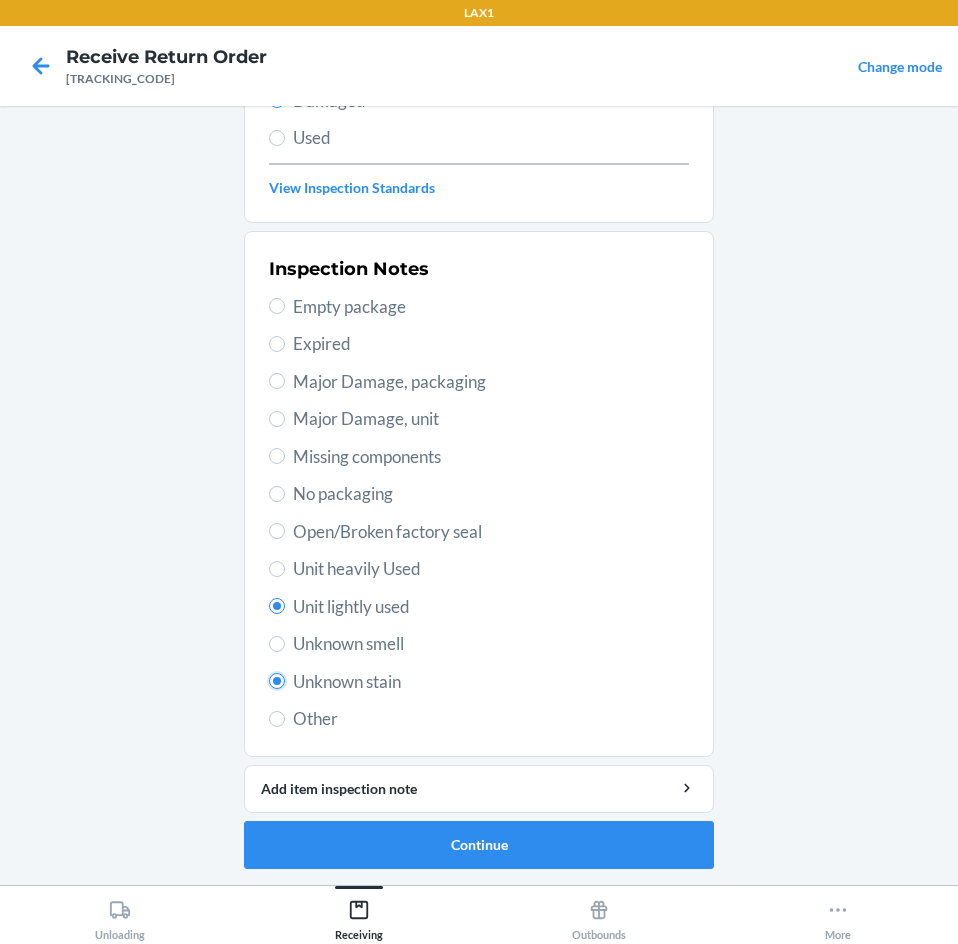 radio on "false" 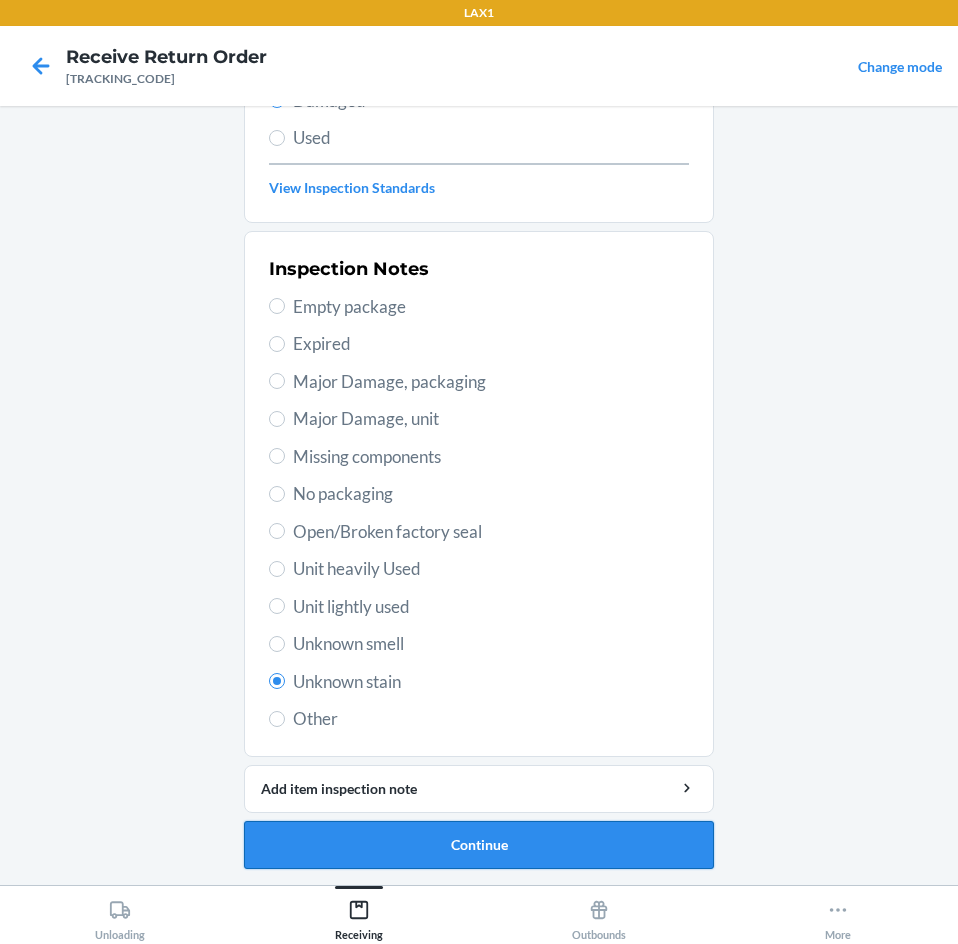 click on "Continue" at bounding box center [479, 845] 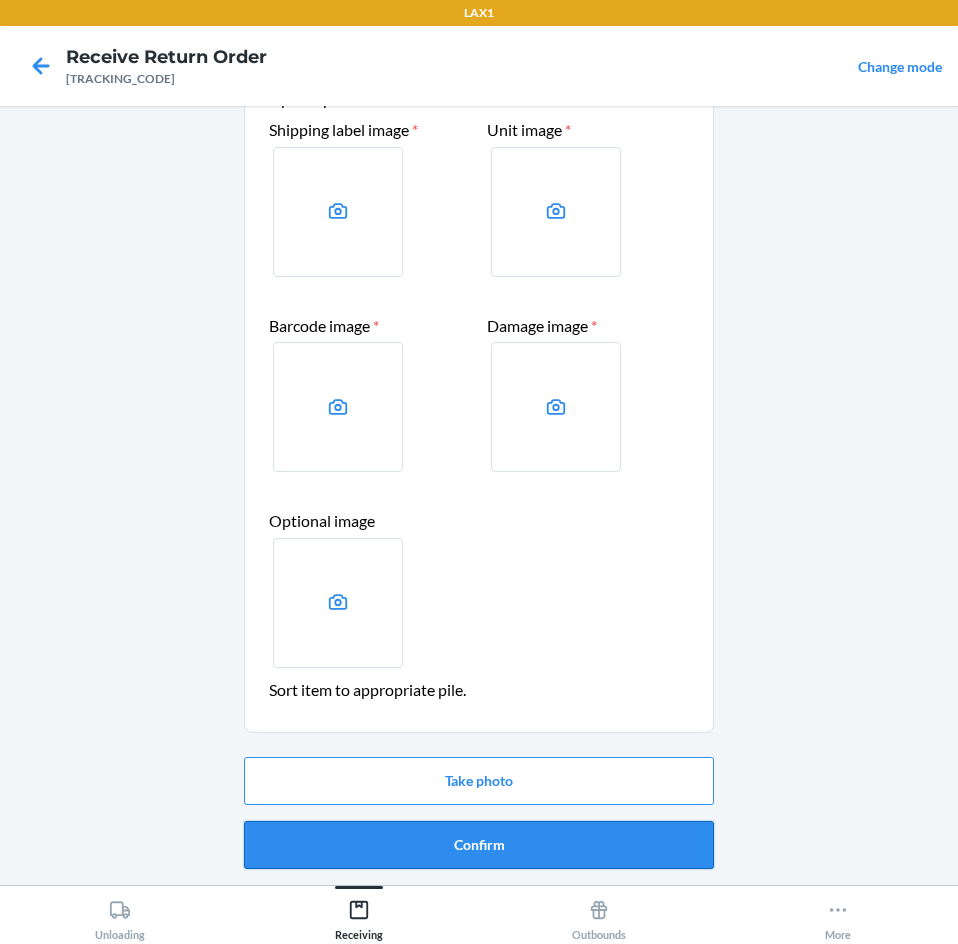 click on "Confirm" at bounding box center (479, 845) 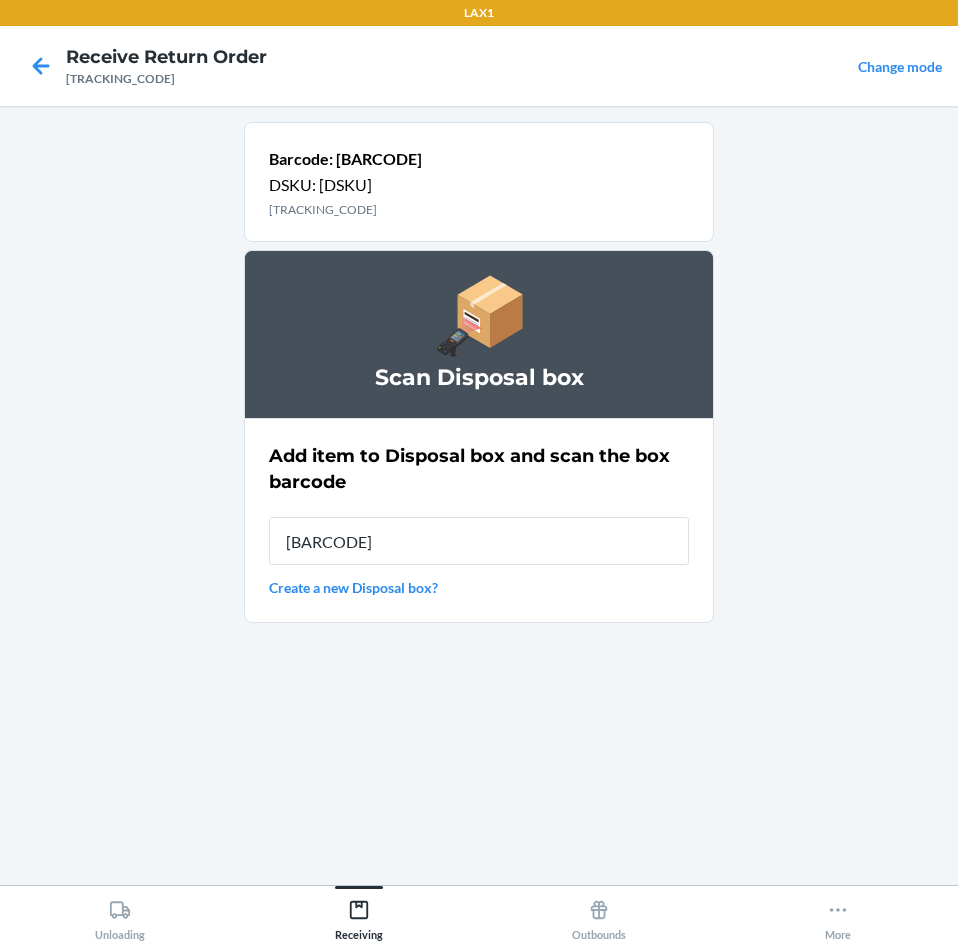 type on "[BARCODE]" 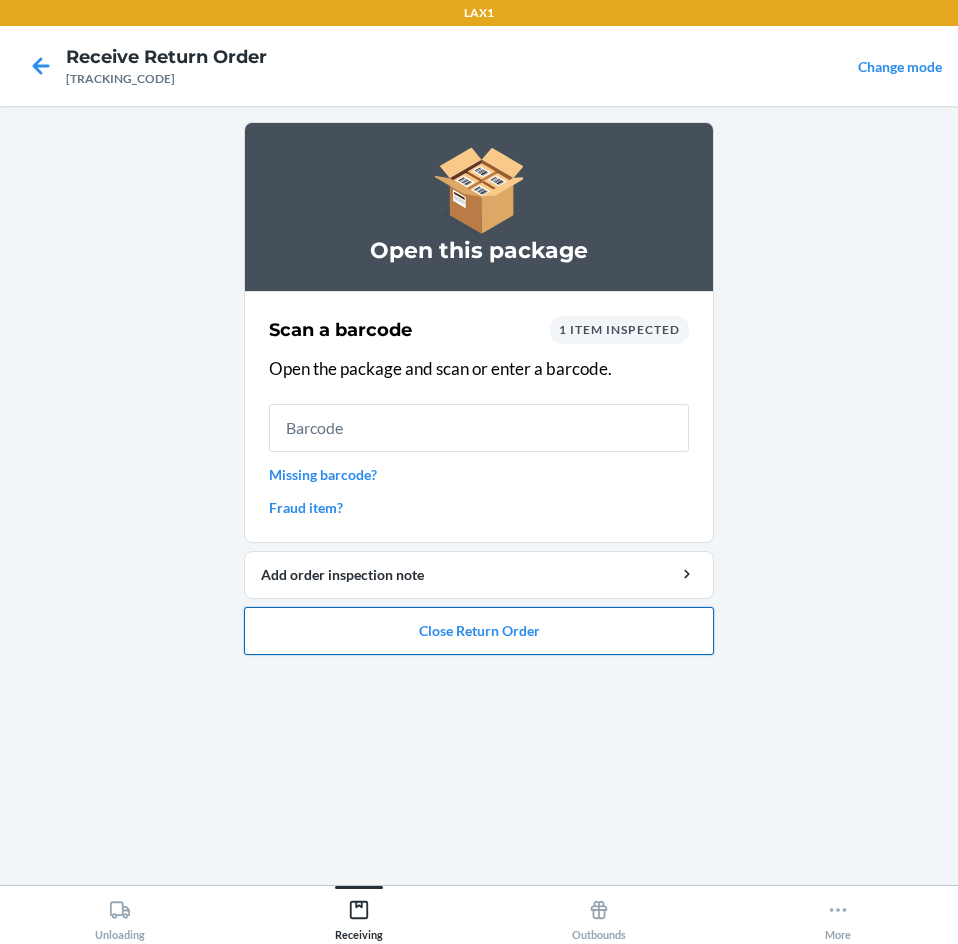 click on "Close Return Order" at bounding box center (479, 631) 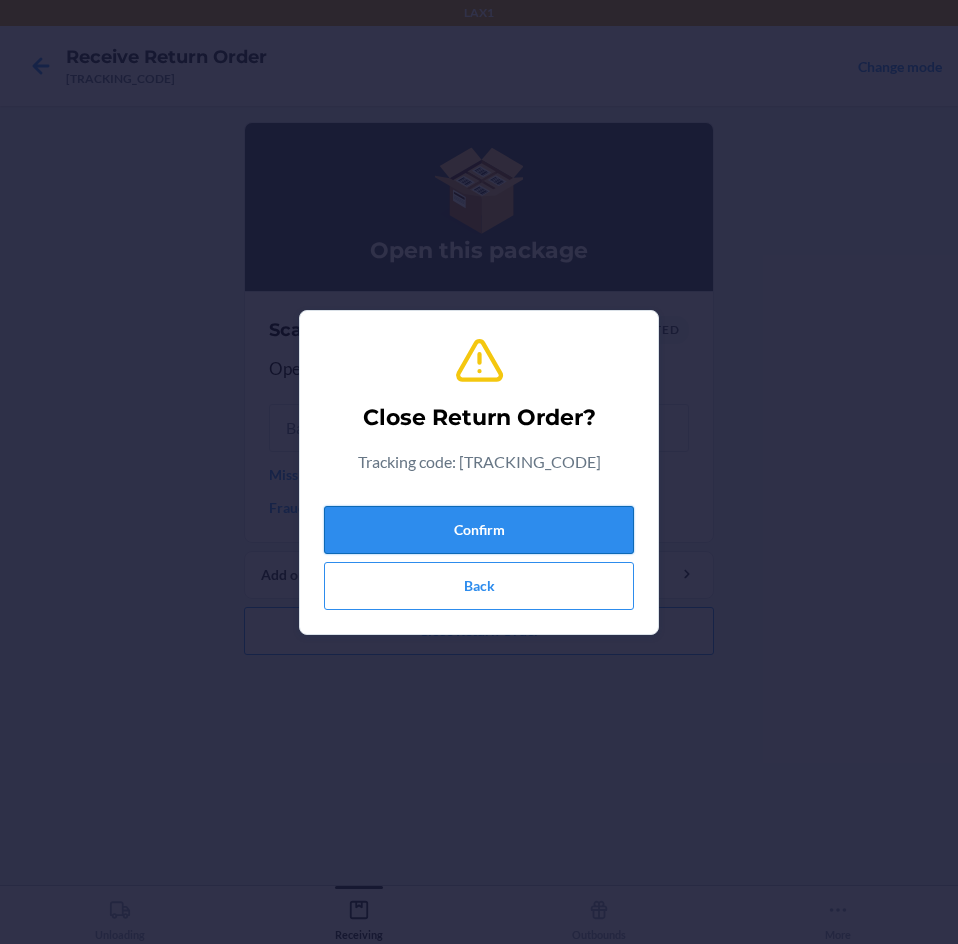 click on "Confirm" at bounding box center (479, 530) 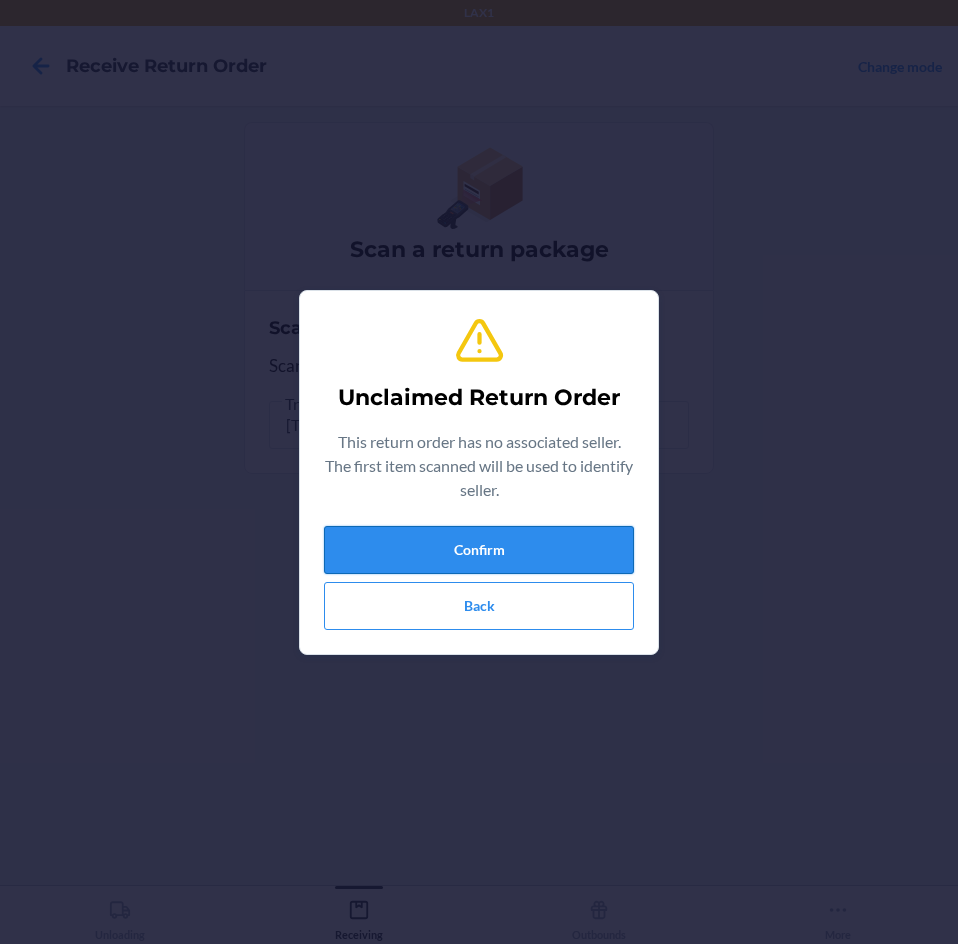 click on "Confirm" at bounding box center [479, 550] 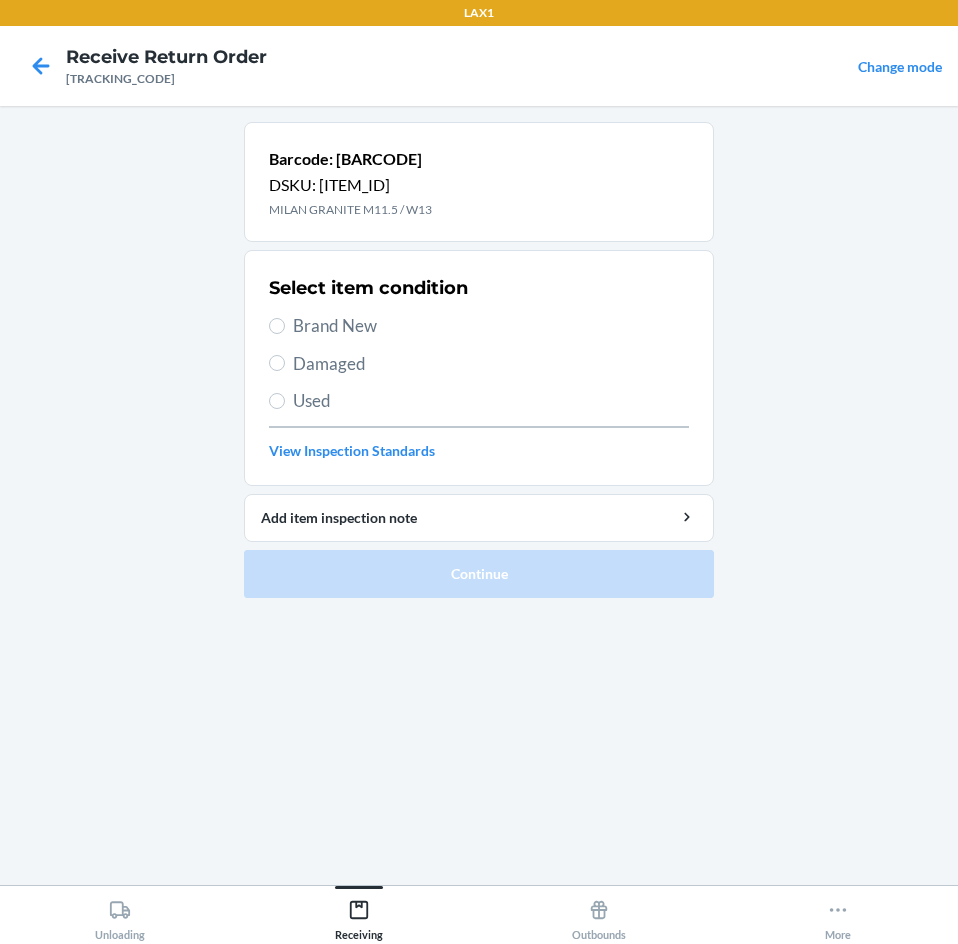click on "Damaged" at bounding box center (491, 364) 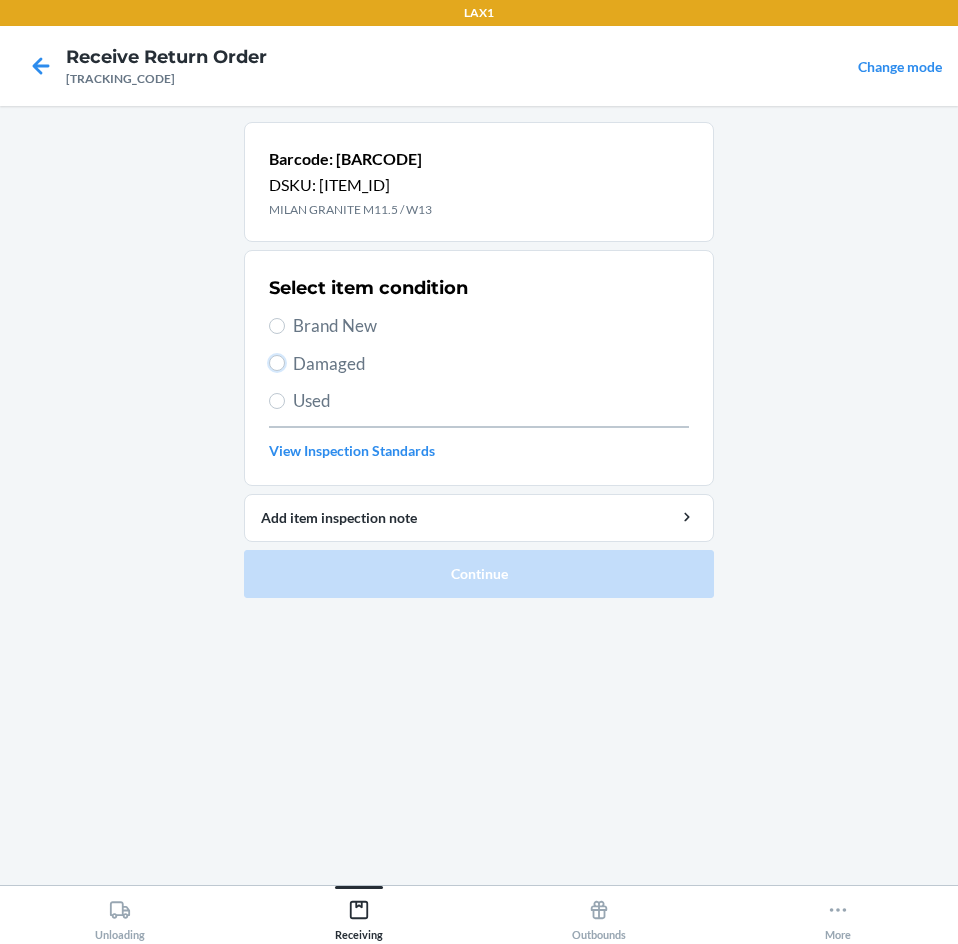click on "Damaged" at bounding box center [277, 363] 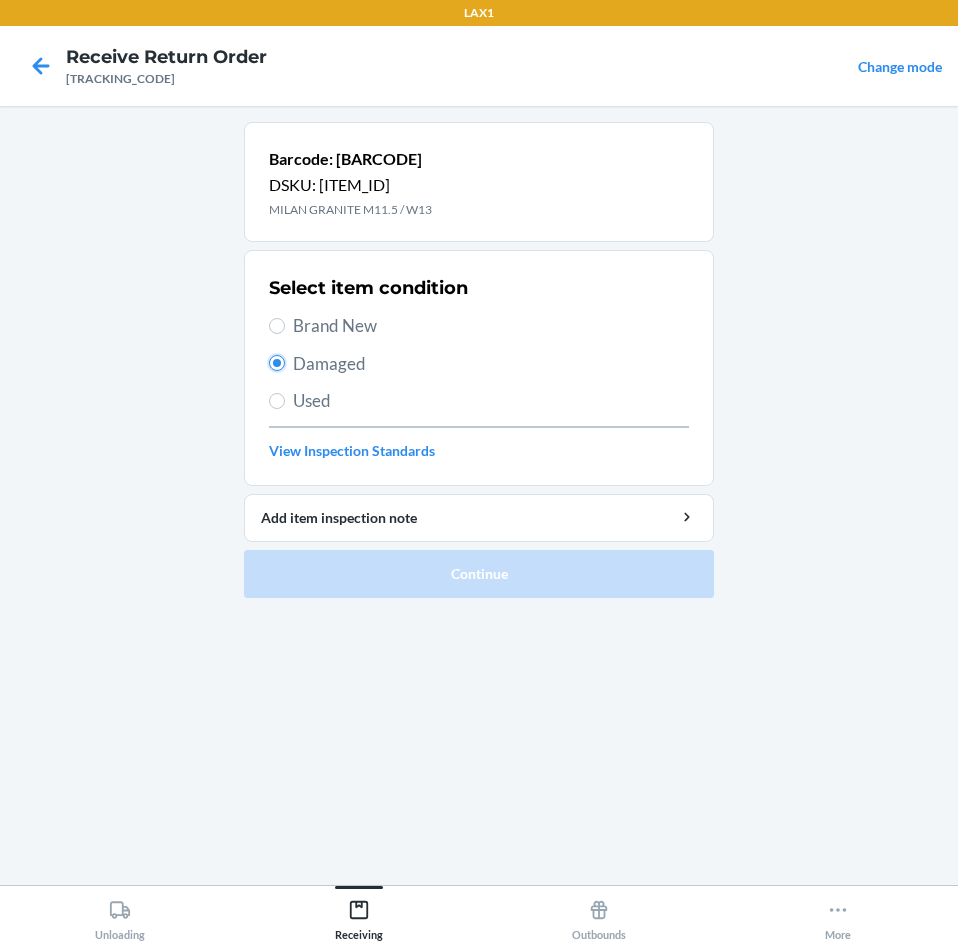 radio on "true" 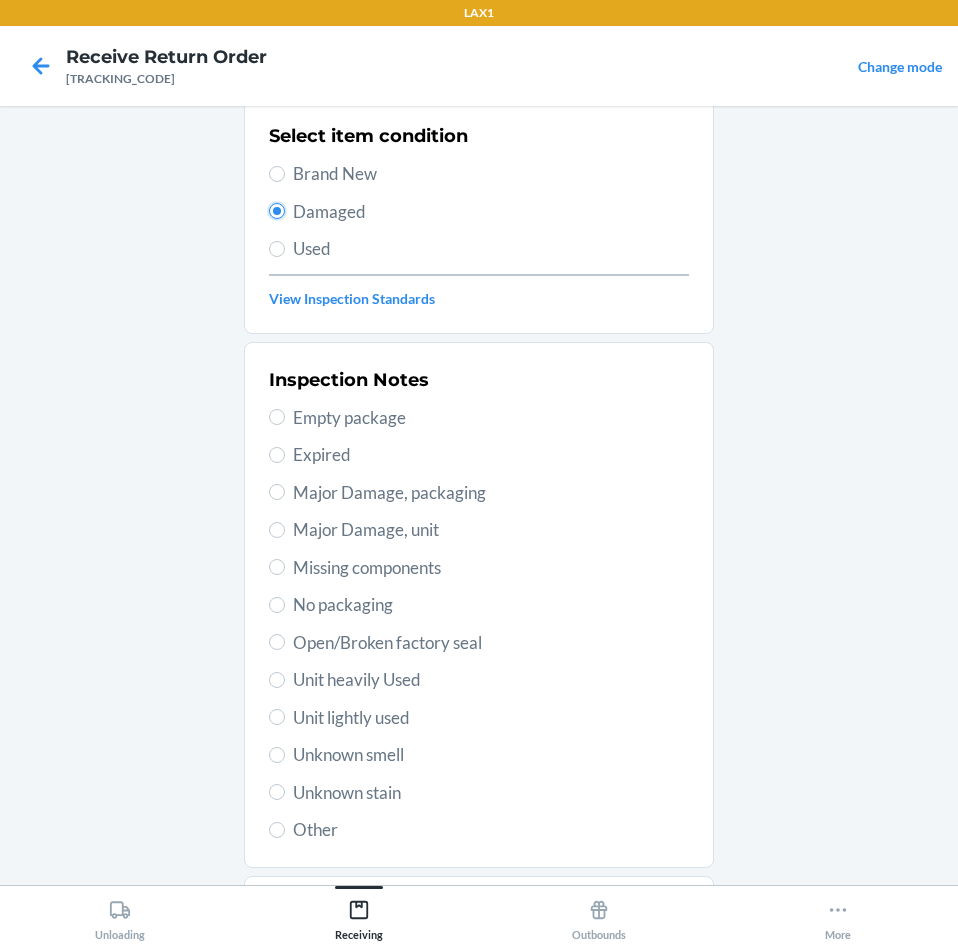scroll, scrollTop: 263, scrollLeft: 0, axis: vertical 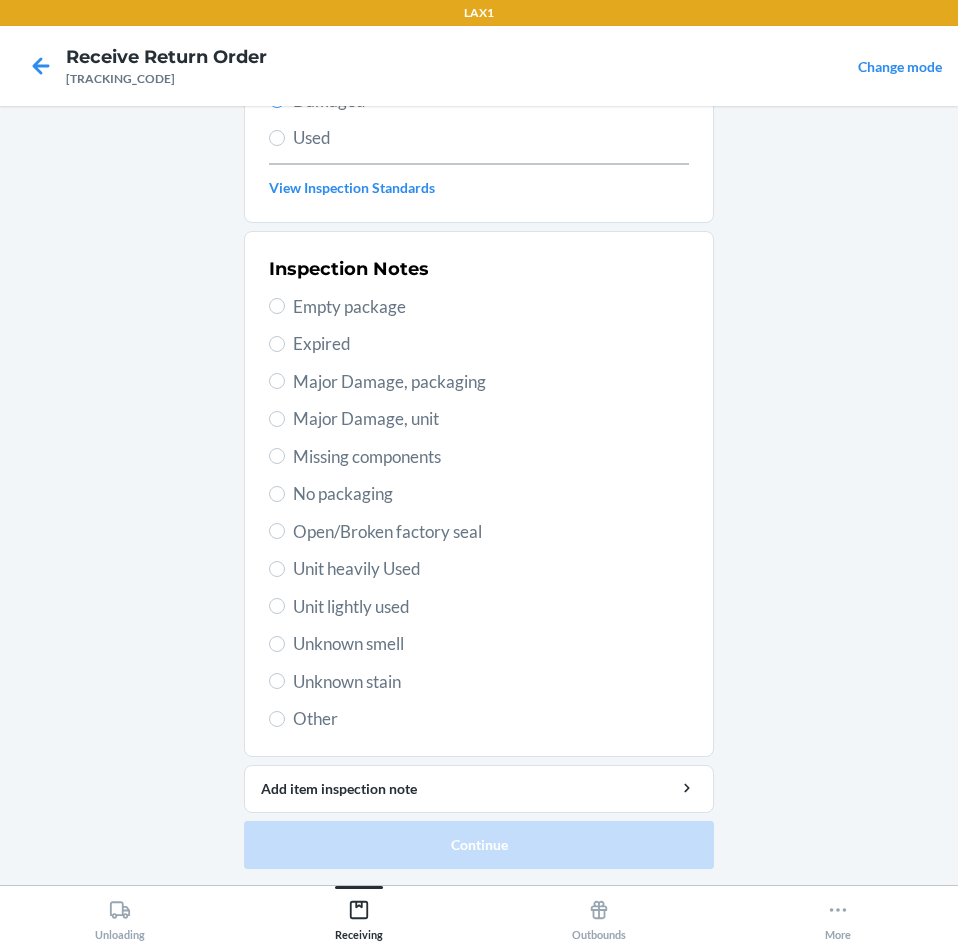 click on "Unit lightly used" at bounding box center [491, 607] 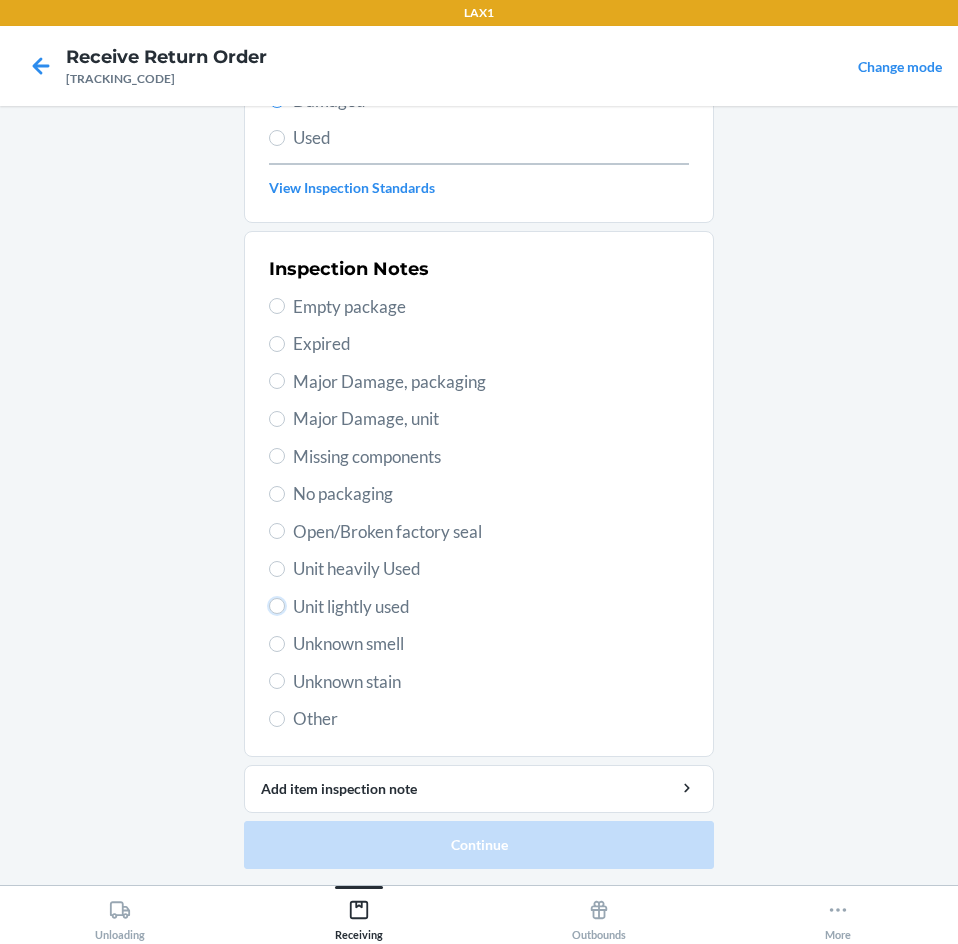 click on "Unit lightly used" at bounding box center (277, 606) 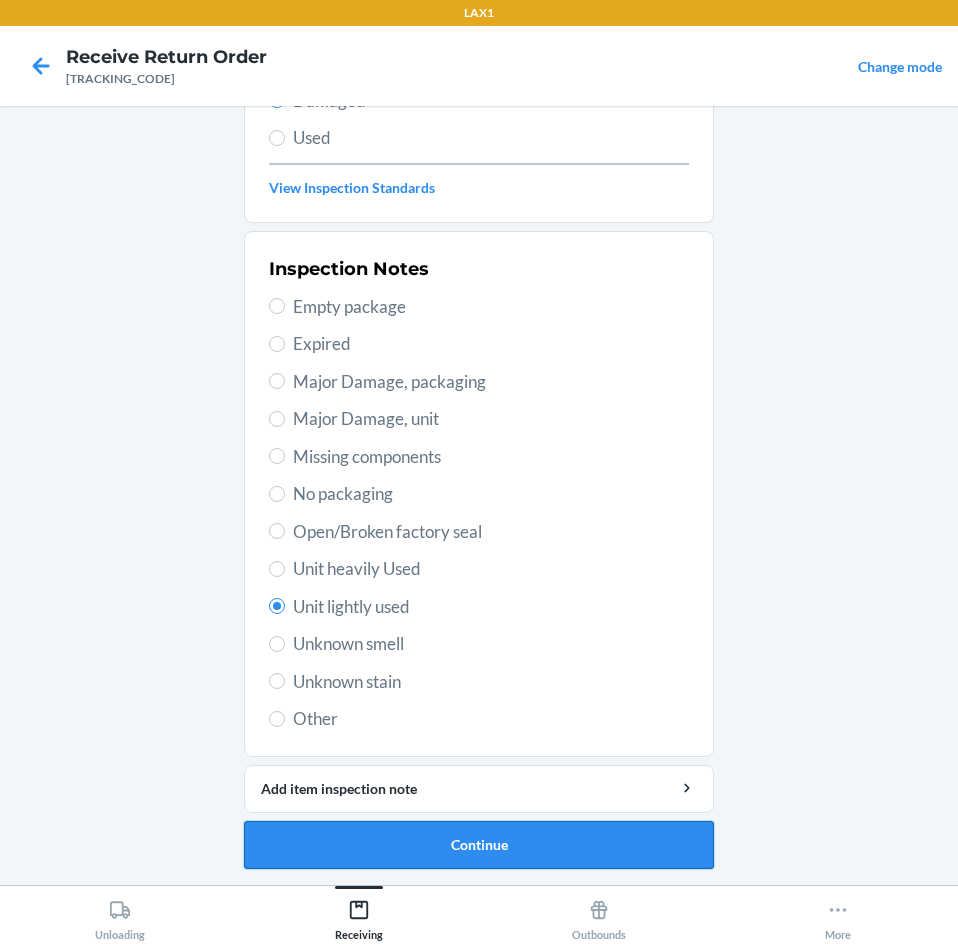 click on "Continue" at bounding box center (479, 845) 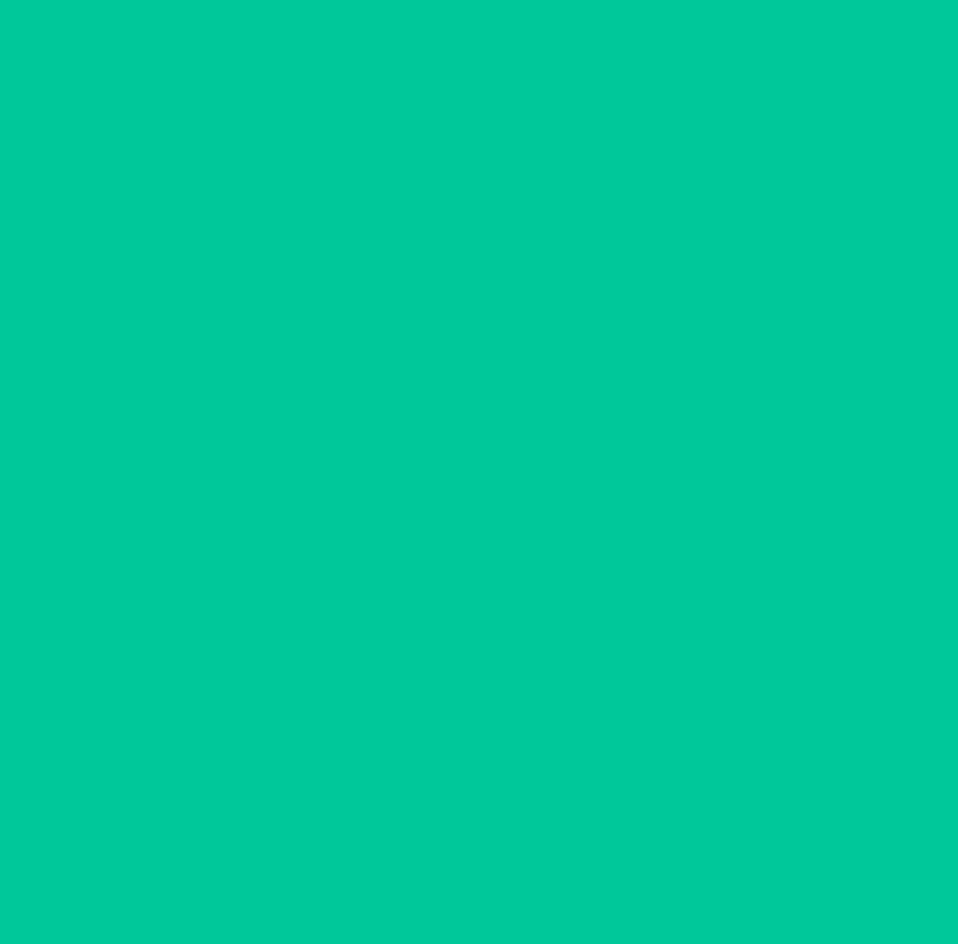scroll, scrollTop: 98, scrollLeft: 0, axis: vertical 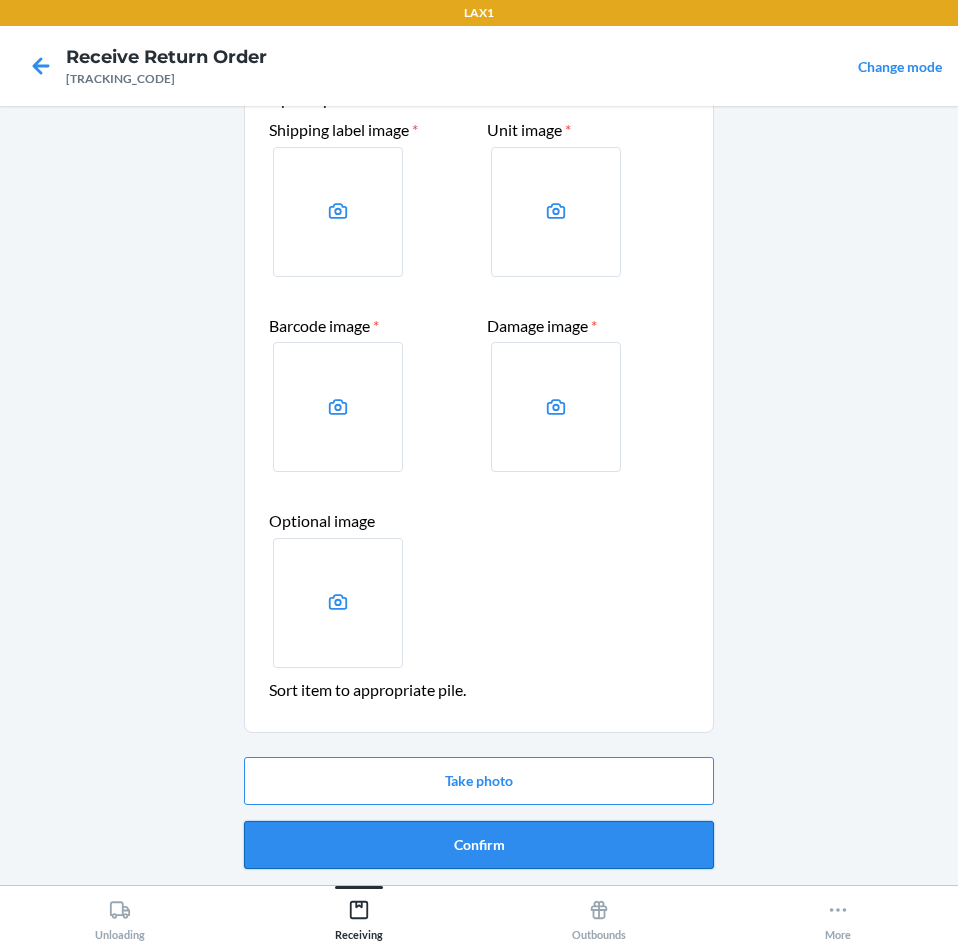 click on "Confirm" at bounding box center (479, 845) 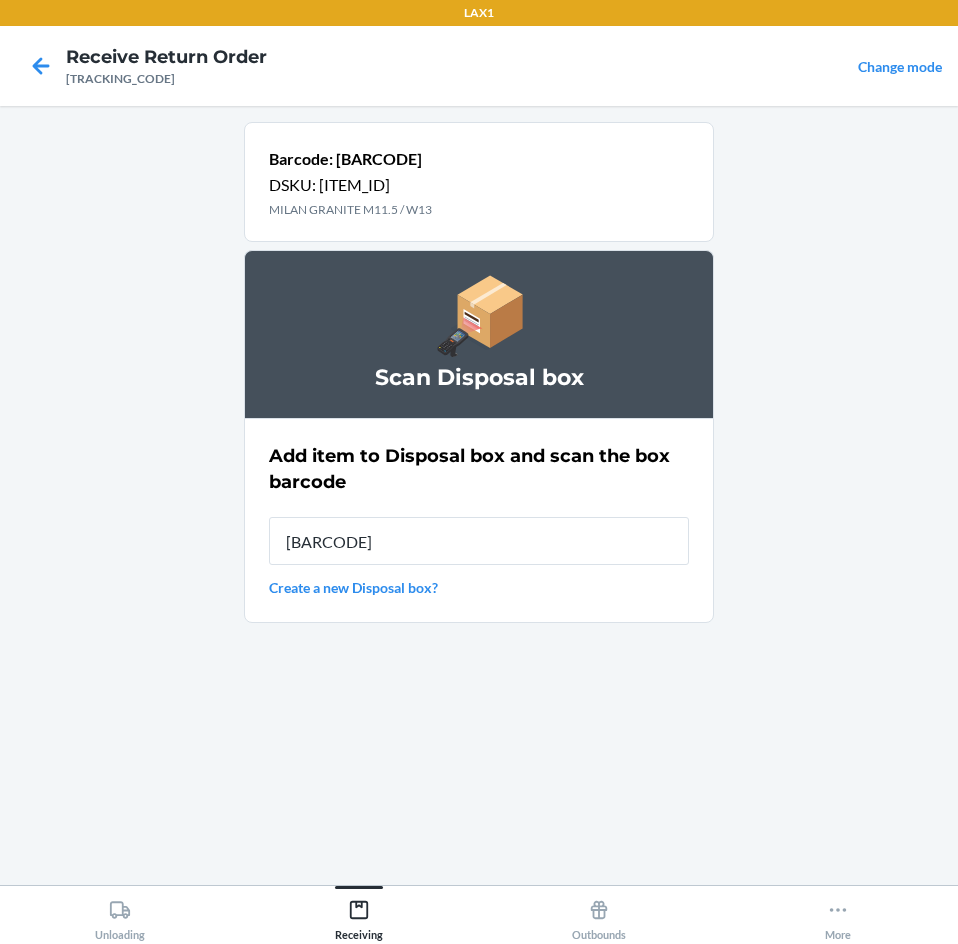 type on "[BARCODE]" 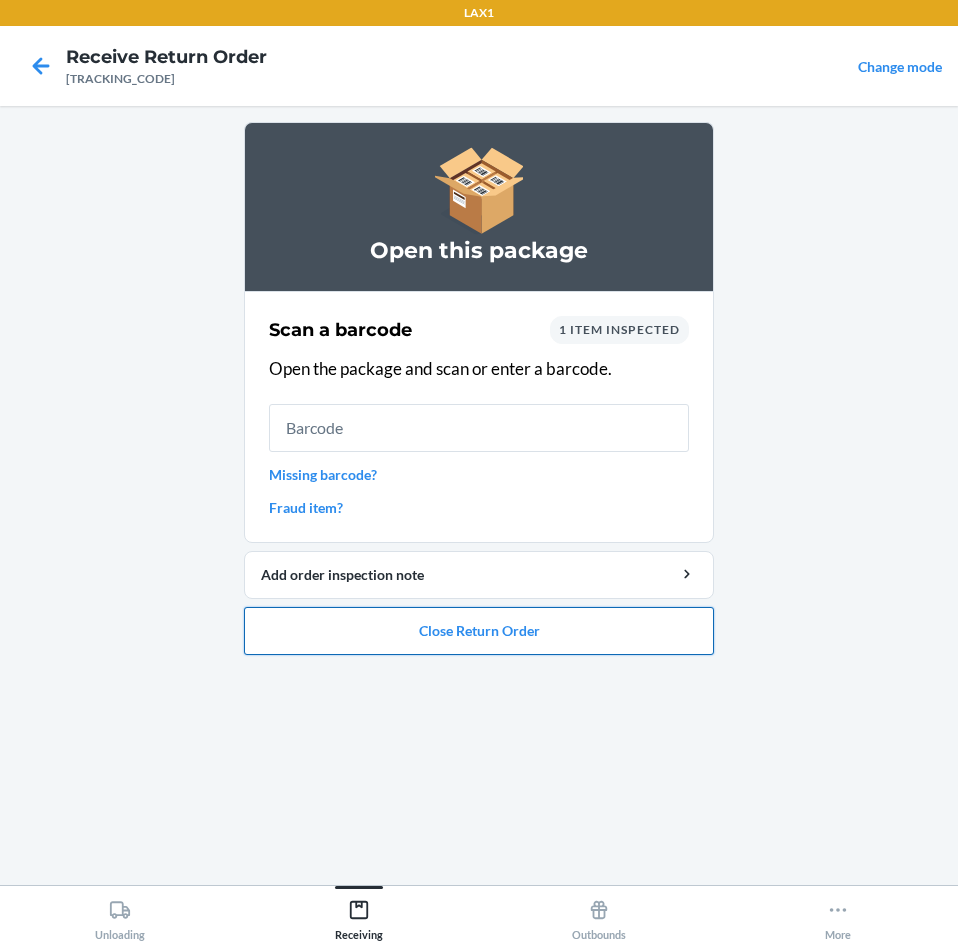 click on "Close Return Order" at bounding box center (479, 631) 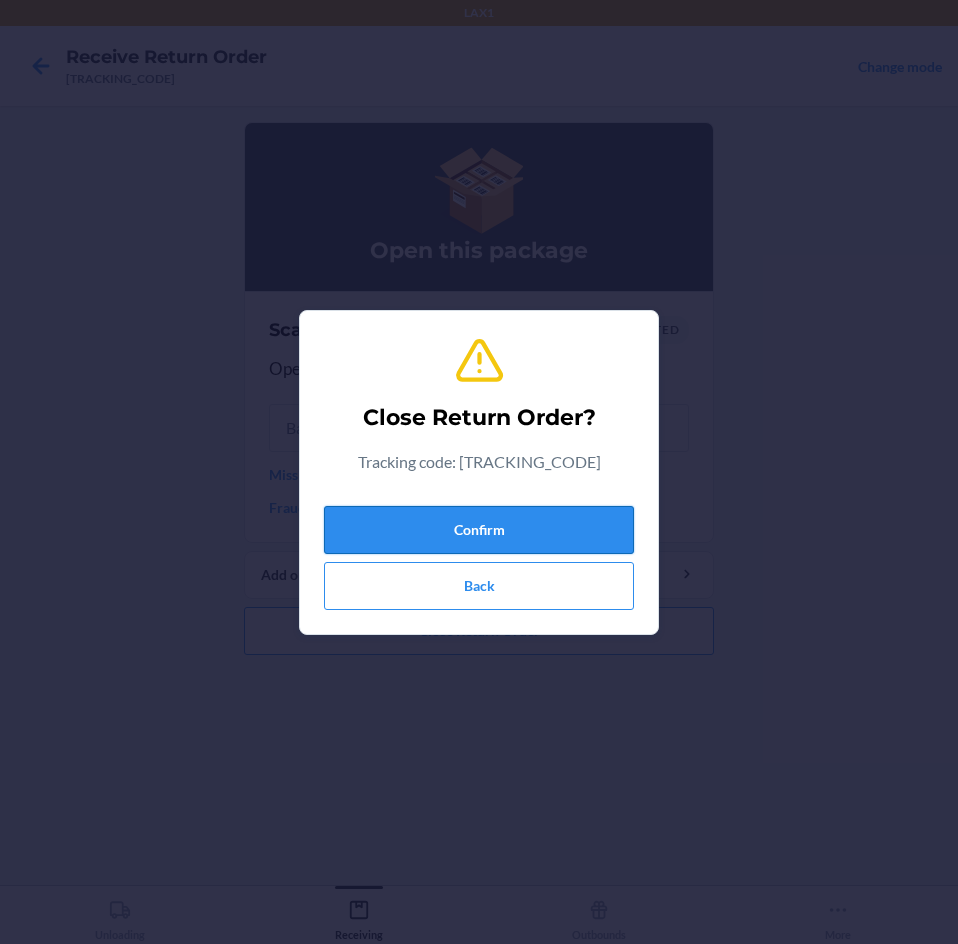 click on "Confirm" at bounding box center (479, 530) 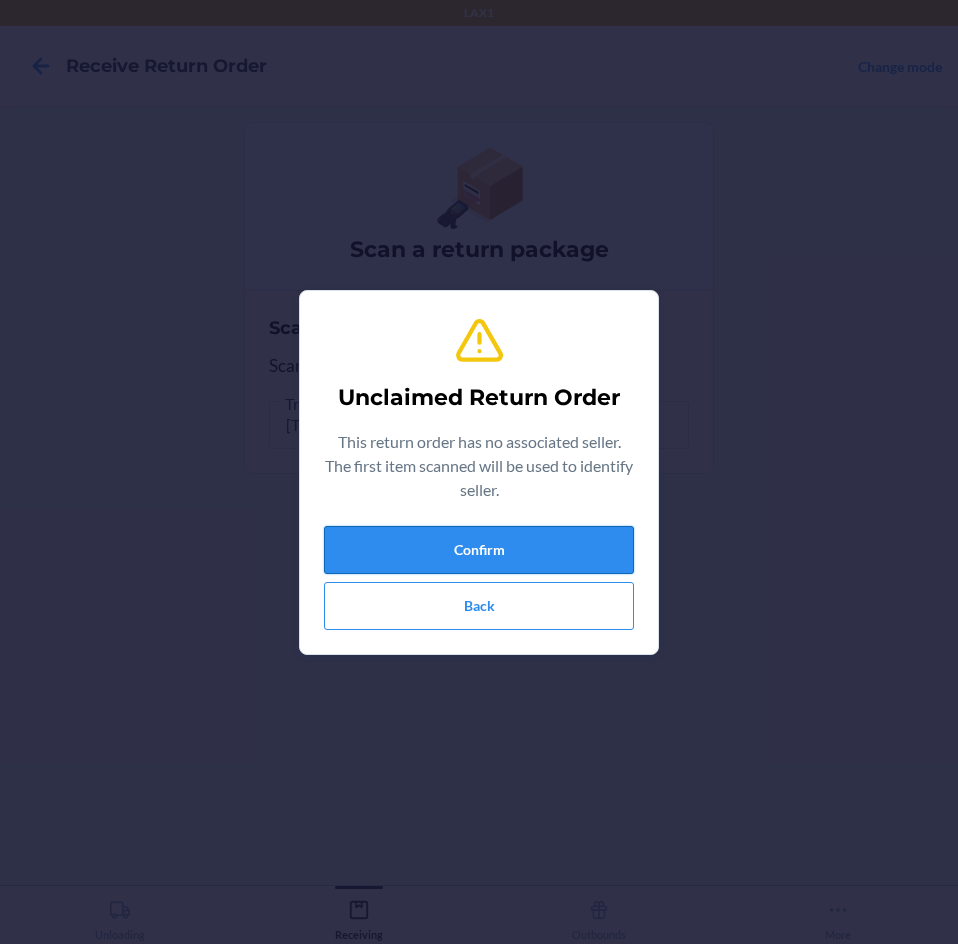 click on "Confirm" at bounding box center (479, 550) 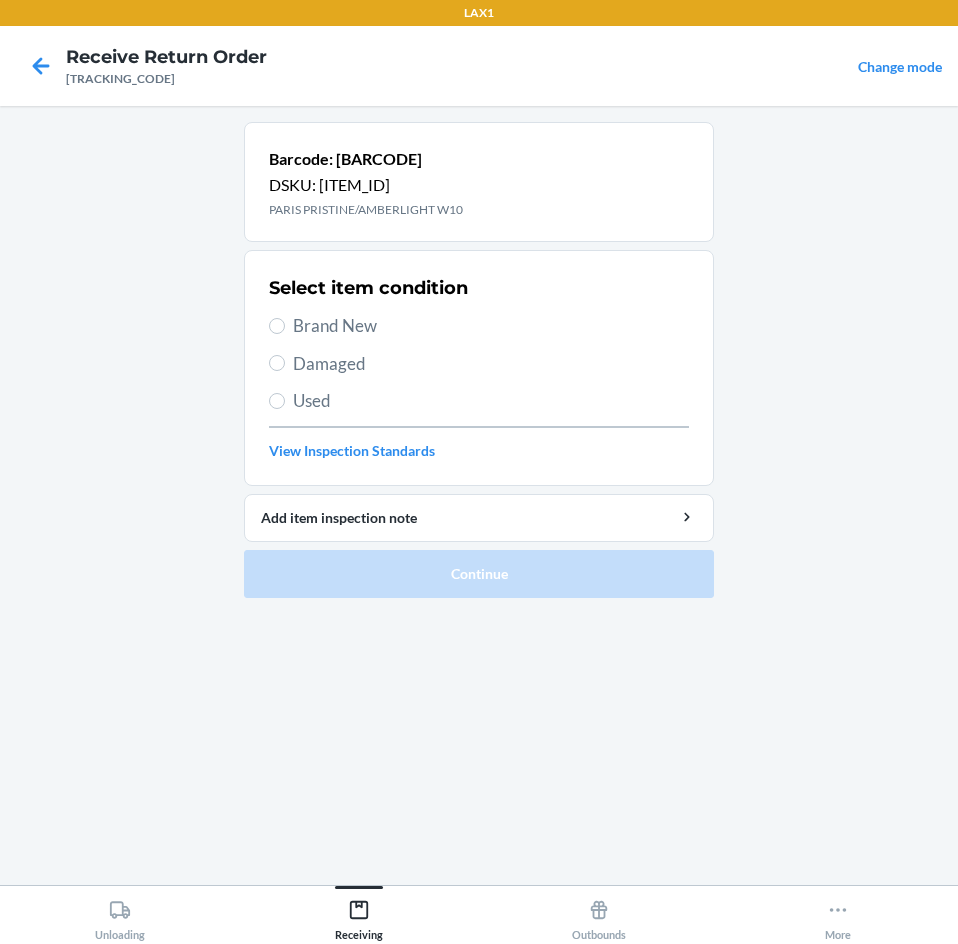 click on "Brand New" at bounding box center [491, 326] 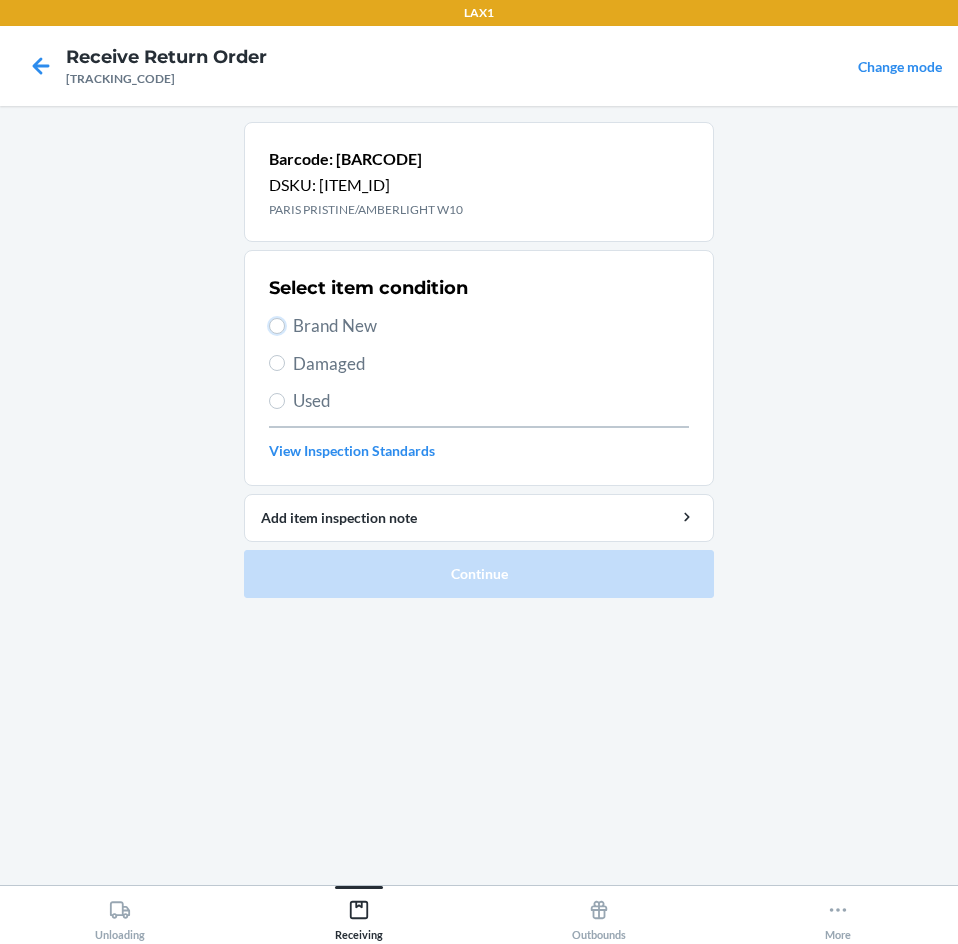 click on "Brand New" at bounding box center [277, 326] 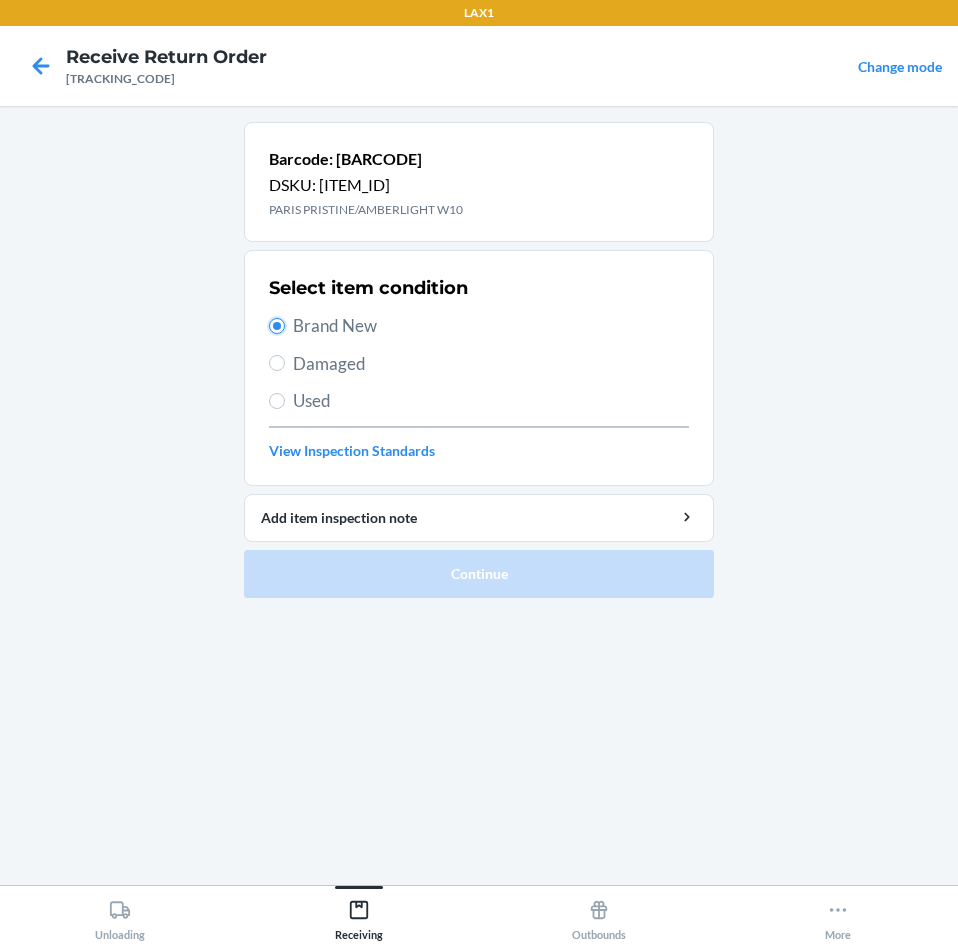 radio on "true" 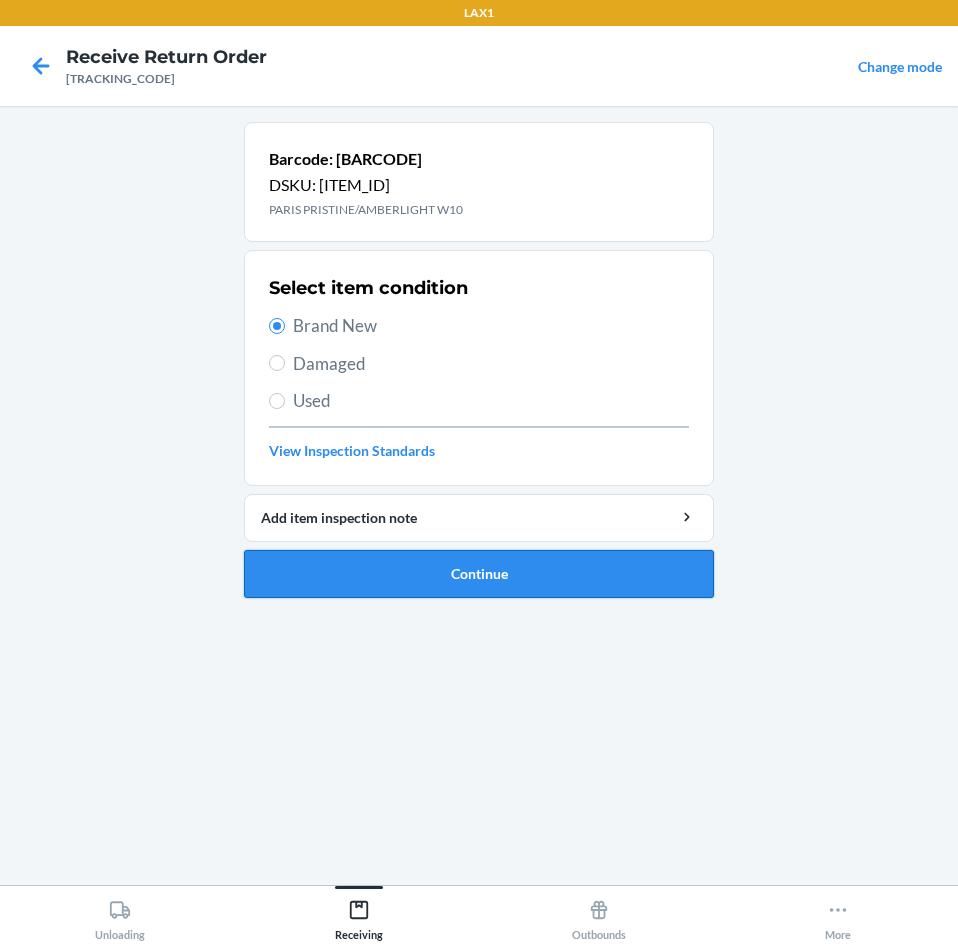click on "Continue" at bounding box center [479, 574] 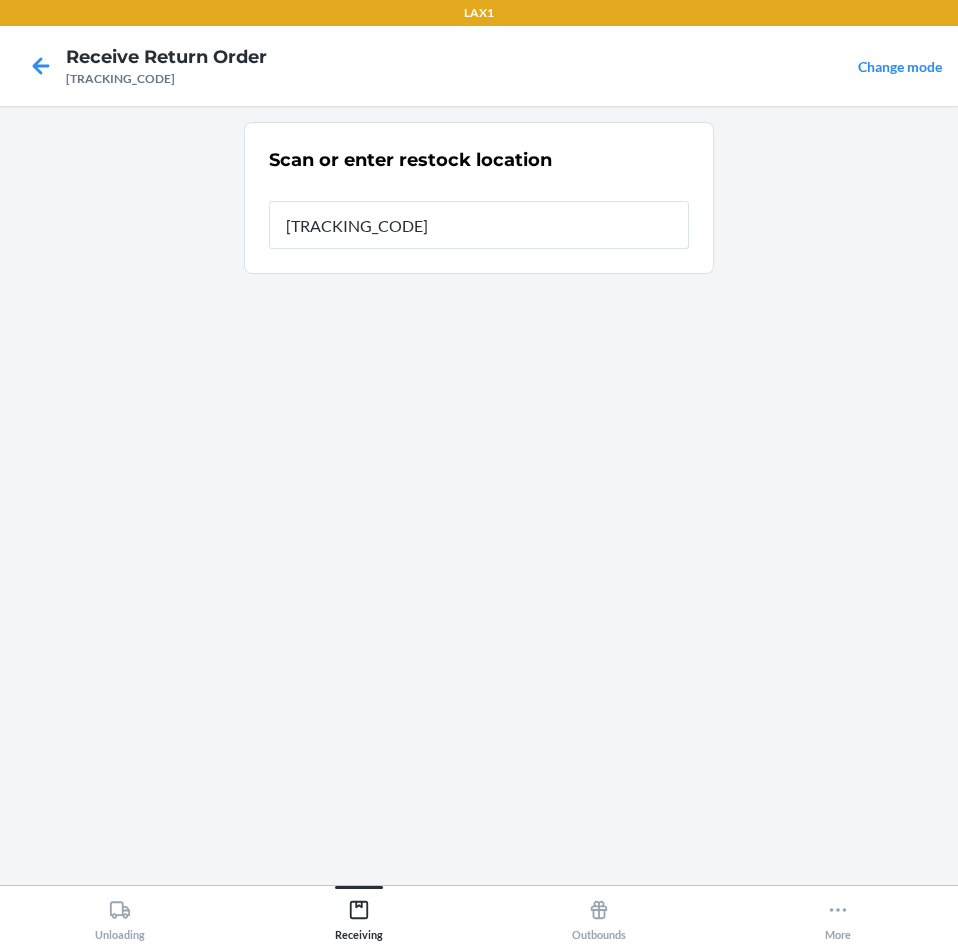 type on "[ITEM_ID]" 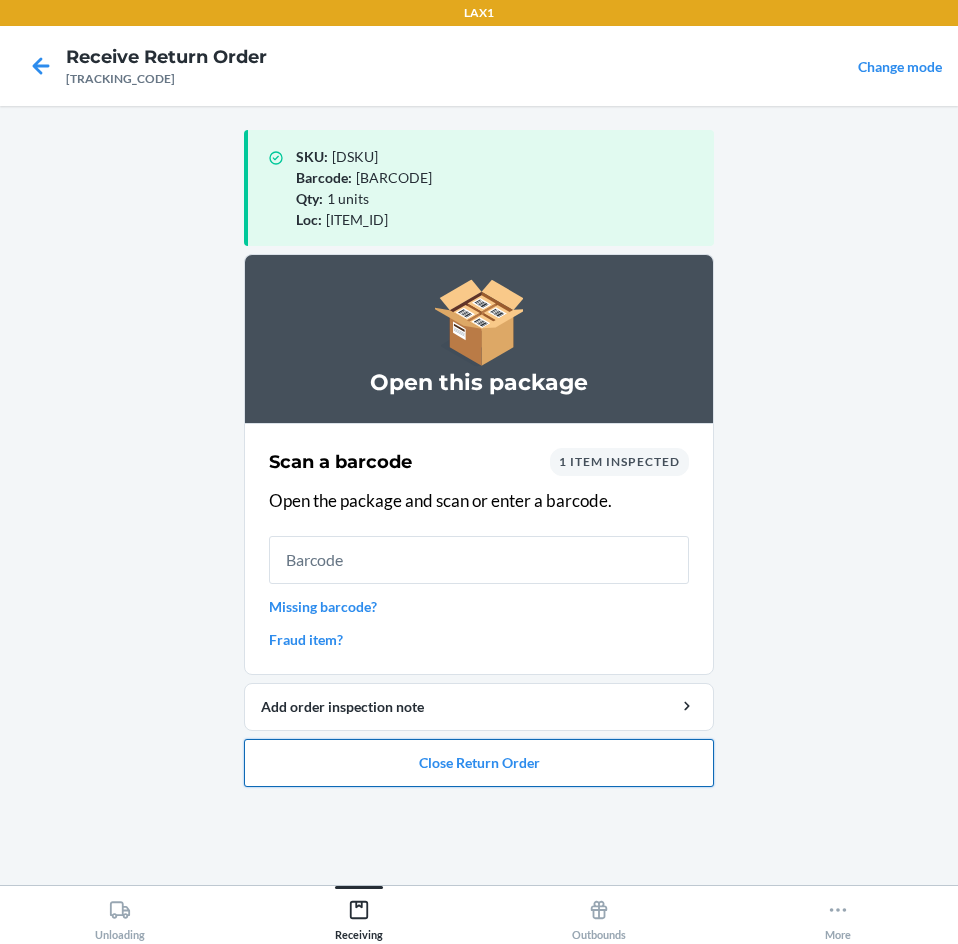 click on "Close Return Order" at bounding box center [479, 763] 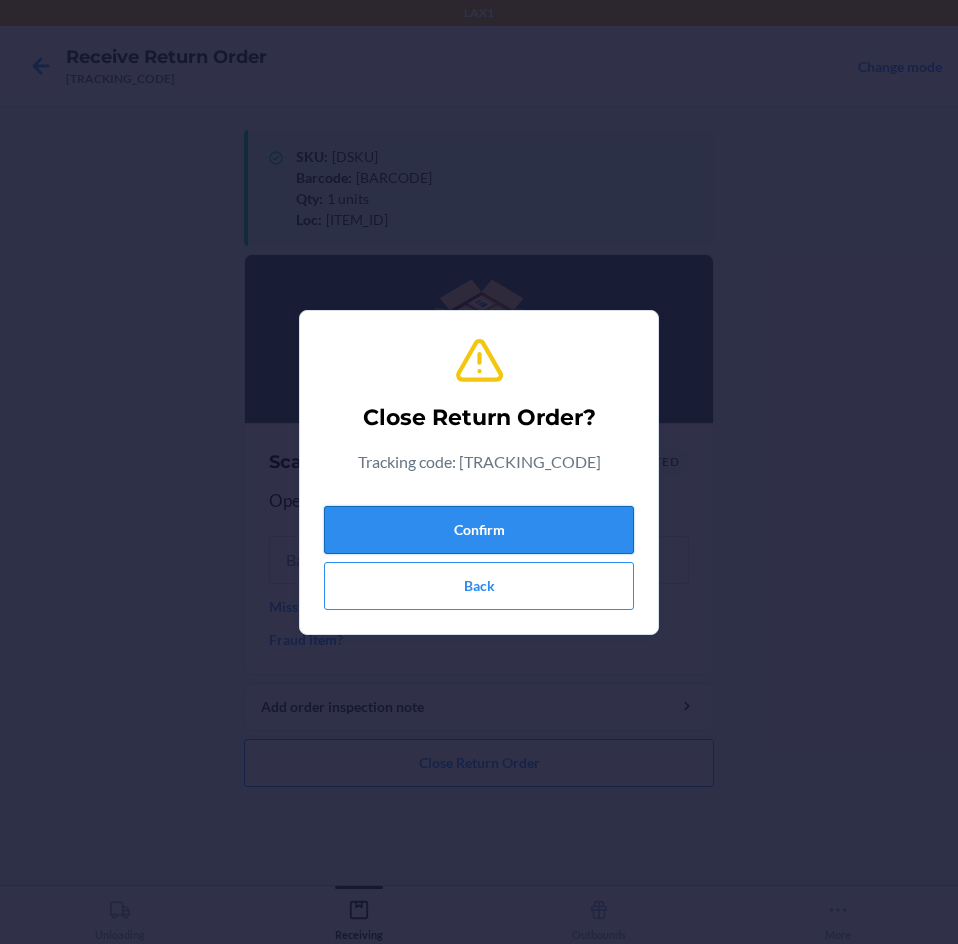 click on "Confirm" at bounding box center [479, 530] 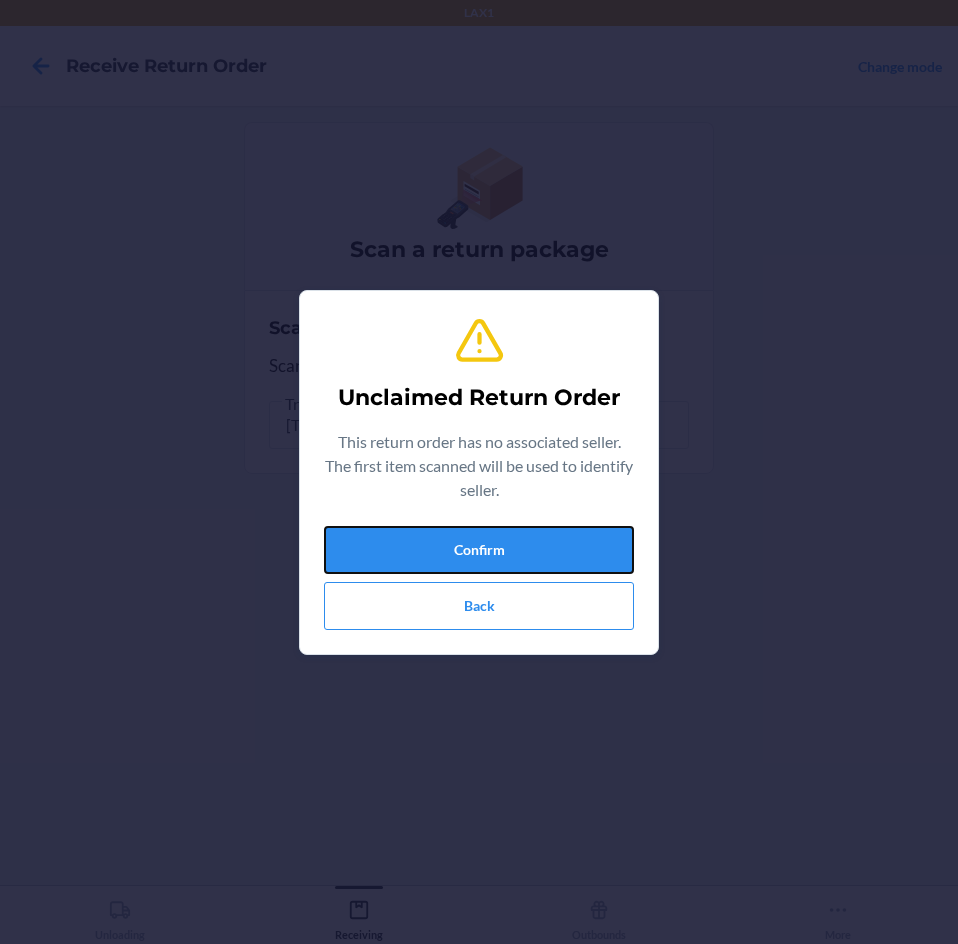 click on "Confirm" at bounding box center [479, 550] 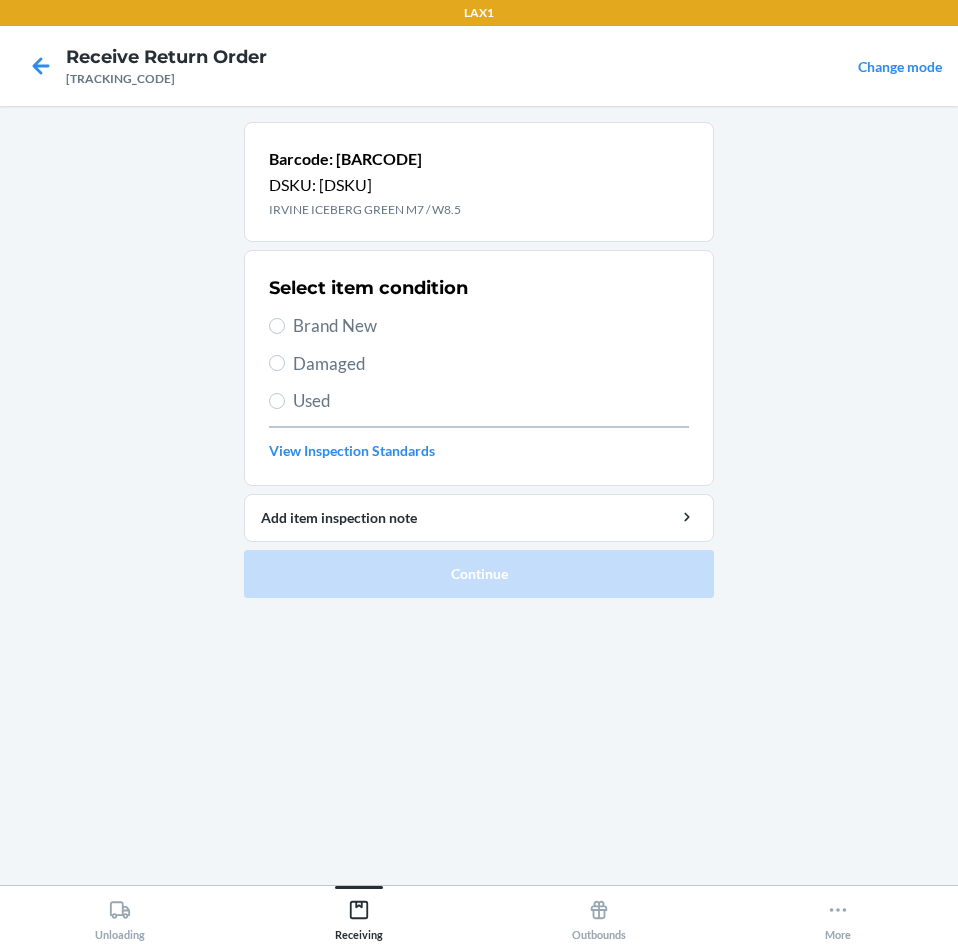 click on "Damaged" at bounding box center [491, 364] 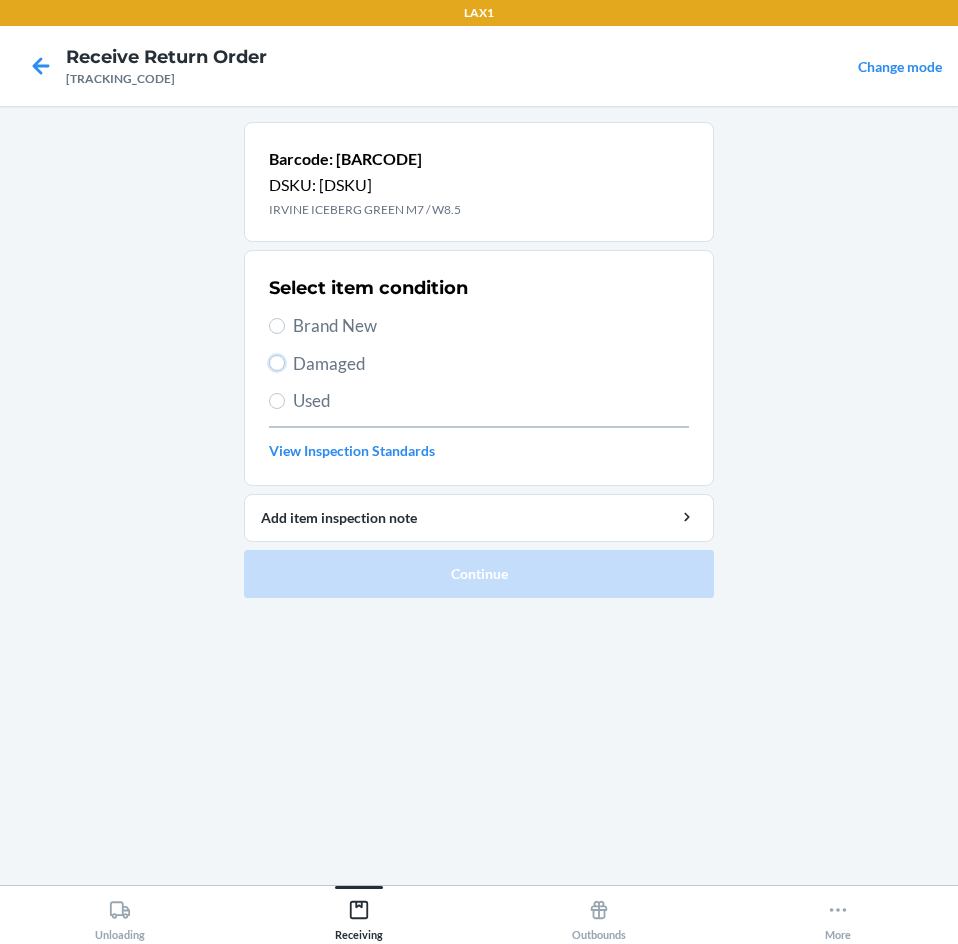 click on "Damaged" at bounding box center [277, 363] 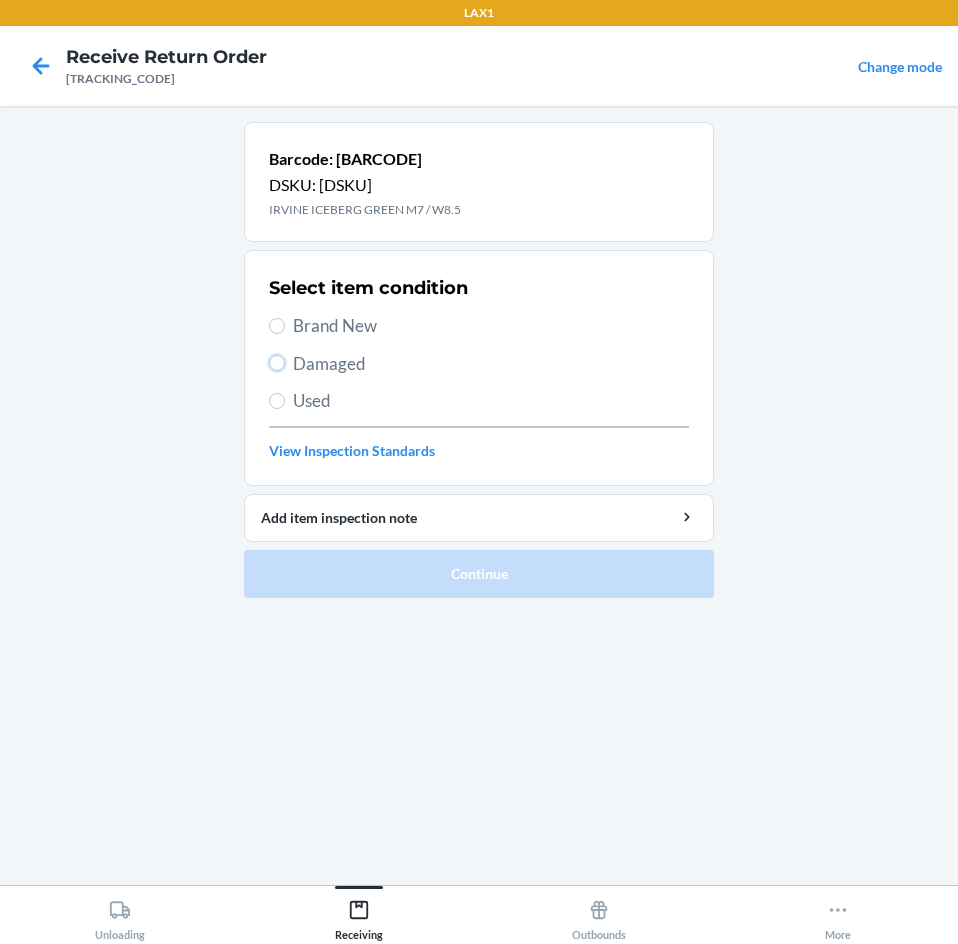 radio on "true" 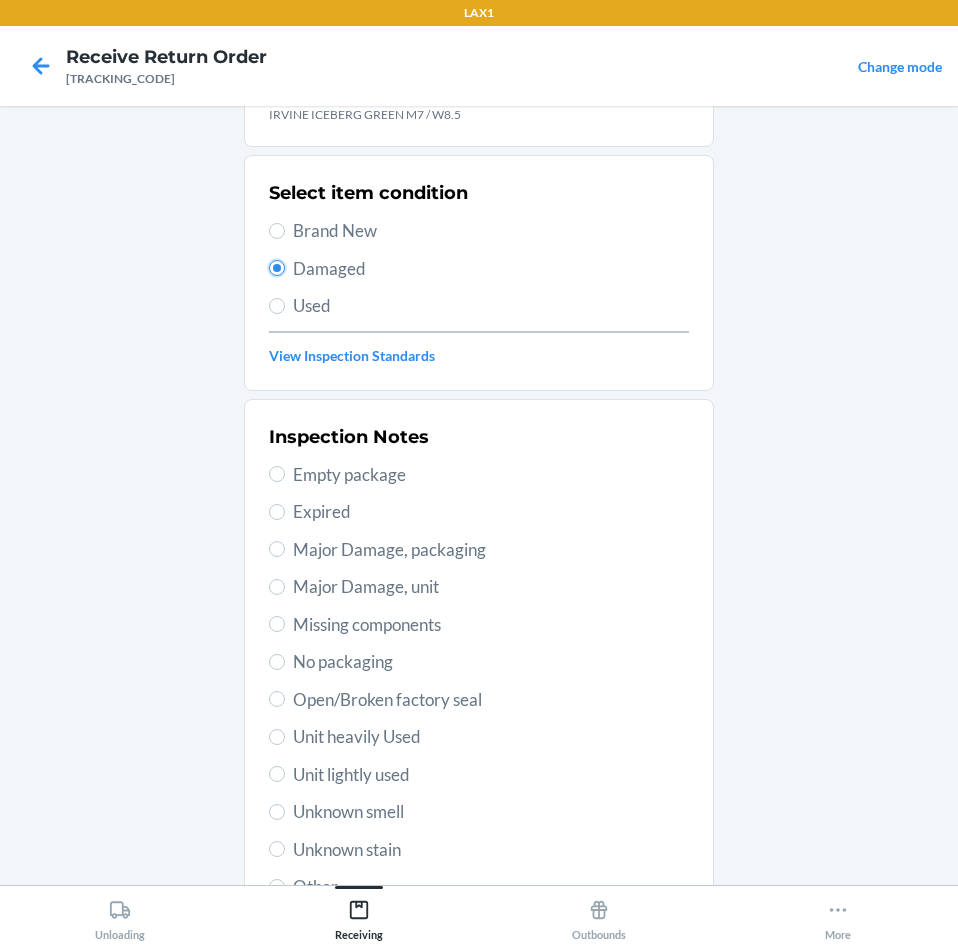 scroll, scrollTop: 263, scrollLeft: 0, axis: vertical 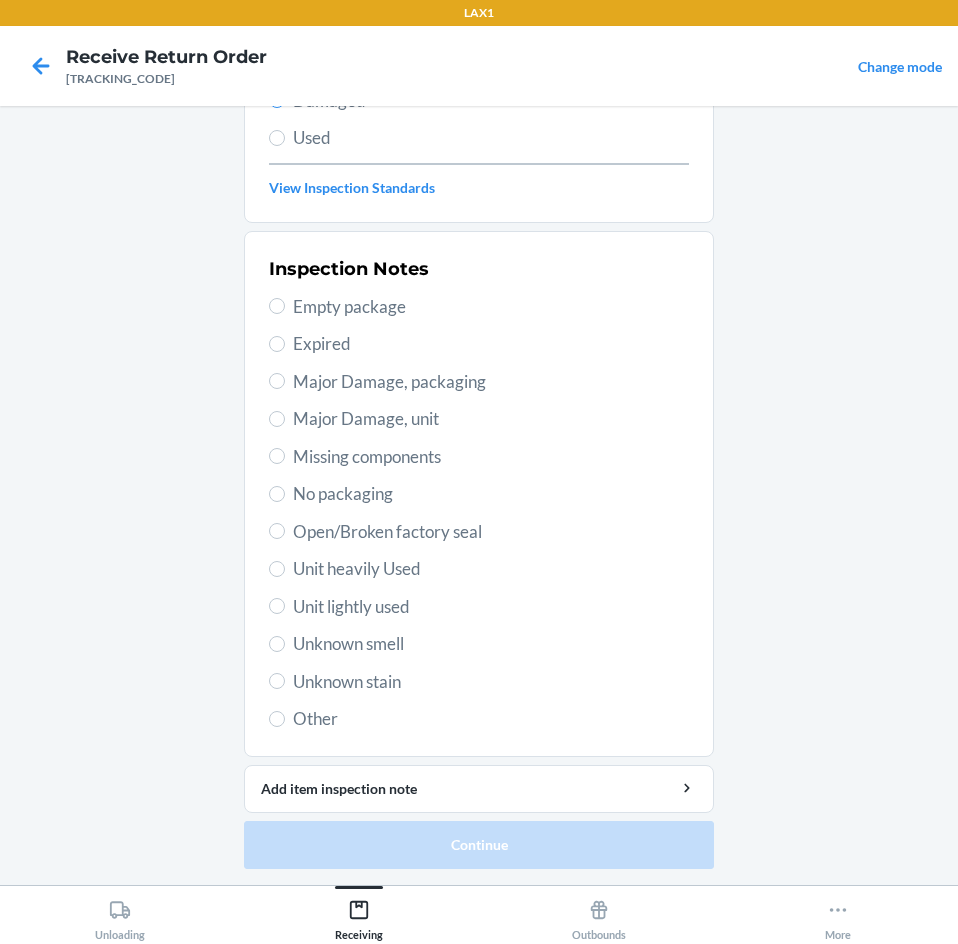 click on "Unit lightly used" at bounding box center (491, 607) 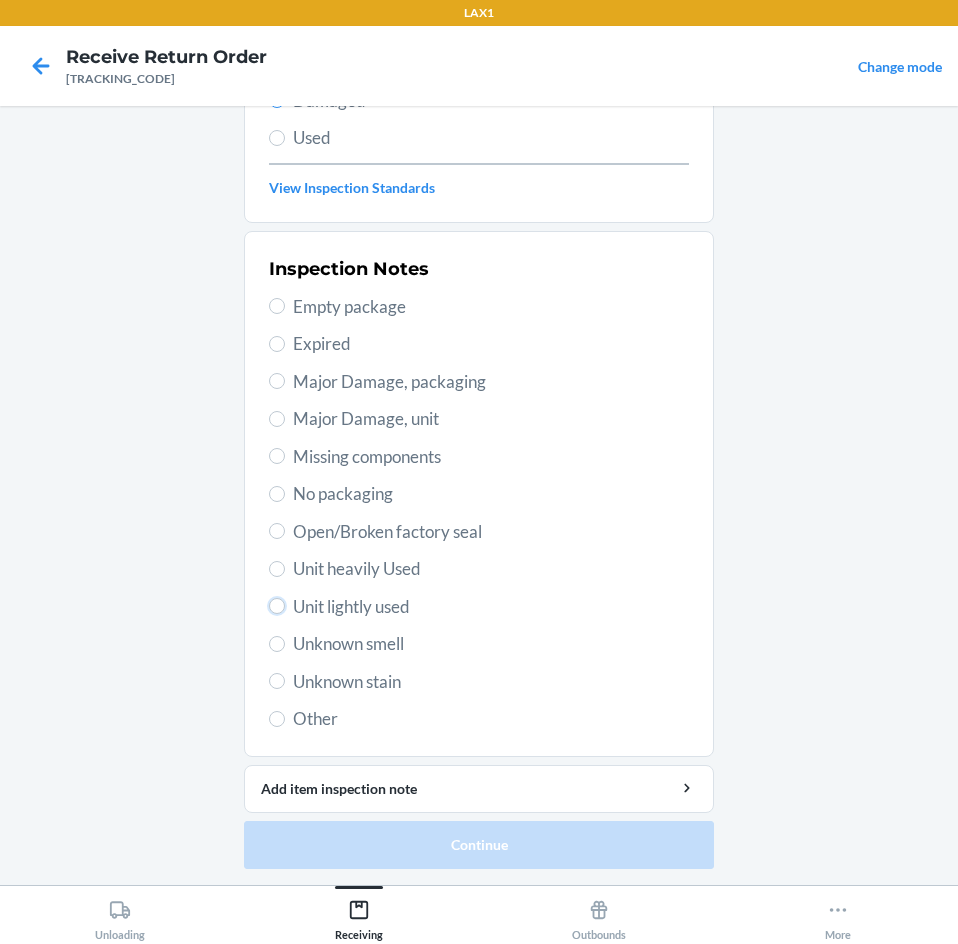 click on "Unit lightly used" at bounding box center [277, 606] 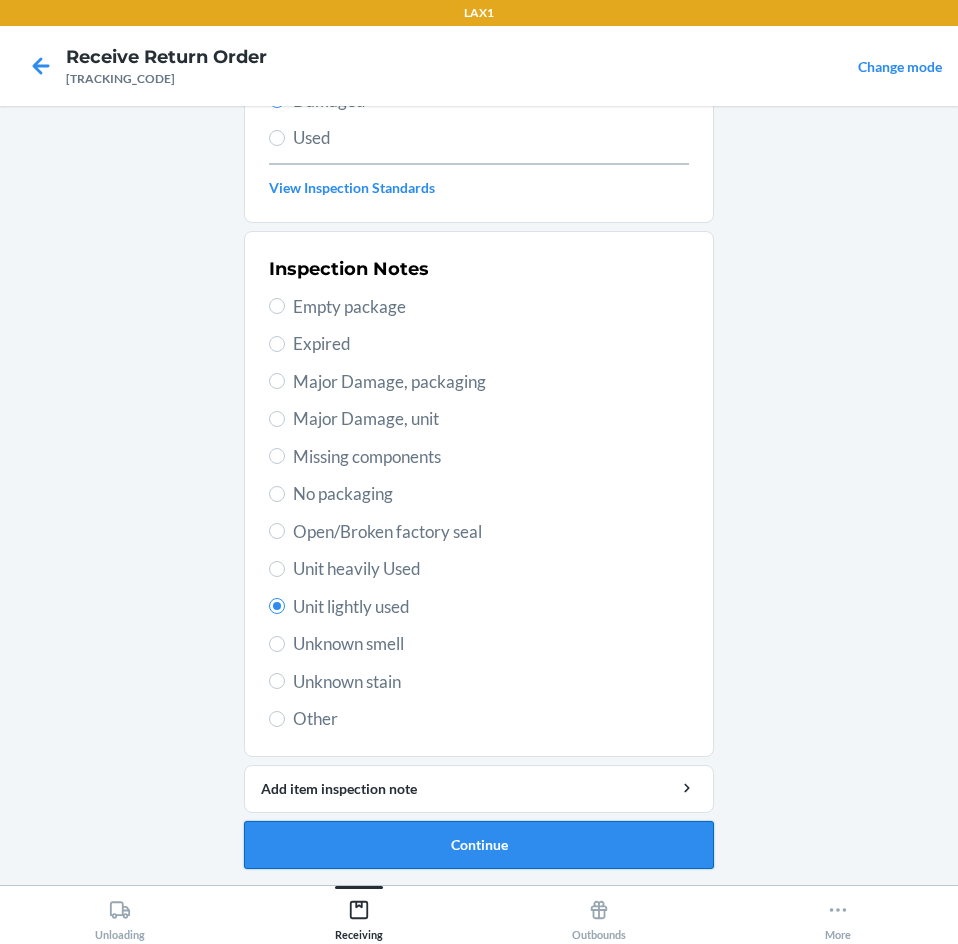 click on "Continue" at bounding box center (479, 845) 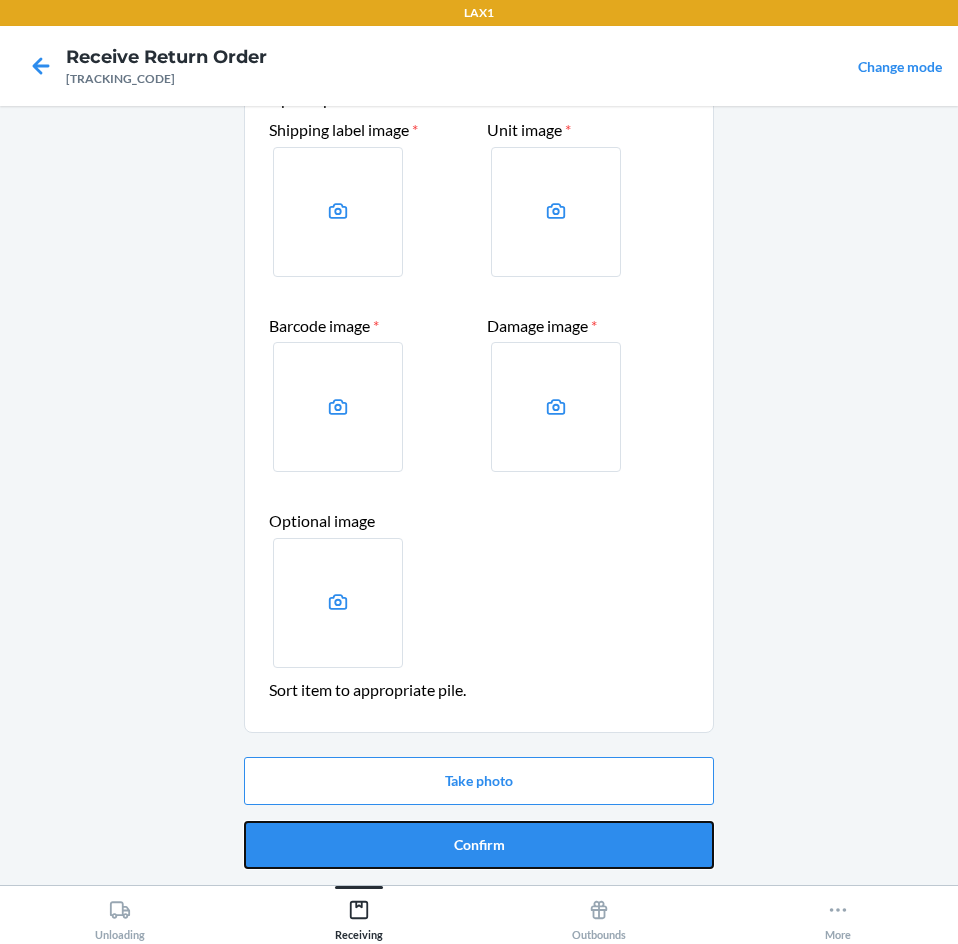 click on "Confirm" at bounding box center (479, 845) 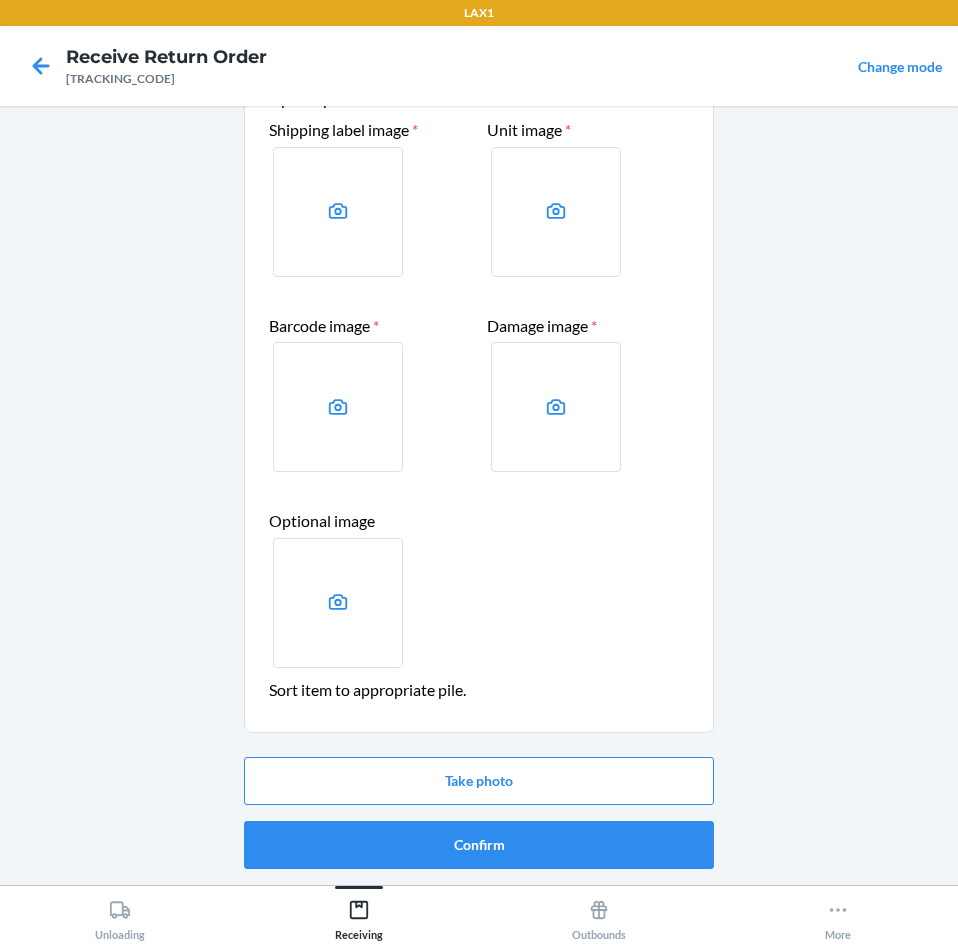 scroll, scrollTop: 0, scrollLeft: 0, axis: both 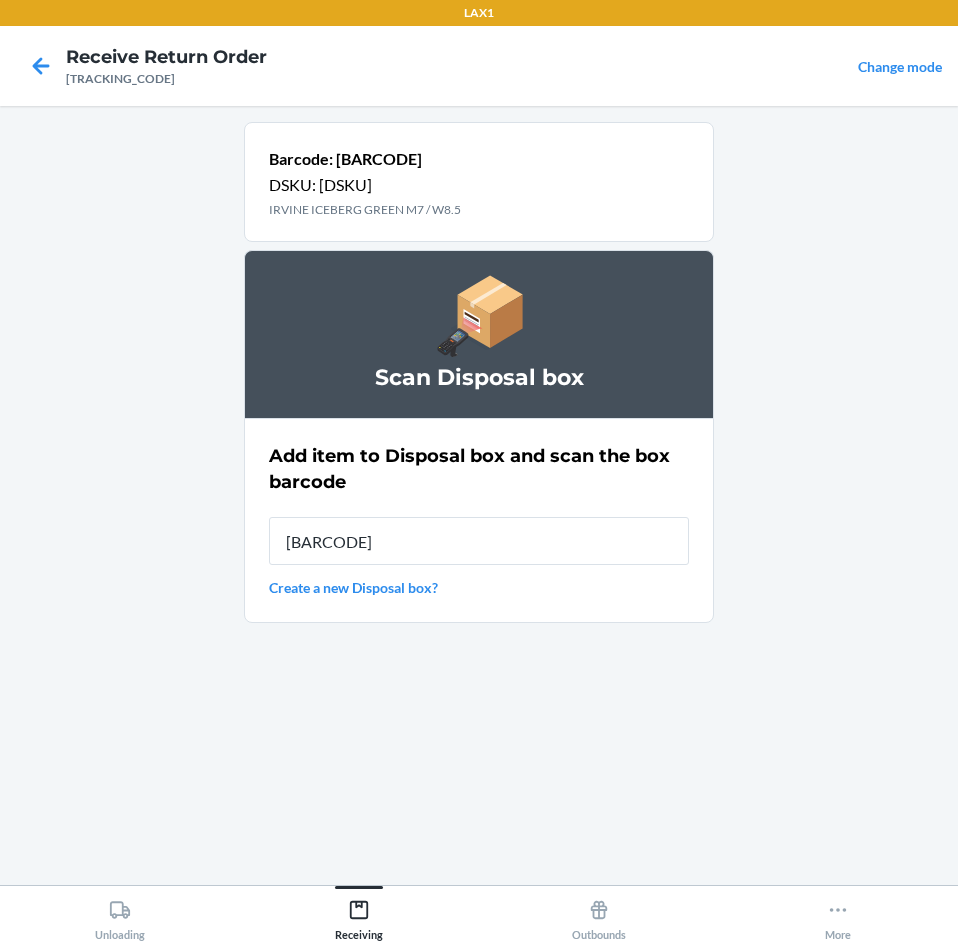 type on "[BARCODE]" 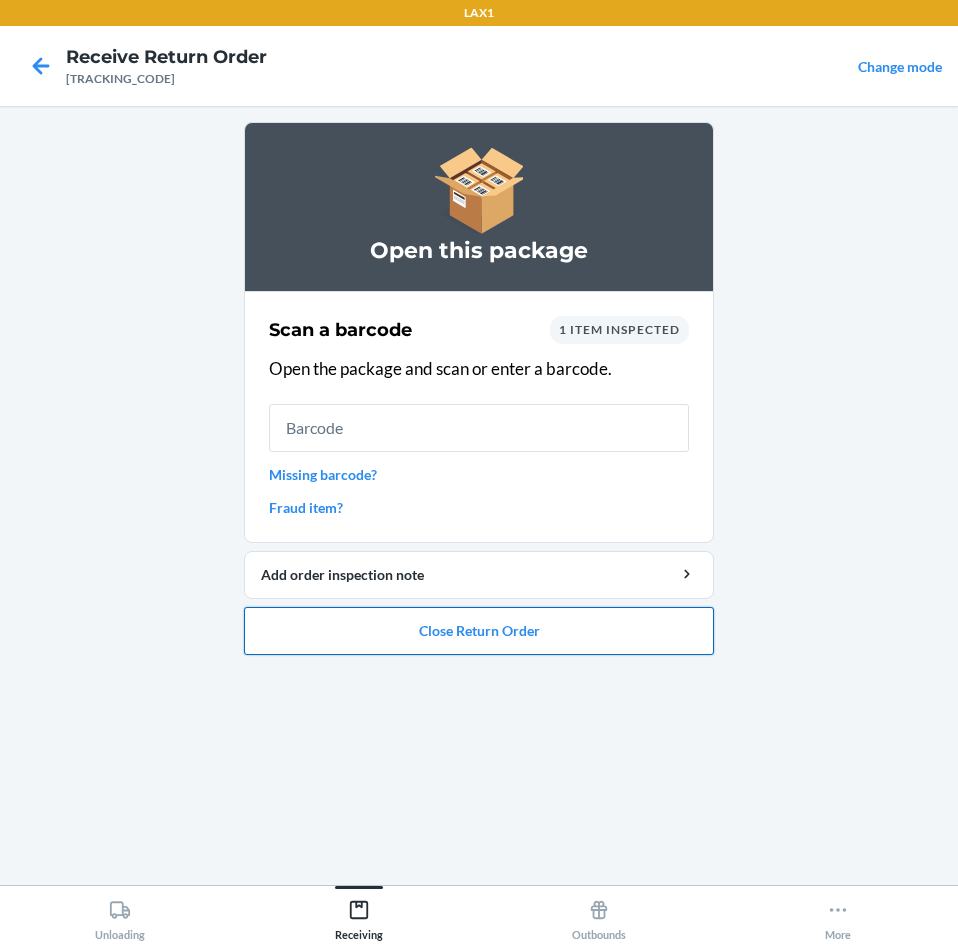 click on "Close Return Order" at bounding box center (479, 631) 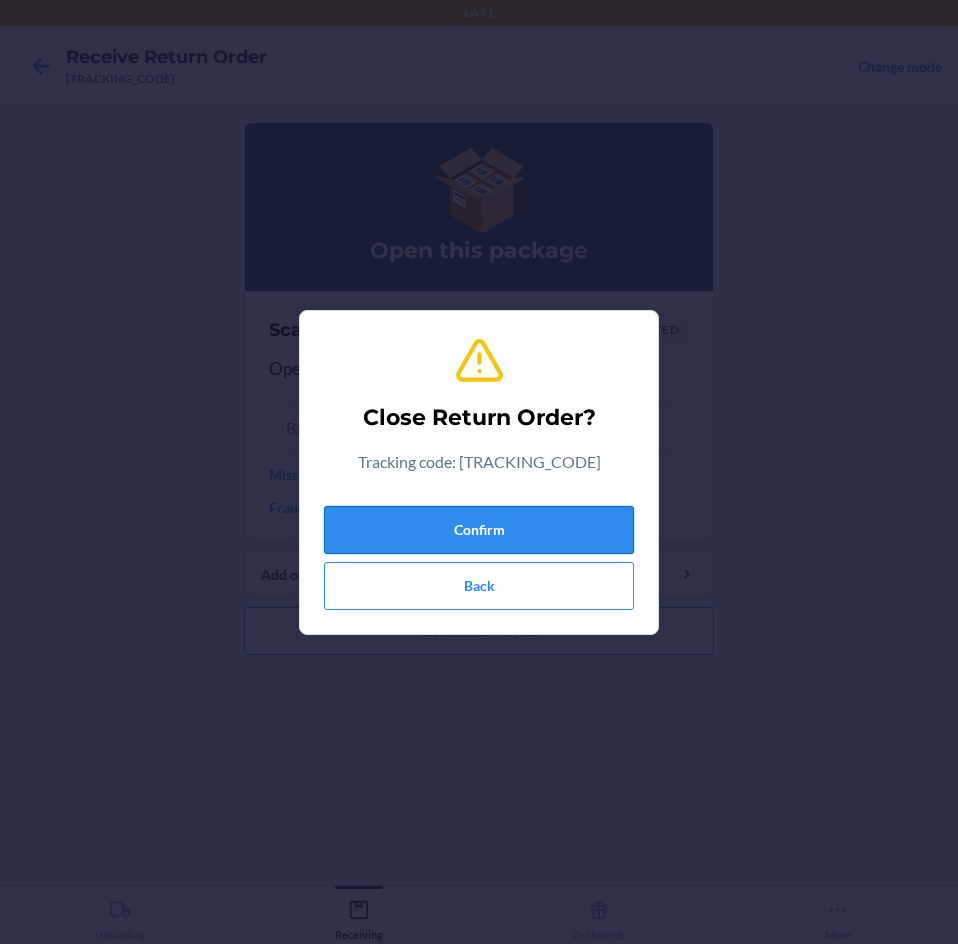 click on "Confirm" at bounding box center [479, 530] 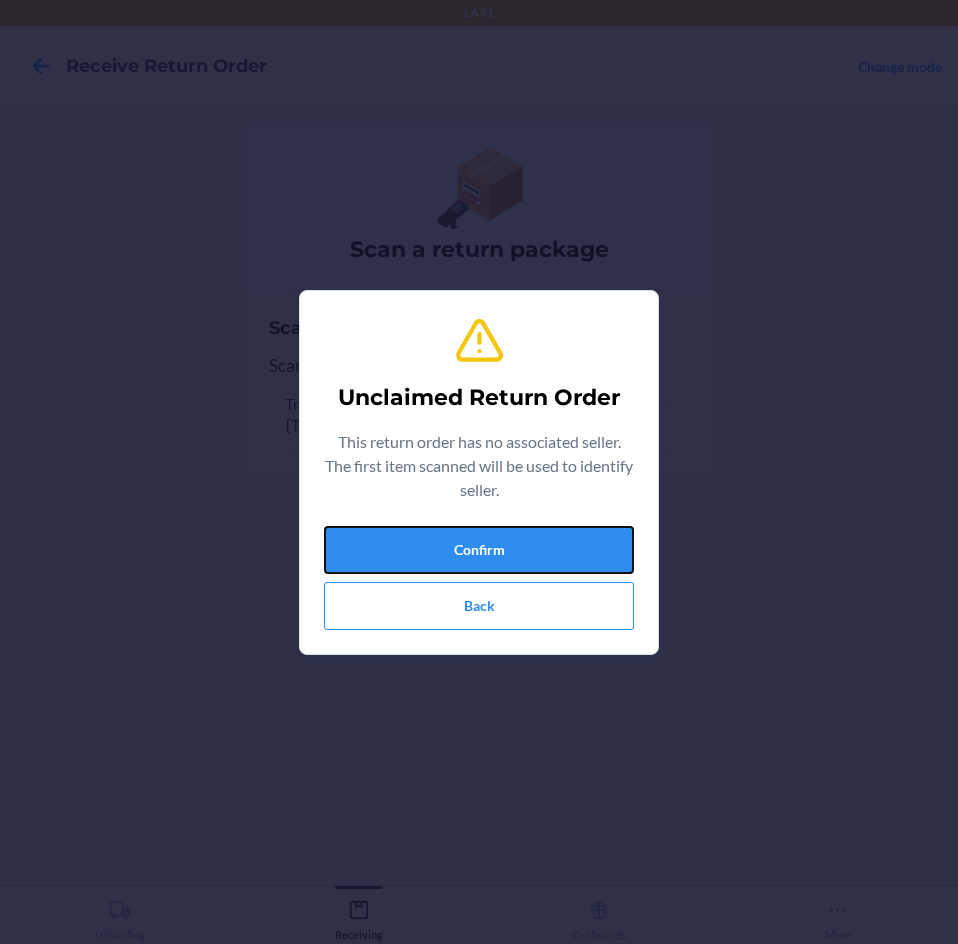 click on "Confirm" at bounding box center [479, 550] 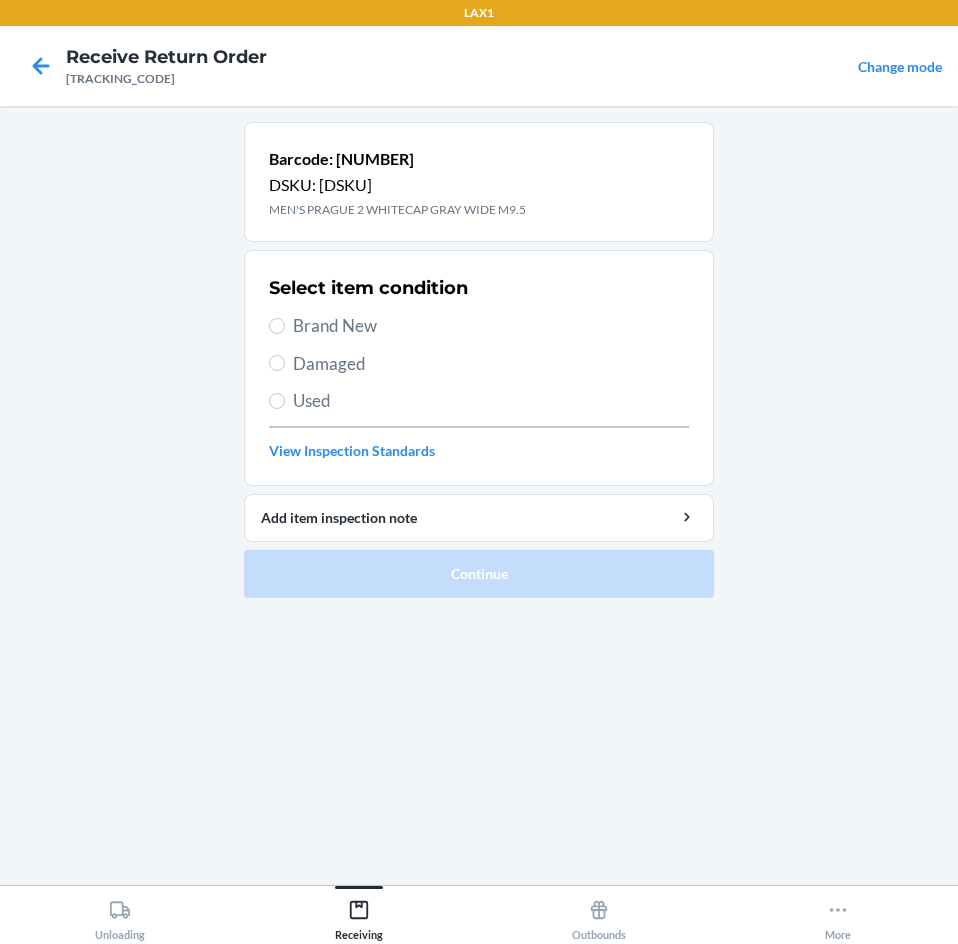 click on "Brand New" at bounding box center (491, 326) 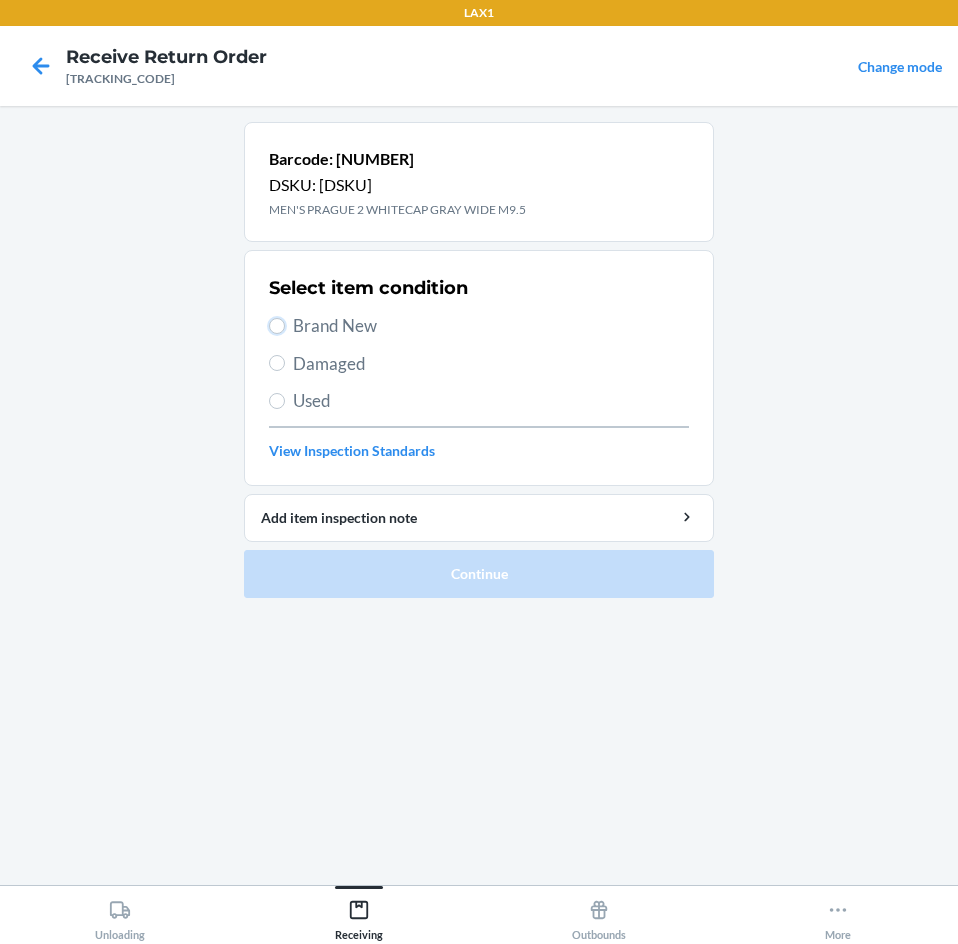 click on "Brand New" at bounding box center (277, 326) 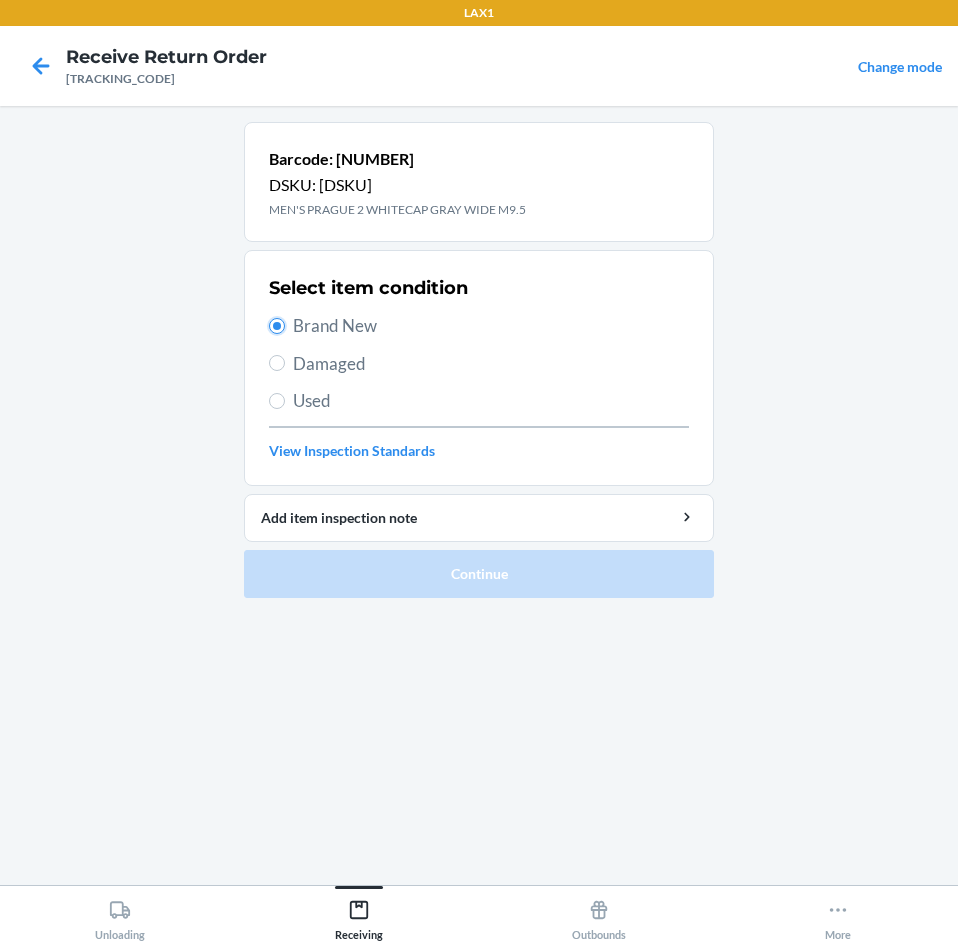 radio on "true" 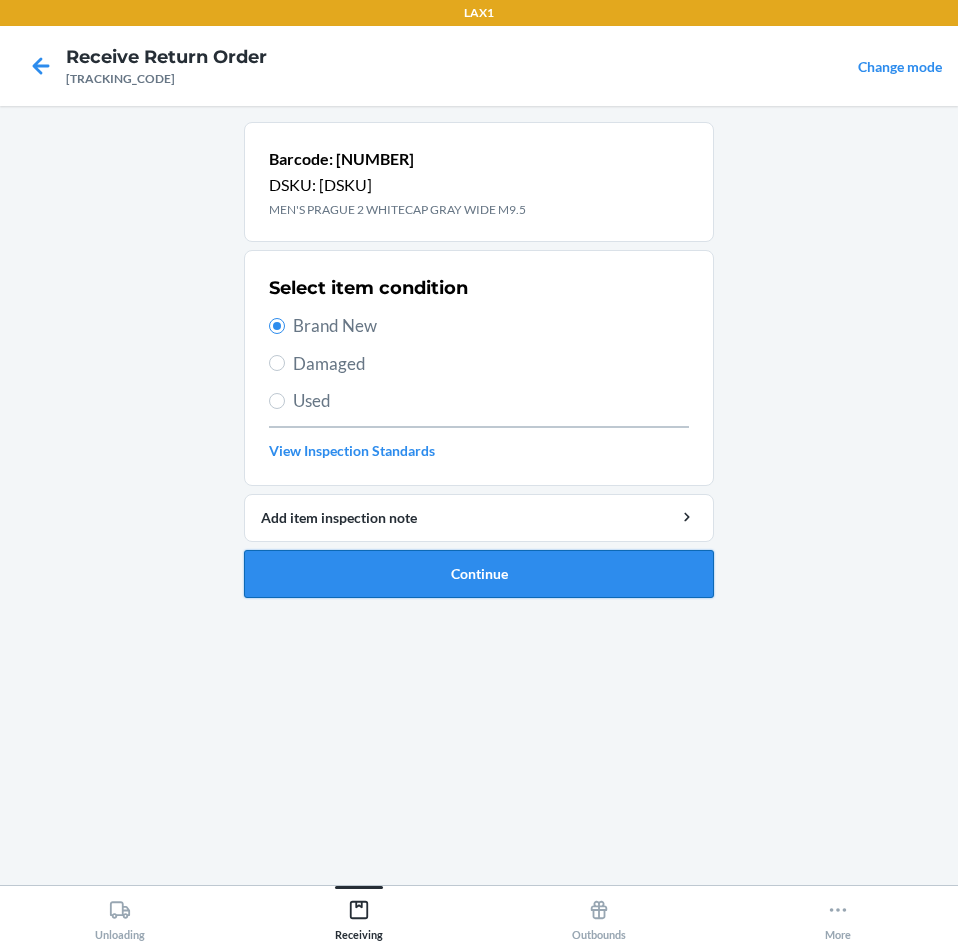 click on "Continue" at bounding box center [479, 574] 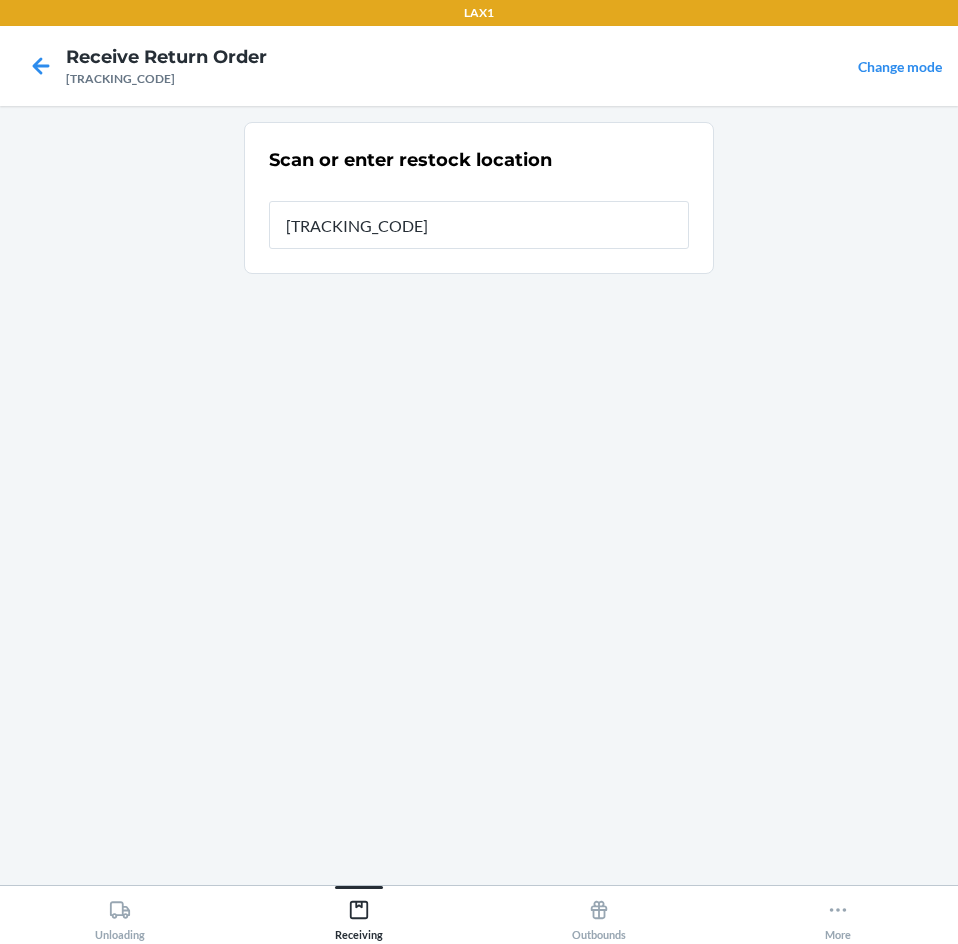 type on "[ITEM_ID]" 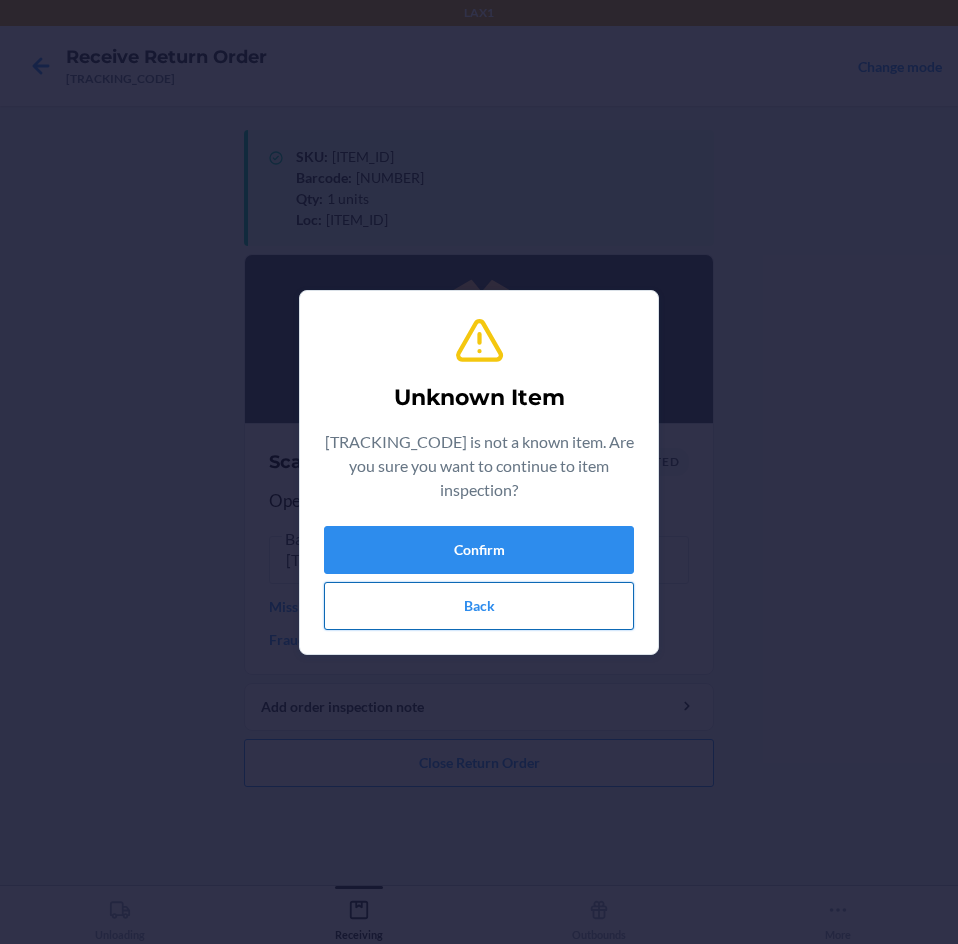 click on "Back" at bounding box center [479, 606] 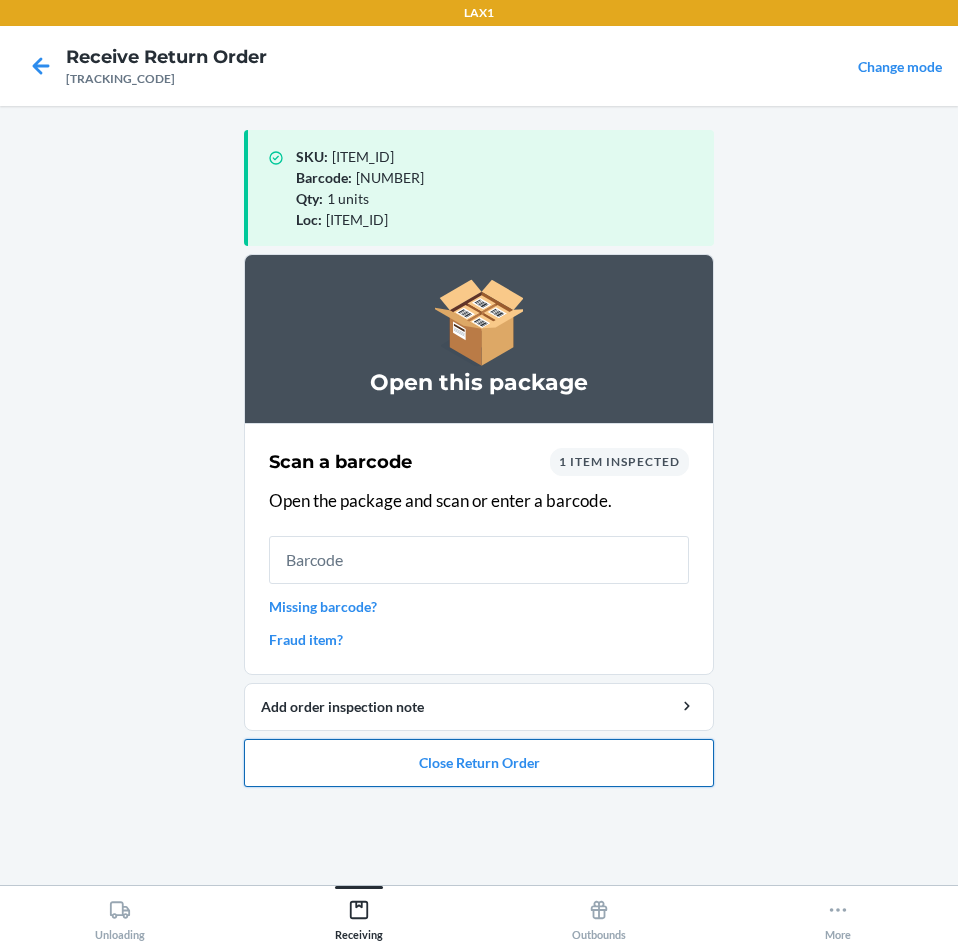 click on "Close Return Order" at bounding box center [479, 763] 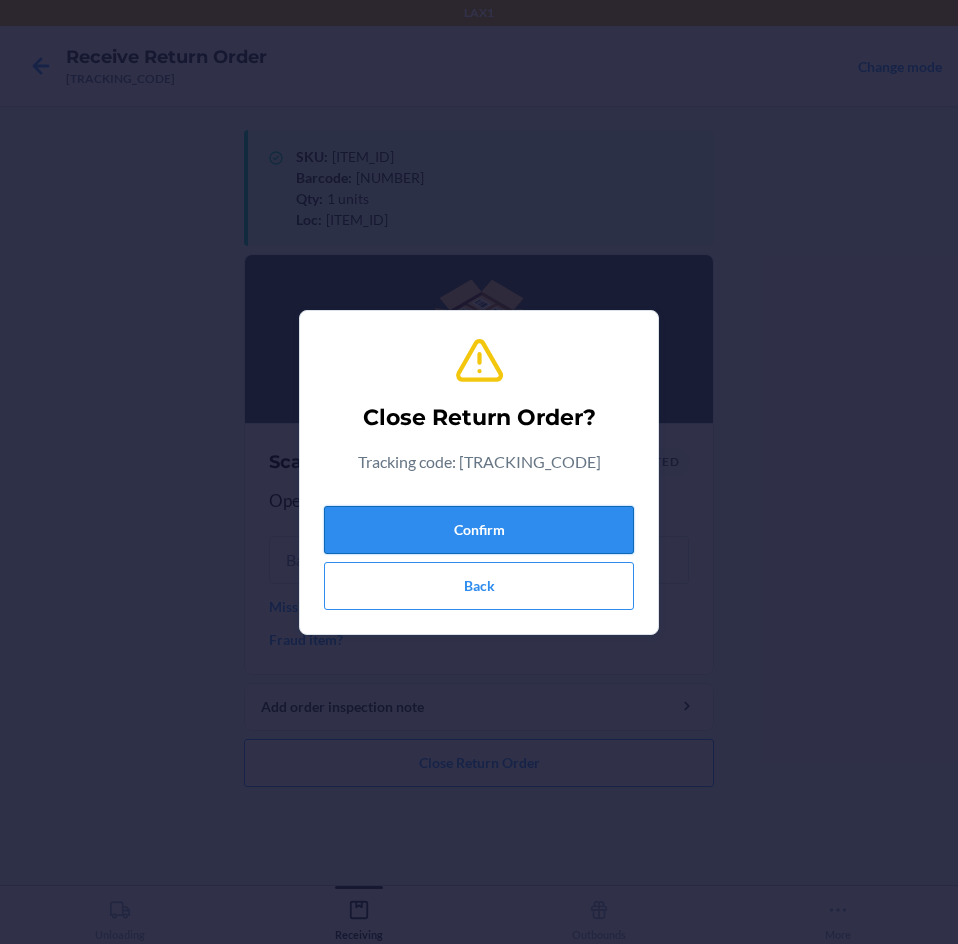 click on "Confirm" at bounding box center (479, 530) 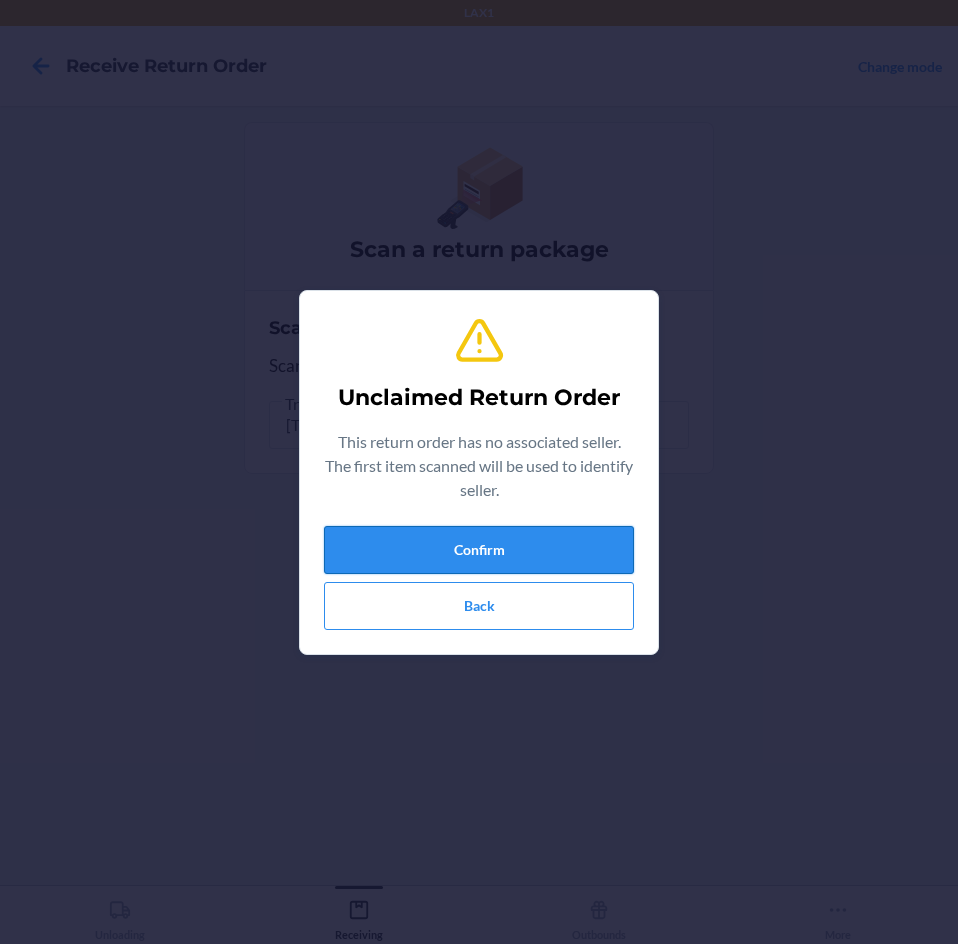 click on "Confirm" at bounding box center [479, 550] 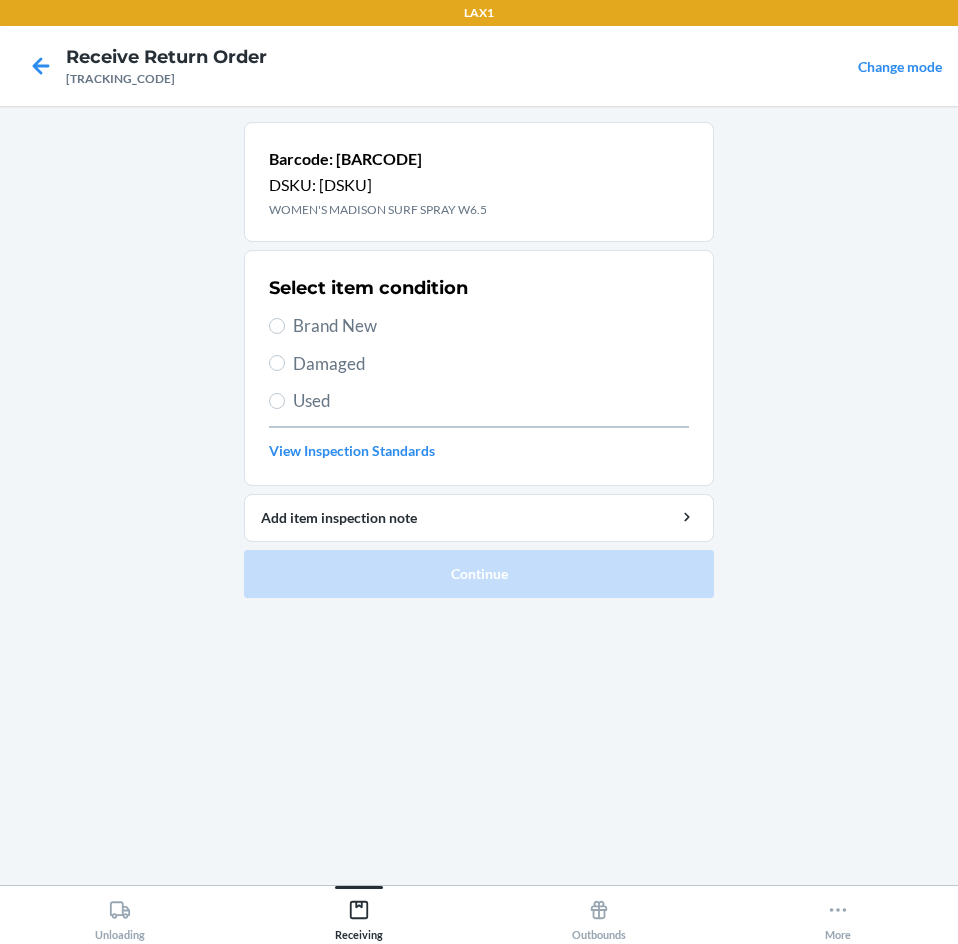 click on "Damaged" at bounding box center (491, 364) 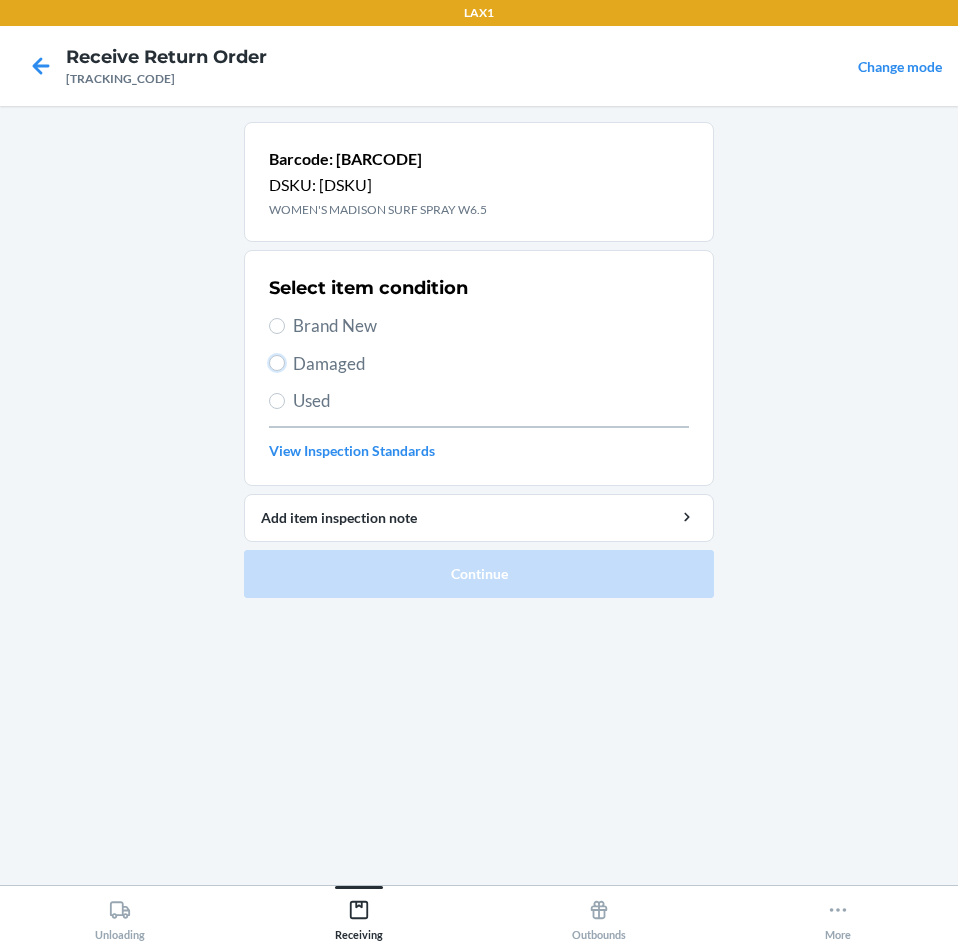 click on "Damaged" at bounding box center [277, 363] 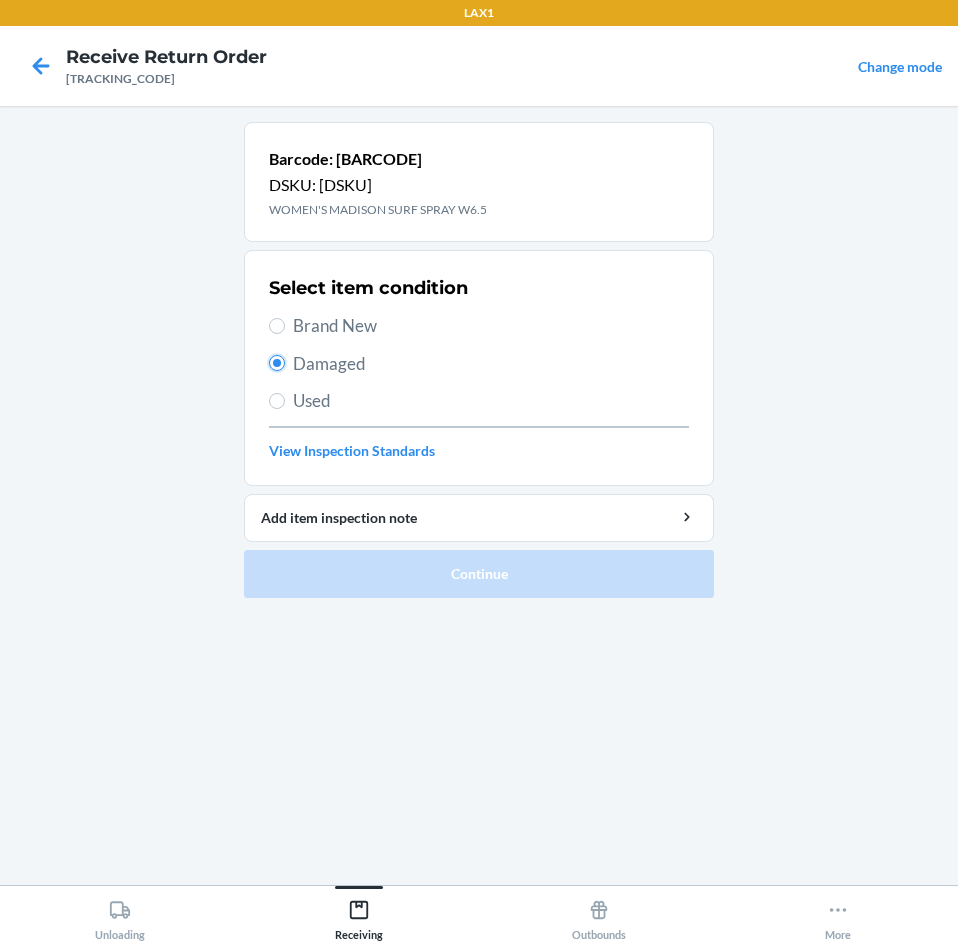 radio on "true" 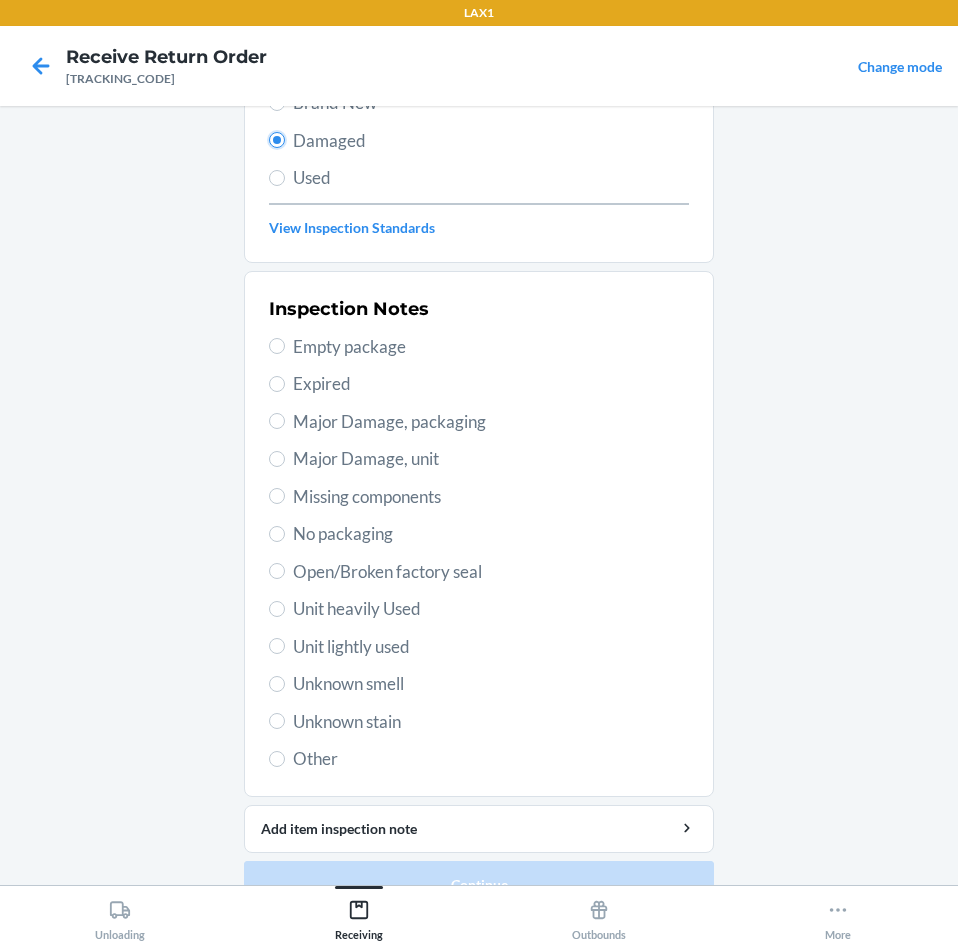 scroll, scrollTop: 263, scrollLeft: 0, axis: vertical 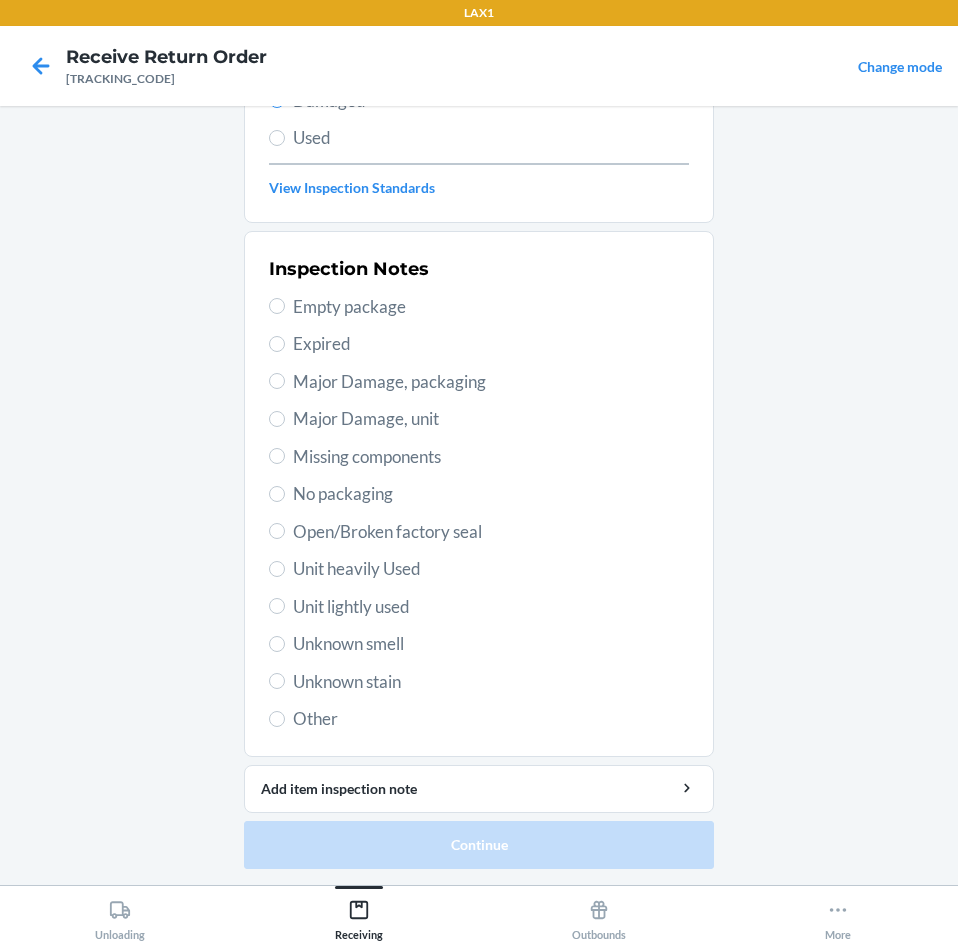 click on "Unit heavily Used" at bounding box center (491, 569) 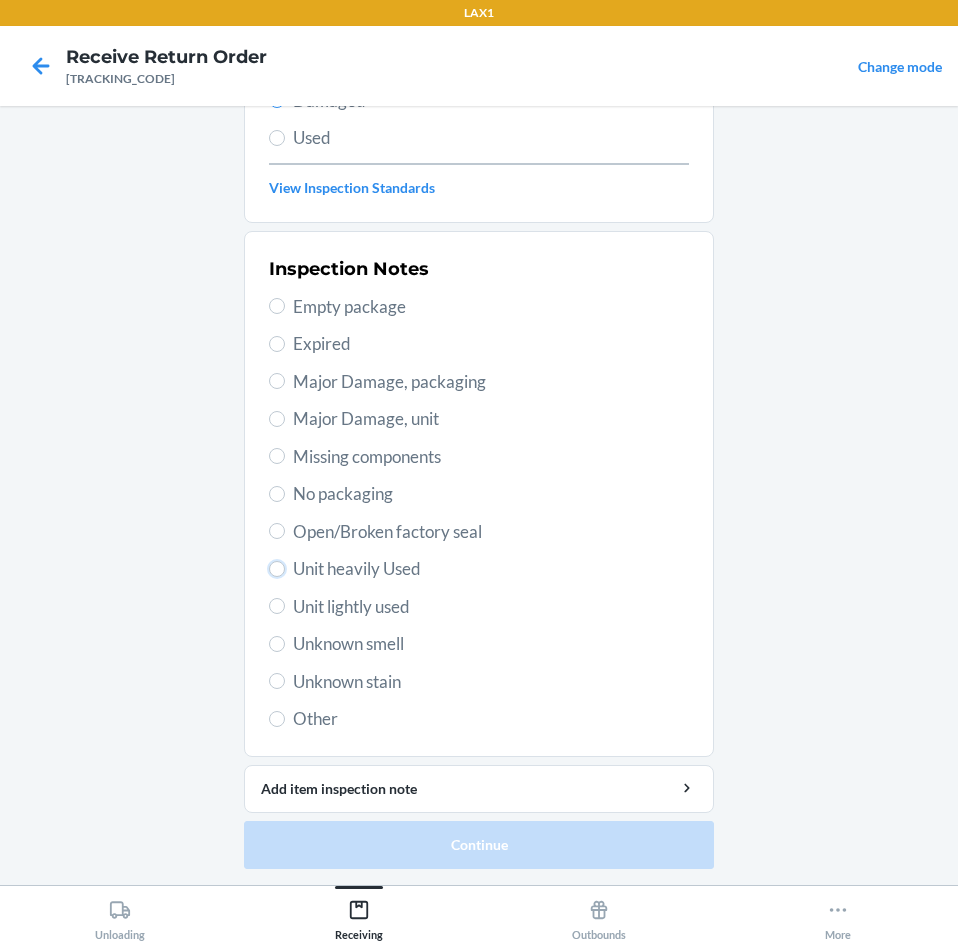 click on "Unit heavily Used" at bounding box center [277, 569] 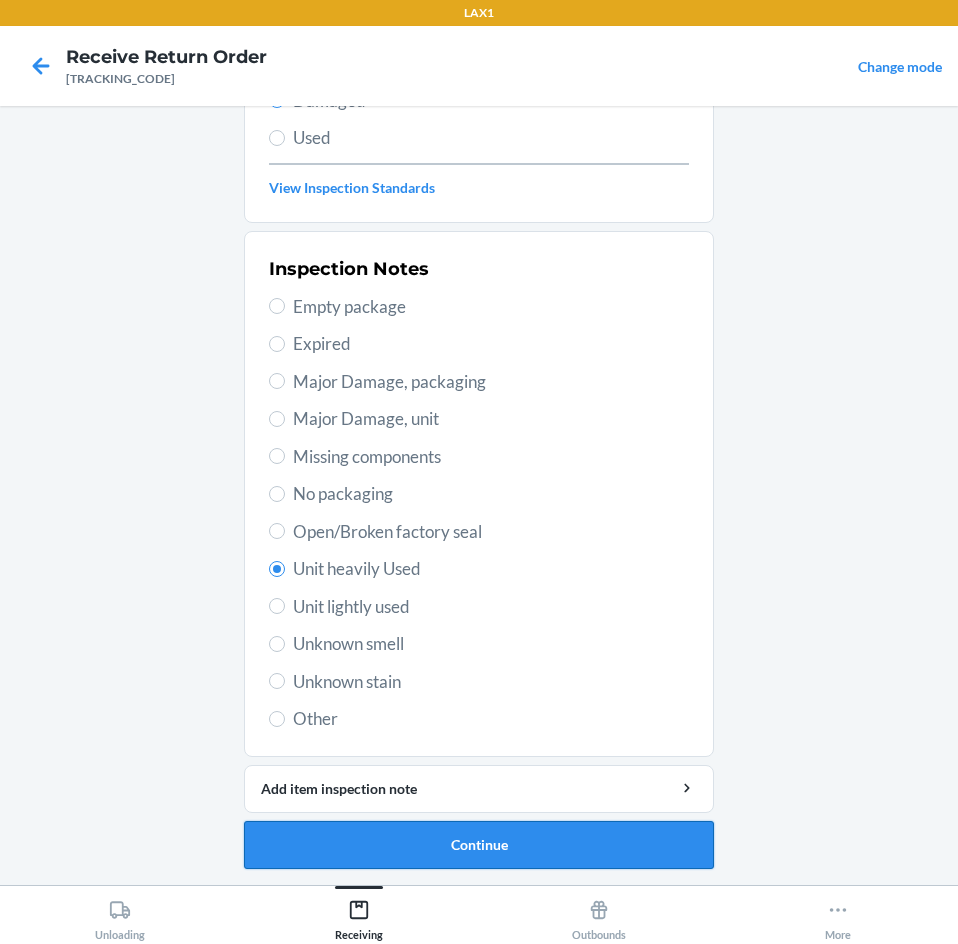 click on "Continue" at bounding box center (479, 845) 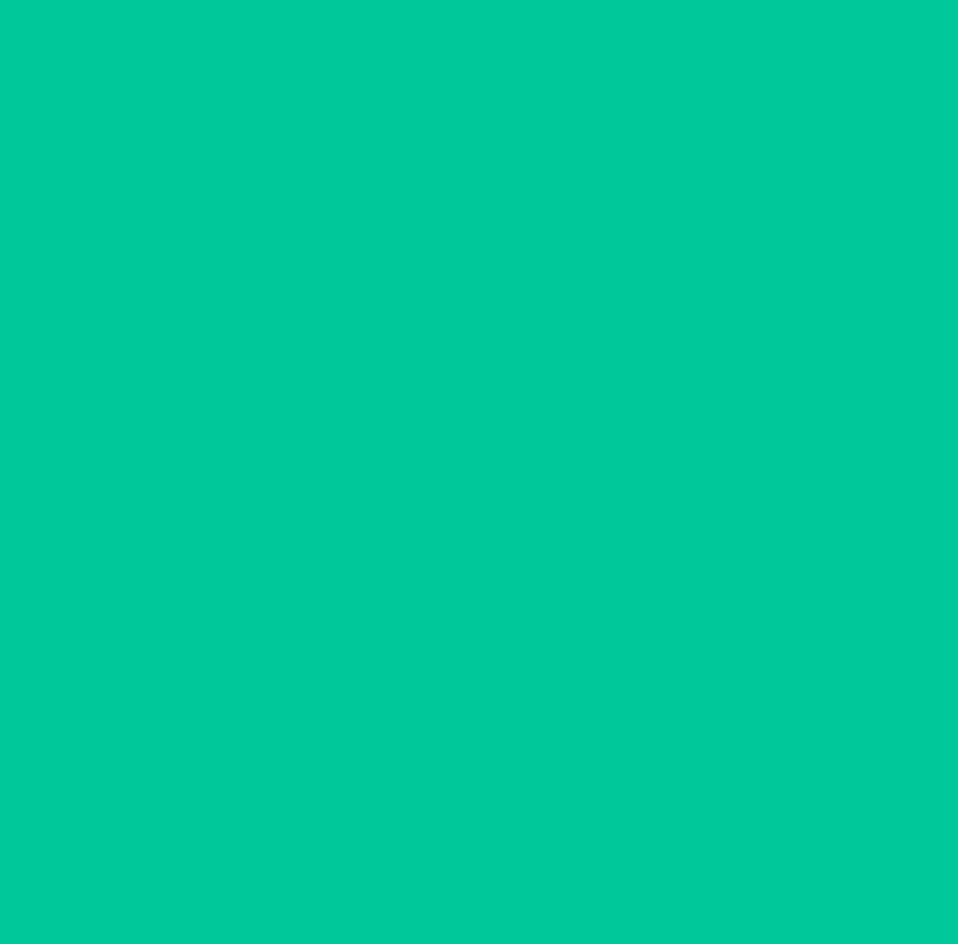 scroll, scrollTop: 98, scrollLeft: 0, axis: vertical 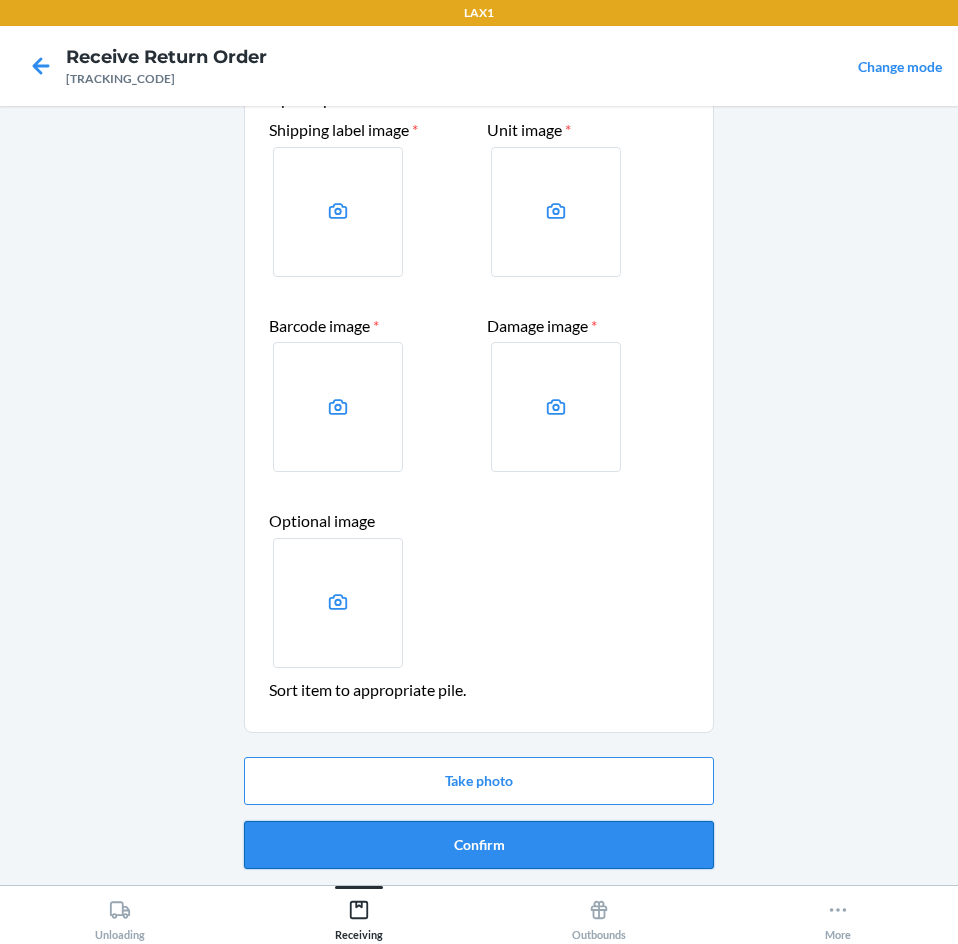 click on "Confirm" at bounding box center [479, 845] 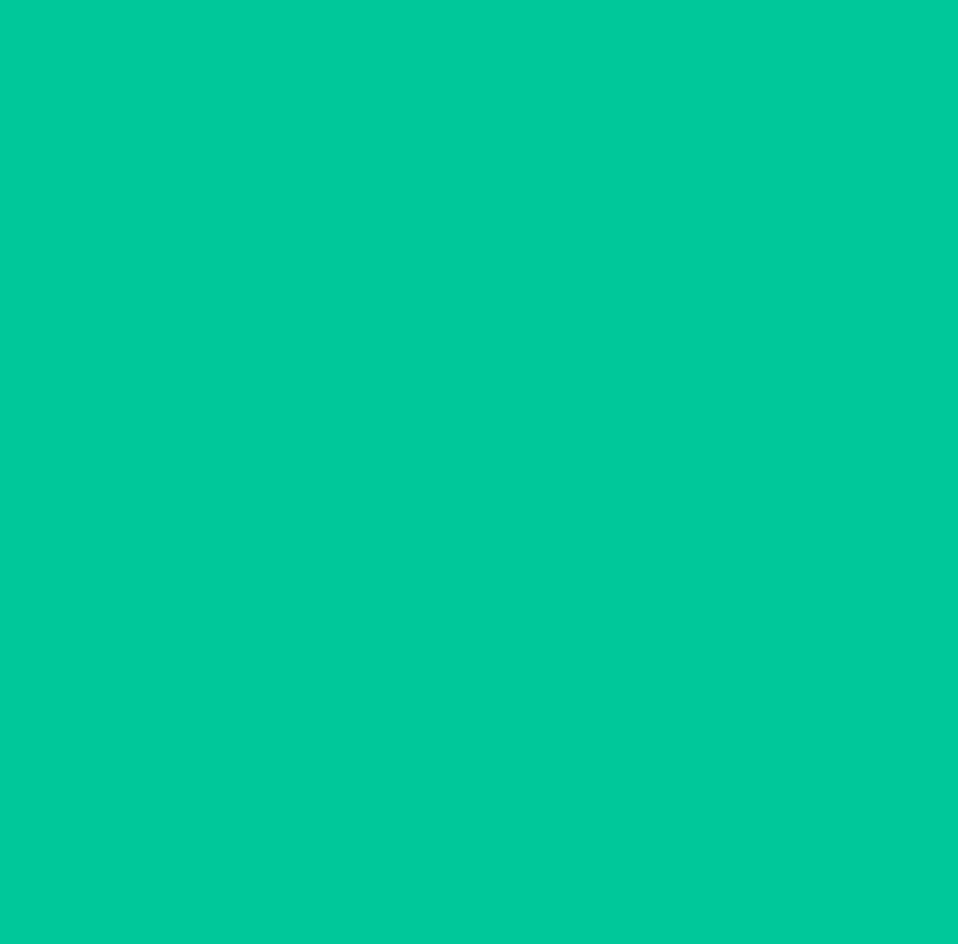 scroll, scrollTop: 0, scrollLeft: 0, axis: both 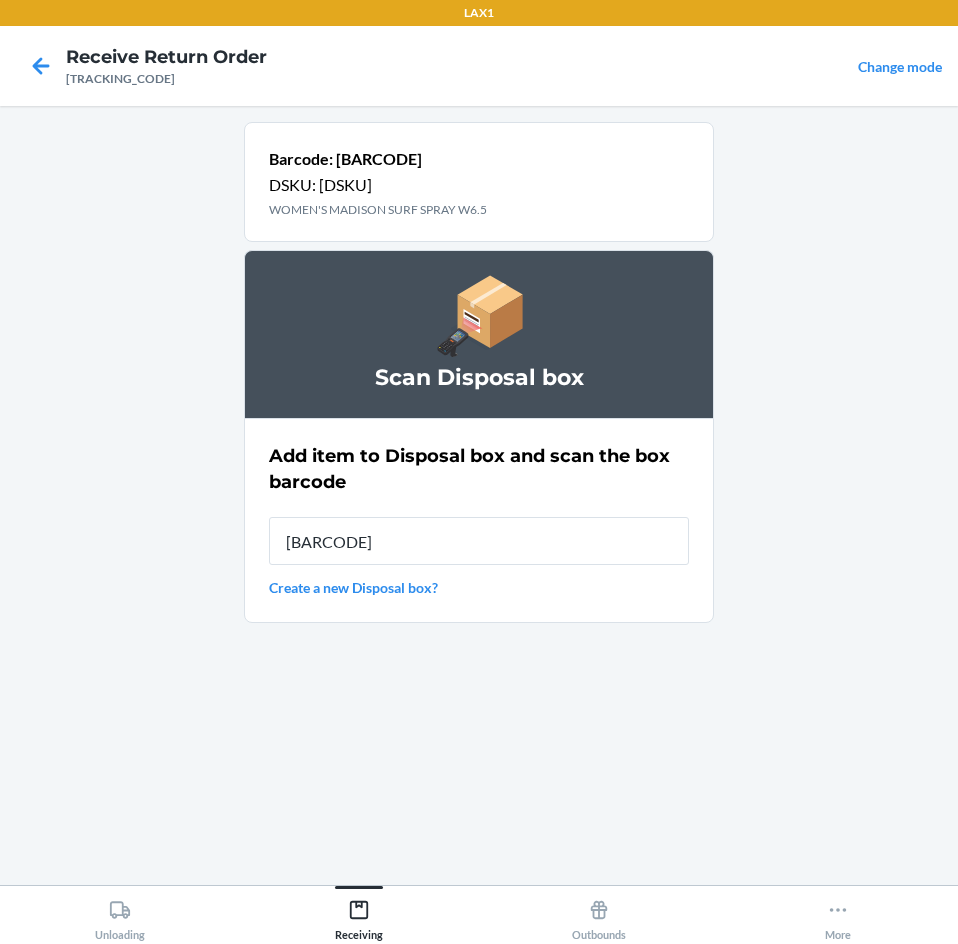 type on "[BARCODE]" 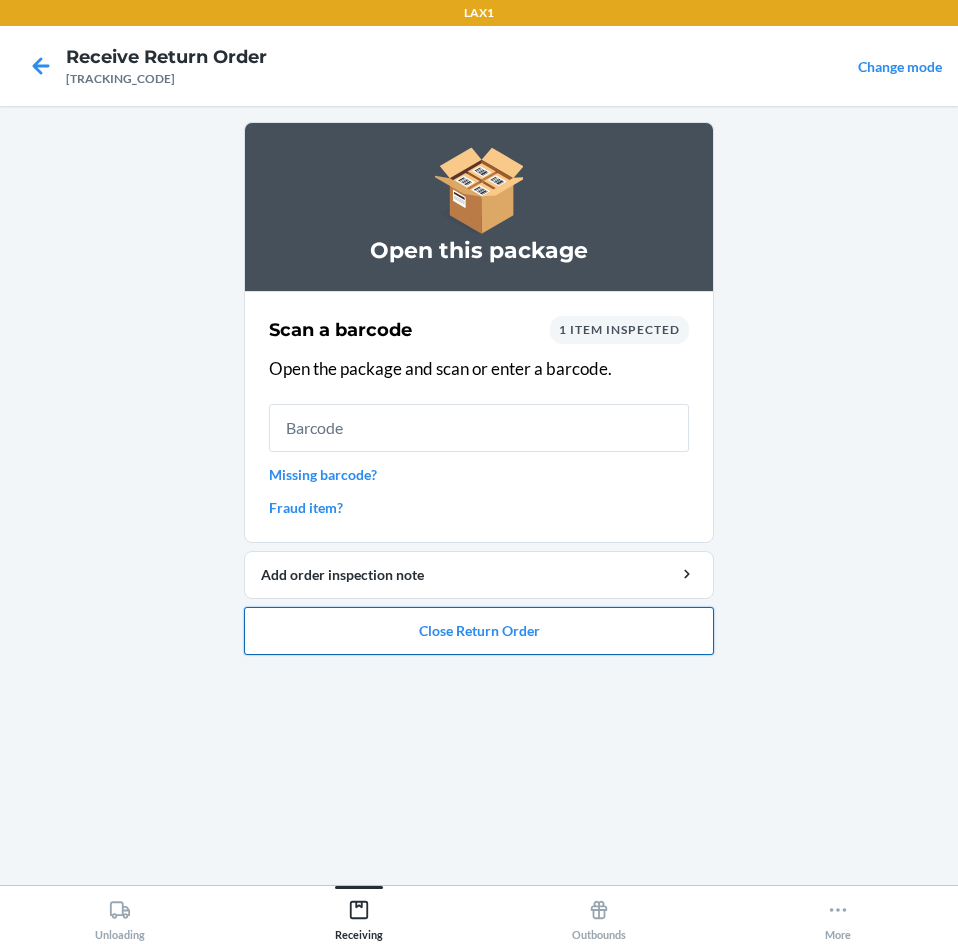 click on "Close Return Order" at bounding box center [479, 631] 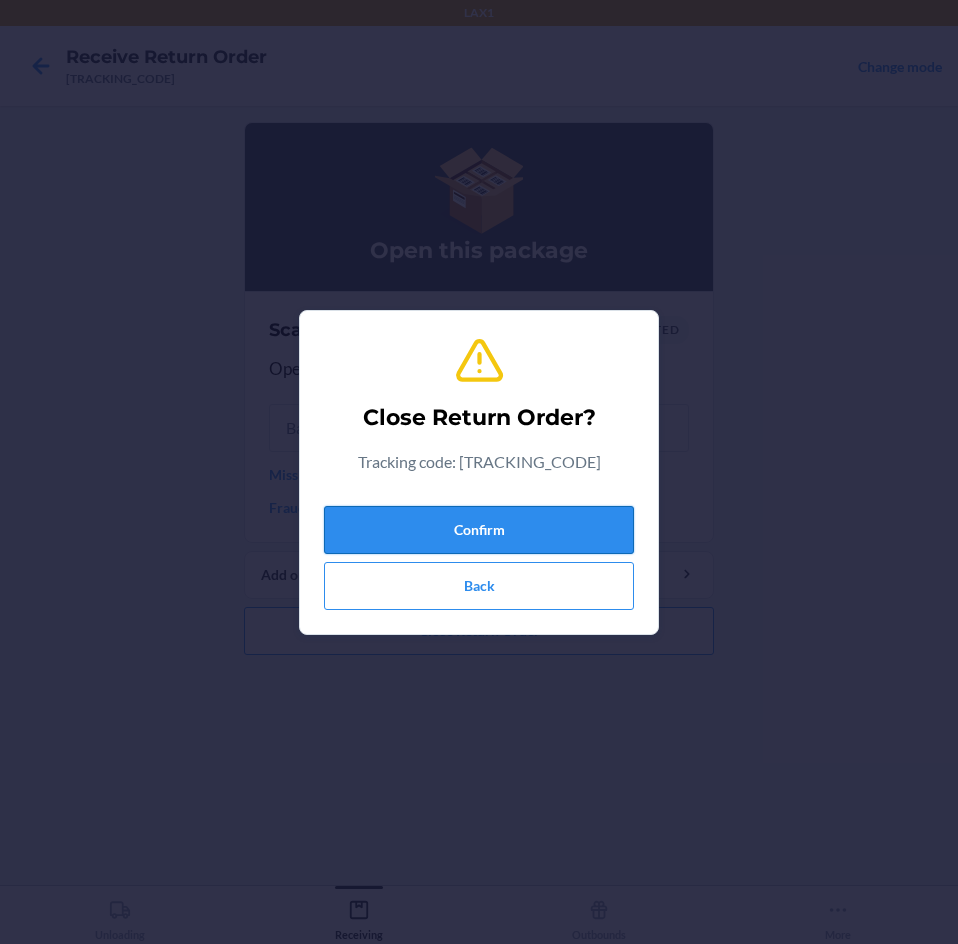 click on "Confirm" at bounding box center [479, 530] 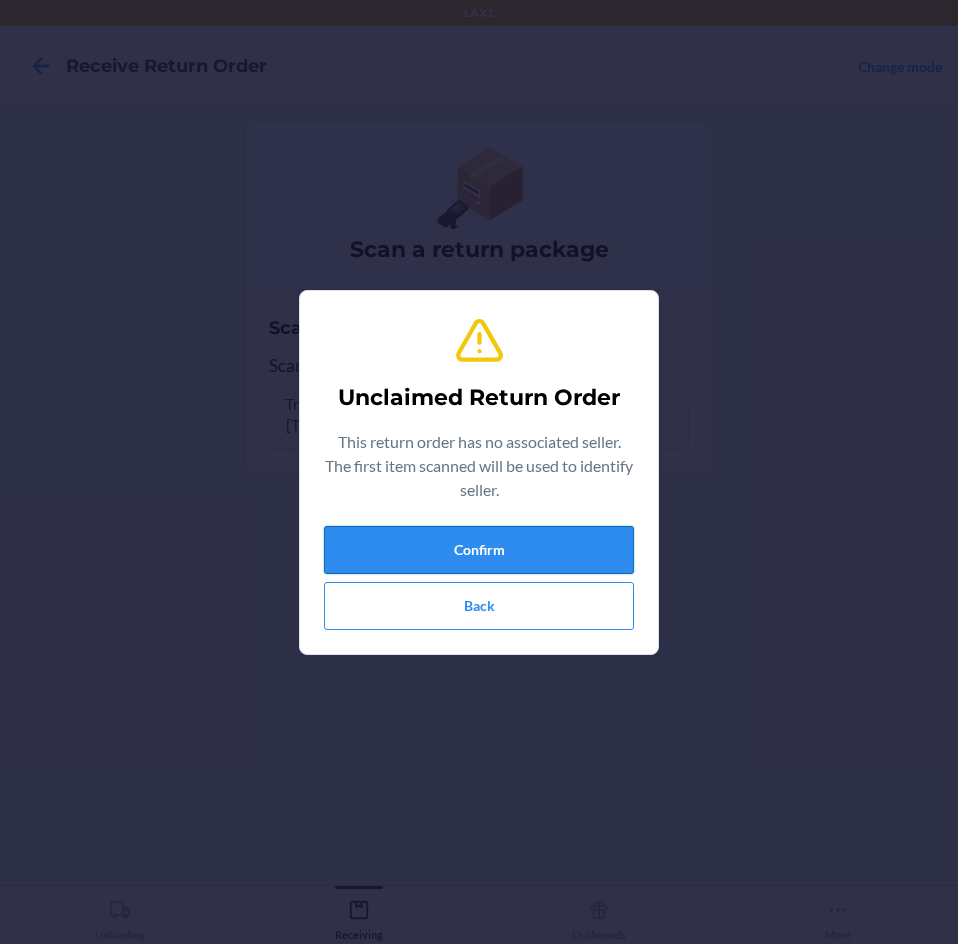 click on "Confirm" at bounding box center [479, 550] 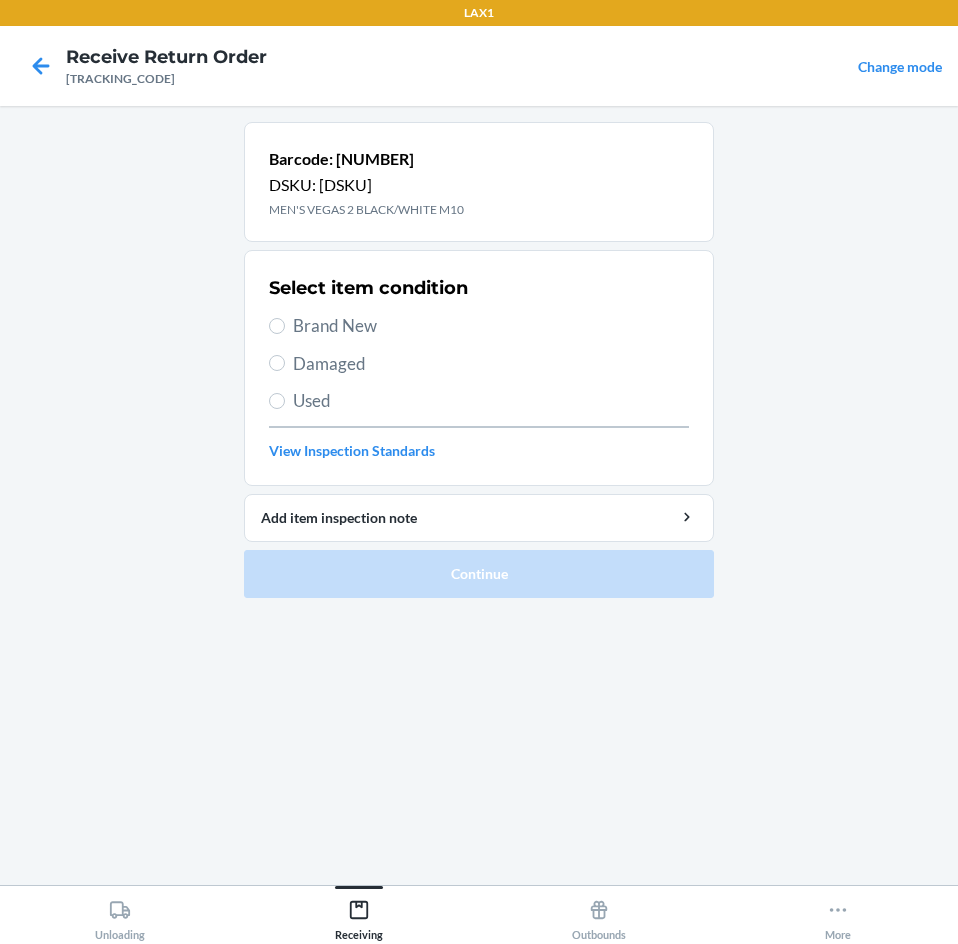click on "Select item condition Brand New Damaged Used View Inspection Standards" at bounding box center [479, 368] 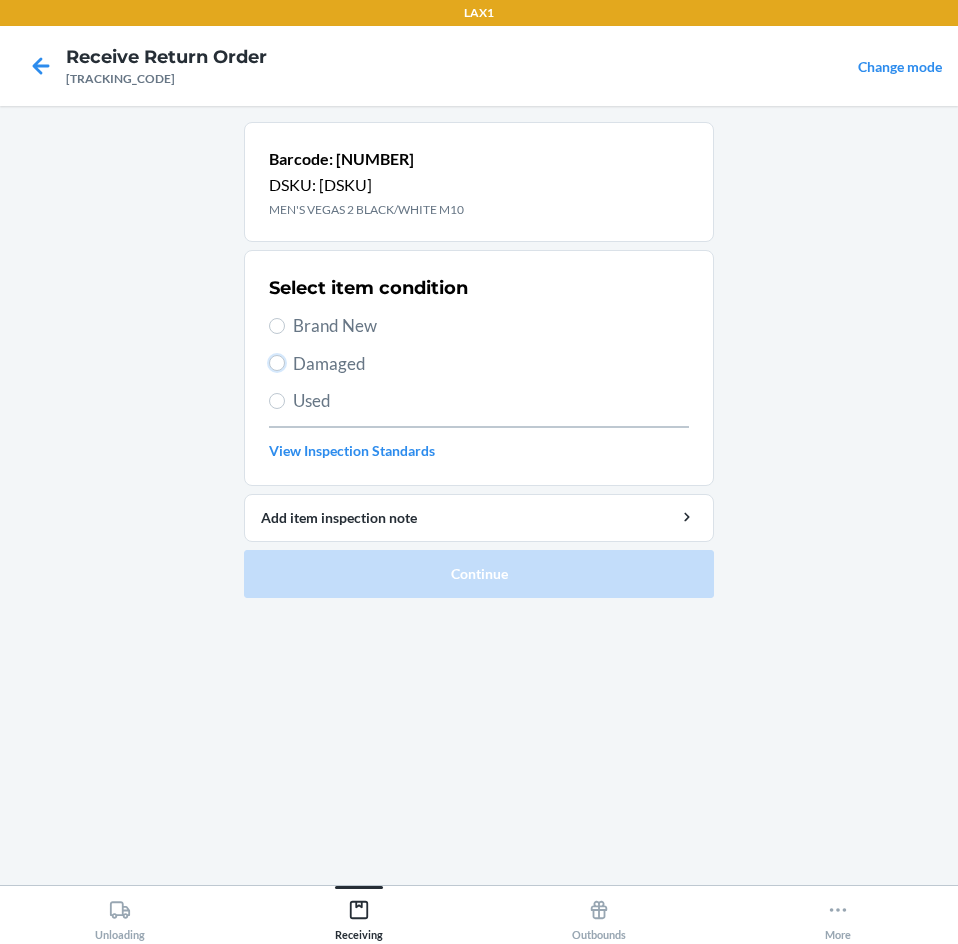 click on "Damaged" at bounding box center (277, 363) 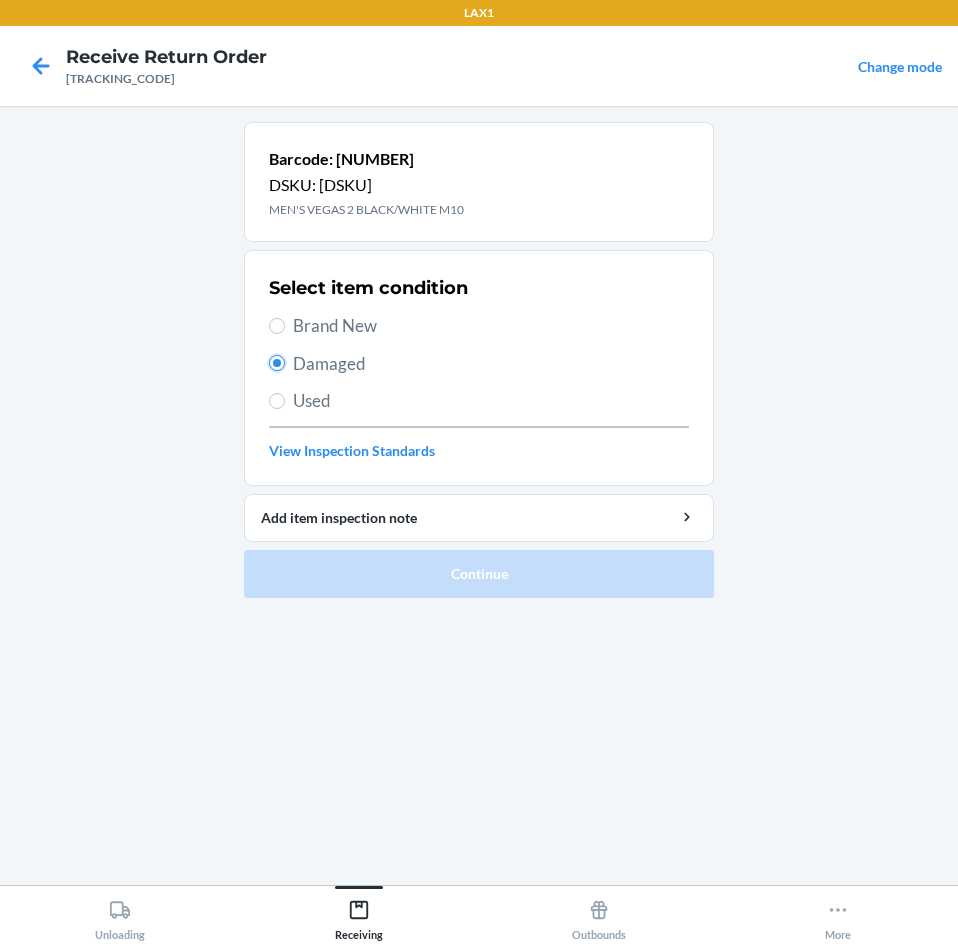radio on "true" 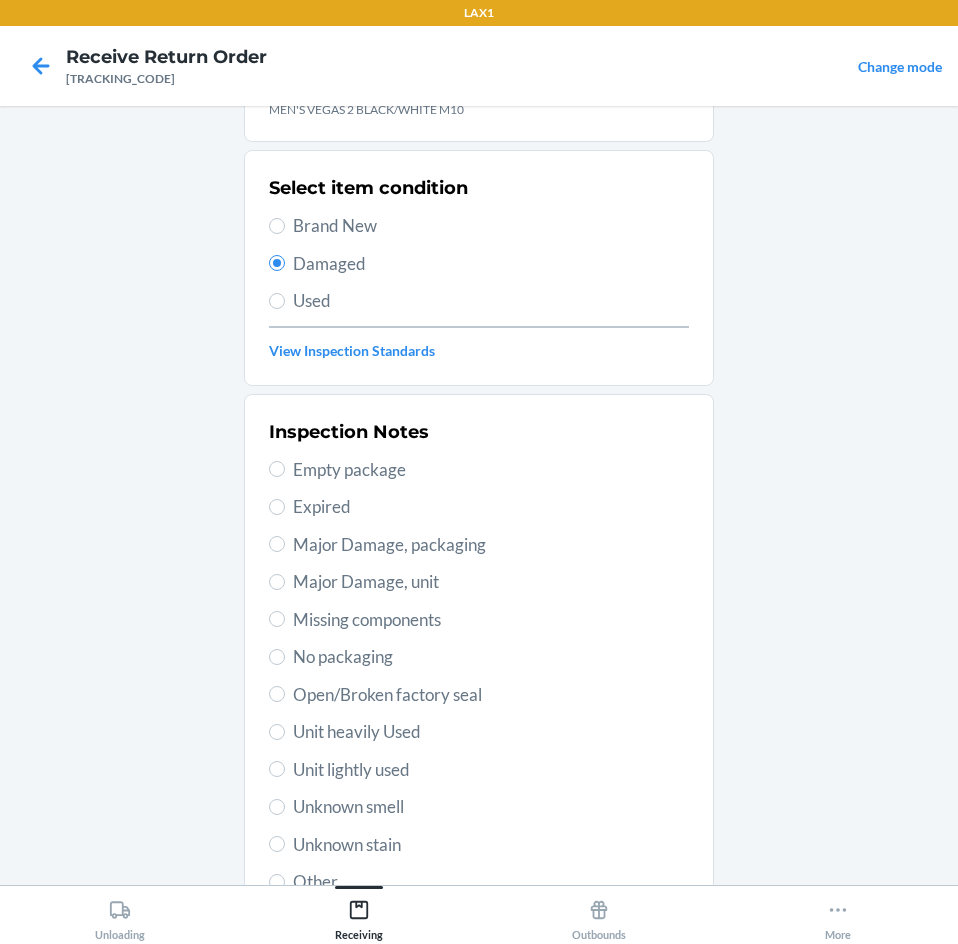 click on "Unit lightly used" at bounding box center [491, 770] 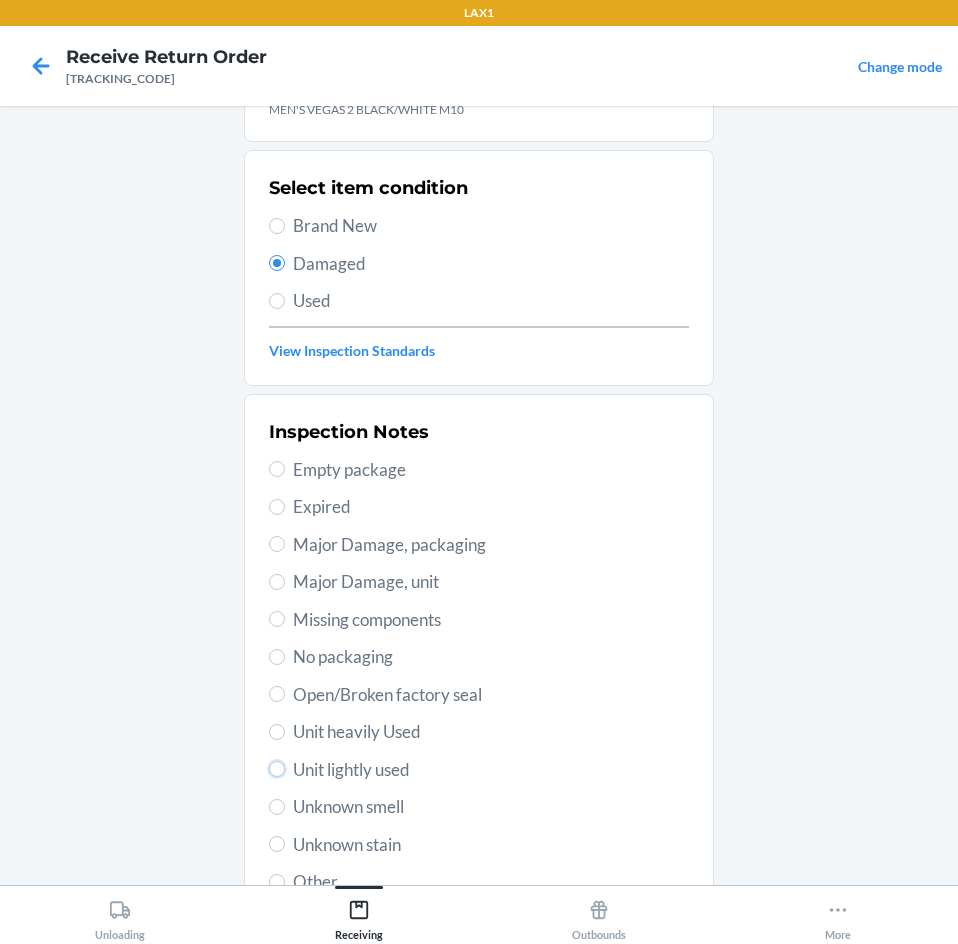 click on "Unit lightly used" at bounding box center (277, 769) 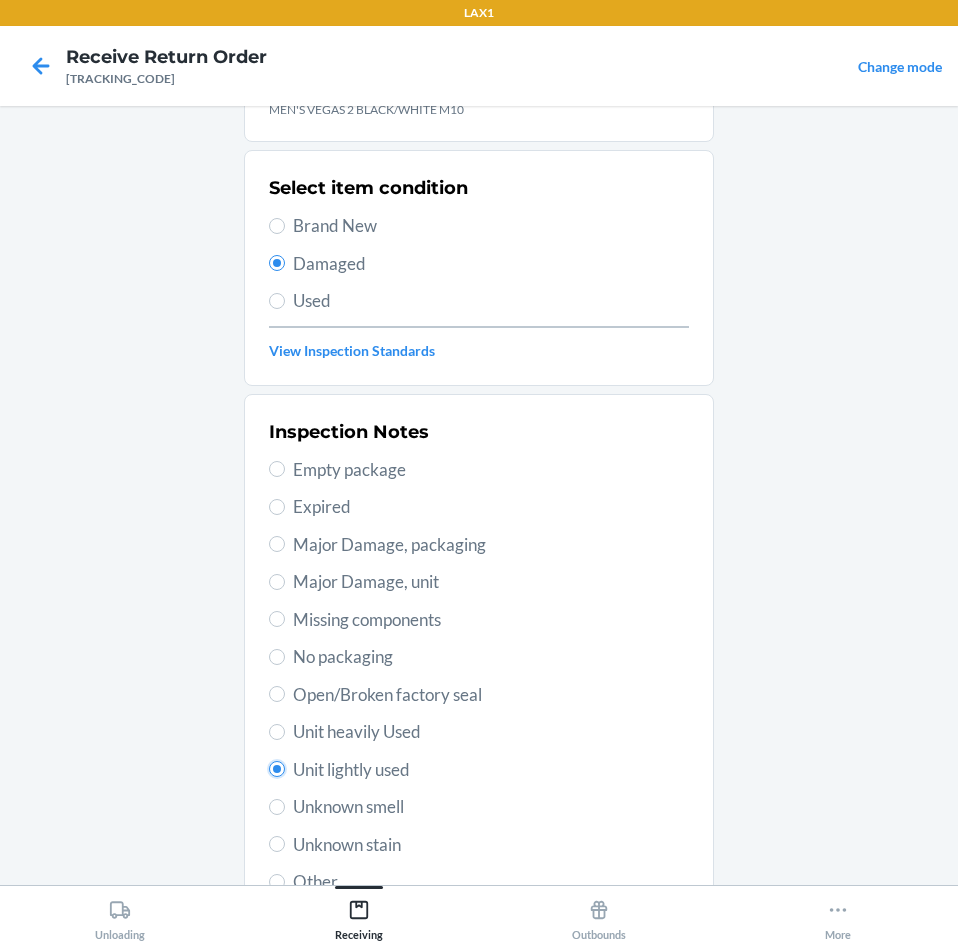 radio on "true" 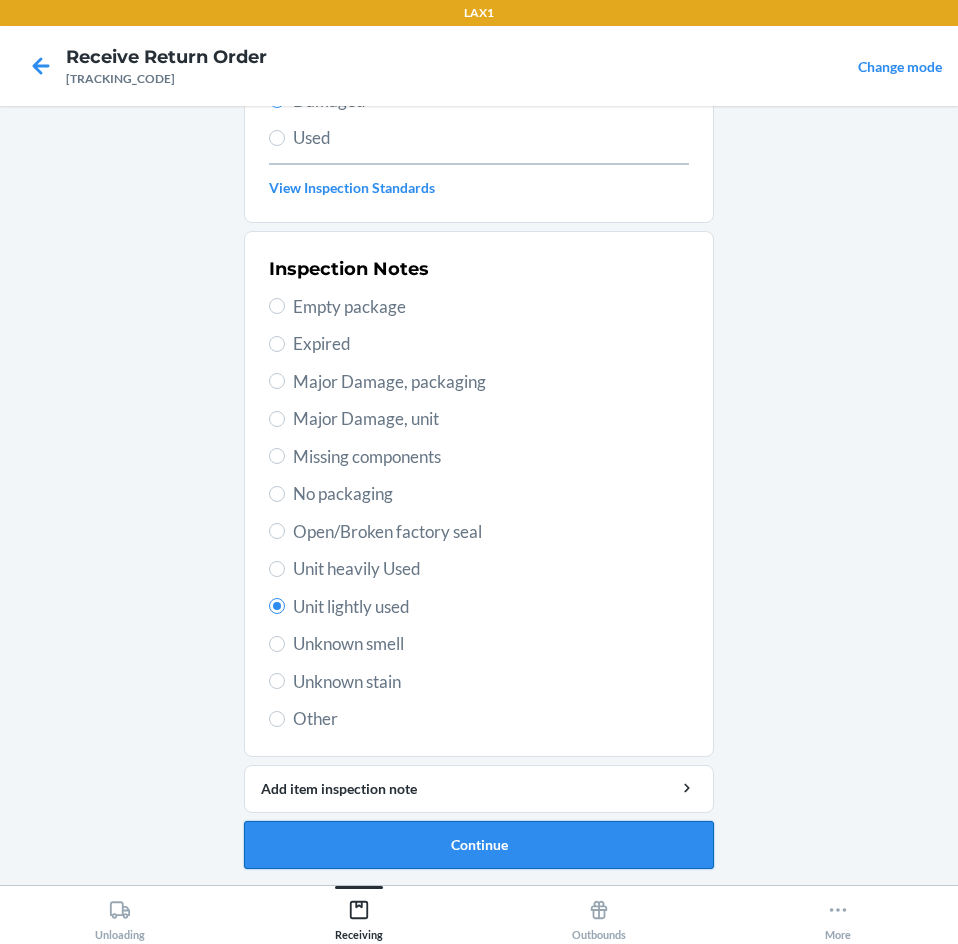 click on "Continue" at bounding box center [479, 845] 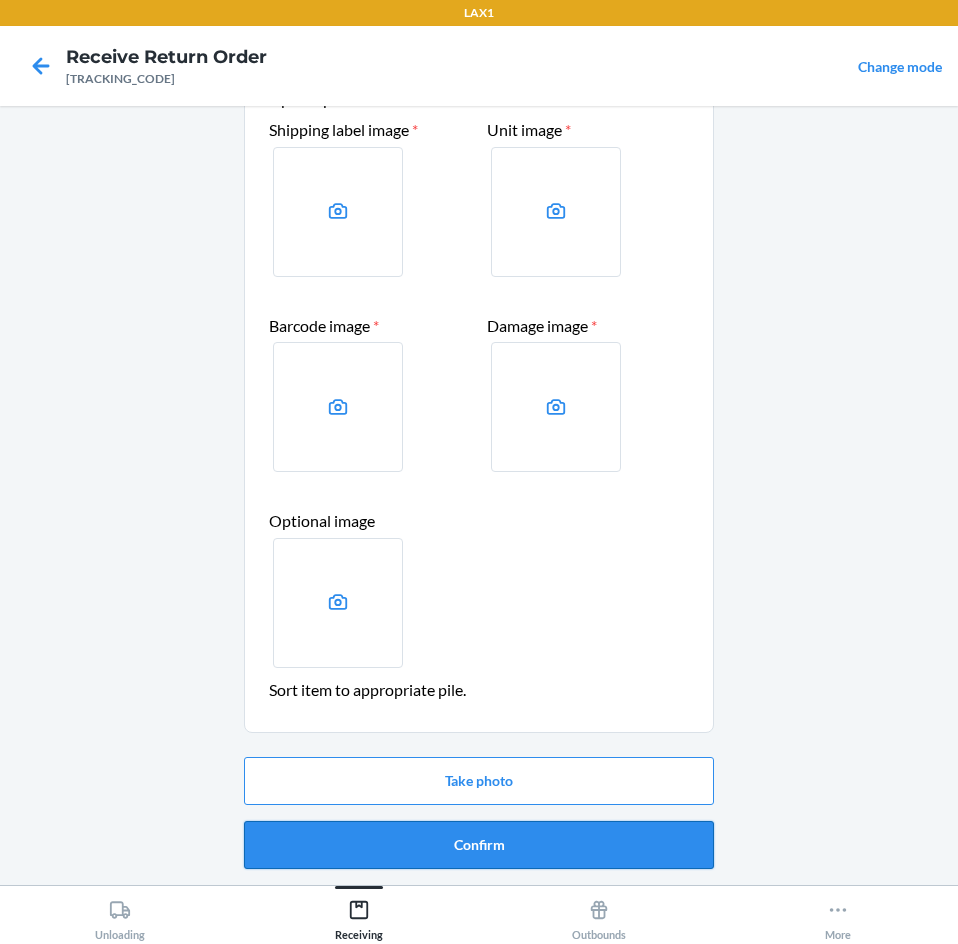 click on "Confirm" at bounding box center [479, 845] 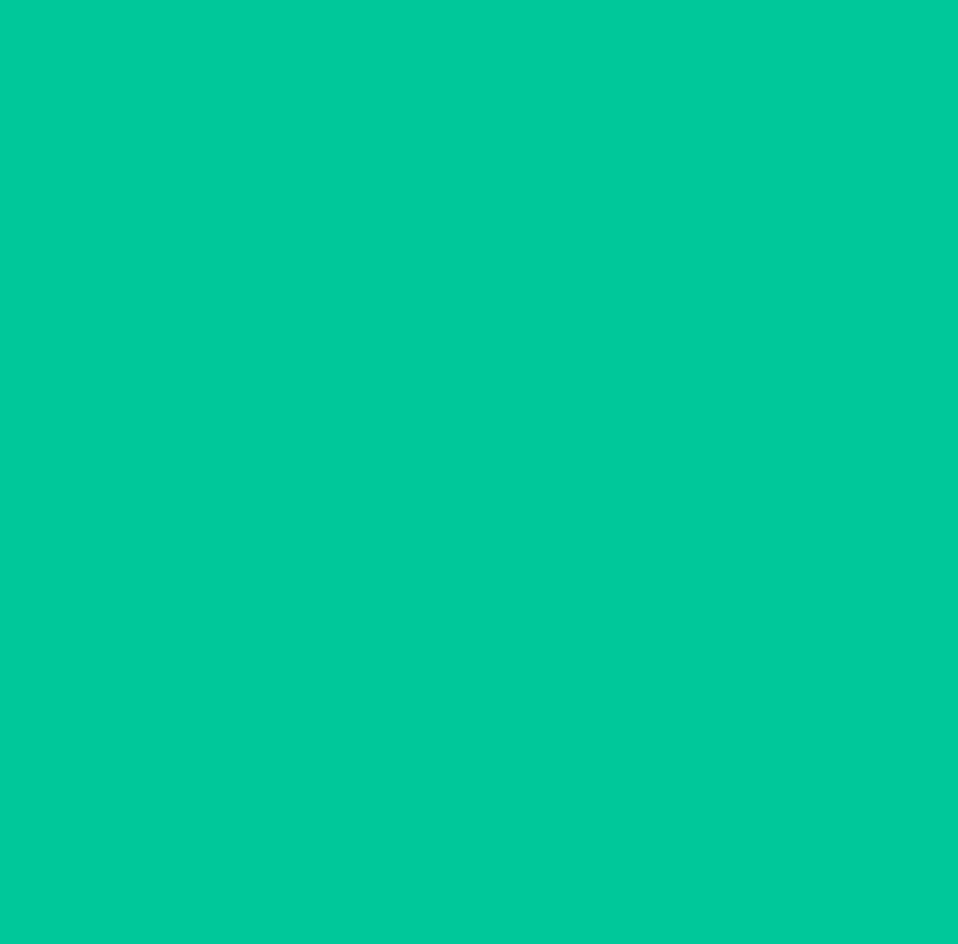 scroll, scrollTop: 0, scrollLeft: 0, axis: both 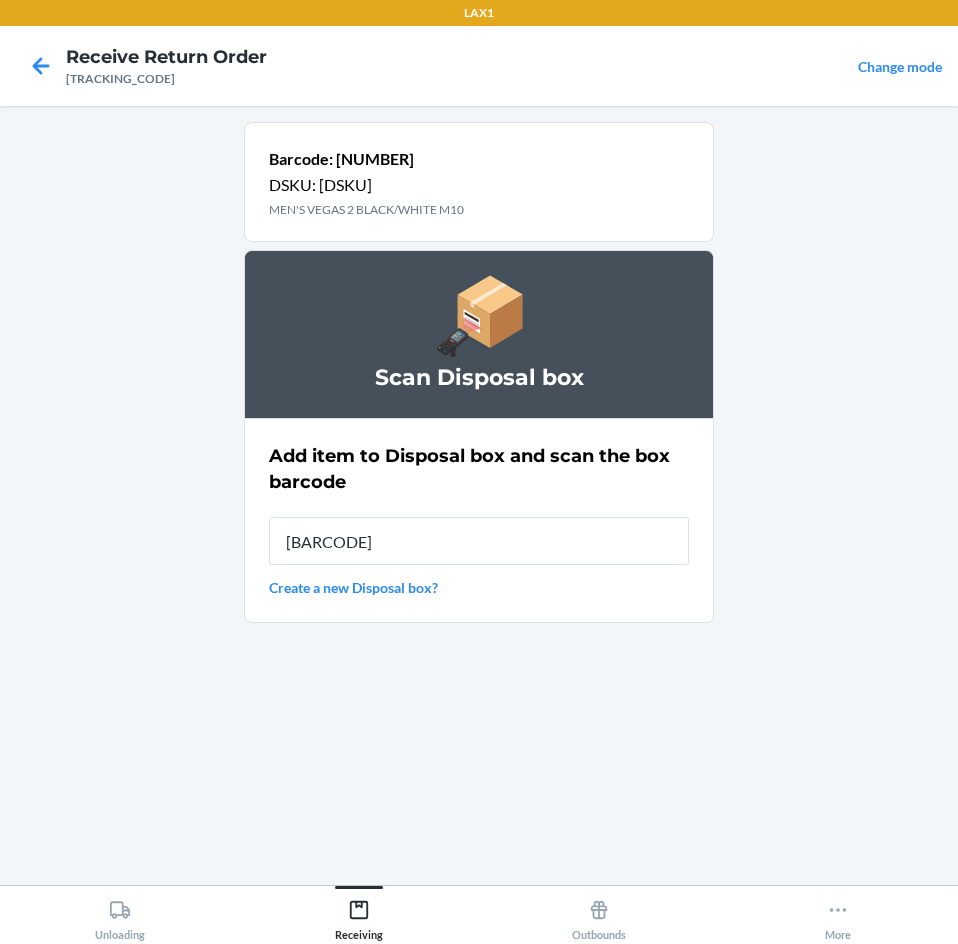 type on "[BARCODE]" 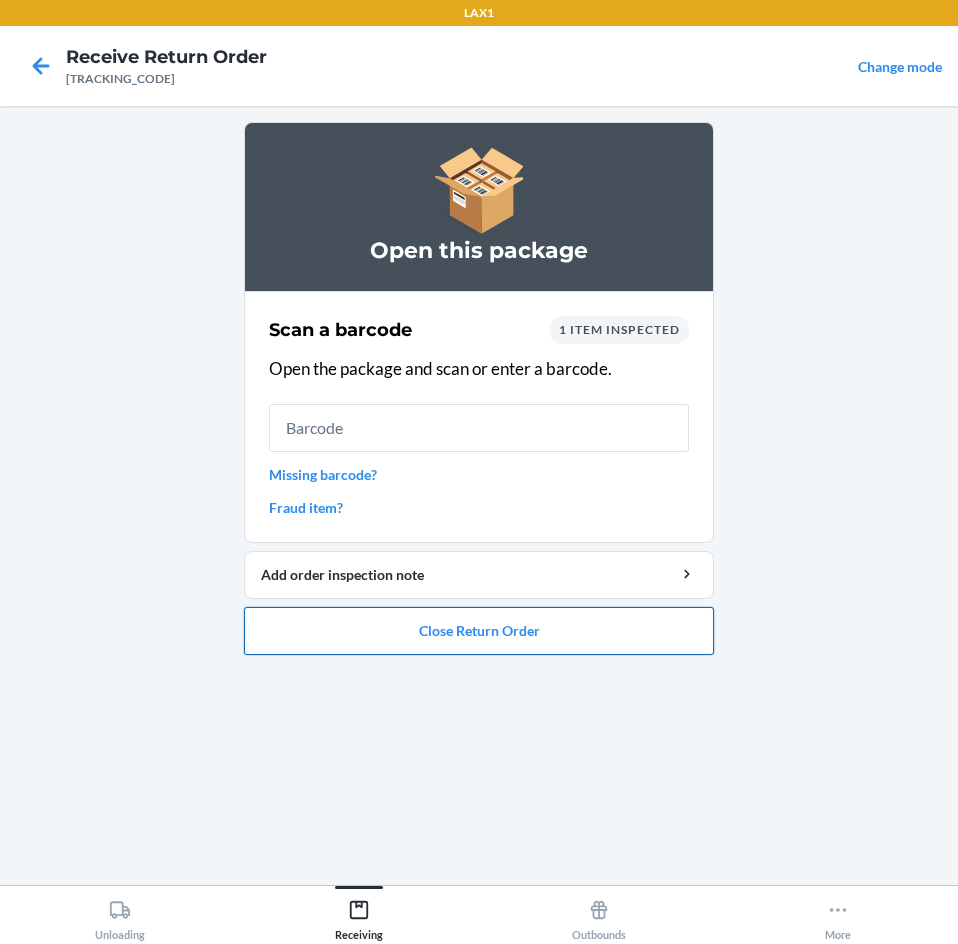 click on "Close Return Order" at bounding box center (479, 631) 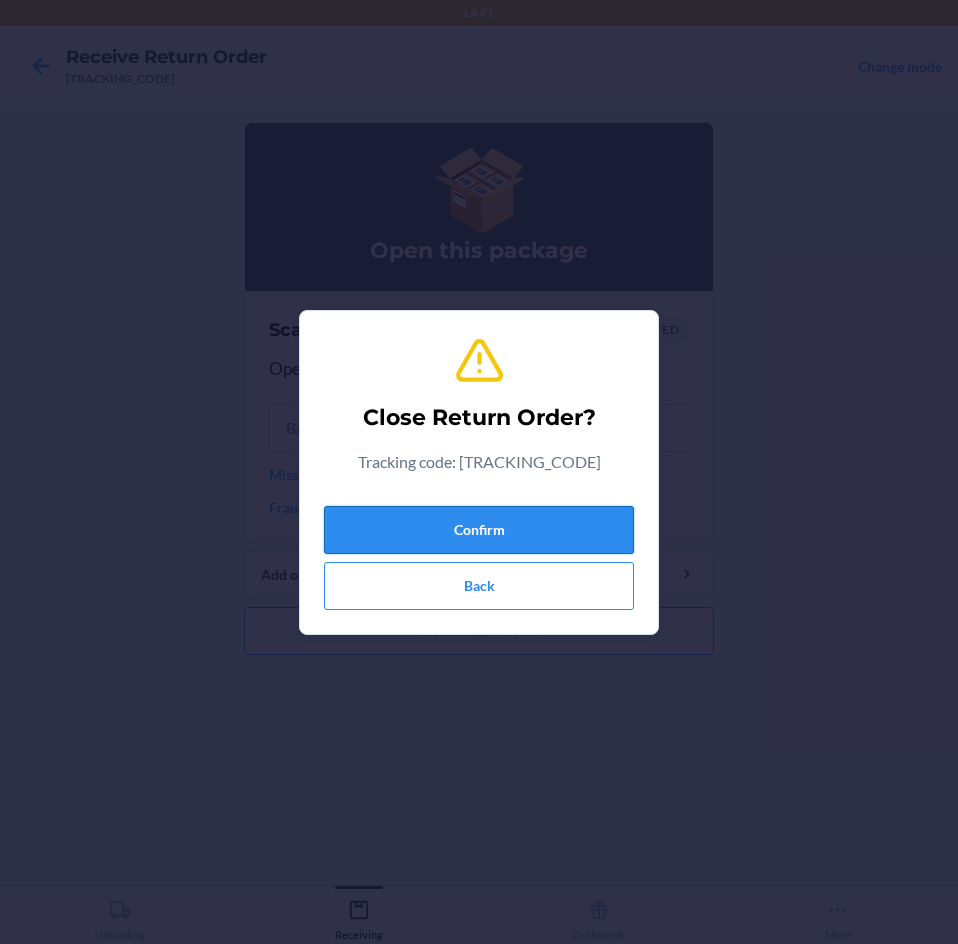 click on "Confirm" at bounding box center (479, 530) 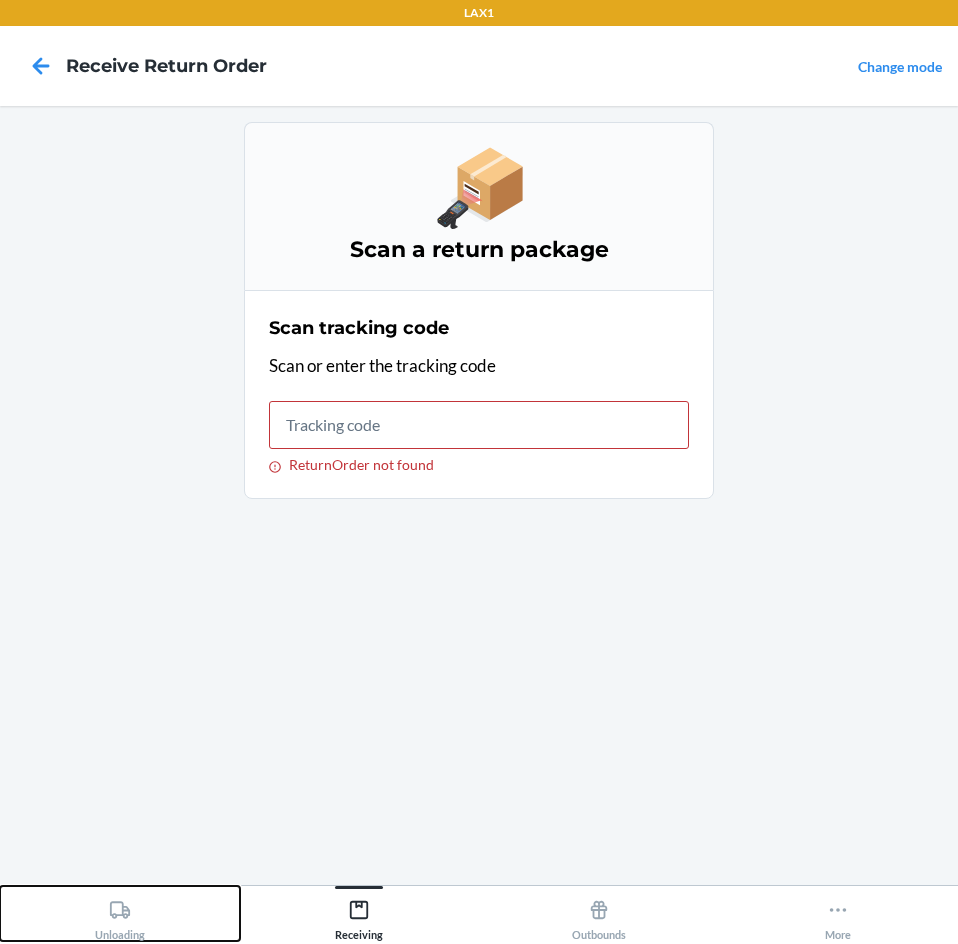 click 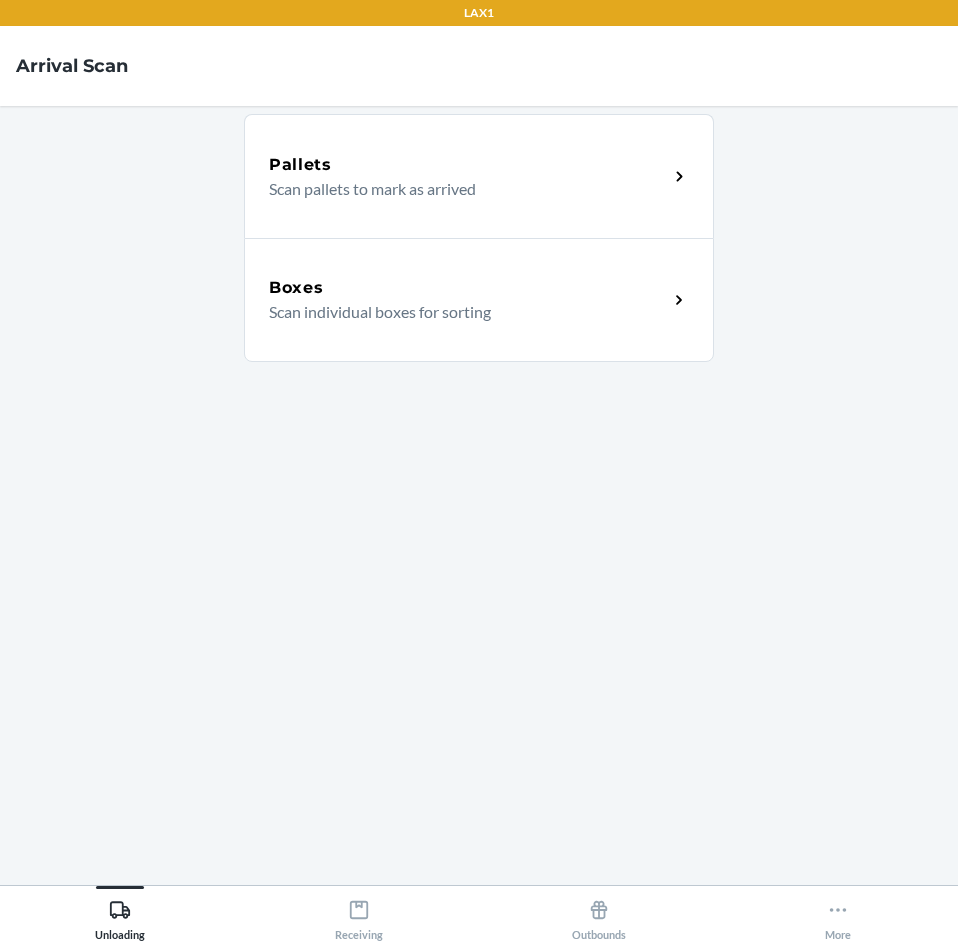 click on "Scan individual boxes for sorting" at bounding box center (460, 312) 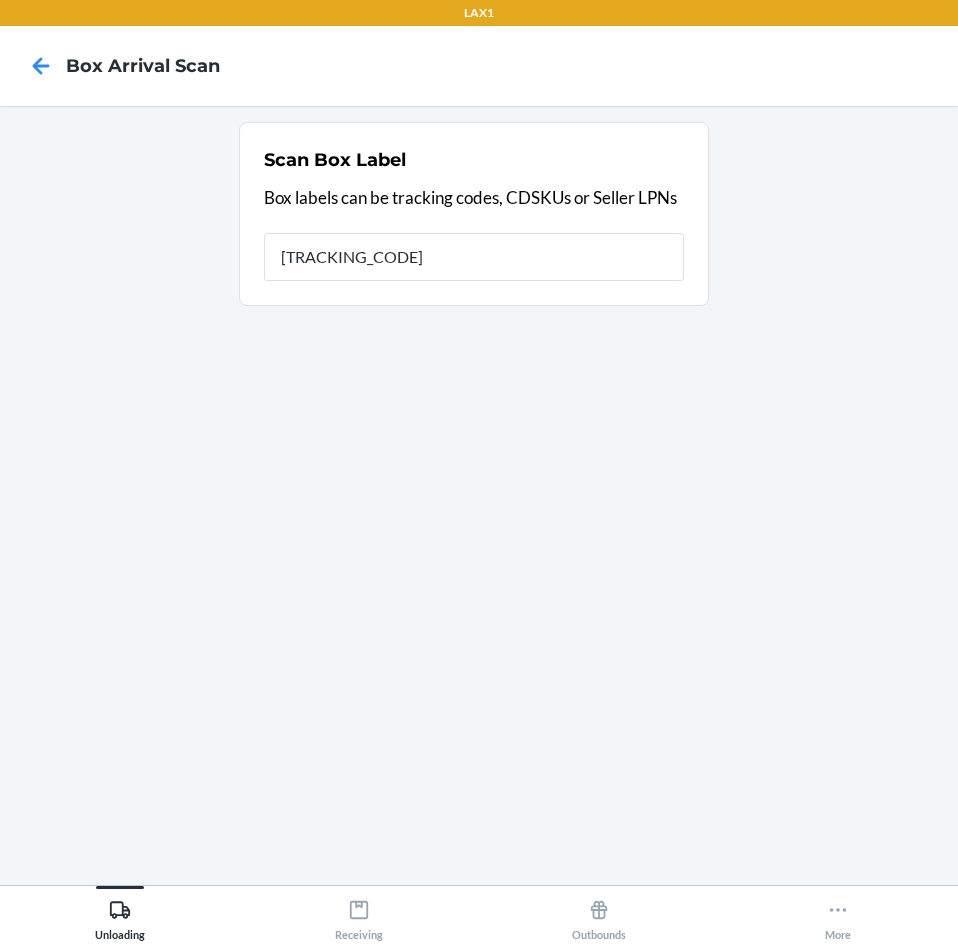 type on "[TRACKING_CODE]" 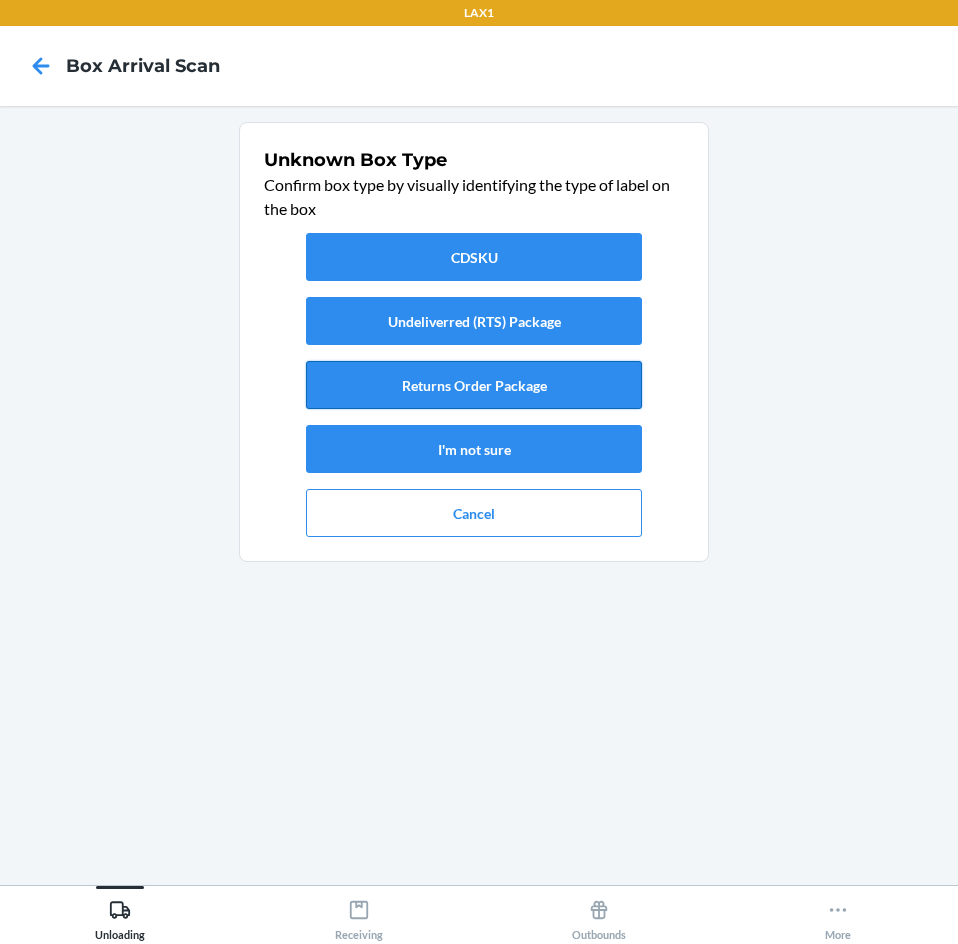 click on "Returns Order Package" at bounding box center (474, 385) 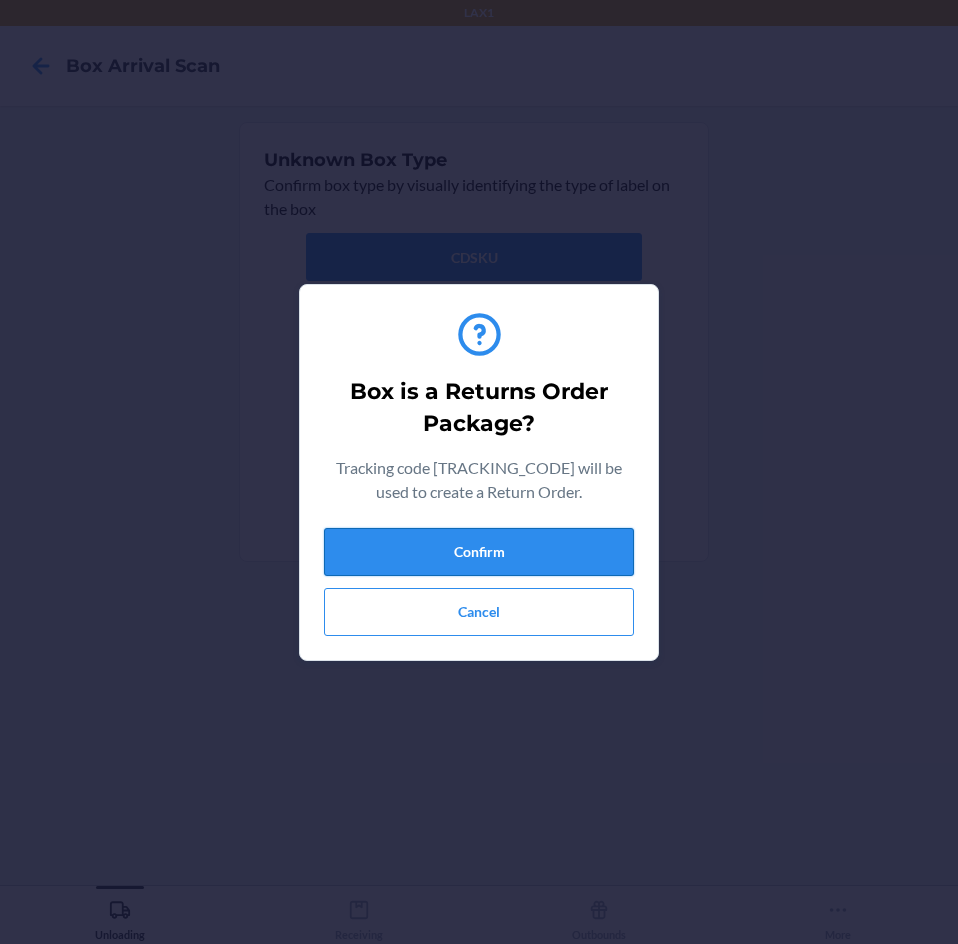 click on "Confirm" at bounding box center [479, 552] 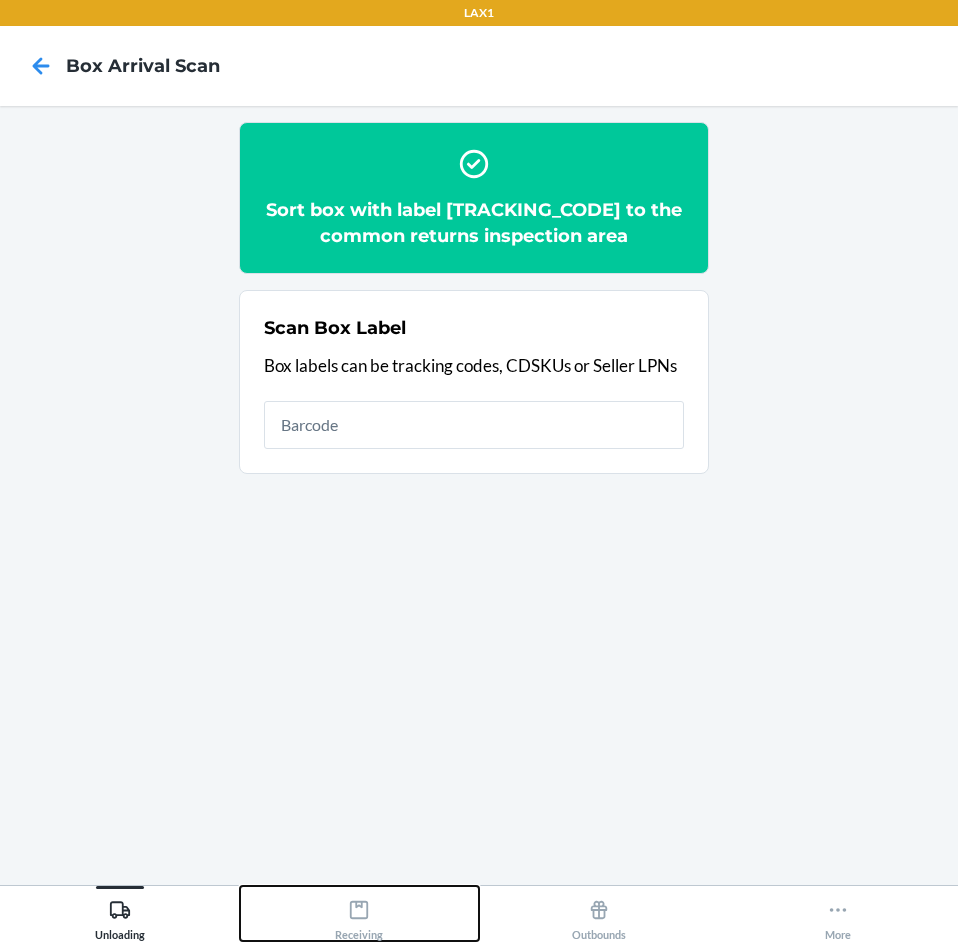 click on "Receiving" at bounding box center [360, 913] 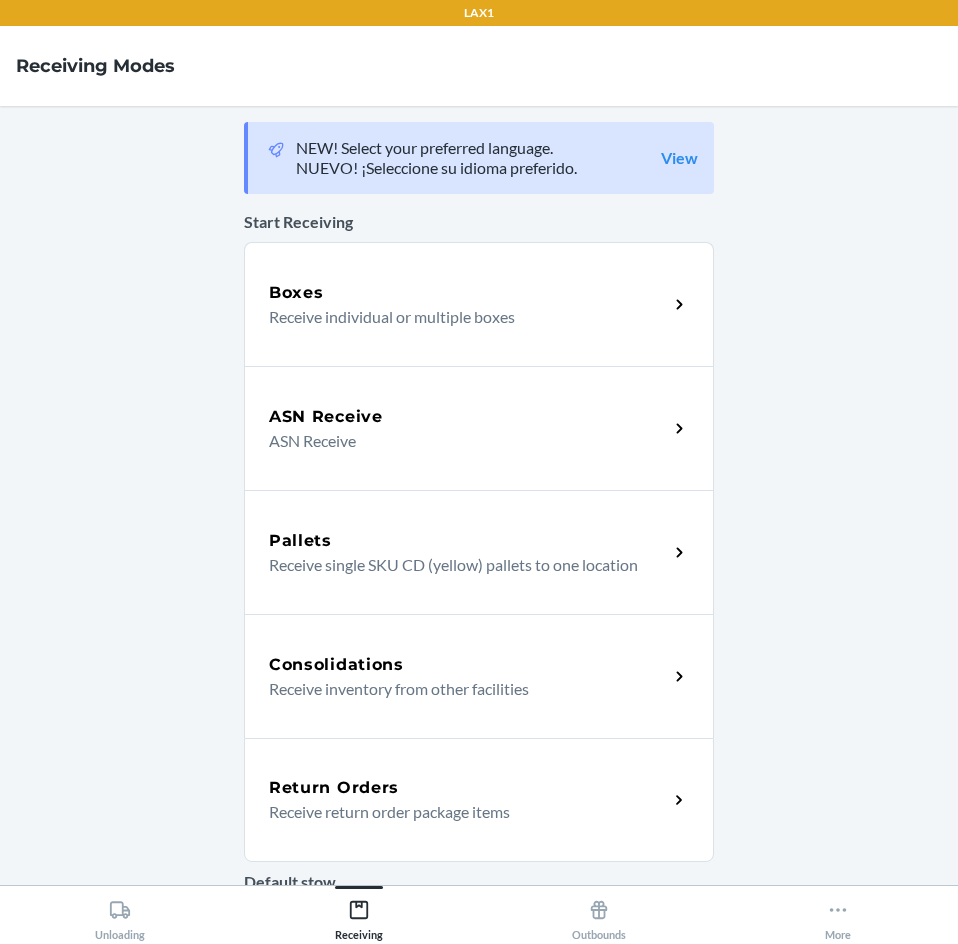click on "Receive return order package items" at bounding box center [460, 812] 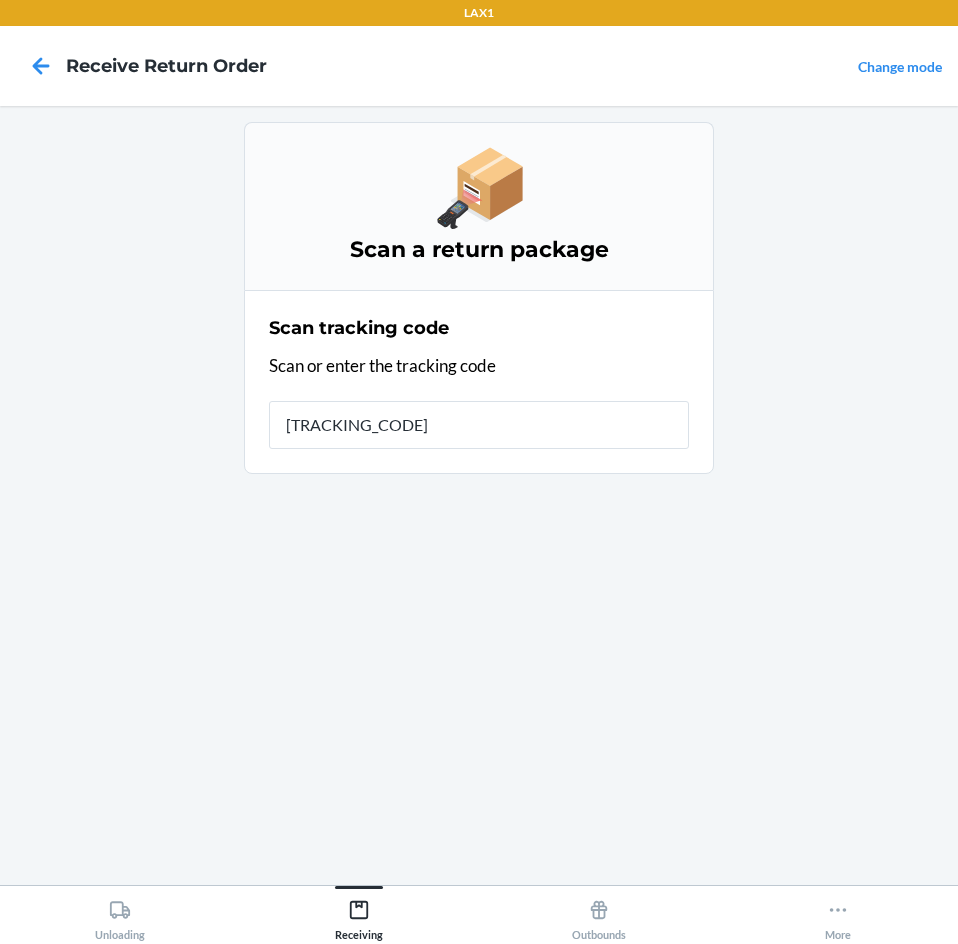 type on "[TRACKING_CODE]" 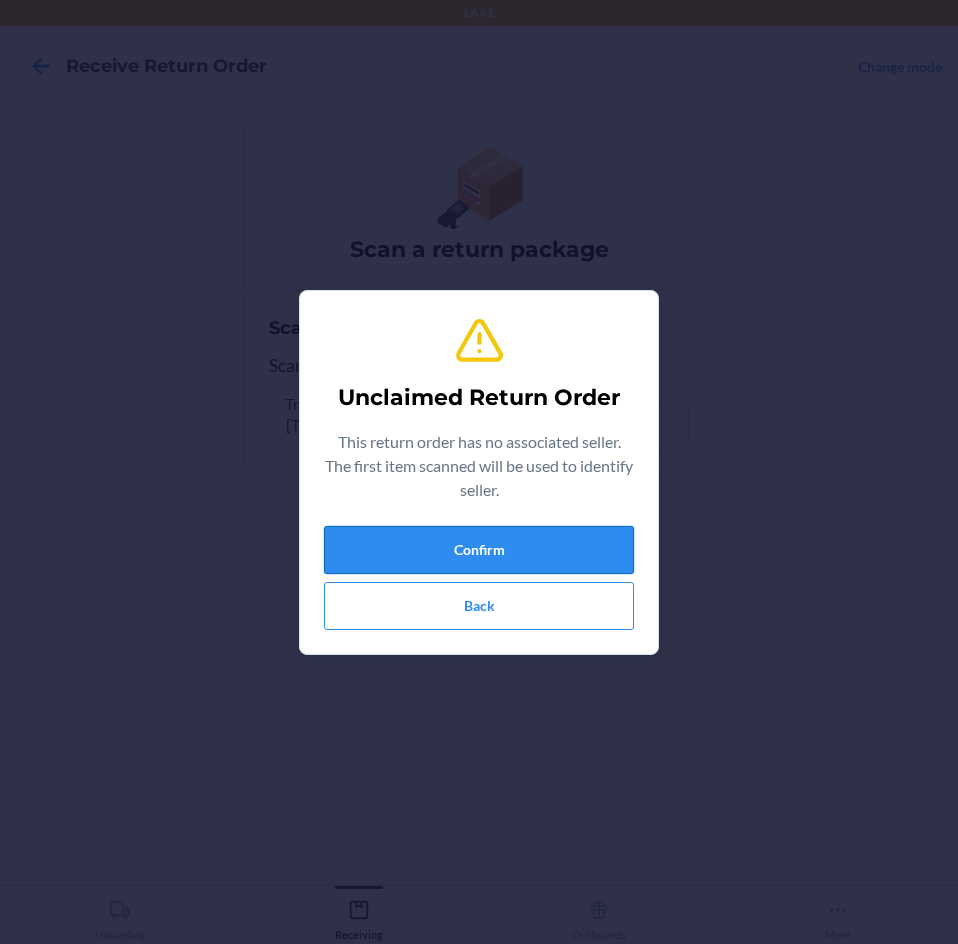 click on "Confirm" at bounding box center (479, 550) 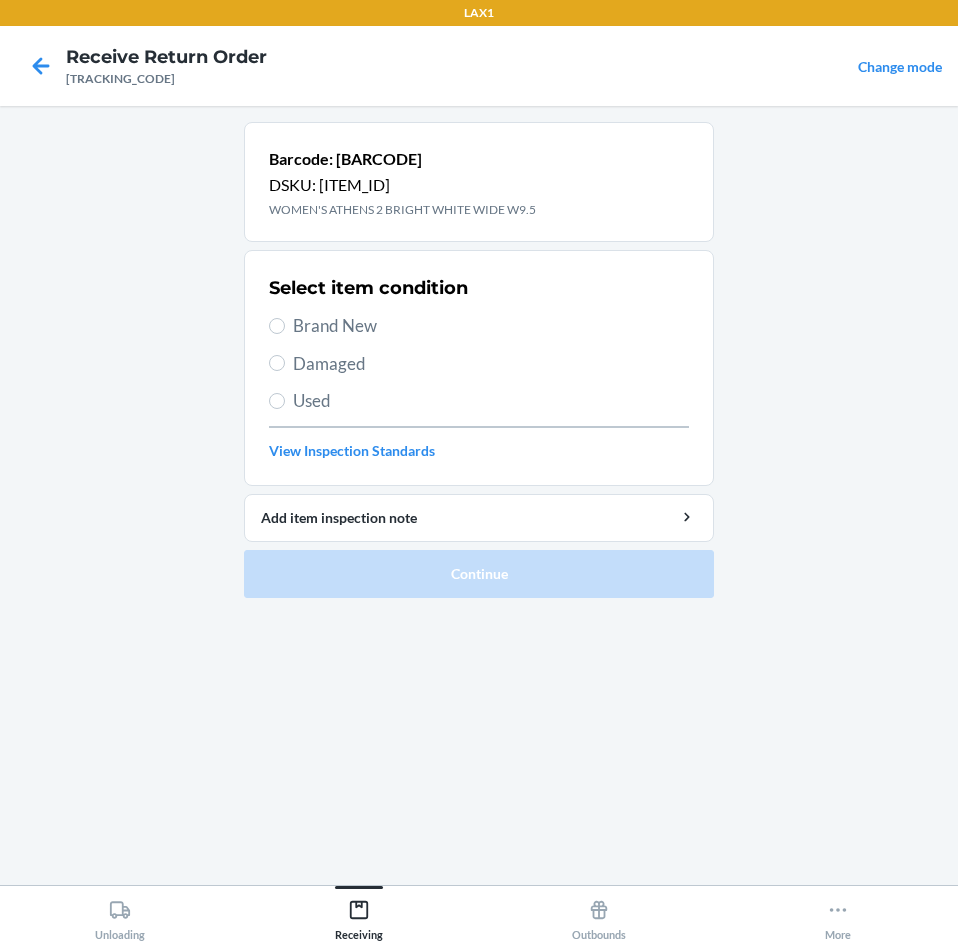 click on "Damaged" at bounding box center (491, 364) 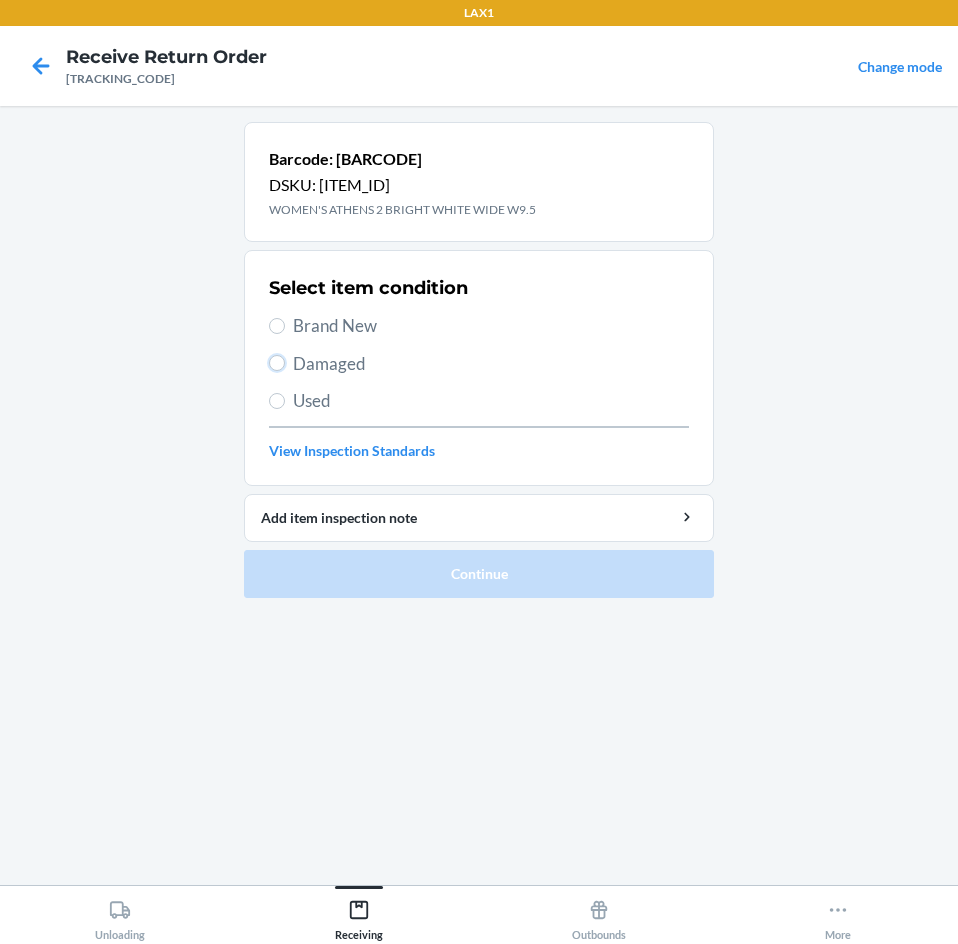 click on "Damaged" at bounding box center [277, 363] 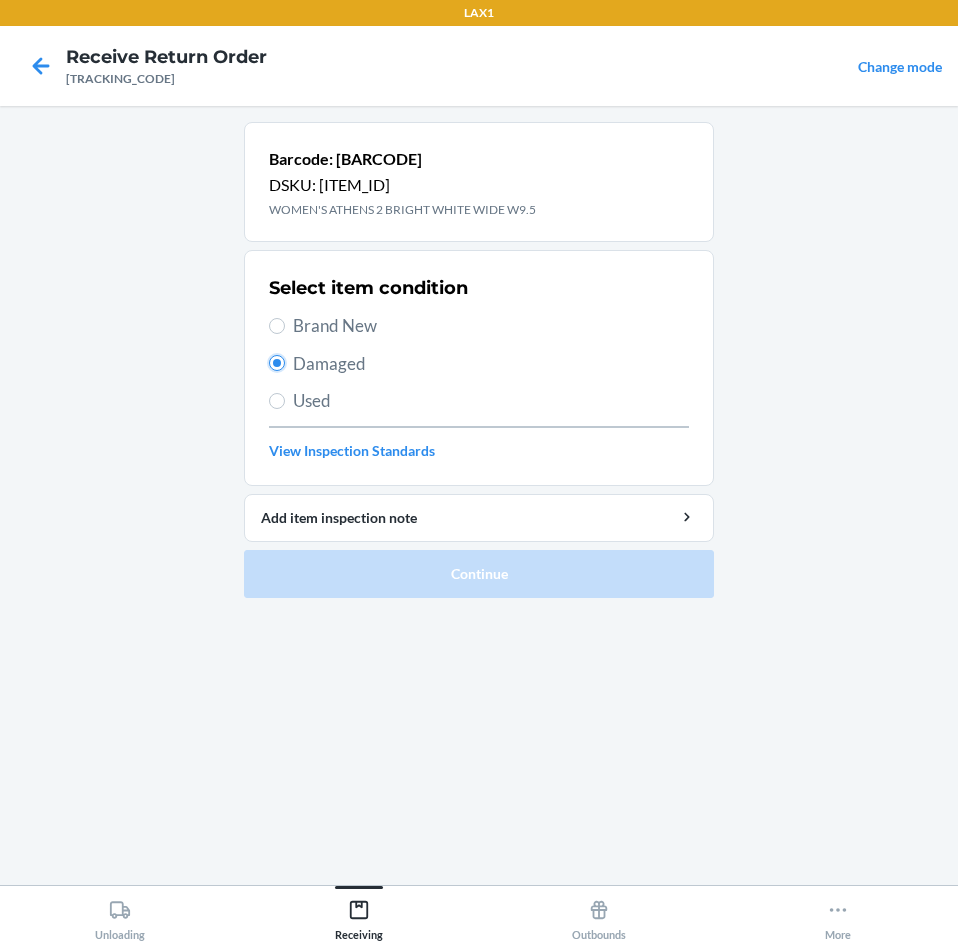 radio on "true" 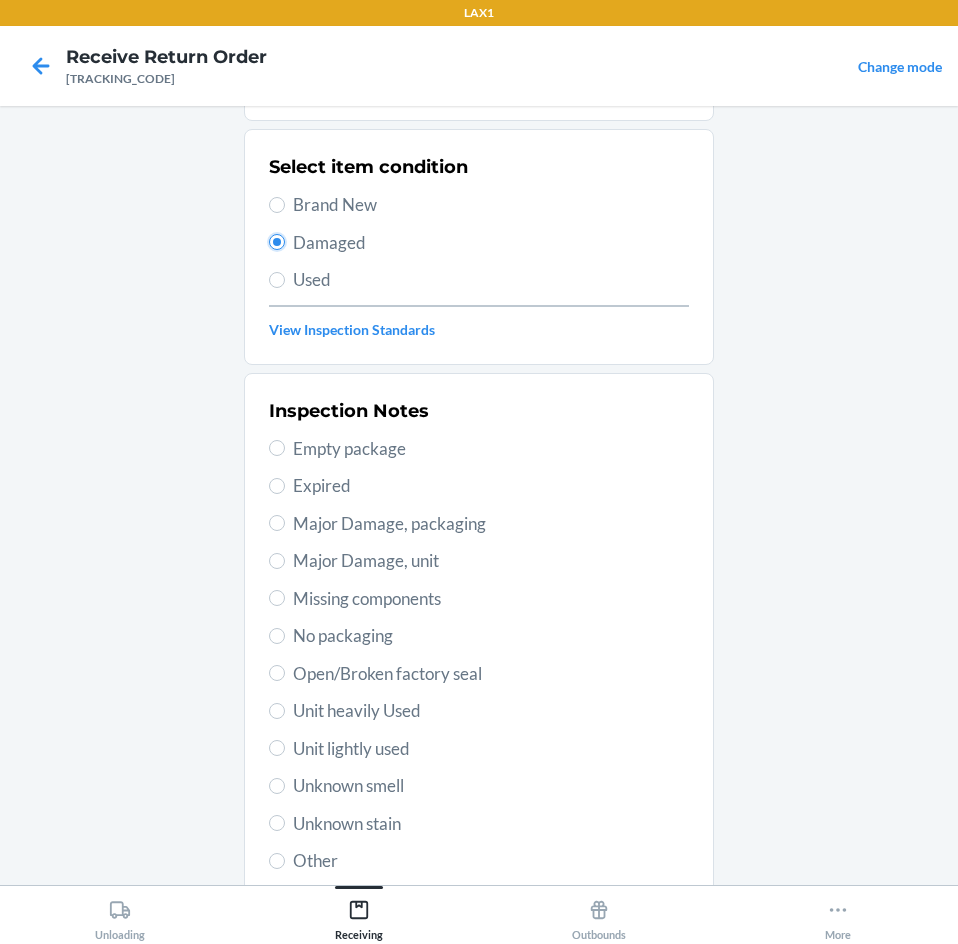 scroll, scrollTop: 263, scrollLeft: 0, axis: vertical 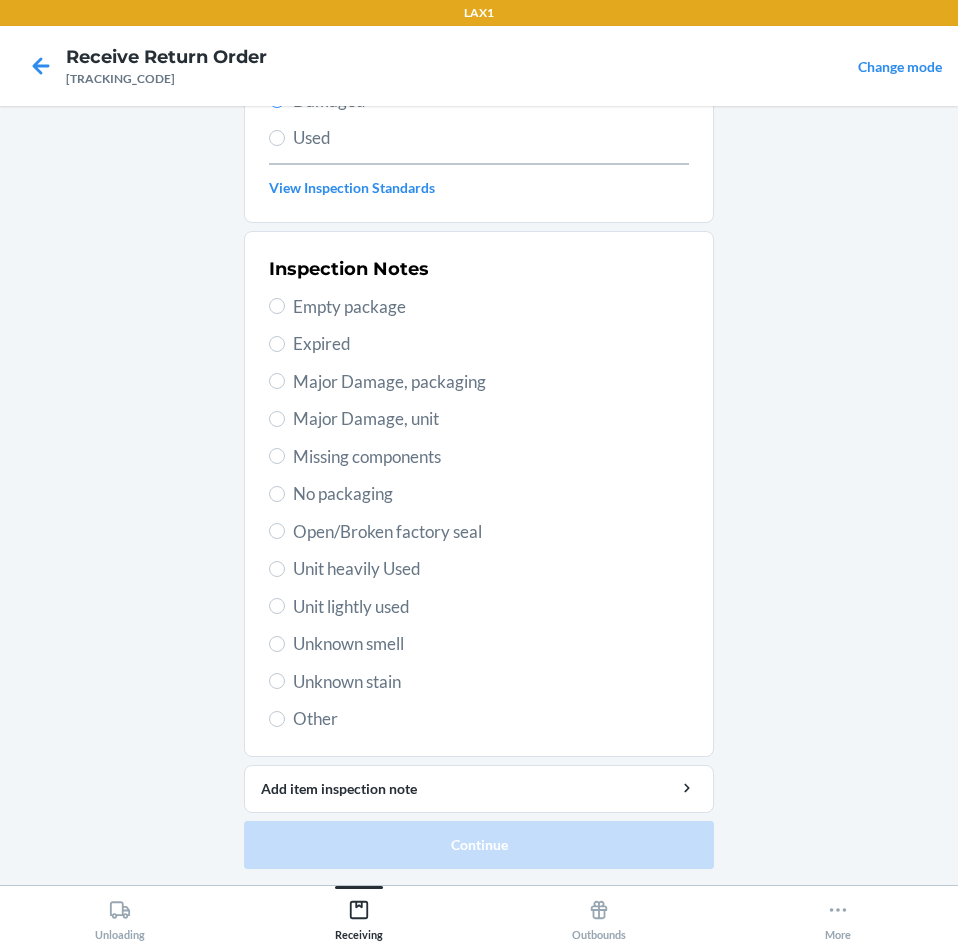 click on "Unit lightly used" at bounding box center (491, 607) 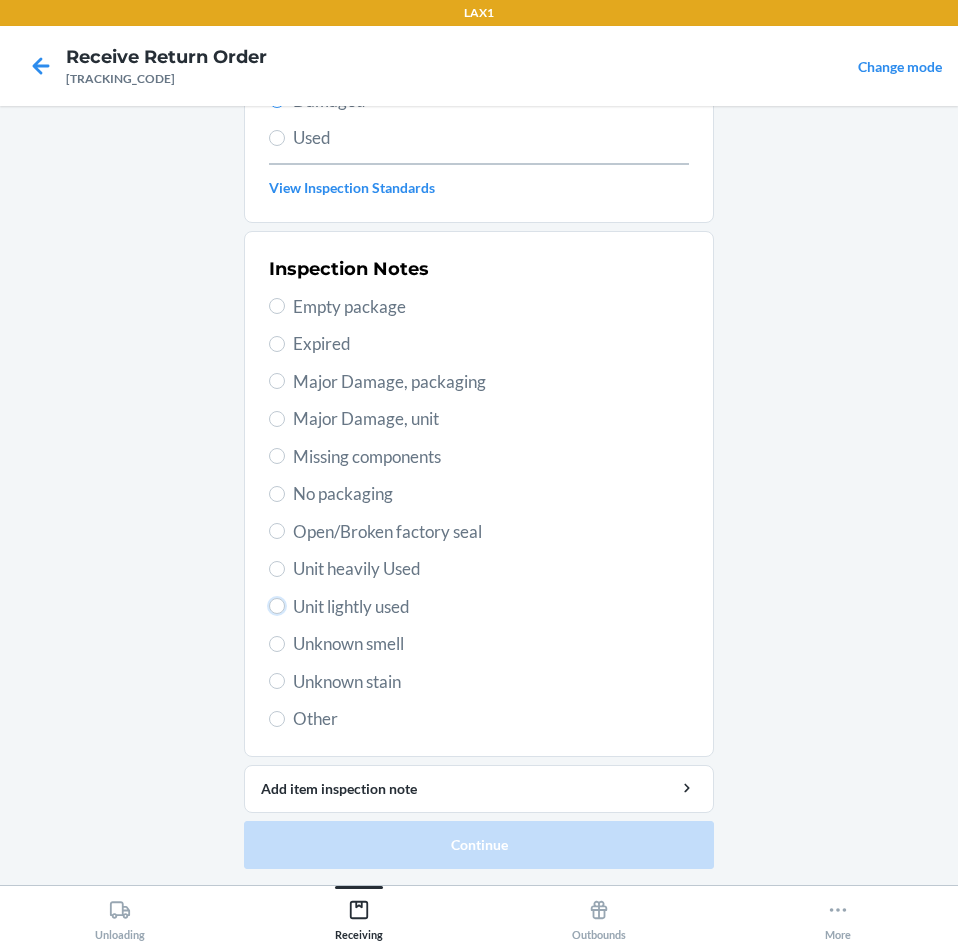 click on "Unit lightly used" at bounding box center (277, 606) 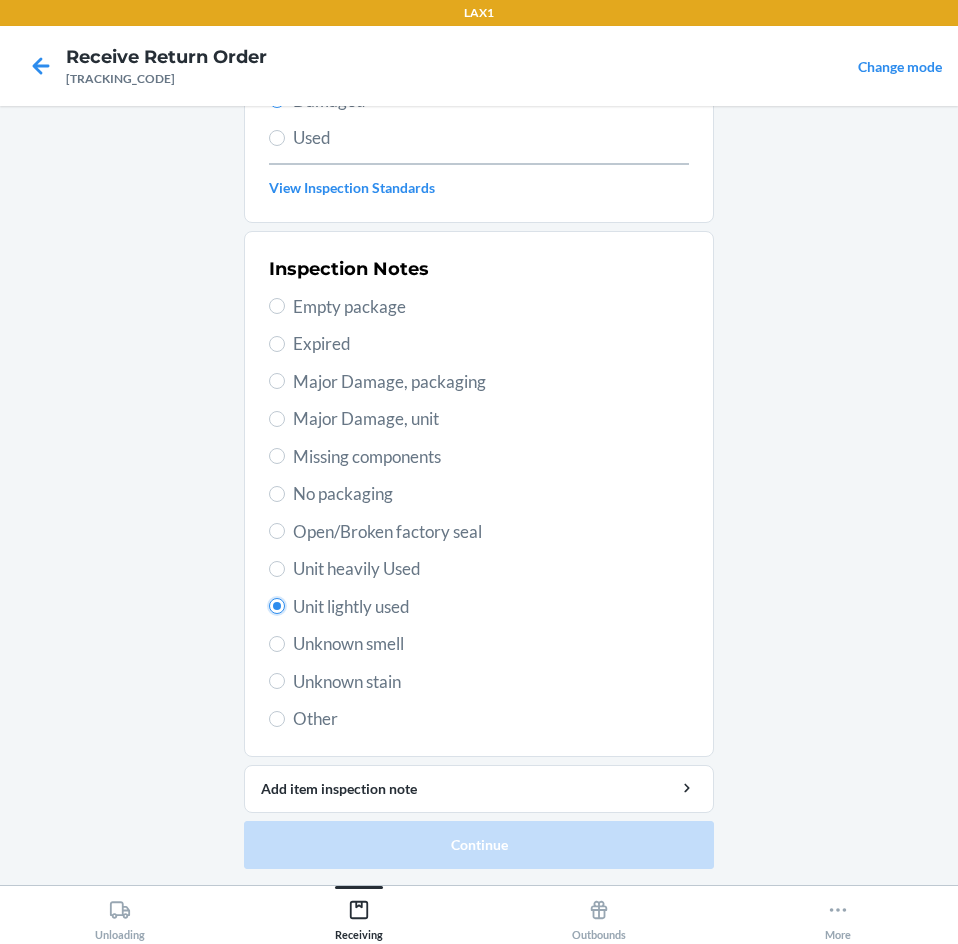 radio on "true" 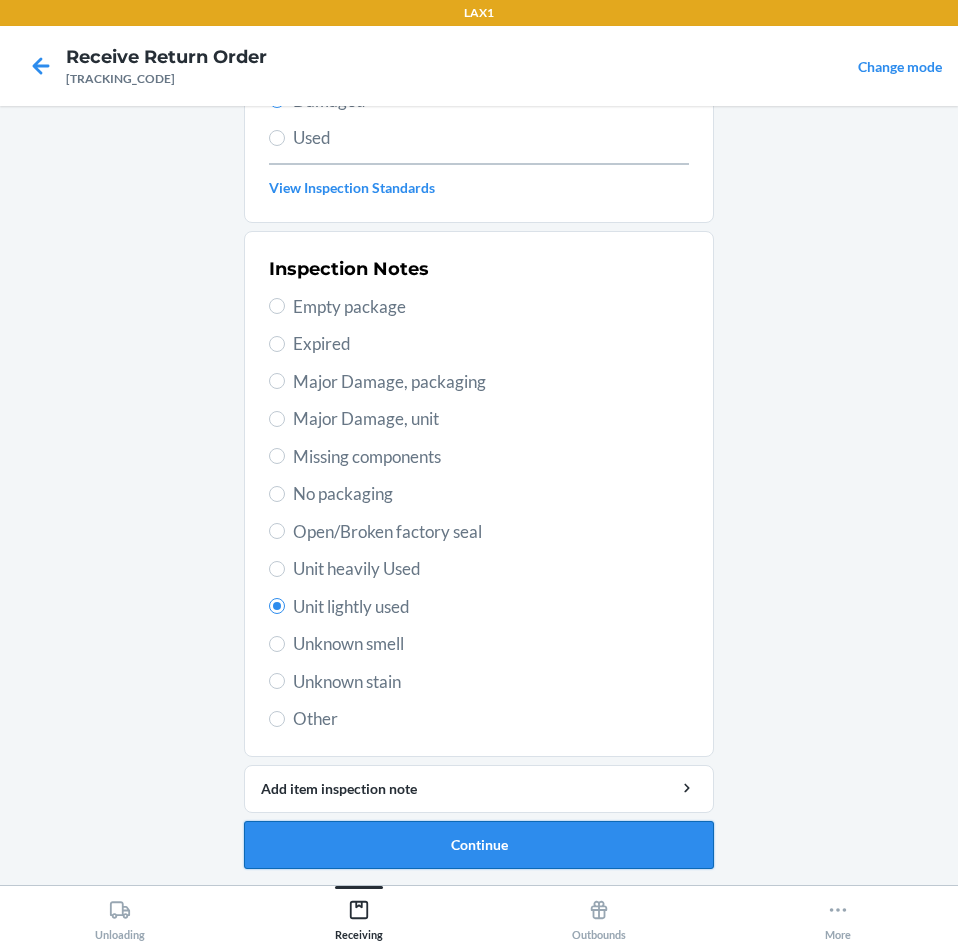 click on "Continue" at bounding box center (479, 845) 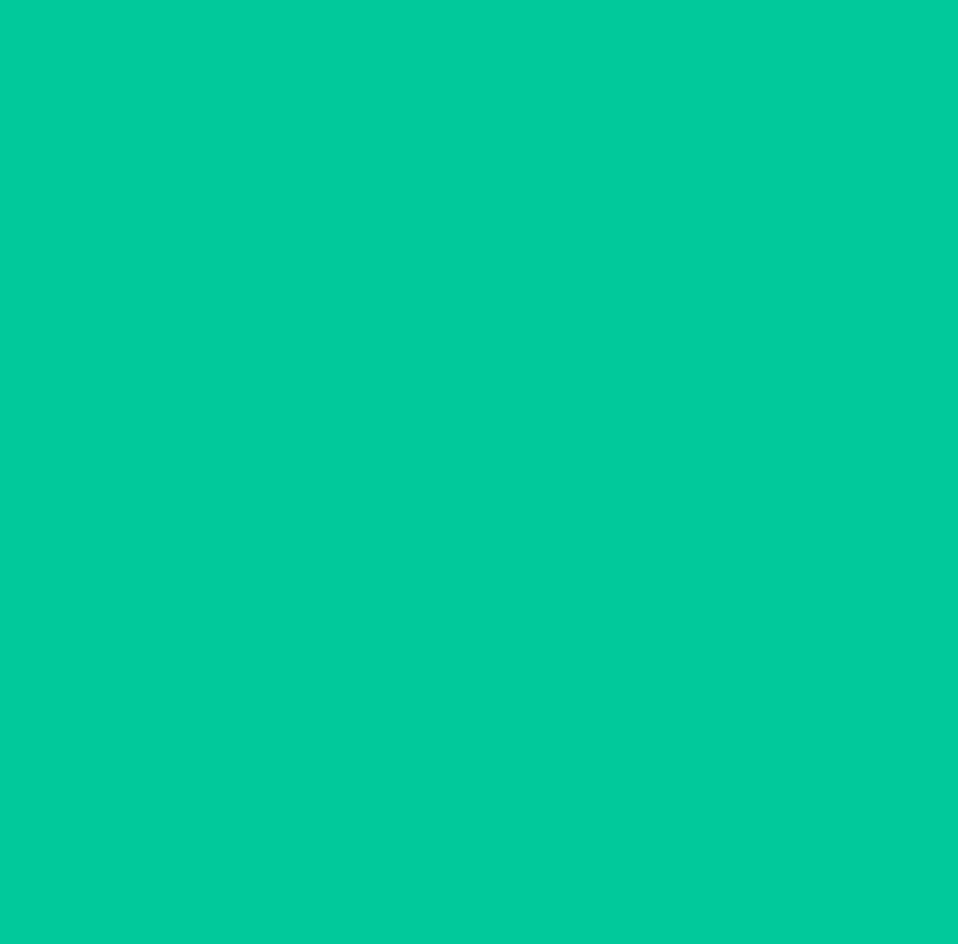 scroll, scrollTop: 98, scrollLeft: 0, axis: vertical 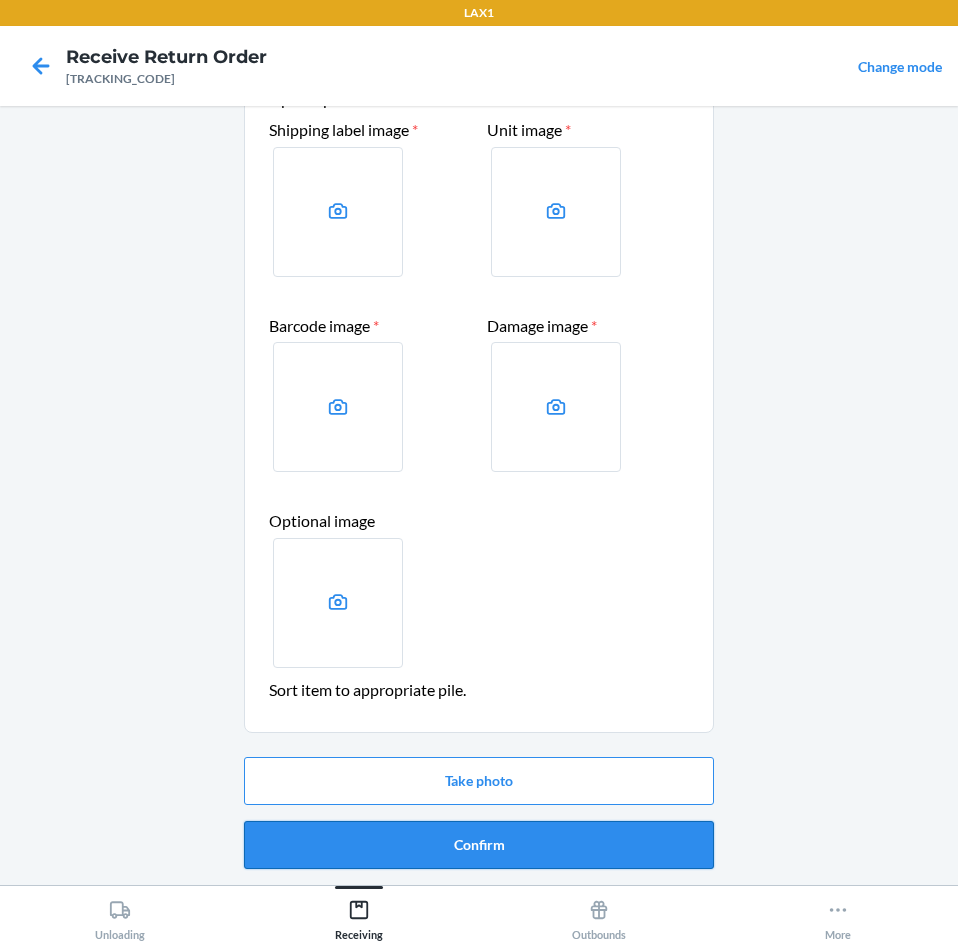 click on "Confirm" at bounding box center (479, 845) 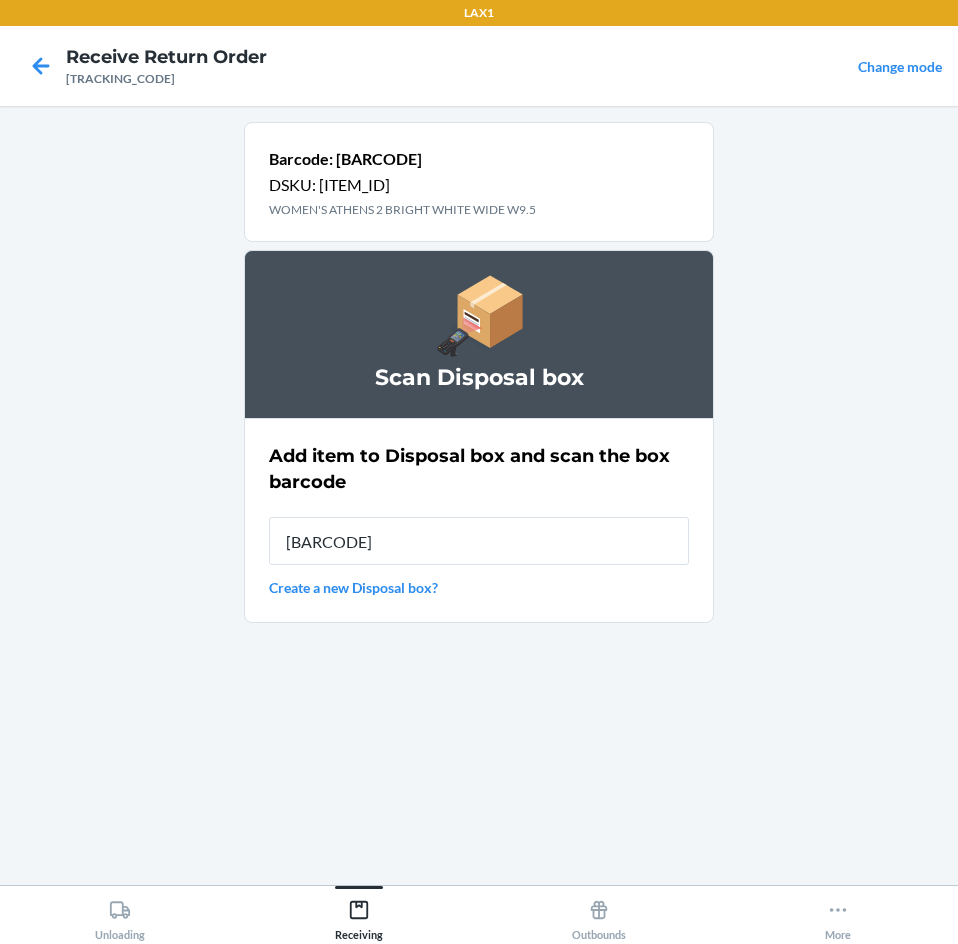 type on "[BARCODE]" 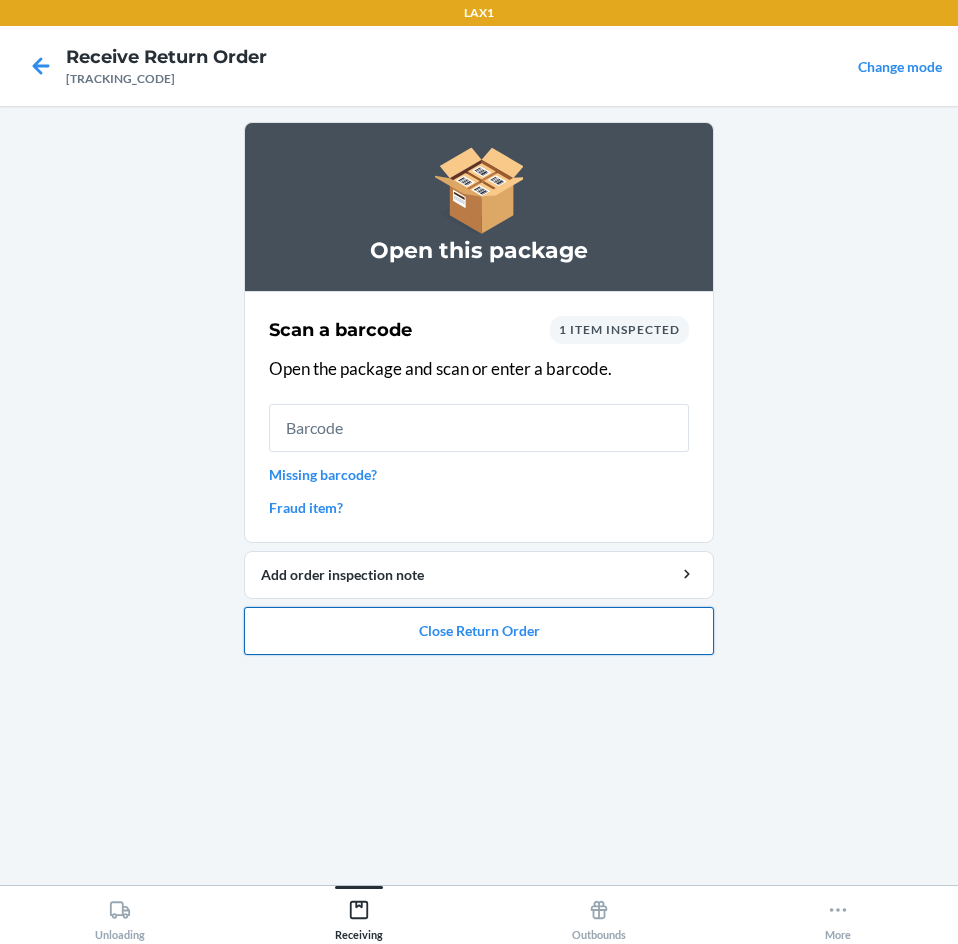 click on "Close Return Order" at bounding box center [479, 631] 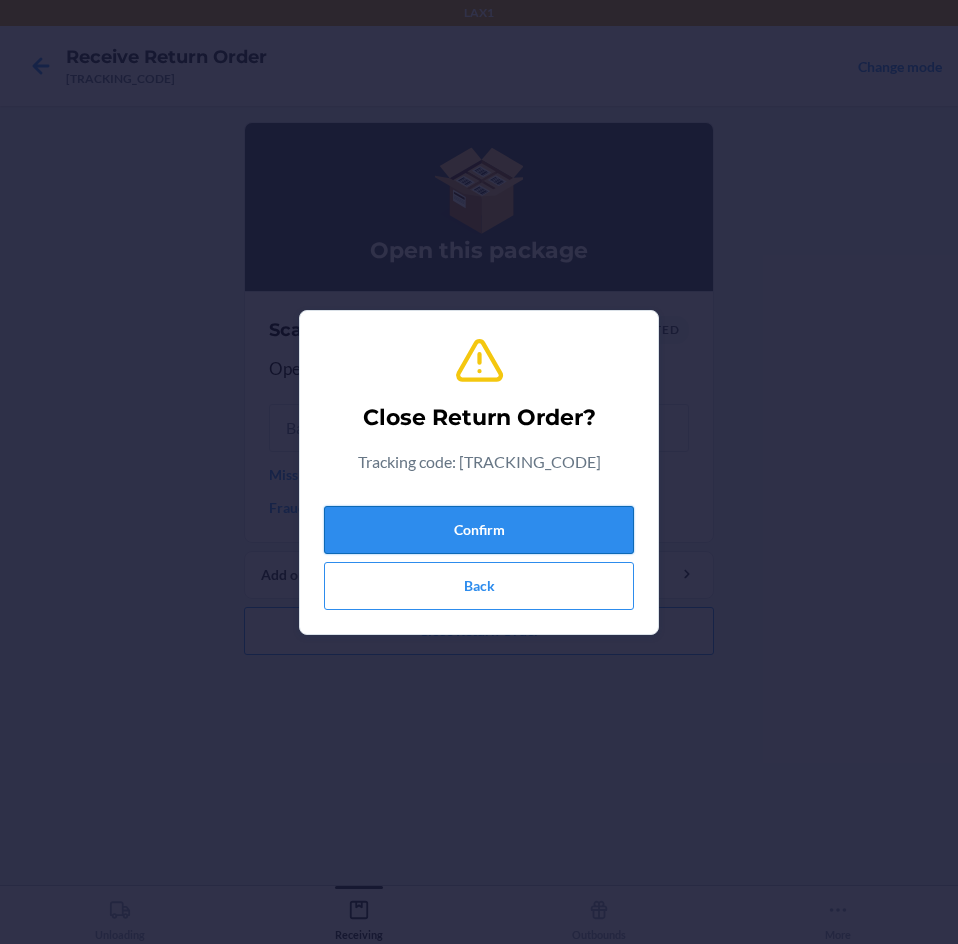 click on "Confirm" at bounding box center (479, 530) 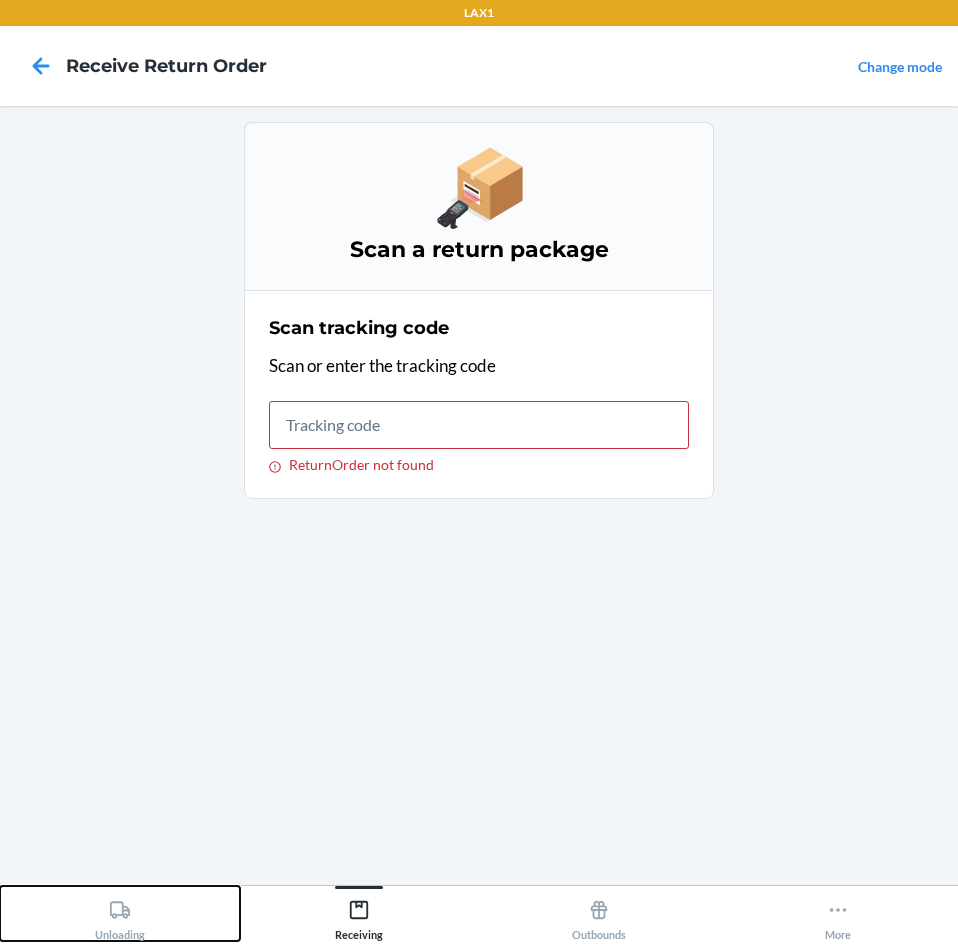 click on "Unloading" at bounding box center (120, 913) 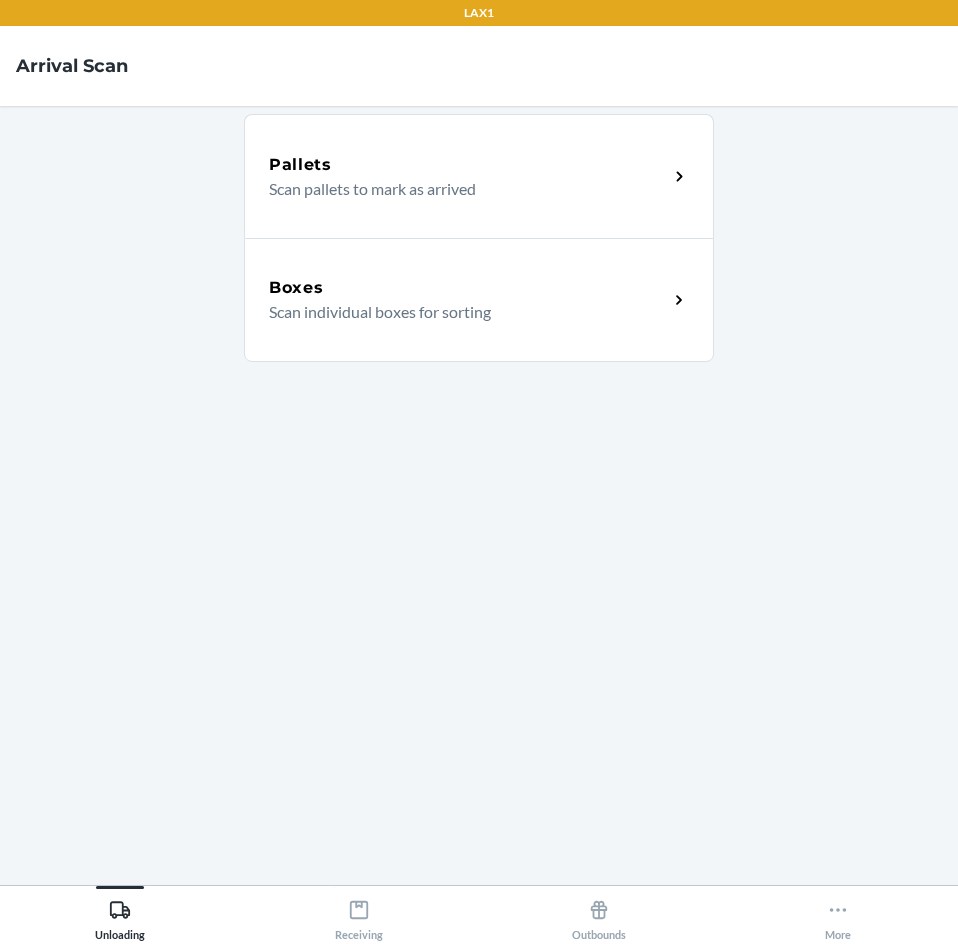click on "Boxes" at bounding box center (468, 288) 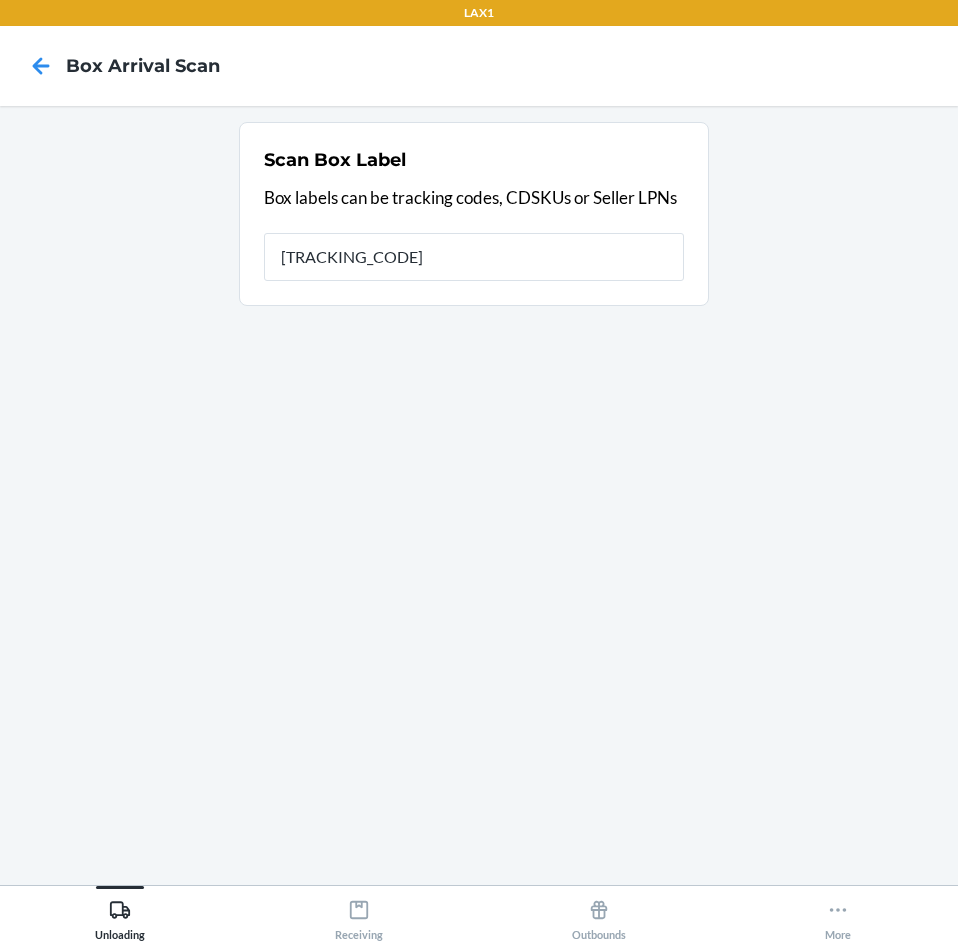 type on "[TRACKING_CODE]" 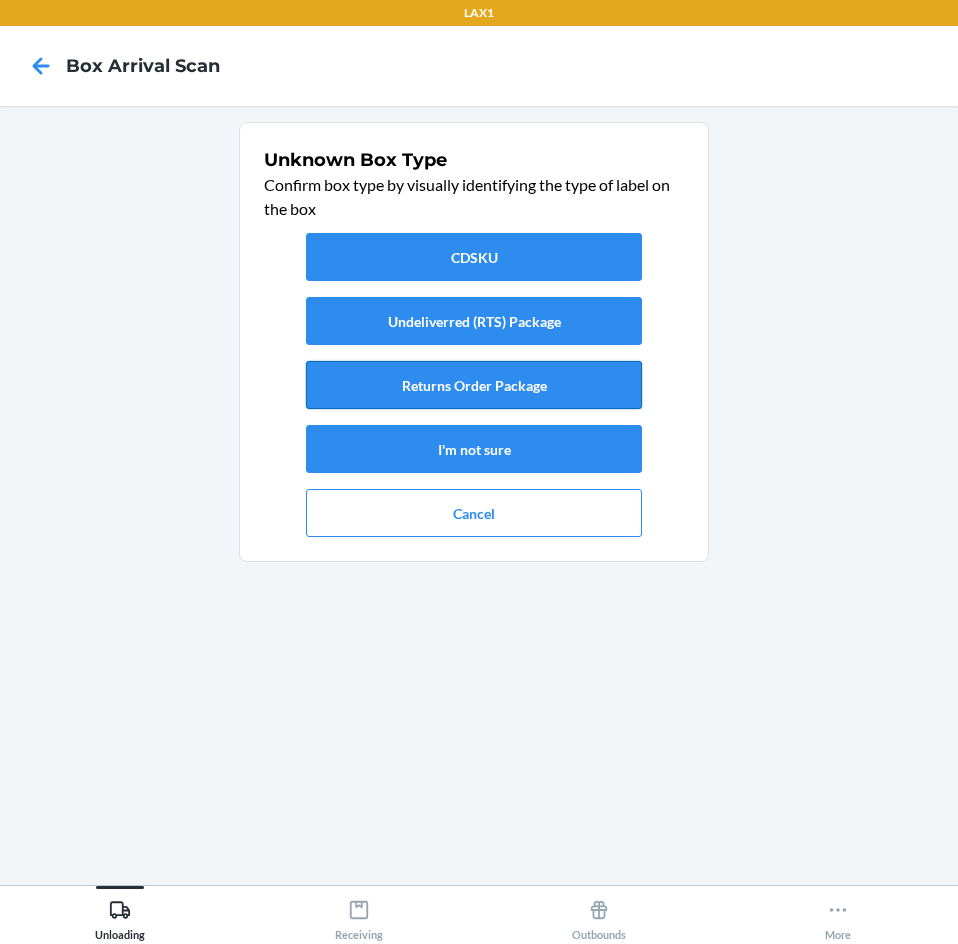 click on "Returns Order Package" at bounding box center (474, 385) 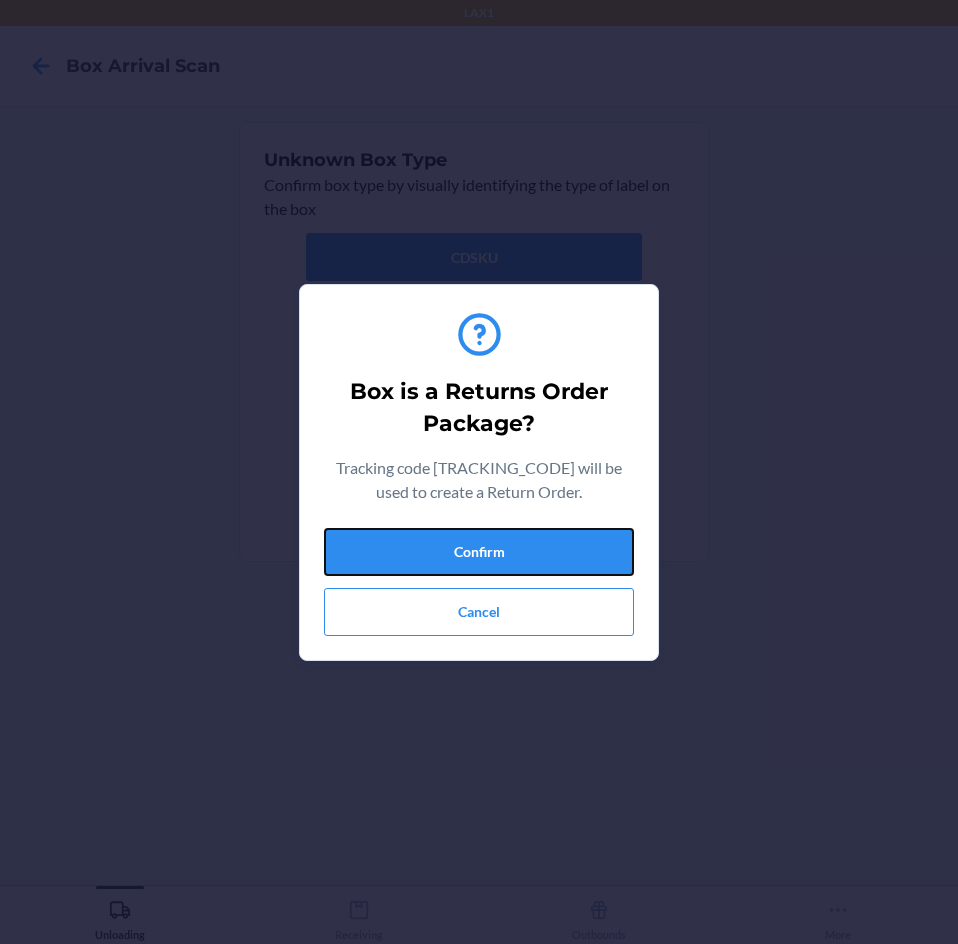 drag, startPoint x: 465, startPoint y: 555, endPoint x: 372, endPoint y: 741, distance: 207.95432 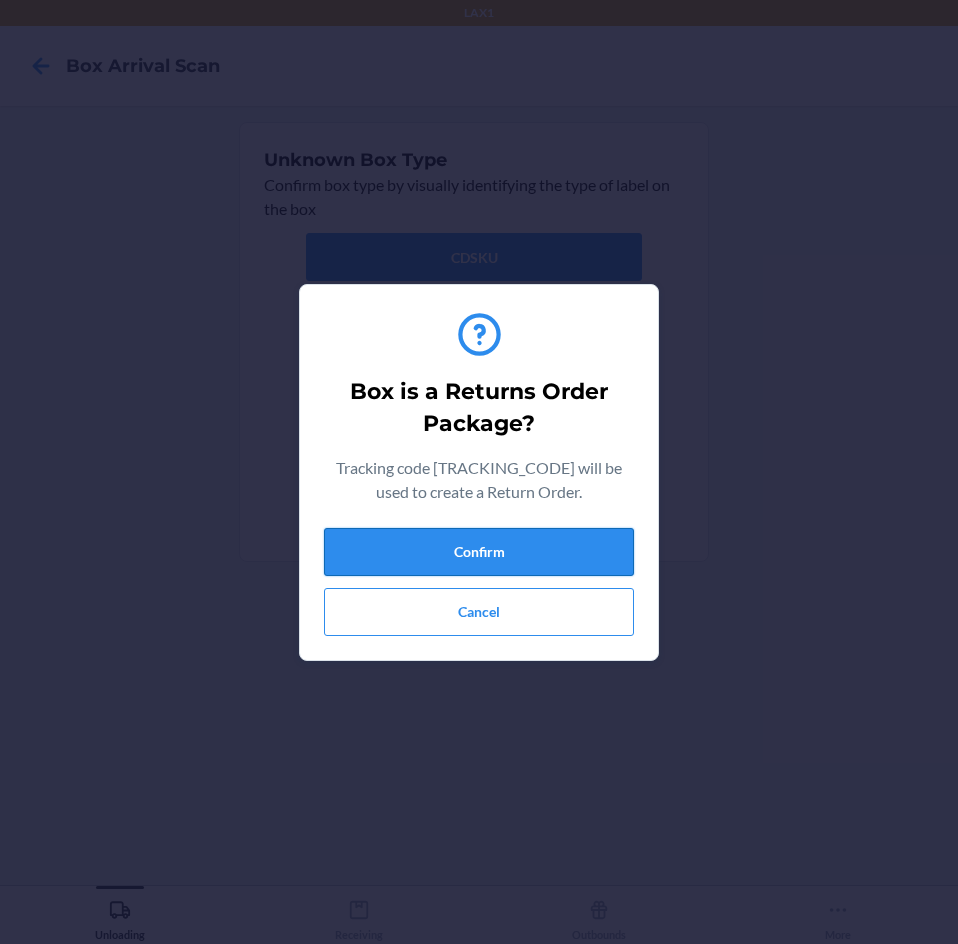 click on "Confirm" at bounding box center (479, 552) 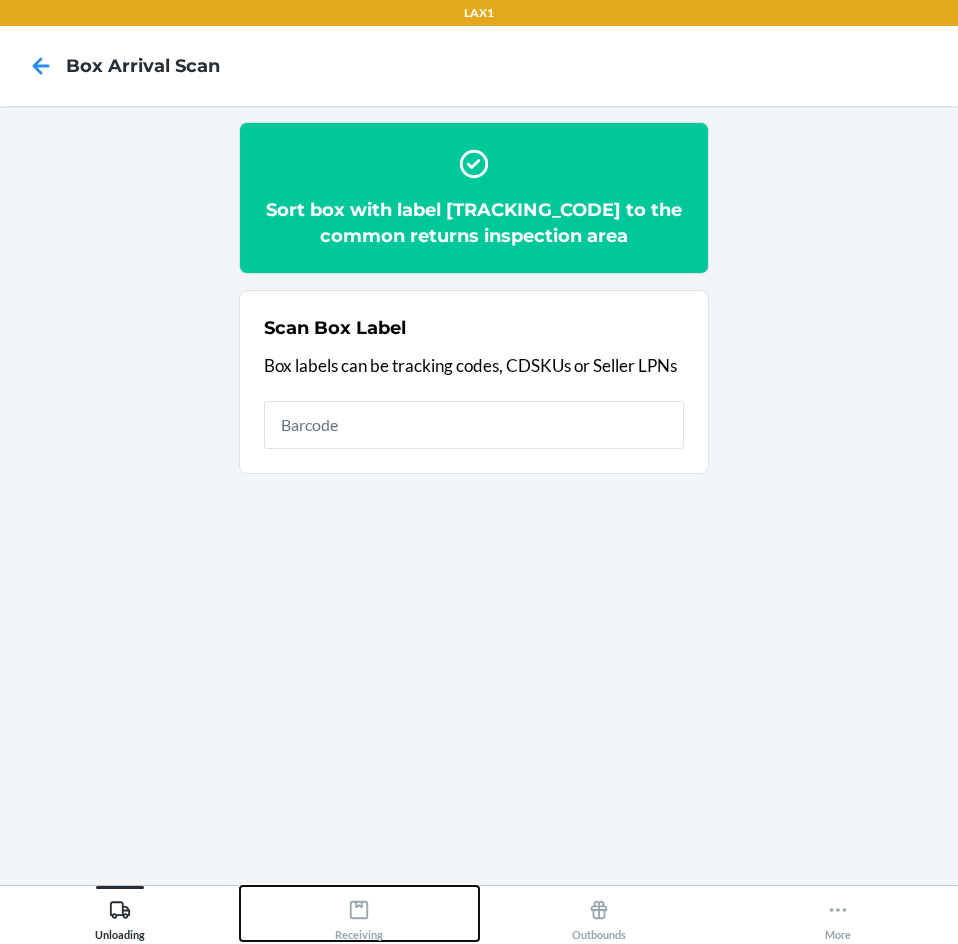 click on "Receiving" at bounding box center [360, 913] 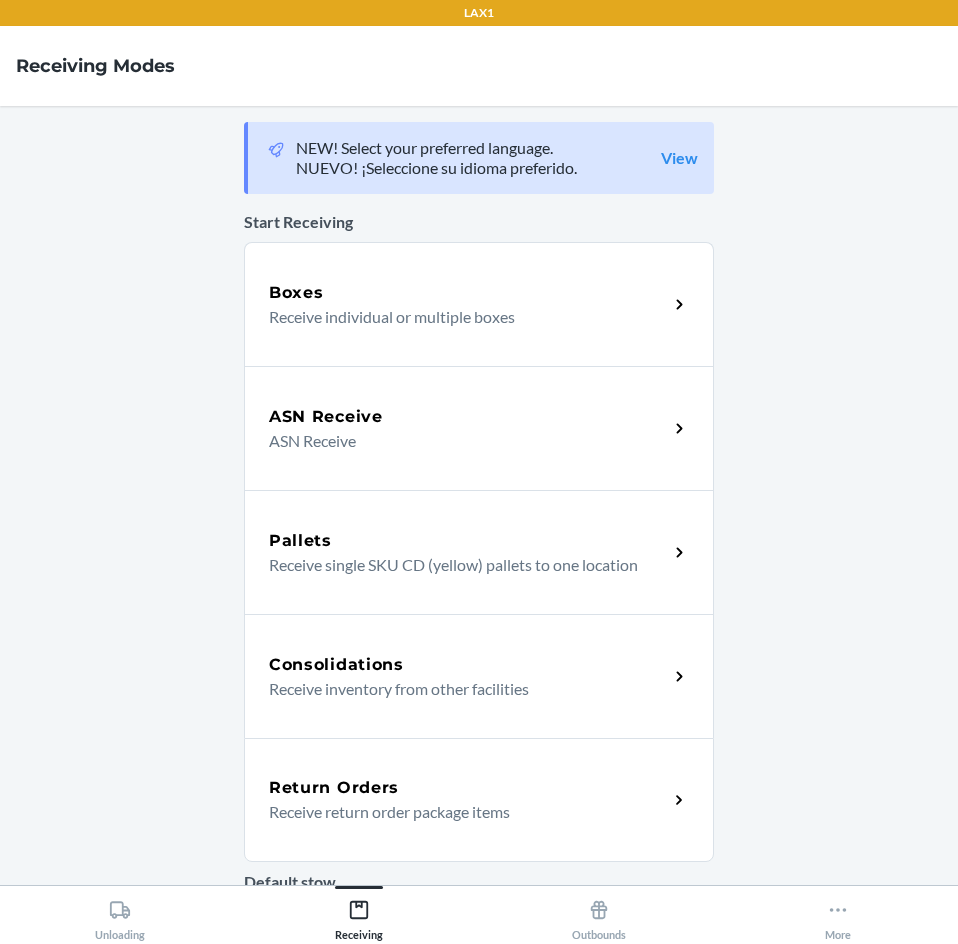 click on "Return Orders Receive return order package items" at bounding box center (479, 800) 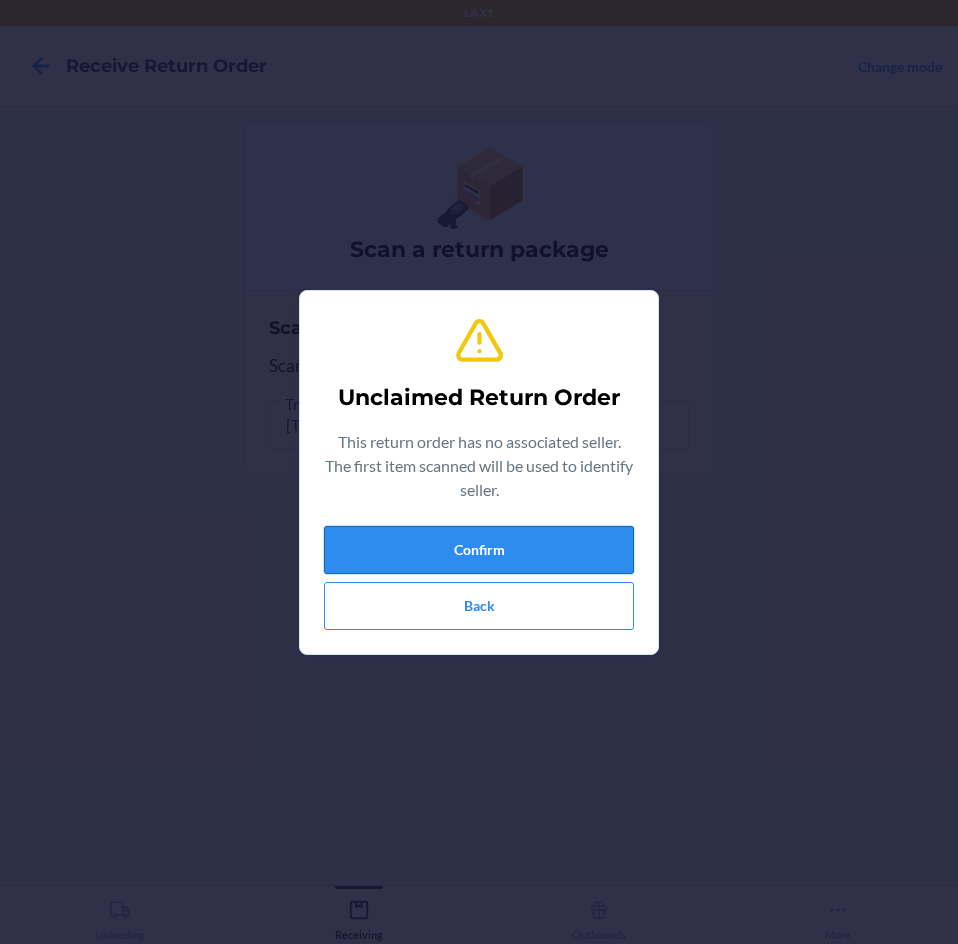 click on "Confirm" at bounding box center (479, 550) 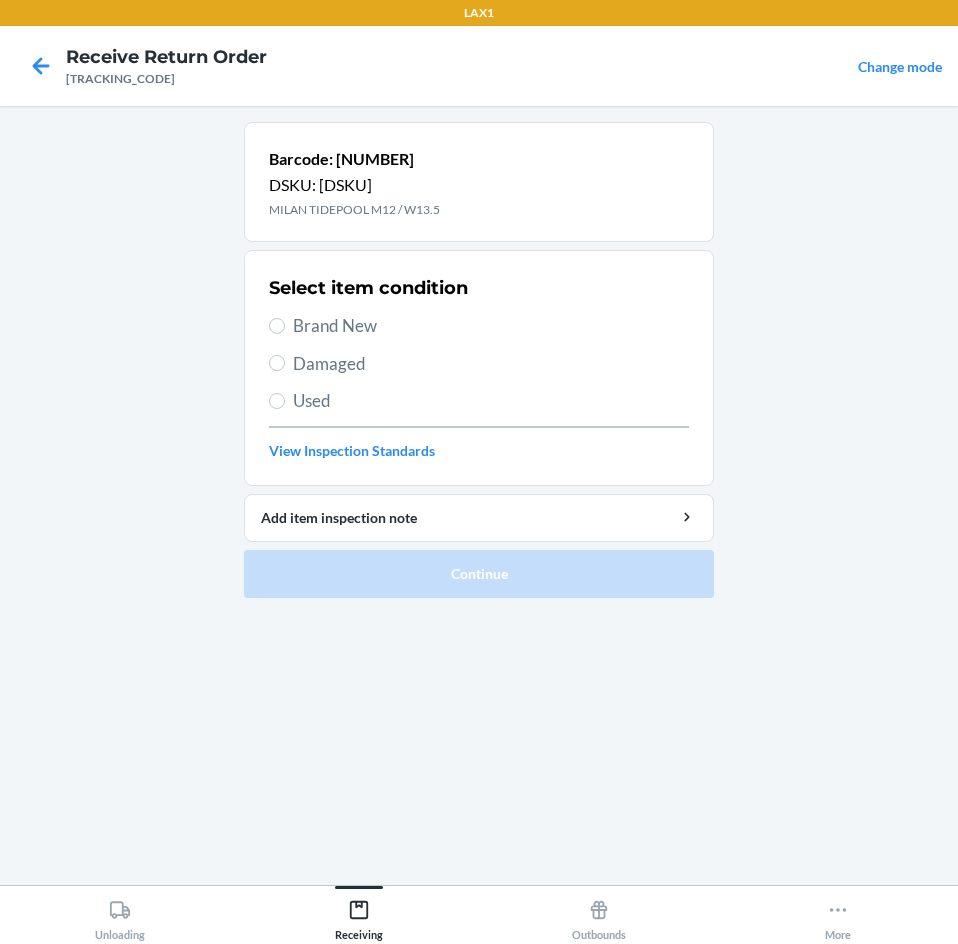click on "LAX1 Receive Return Order [TRACKING_CODE] Change mode   Barcode: [BARCODE] DSKU: [DSKU] MILAN TIDEPOOL M12 / W13.5 Select item condition Brand New Damaged Used View Inspection Standards Add item inspection note Continue Unloading Receiving Outbounds More" at bounding box center [479, 472] 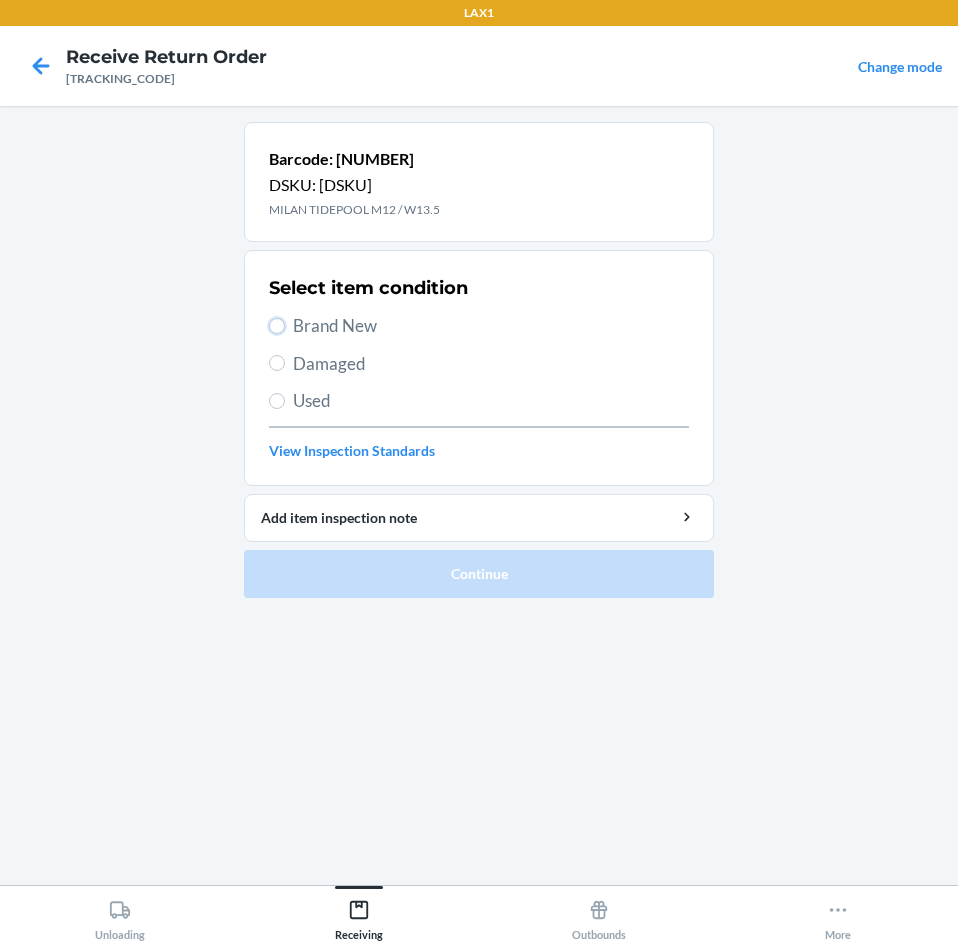 click on "Brand New" at bounding box center [277, 326] 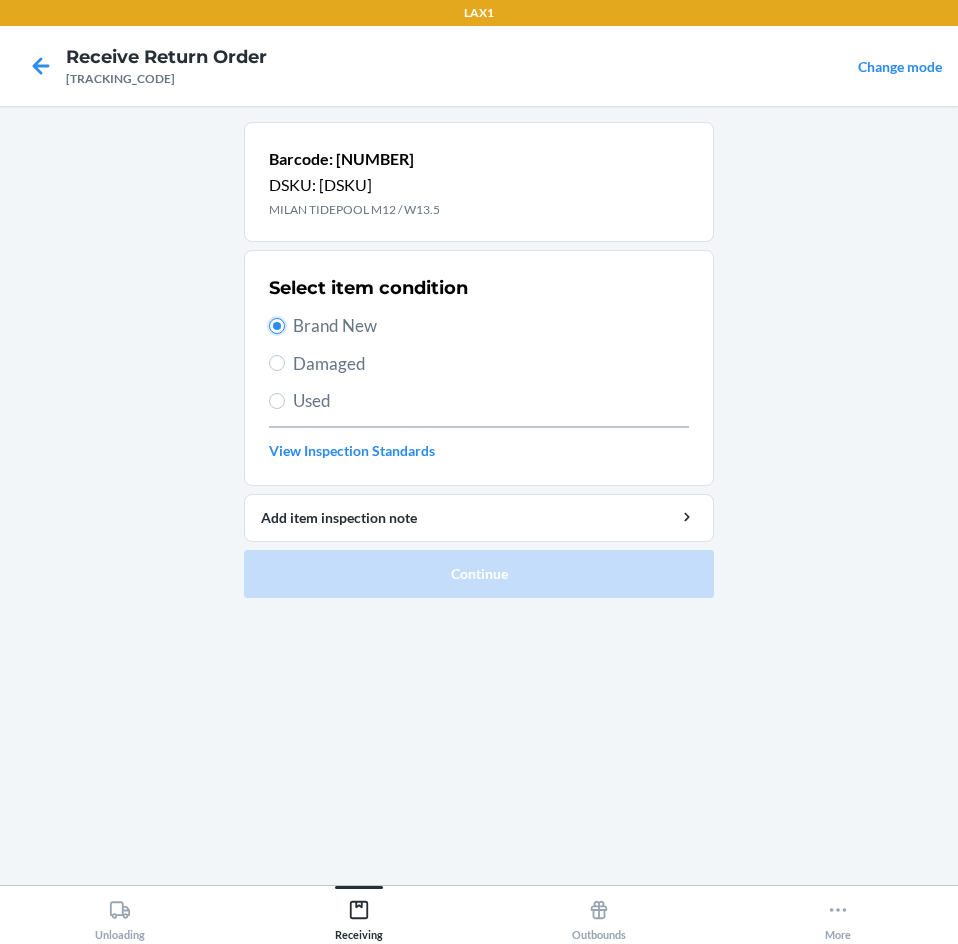 radio on "true" 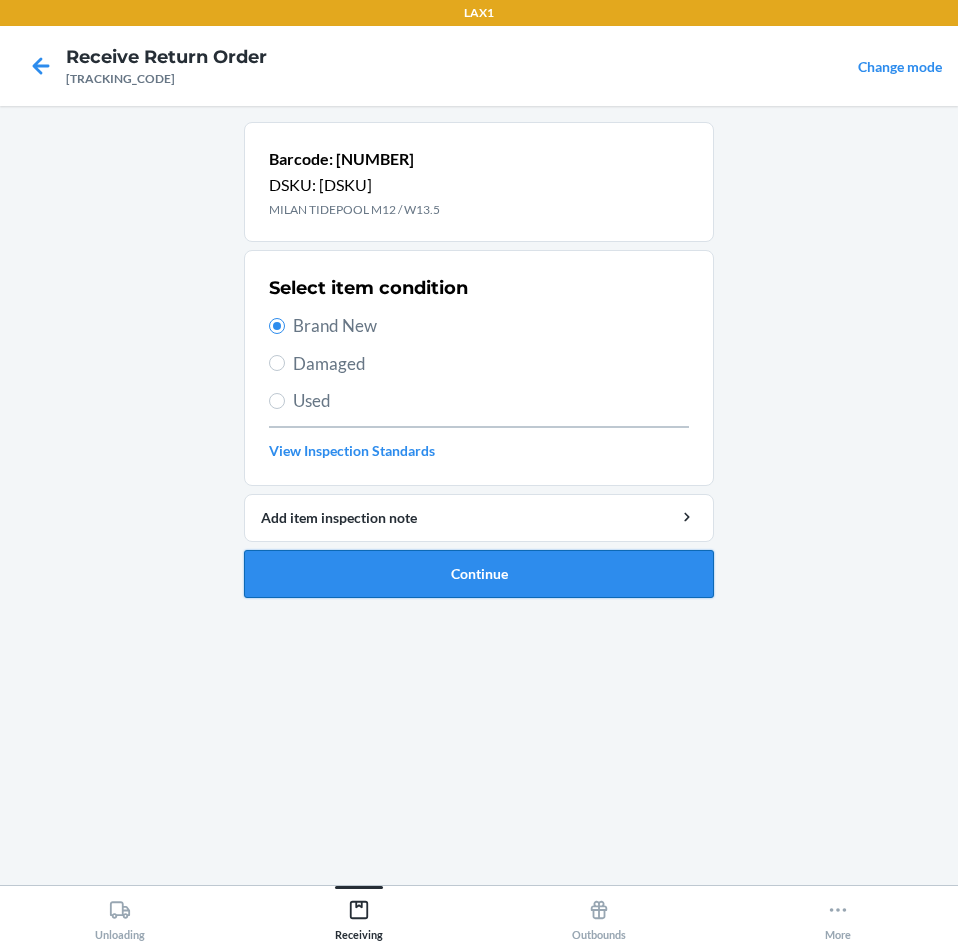 click on "Continue" at bounding box center [479, 574] 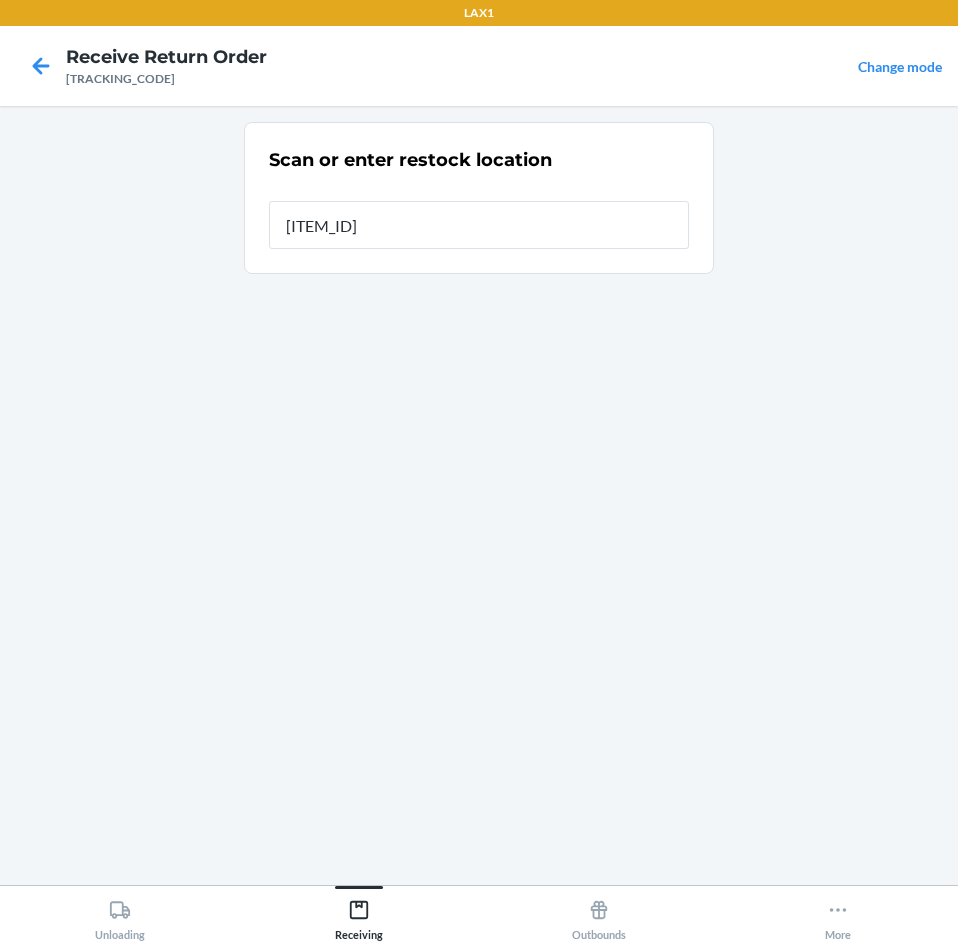 type on "[ITEM_ID]" 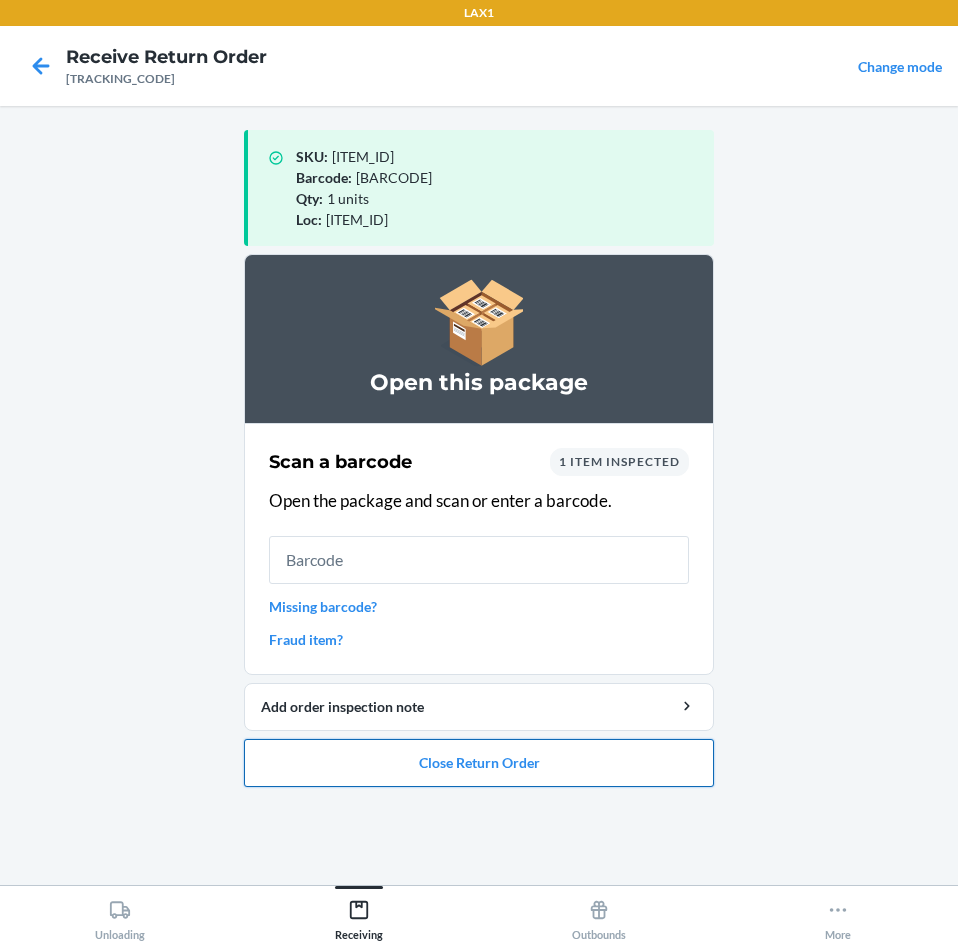 click on "Close Return Order" at bounding box center (479, 763) 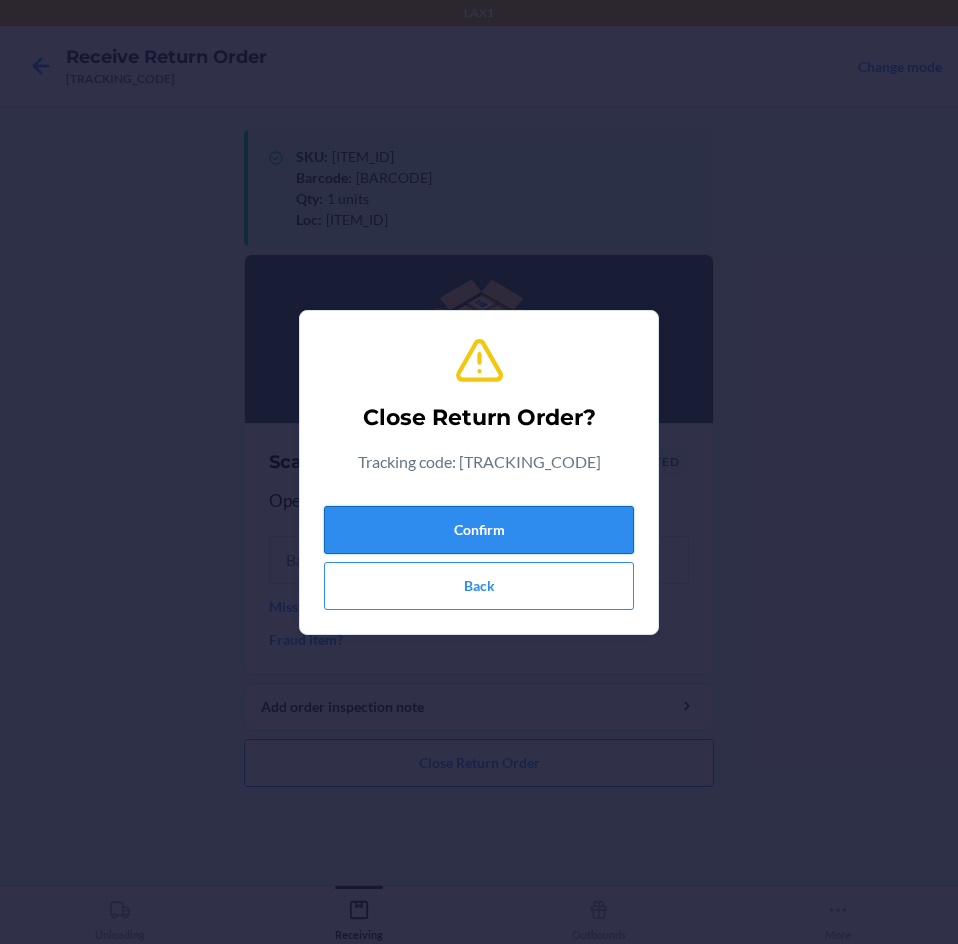 click on "Confirm" at bounding box center [479, 530] 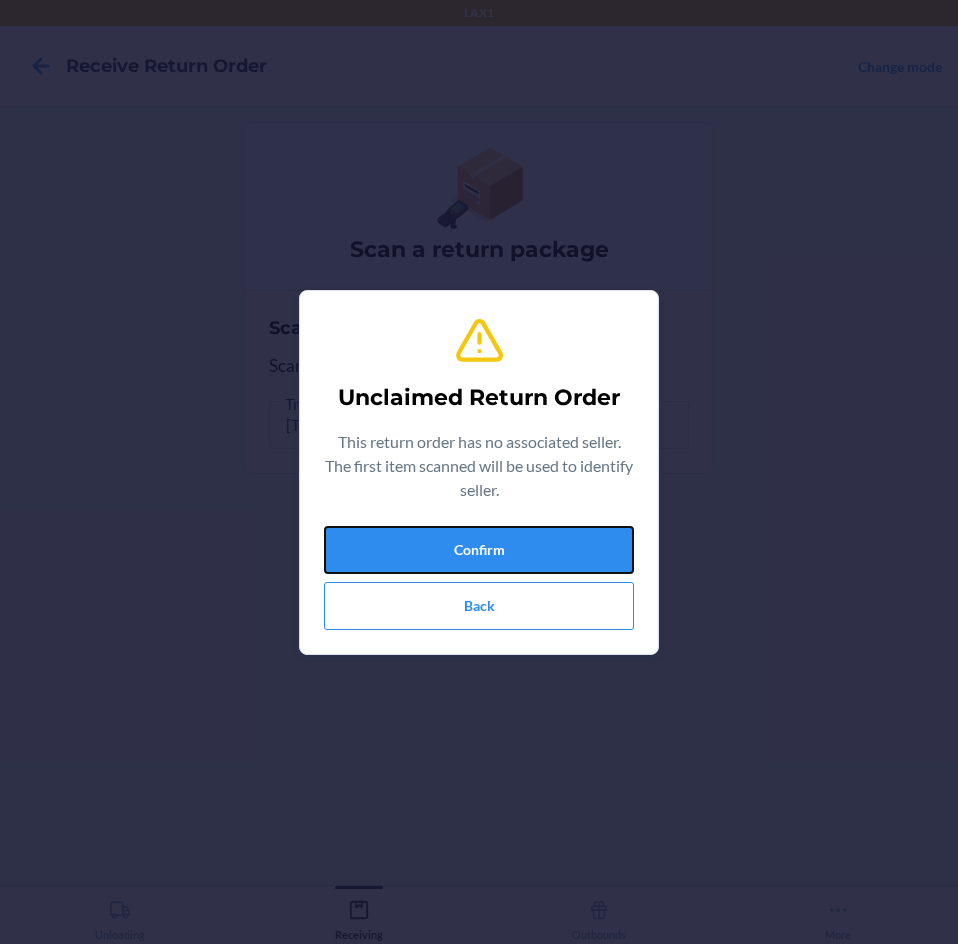 click on "Confirm" at bounding box center (479, 550) 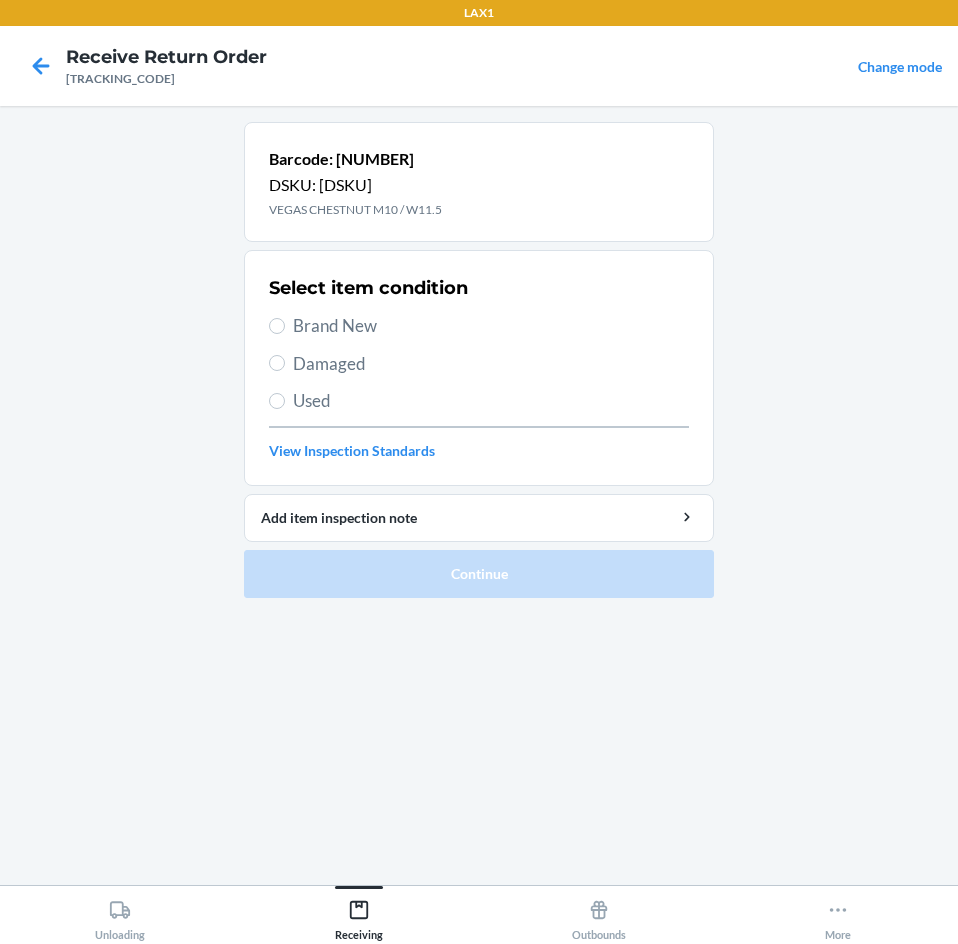 click on "Brand New" at bounding box center (491, 326) 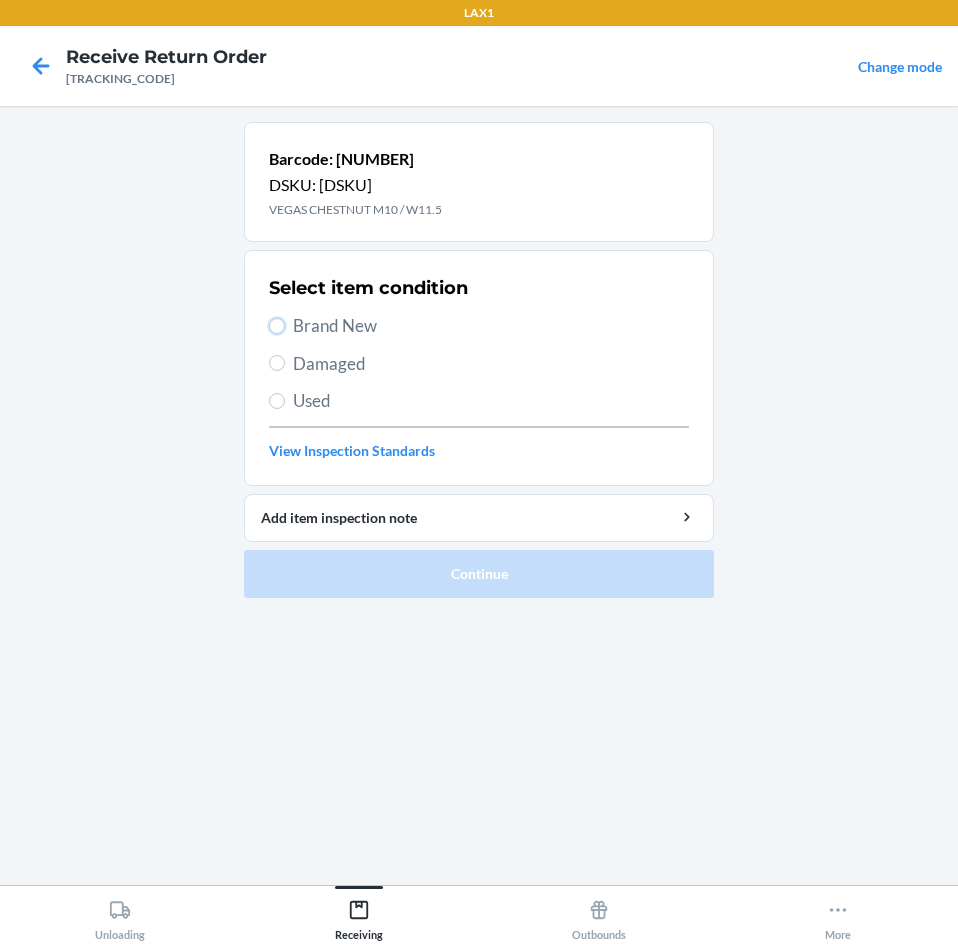 click on "Brand New" at bounding box center [277, 326] 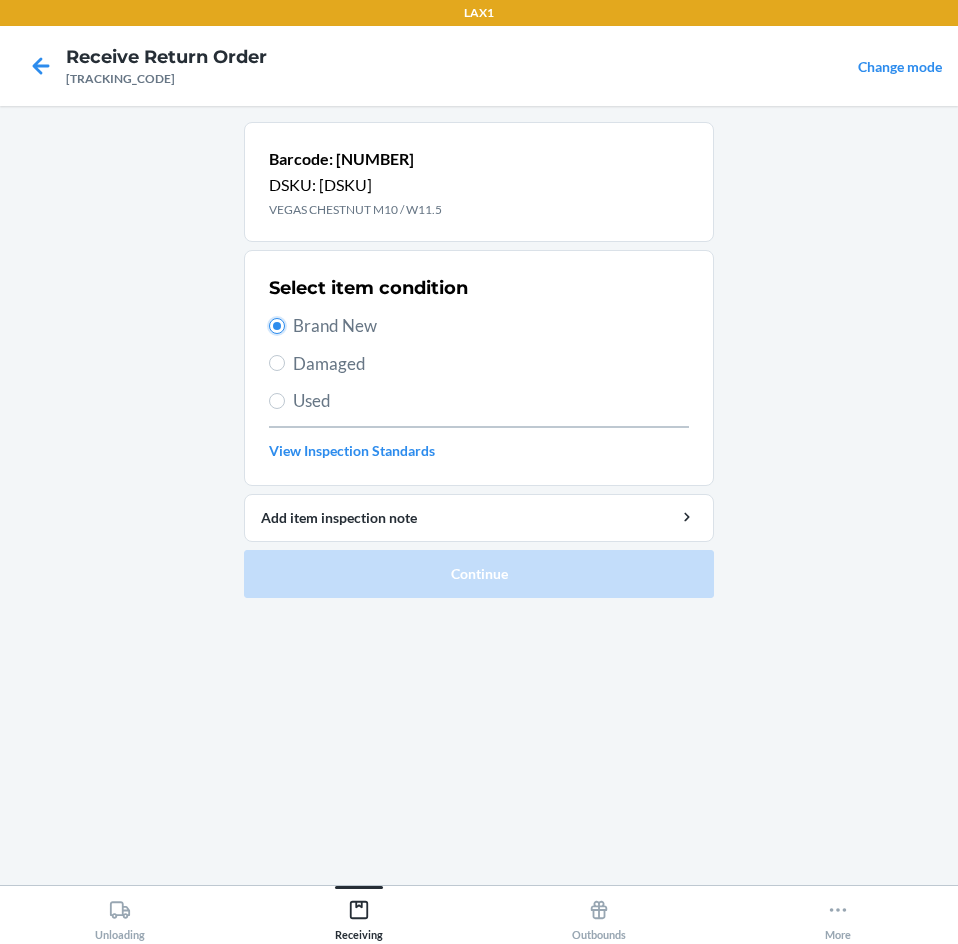 radio on "true" 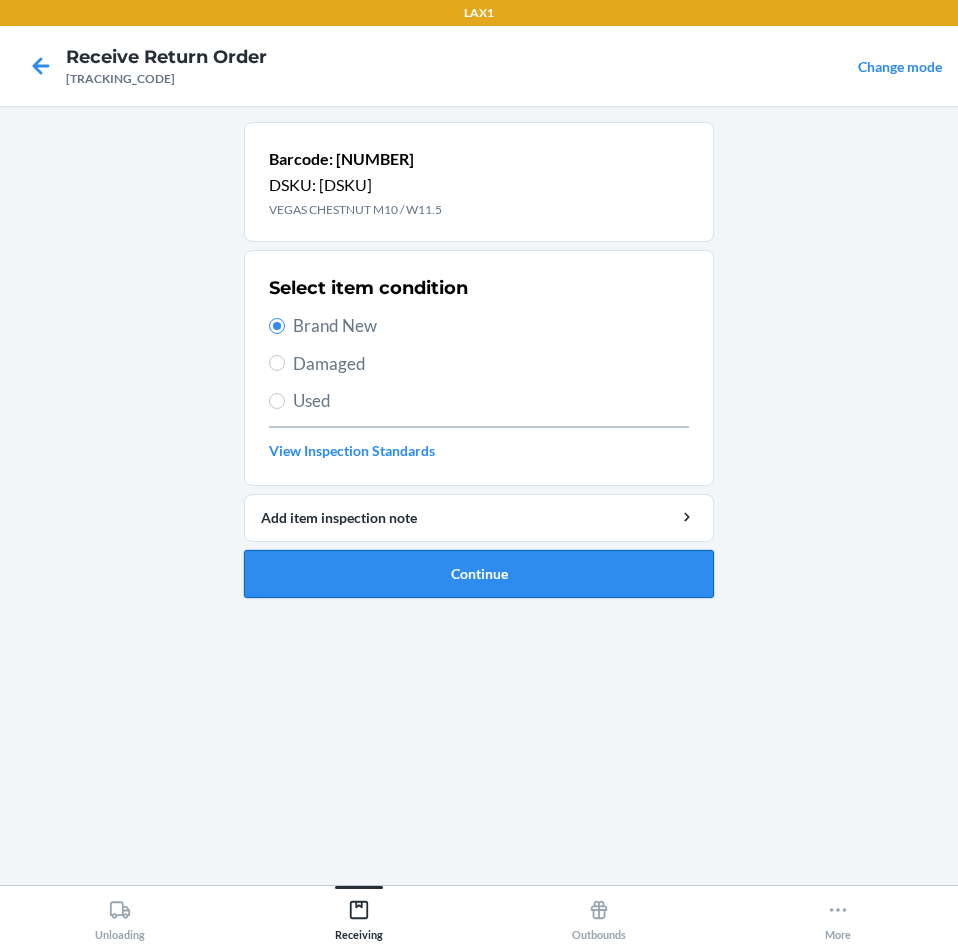 click on "Continue" at bounding box center [479, 574] 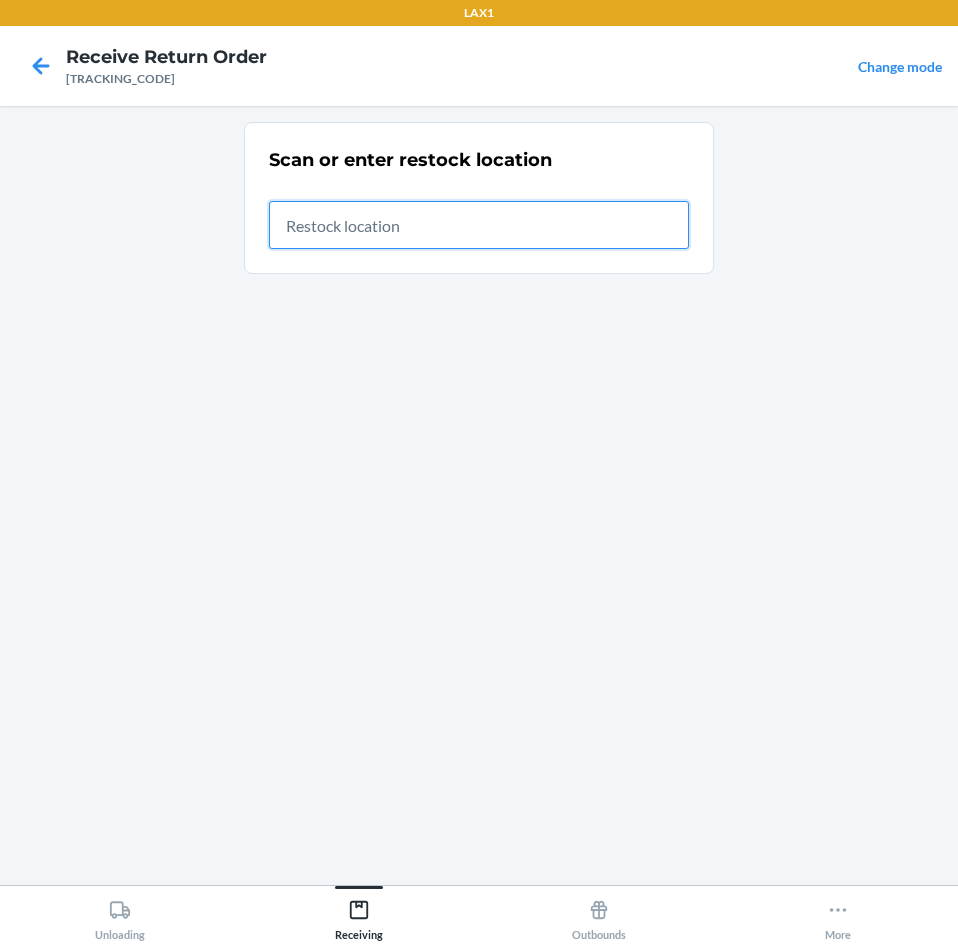 click at bounding box center [479, 225] 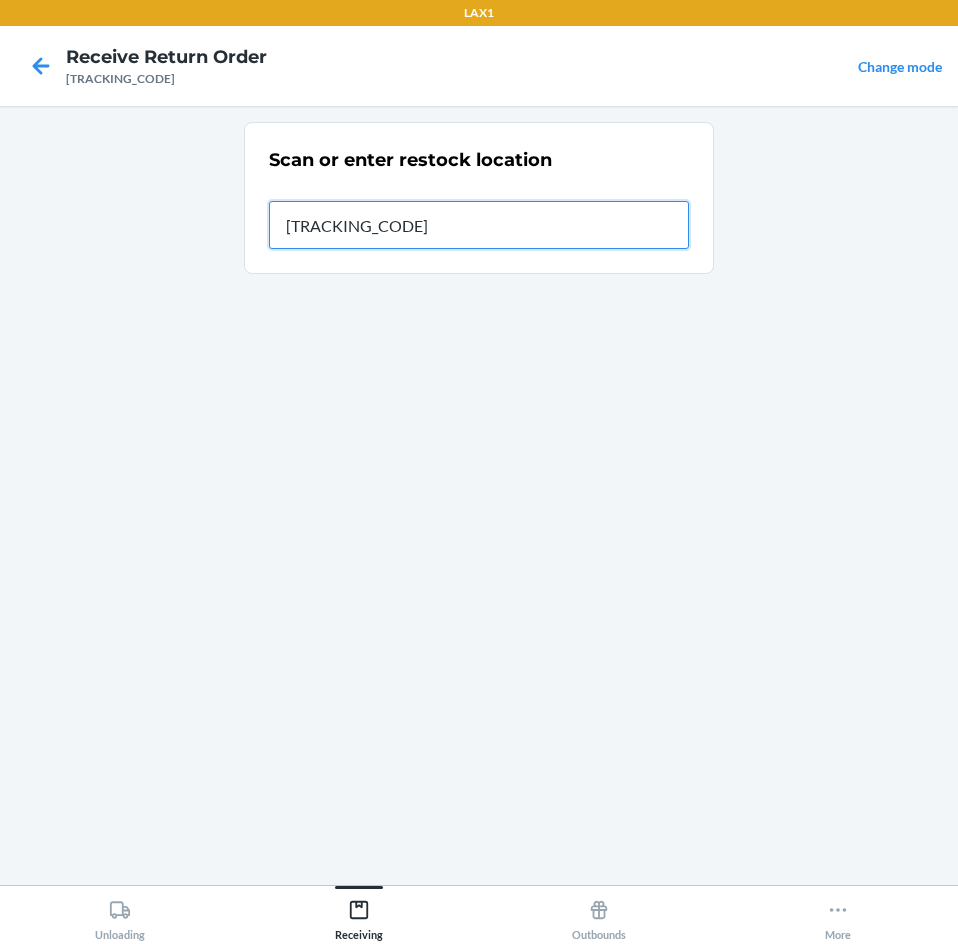 type on "[ITEM_ID]" 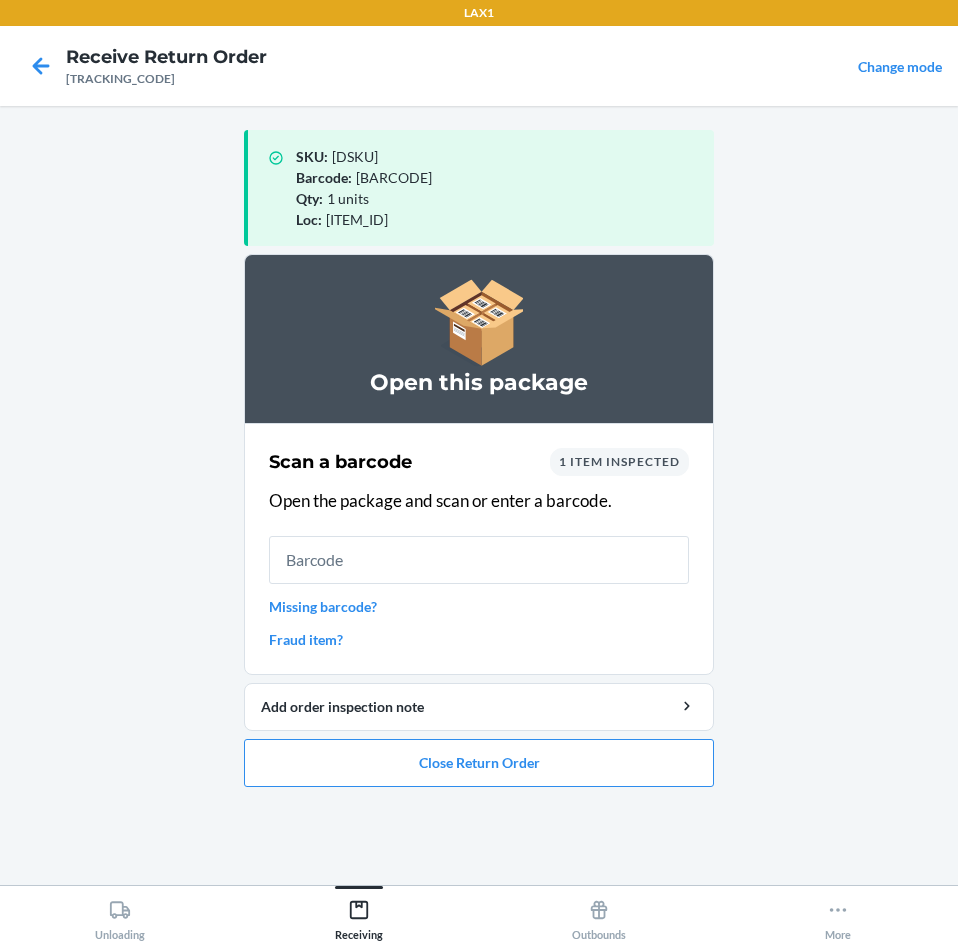 click on "Open this package Scan a barcode 1 item inspected Open the package and scan or enter a barcode. Missing barcode? Fraud item? Add order inspection note Close Return Order" at bounding box center [479, 528] 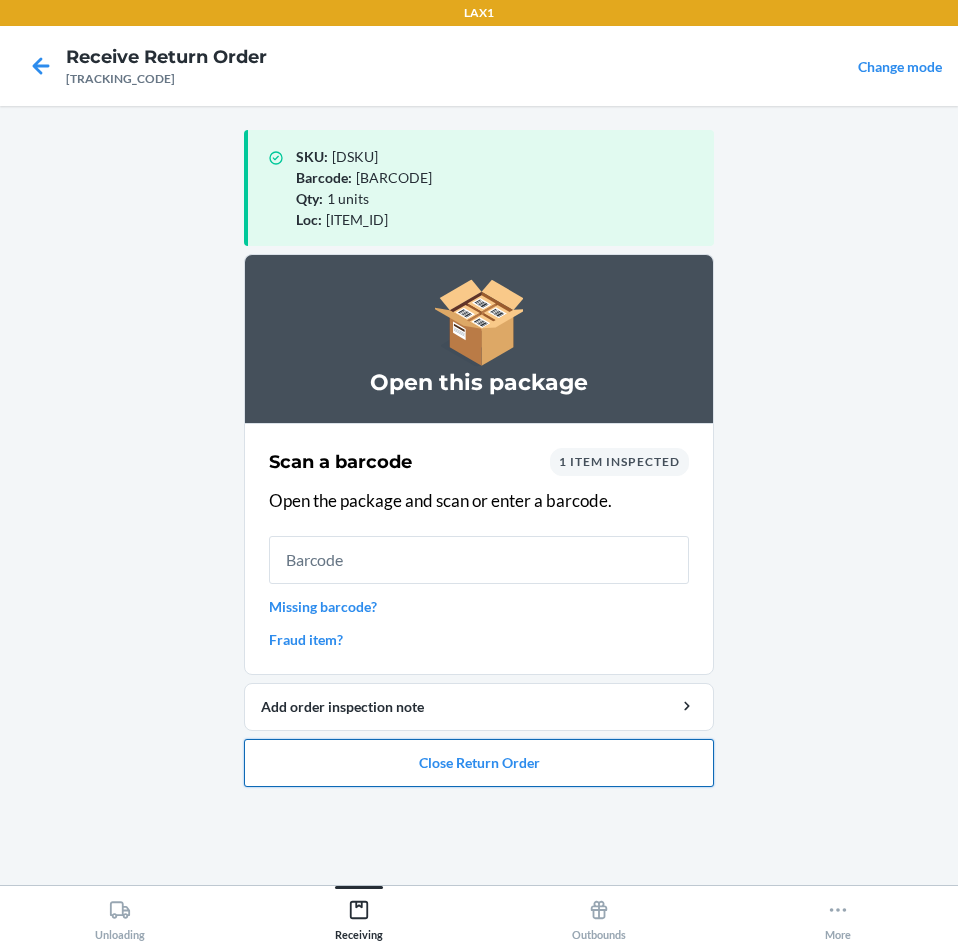 click on "Close Return Order" at bounding box center [479, 763] 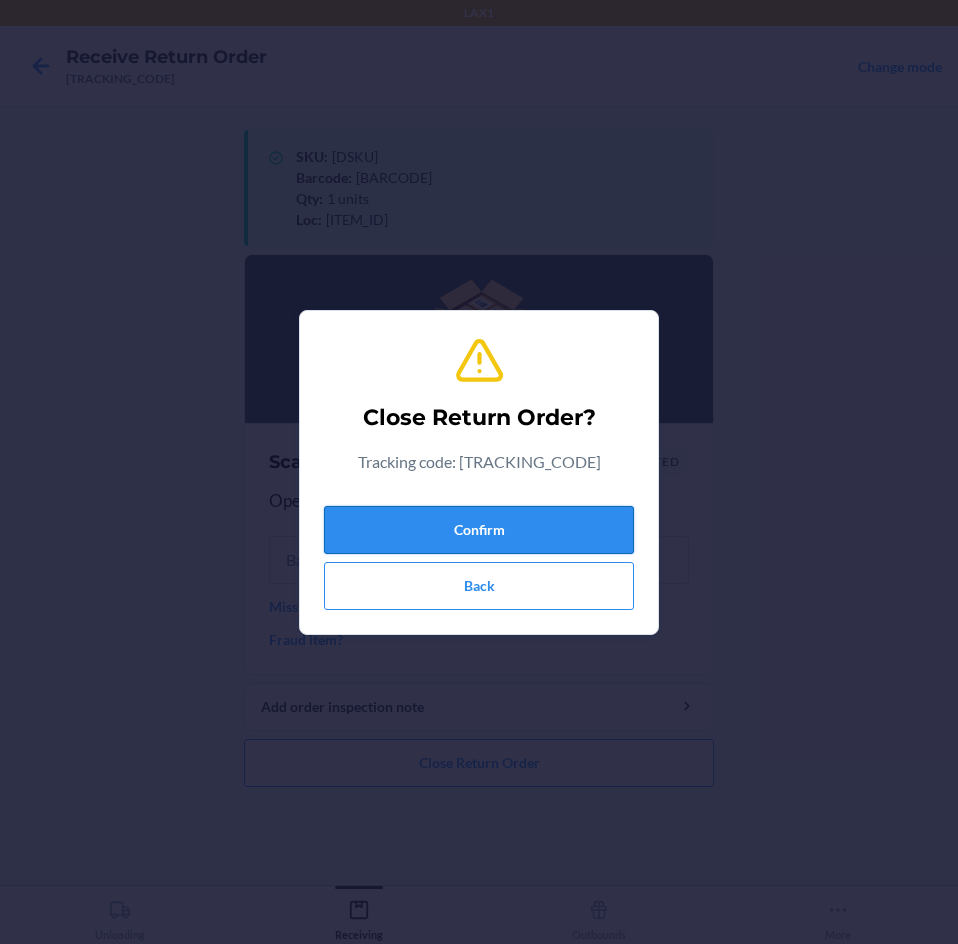 click on "Confirm" at bounding box center [479, 530] 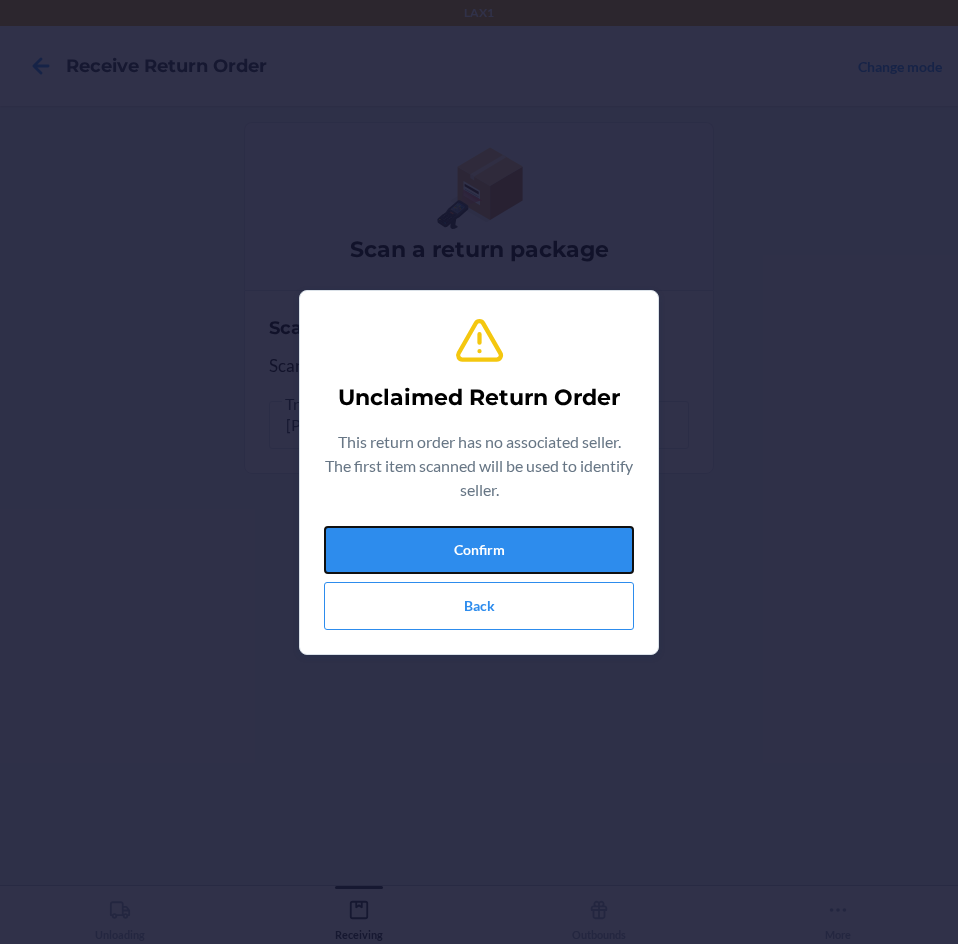 click on "Confirm" at bounding box center (479, 550) 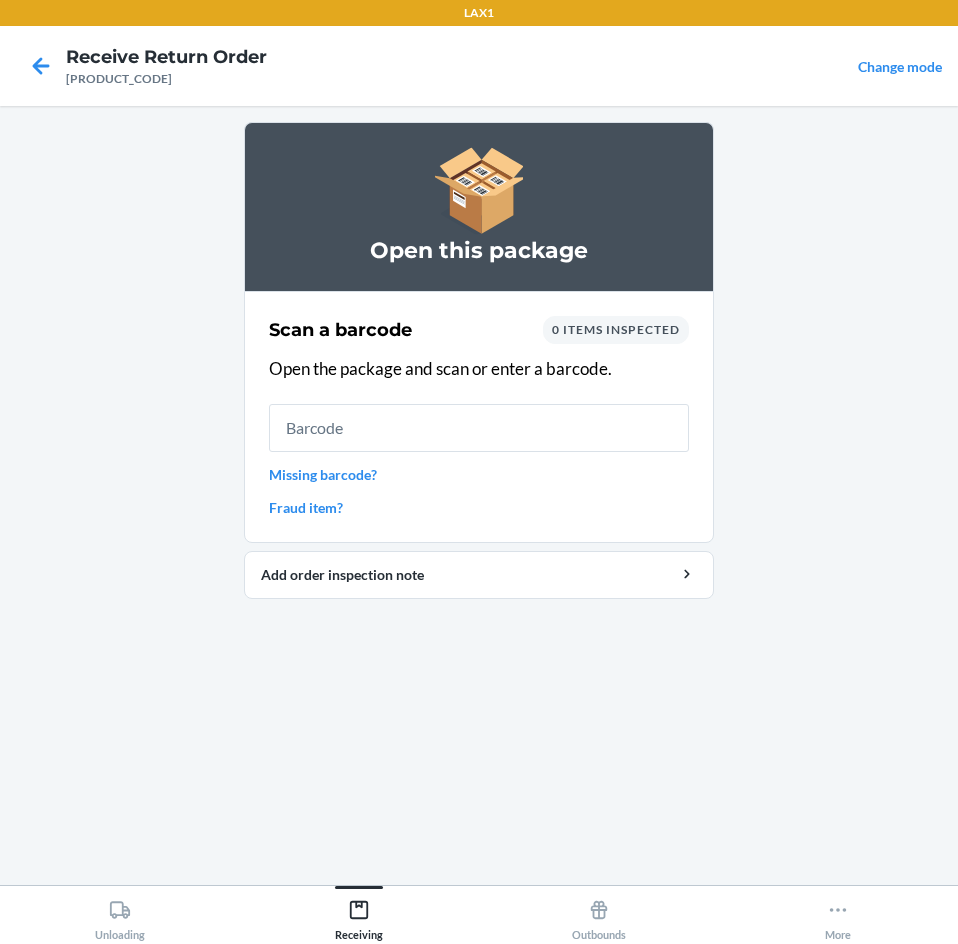 click on "Missing barcode?" at bounding box center [479, 474] 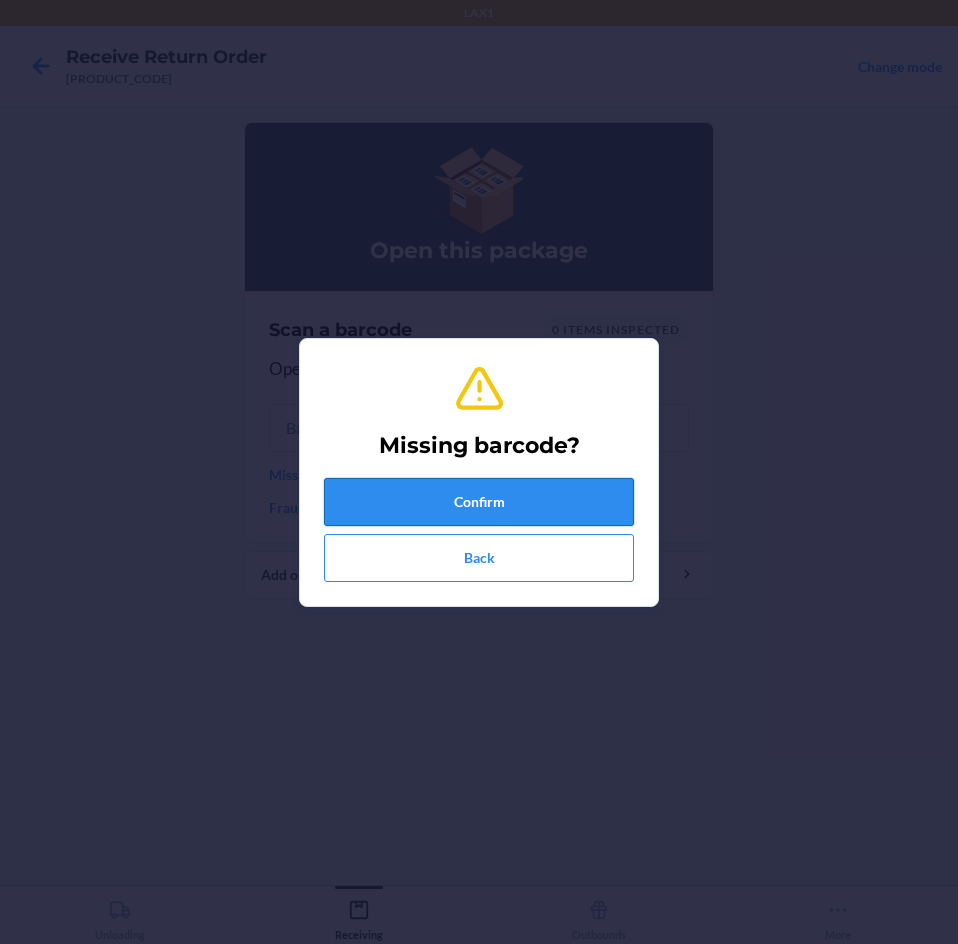 click on "Confirm" at bounding box center [479, 502] 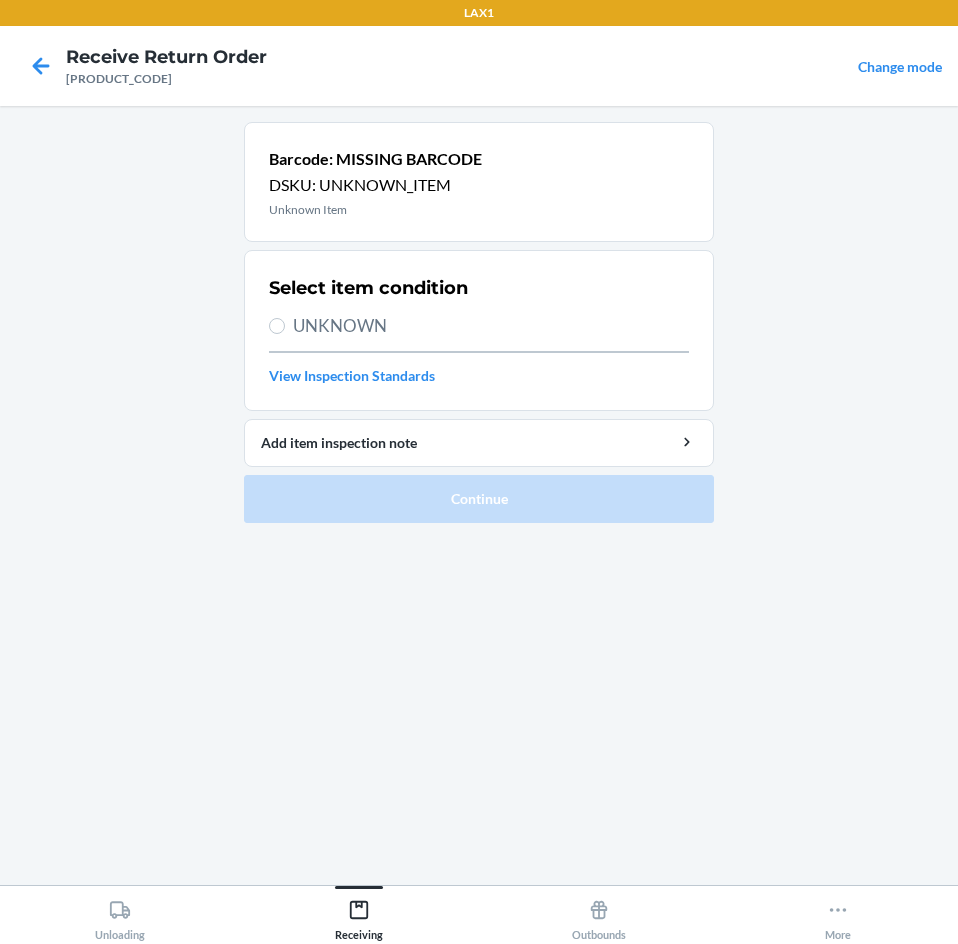 click on "UNKNOWN" at bounding box center [491, 326] 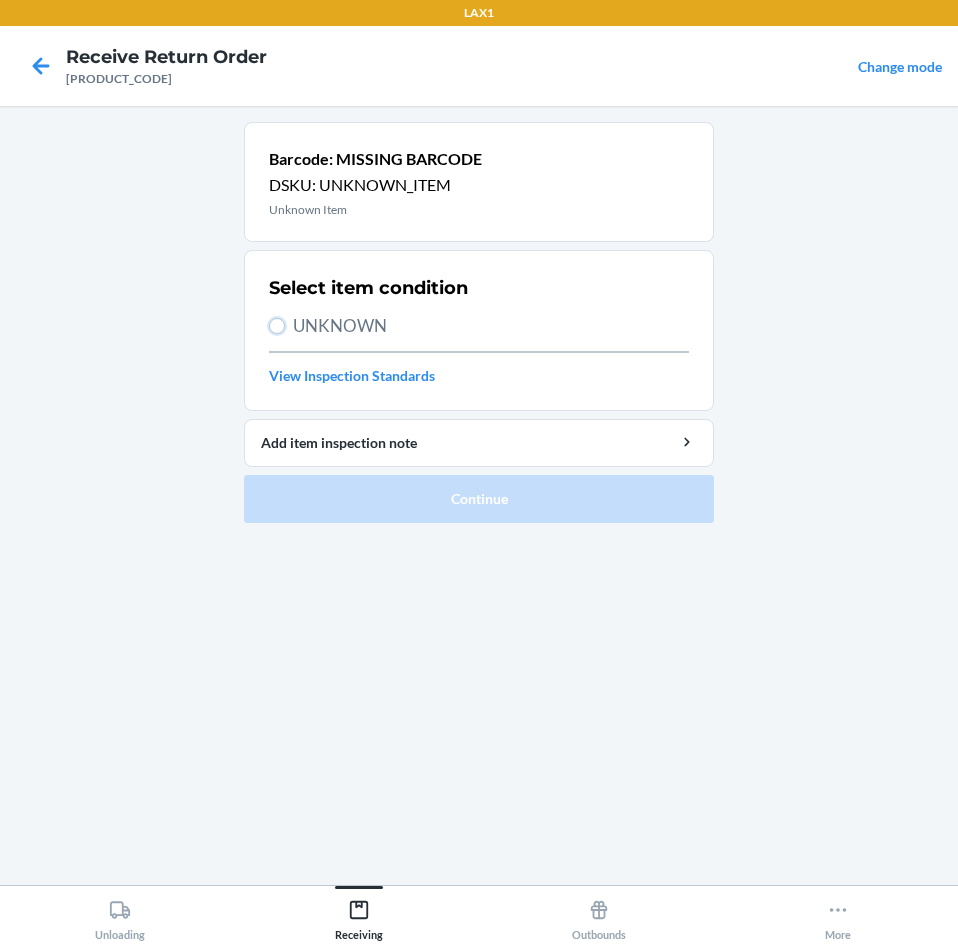click on "UNKNOWN" at bounding box center [277, 326] 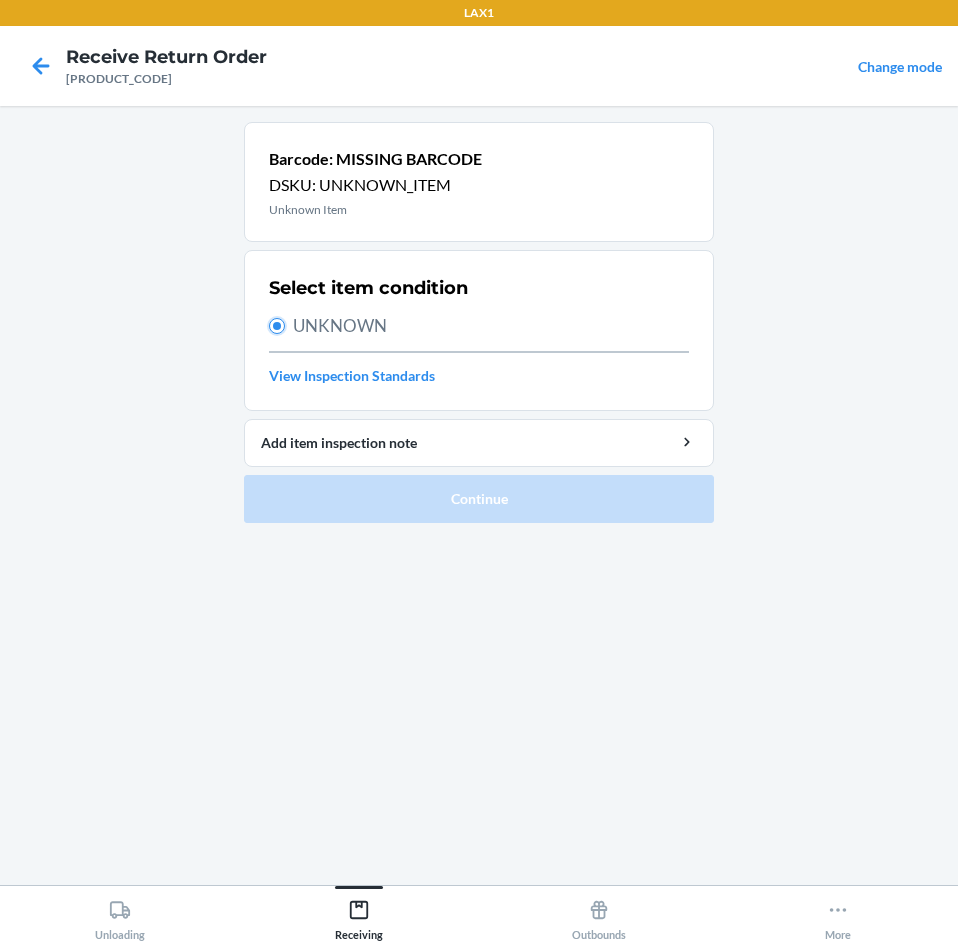 radio on "true" 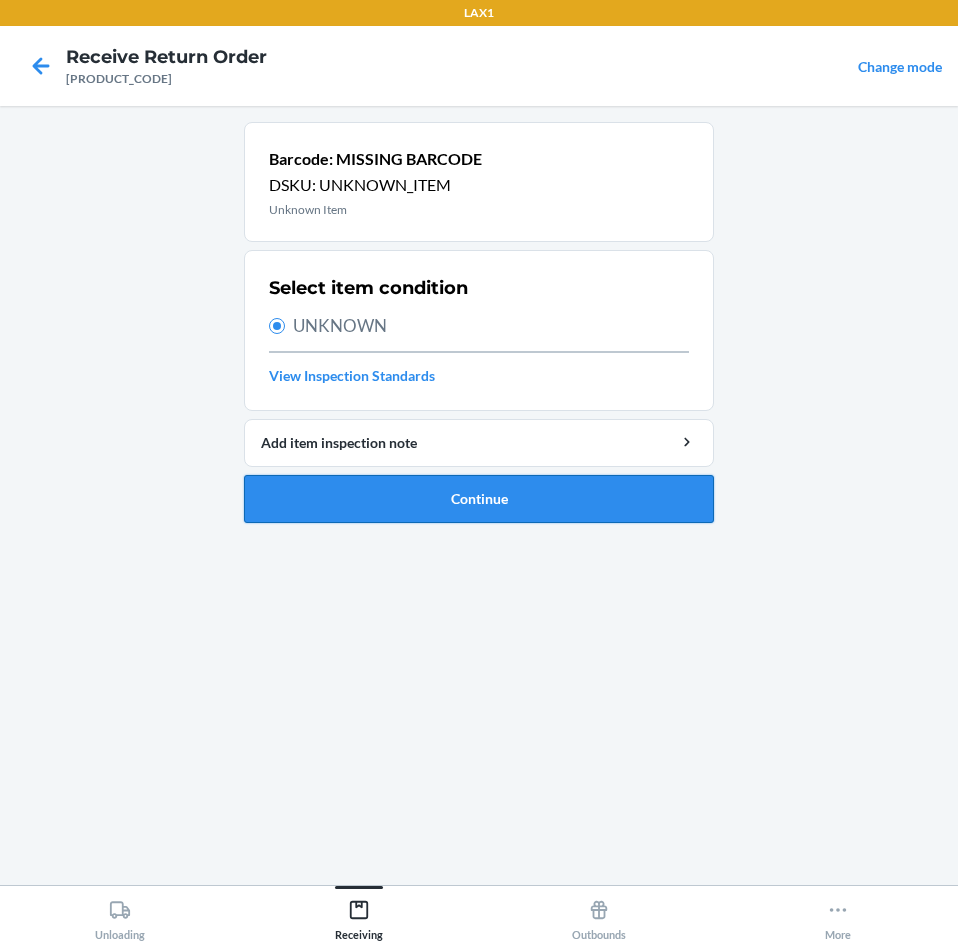 click on "Continue" at bounding box center [479, 499] 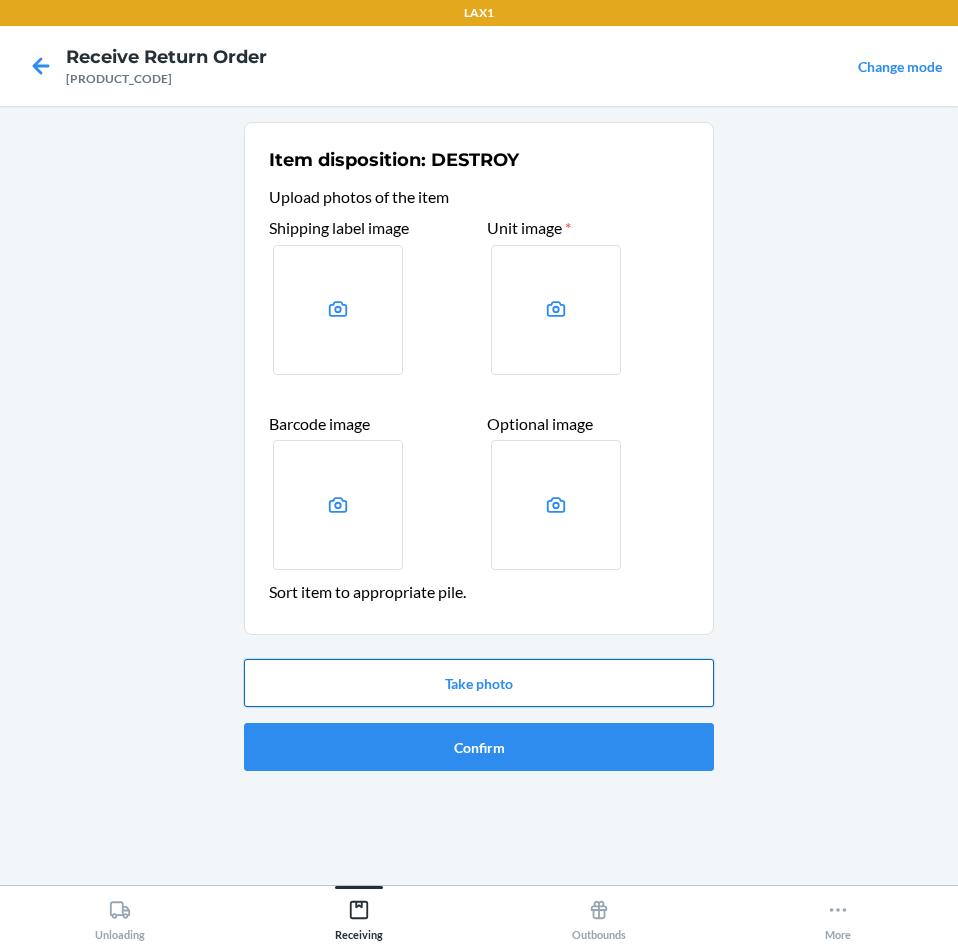 click on "Take photo" at bounding box center (479, 683) 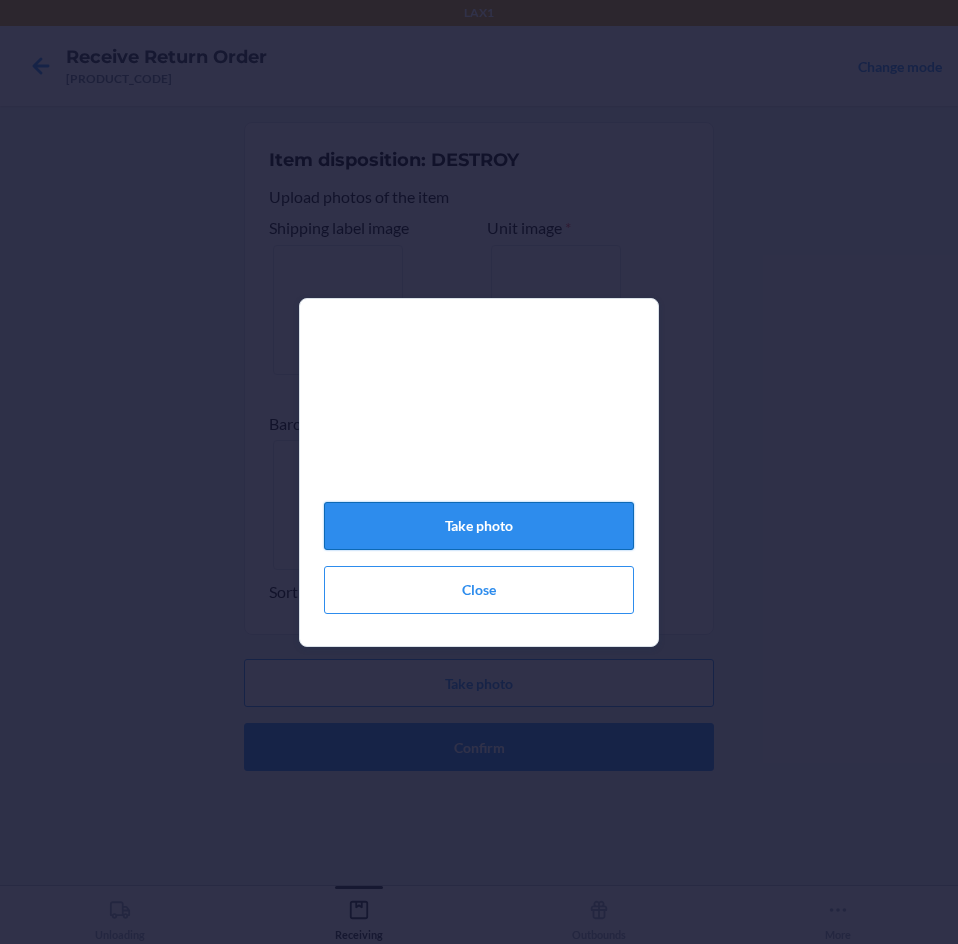 click on "Take photo" 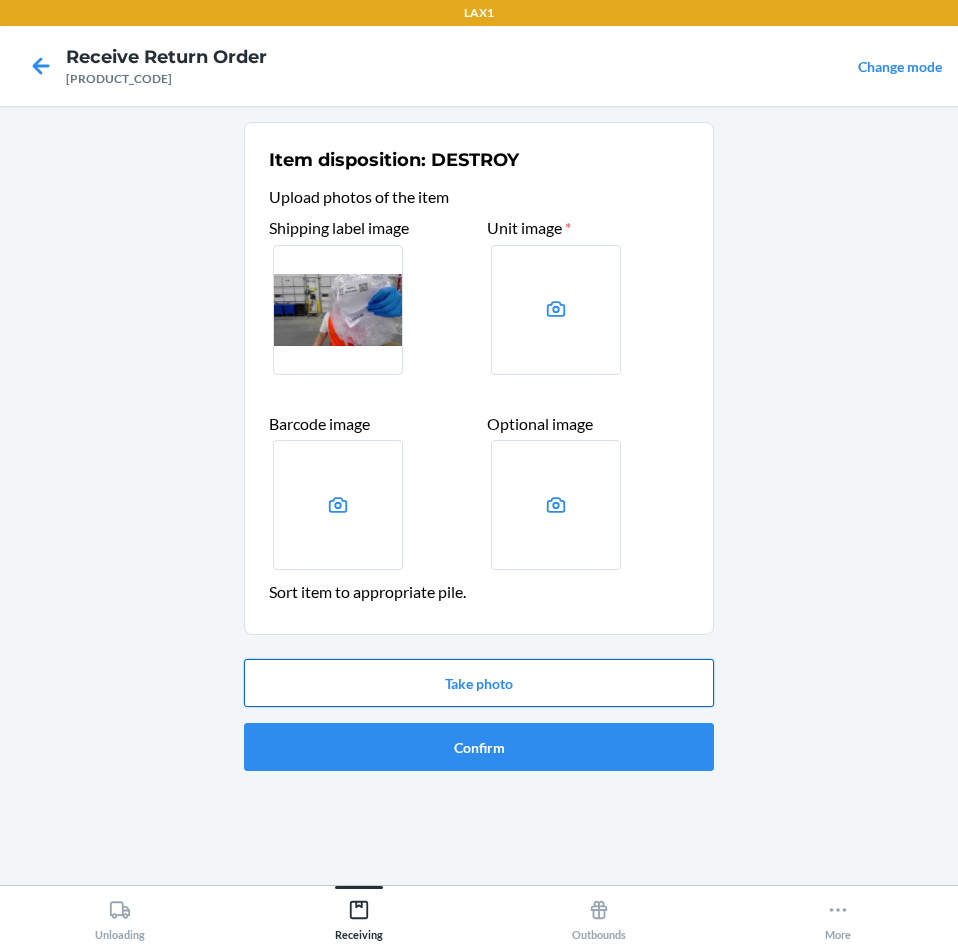 click on "Take photo" at bounding box center [479, 683] 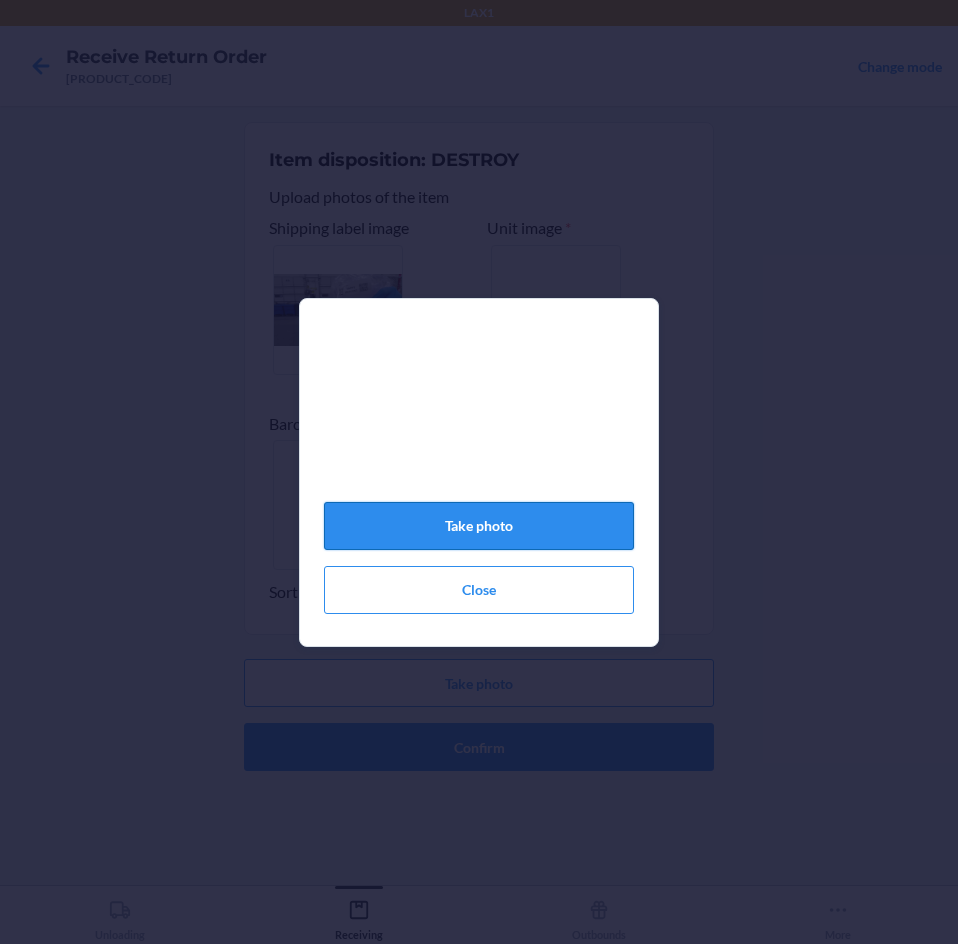 click on "Take photo" 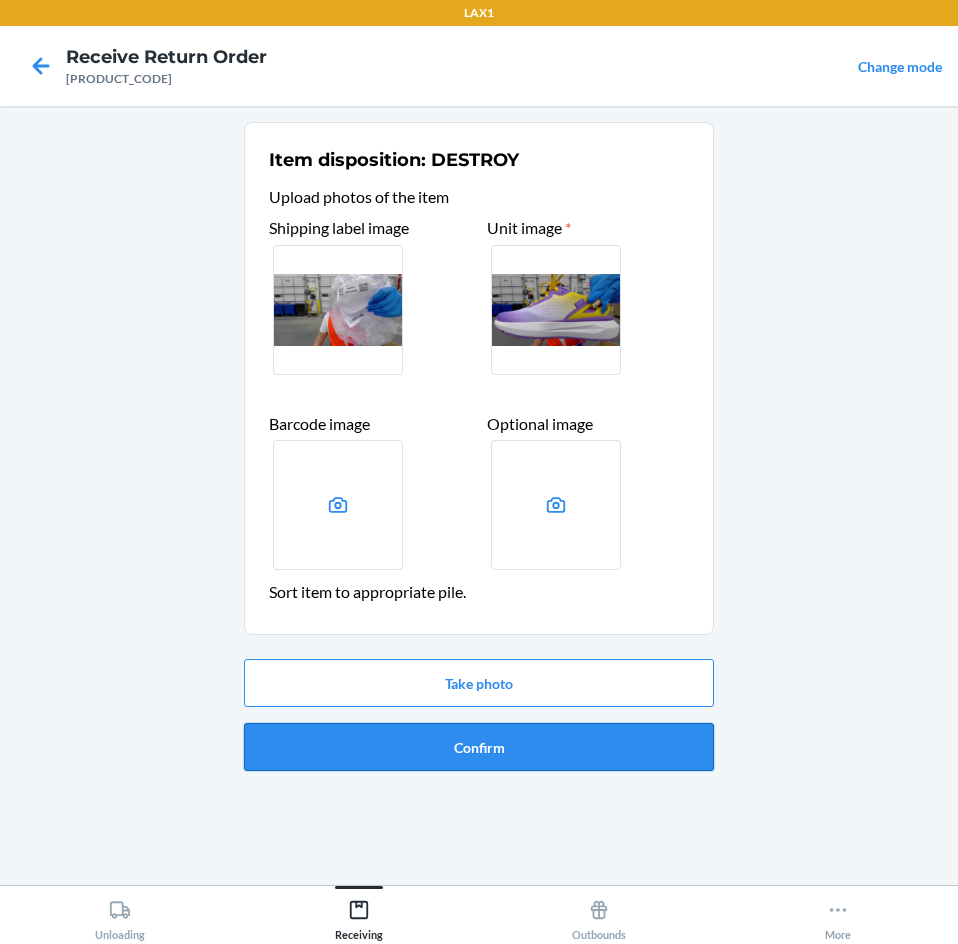 click on "Confirm" at bounding box center [479, 747] 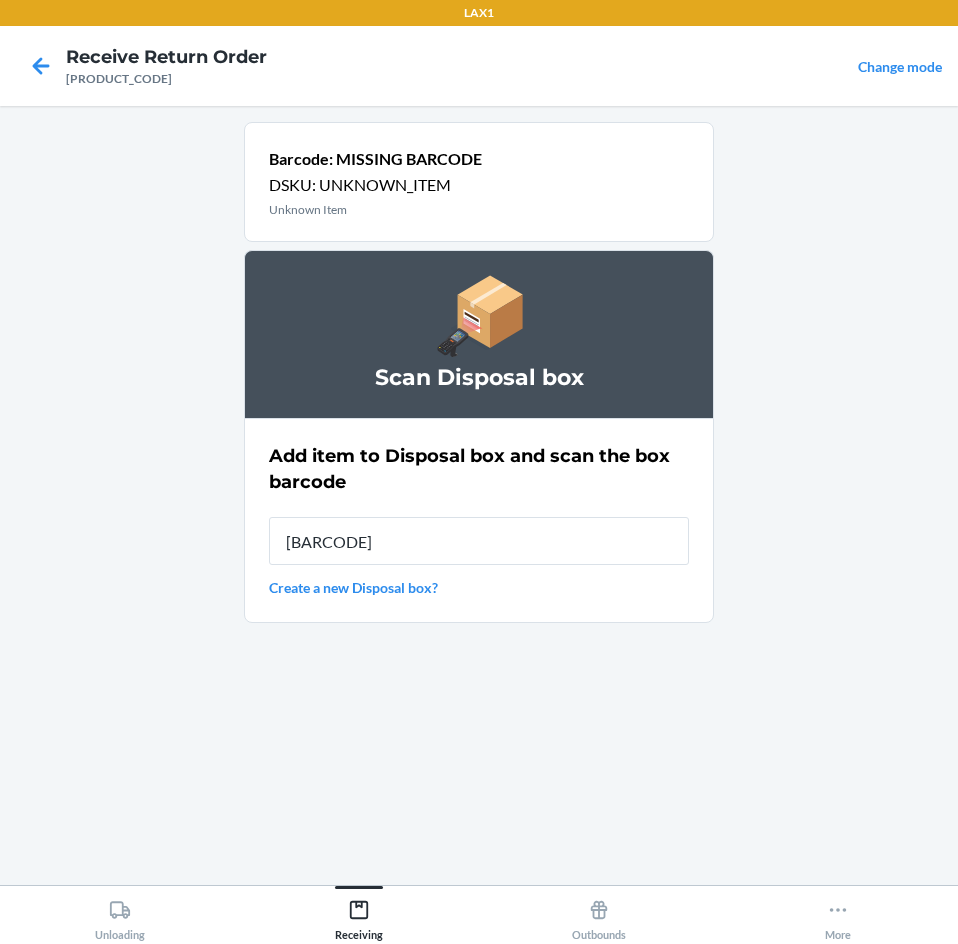 type on "[BARCODE]" 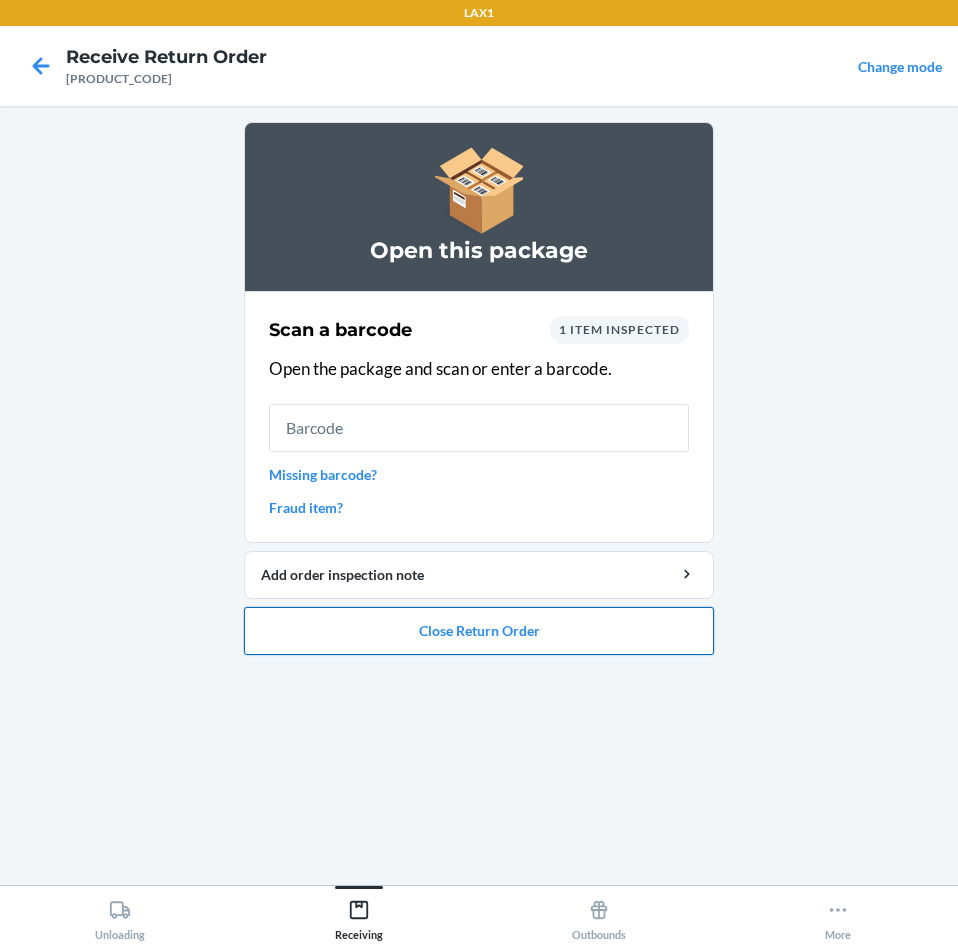 click on "Close Return Order" at bounding box center (479, 631) 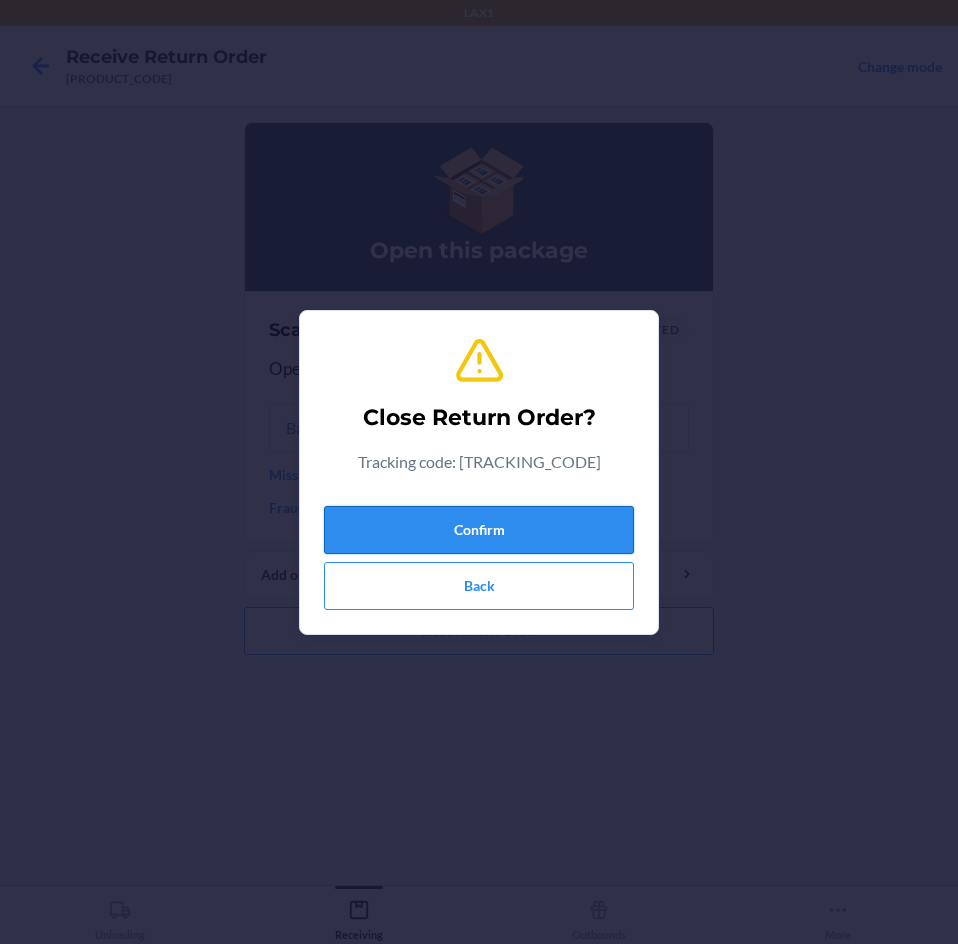 click on "Confirm" at bounding box center (479, 530) 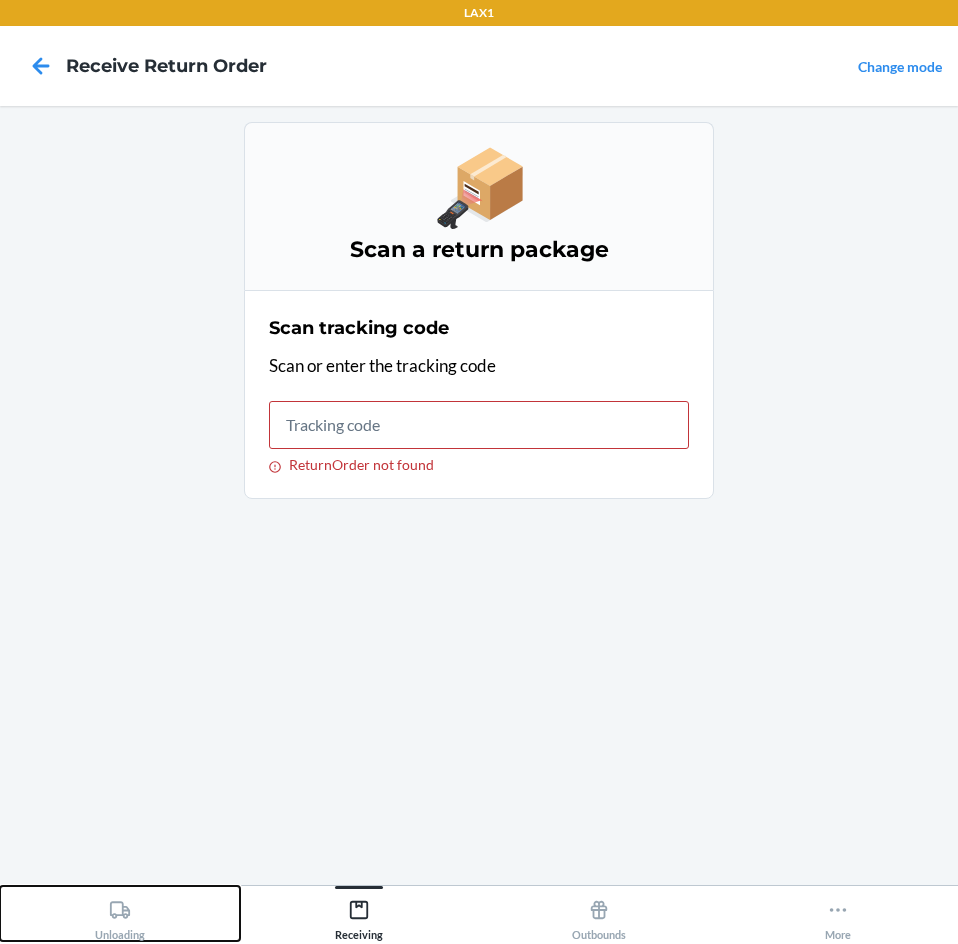 click on "Unloading" at bounding box center [120, 916] 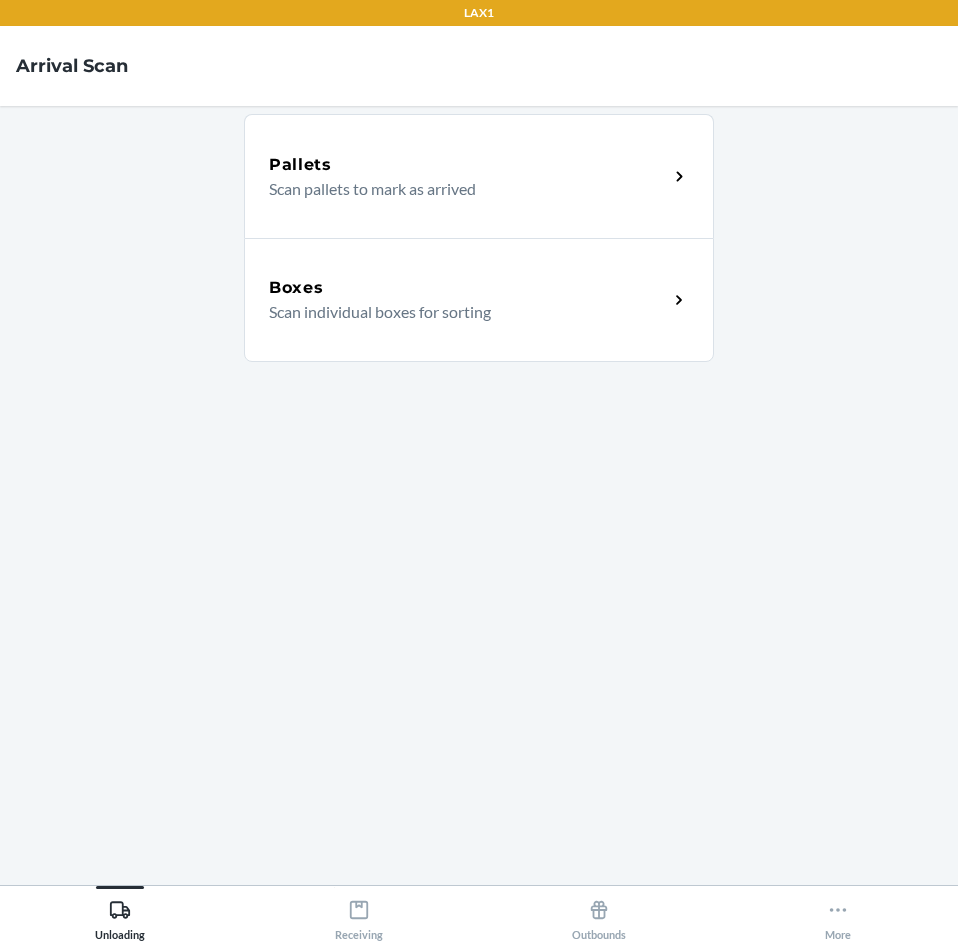 click on "Boxes" at bounding box center [468, 288] 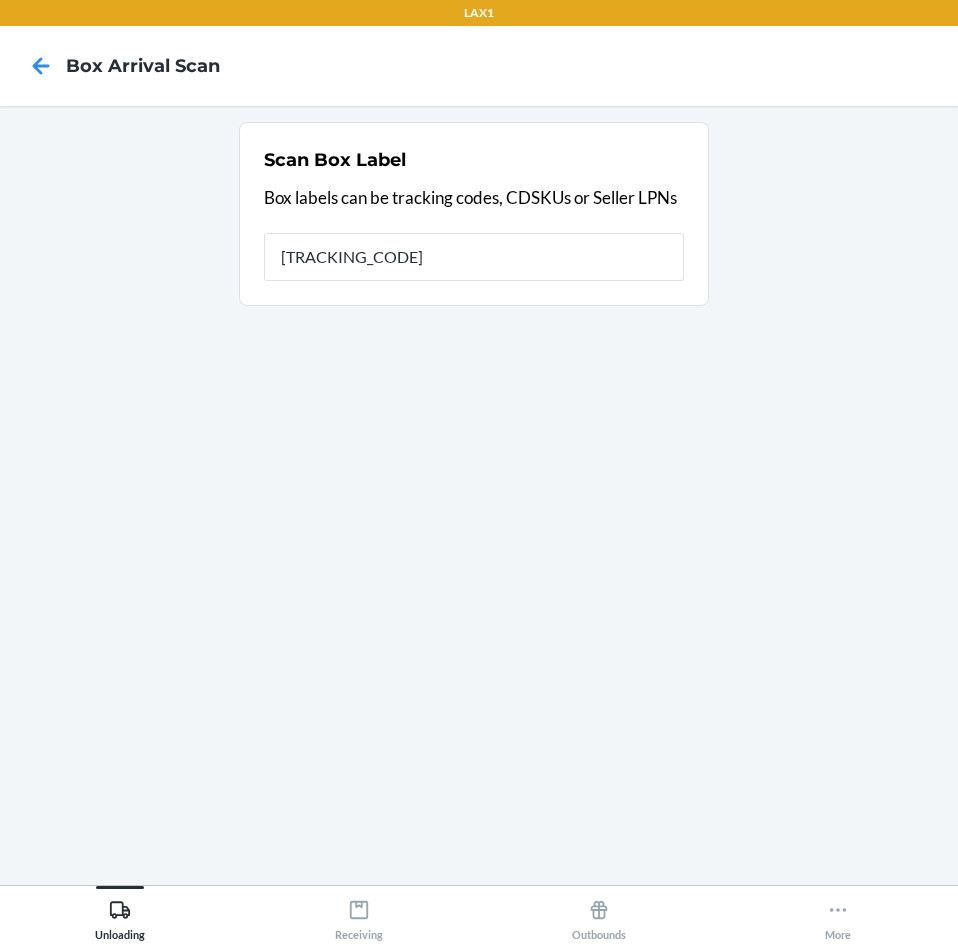 type on "[TRACKING_CODE]" 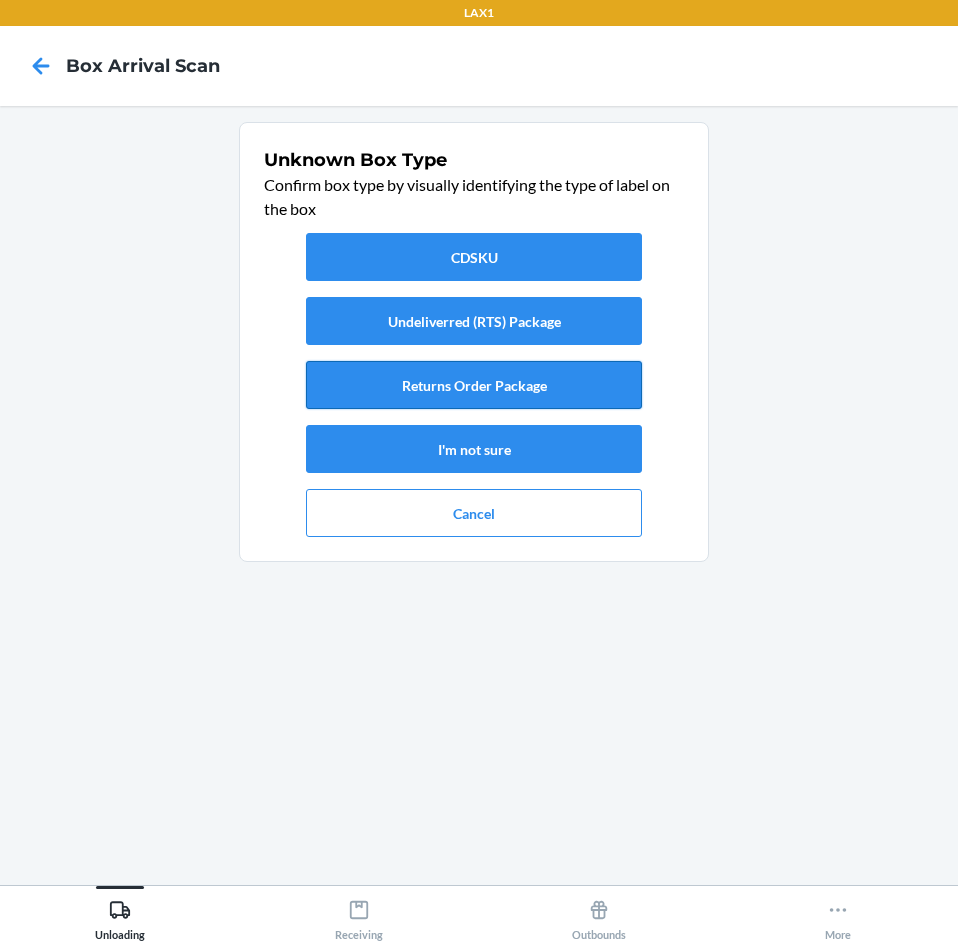 click on "Returns Order Package" at bounding box center (474, 385) 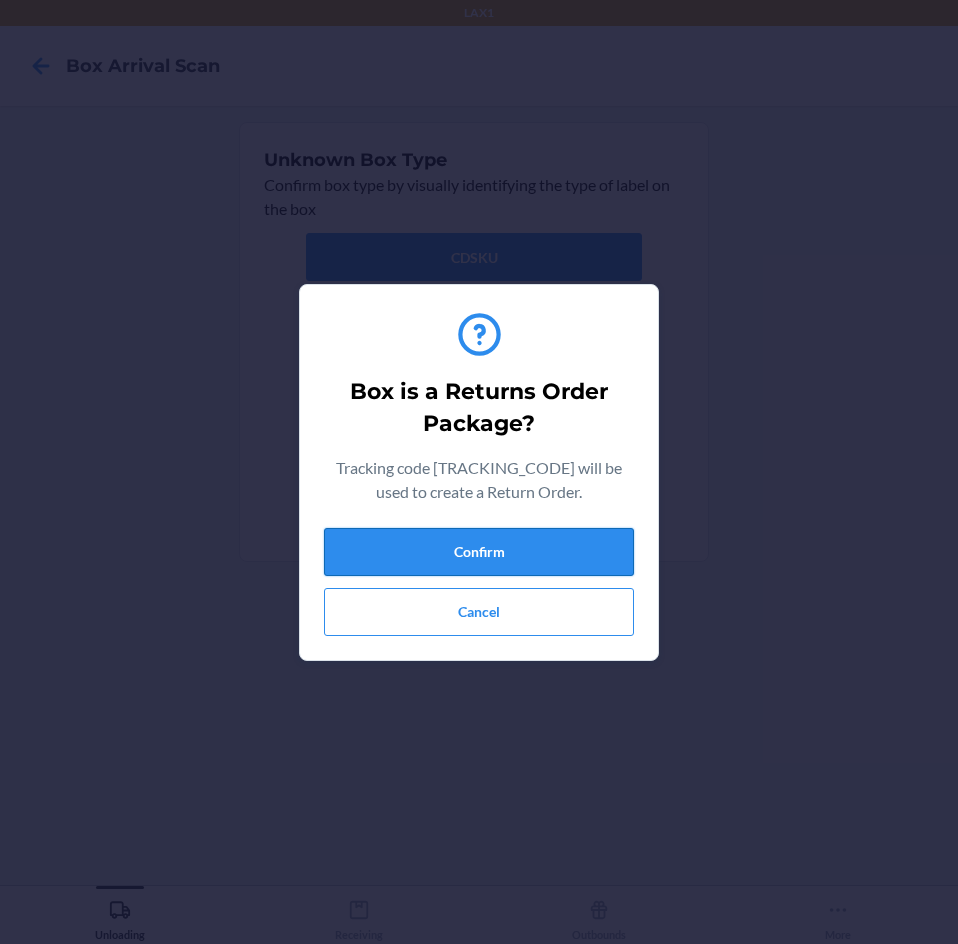click on "Confirm" at bounding box center (479, 552) 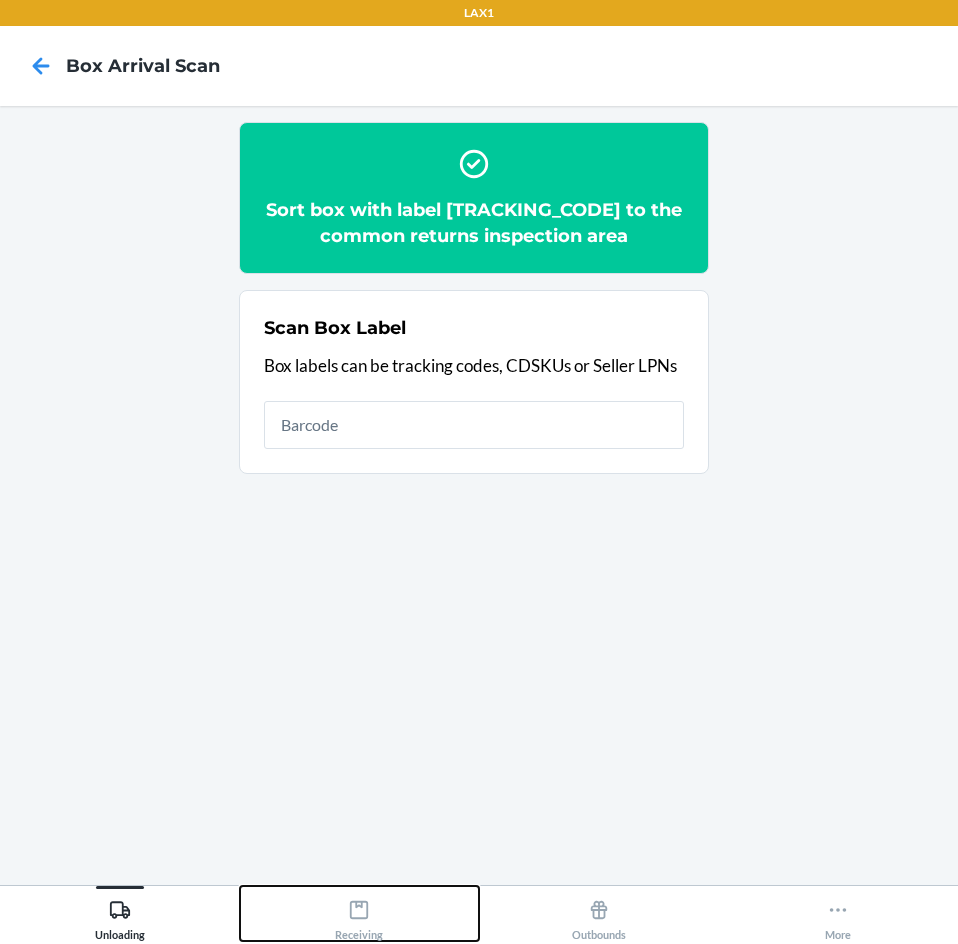 click on "Receiving" at bounding box center (359, 916) 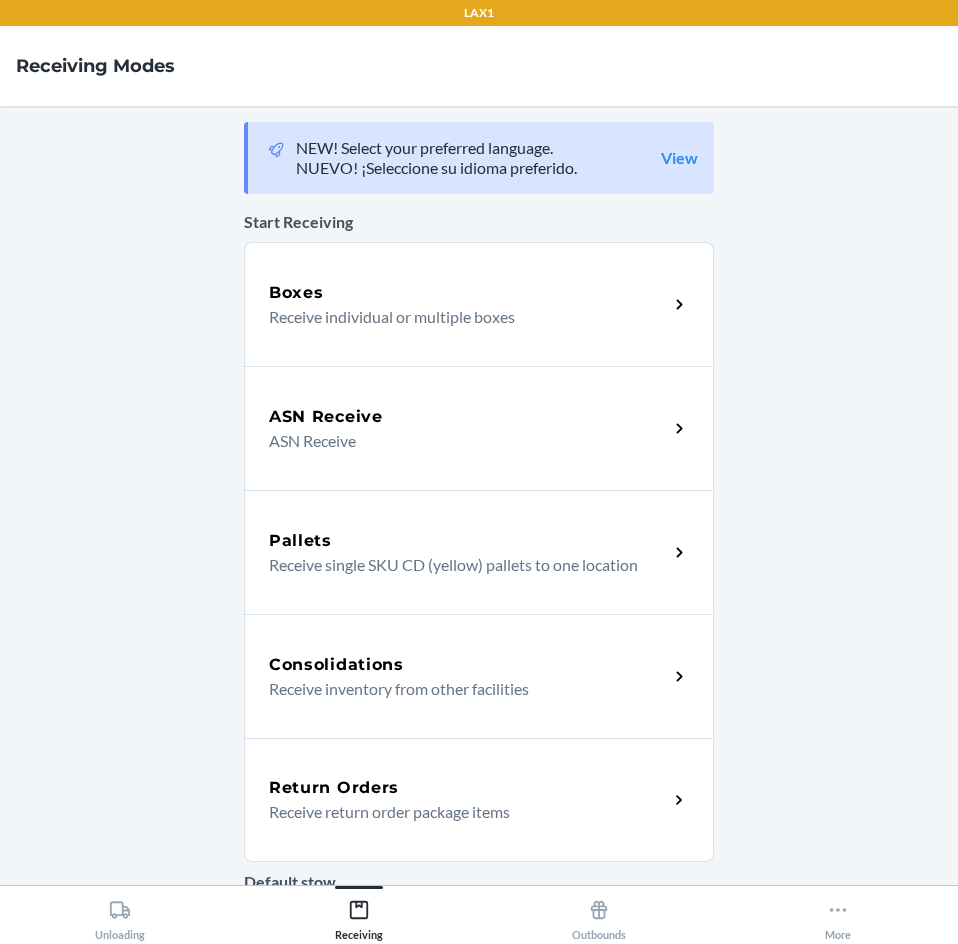 click on "Return Orders" at bounding box center [468, 788] 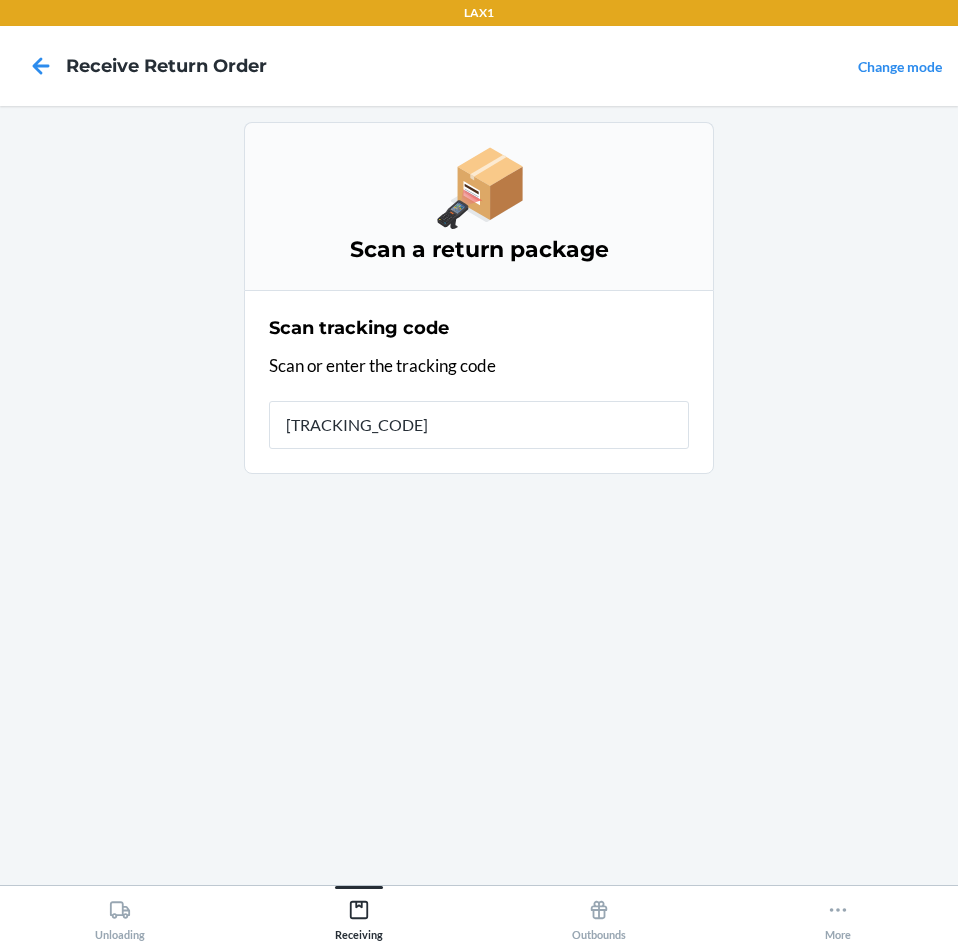 type on "[TRACKING_CODE]" 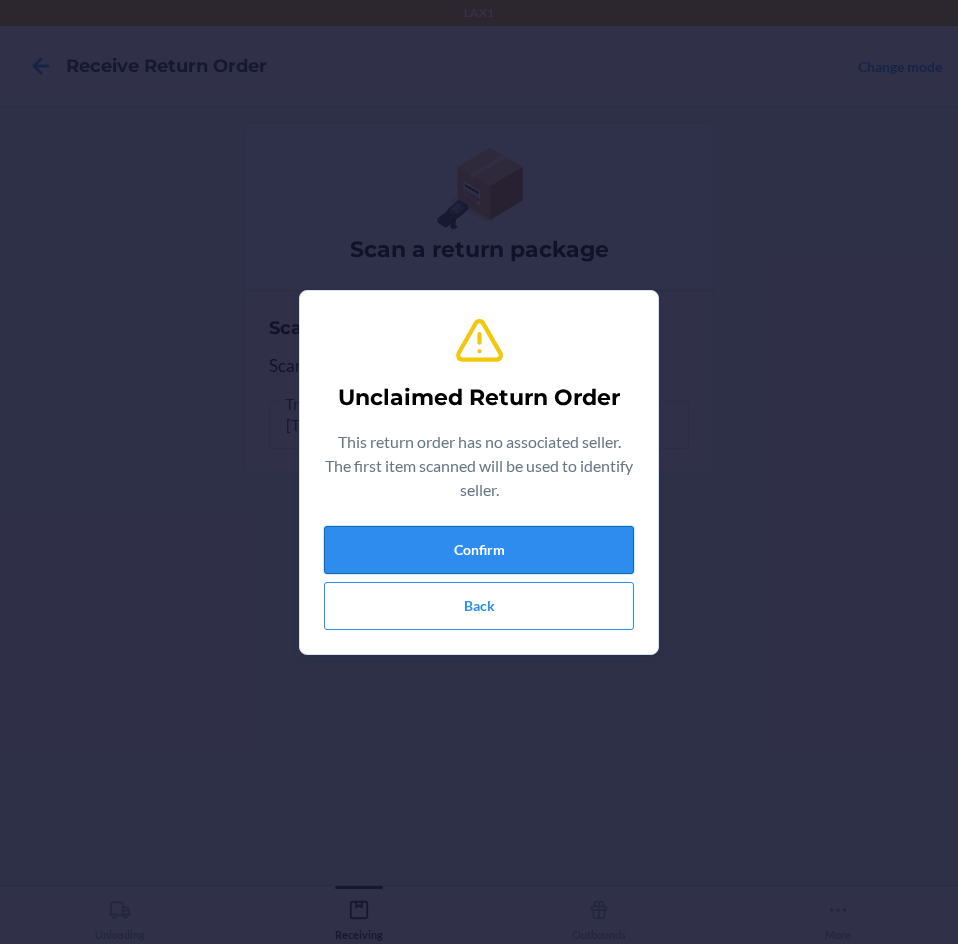 click on "Confirm" at bounding box center [479, 550] 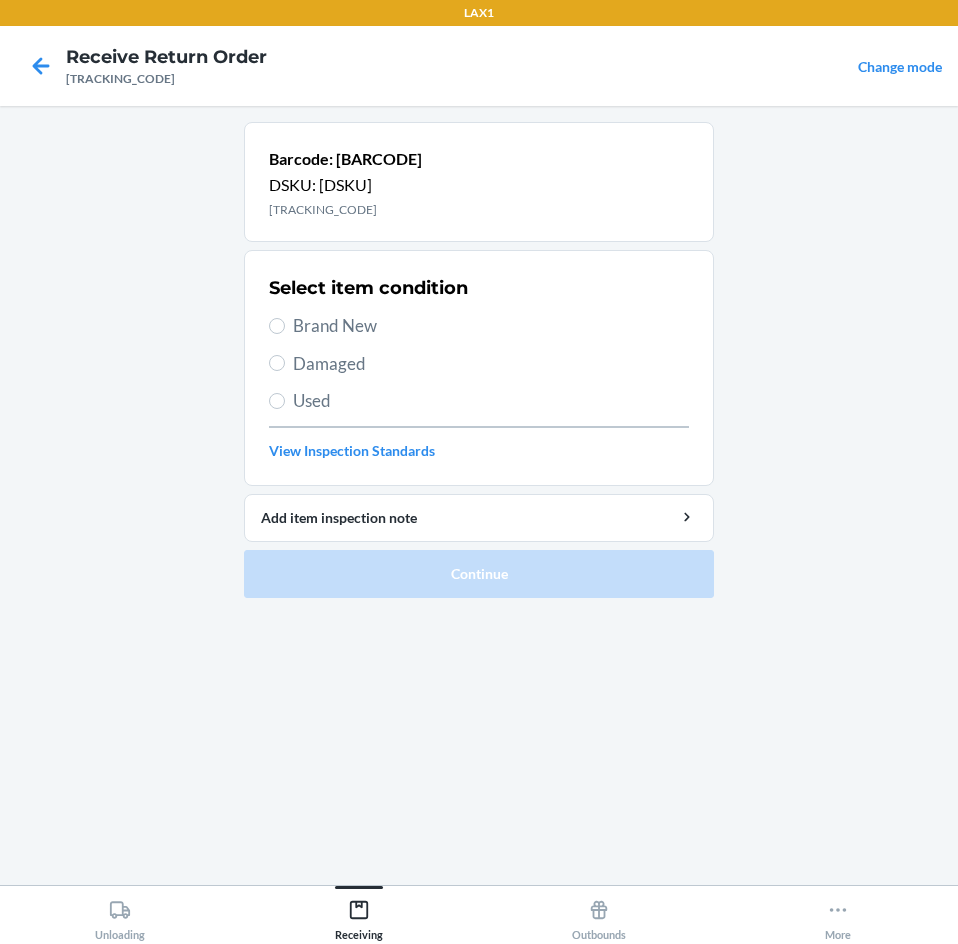 click on "Damaged" at bounding box center (491, 364) 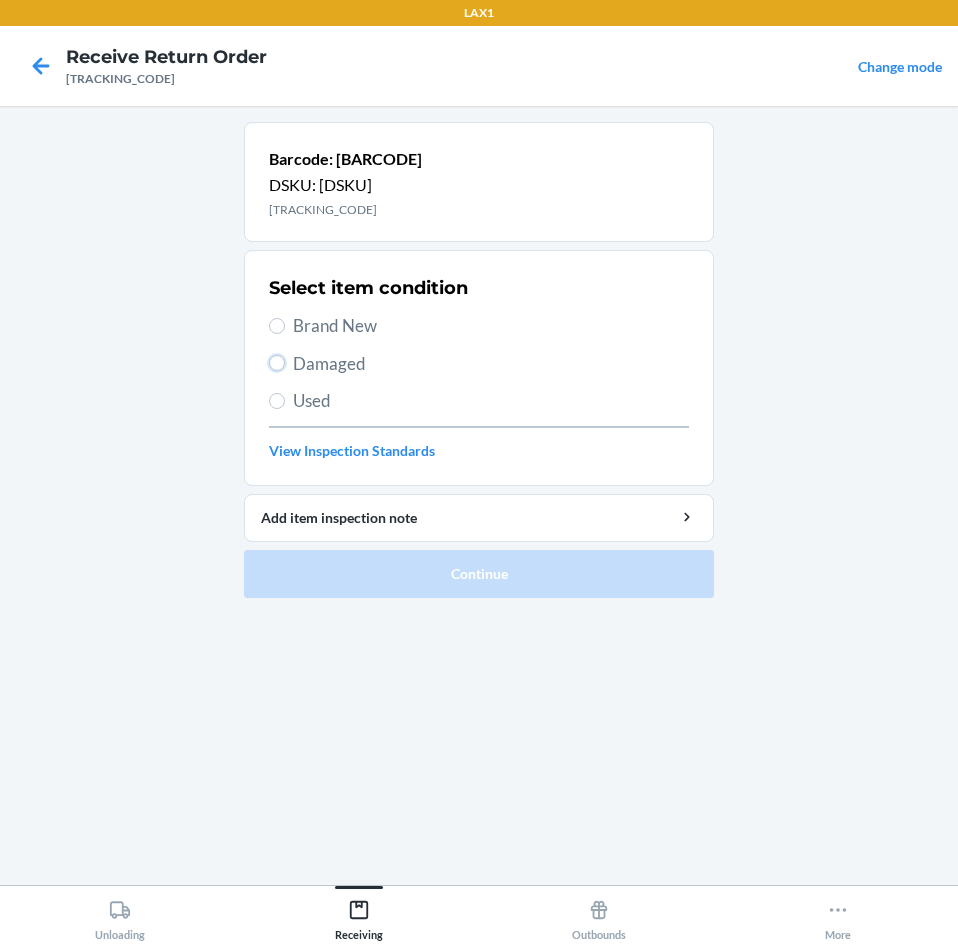 click on "Damaged" at bounding box center (277, 363) 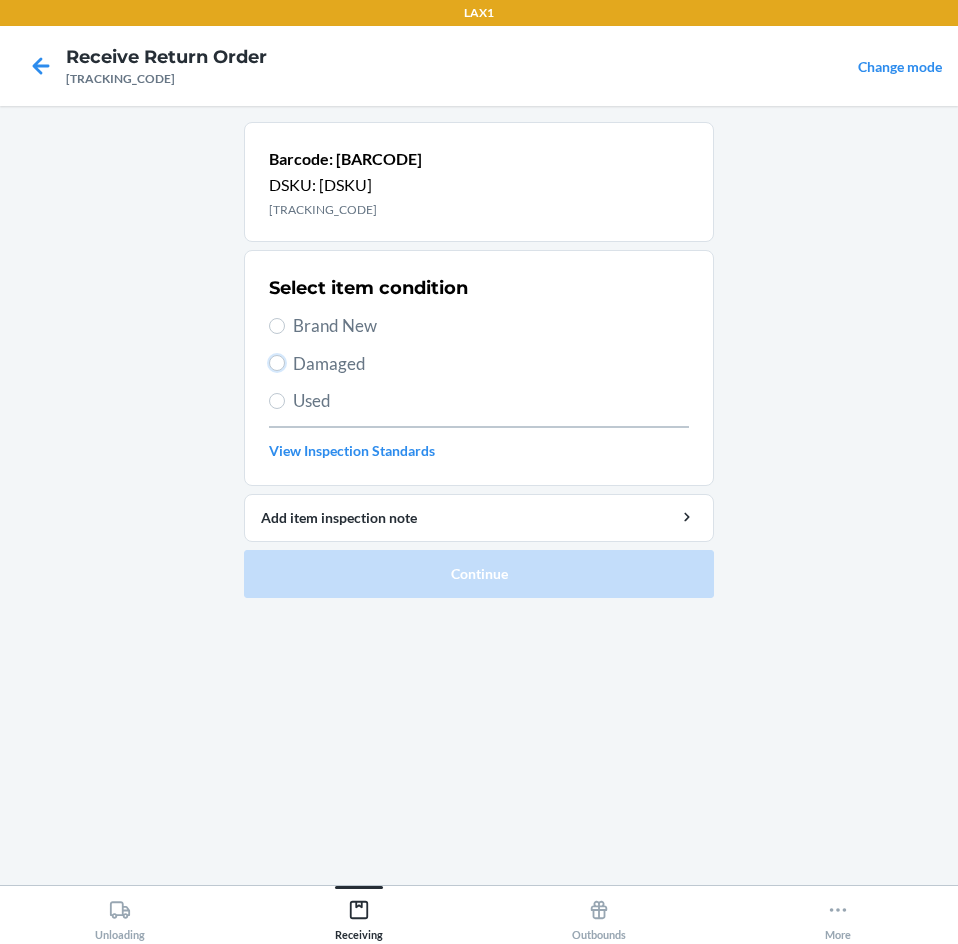 radio on "true" 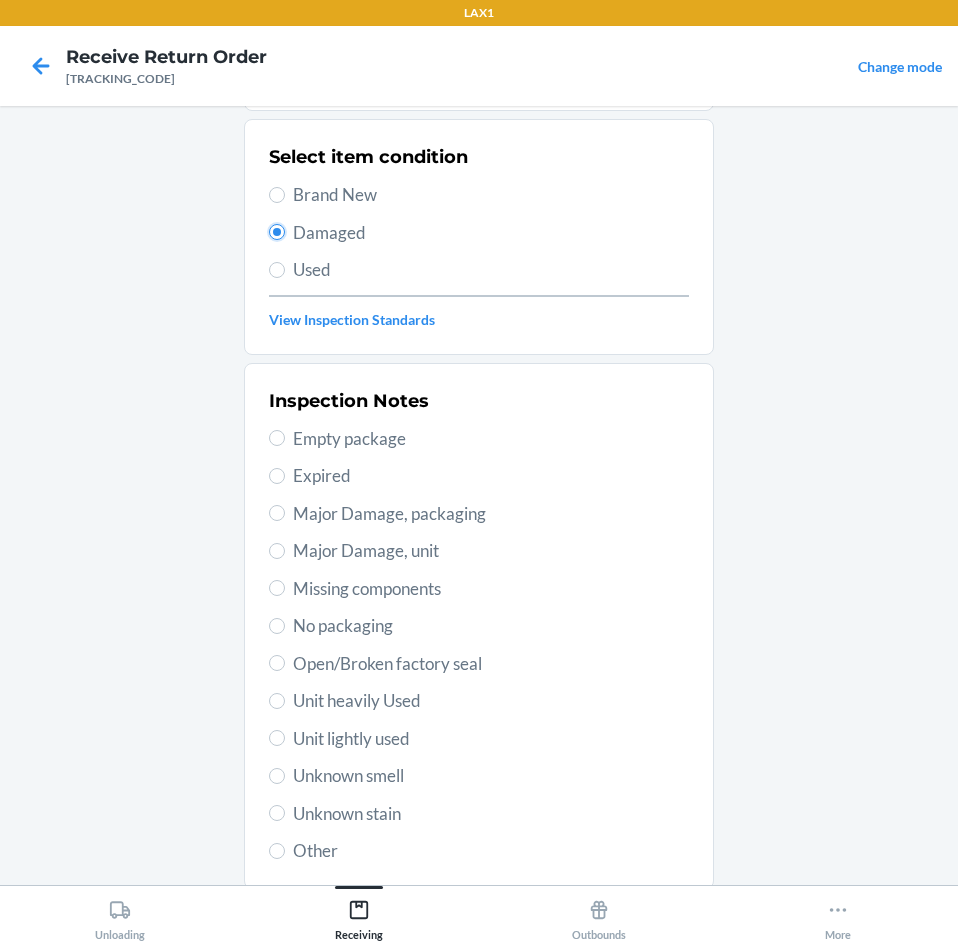 scroll, scrollTop: 263, scrollLeft: 0, axis: vertical 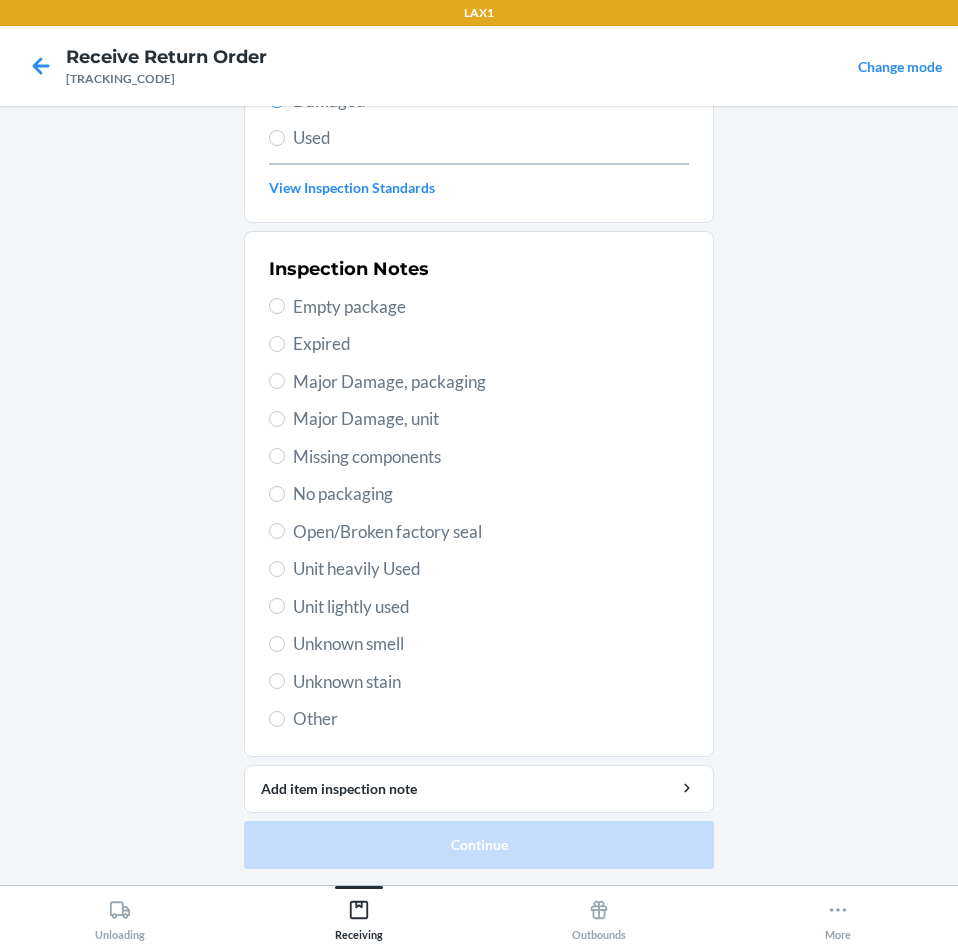 click on "Unit lightly used" at bounding box center [491, 607] 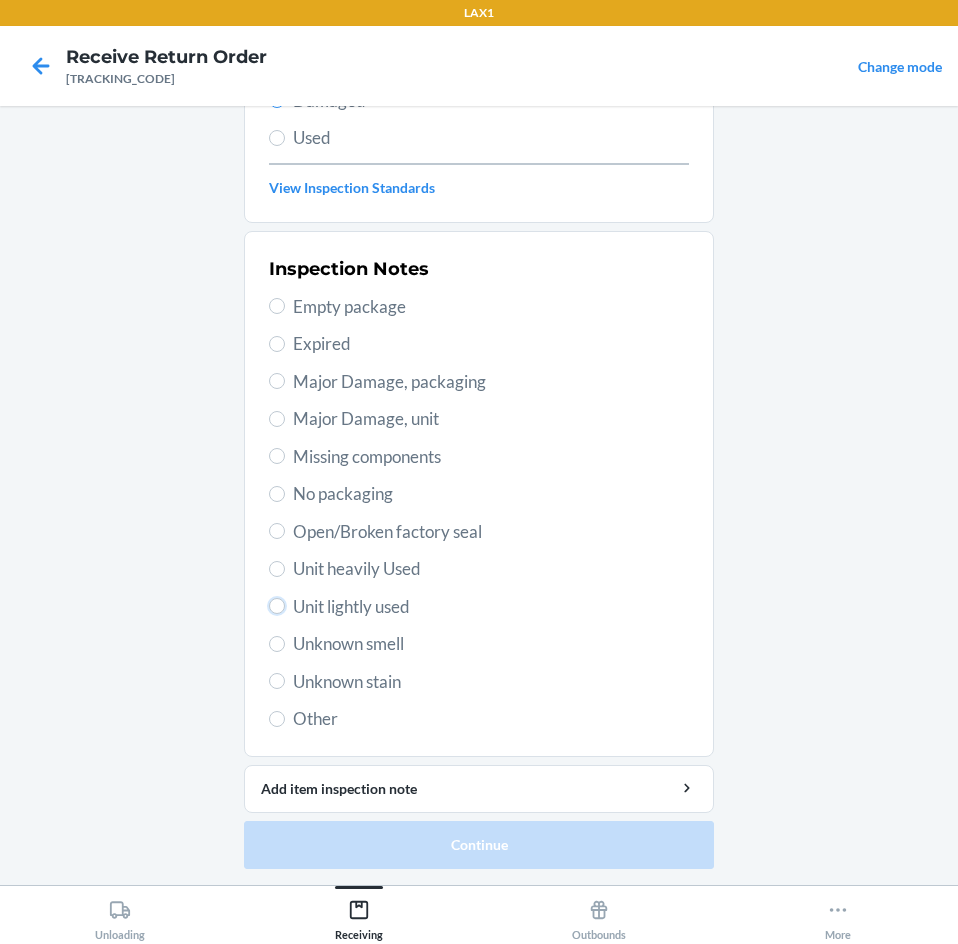 click on "Unit lightly used" at bounding box center (277, 606) 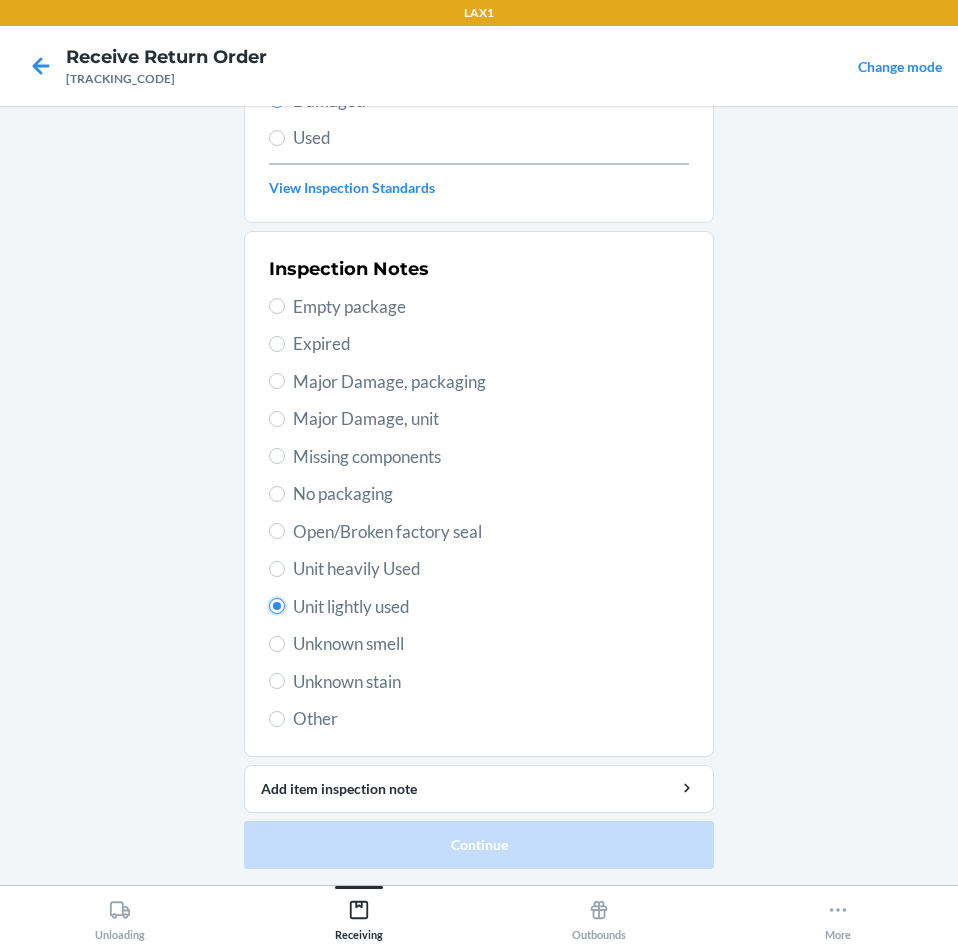 radio on "true" 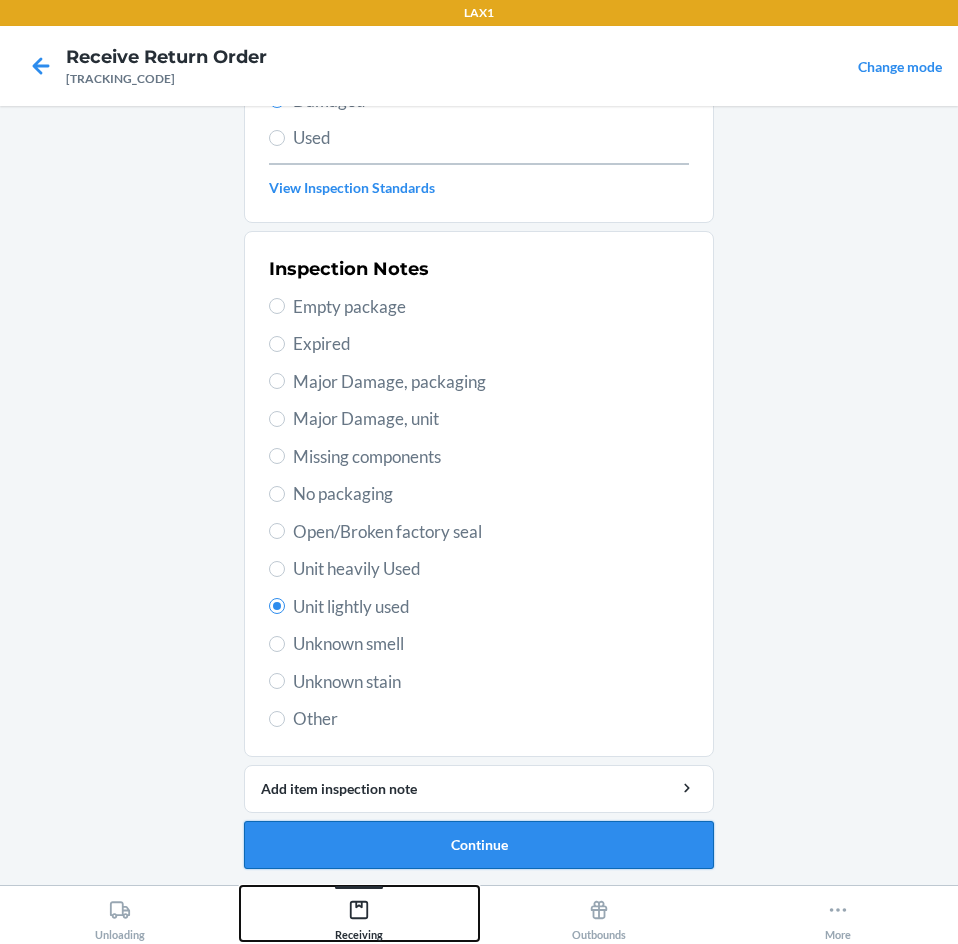 drag, startPoint x: 372, startPoint y: 892, endPoint x: 372, endPoint y: 863, distance: 29 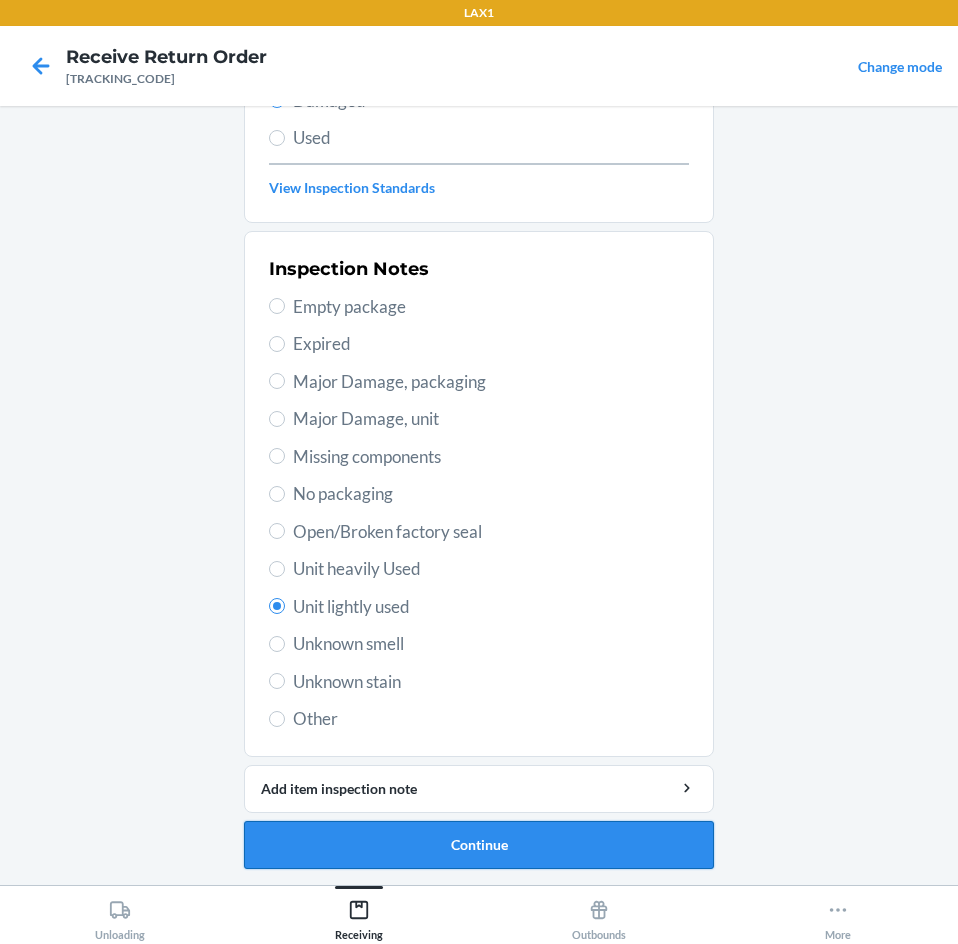 click on "Continue" at bounding box center [479, 845] 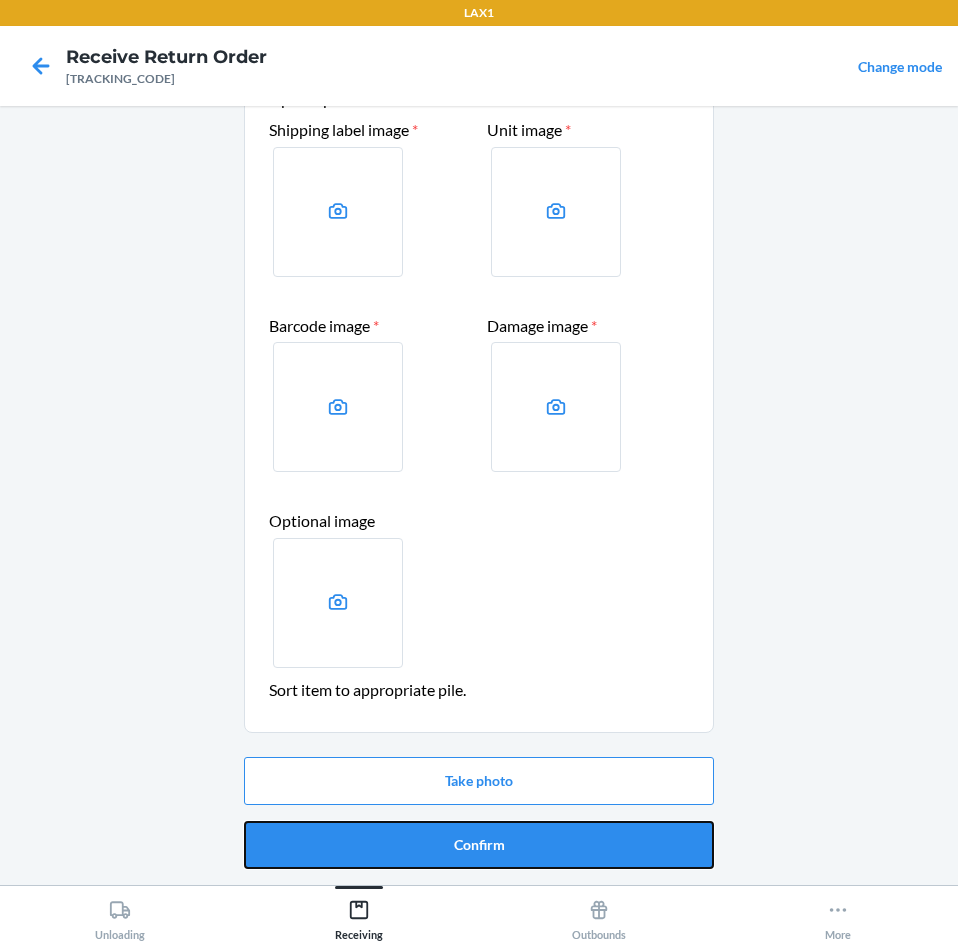 click on "Confirm" at bounding box center (479, 845) 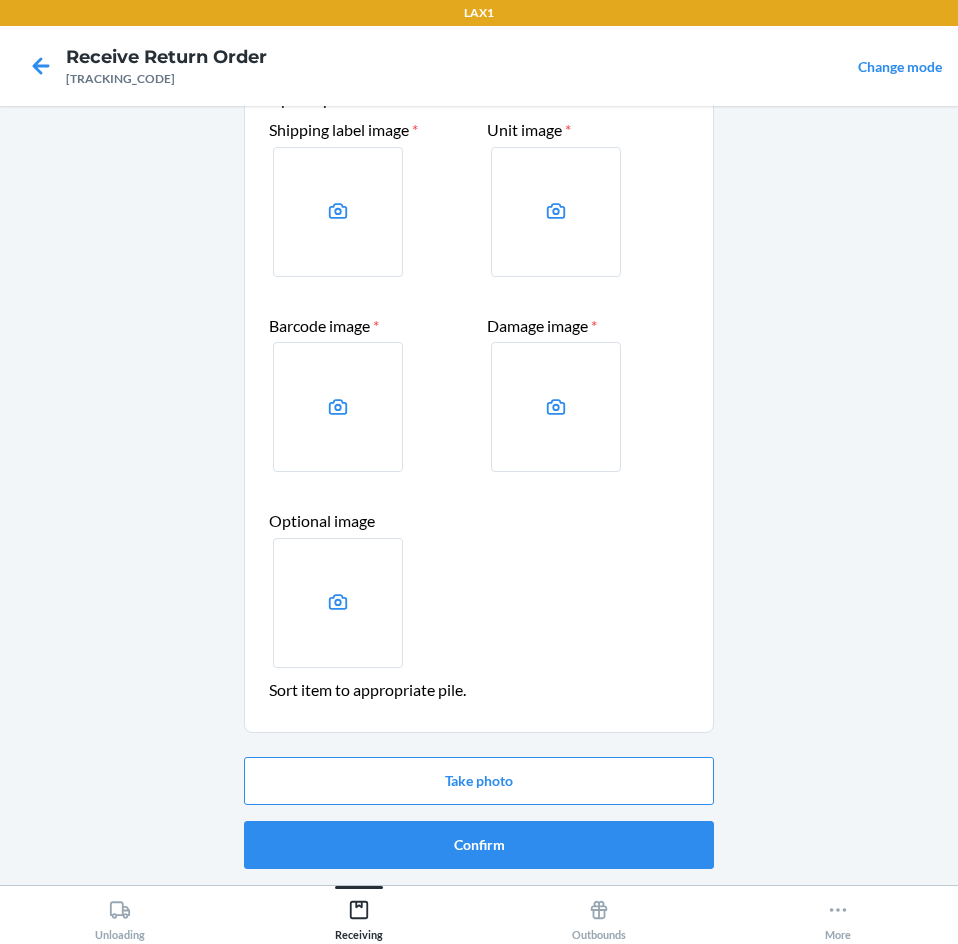 scroll, scrollTop: 0, scrollLeft: 0, axis: both 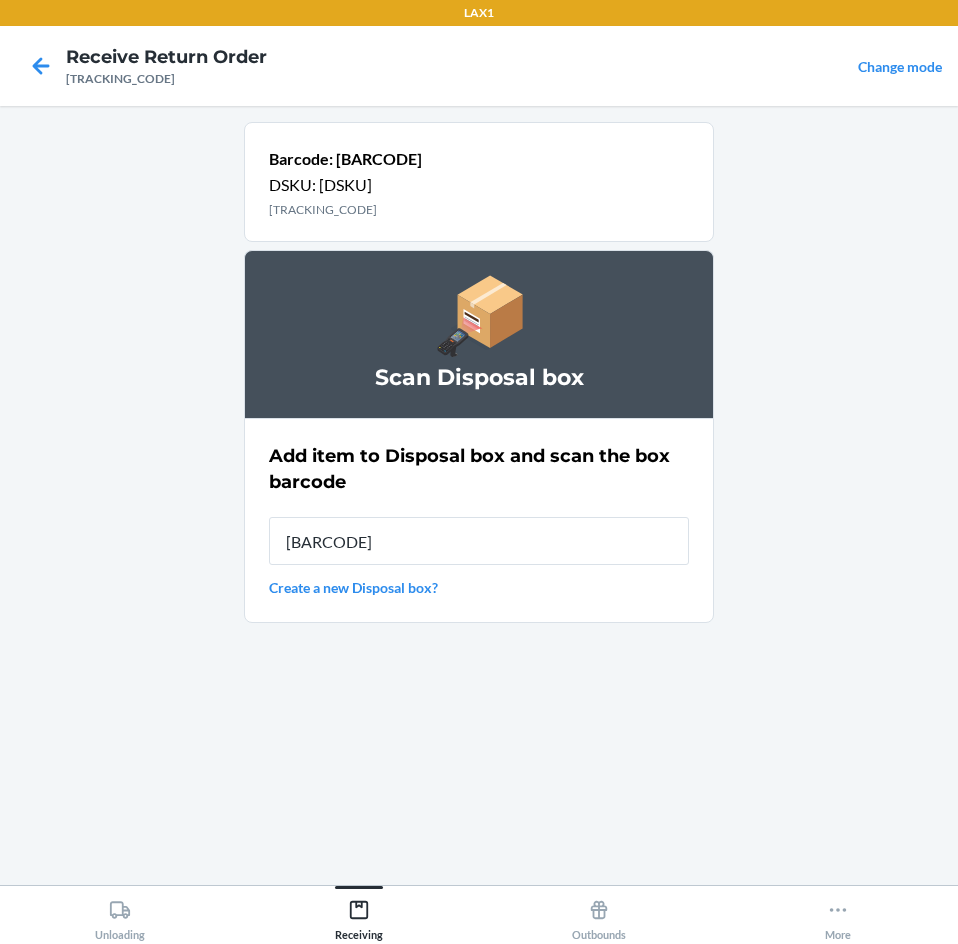 type on "[BARCODE]" 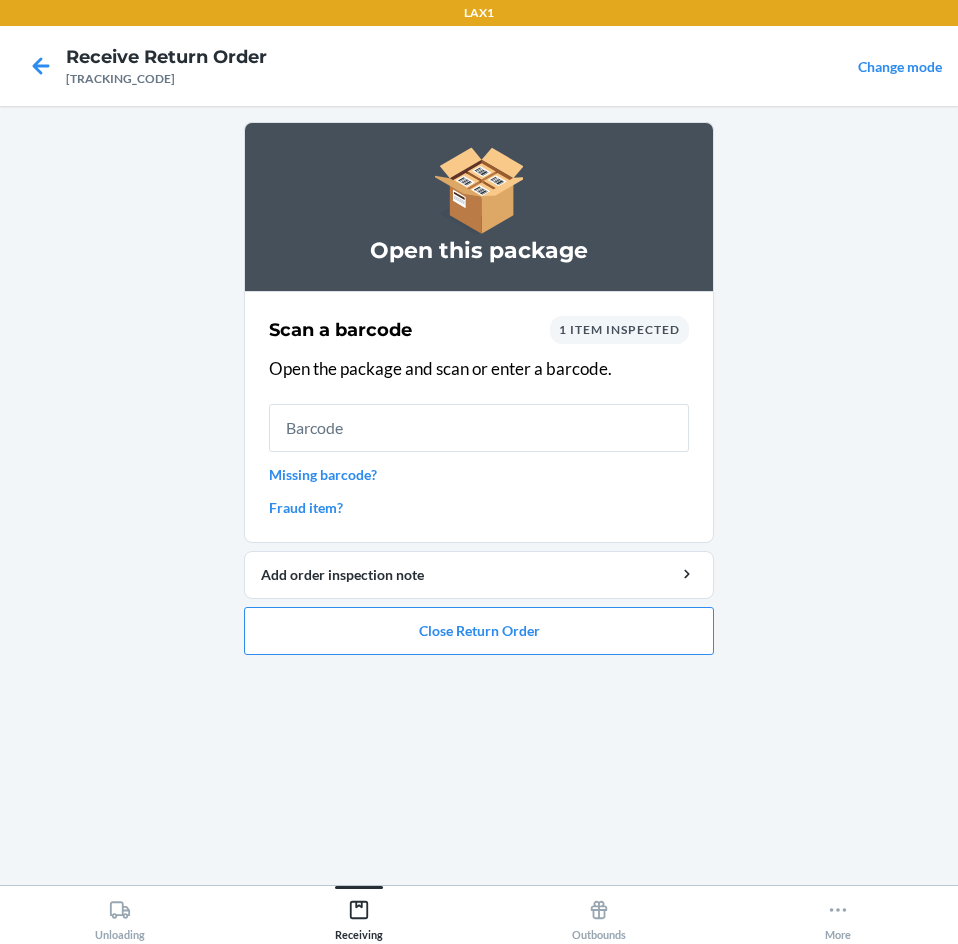 drag, startPoint x: 396, startPoint y: 788, endPoint x: 485, endPoint y: 790, distance: 89.02247 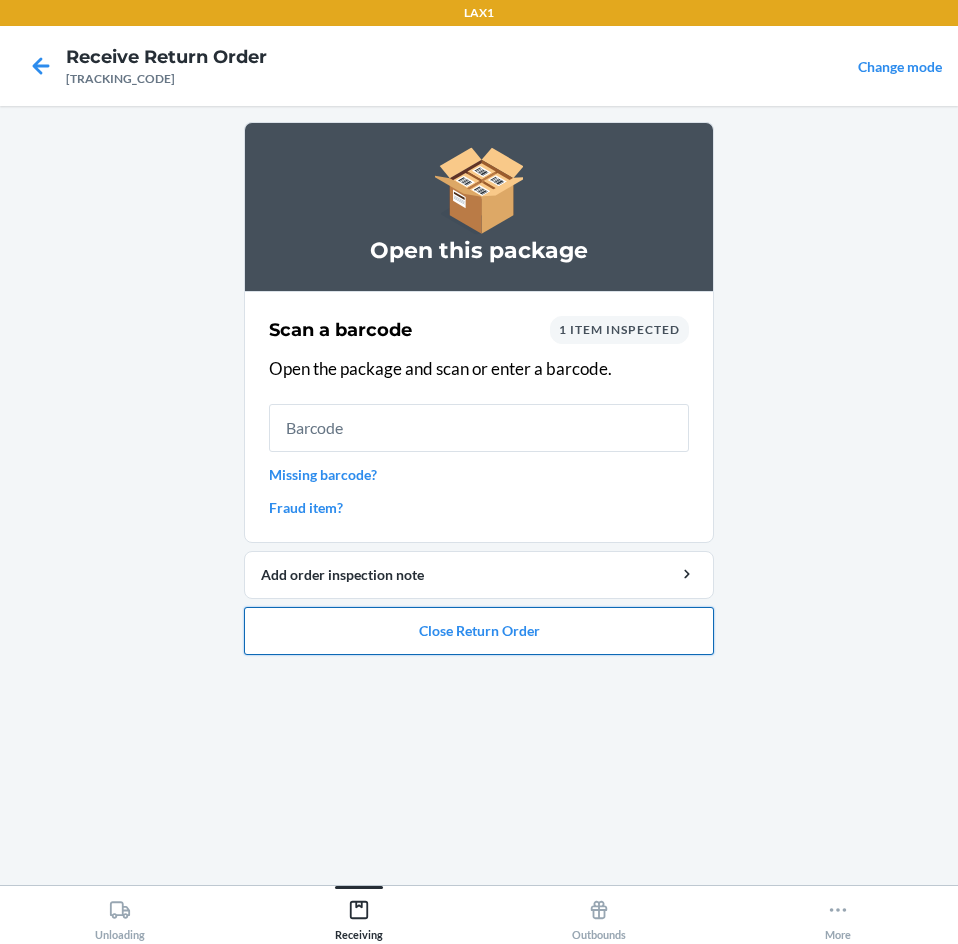 click on "Close Return Order" at bounding box center (479, 631) 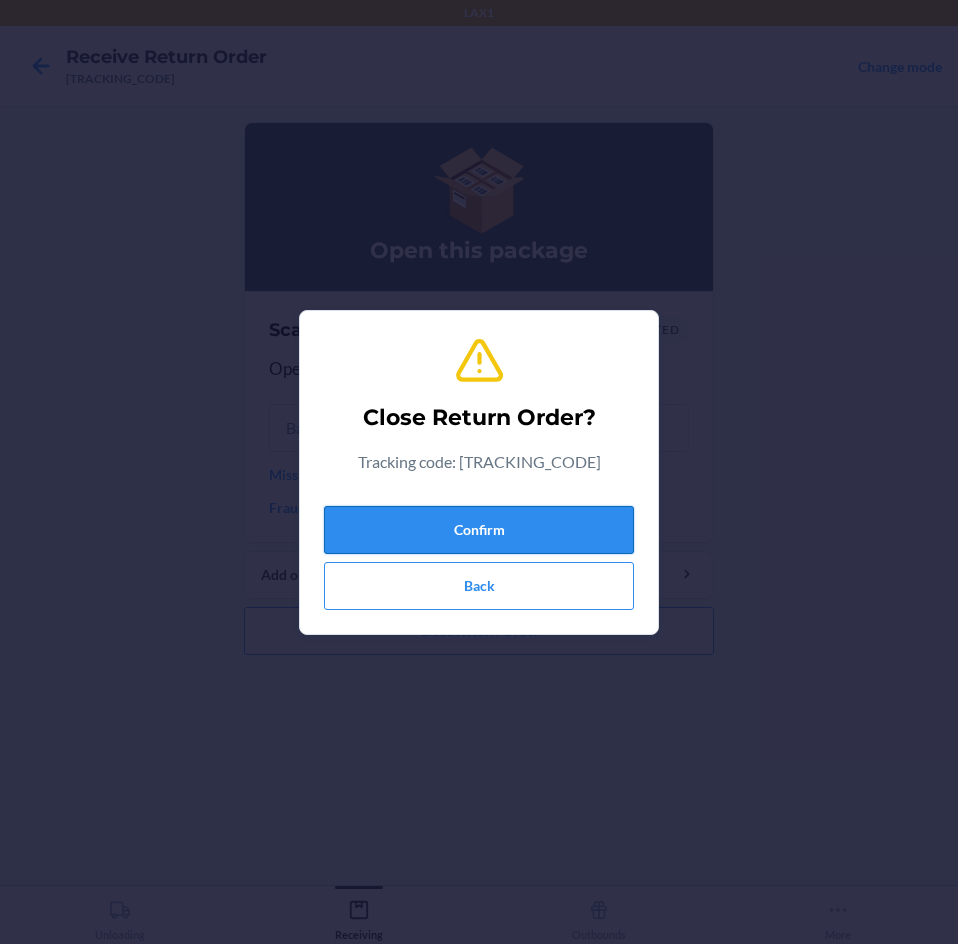 click on "Confirm" at bounding box center [479, 530] 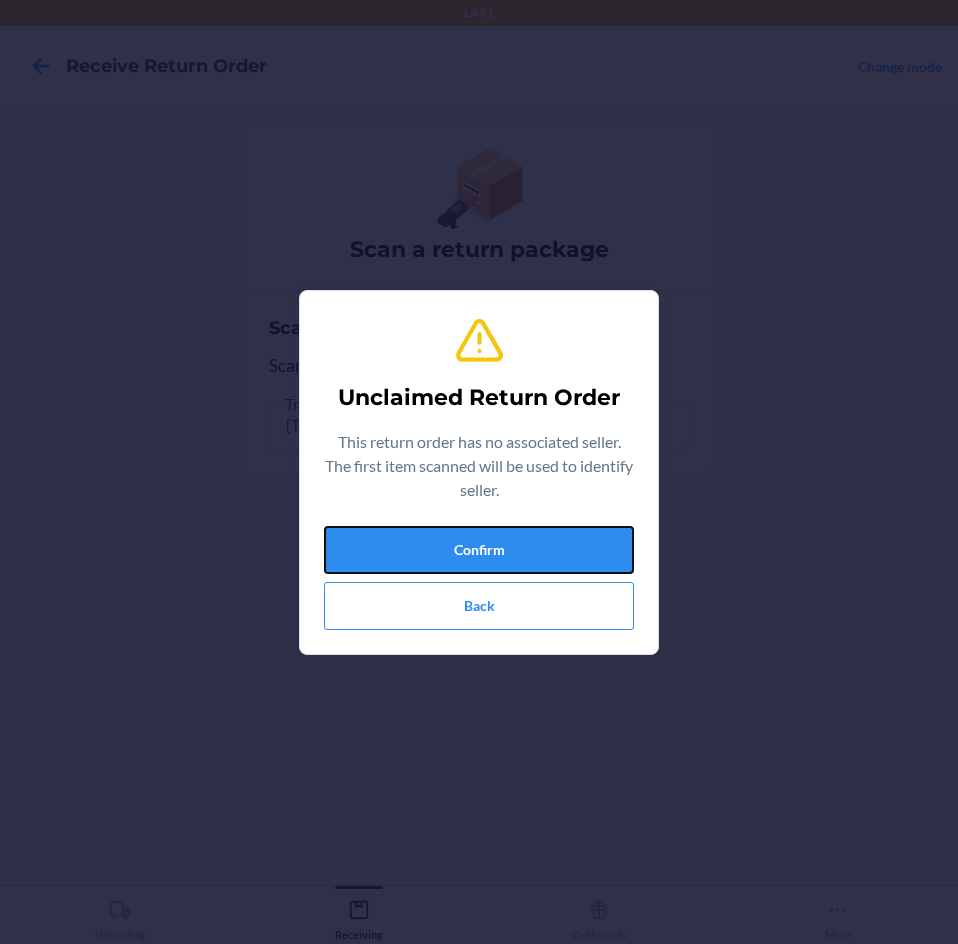 click on "Confirm" at bounding box center [479, 550] 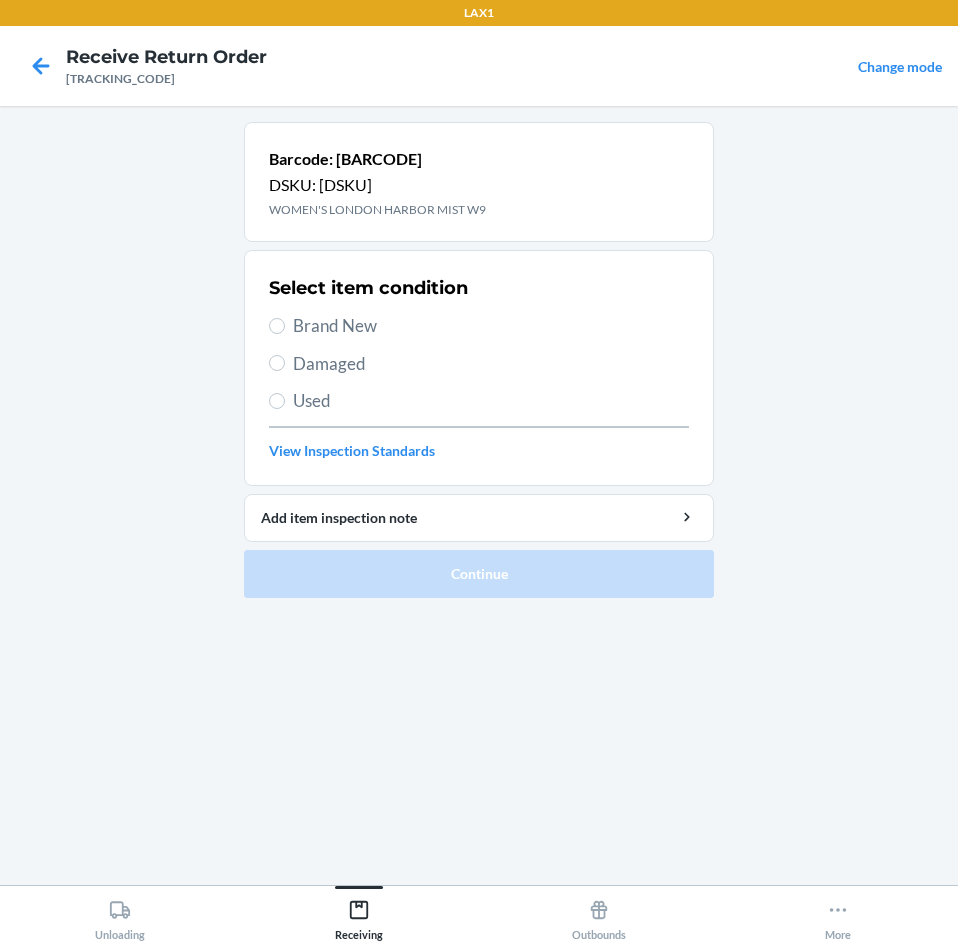 click on "Damaged" at bounding box center [491, 364] 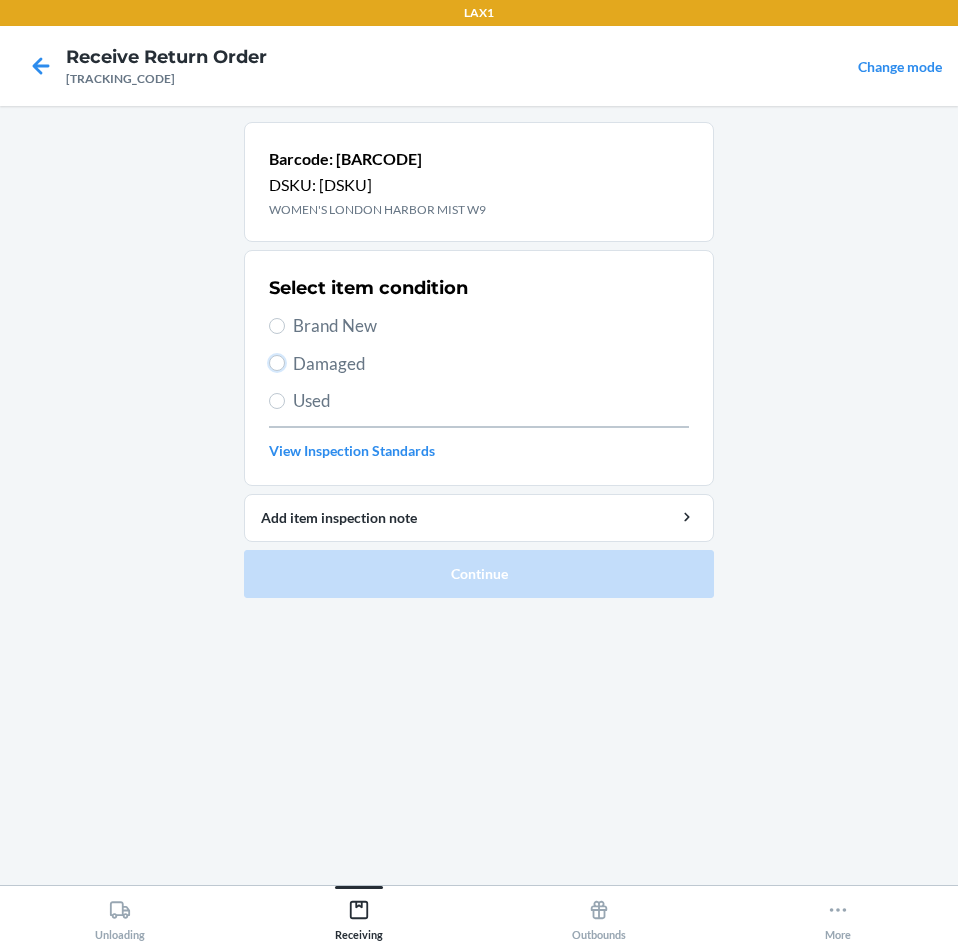click on "Damaged" at bounding box center (277, 363) 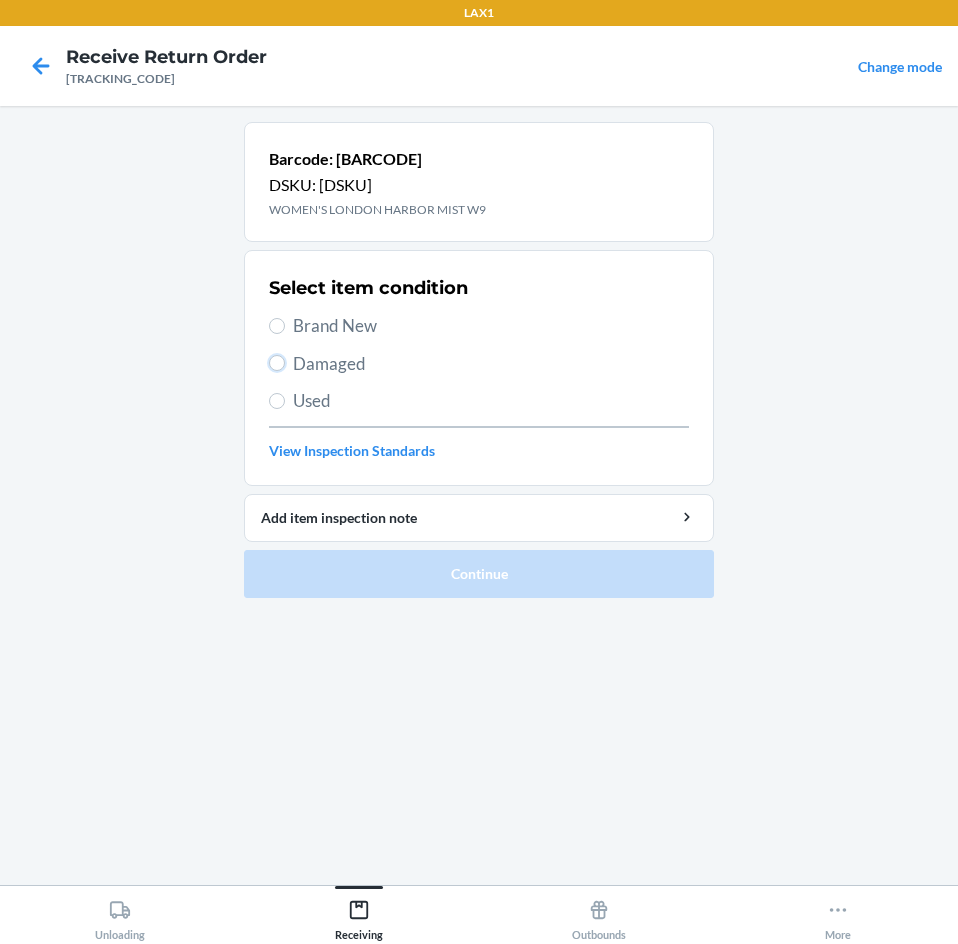 radio on "true" 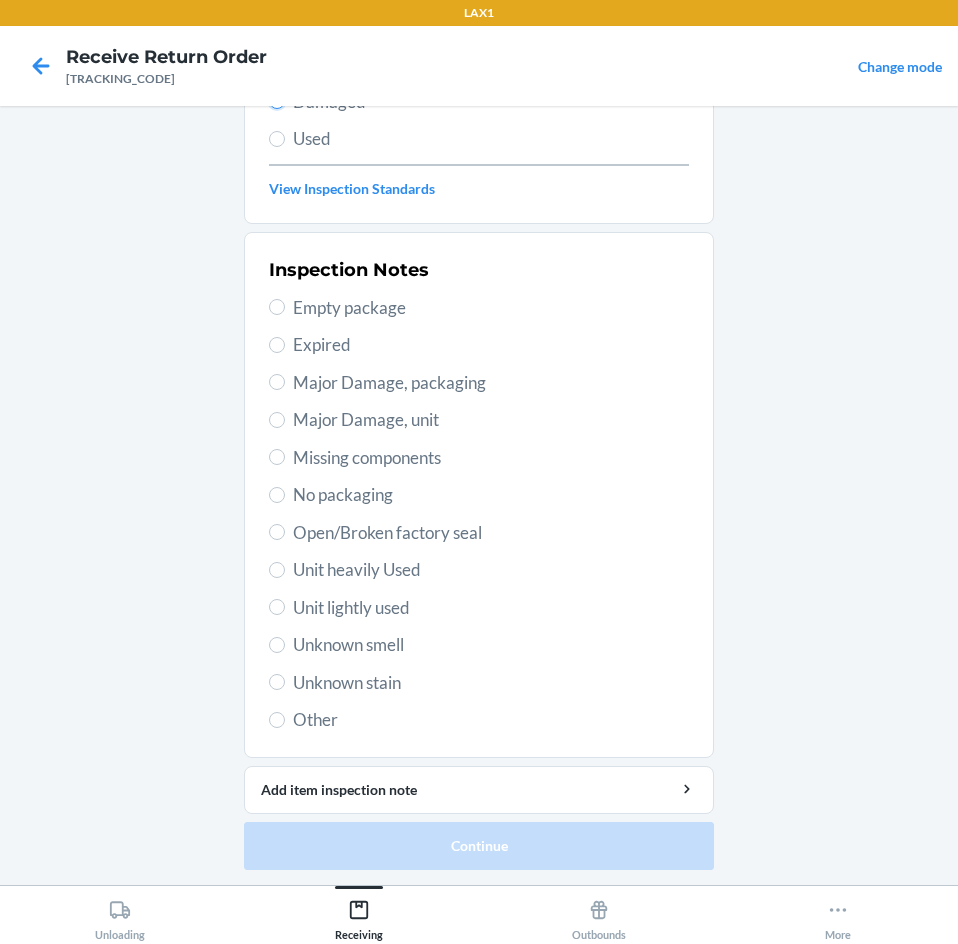 scroll, scrollTop: 263, scrollLeft: 0, axis: vertical 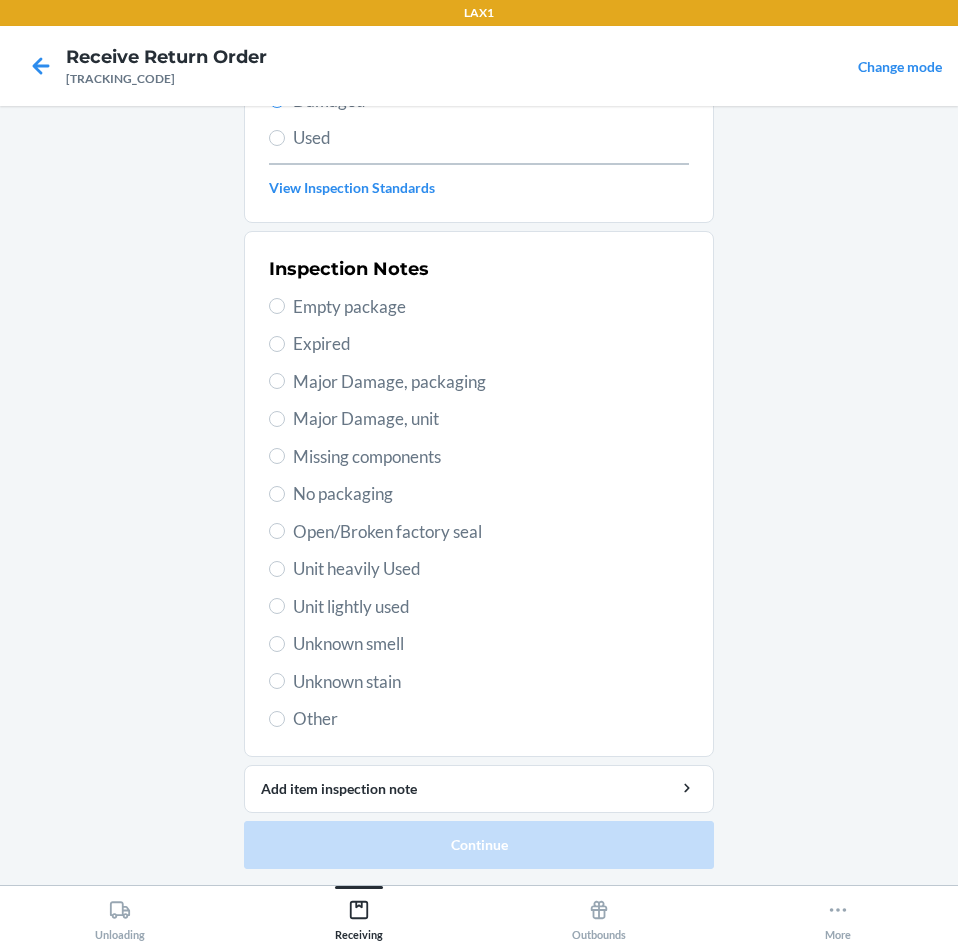 click on "Unit lightly used" at bounding box center [491, 607] 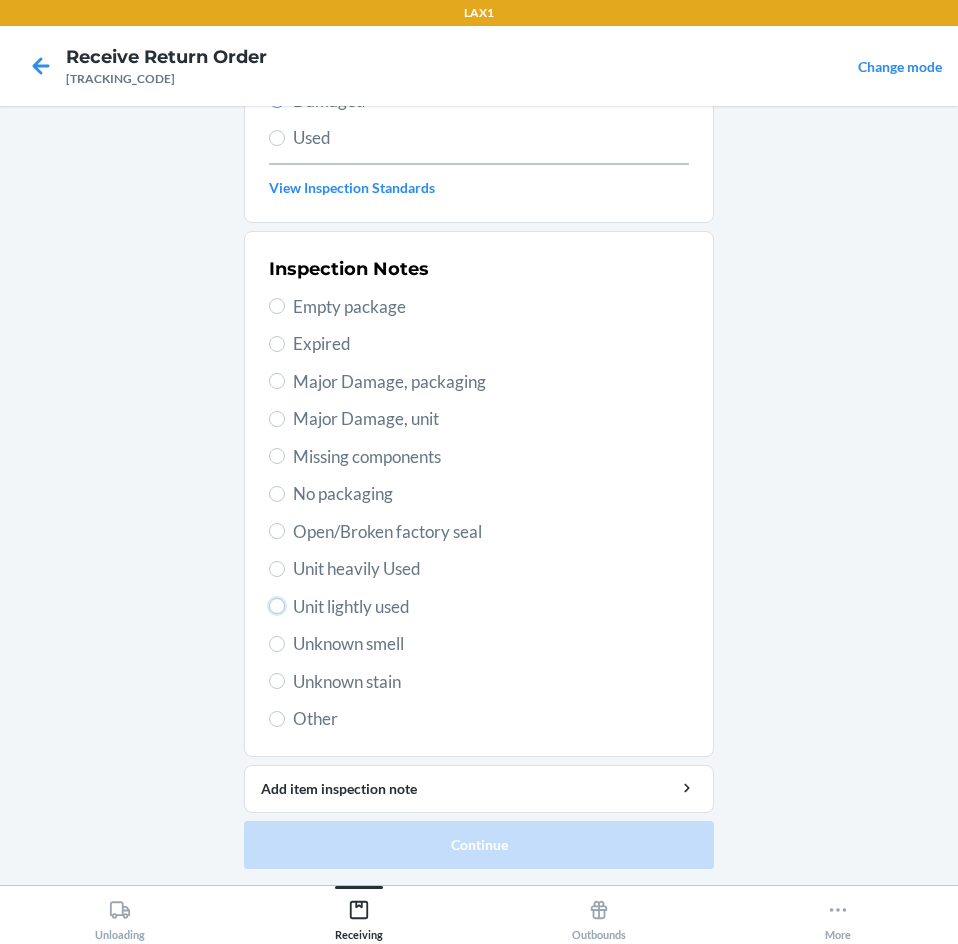 click on "Unit lightly used" at bounding box center [277, 606] 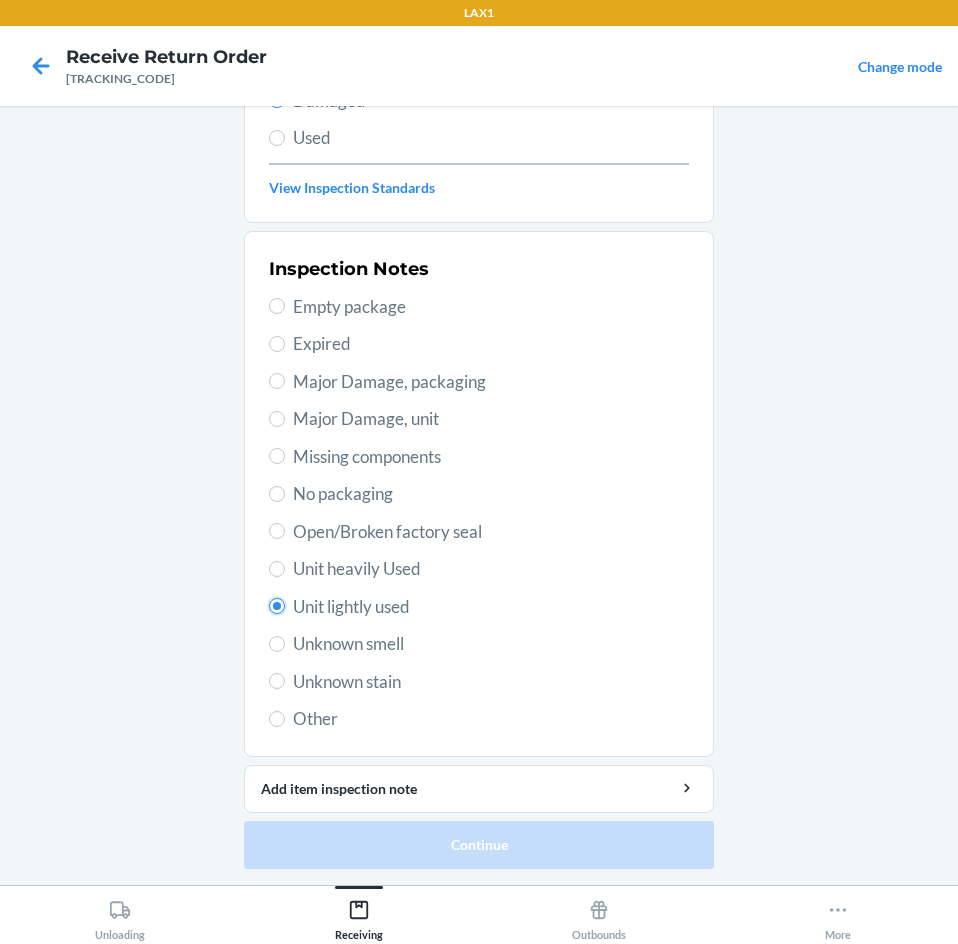 radio on "true" 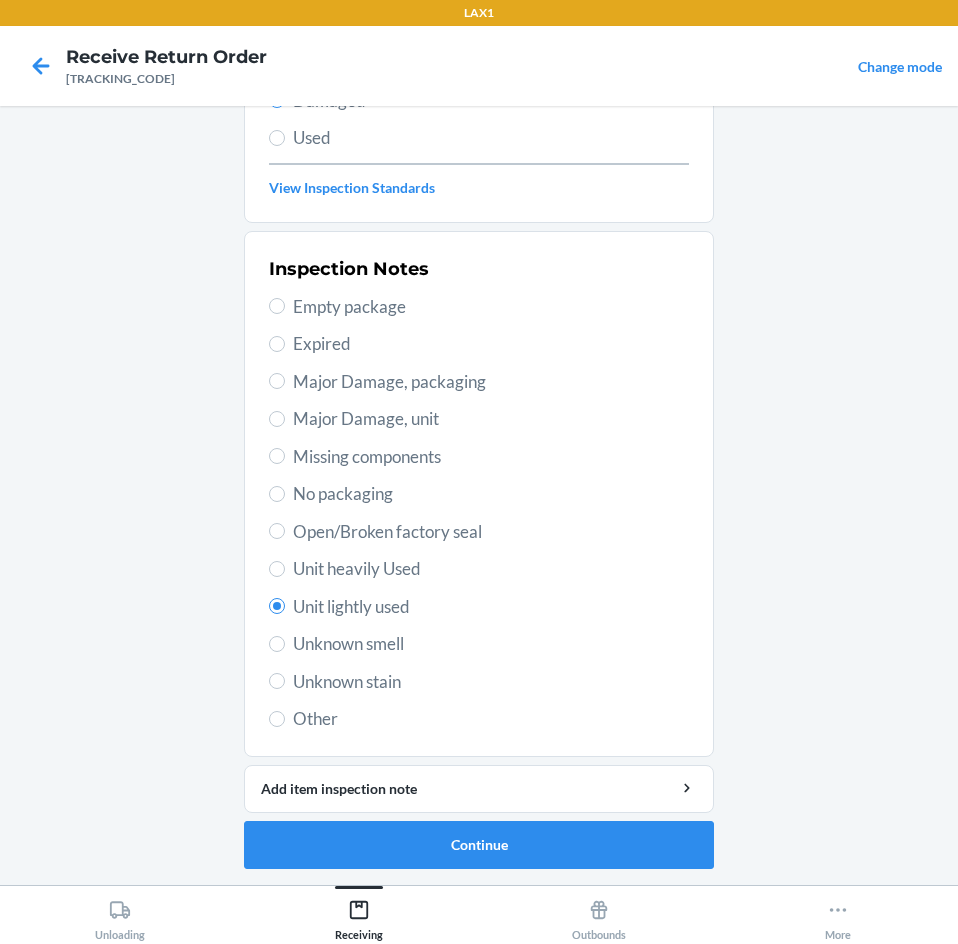 click on "Unit heavily Used" at bounding box center [491, 569] 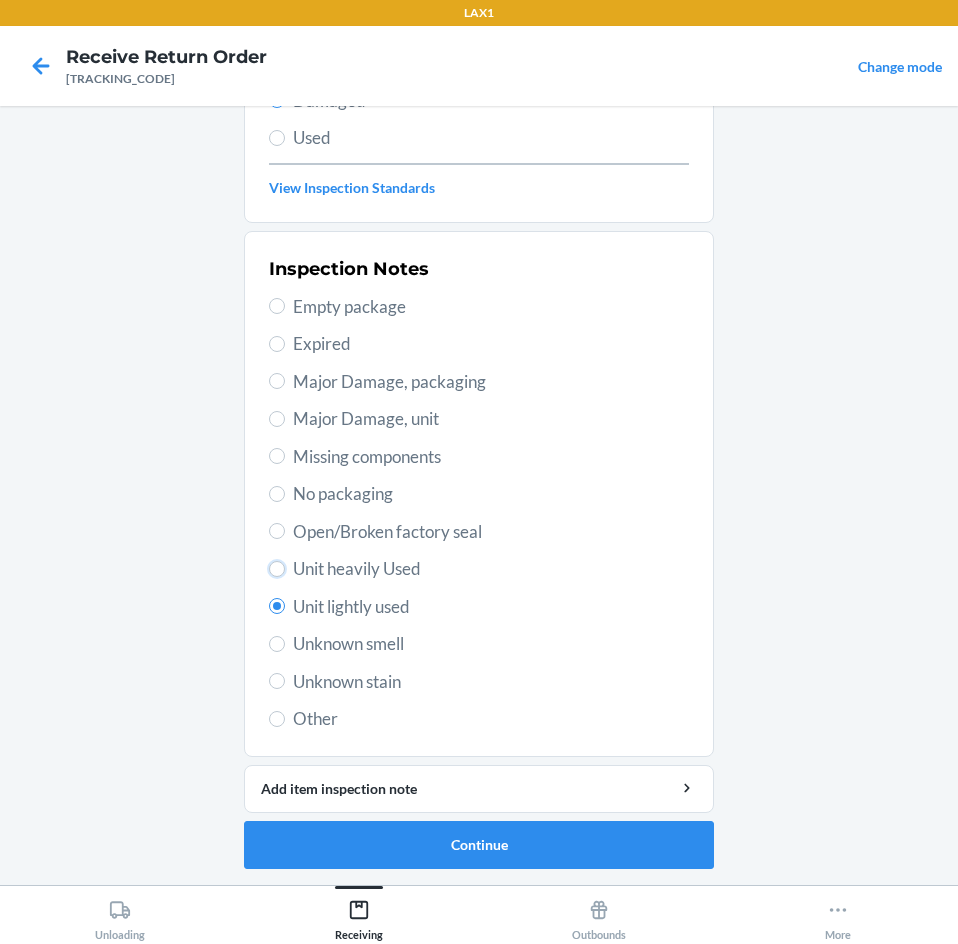 click on "Unit heavily Used" at bounding box center (277, 569) 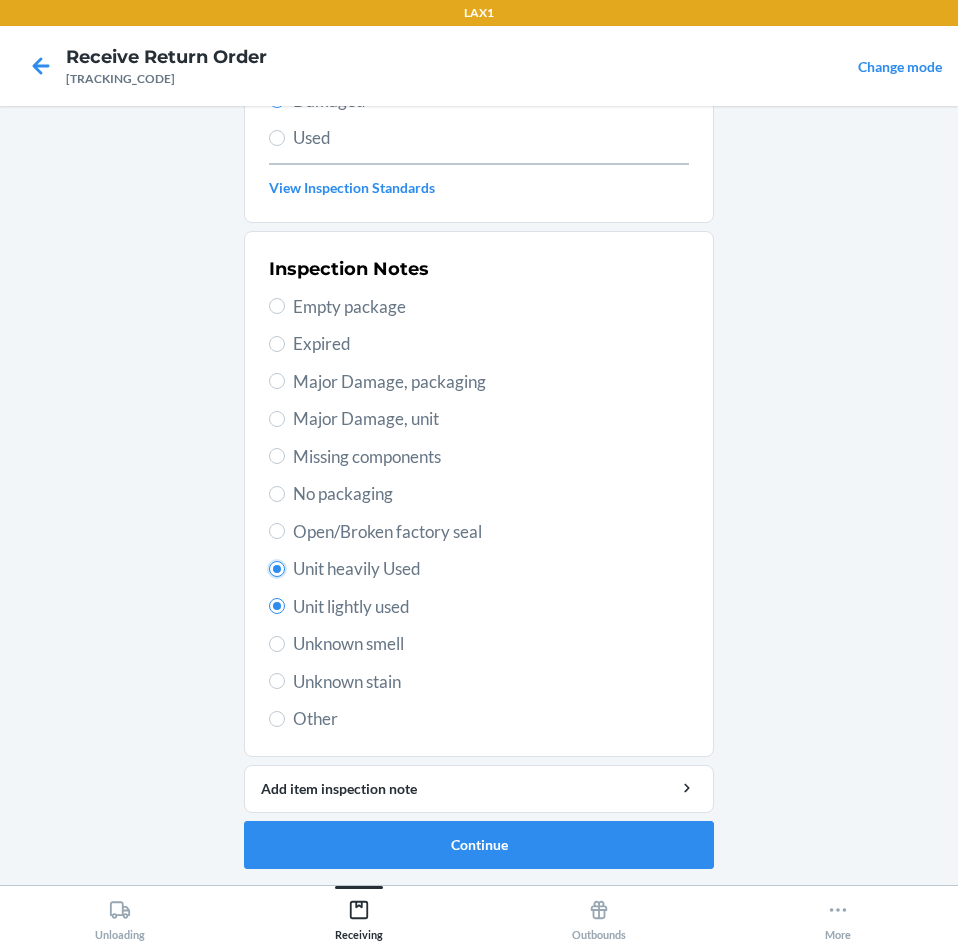 radio on "false" 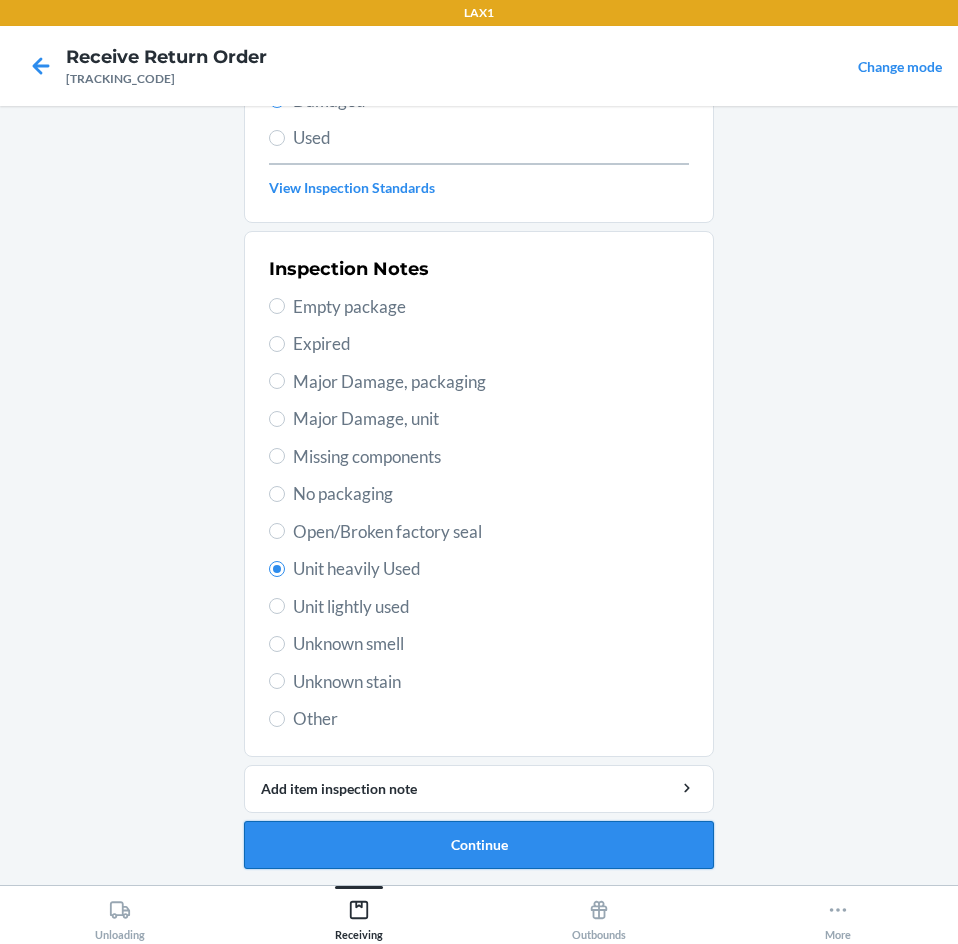 click on "Continue" at bounding box center (479, 845) 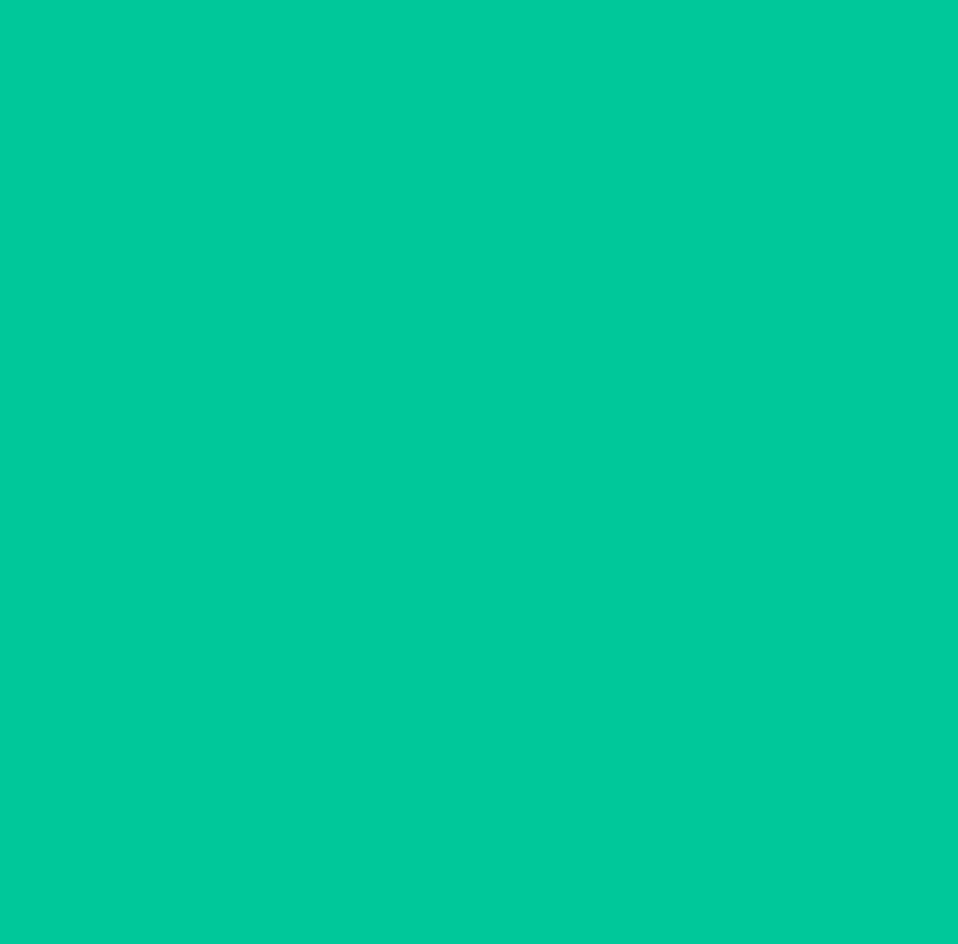 scroll, scrollTop: 98, scrollLeft: 0, axis: vertical 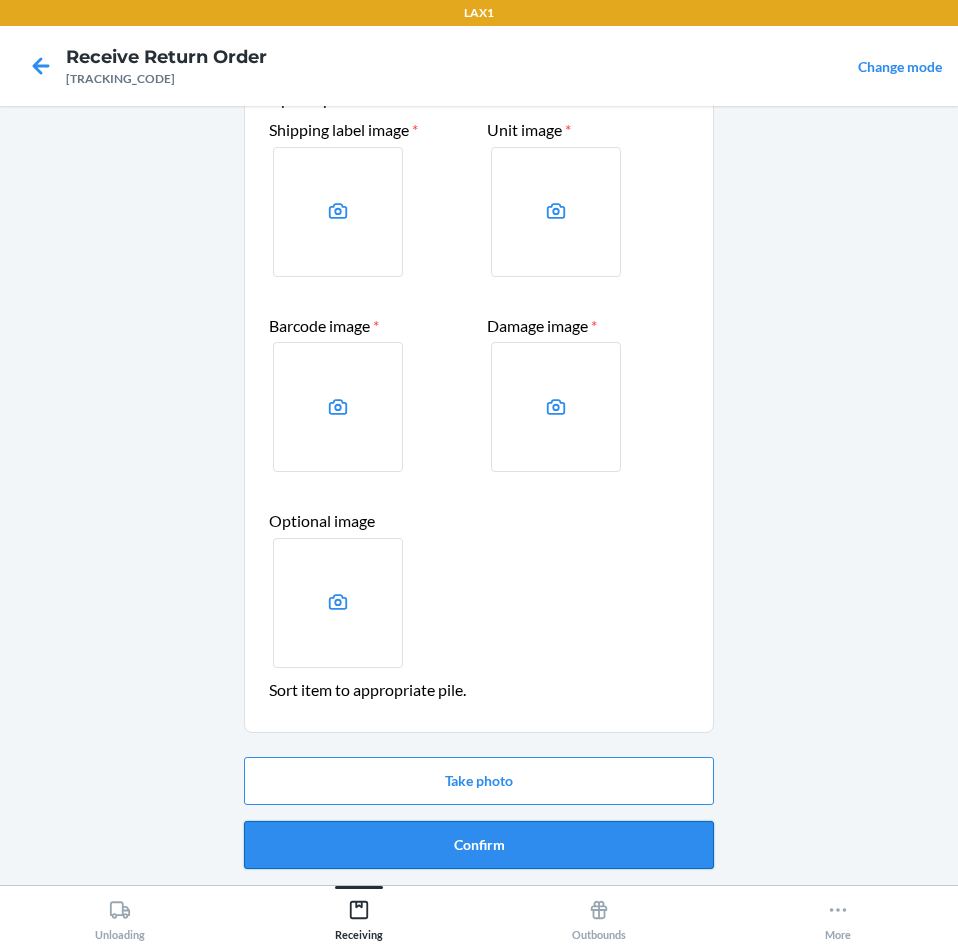click on "Confirm" at bounding box center (479, 845) 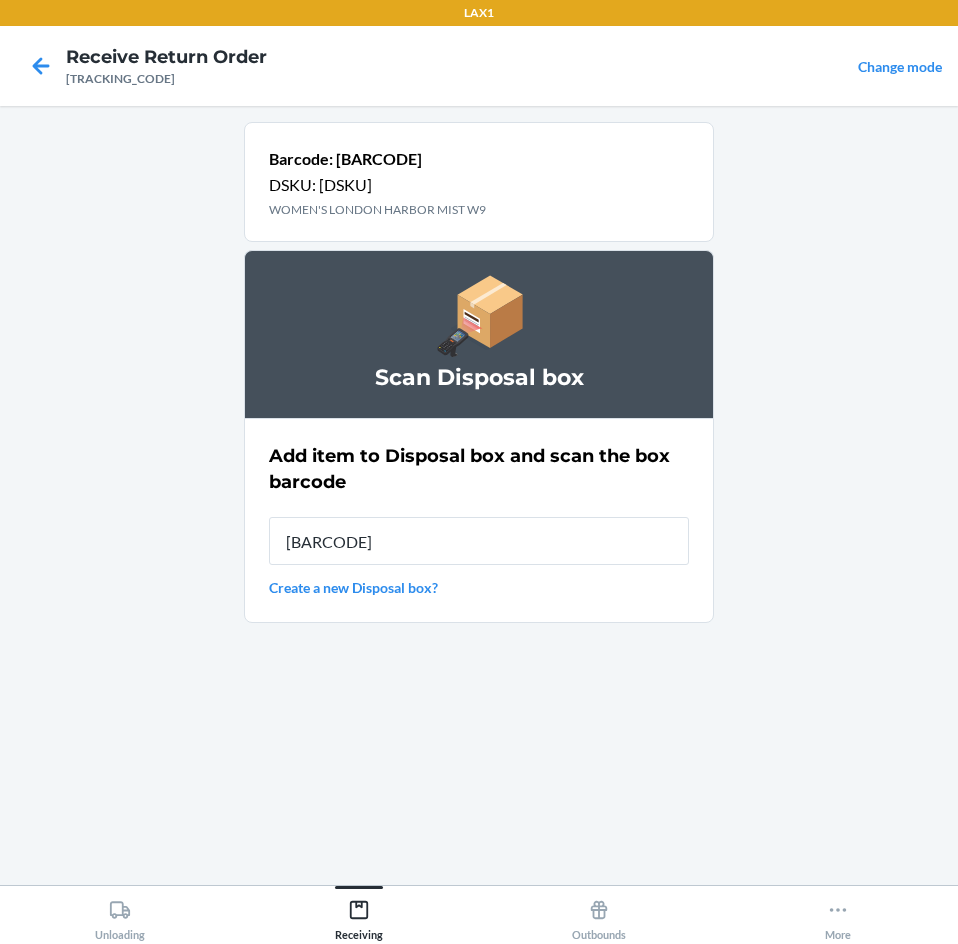 type on "[BARCODE]" 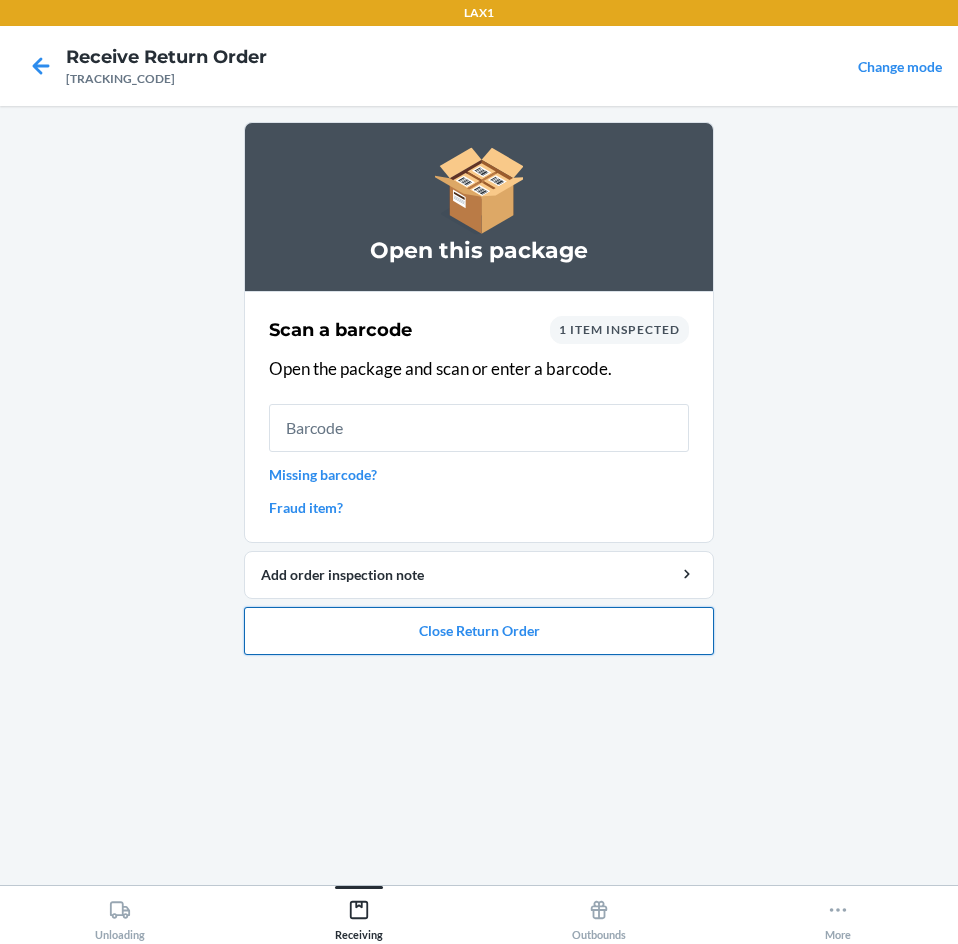 click on "Close Return Order" at bounding box center [479, 631] 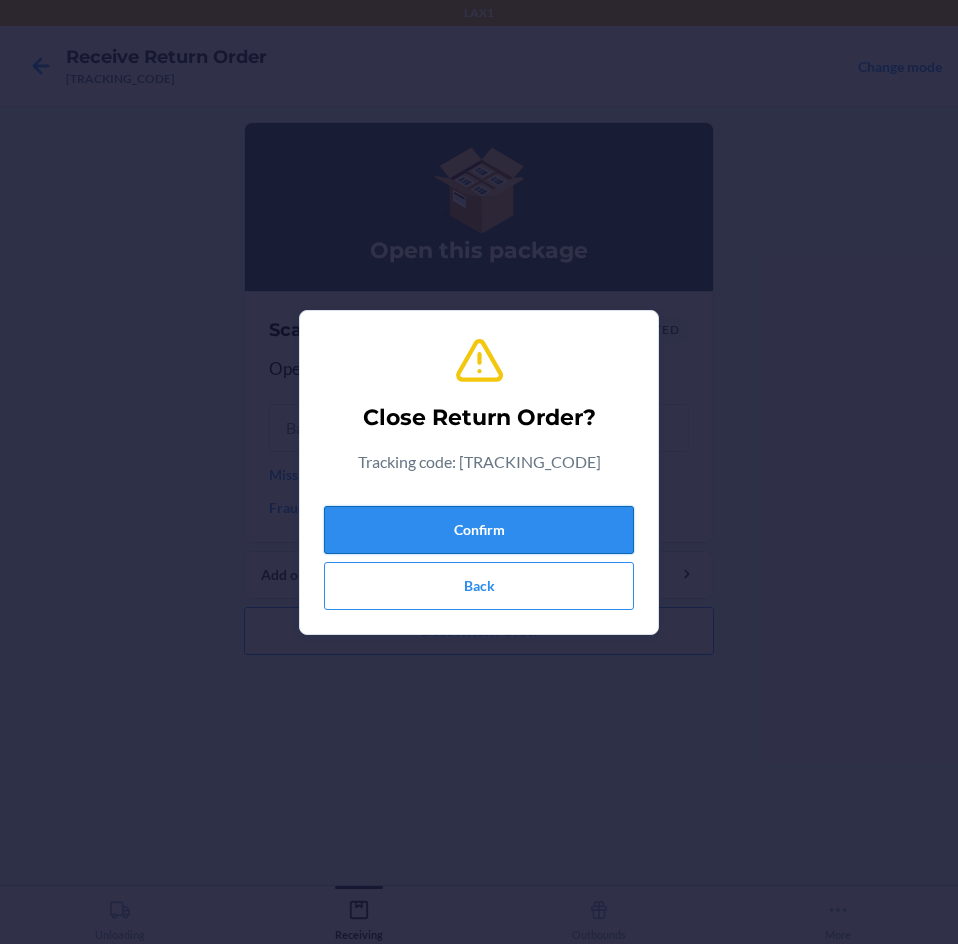 click on "Confirm" at bounding box center (479, 530) 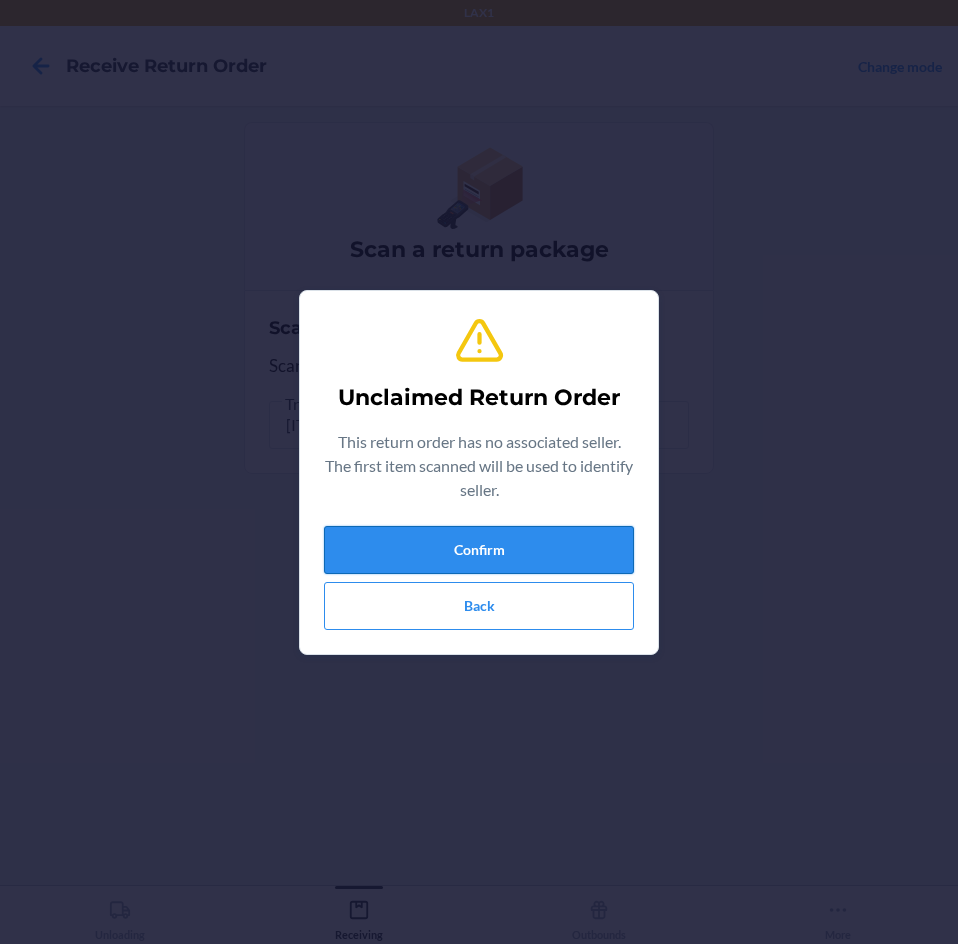 click on "Confirm" at bounding box center [479, 550] 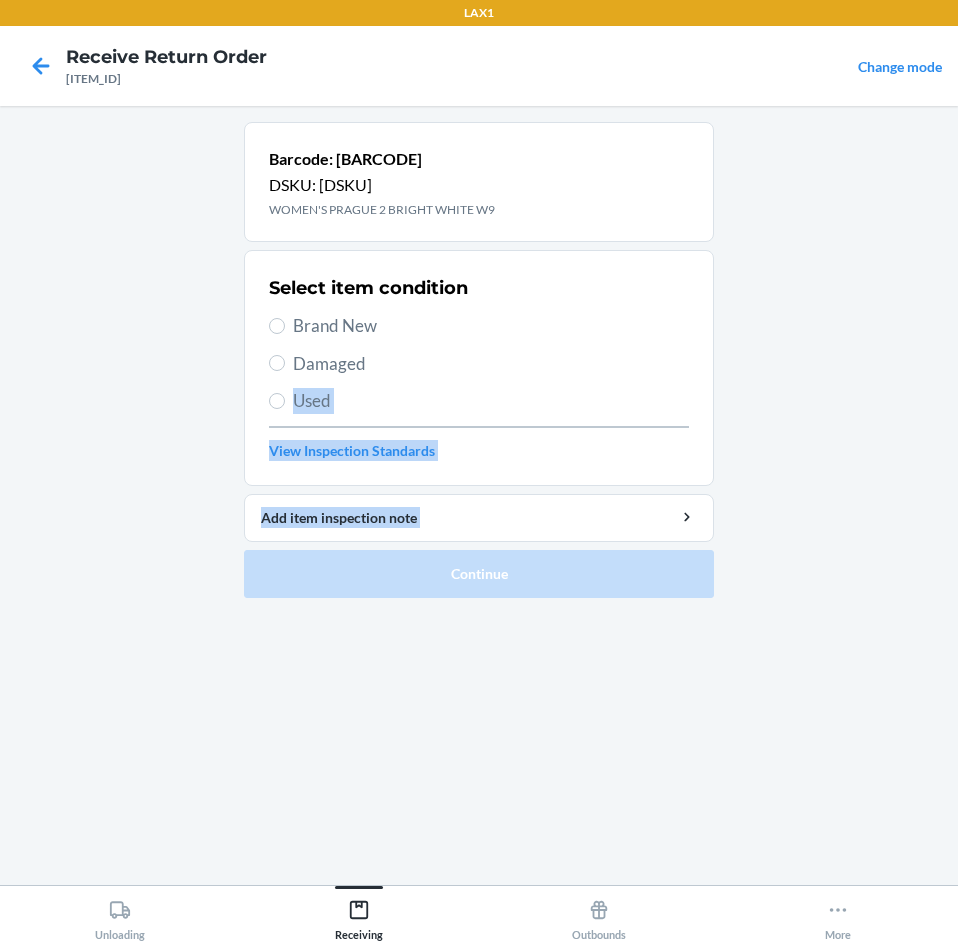 drag, startPoint x: 509, startPoint y: 423, endPoint x: 702, endPoint y: 545, distance: 228.32652 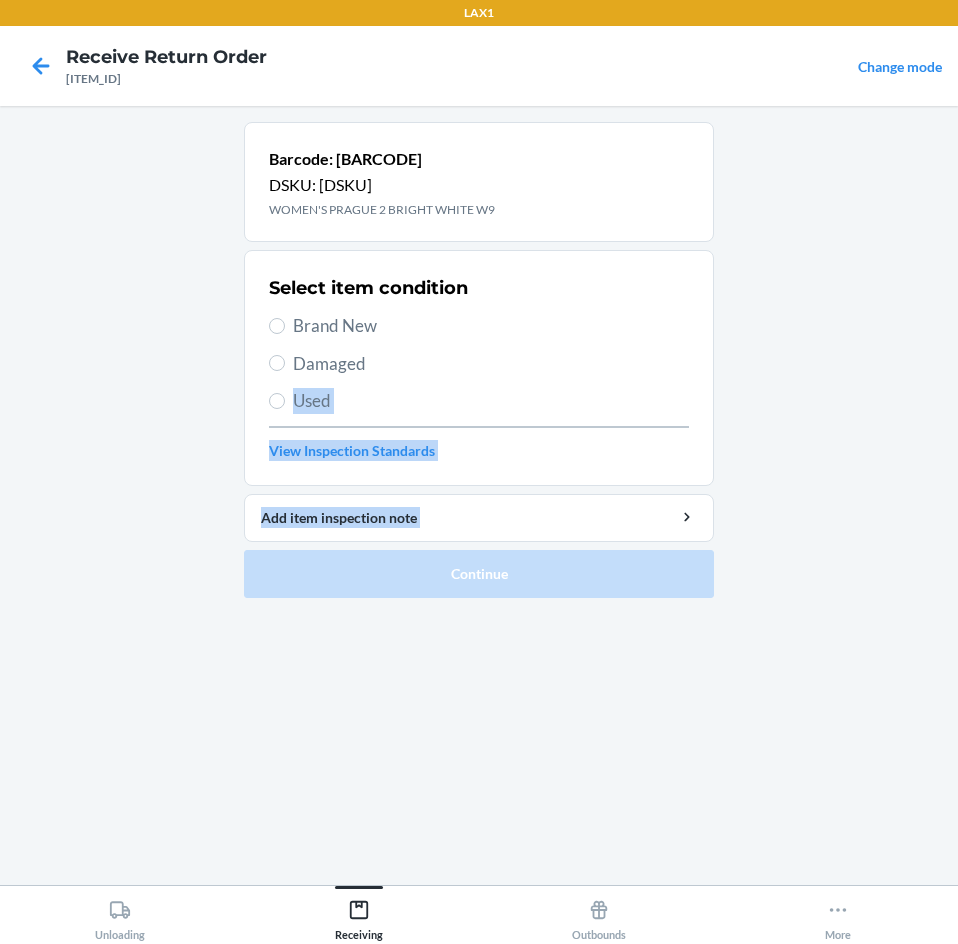 click on "Barcode: [BARCODE] DSKU: [ITEM_ID] WOMEN'S PRAGUE 2 BRIGHT WHITE W9 Select item condition Brand New Damaged Used View Inspection Standards Add item inspection note Continue" at bounding box center [479, 360] 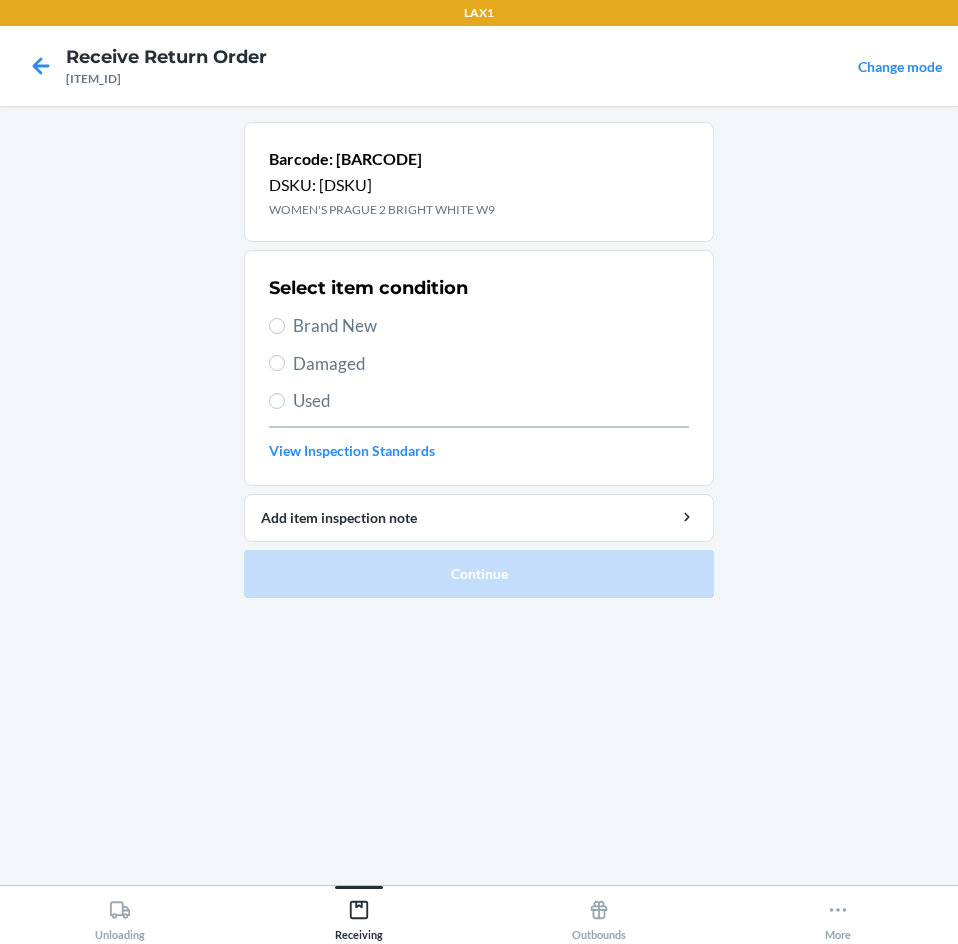 click on "Brand New" at bounding box center [491, 326] 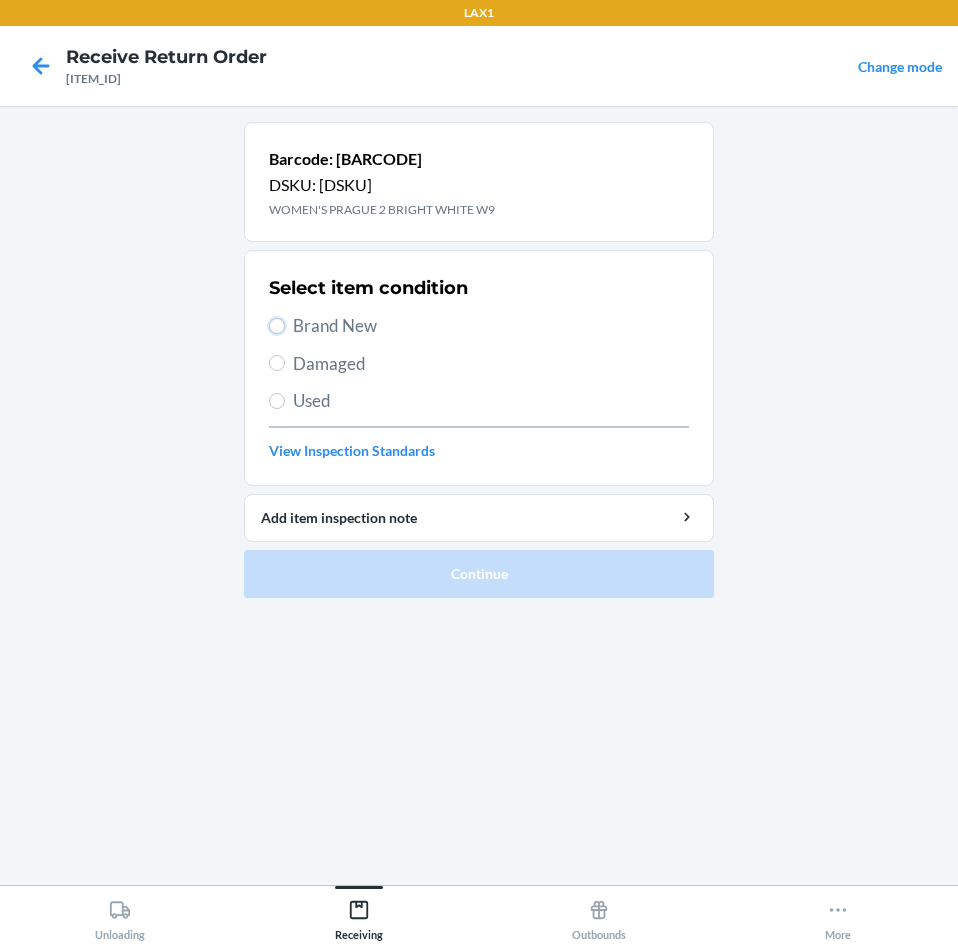 click on "Brand New" at bounding box center (277, 326) 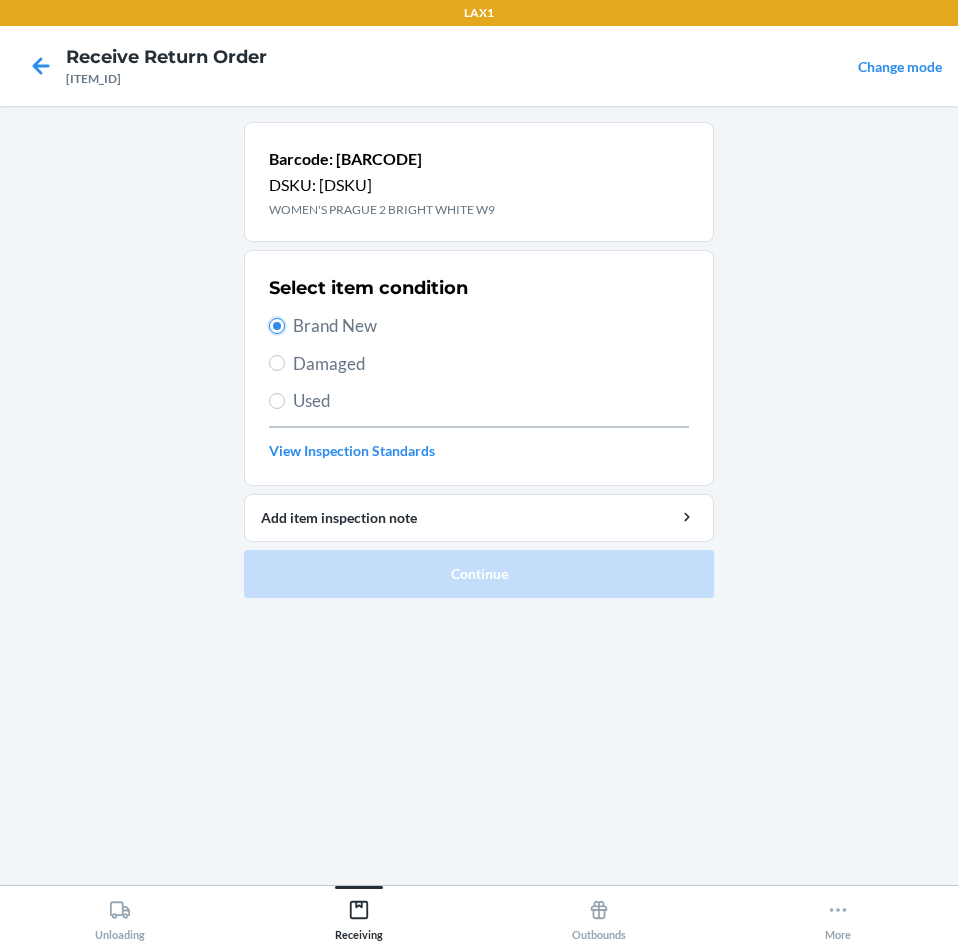 radio on "true" 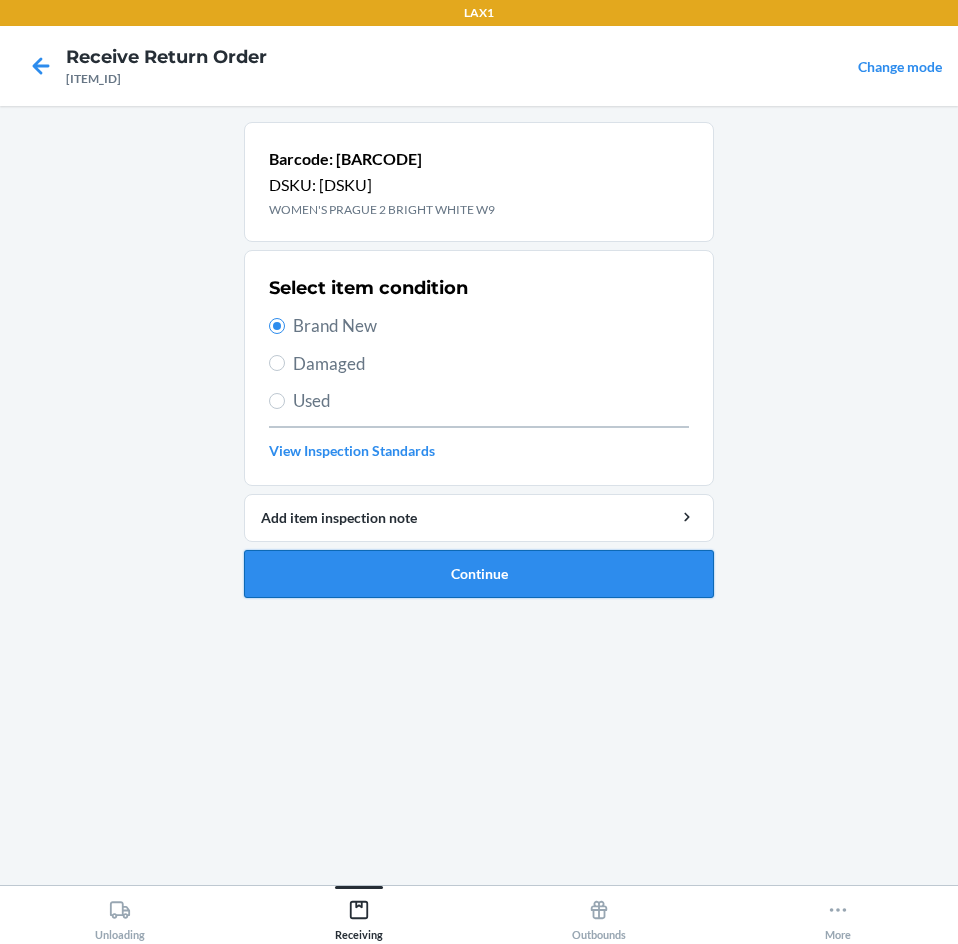 click on "Continue" at bounding box center (479, 574) 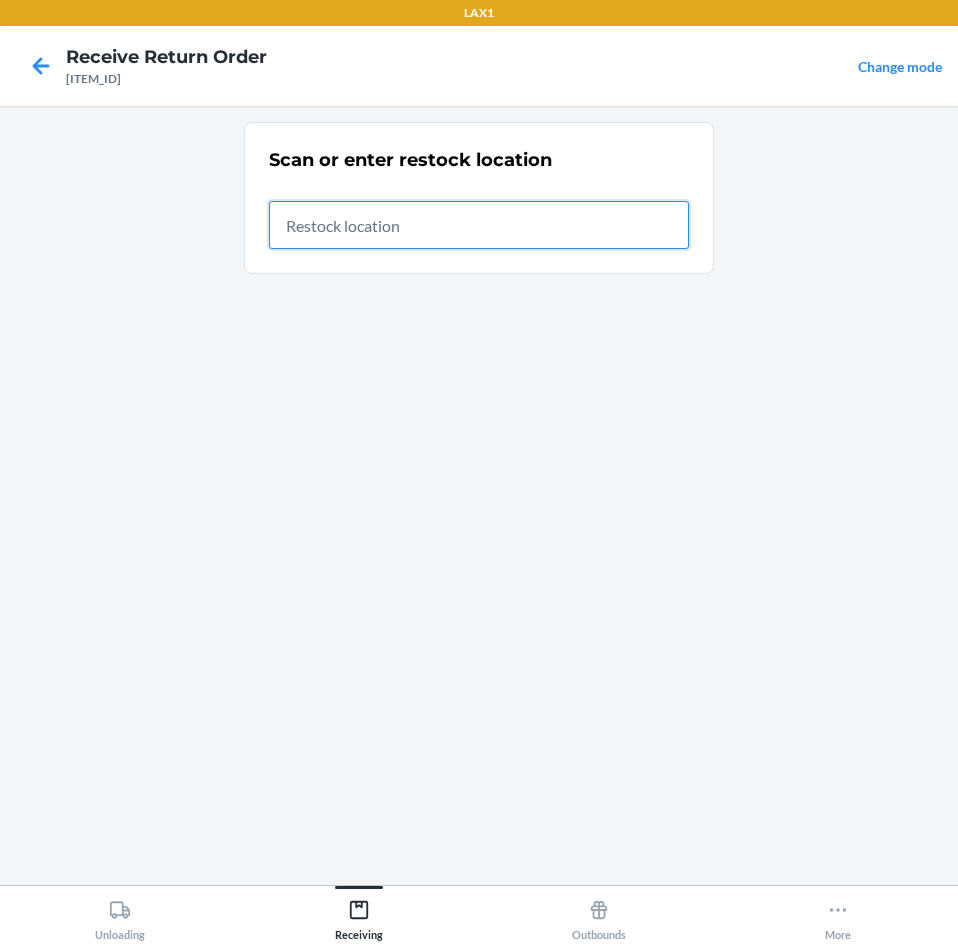 click at bounding box center (479, 225) 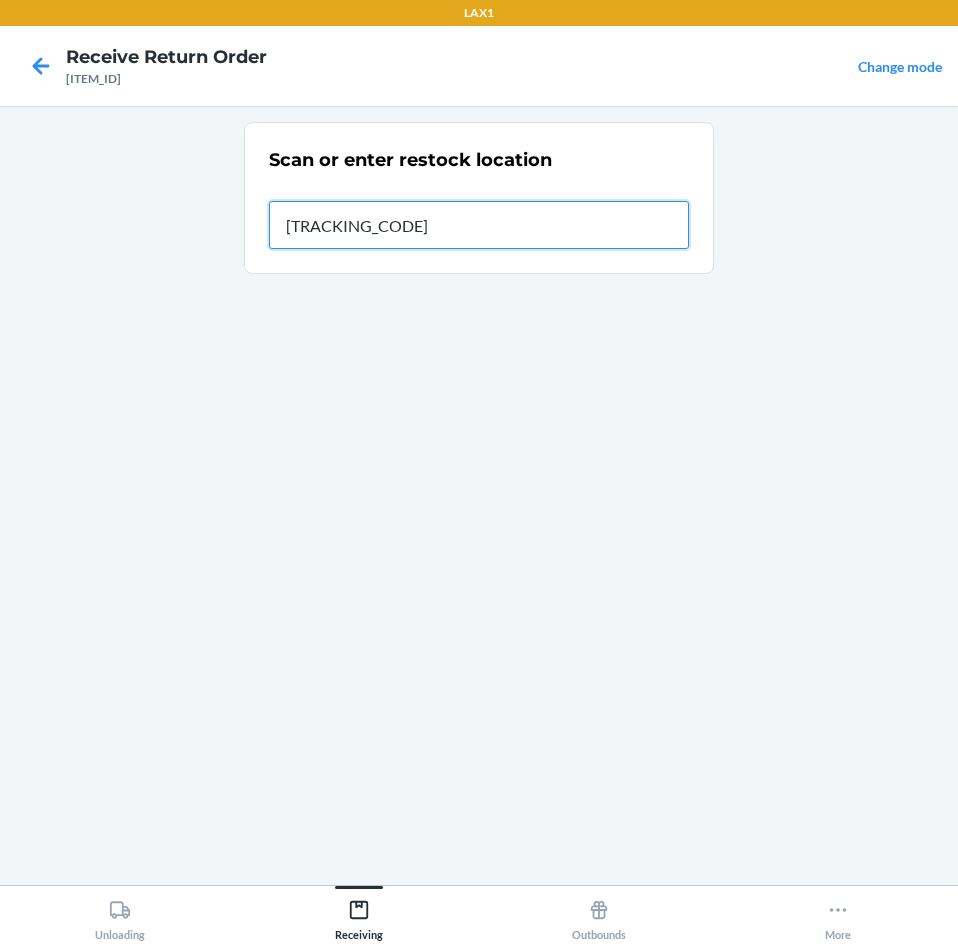 type on "[ITEM_ID]" 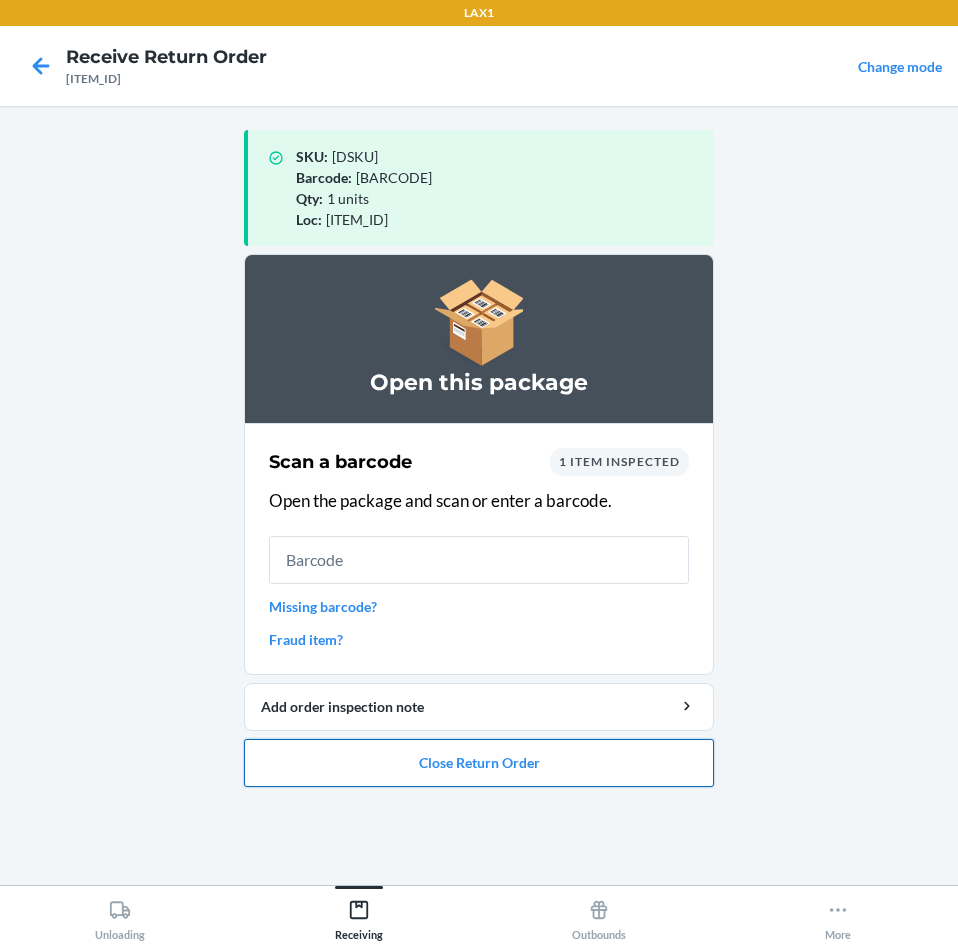 click on "Close Return Order" at bounding box center [479, 763] 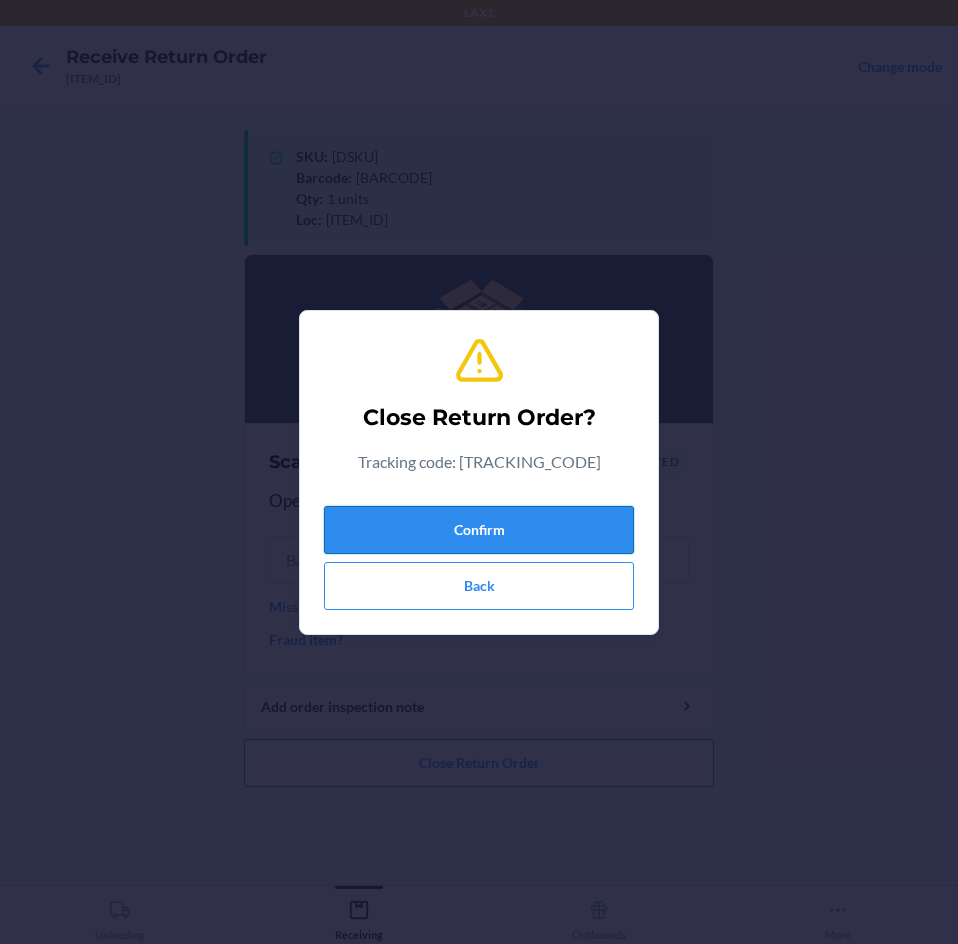 click on "Confirm" at bounding box center (479, 530) 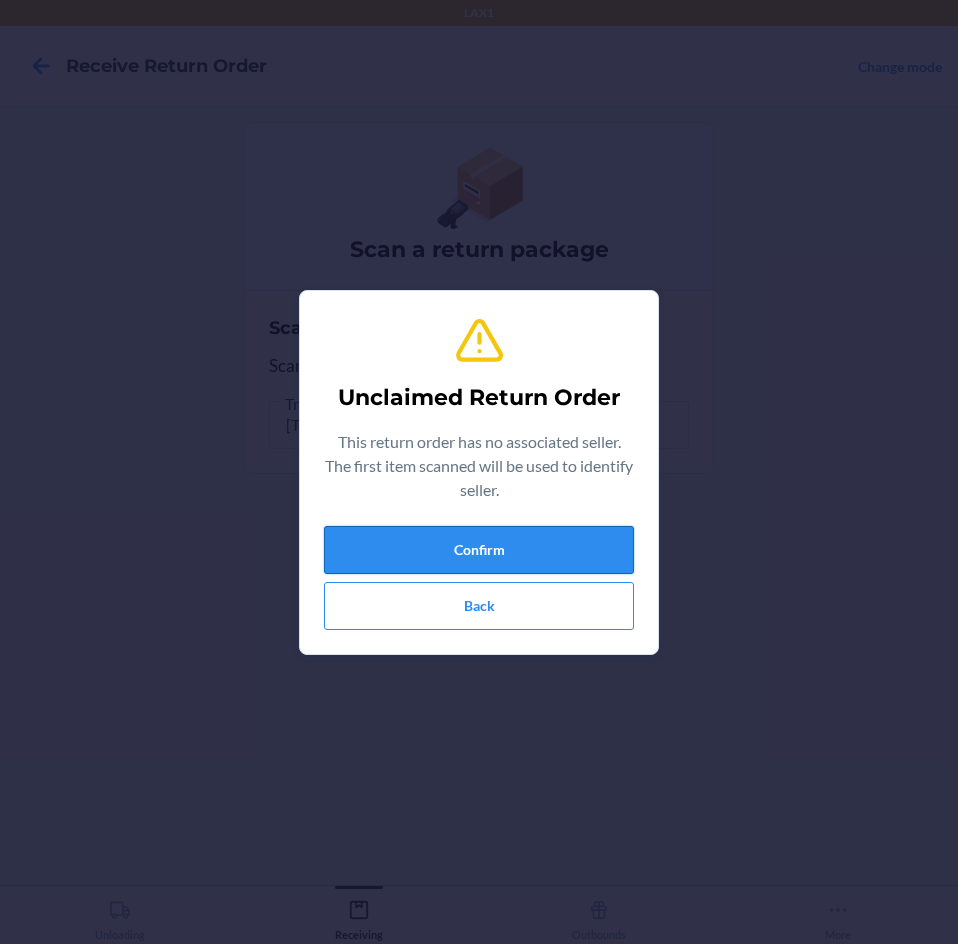 click on "Confirm" at bounding box center [479, 550] 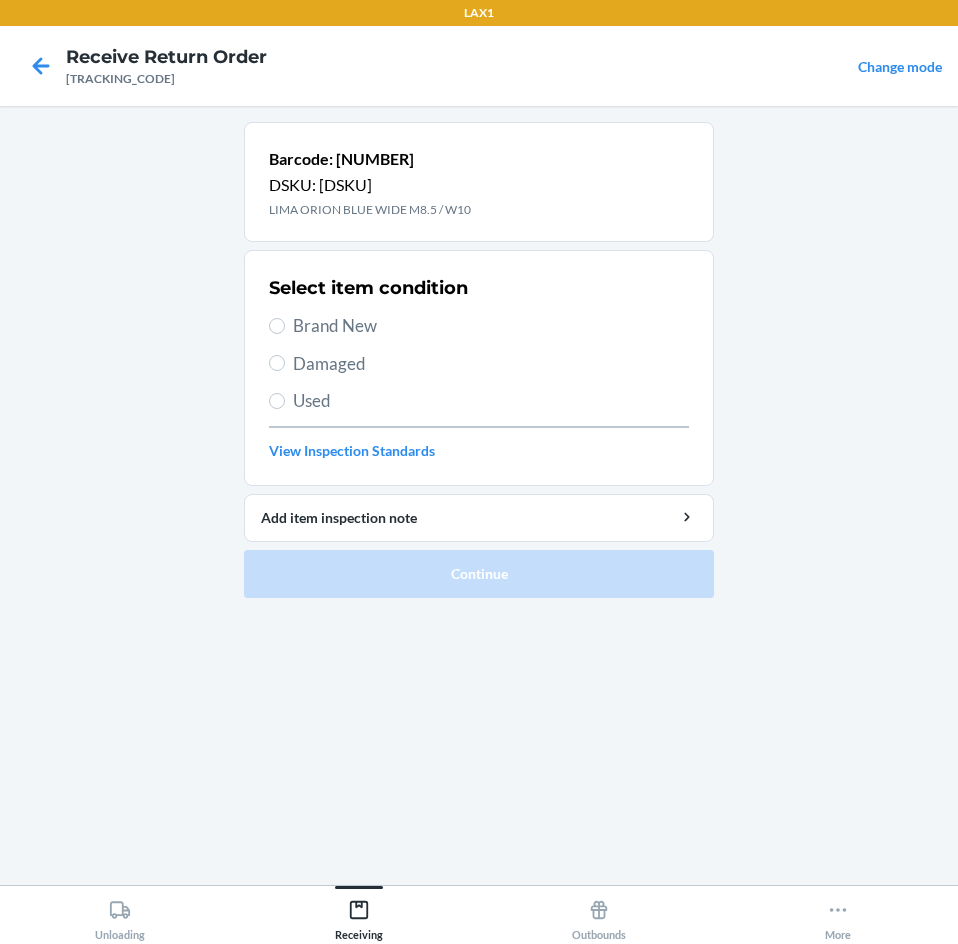 click on "Brand New" at bounding box center (491, 326) 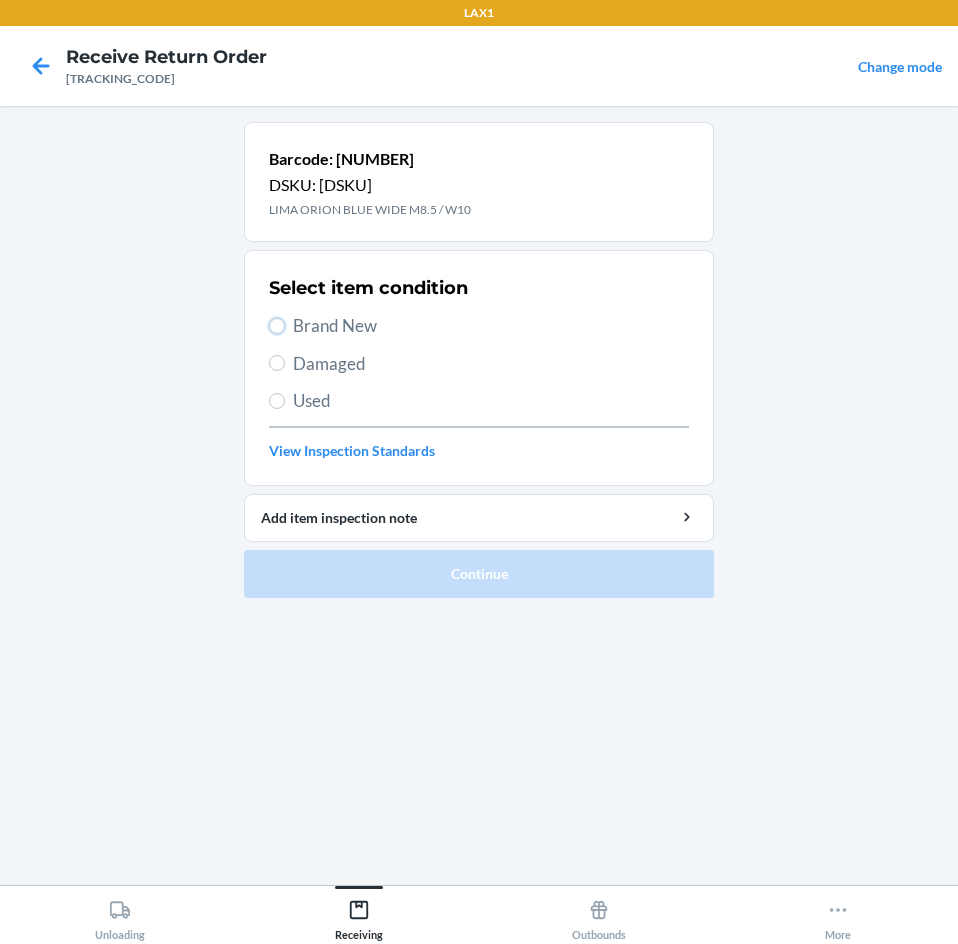 click on "Brand New" at bounding box center (277, 326) 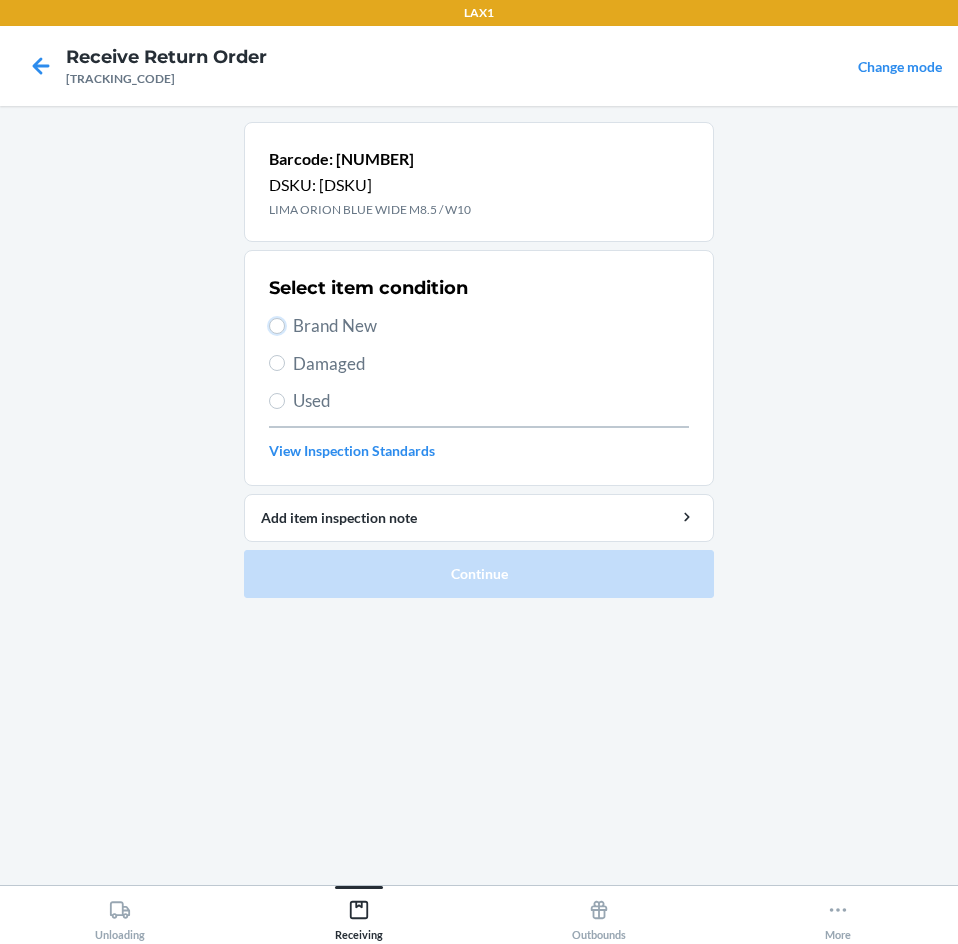 radio on "true" 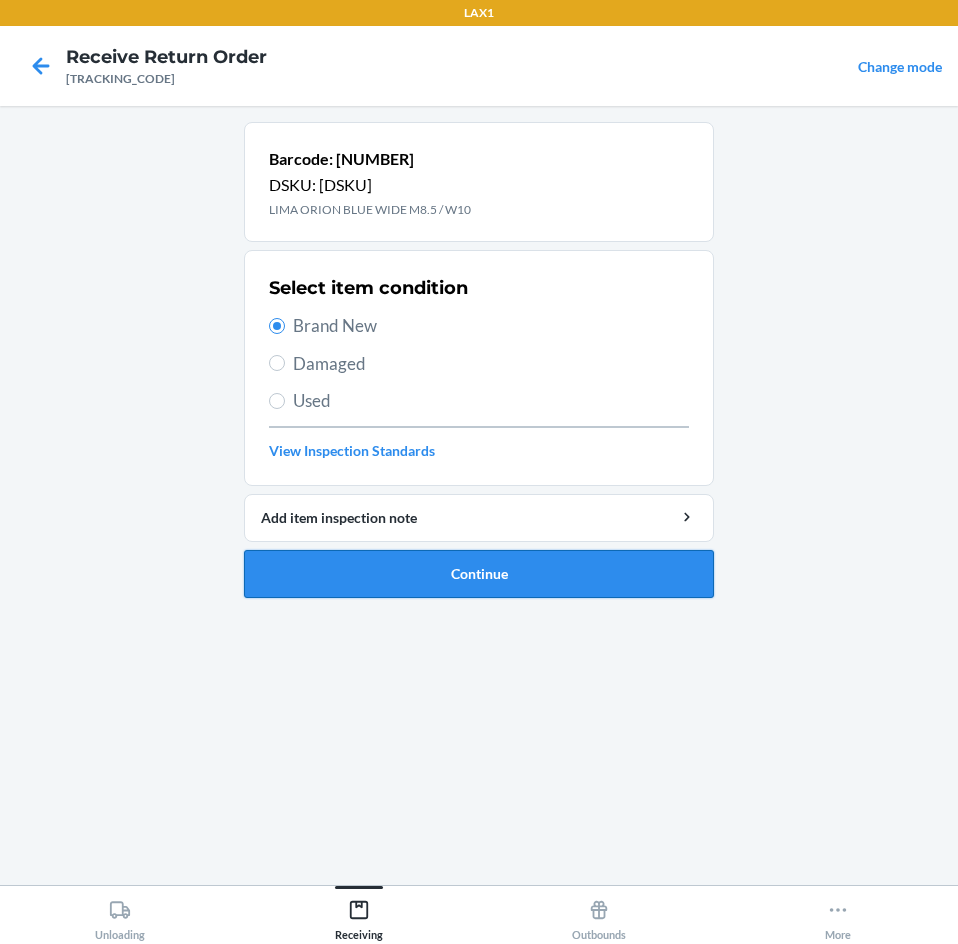 click on "Continue" at bounding box center (479, 574) 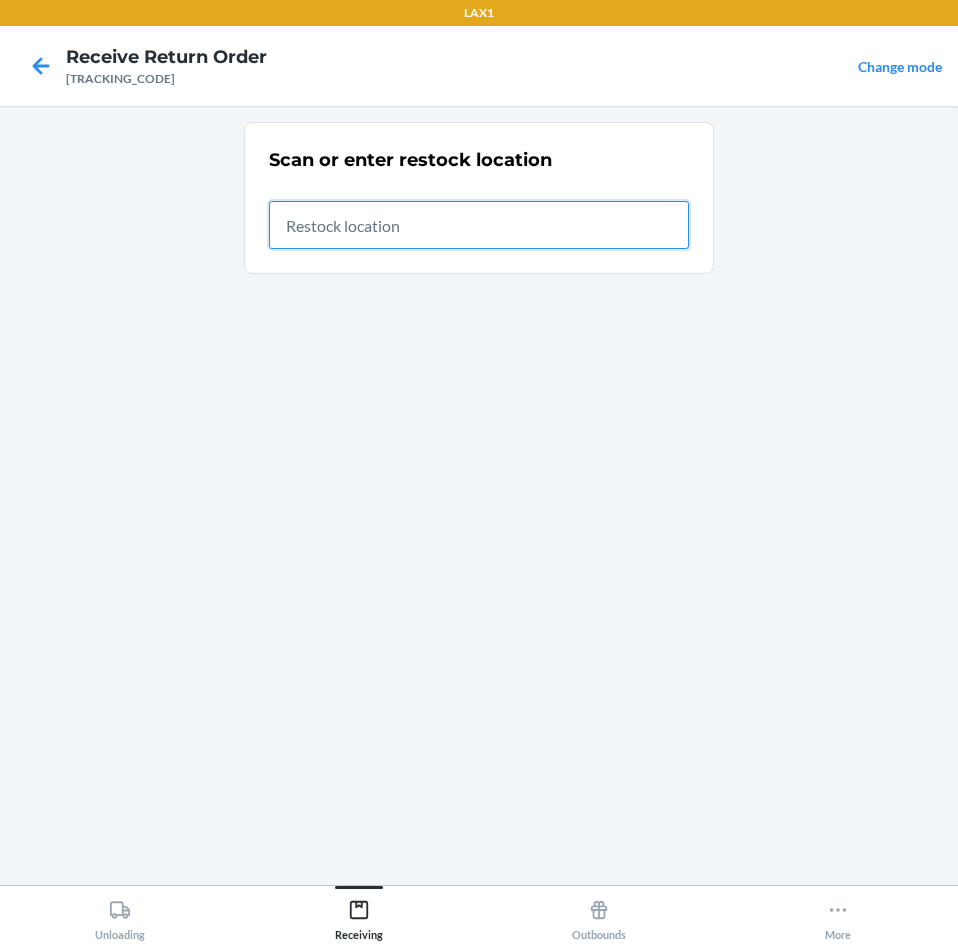 click at bounding box center [479, 225] 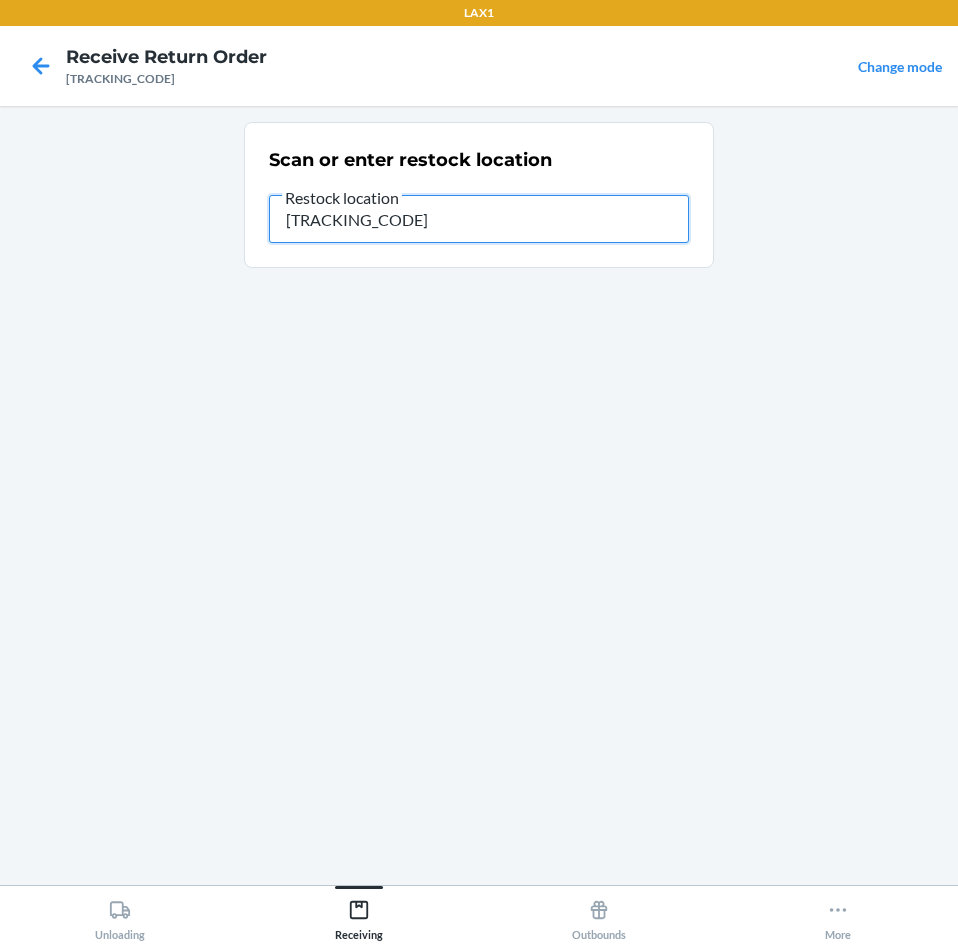 type on "[ITEM_ID]" 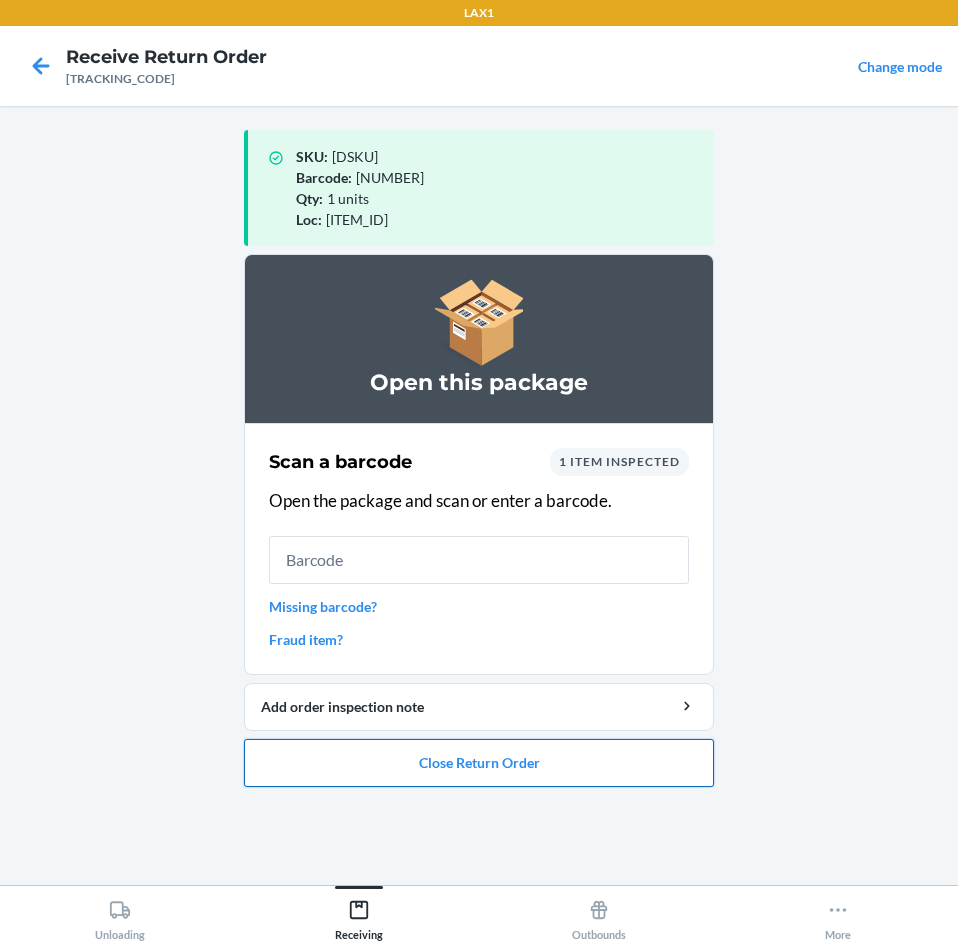 click on "Close Return Order" at bounding box center [479, 763] 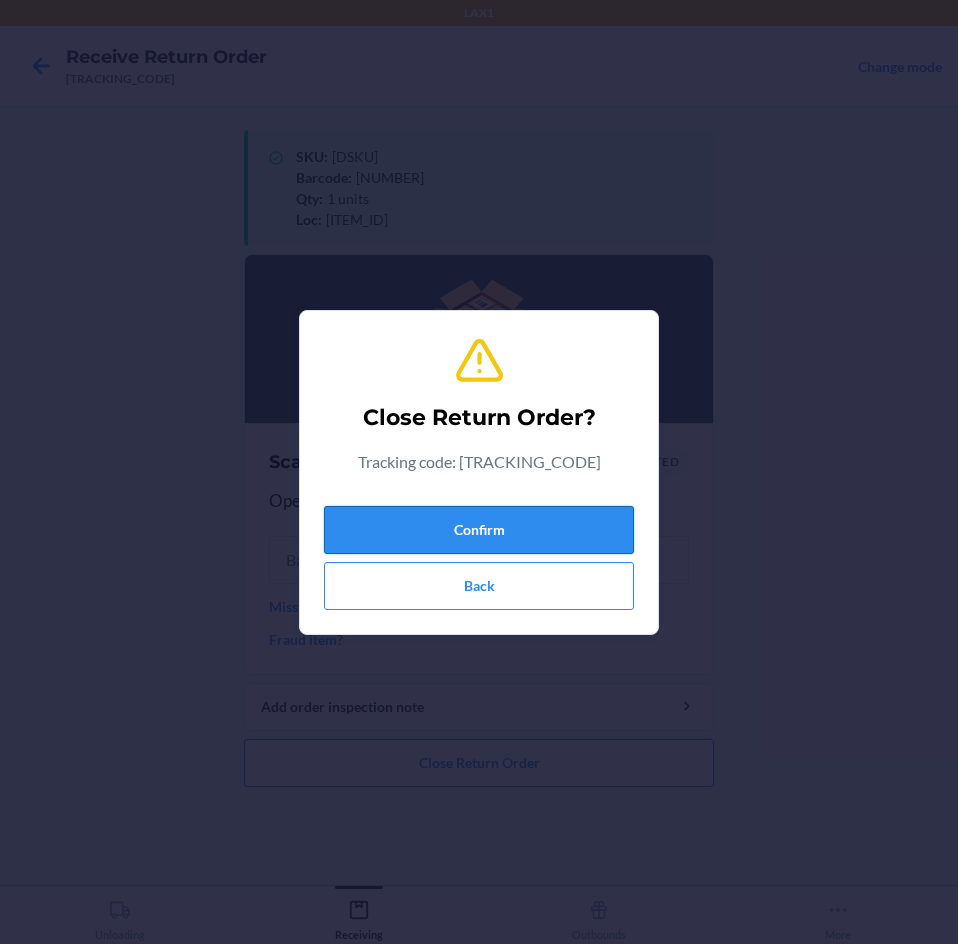 click on "Confirm" at bounding box center (479, 530) 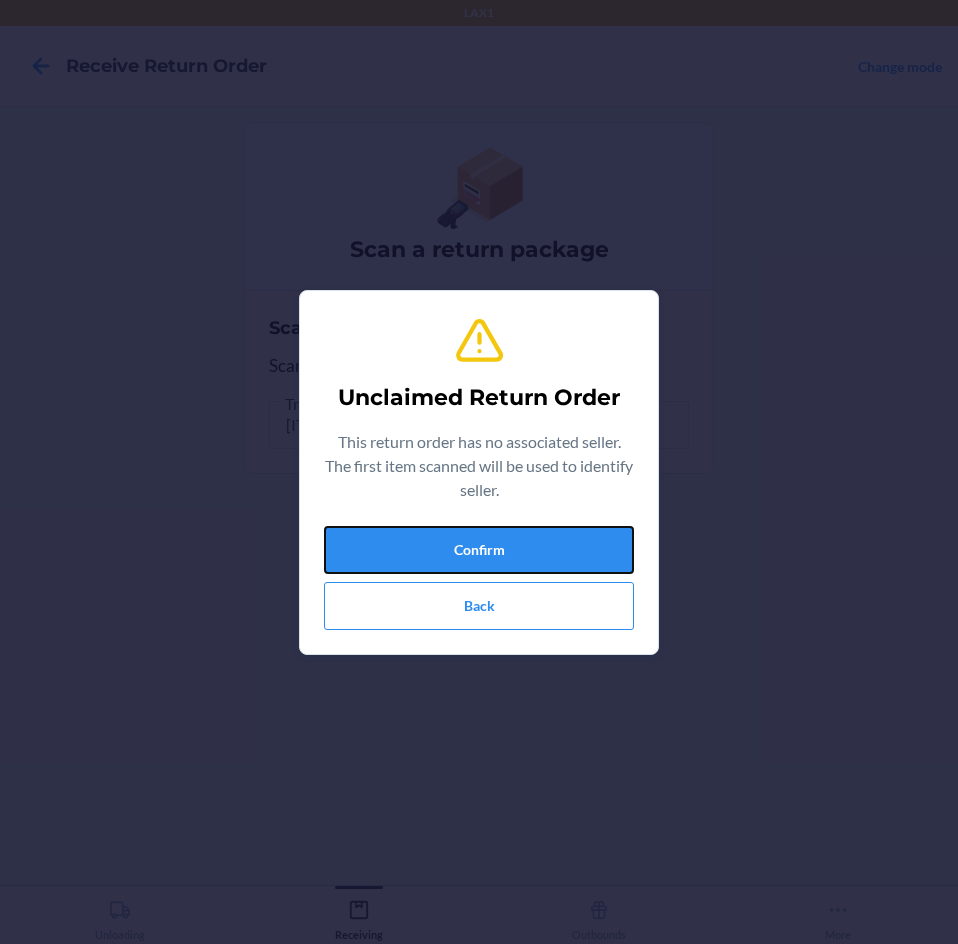 click on "Confirm" at bounding box center (479, 550) 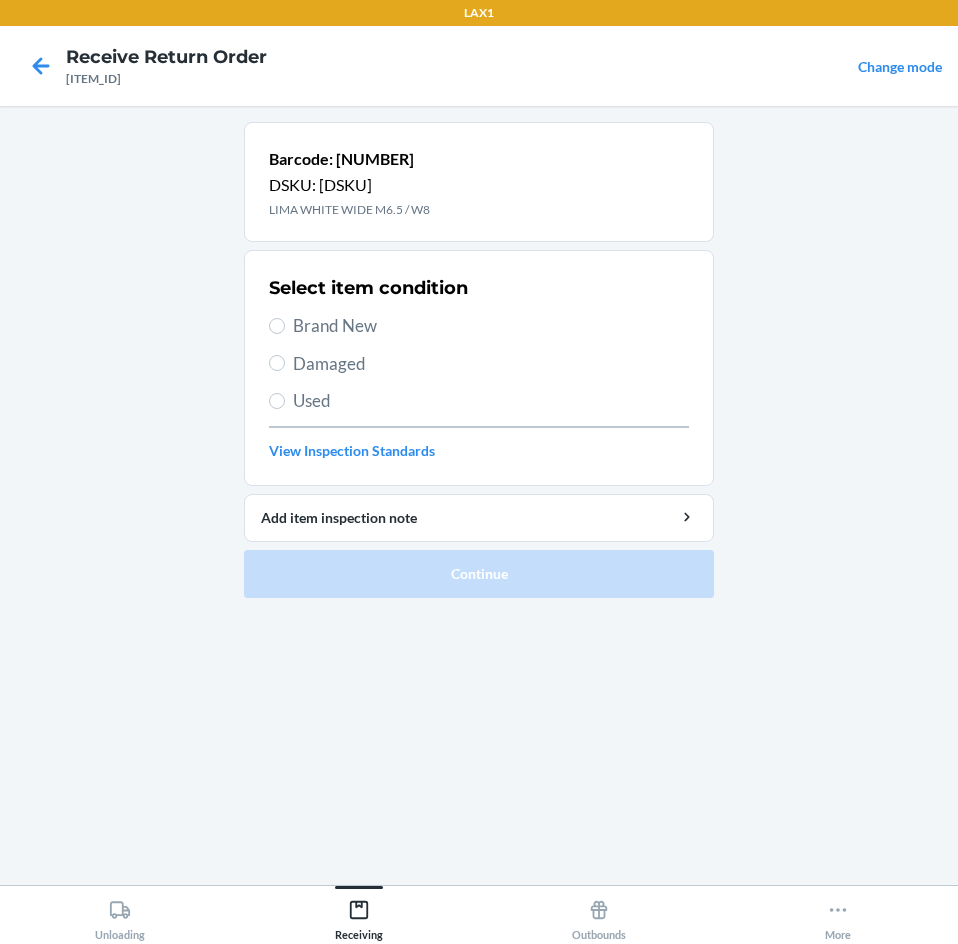 click on "Brand New" at bounding box center [491, 326] 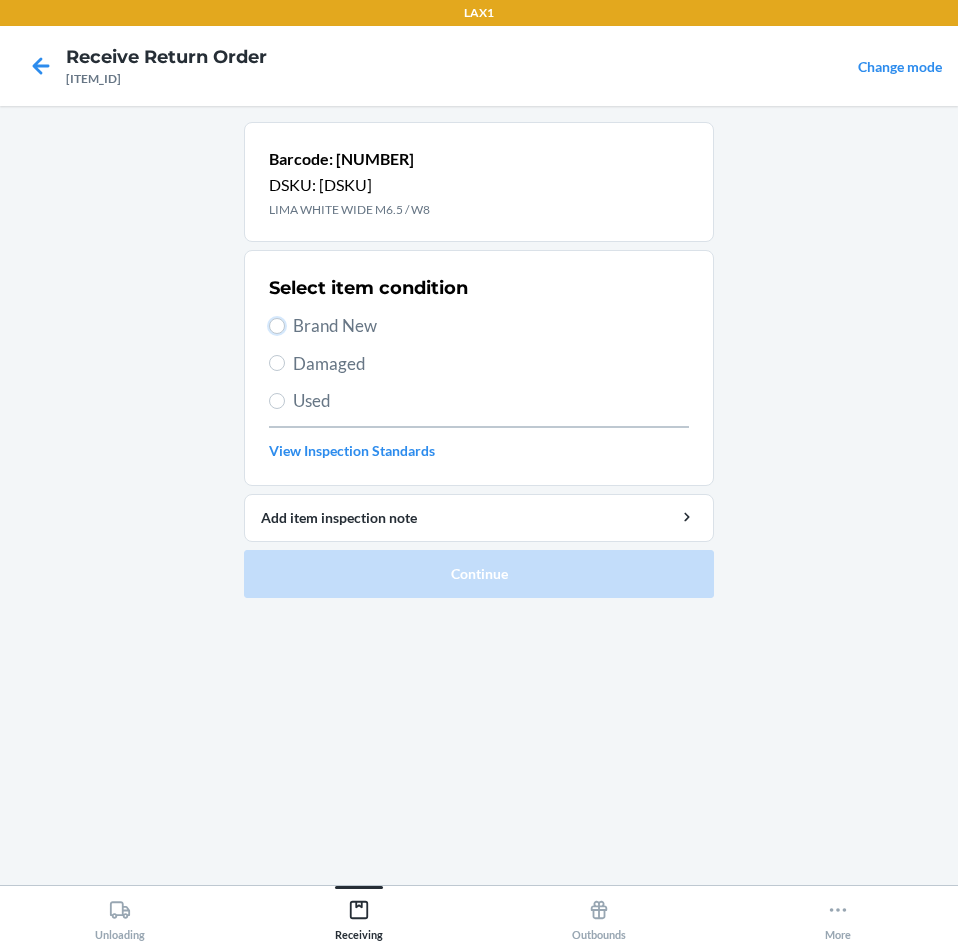 click on "Brand New" at bounding box center (277, 326) 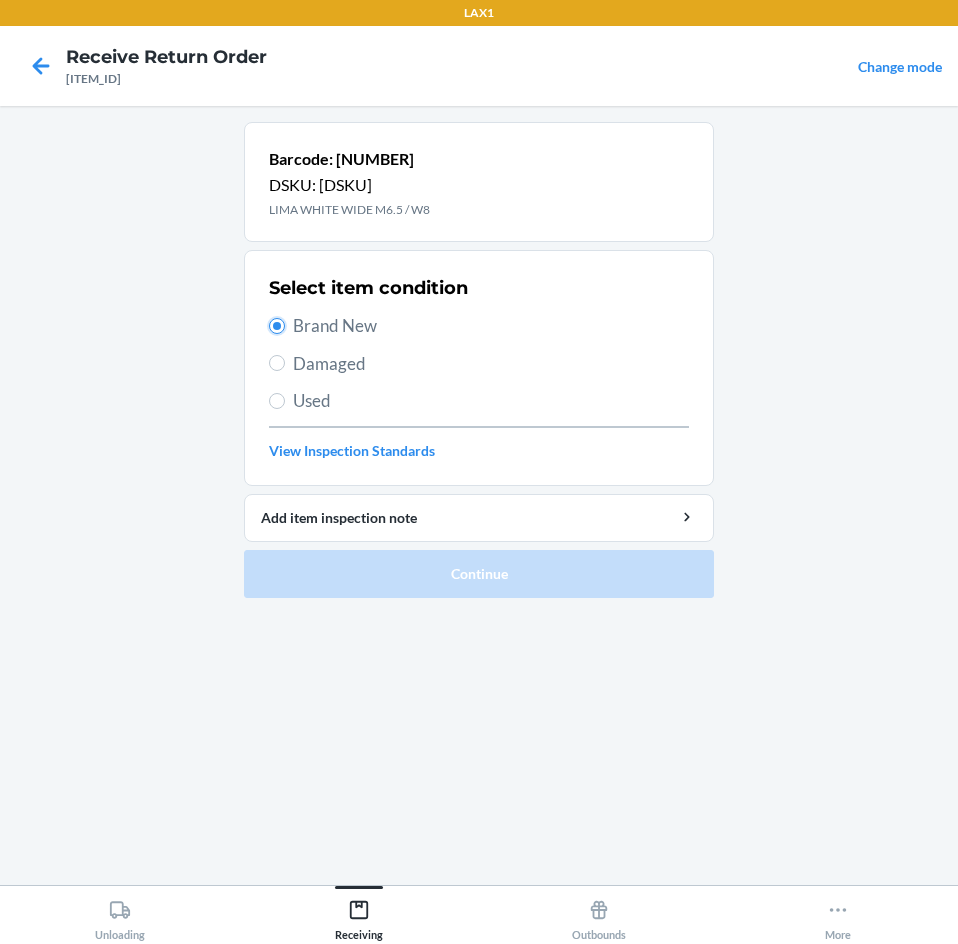 radio on "true" 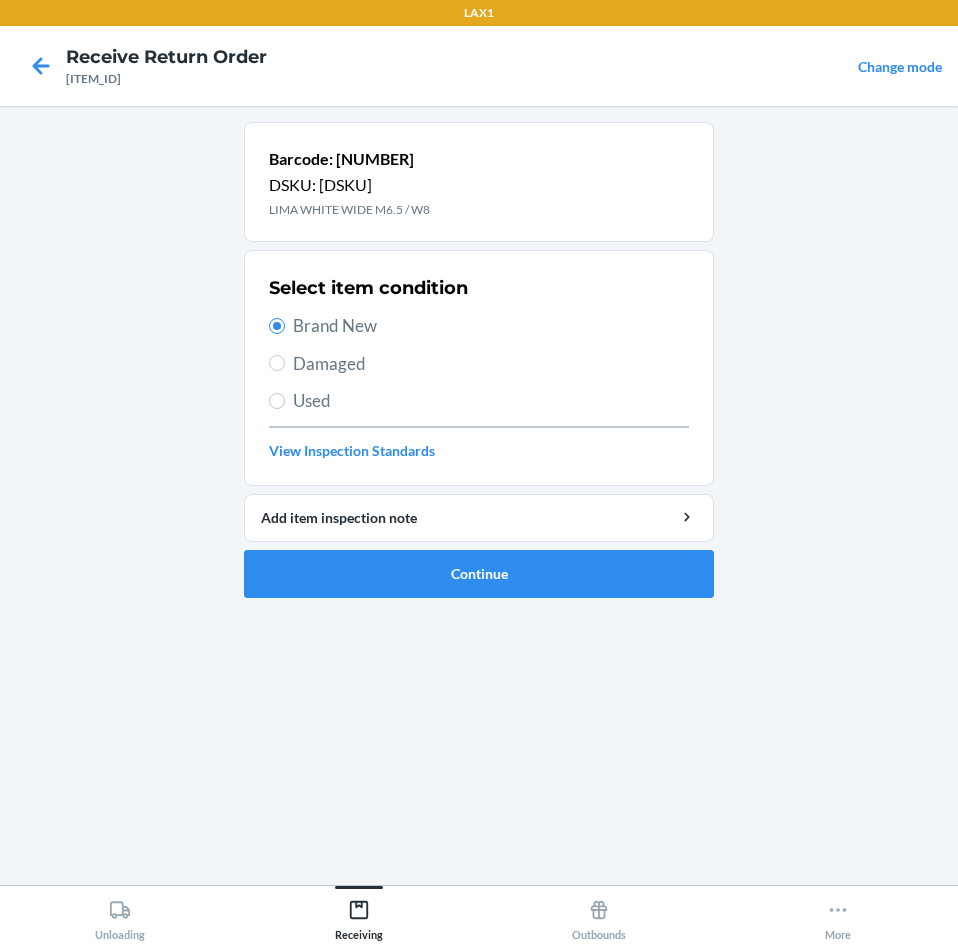 click on "Damaged" at bounding box center [491, 364] 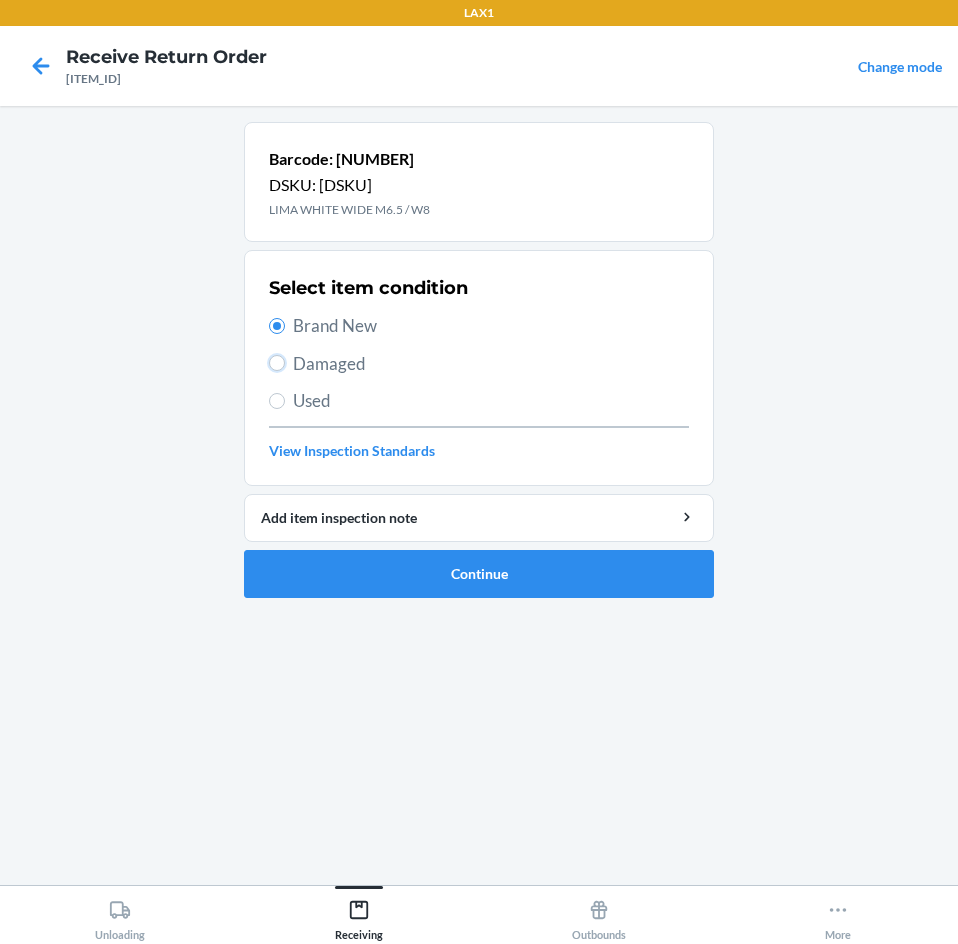 click on "Damaged" at bounding box center (277, 363) 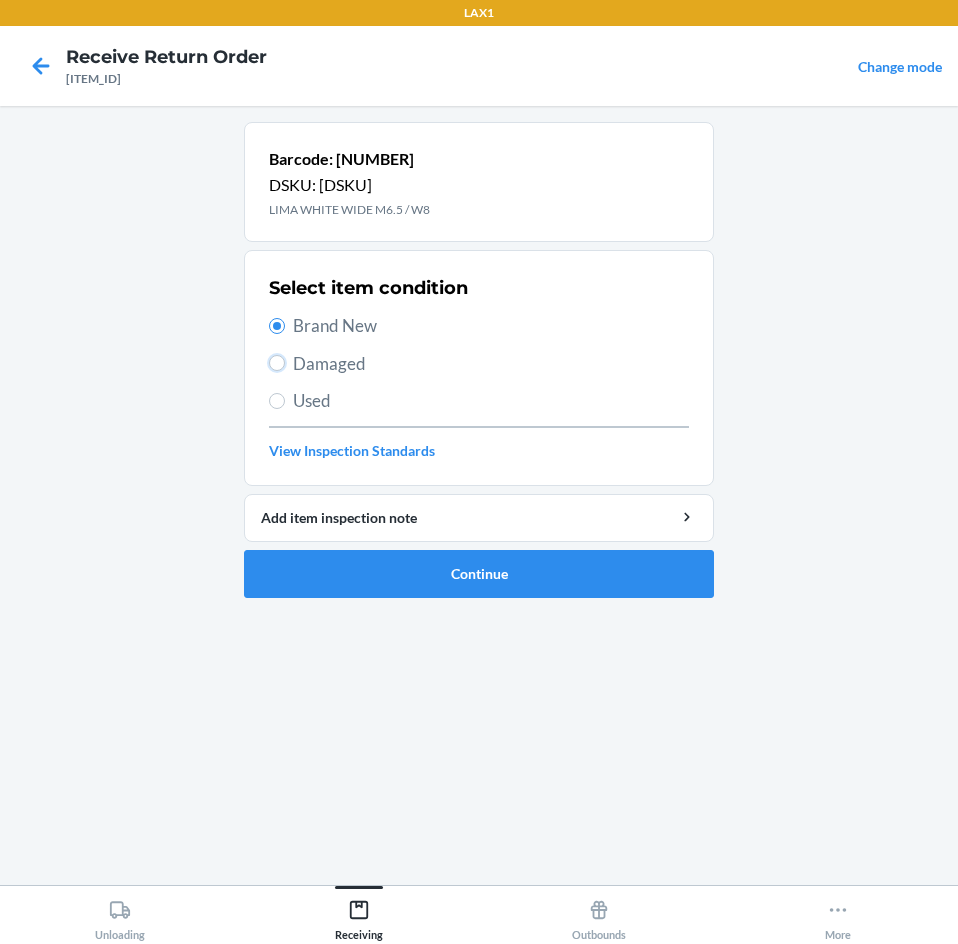 radio on "true" 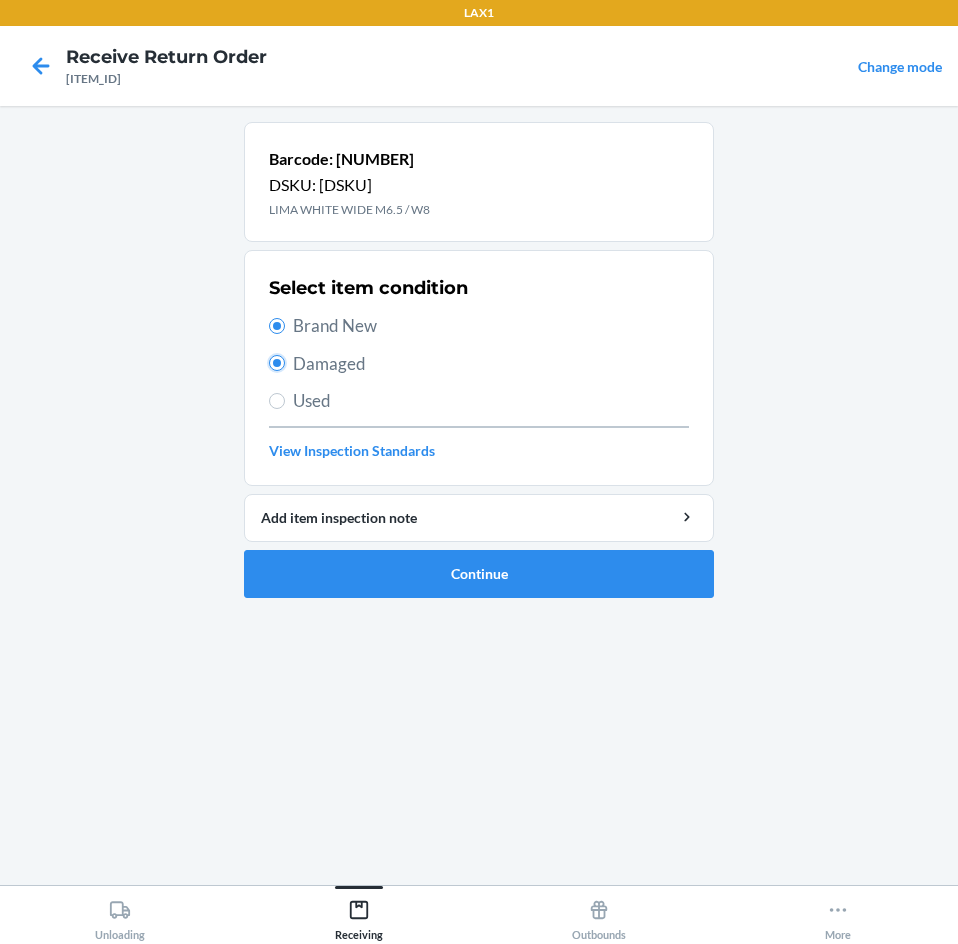 radio on "false" 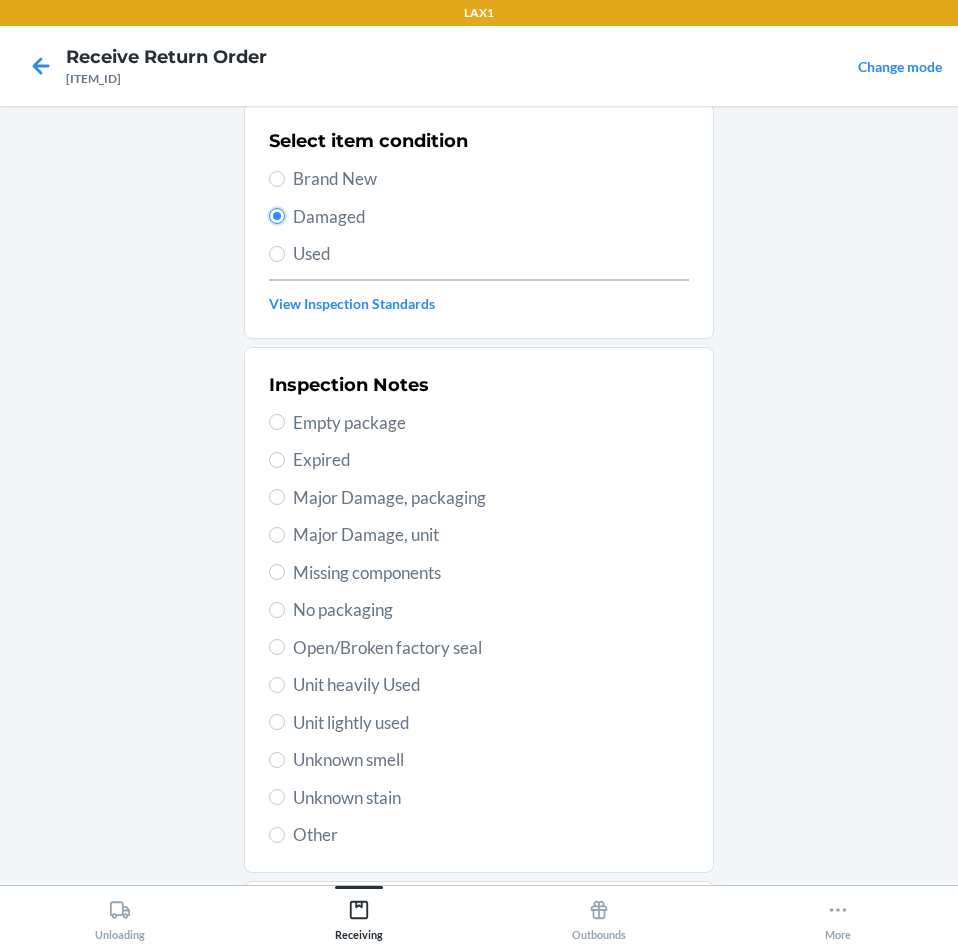 scroll, scrollTop: 263, scrollLeft: 0, axis: vertical 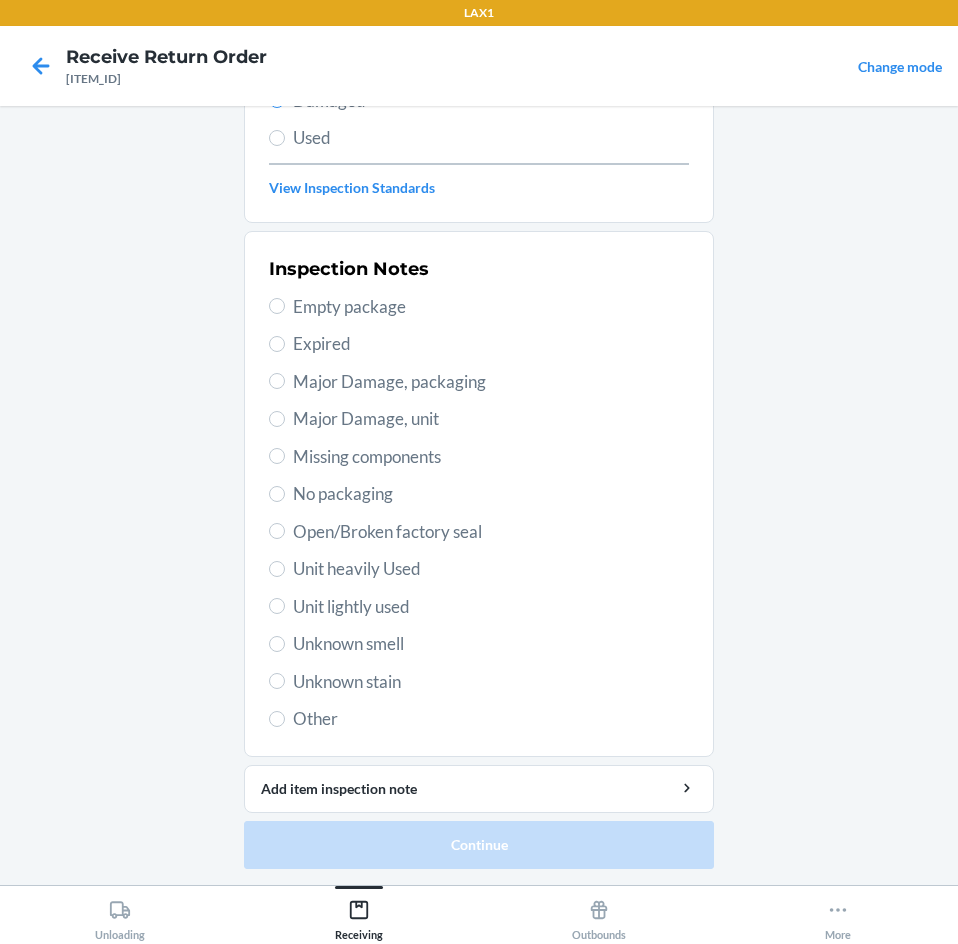 drag, startPoint x: 322, startPoint y: 672, endPoint x: 318, endPoint y: 713, distance: 41.19466 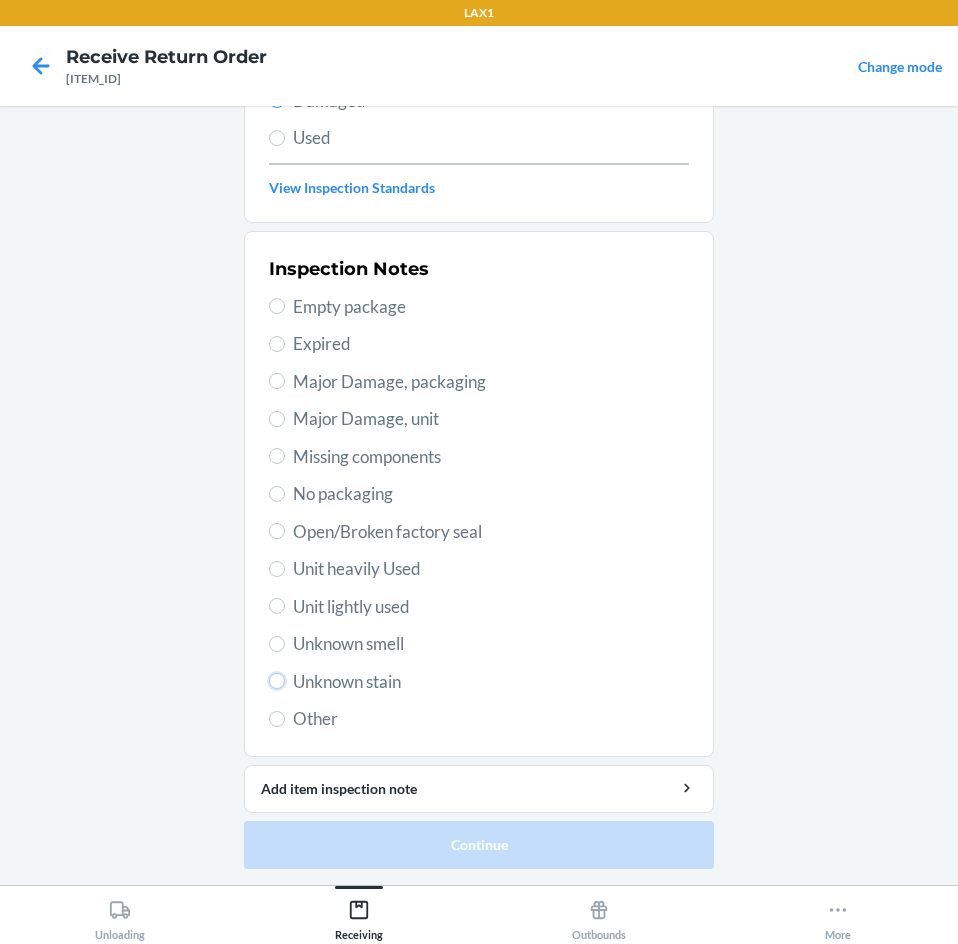 click on "Unknown stain" at bounding box center (277, 681) 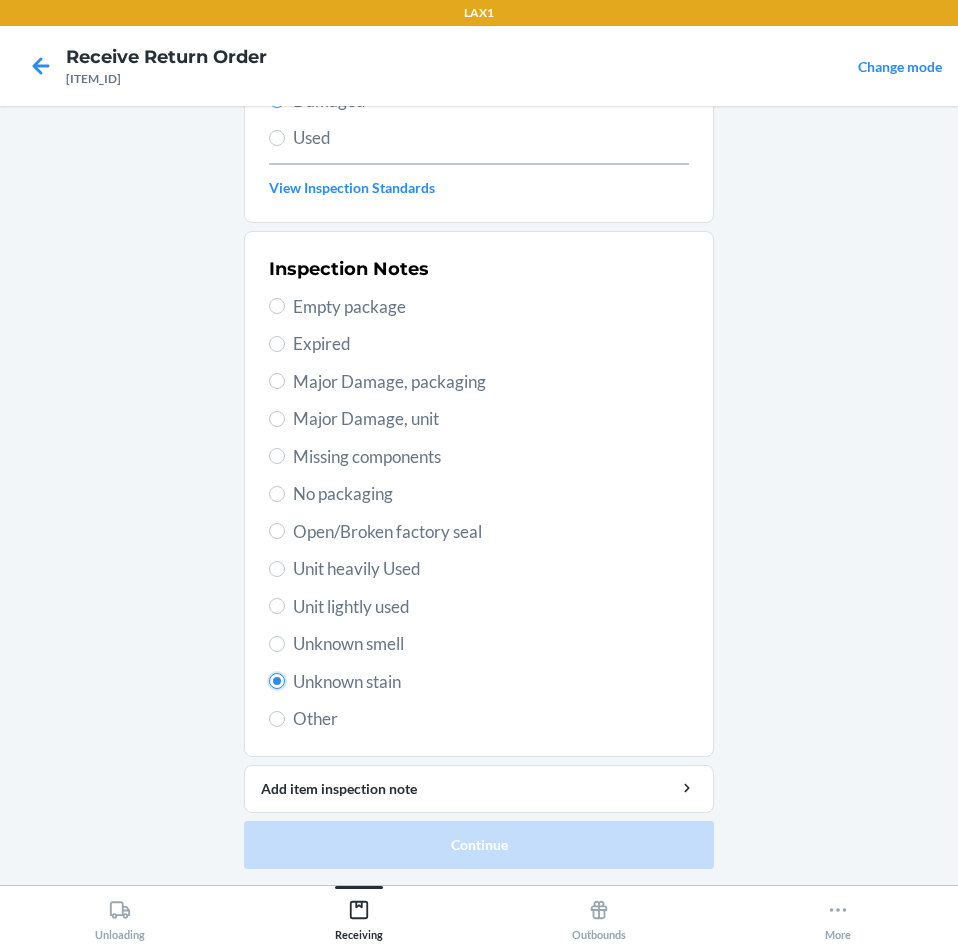 radio on "true" 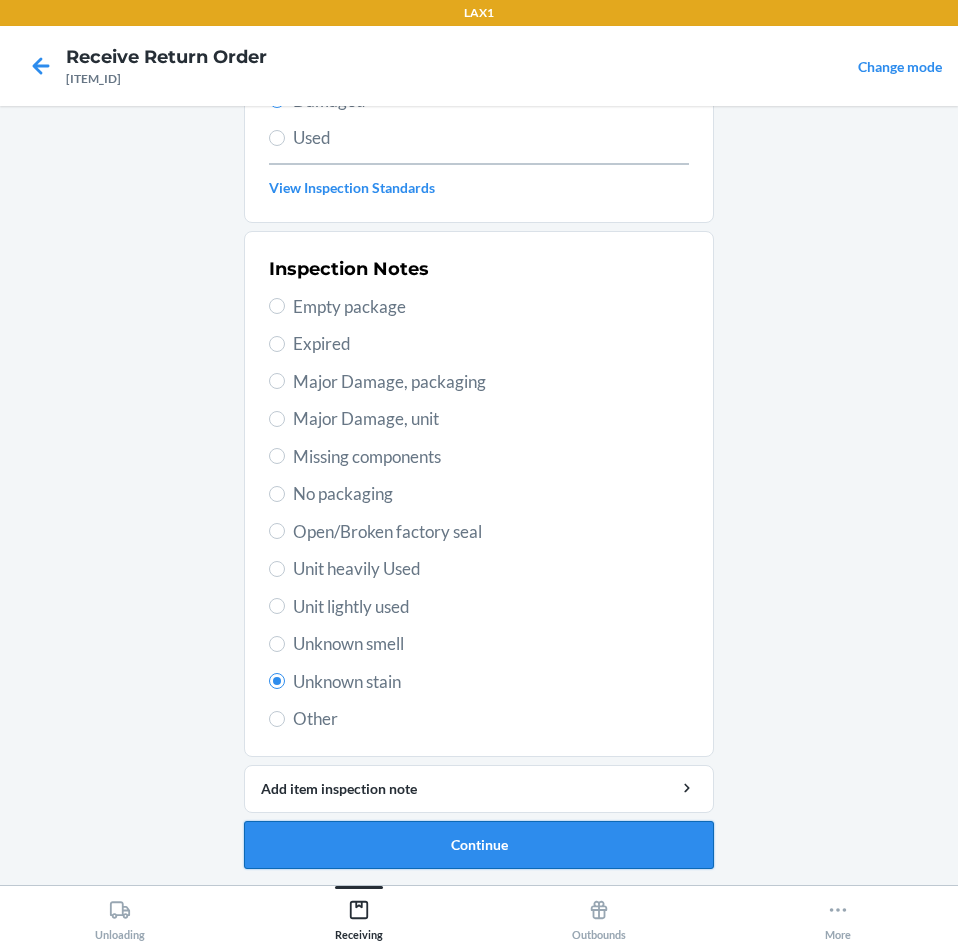 click on "Continue" at bounding box center [479, 845] 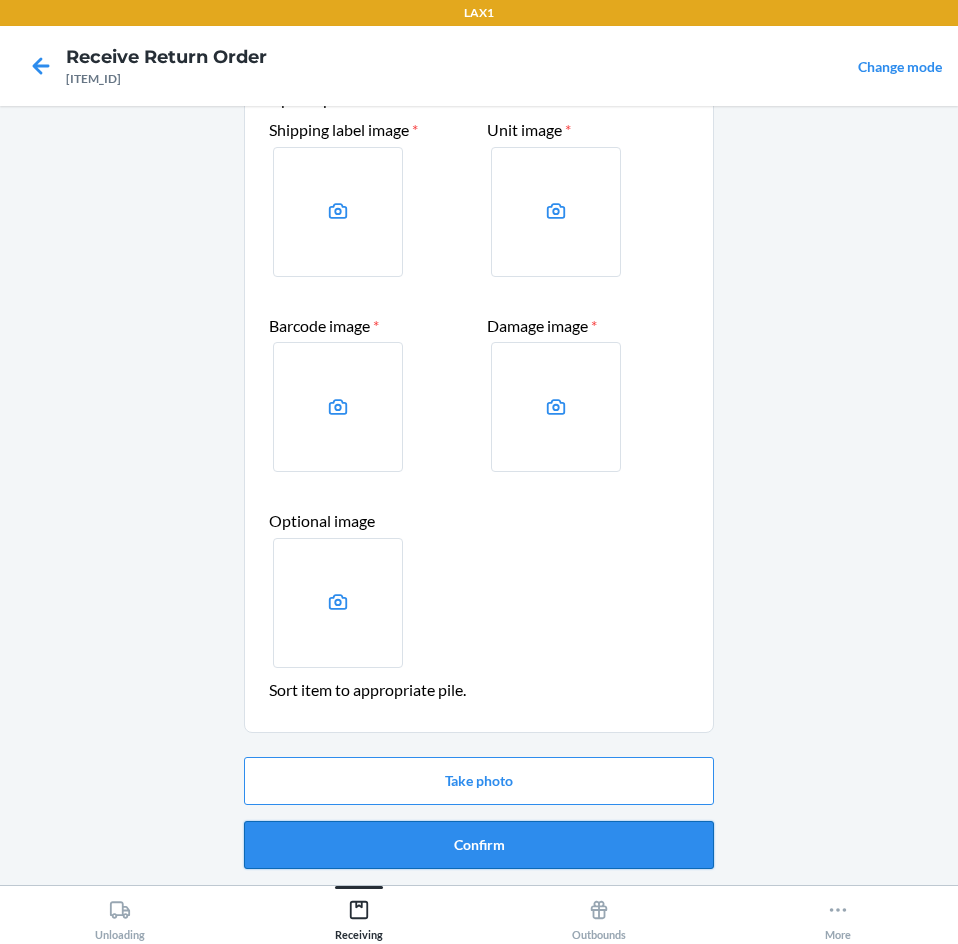 click on "Confirm" at bounding box center [479, 845] 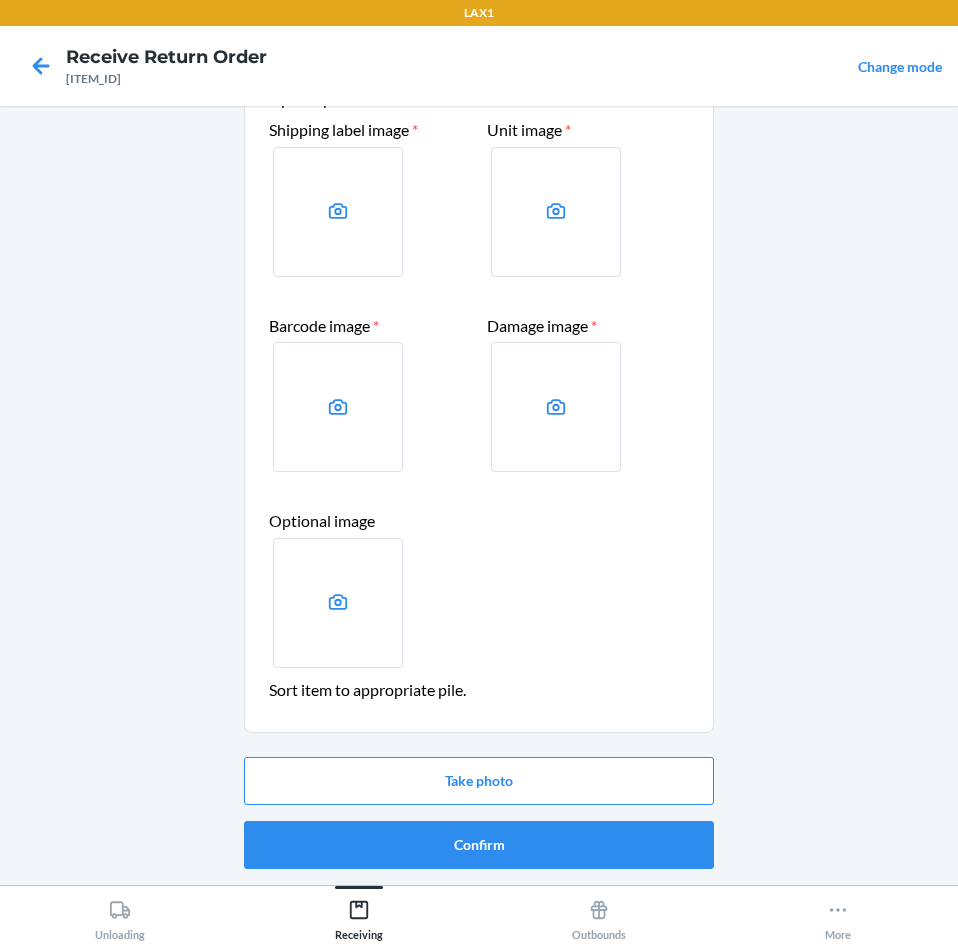 scroll, scrollTop: 0, scrollLeft: 0, axis: both 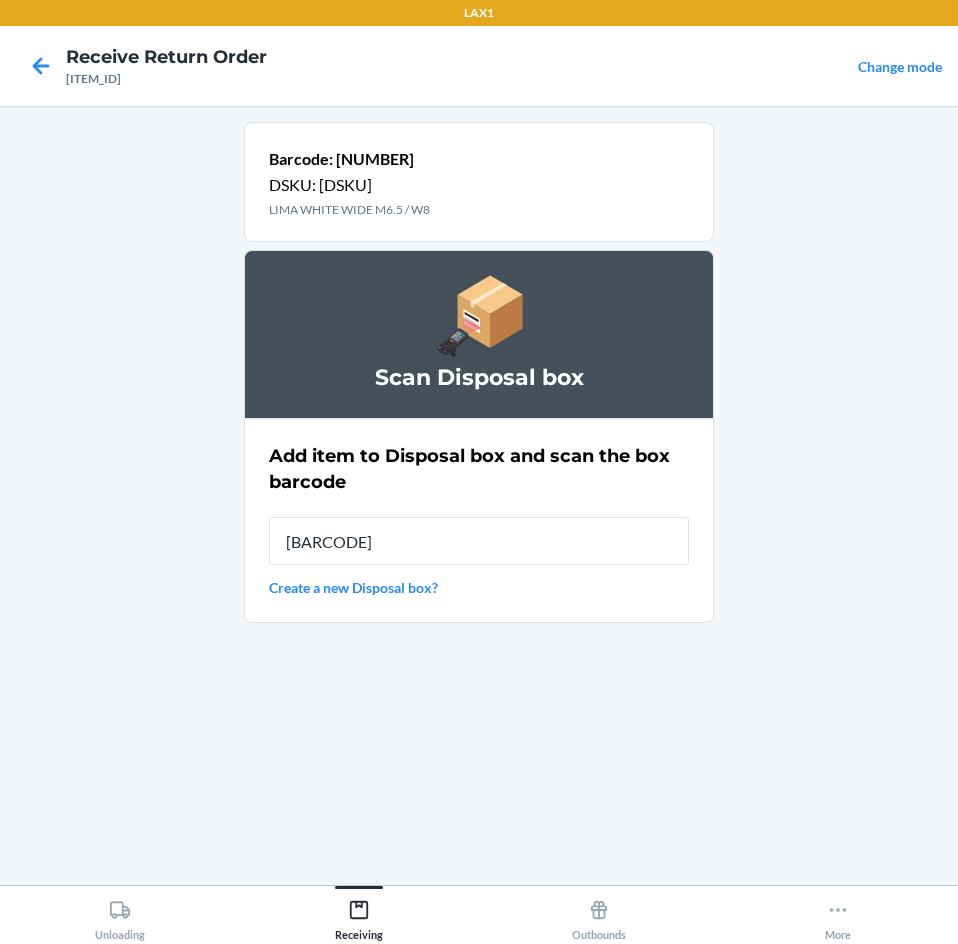 type on "[BARCODE]" 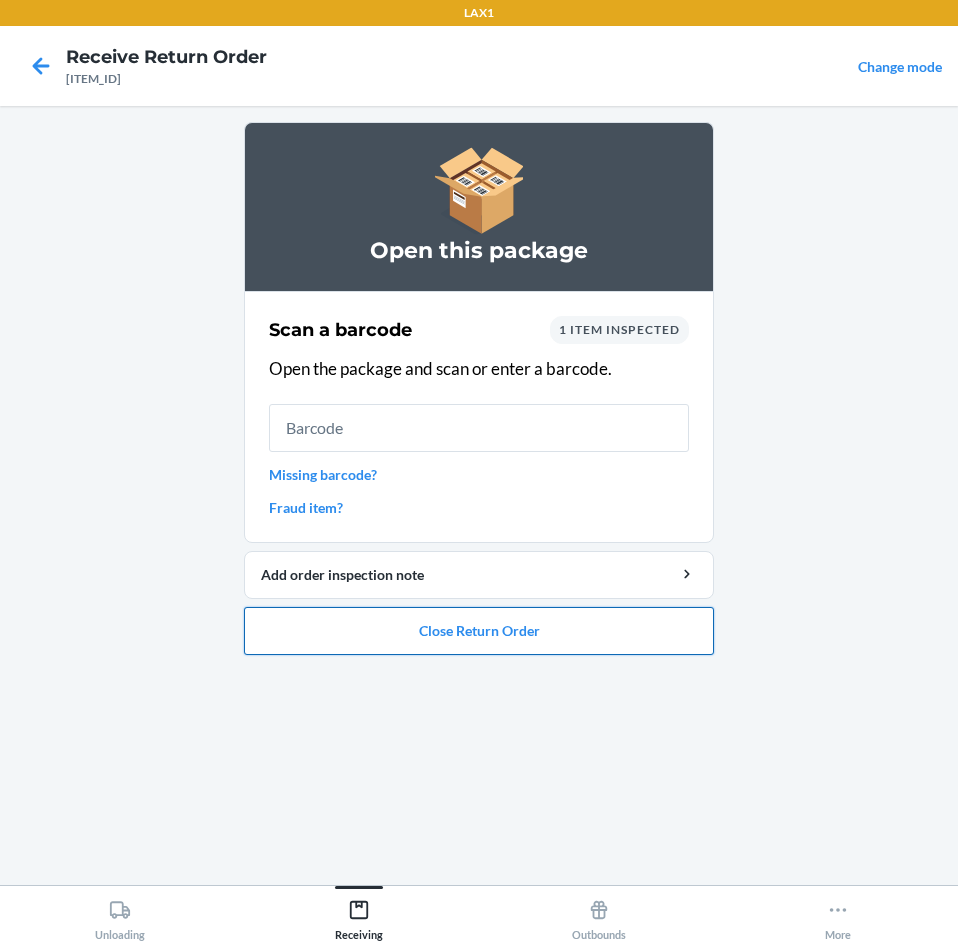 click on "Close Return Order" at bounding box center [479, 631] 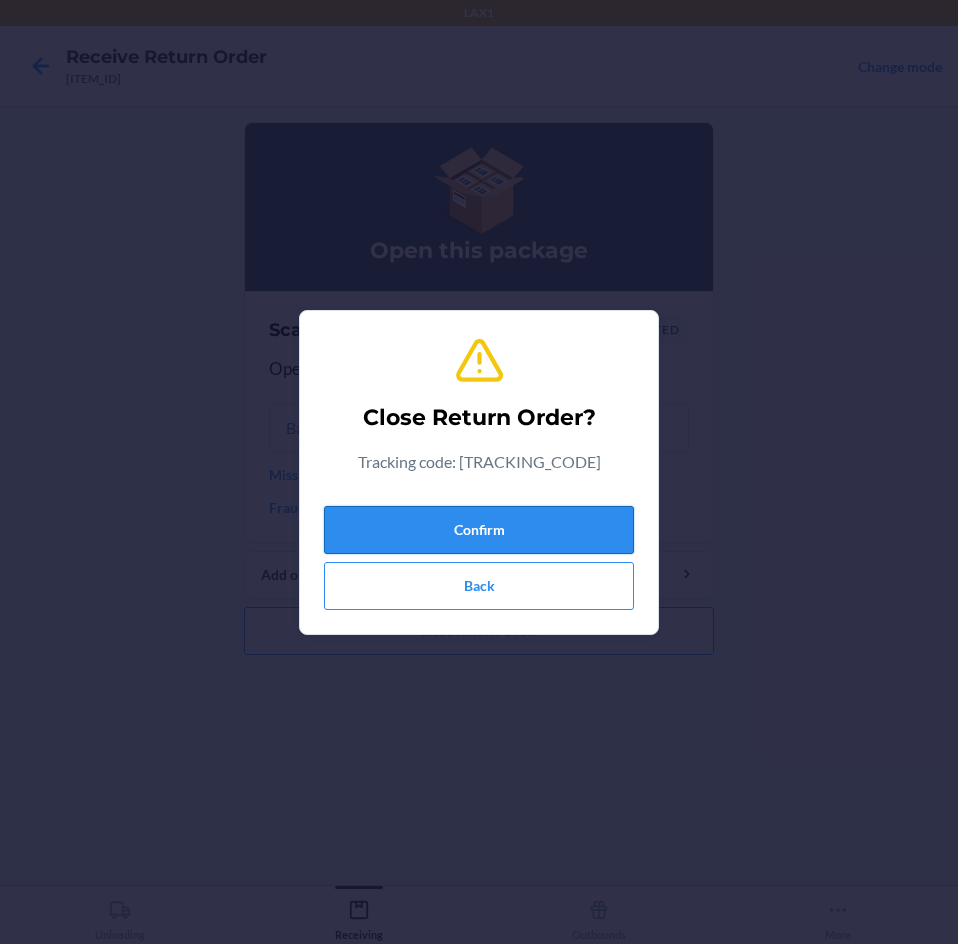 click on "Confirm" at bounding box center [479, 530] 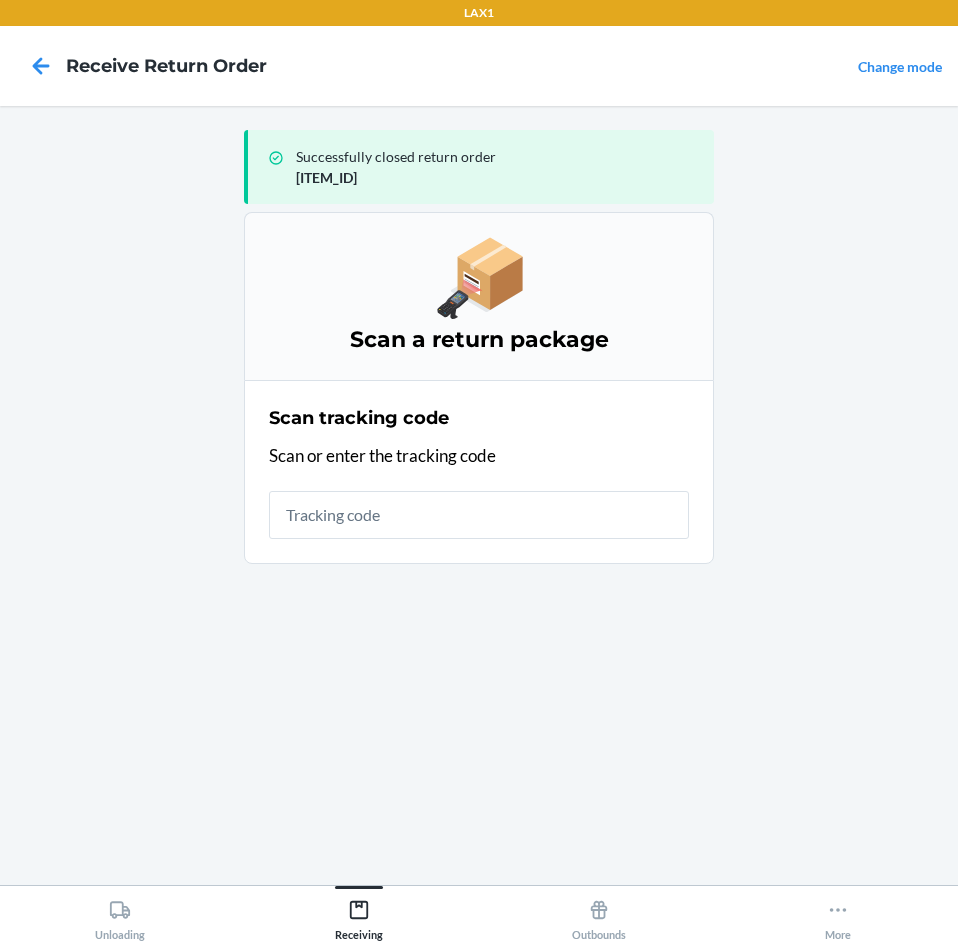 click on "Successfully closed return order [TRACKING_CODE]   Scan a return package Scan tracking code Scan or enter the tracking code" at bounding box center [479, 495] 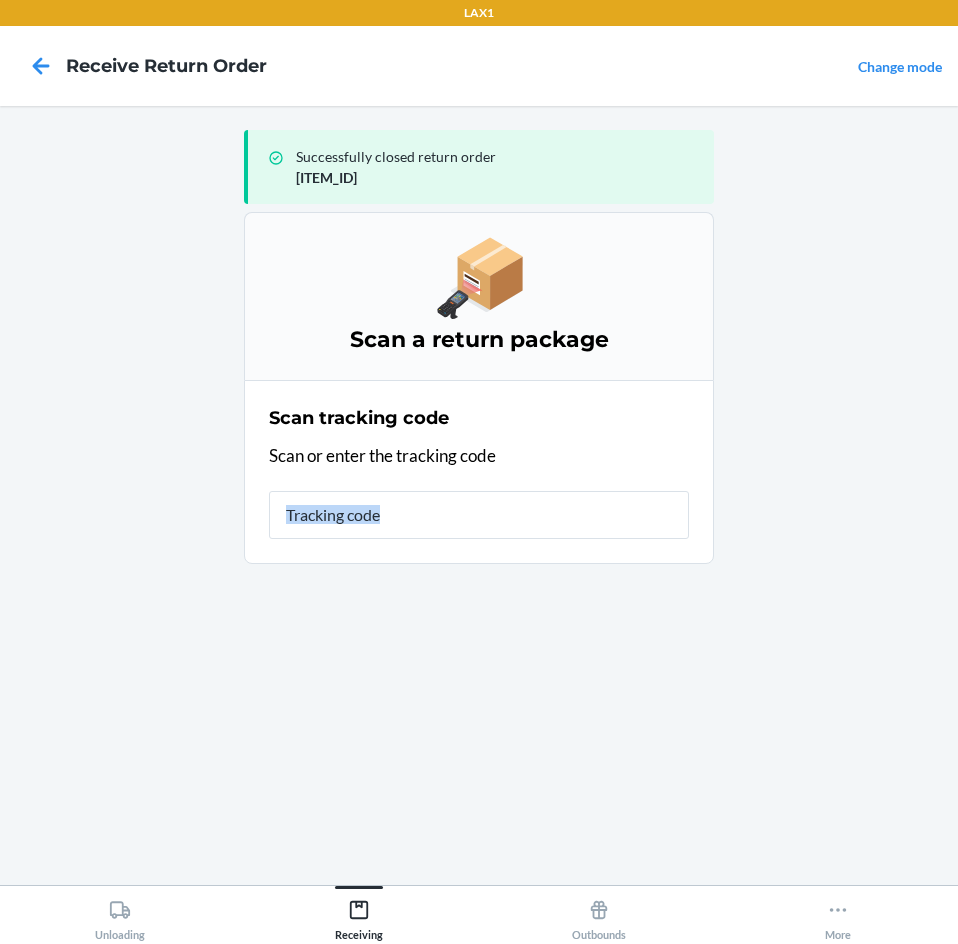 click on "Successfully closed return order [TRACKING_CODE]   Scan a return package Scan tracking code Scan or enter the tracking code" at bounding box center (479, 495) 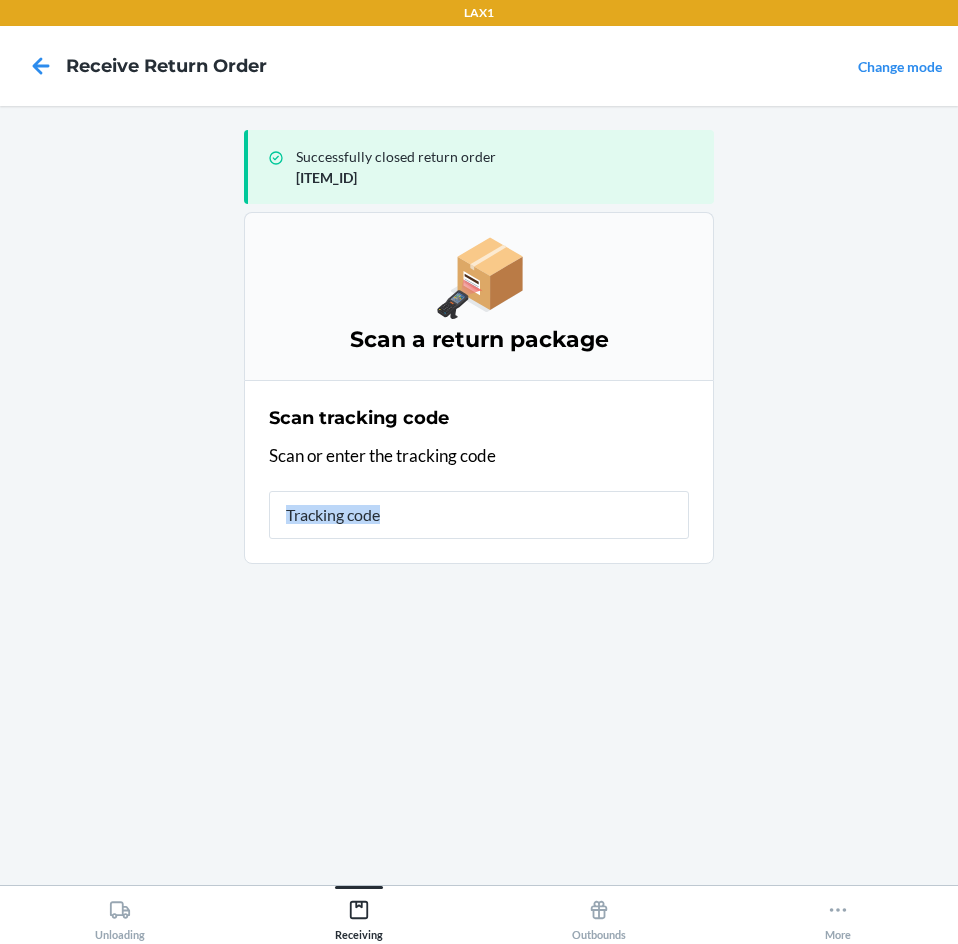 click on "Successfully closed return order [TRACKING_CODE]   Scan a return package Scan tracking code Scan or enter the tracking code" at bounding box center [479, 495] 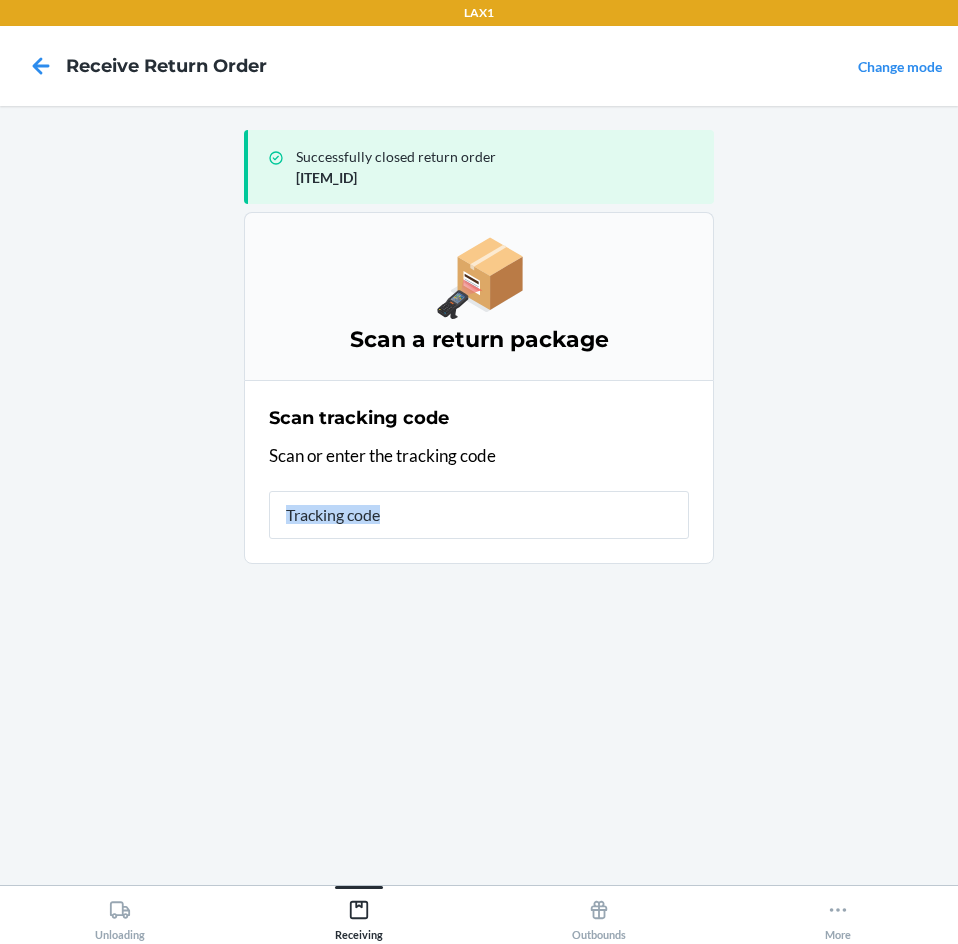 click on "Successfully closed return order [TRACKING_CODE]   Scan a return package Scan tracking code Scan or enter the tracking code" at bounding box center [479, 495] 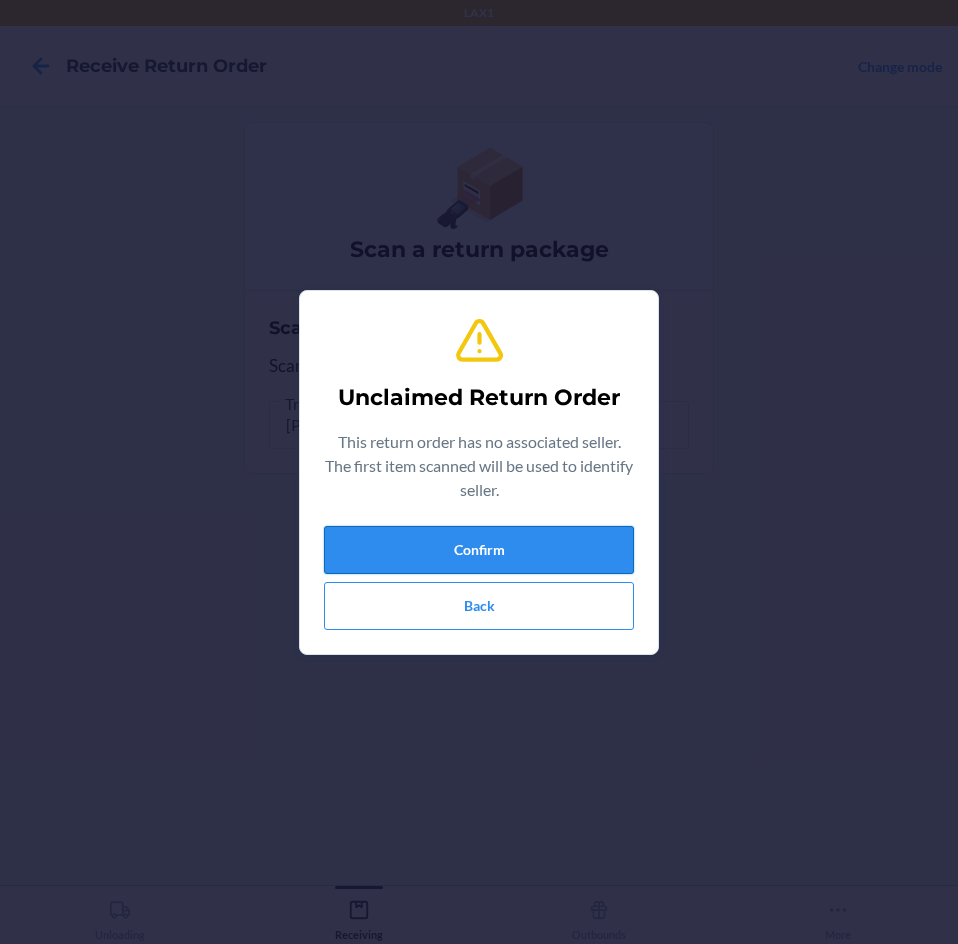 click on "Confirm" at bounding box center [479, 550] 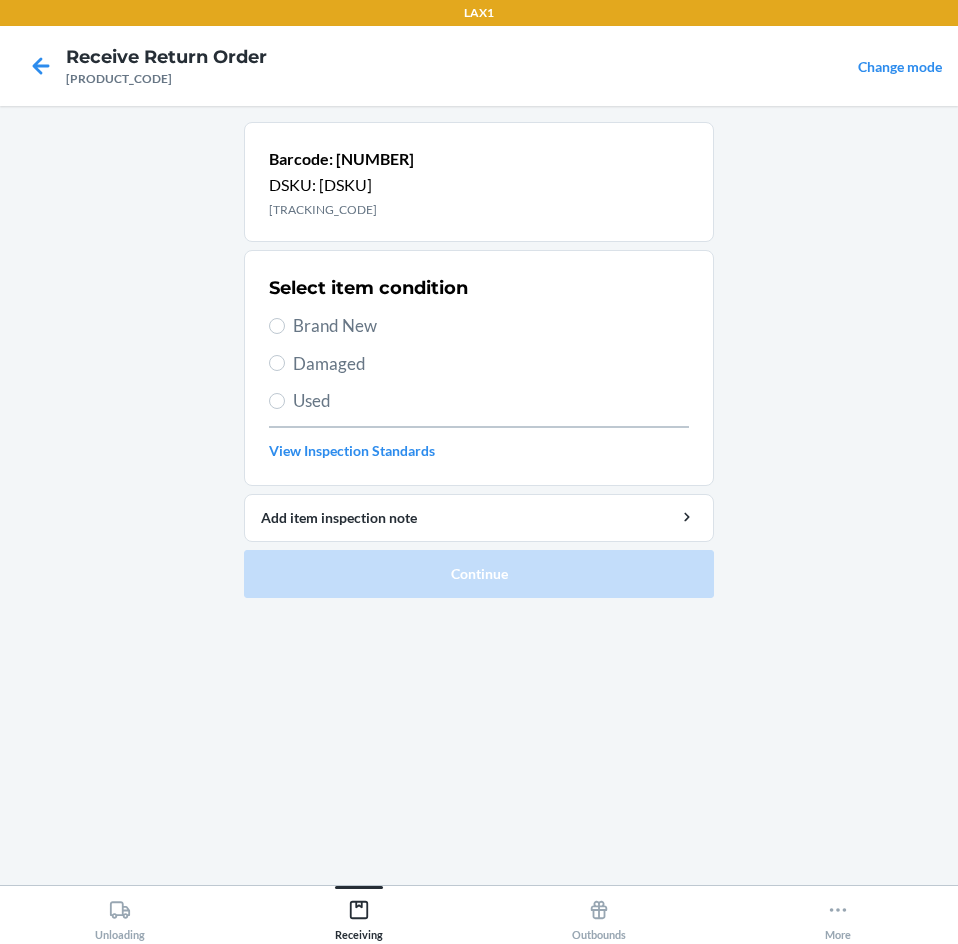 click on "Brand New" at bounding box center [491, 326] 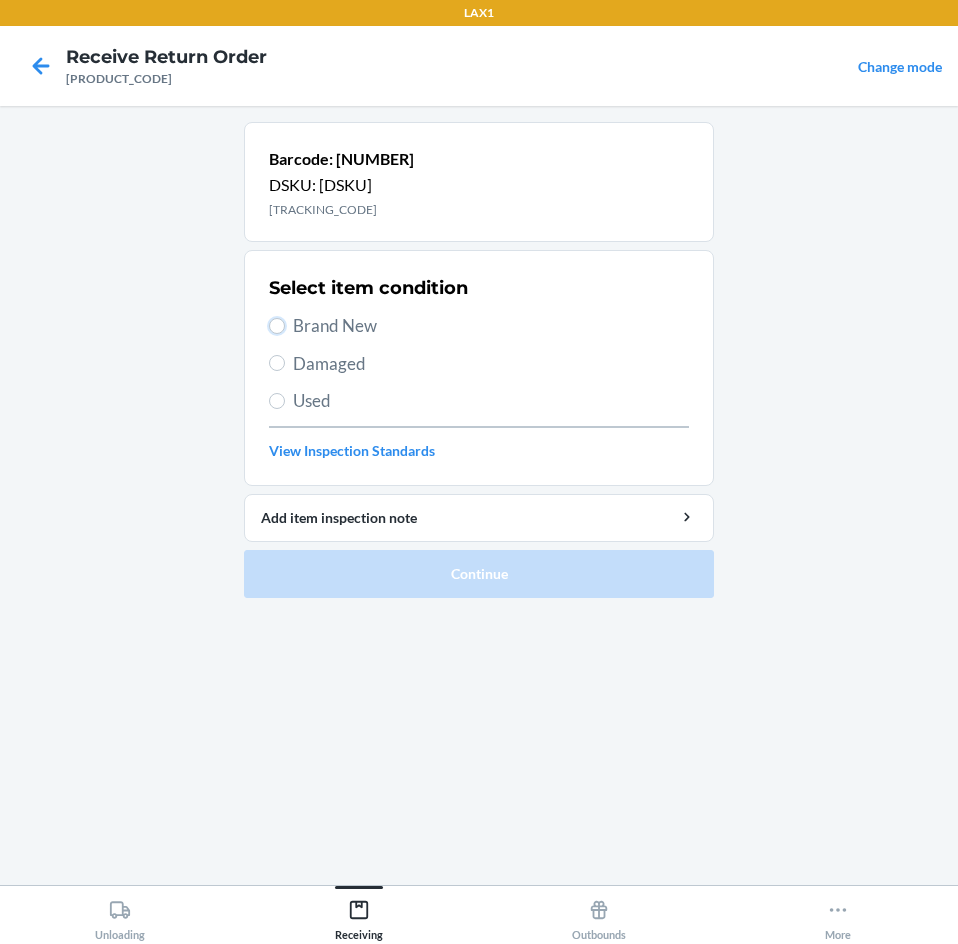 click on "Brand New" at bounding box center [277, 326] 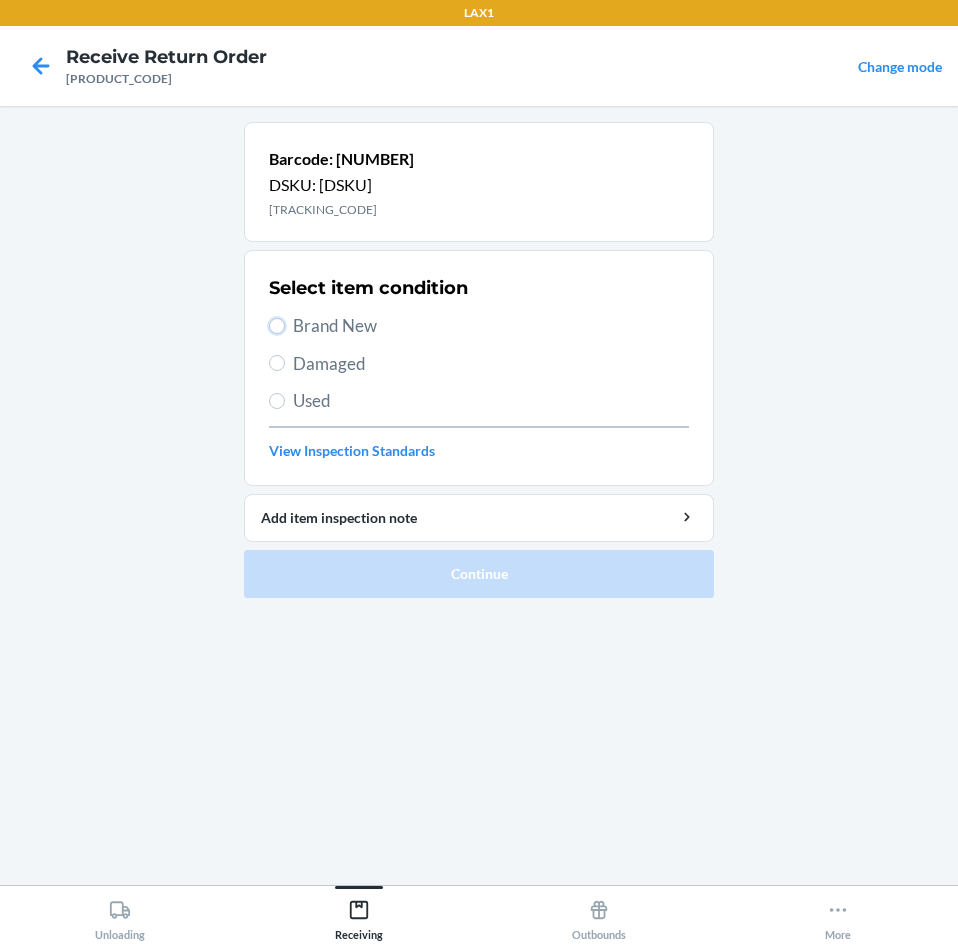 radio on "true" 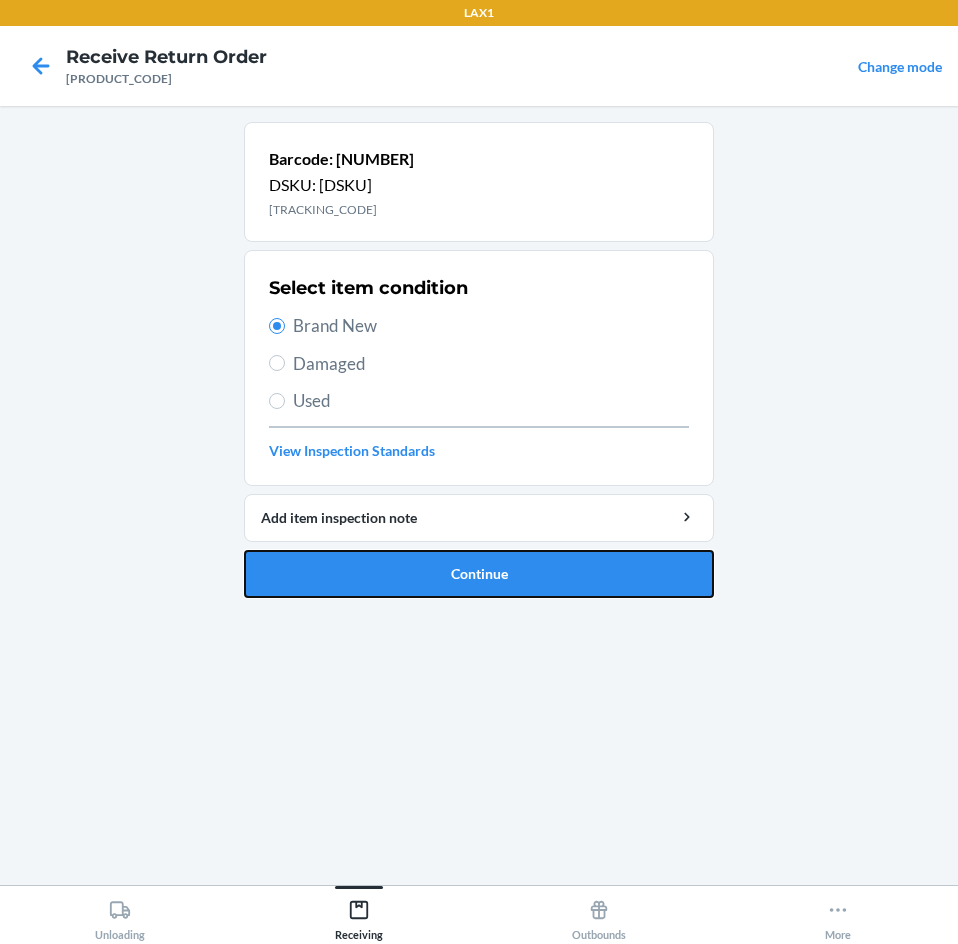 drag, startPoint x: 369, startPoint y: 574, endPoint x: 369, endPoint y: 453, distance: 121 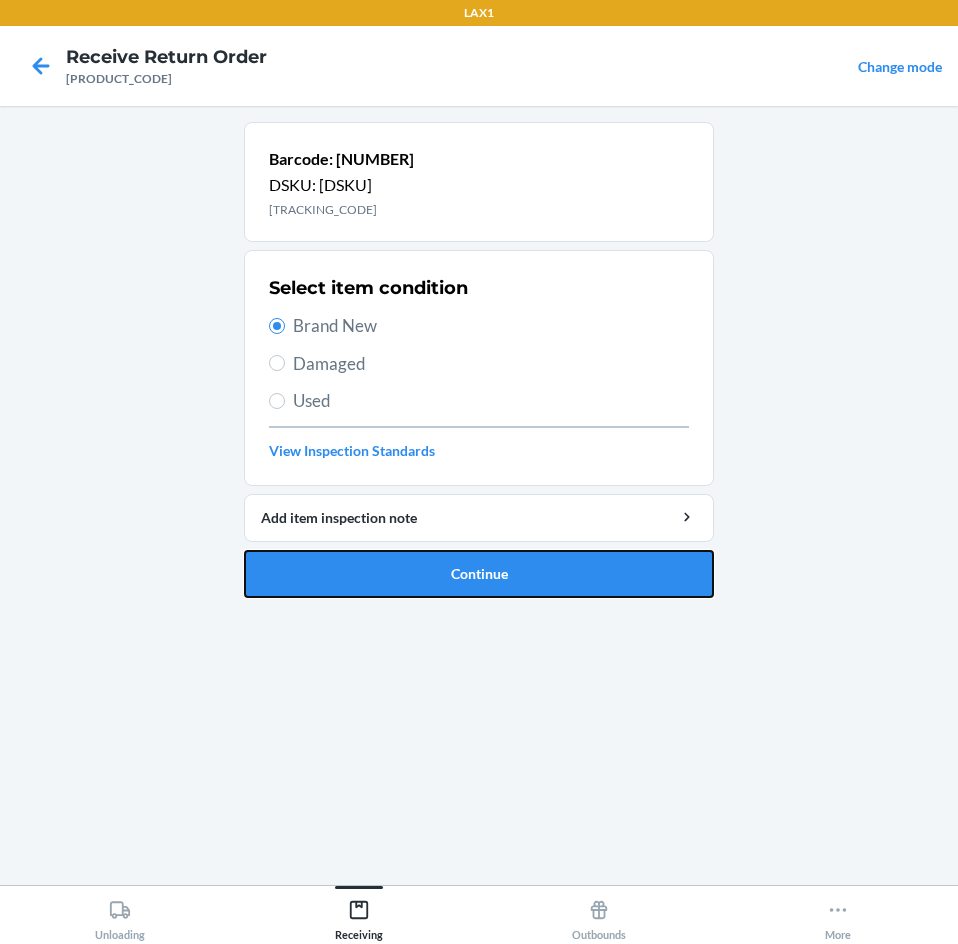 click on "Continue" at bounding box center (479, 574) 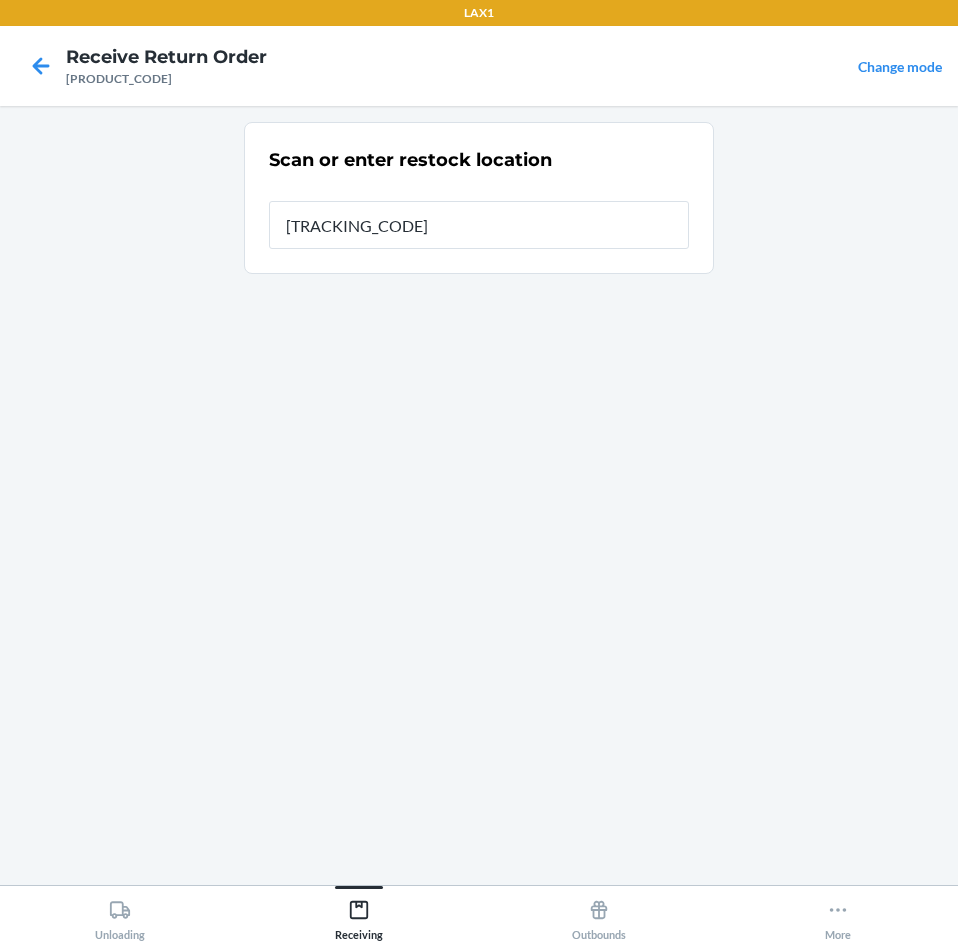 type on "[ITEM_ID]" 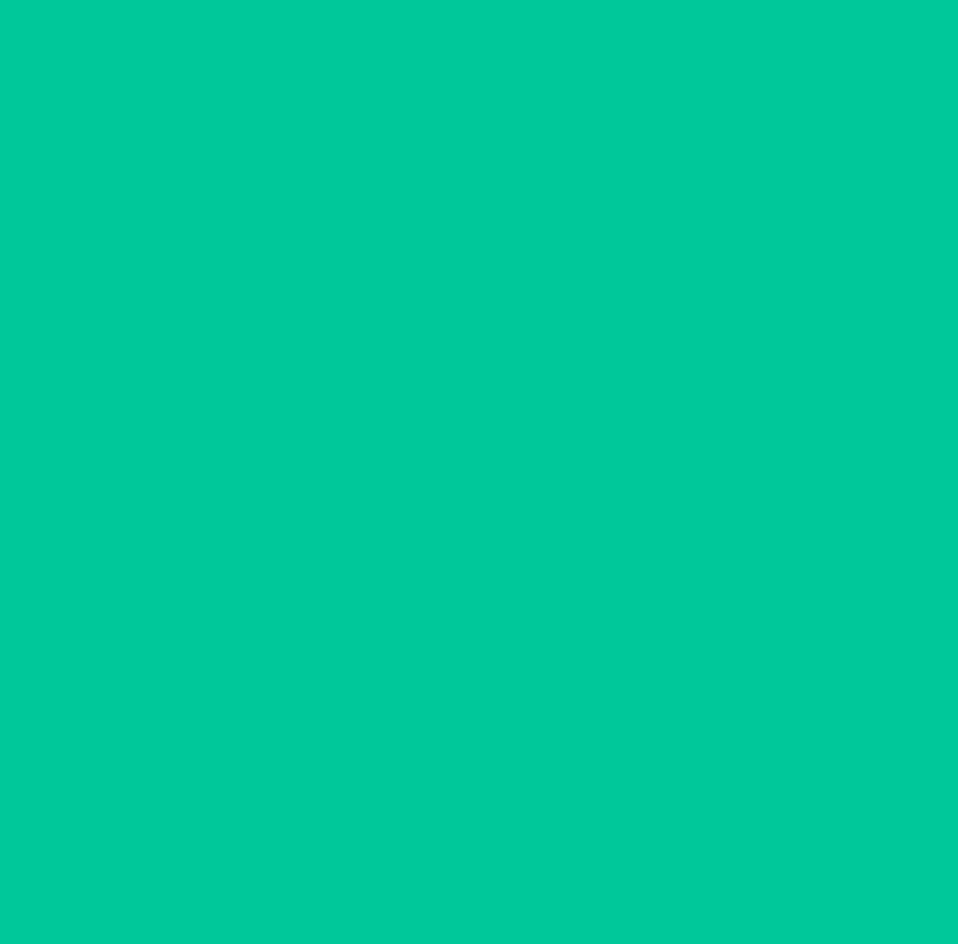 type 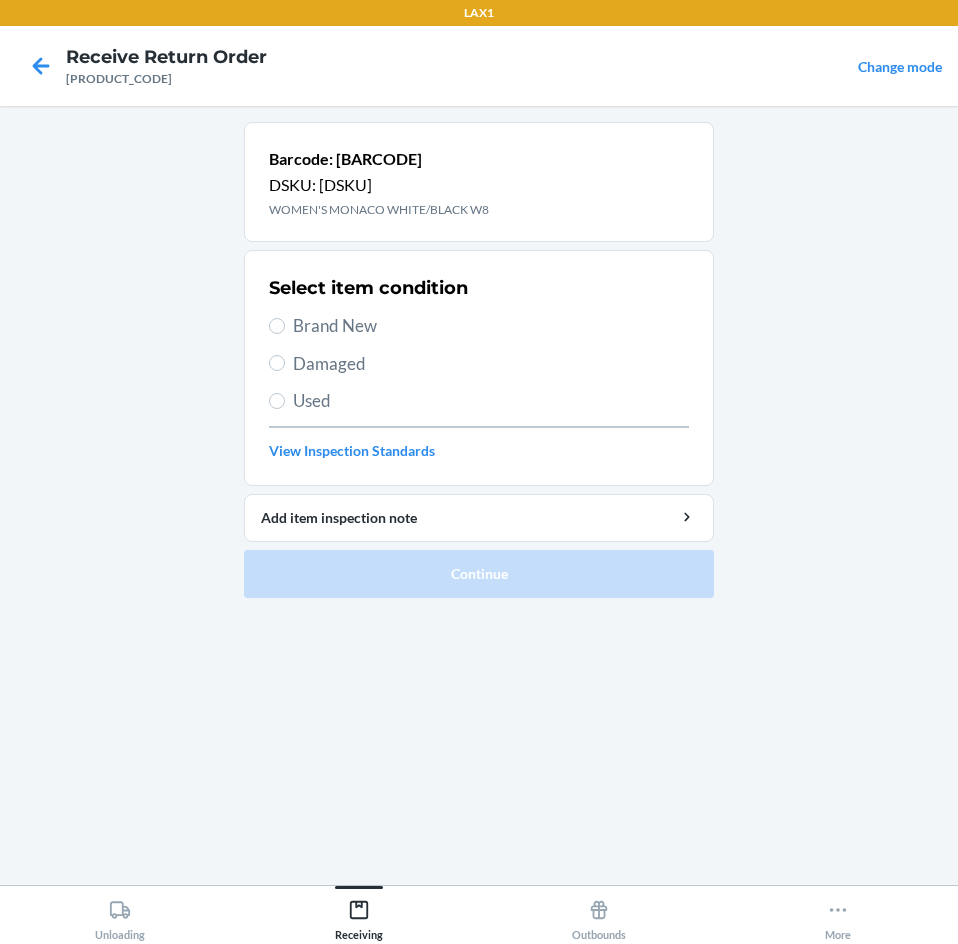 click on "Damaged" at bounding box center (491, 364) 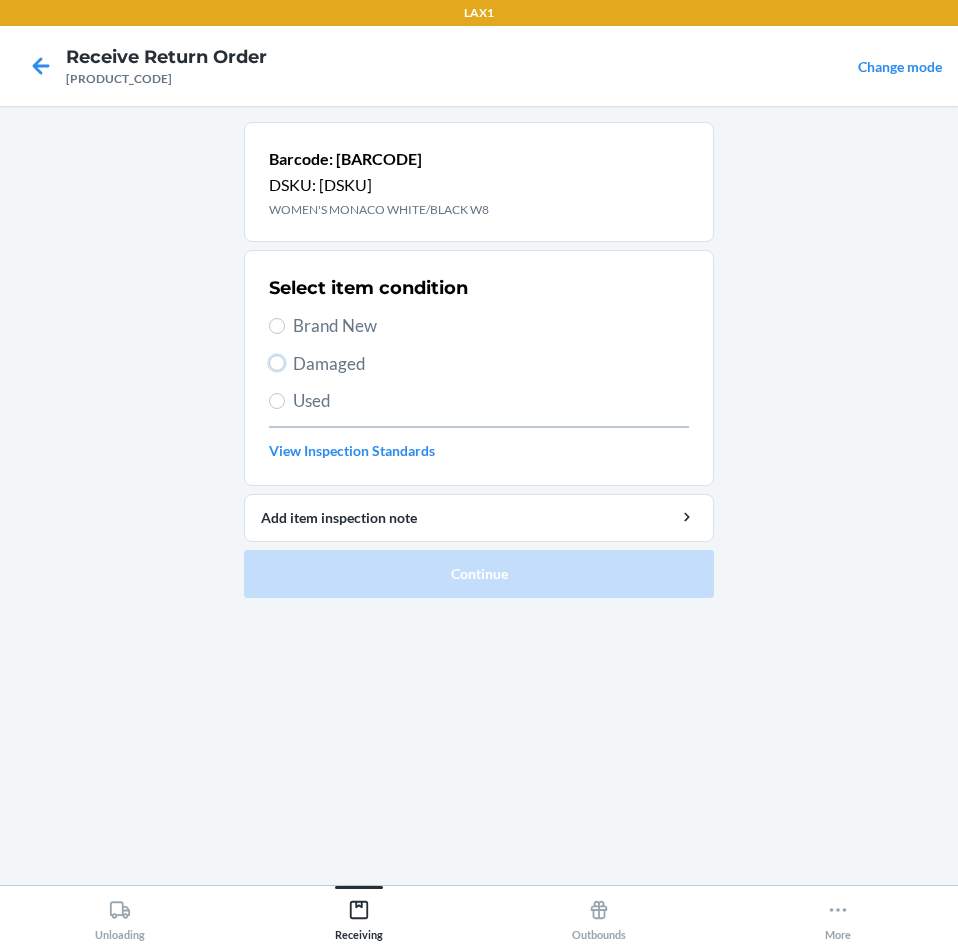 click on "Damaged" at bounding box center [277, 363] 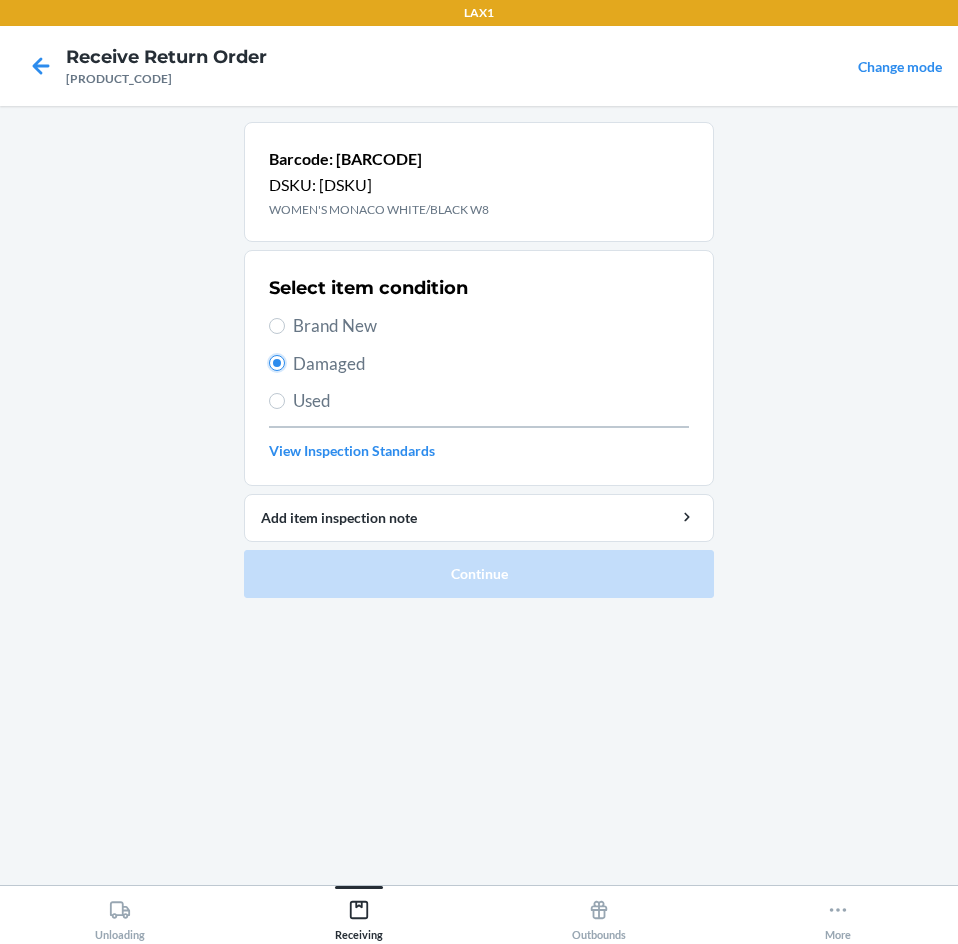 radio on "true" 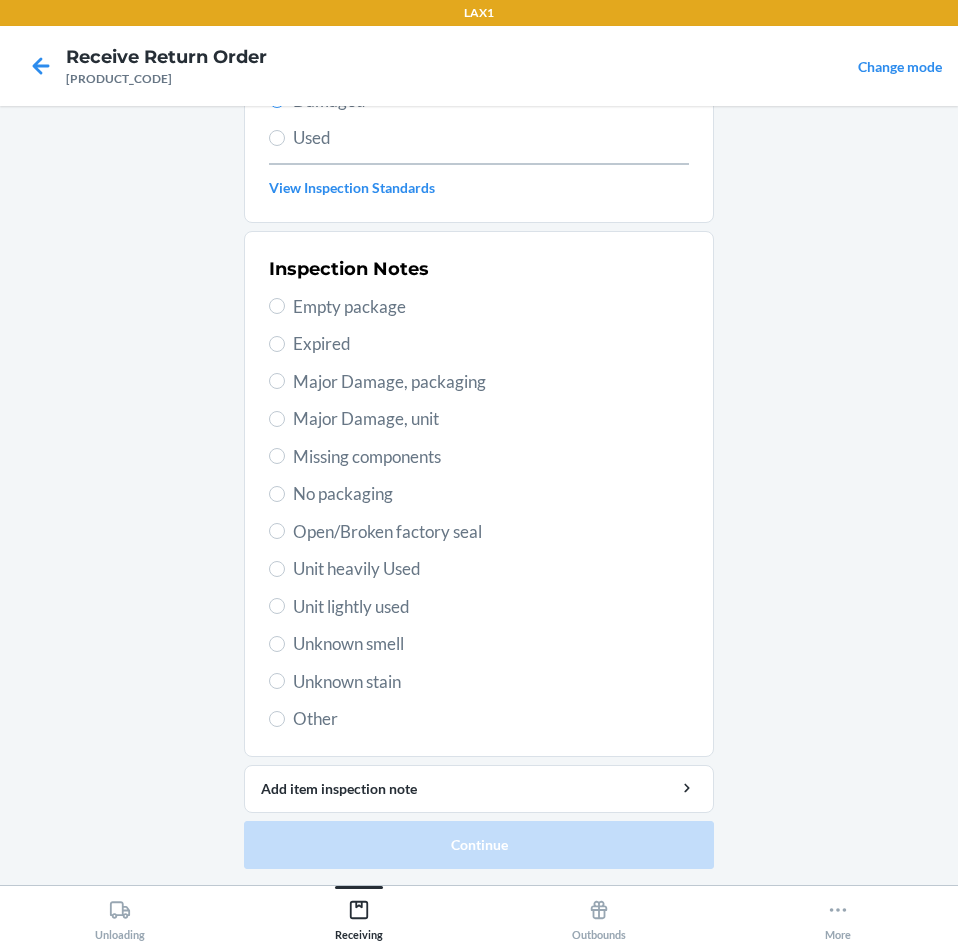 click on "Unit lightly used" at bounding box center (491, 607) 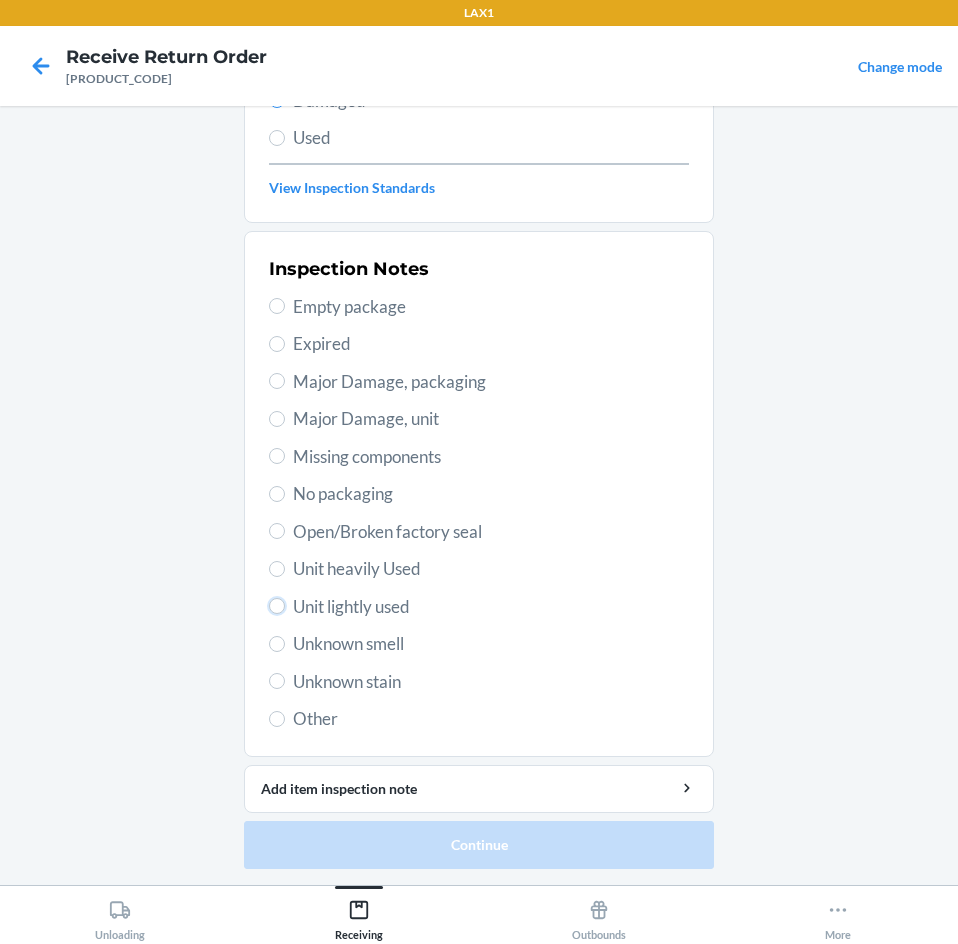 click on "Unit lightly used" at bounding box center (277, 606) 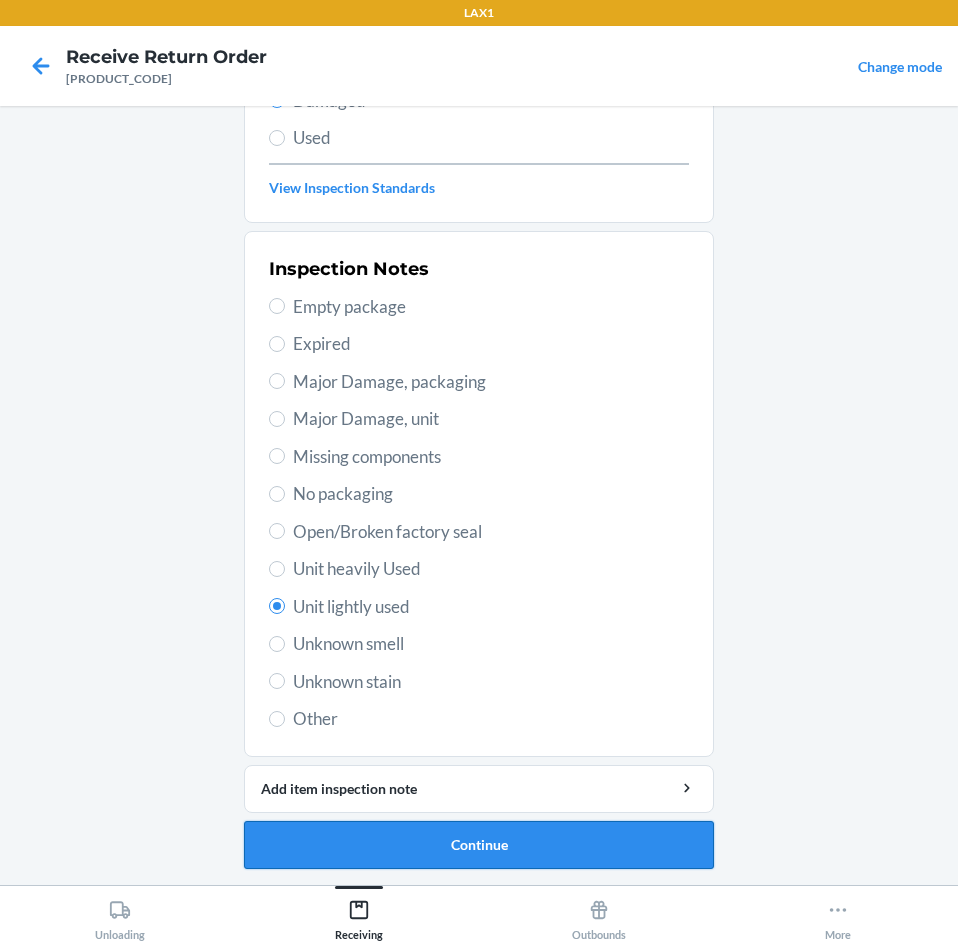 click on "Continue" at bounding box center (479, 845) 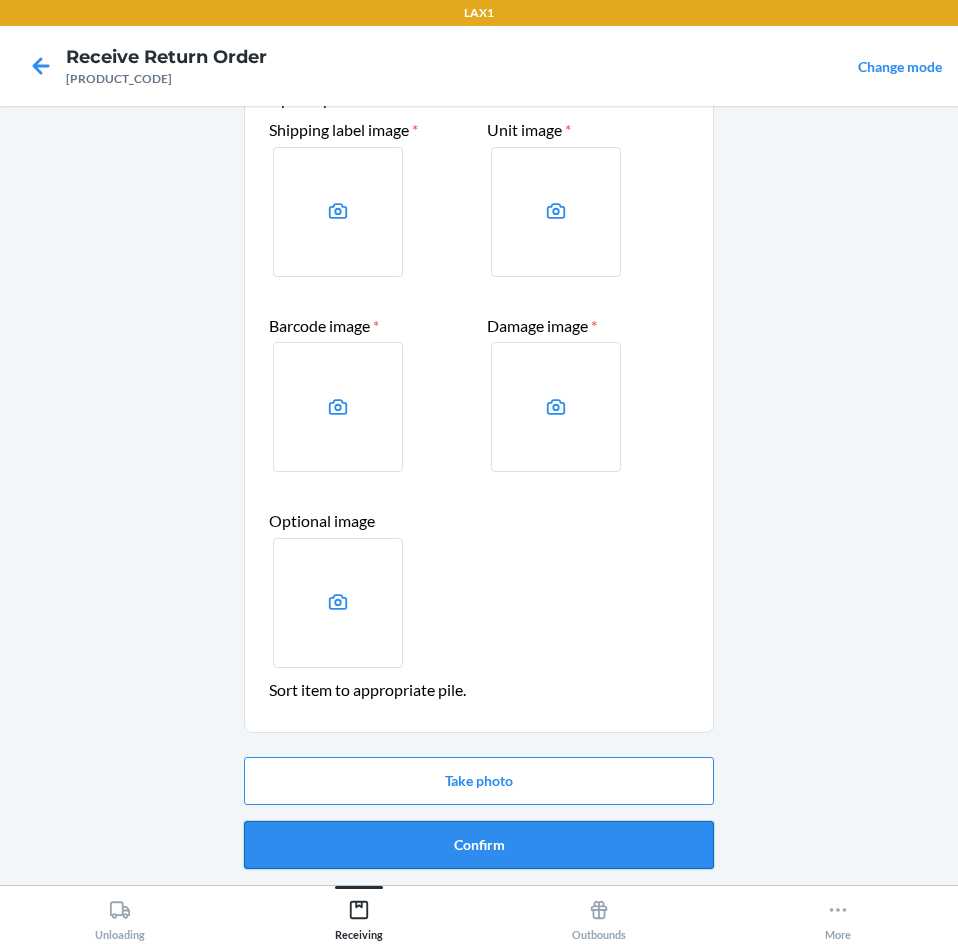 click on "Confirm" at bounding box center (479, 845) 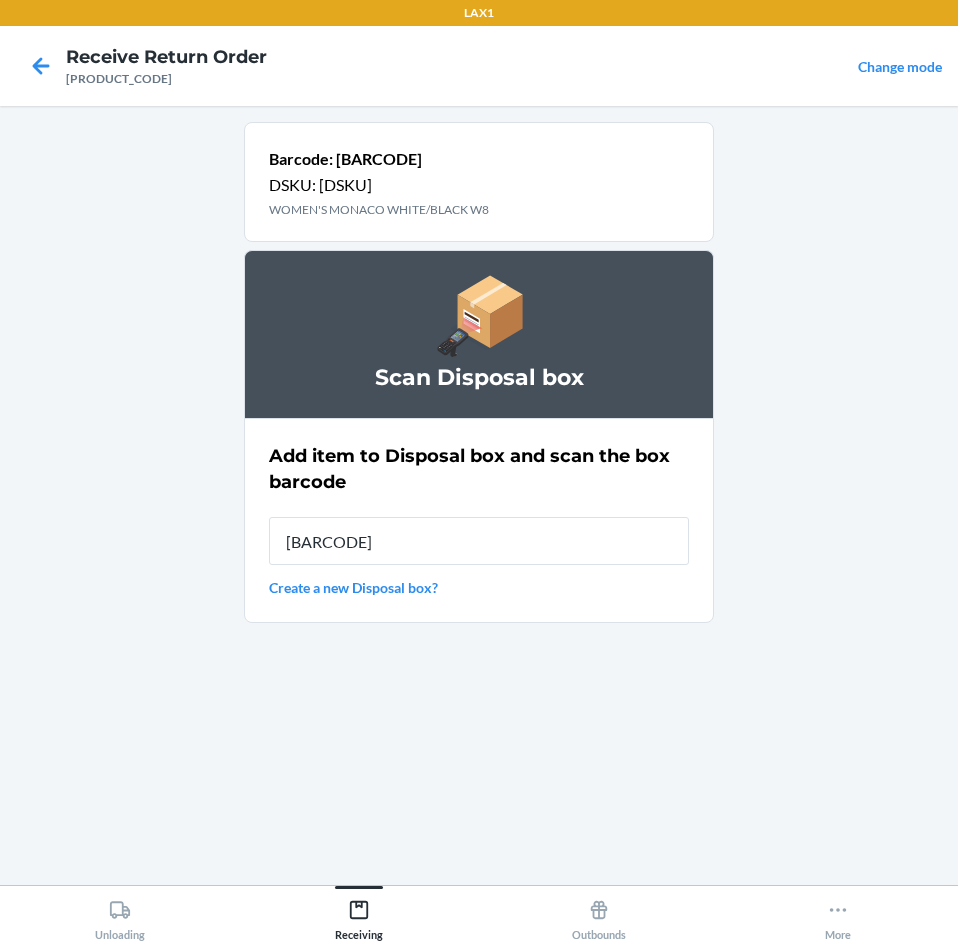 type on "[BARCODE]" 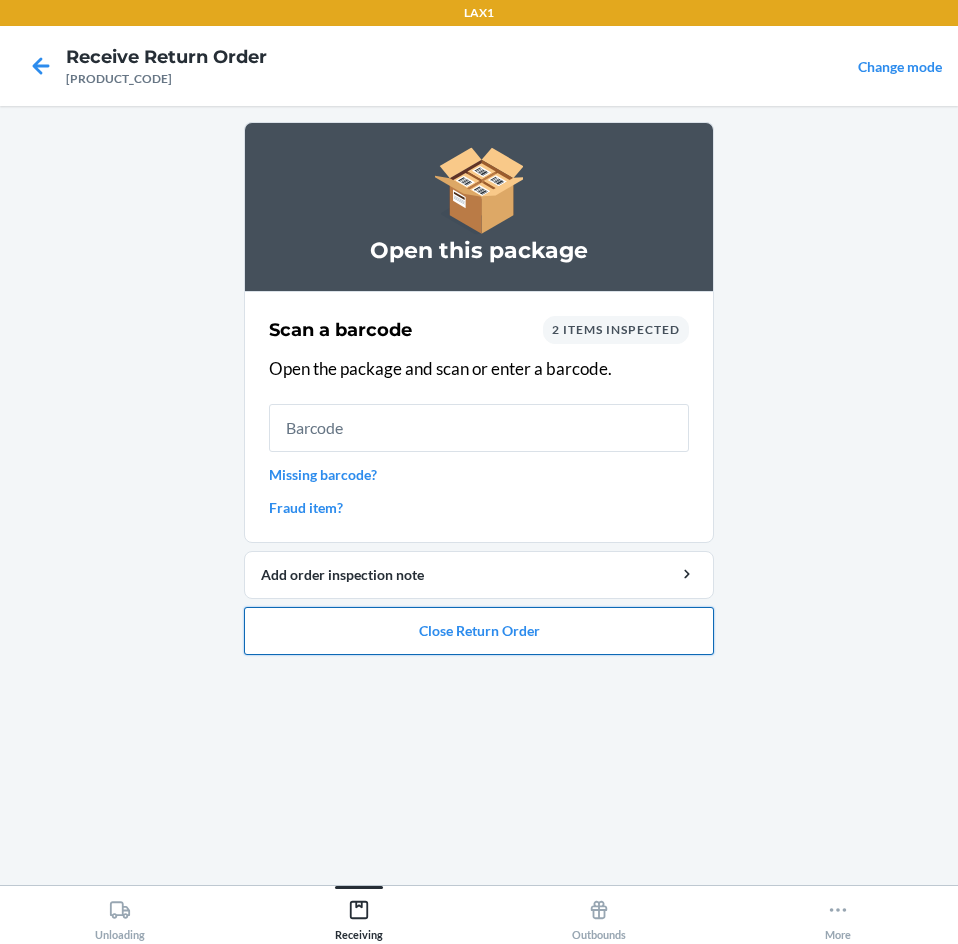 click on "Close Return Order" at bounding box center [479, 631] 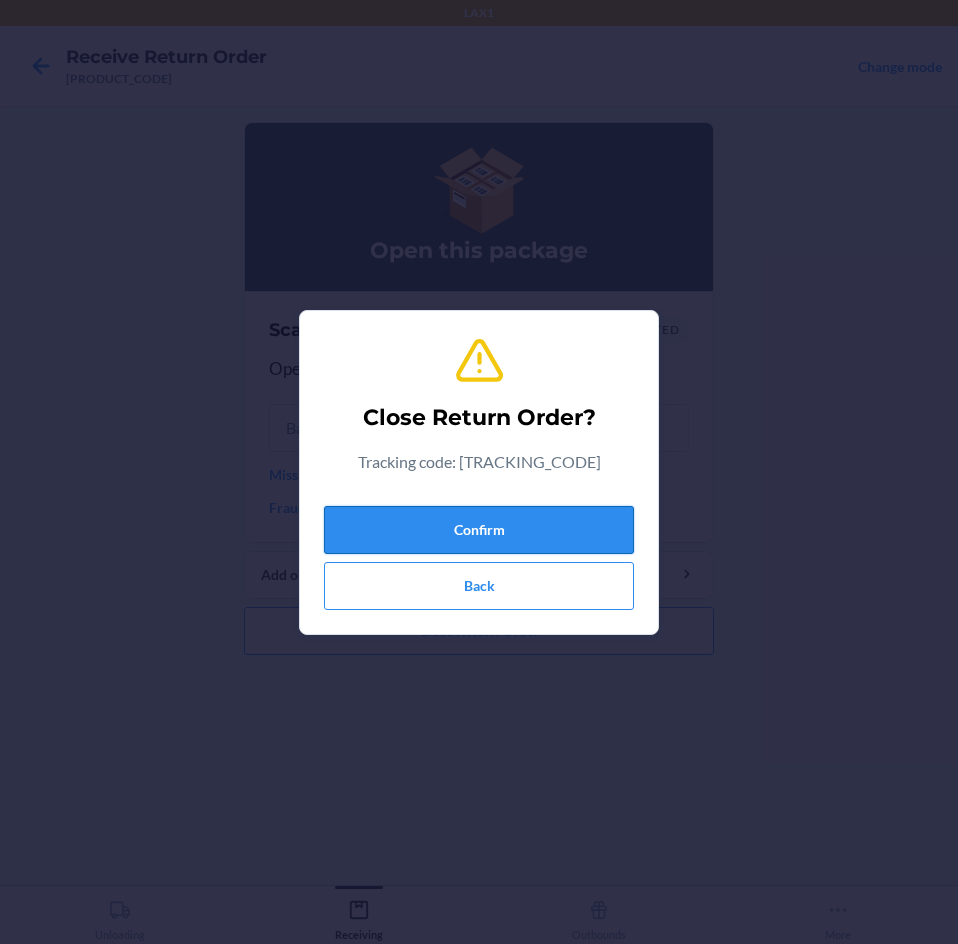 click on "Confirm" at bounding box center (479, 530) 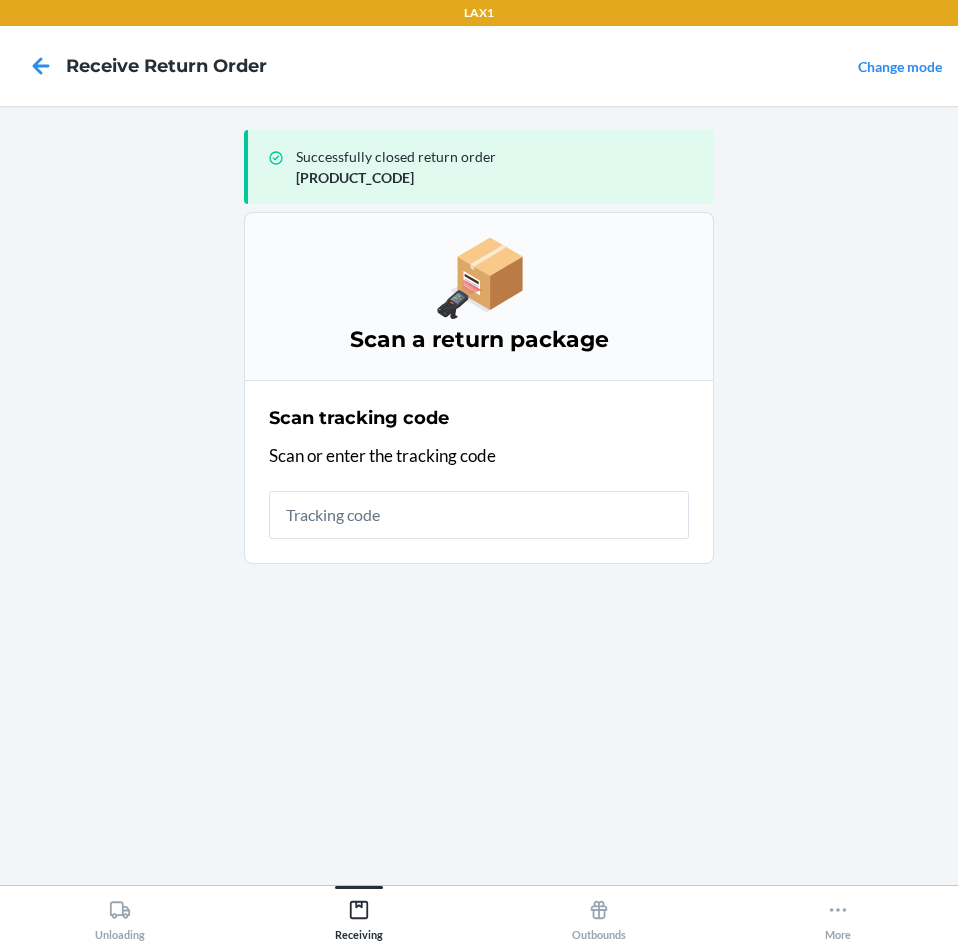 click on "Successfully closed return order [PRODUCT_CODE]   Scan a return package Scan tracking code Scan or enter the tracking code" at bounding box center (479, 495) 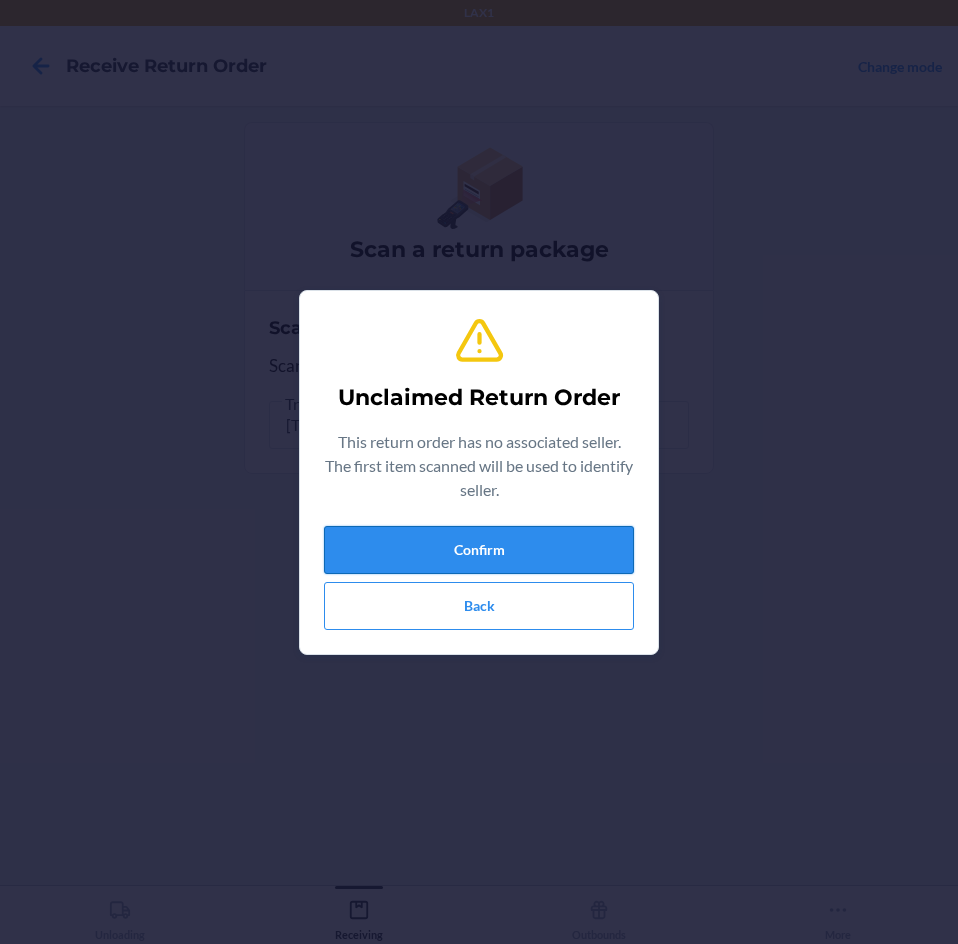 click on "Confirm" at bounding box center [479, 550] 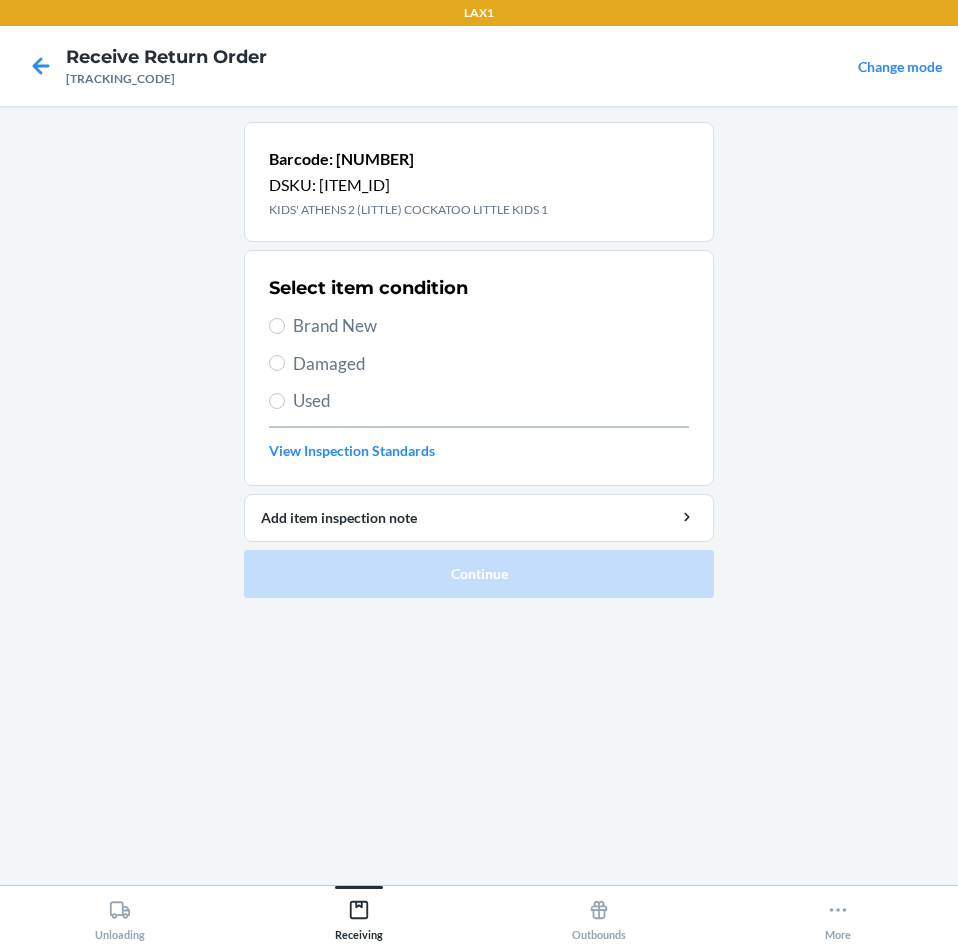 click on "Brand New" at bounding box center (491, 326) 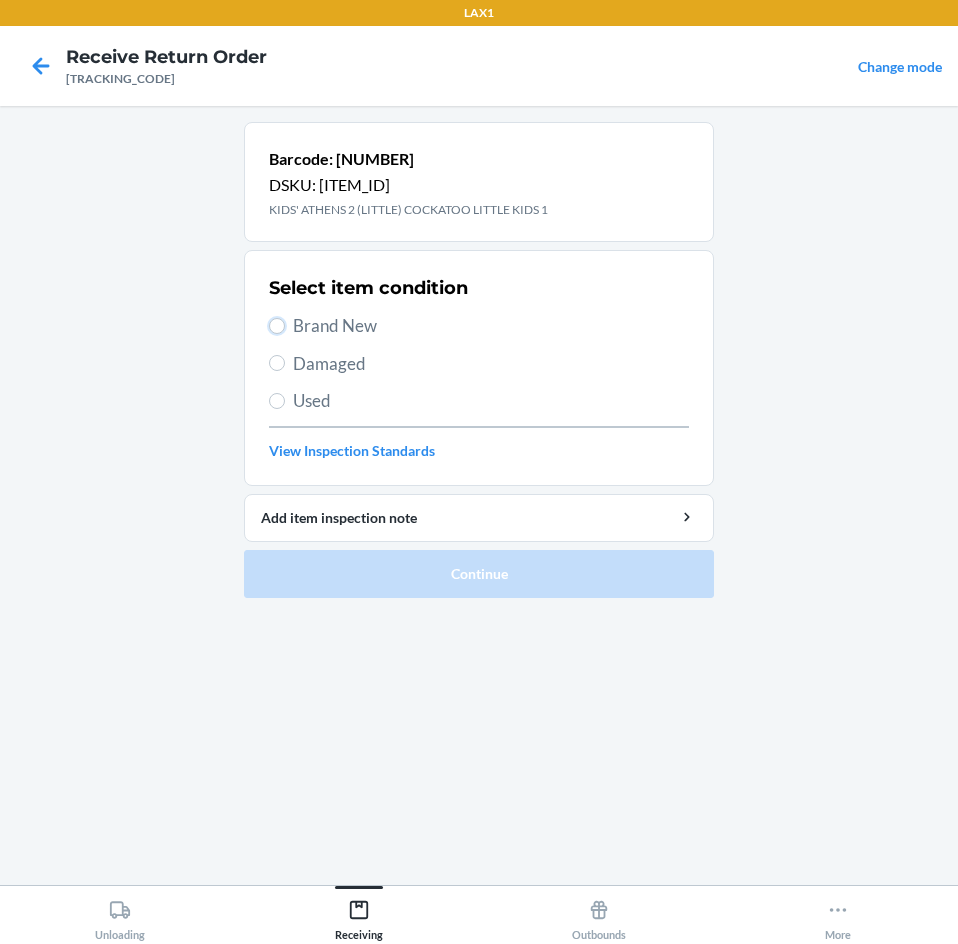 click on "Brand New" at bounding box center [277, 326] 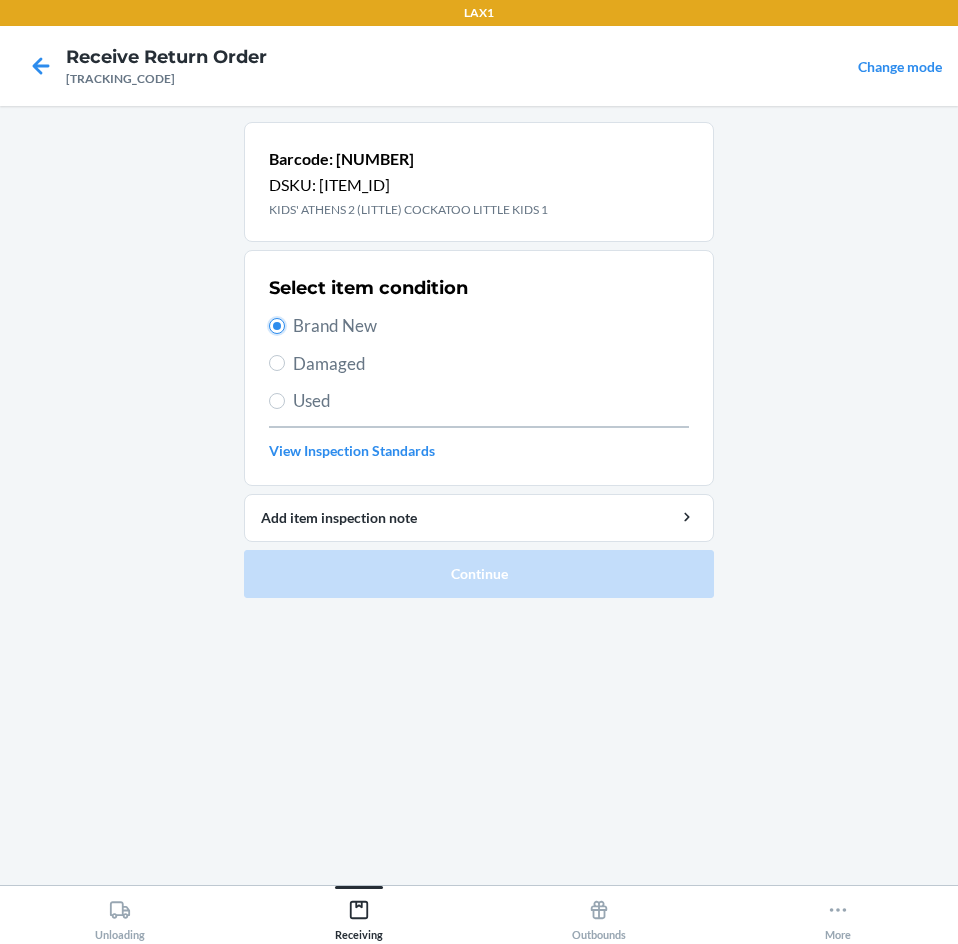 radio on "true" 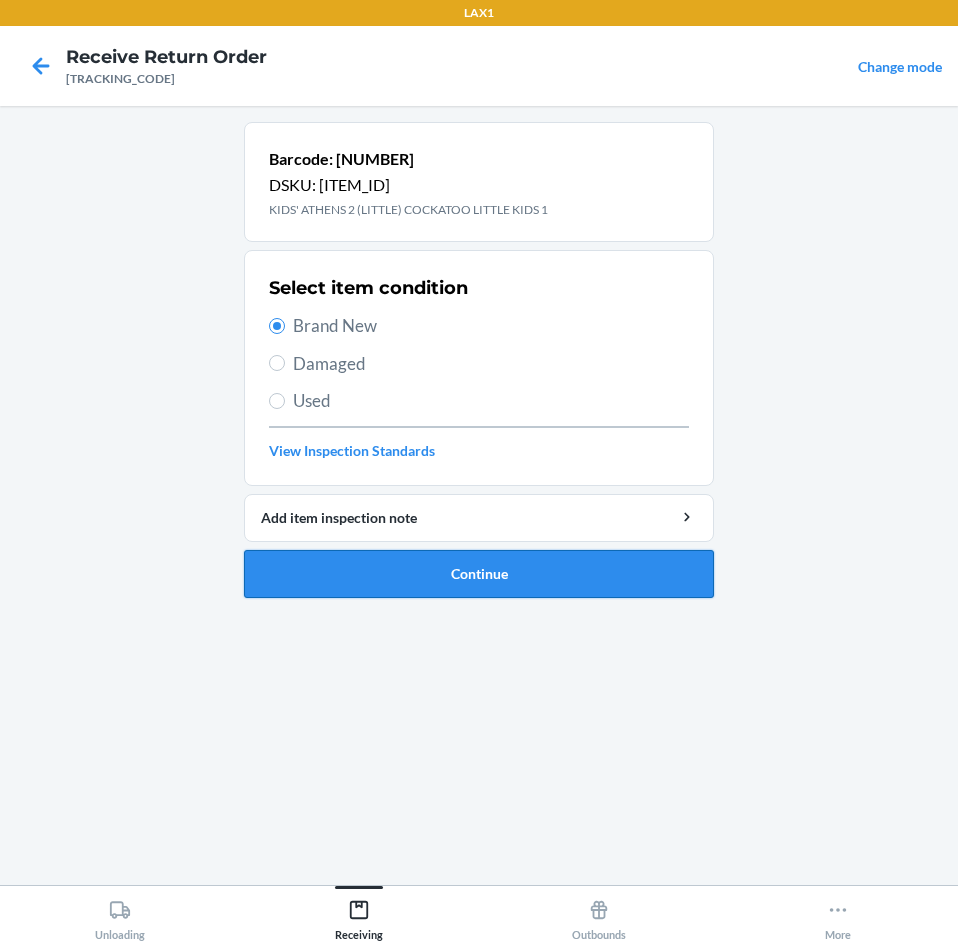 click on "Continue" at bounding box center (479, 574) 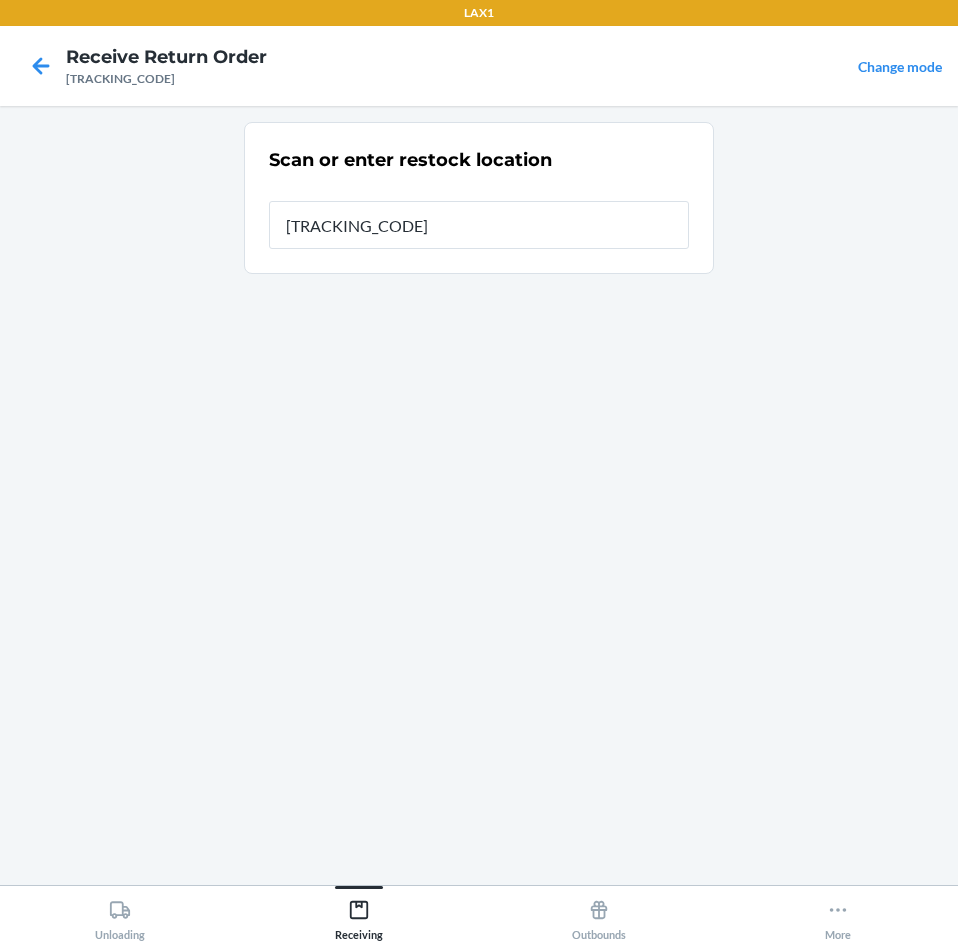 type on "[ITEM_ID]" 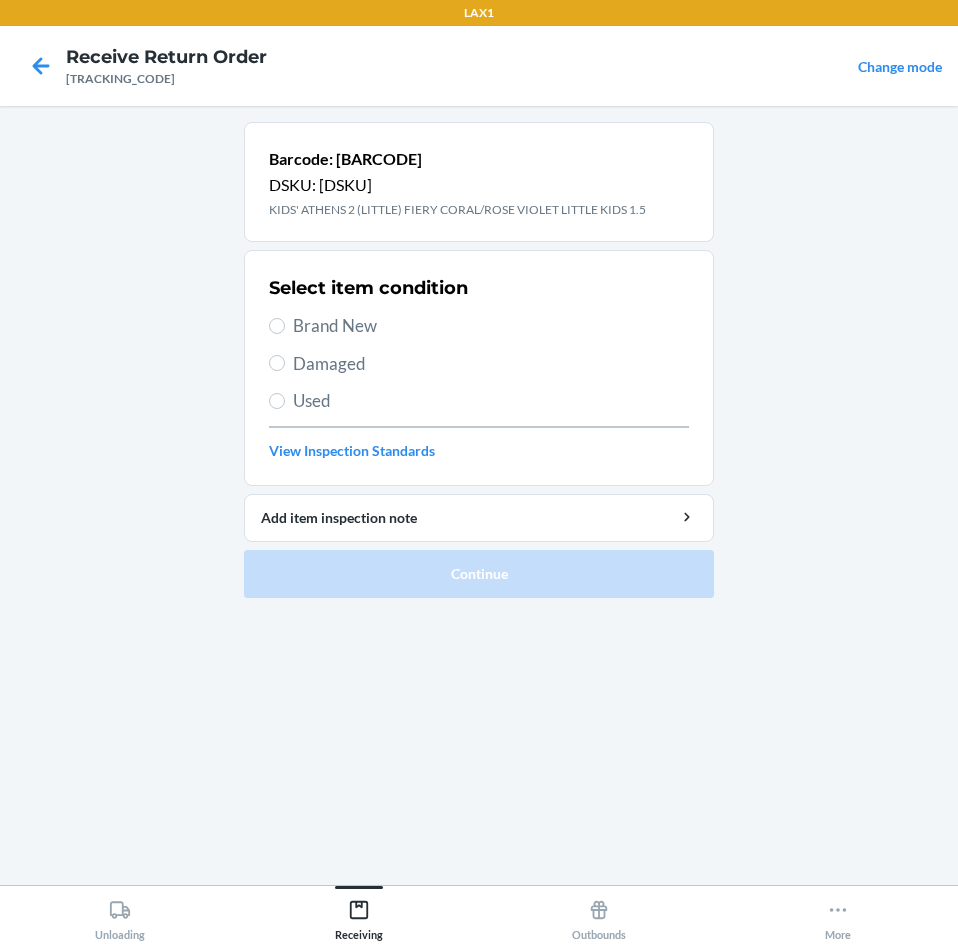 click on "Brand New" at bounding box center (491, 326) 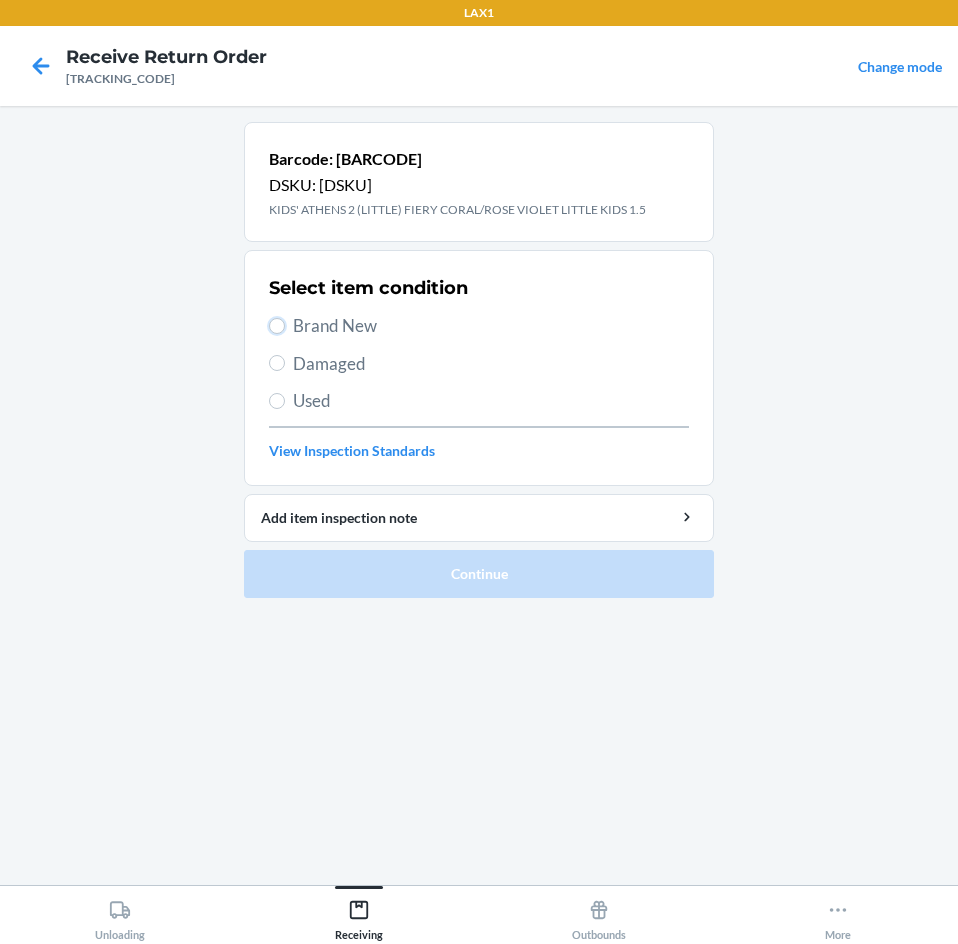 click on "Brand New" at bounding box center (277, 326) 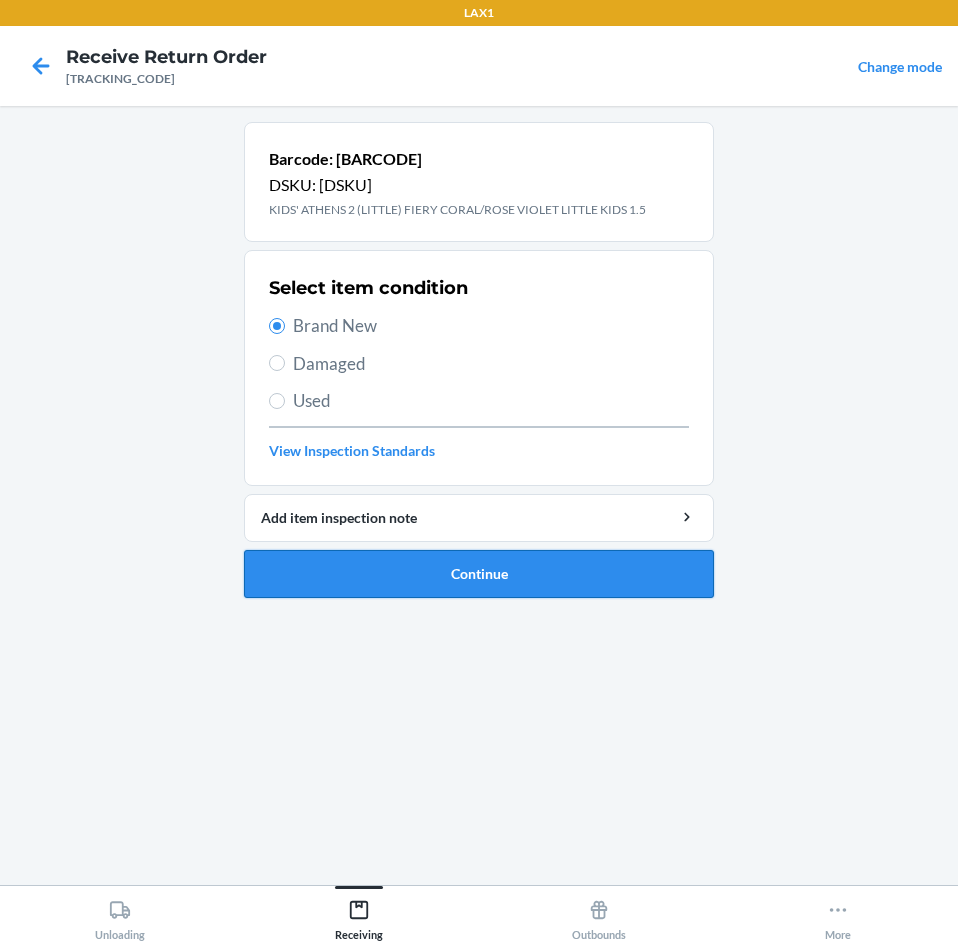 click on "Continue" at bounding box center (479, 574) 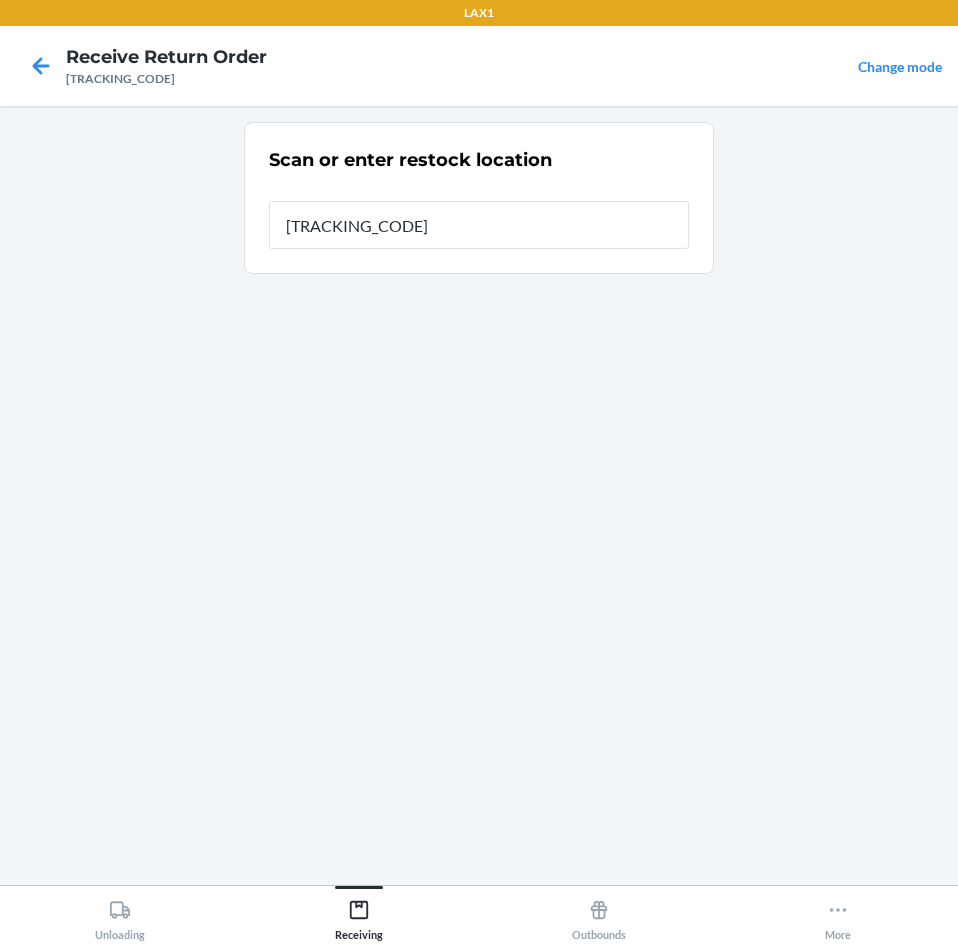 type on "[ITEM_ID]" 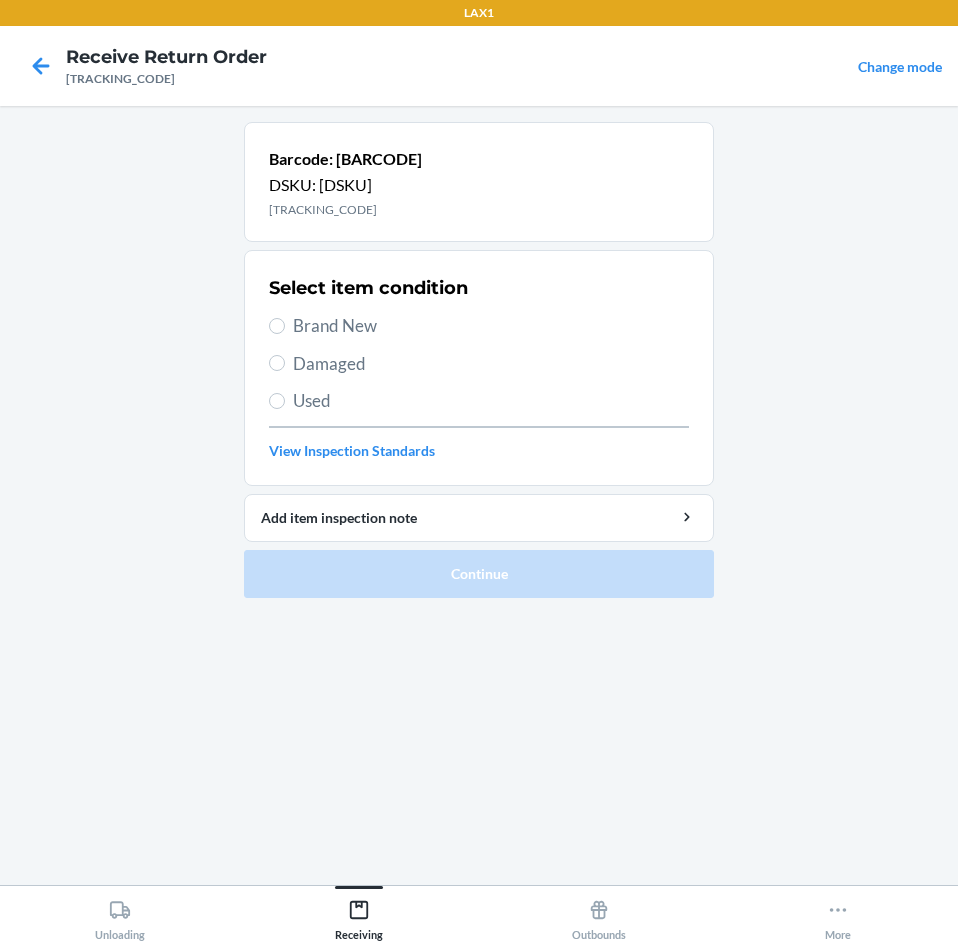 click on "Brand New" at bounding box center (491, 326) 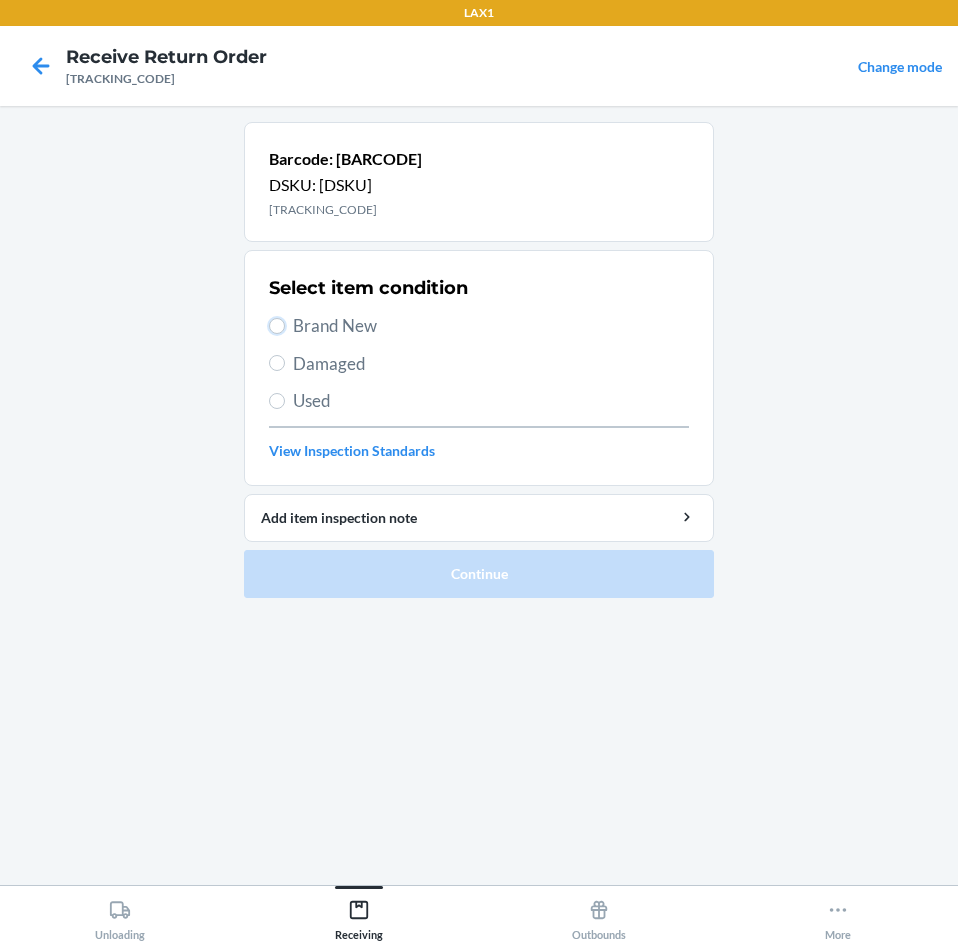 click on "Brand New" at bounding box center (277, 326) 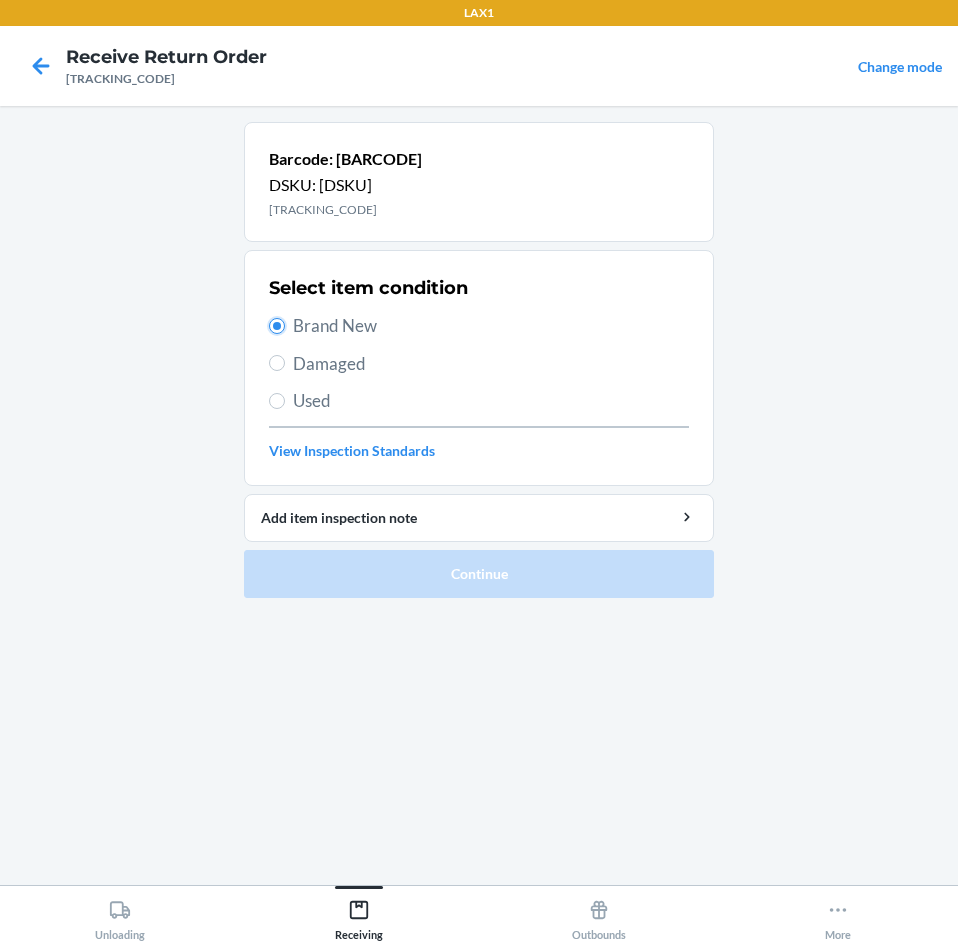 radio on "true" 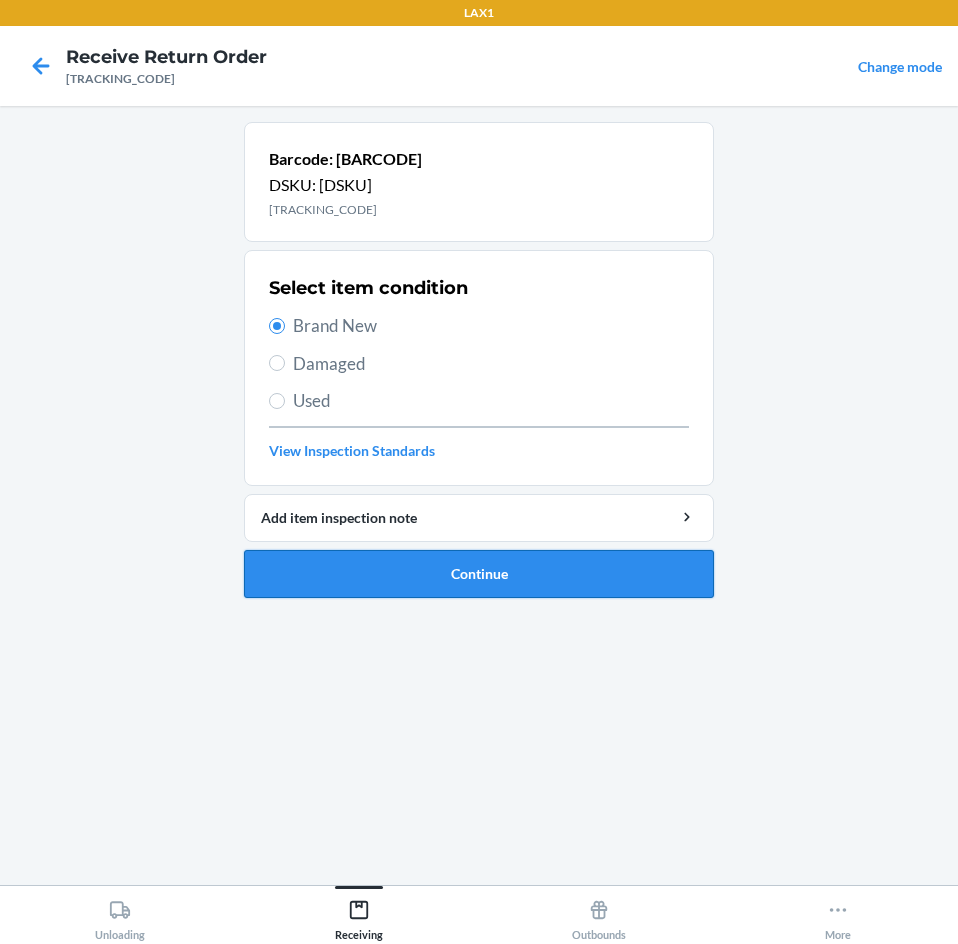 click on "Continue" at bounding box center (479, 574) 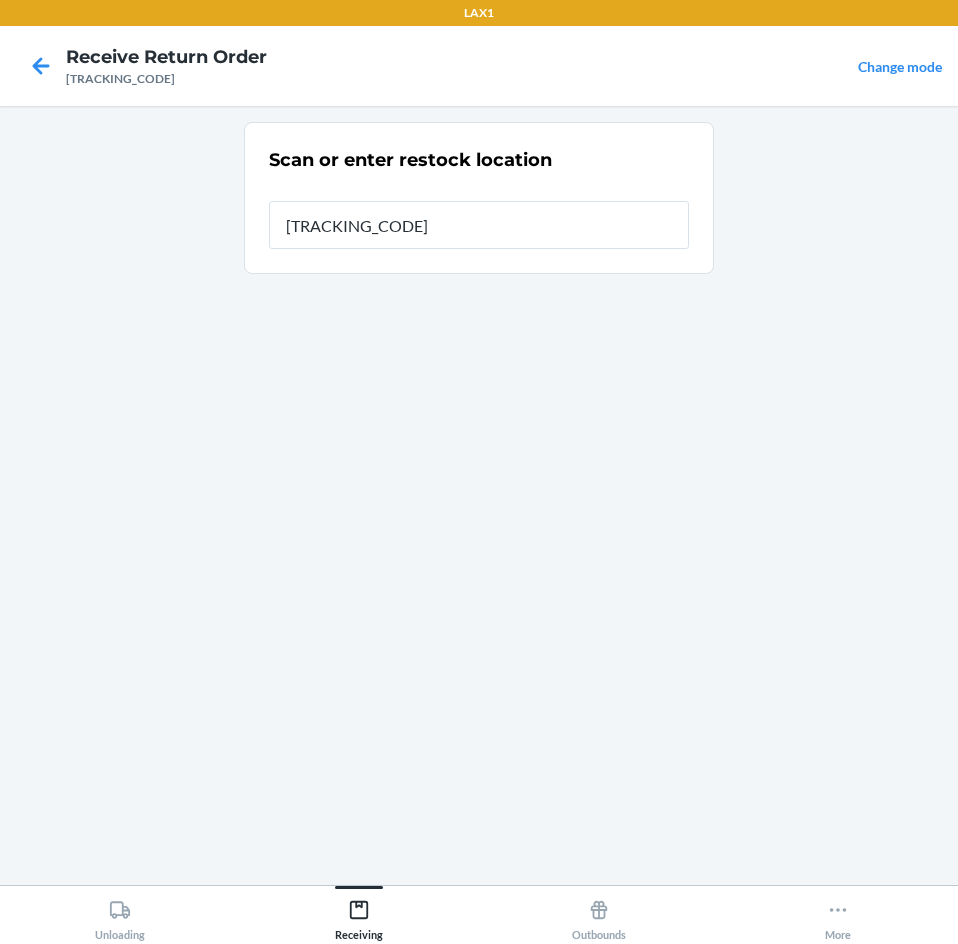 type on "[ITEM_ID]" 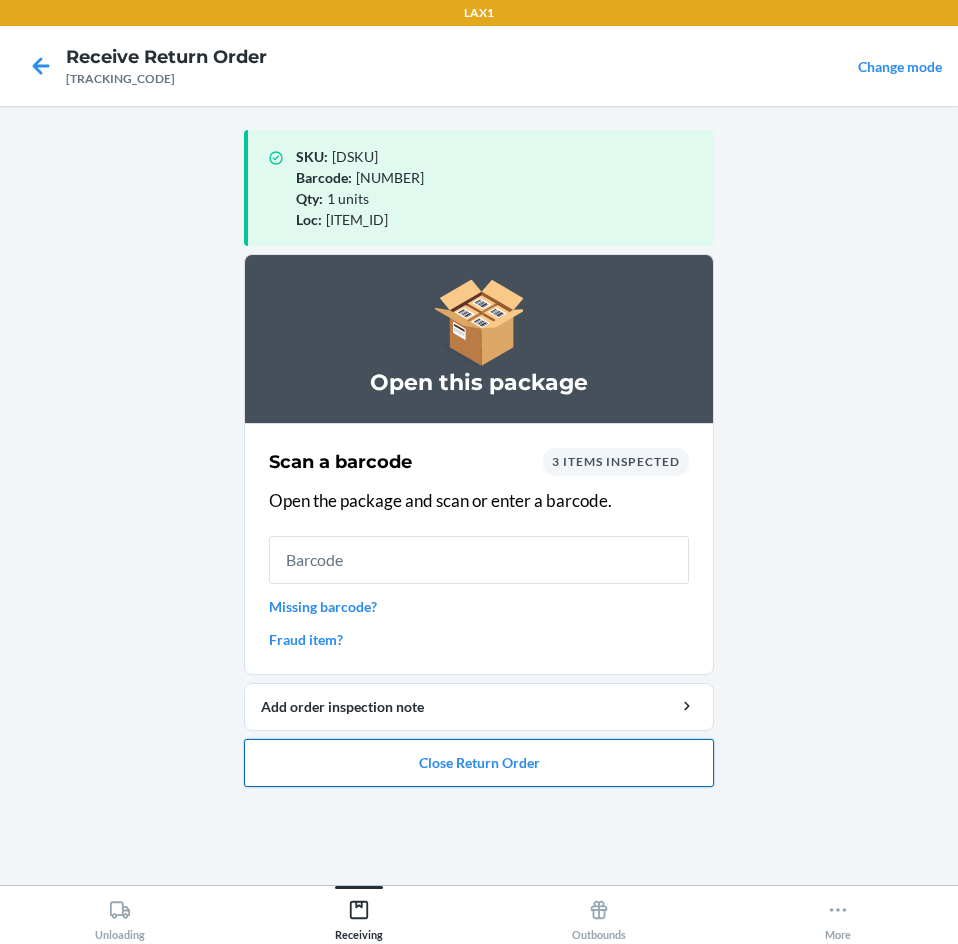 click on "Close Return Order" at bounding box center (479, 763) 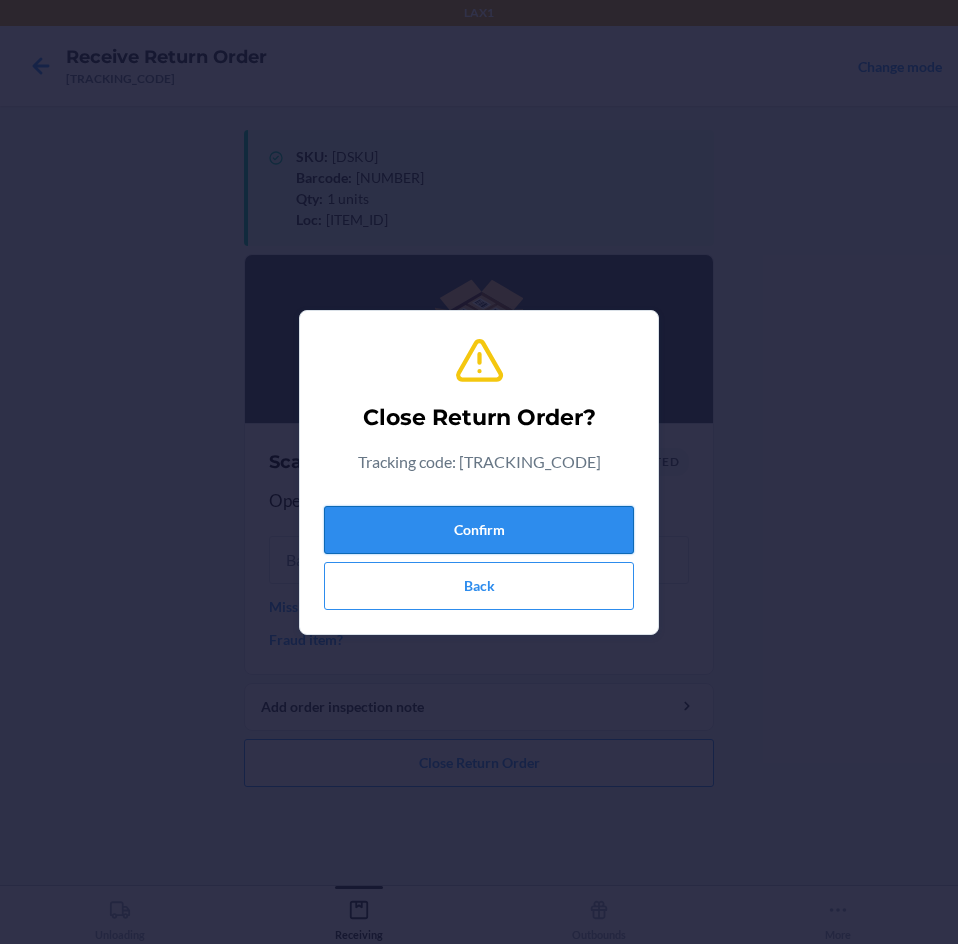 click on "Confirm" at bounding box center [479, 530] 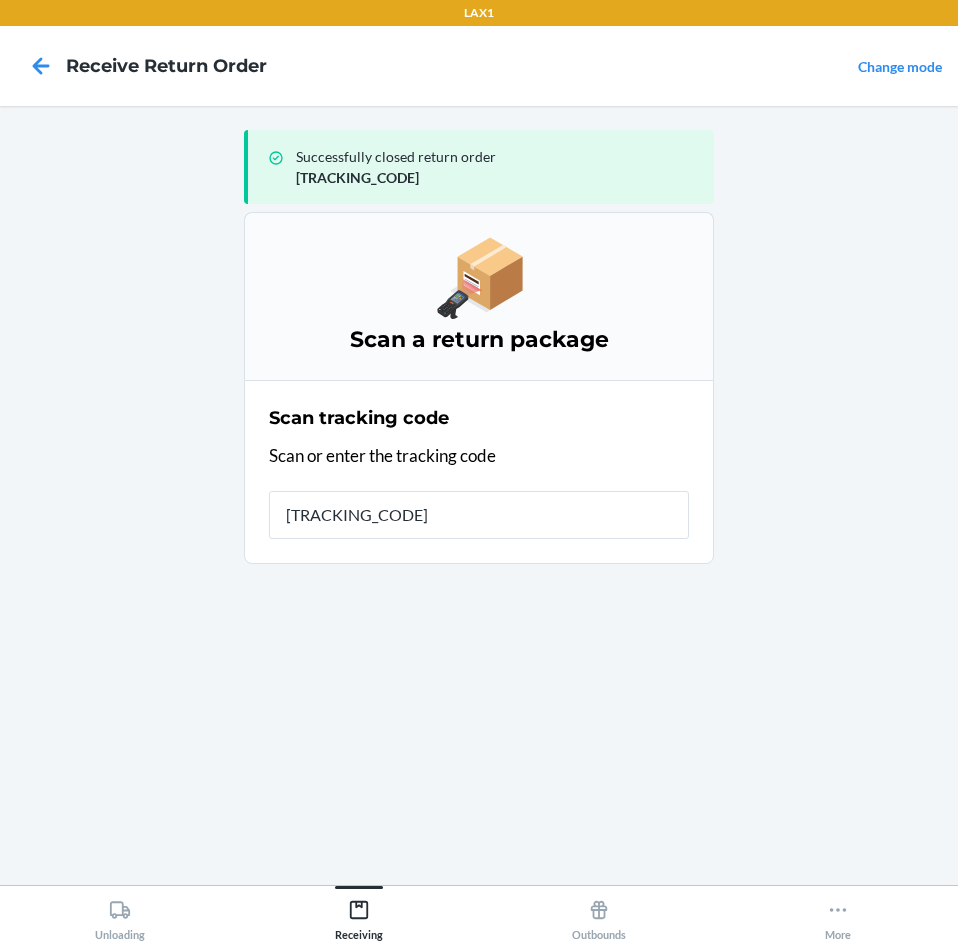 type on "[TRACKING_CODE]" 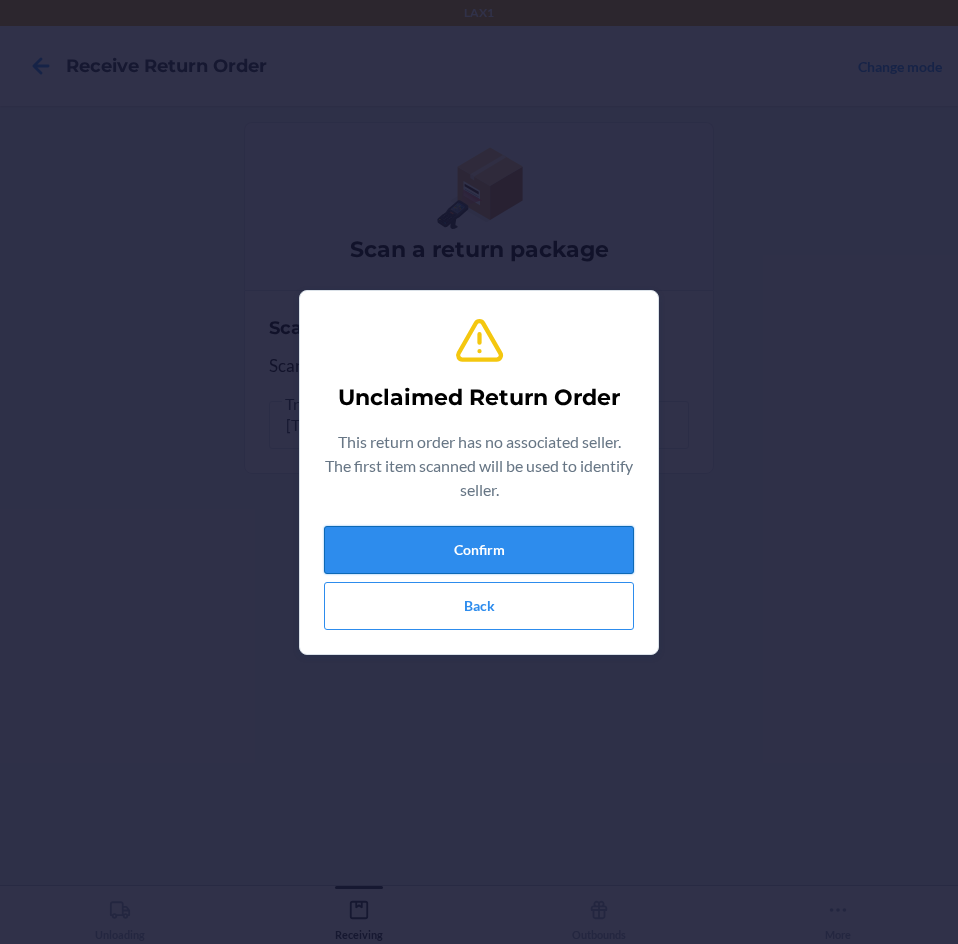 click on "Confirm" at bounding box center (479, 550) 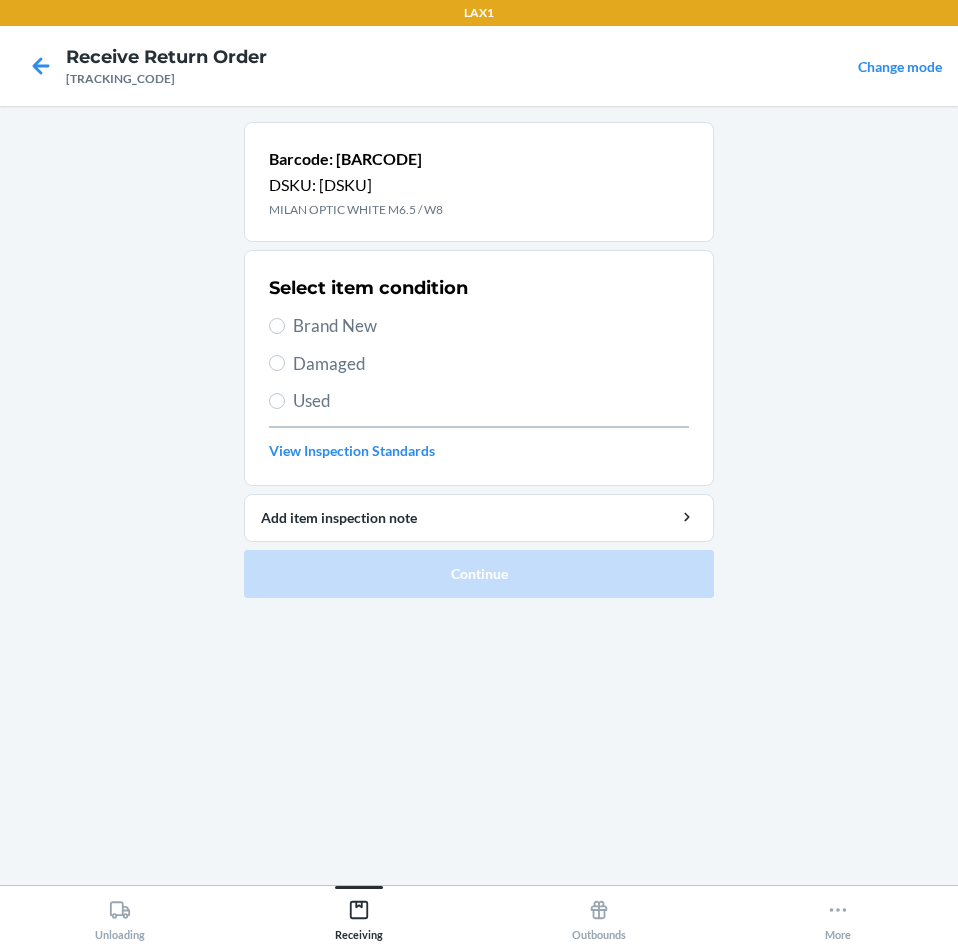 click on "Barcode: [BARCODE] DSKU: [DSKU] MILAN OPTIC WHITE M6.5 / W8 Select item condition Brand New Damaged Used View Inspection Standards Add item inspection note Continue" at bounding box center [479, 495] 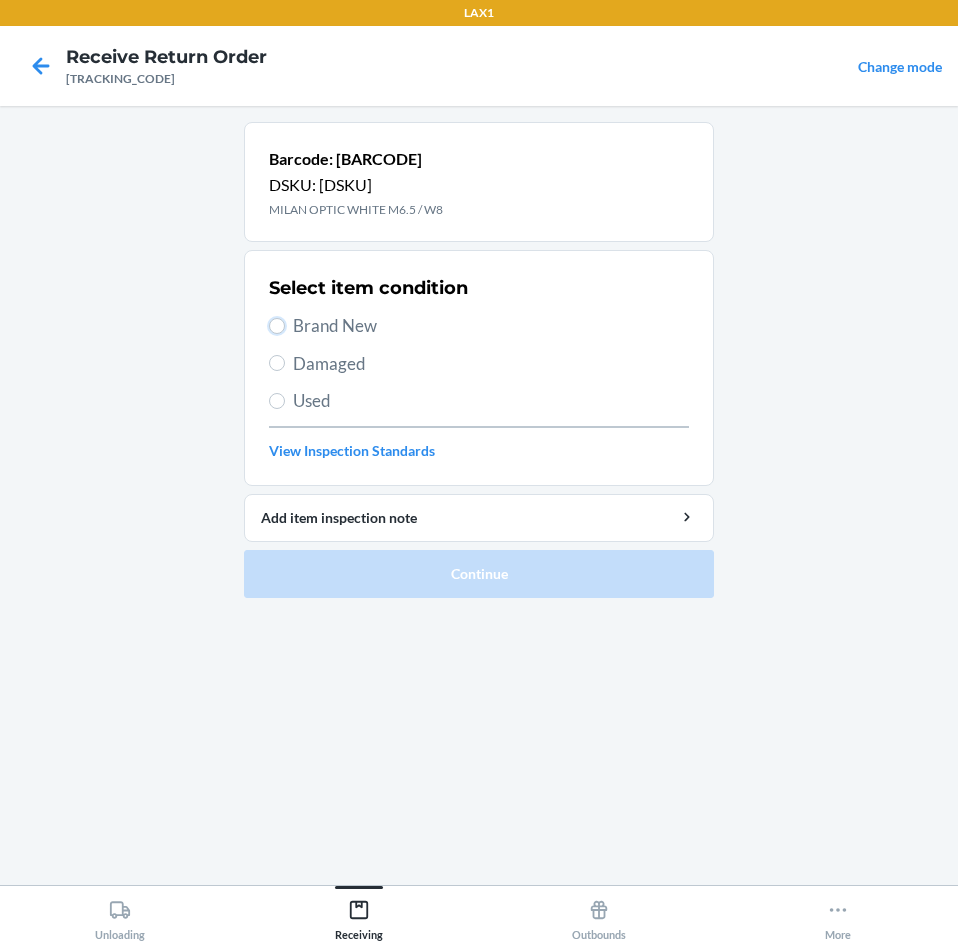 click on "Brand New" at bounding box center (277, 326) 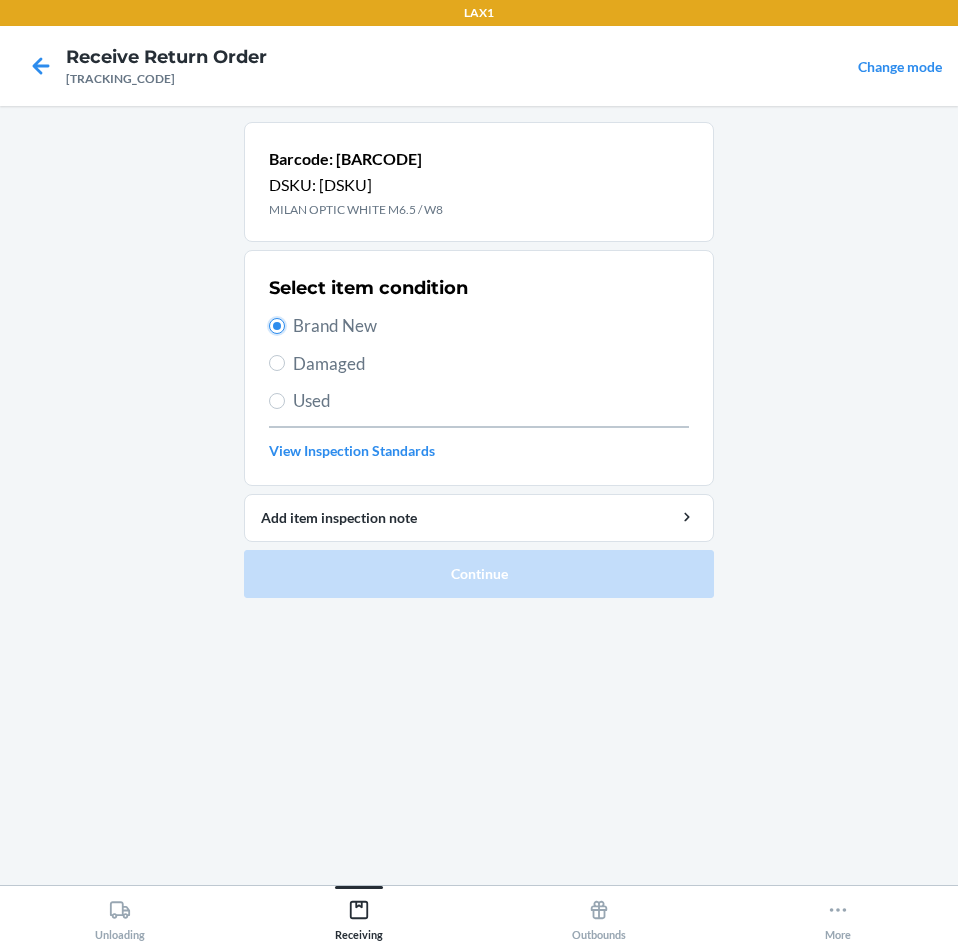 radio on "true" 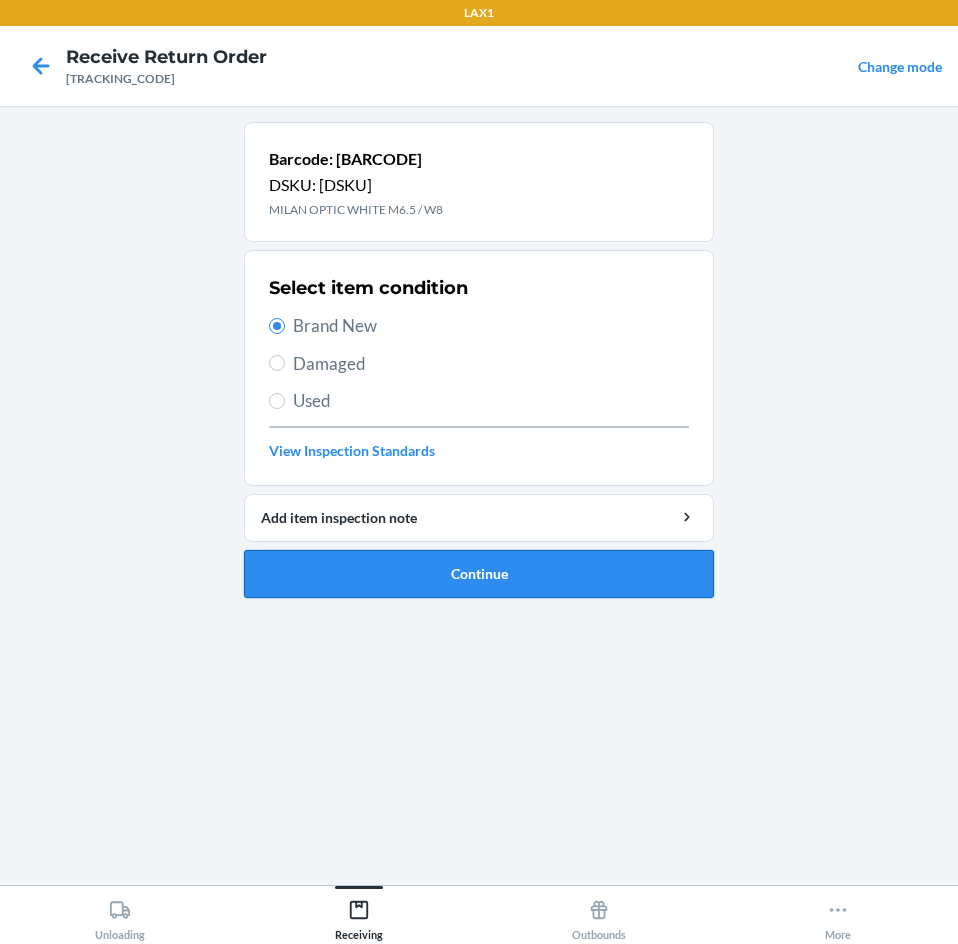 click on "Continue" at bounding box center (479, 574) 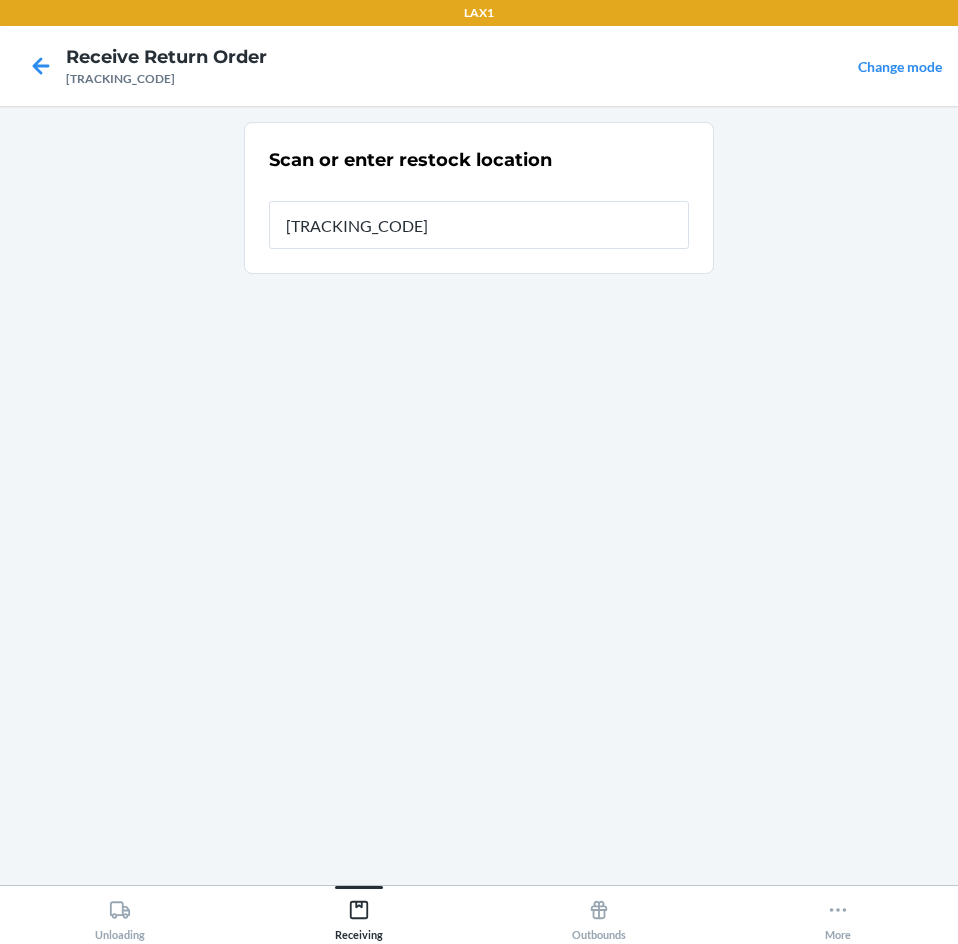 type on "[ITEM_ID]" 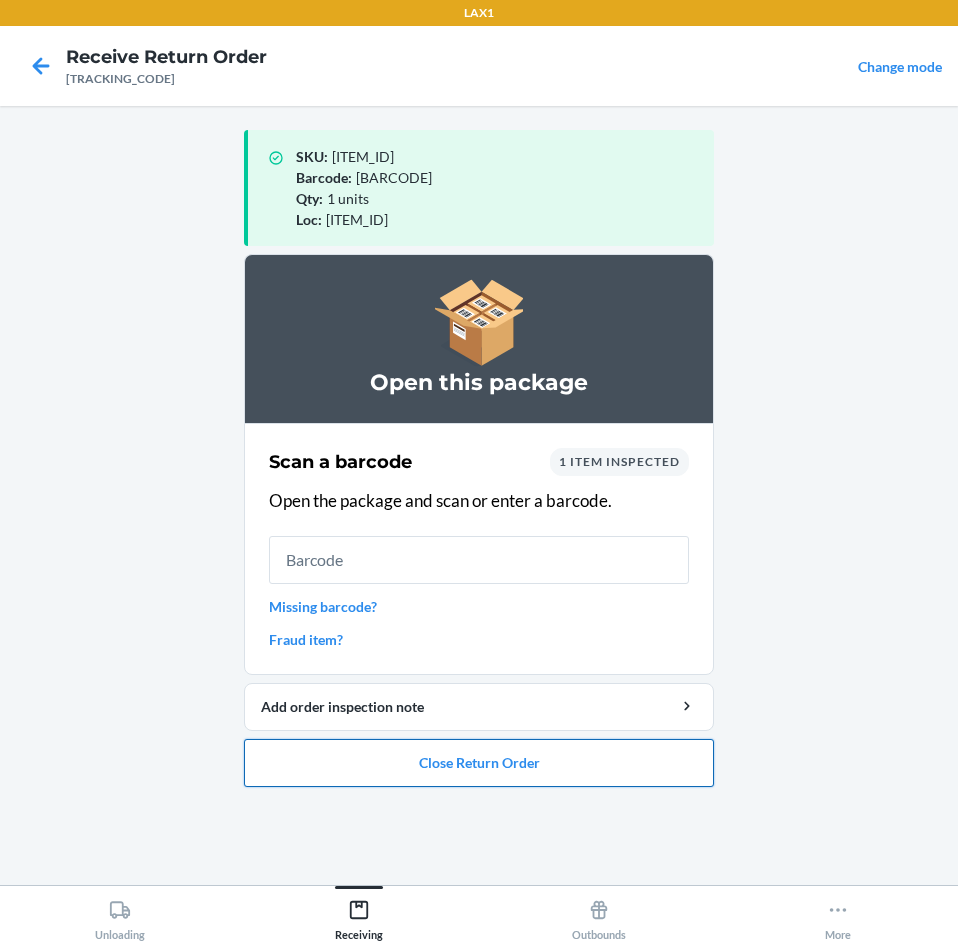 click on "Close Return Order" at bounding box center [479, 763] 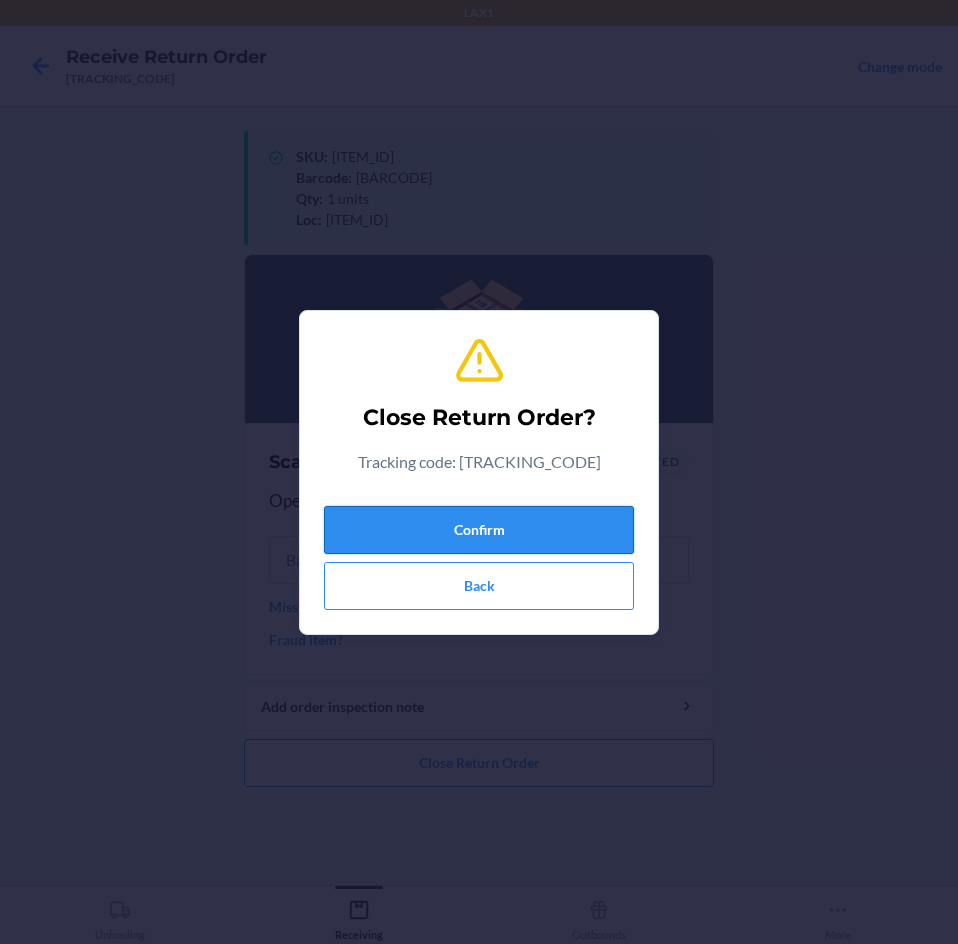 click on "Confirm" at bounding box center (479, 530) 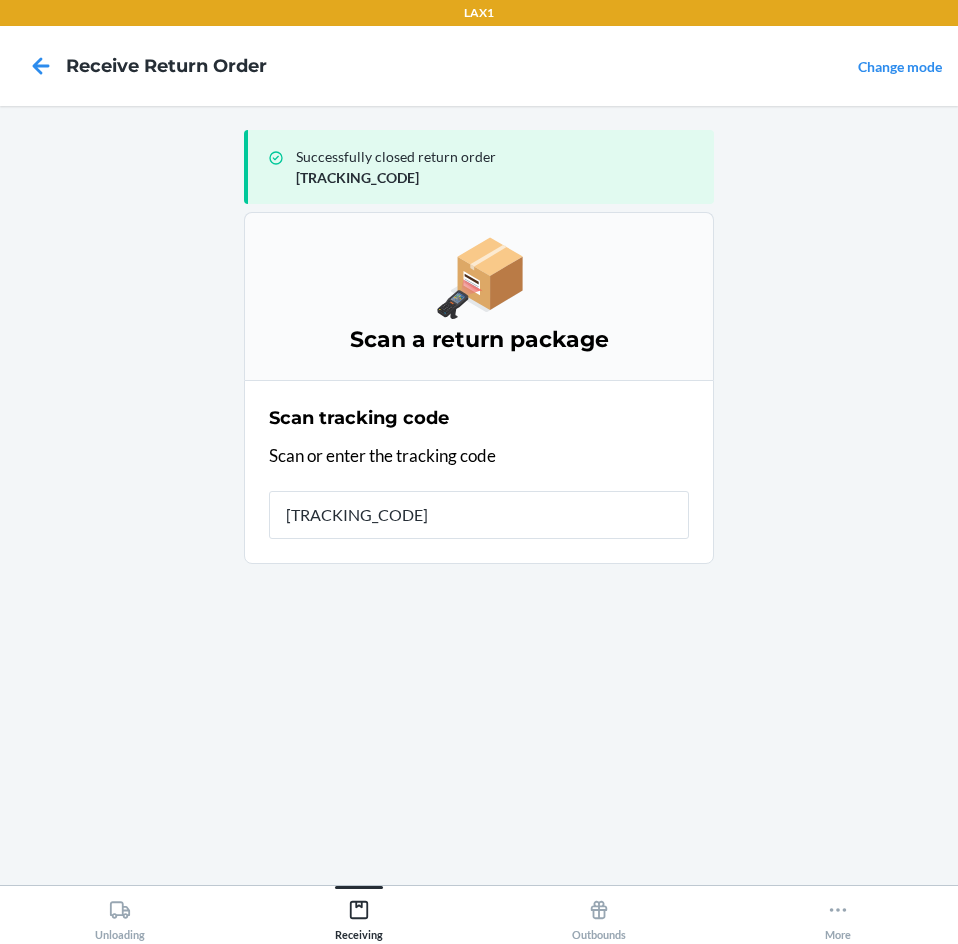 type on "[TRACKING_CODE]" 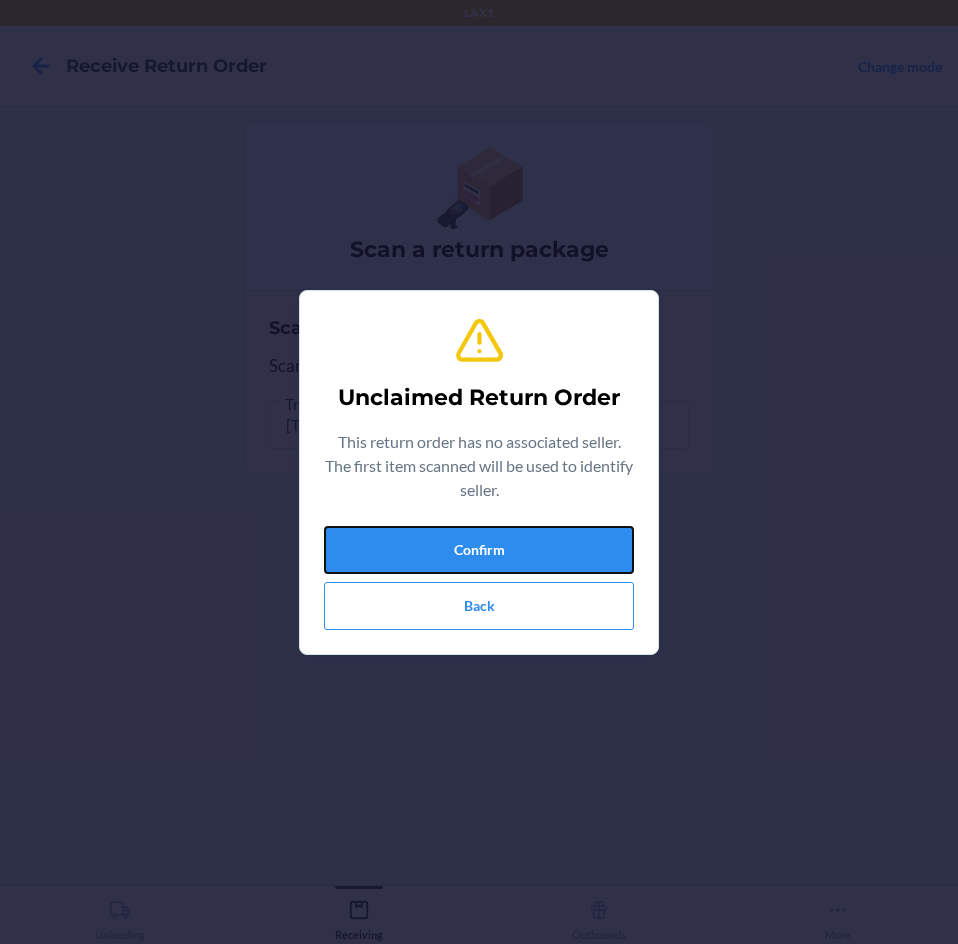 drag, startPoint x: 433, startPoint y: 532, endPoint x: 456, endPoint y: 514, distance: 29.206163 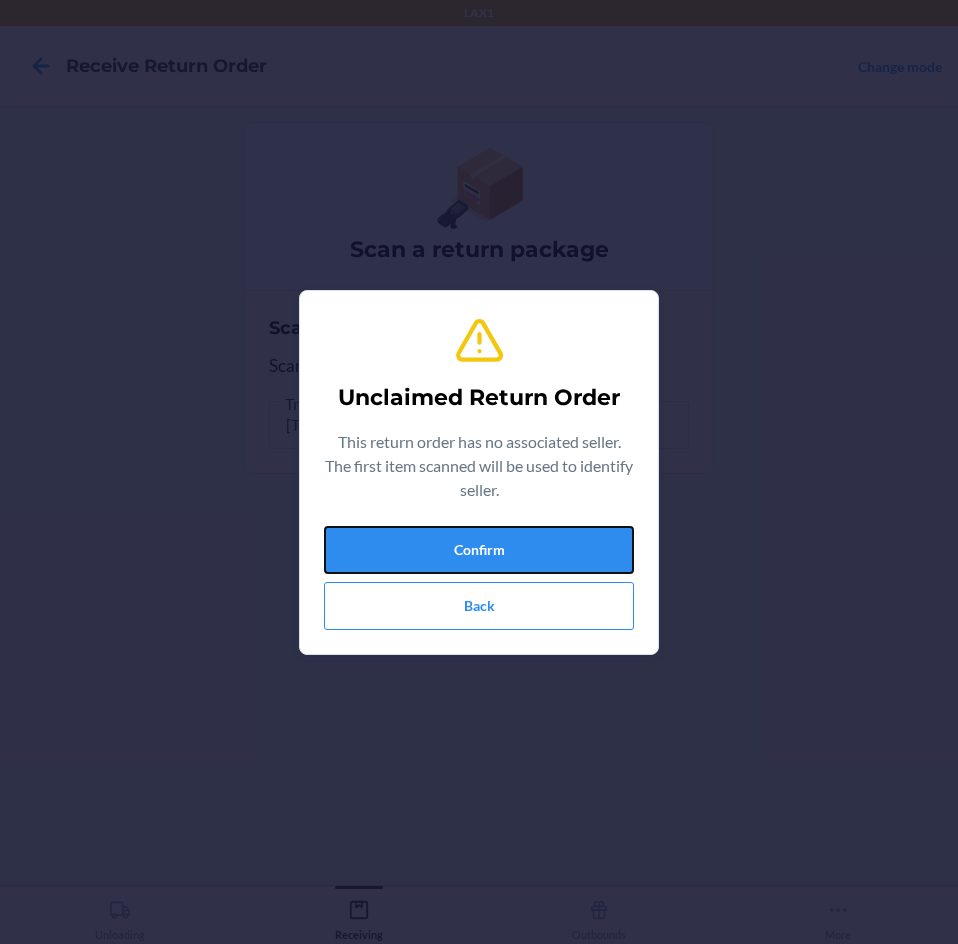 click on "Unclaimed Return Order This return order has no associated seller. The first item scanned will be used to identify seller. Confirm Back" at bounding box center [479, 472] 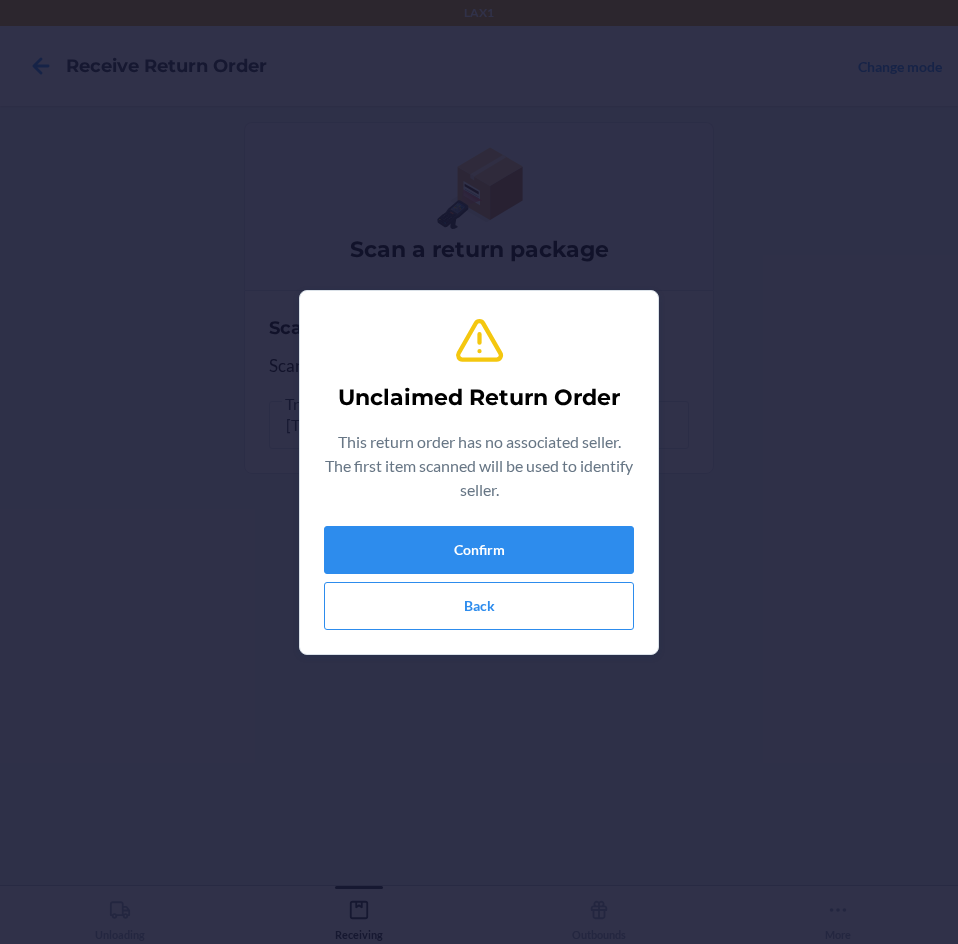 click on "Unclaimed Return Order This return order has no associated seller. The first item scanned will be used to identify seller. Confirm Back" at bounding box center (479, 472) 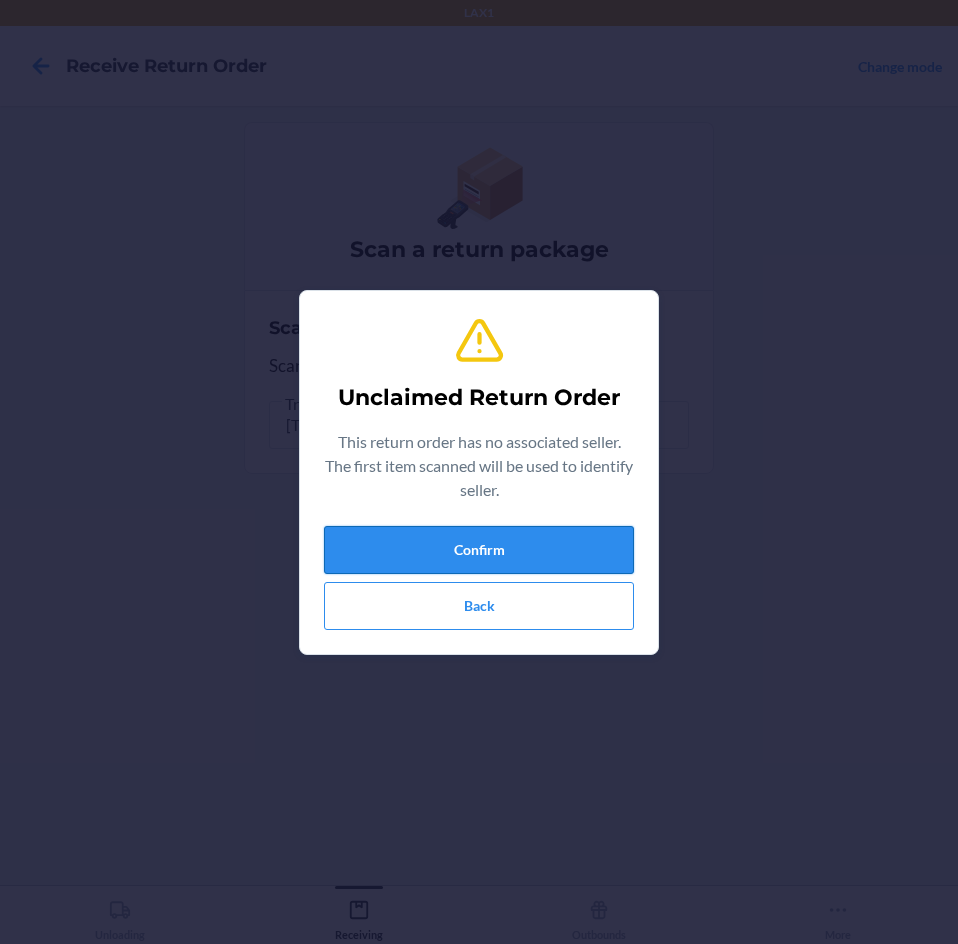 click on "Confirm" at bounding box center [479, 550] 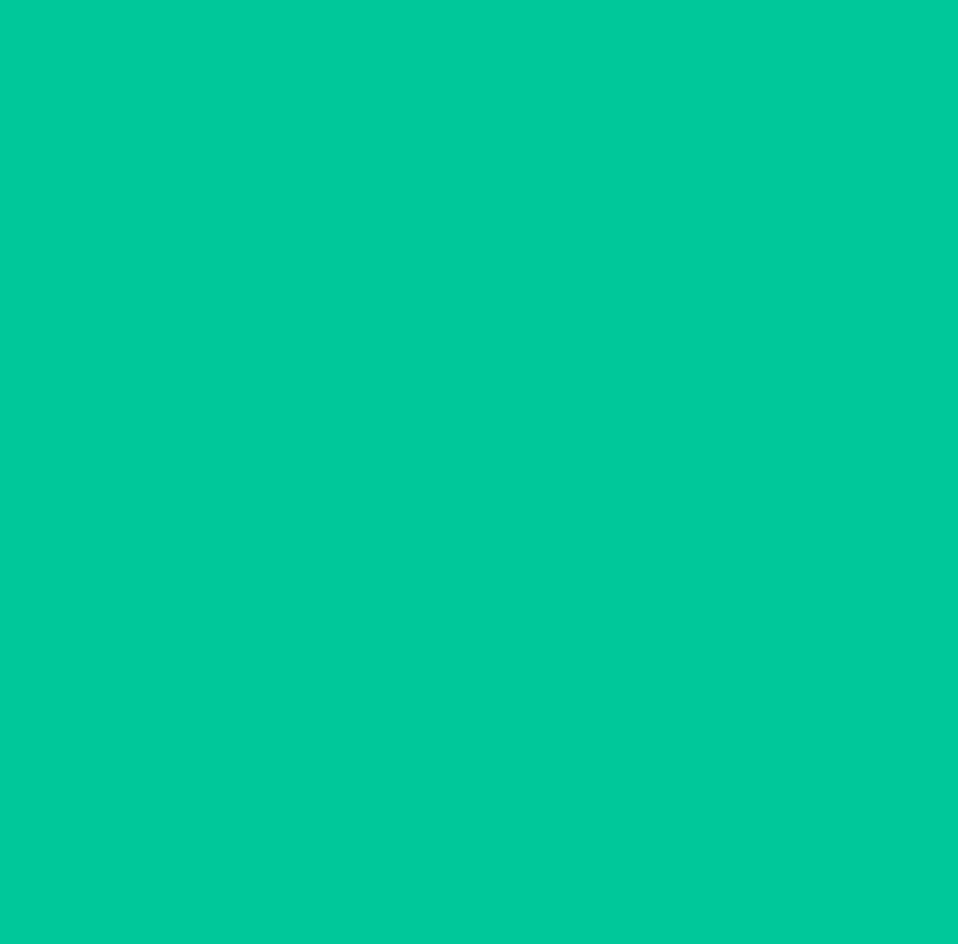 click on "Add order inspection note" at bounding box center [479, 575] 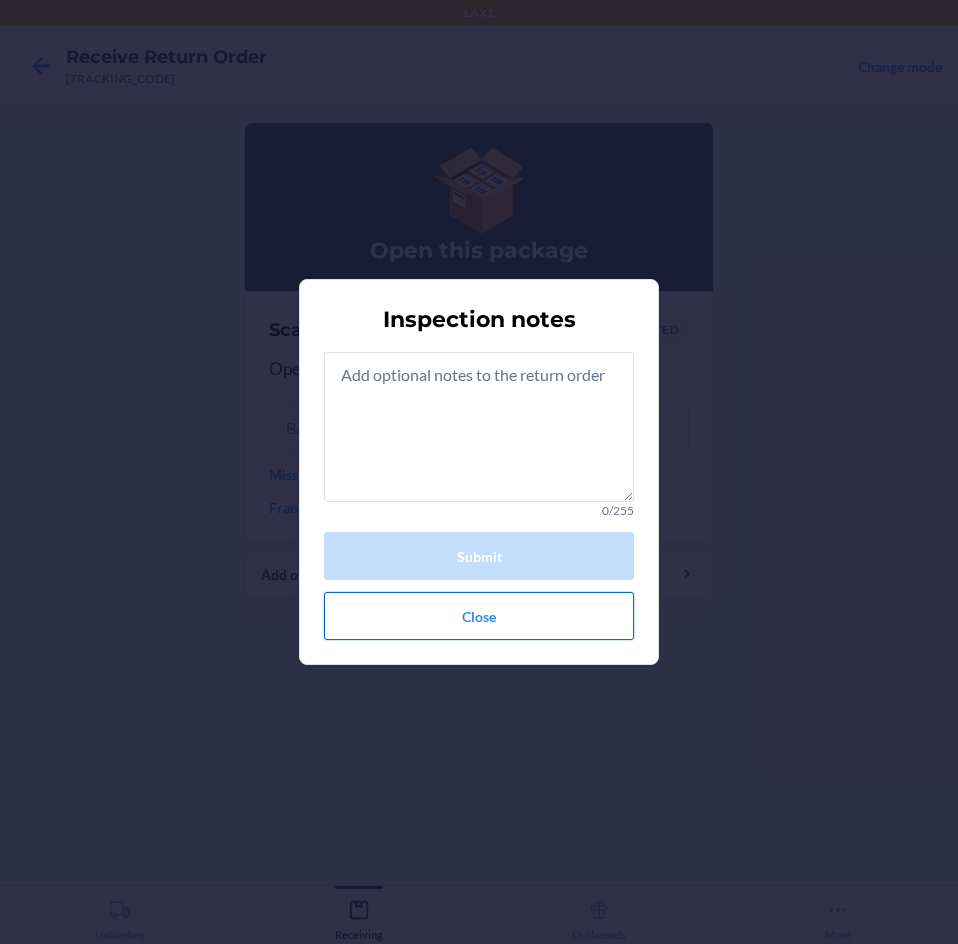 click on "Close" at bounding box center (479, 616) 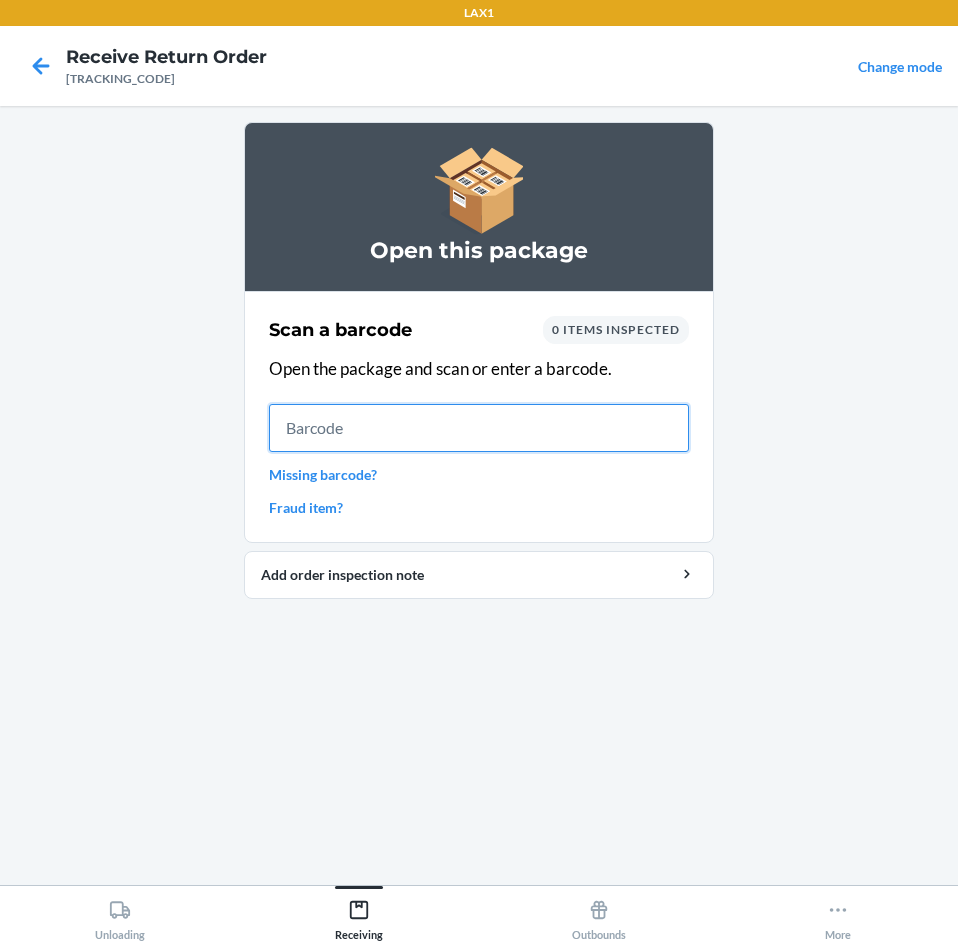 click at bounding box center [479, 428] 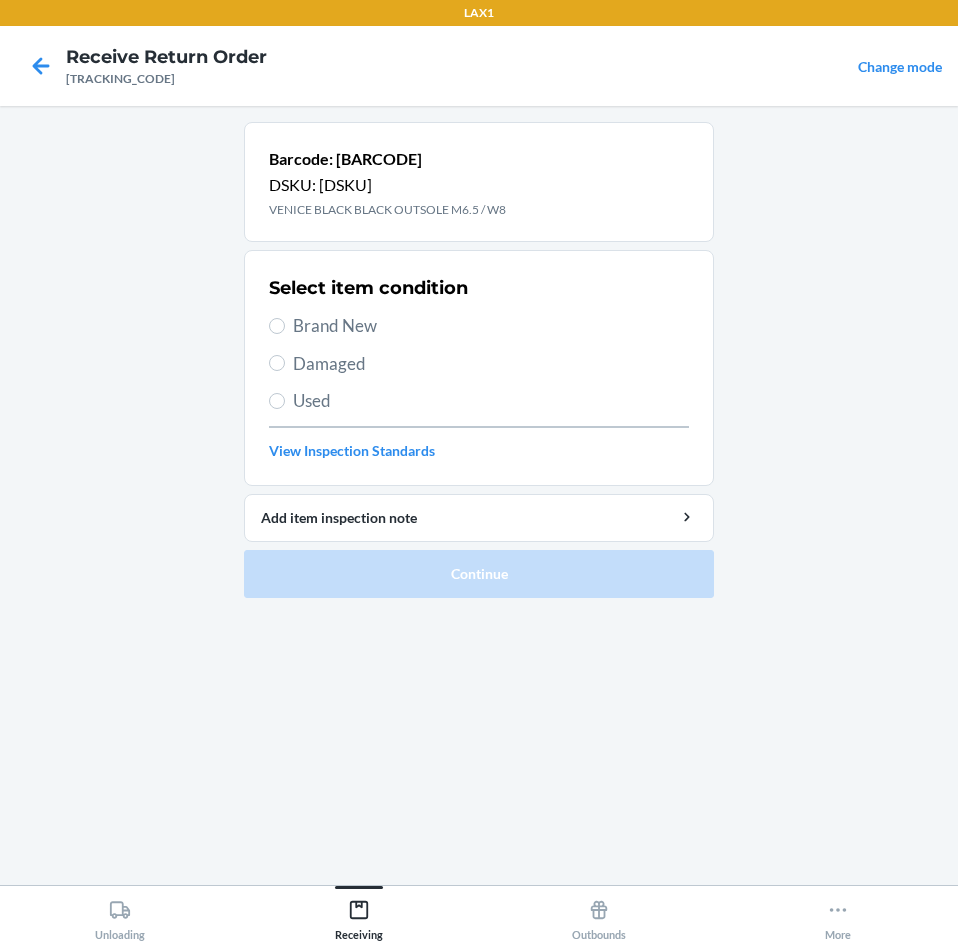 click on "Damaged" at bounding box center (491, 364) 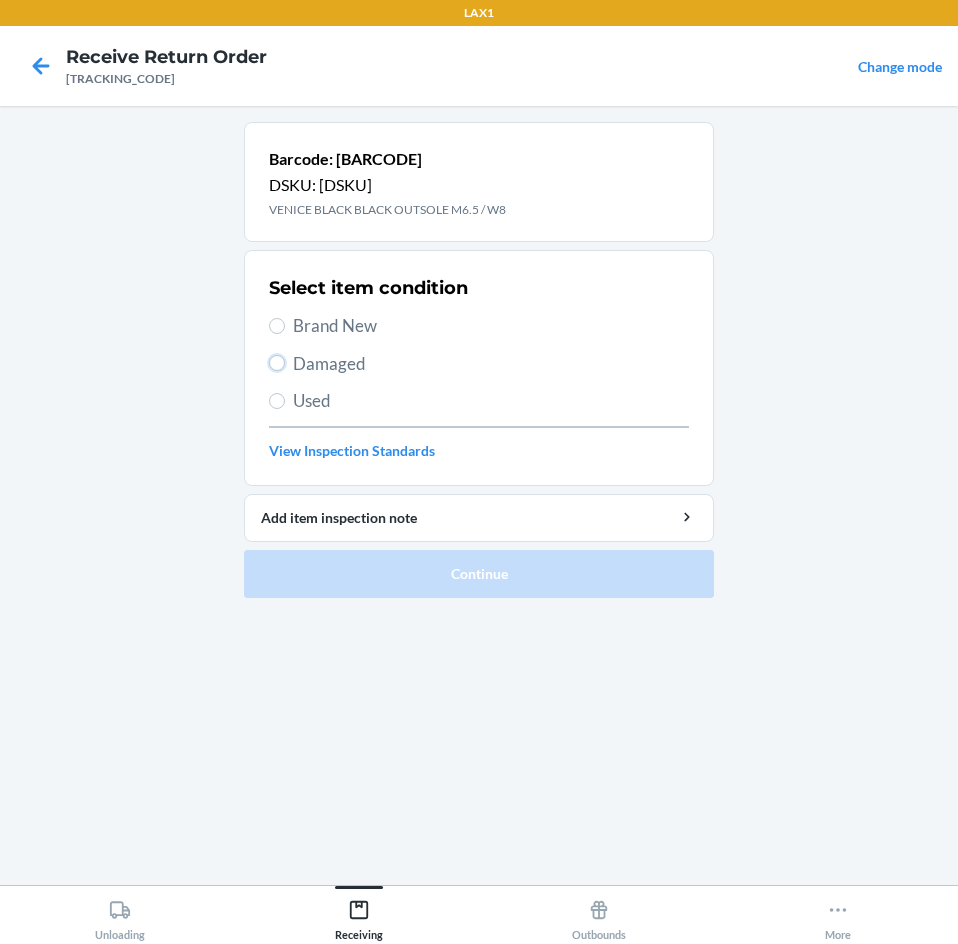 click on "Damaged" at bounding box center [277, 363] 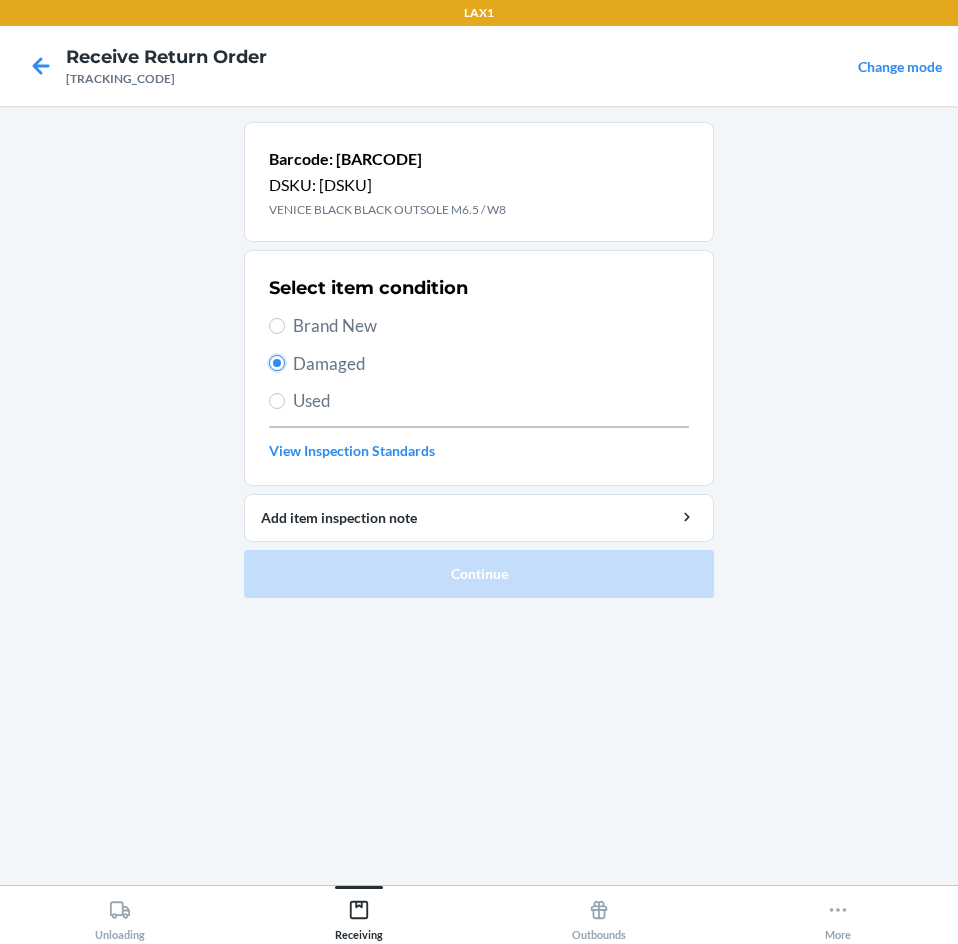 radio on "true" 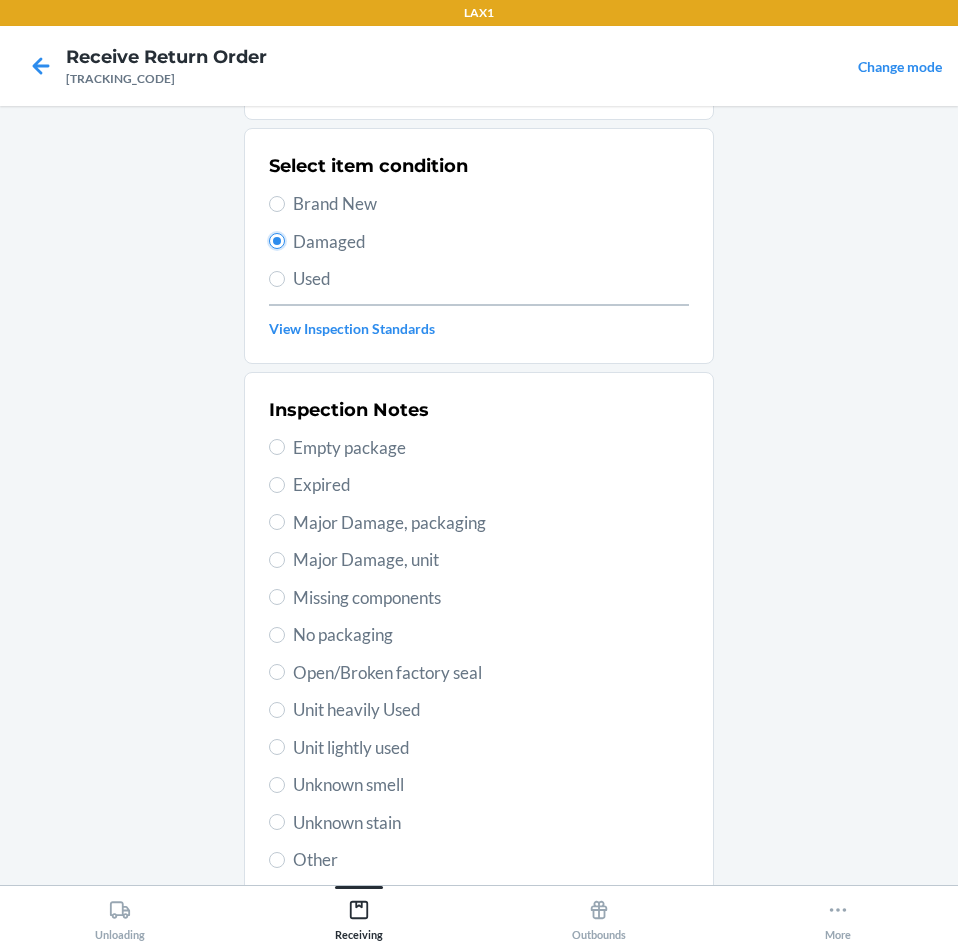scroll, scrollTop: 263, scrollLeft: 0, axis: vertical 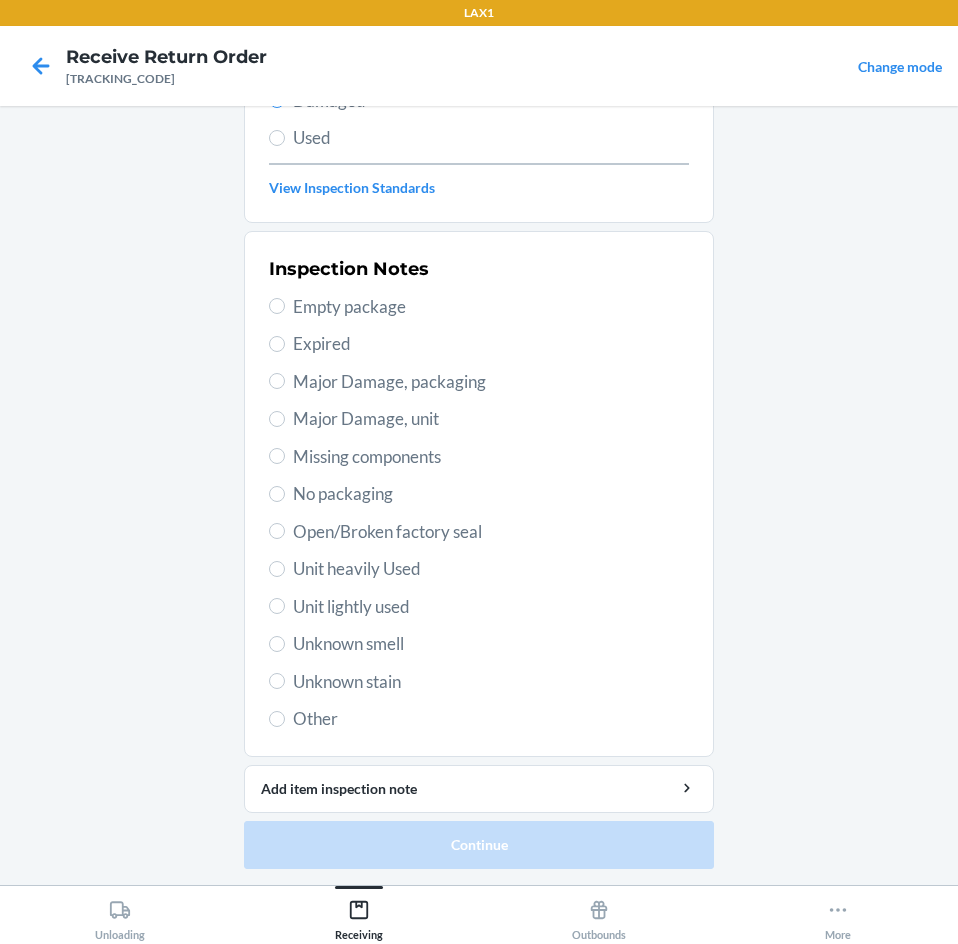 click on "Inspection Notes Empty package Expired Major Damage, packaging Major Damage, unit Missing components No packaging Open/Broken factory seal Unit heavily Used Unit lightly used Unknown smell Unknown stain Other" at bounding box center (479, 494) 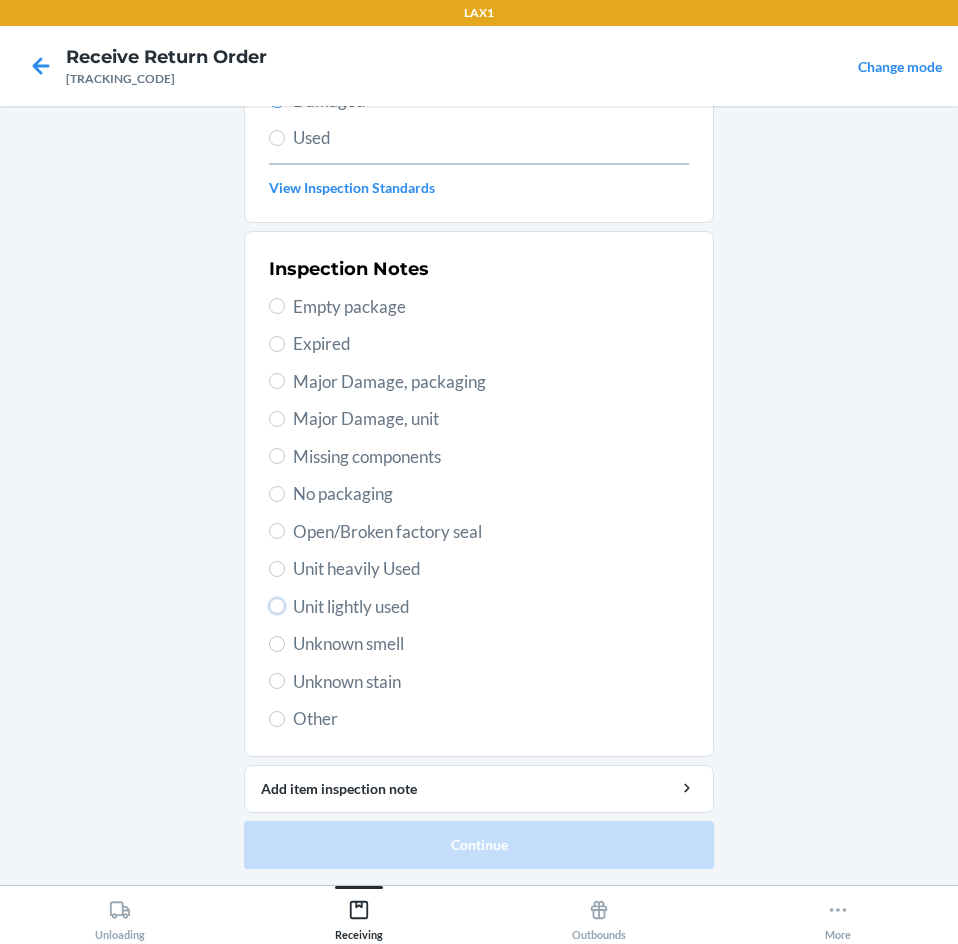 radio on "true" 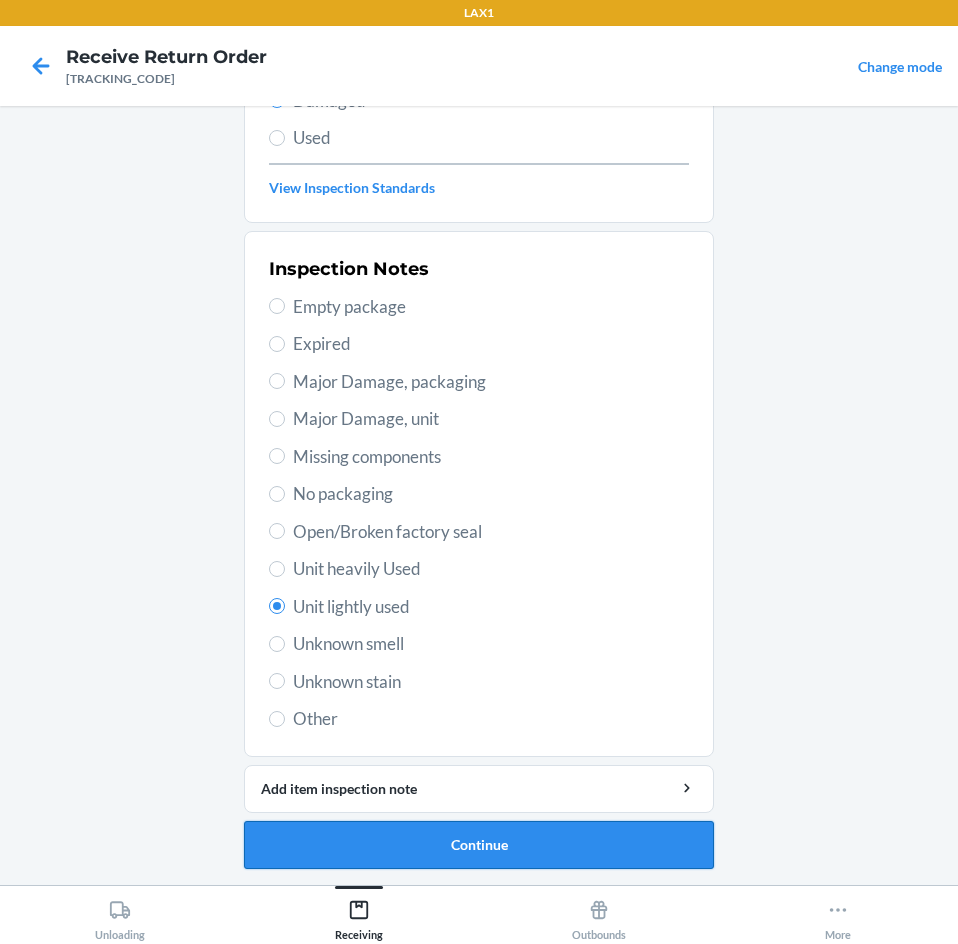 drag, startPoint x: 381, startPoint y: 881, endPoint x: 387, endPoint y: 863, distance: 18.973665 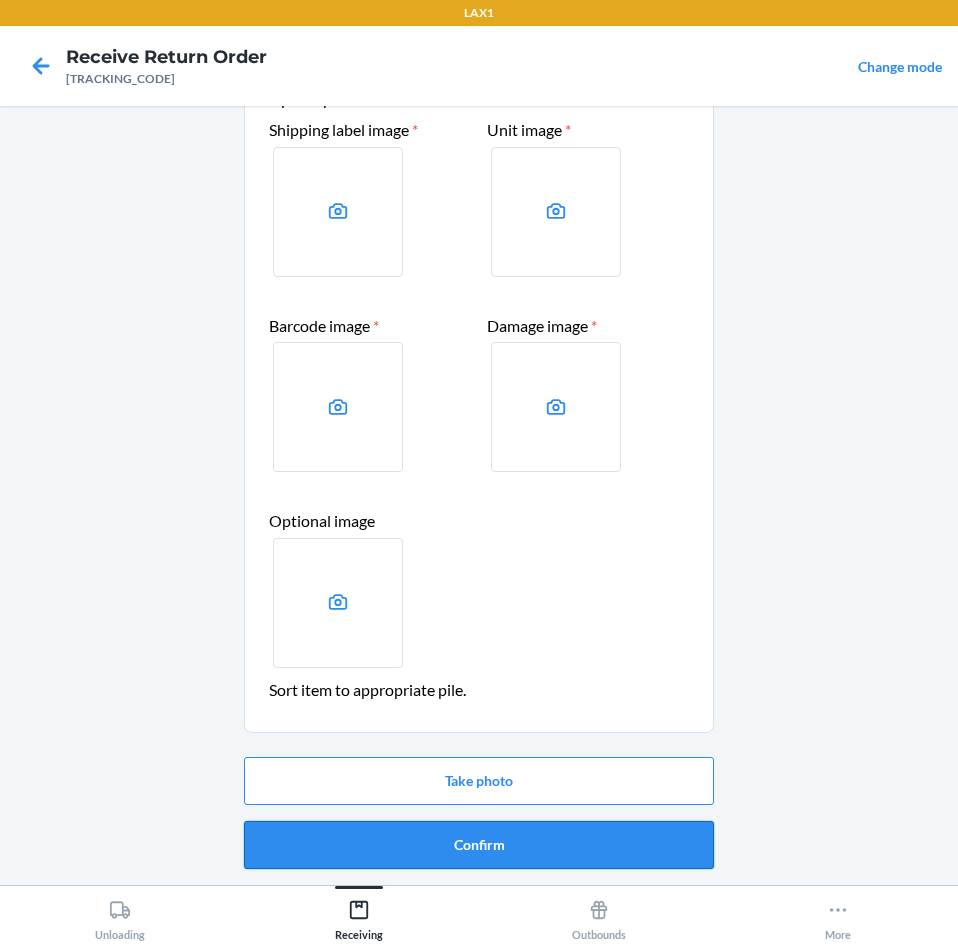 click on "Confirm" at bounding box center (479, 845) 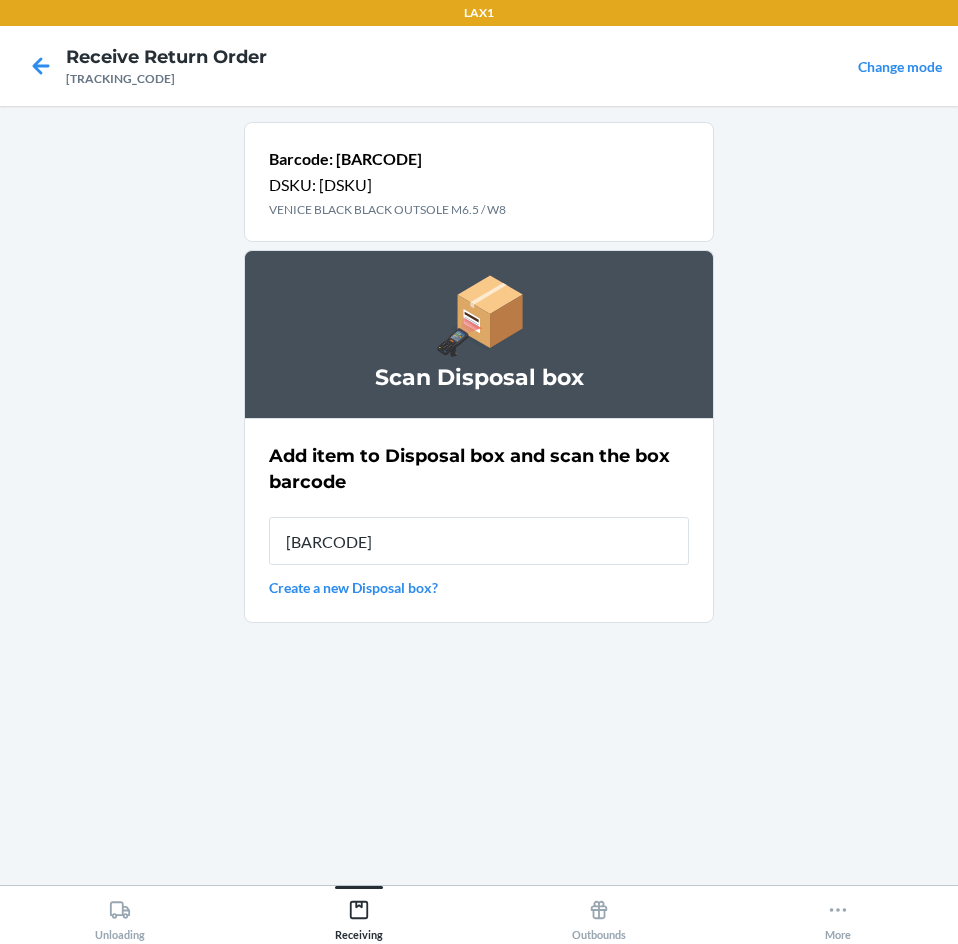 type on "[BARCODE]" 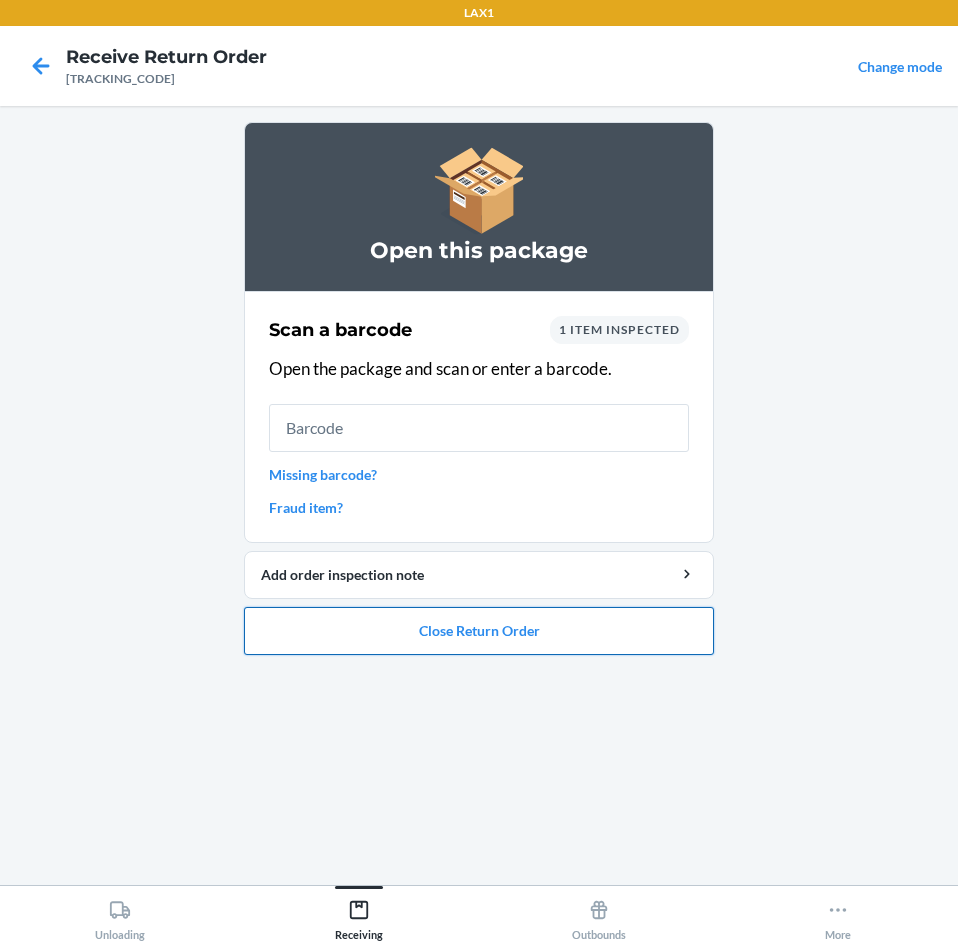 click on "Close Return Order" at bounding box center [479, 631] 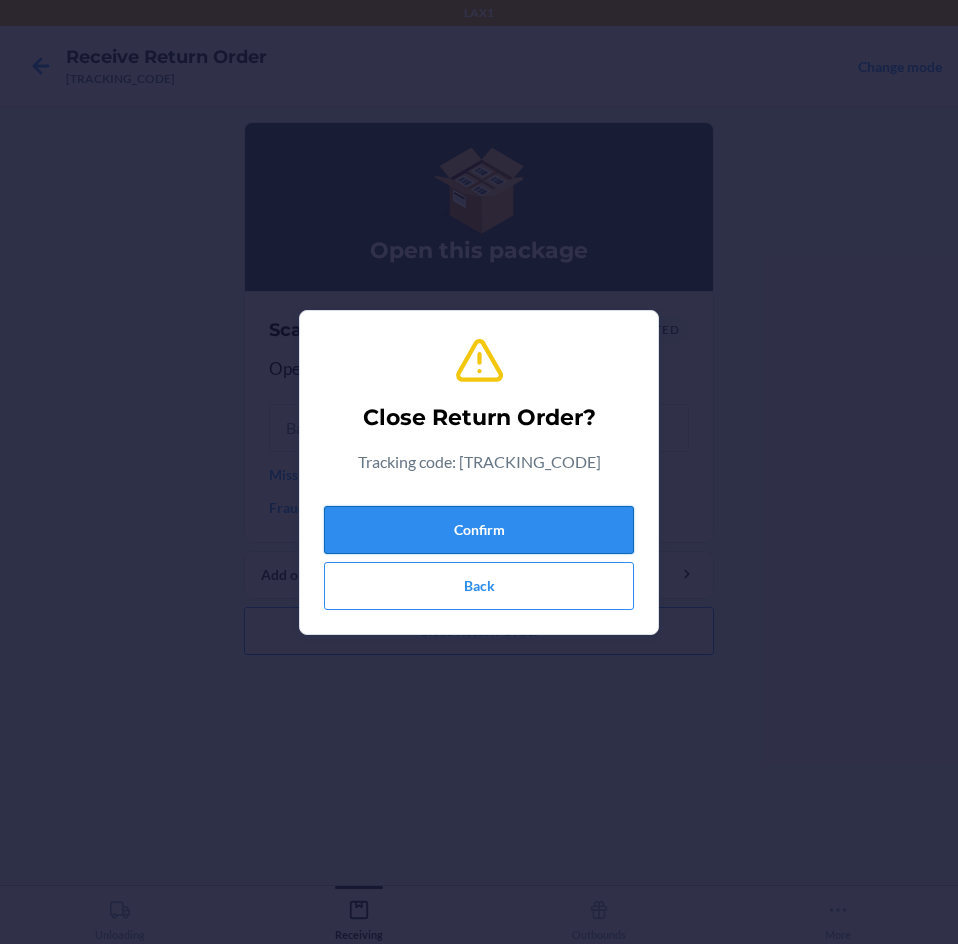 click on "Confirm" at bounding box center [479, 530] 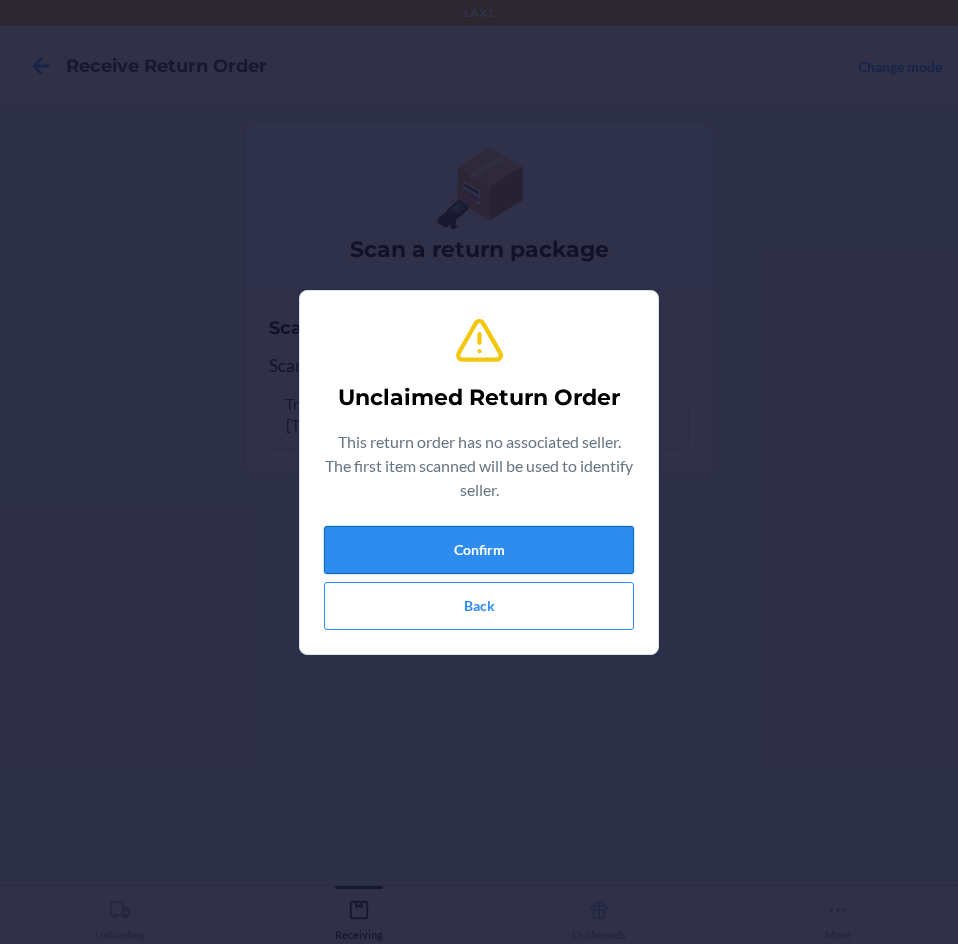 click on "Confirm" at bounding box center (479, 550) 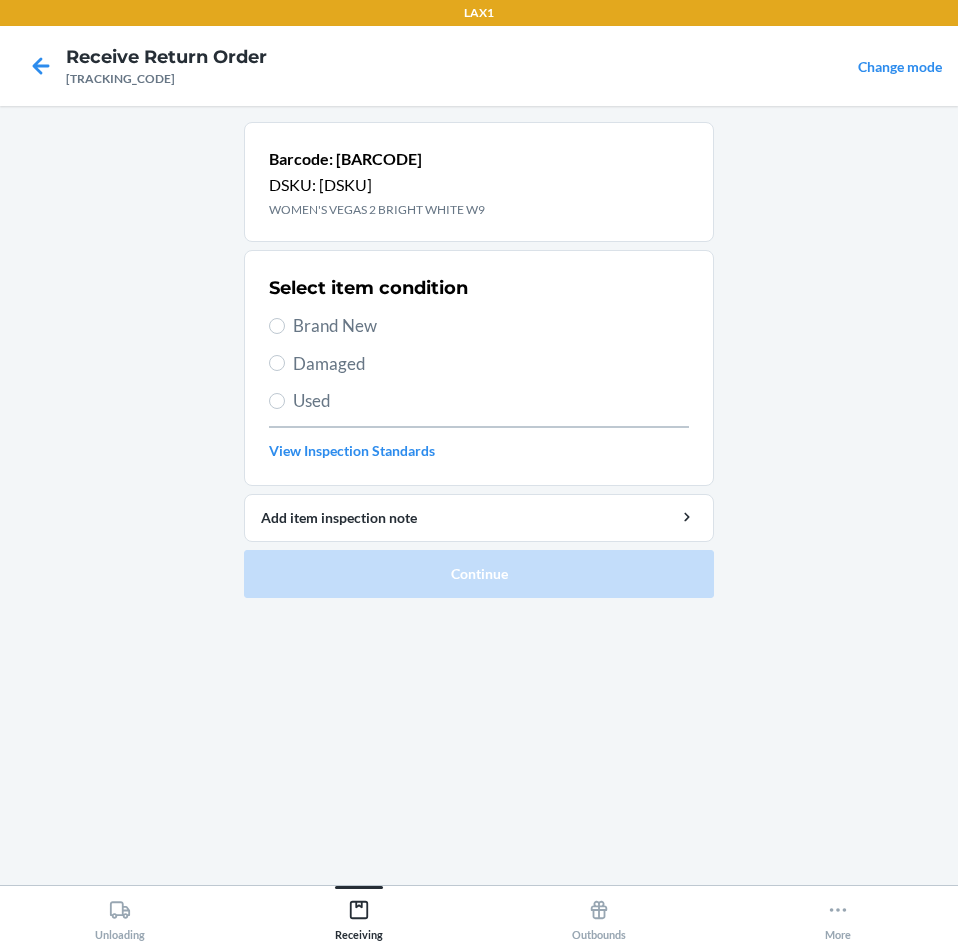 click on "Damaged" at bounding box center (491, 364) 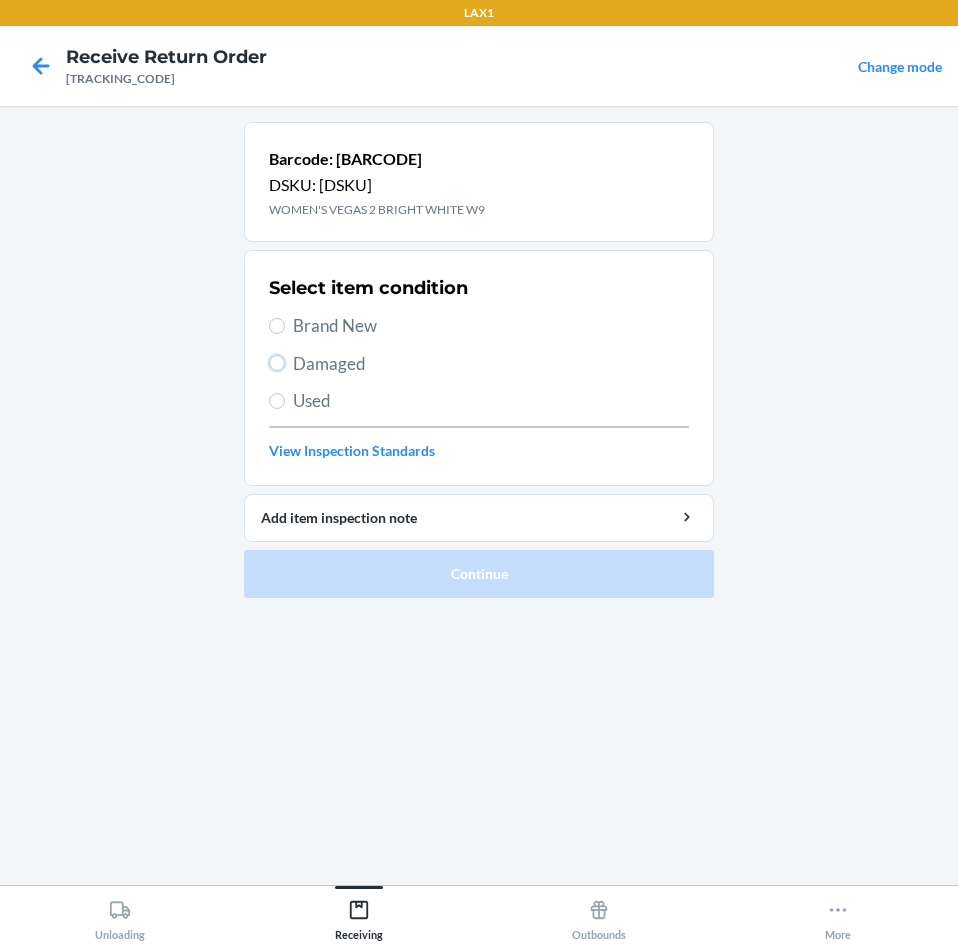 click on "Damaged" at bounding box center [277, 363] 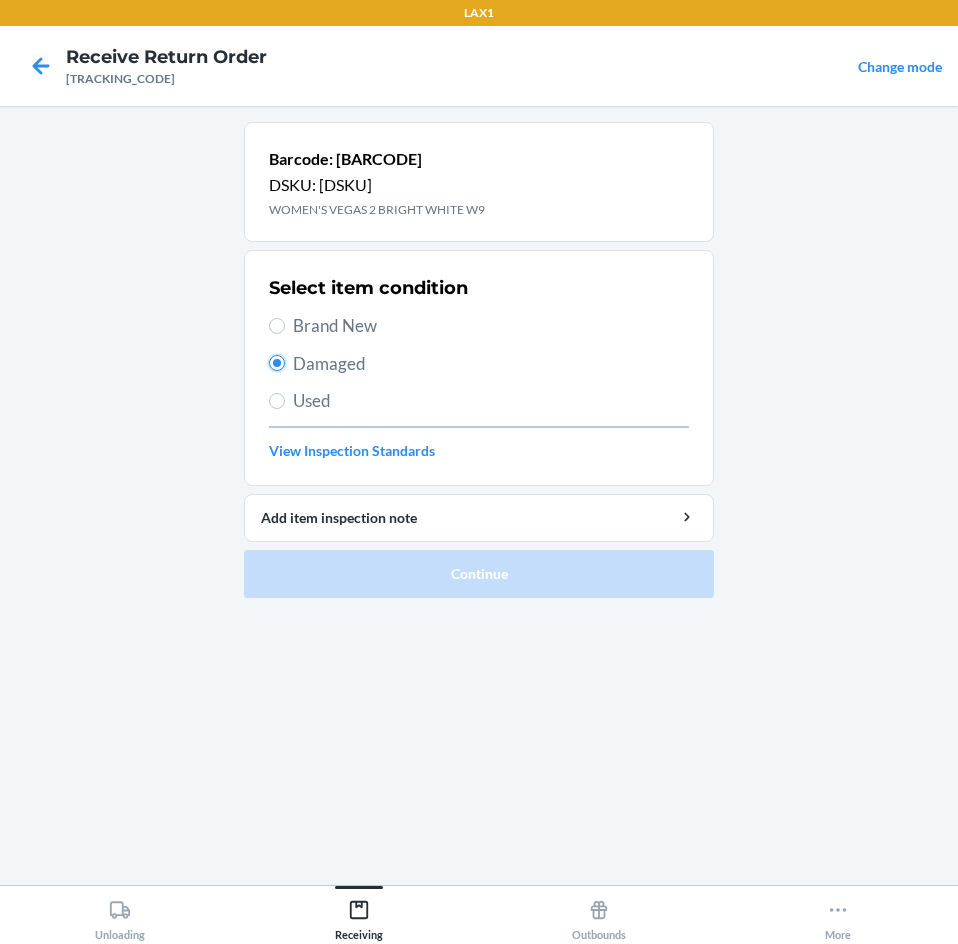 radio on "true" 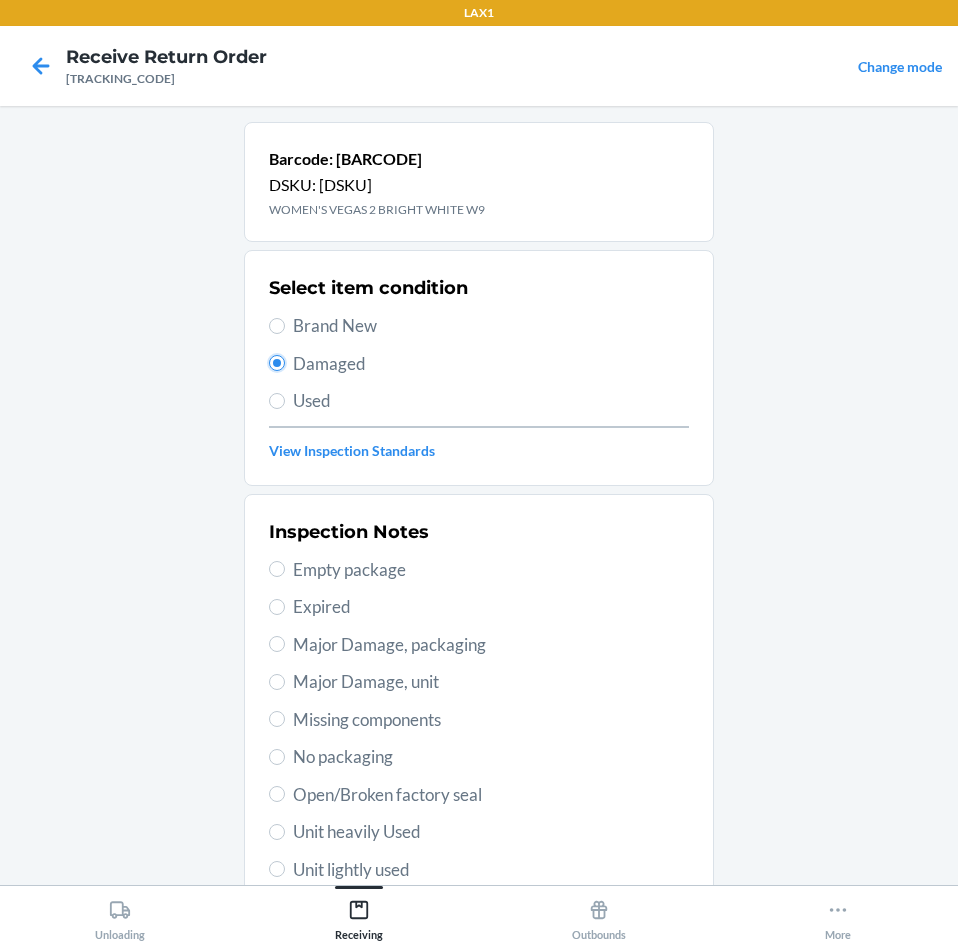 scroll, scrollTop: 263, scrollLeft: 0, axis: vertical 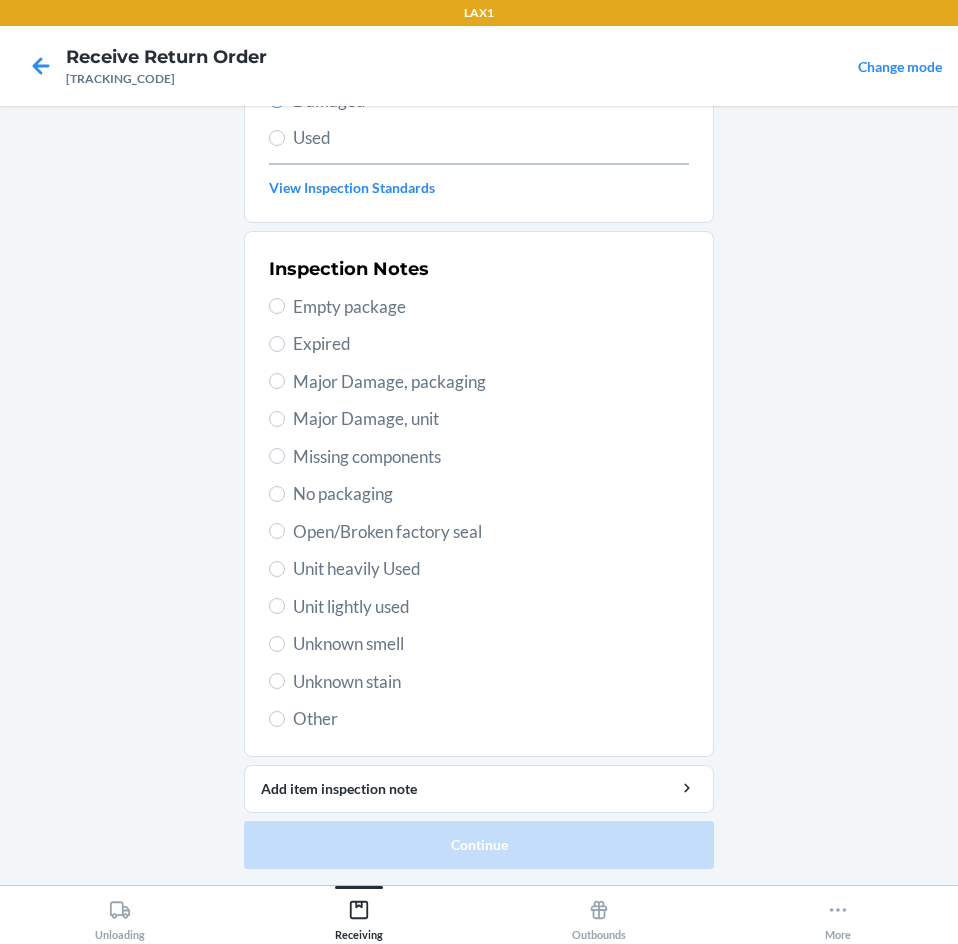 click on "Unit heavily Used" at bounding box center [491, 569] 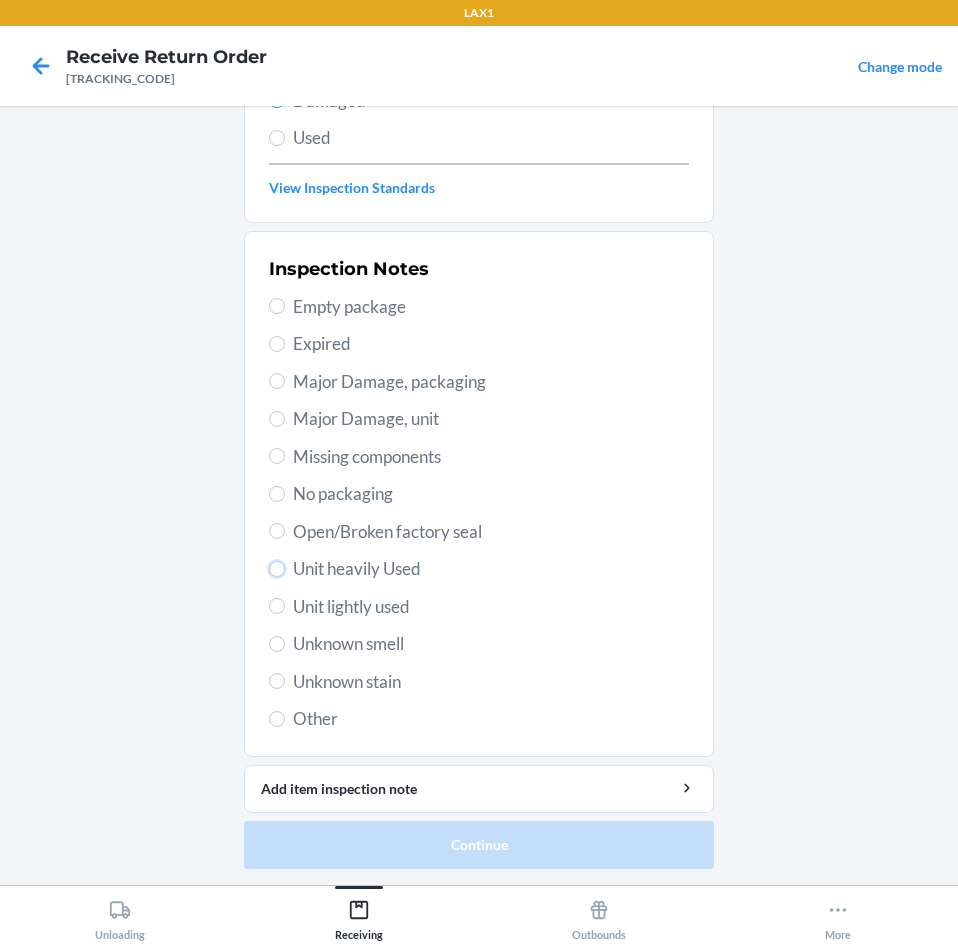 click on "Unit heavily Used" at bounding box center [277, 569] 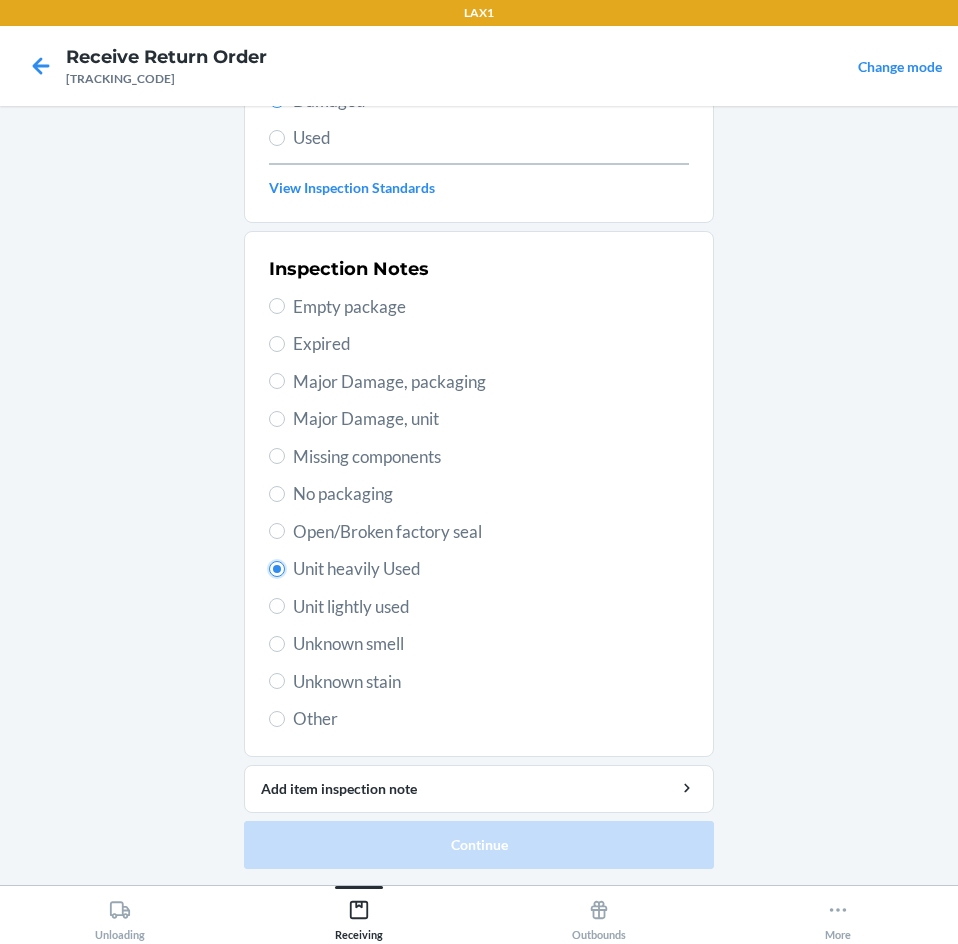 radio on "true" 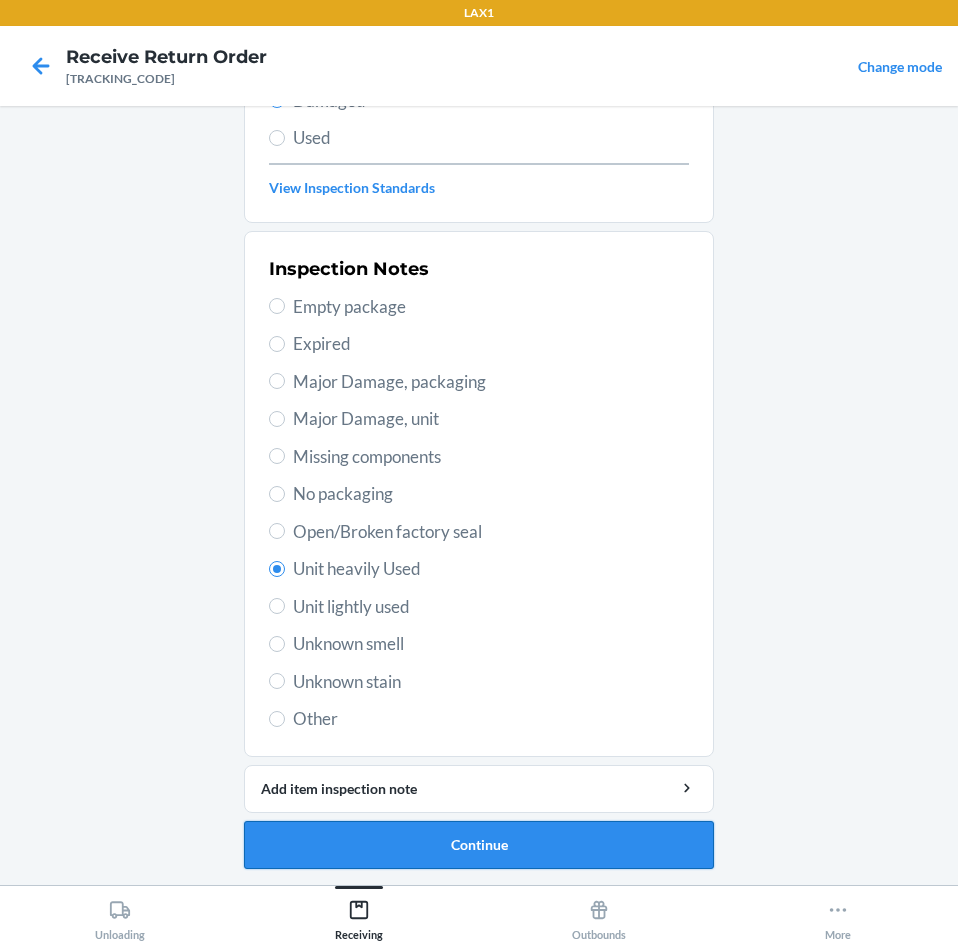 drag, startPoint x: 404, startPoint y: 842, endPoint x: 401, endPoint y: 831, distance: 11.401754 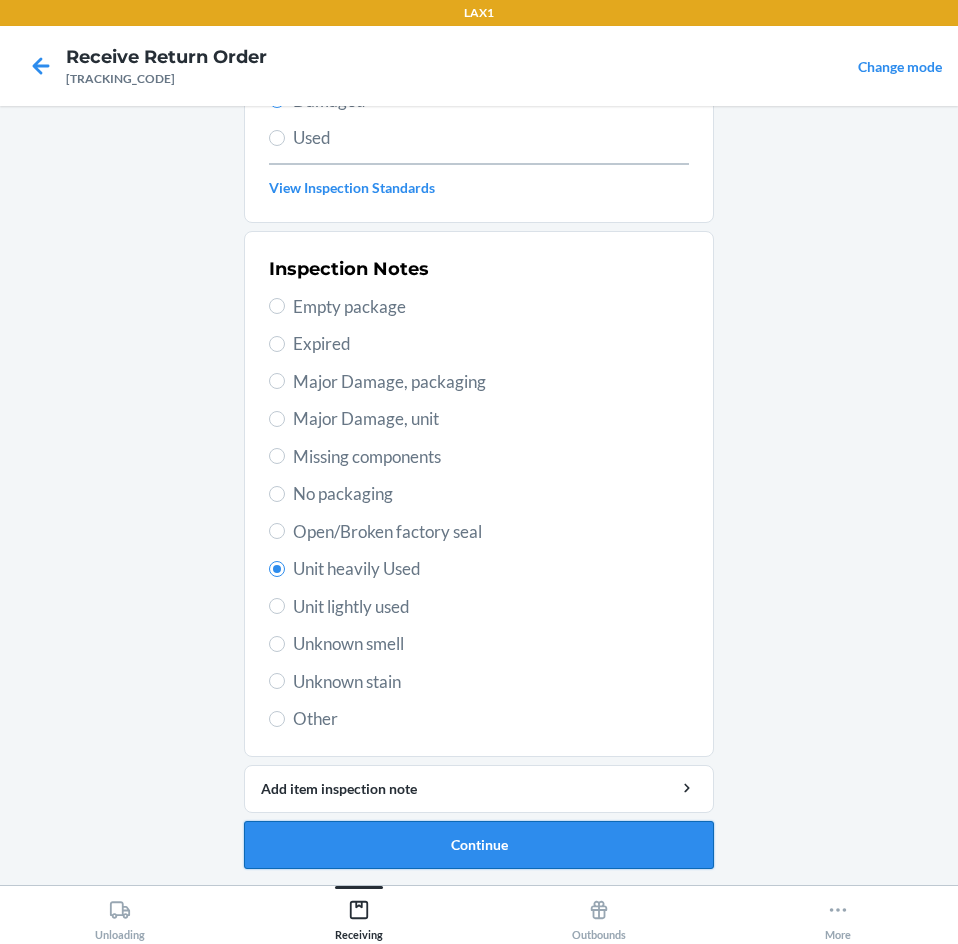 click on "Continue" at bounding box center (479, 845) 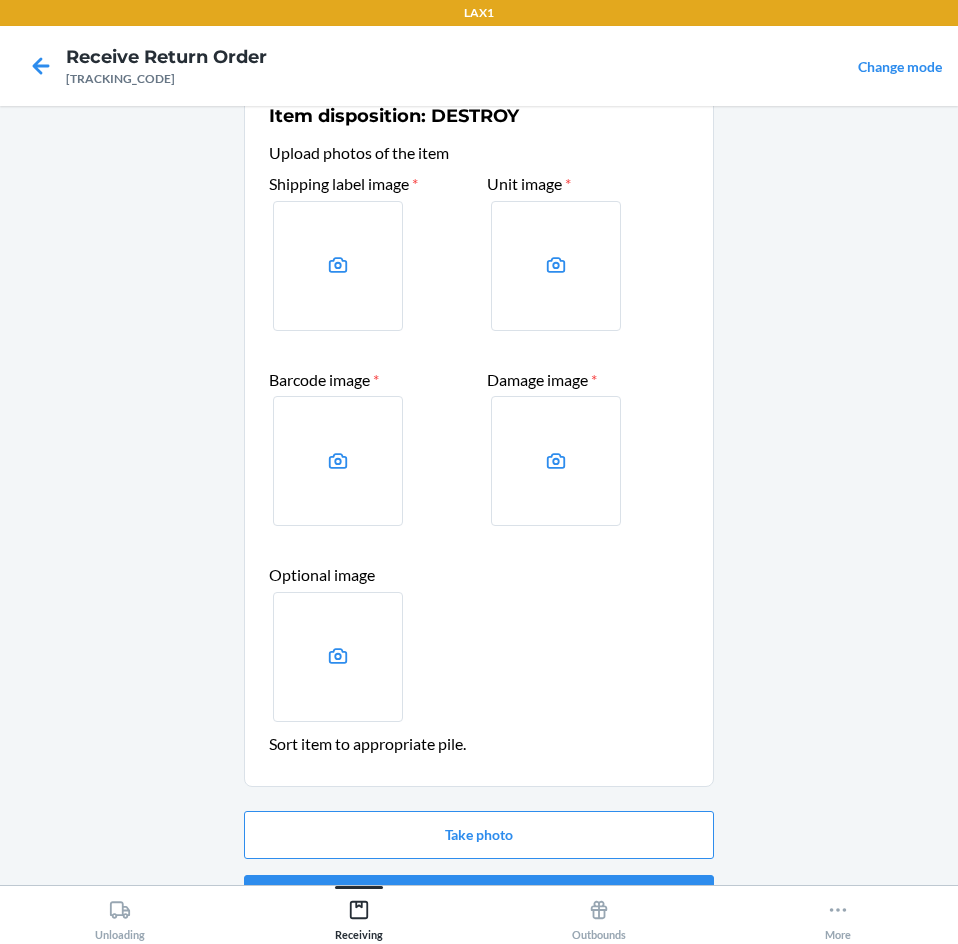 scroll, scrollTop: 98, scrollLeft: 0, axis: vertical 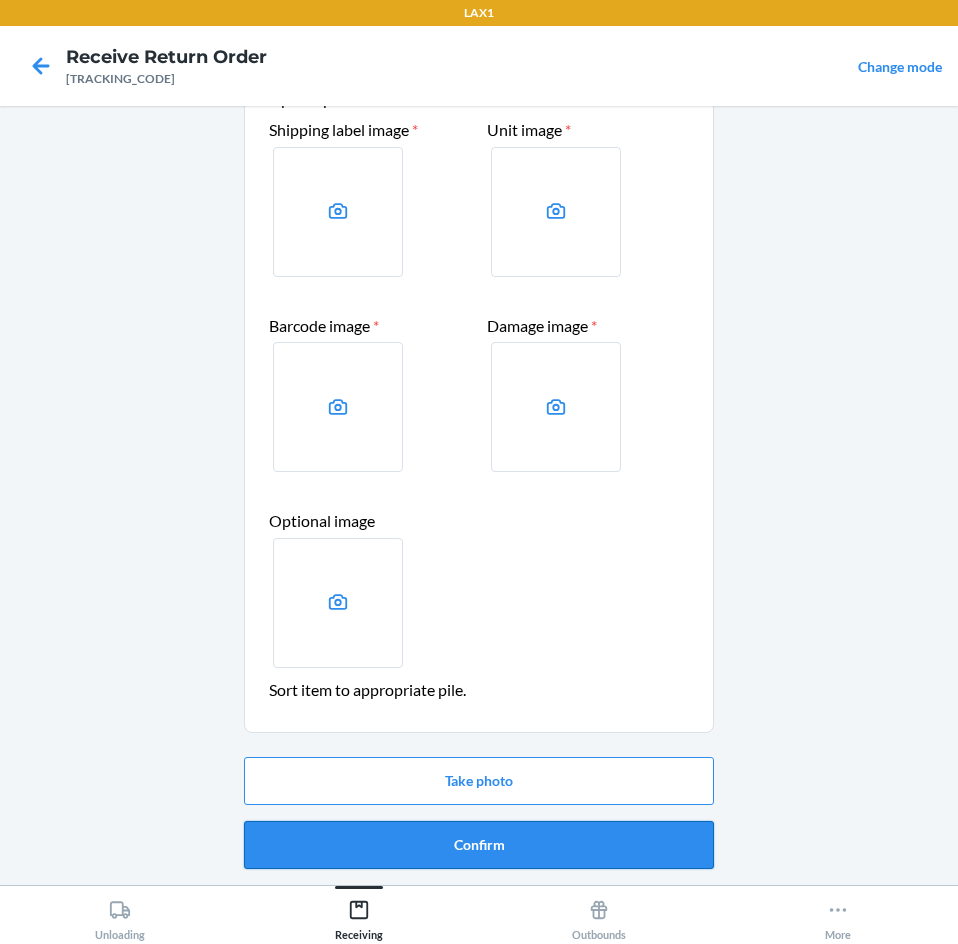 click on "Confirm" at bounding box center (479, 845) 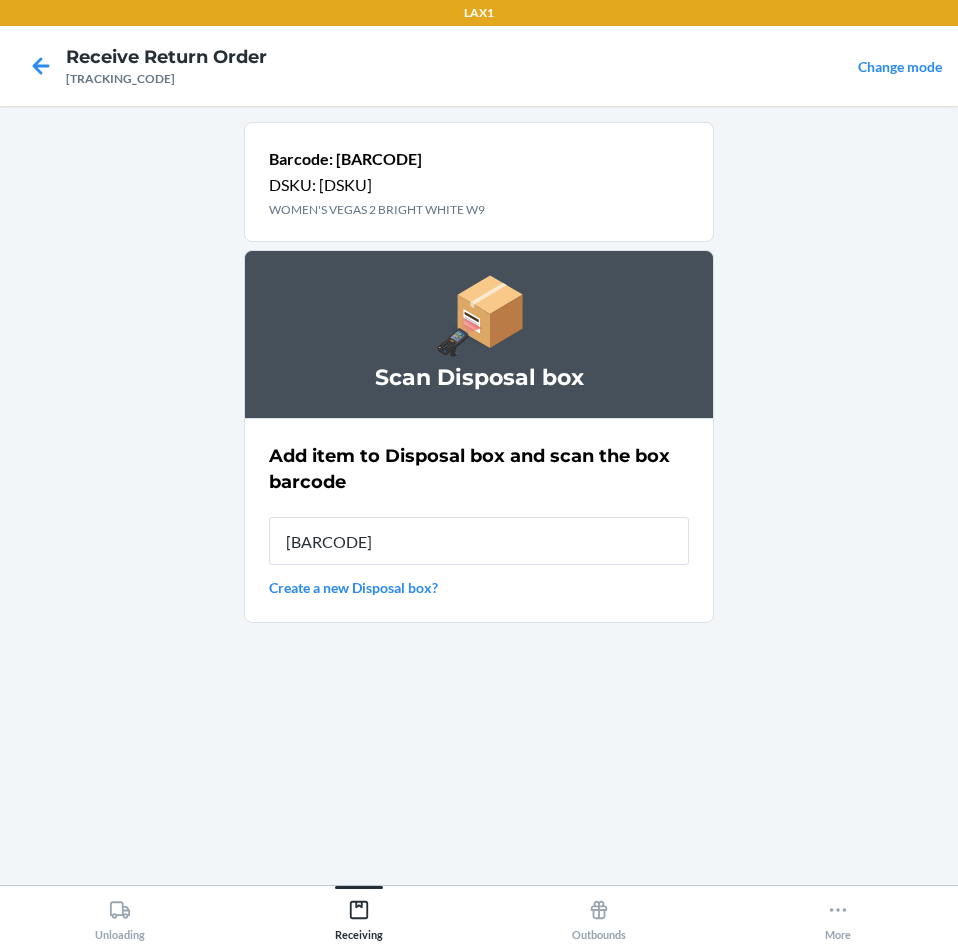 type on "[BARCODE]" 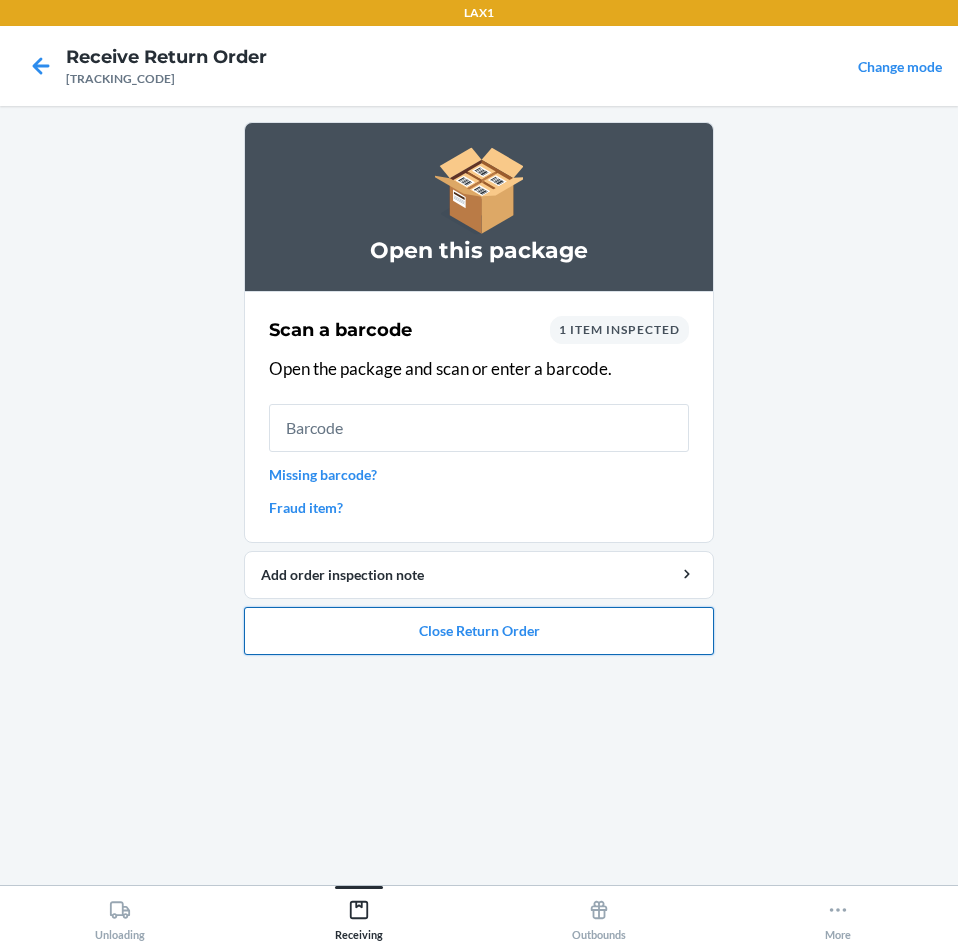 click on "Close Return Order" at bounding box center [479, 631] 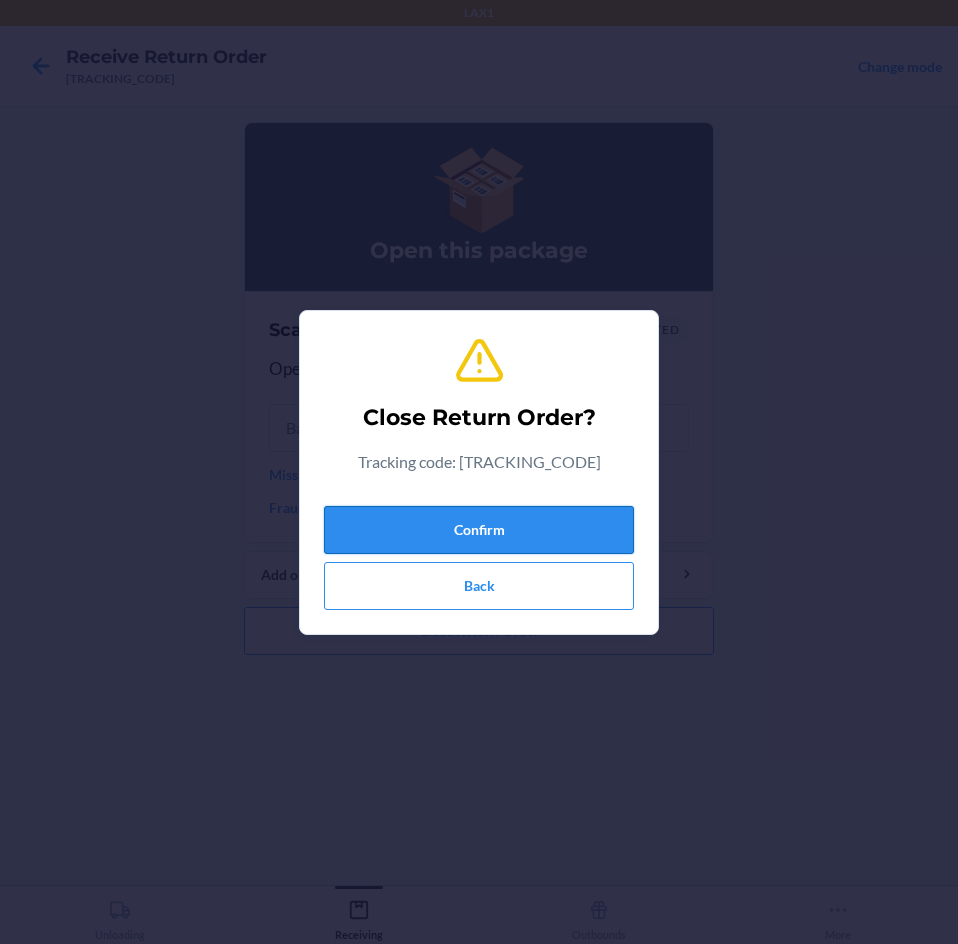 click on "Confirm" at bounding box center (479, 530) 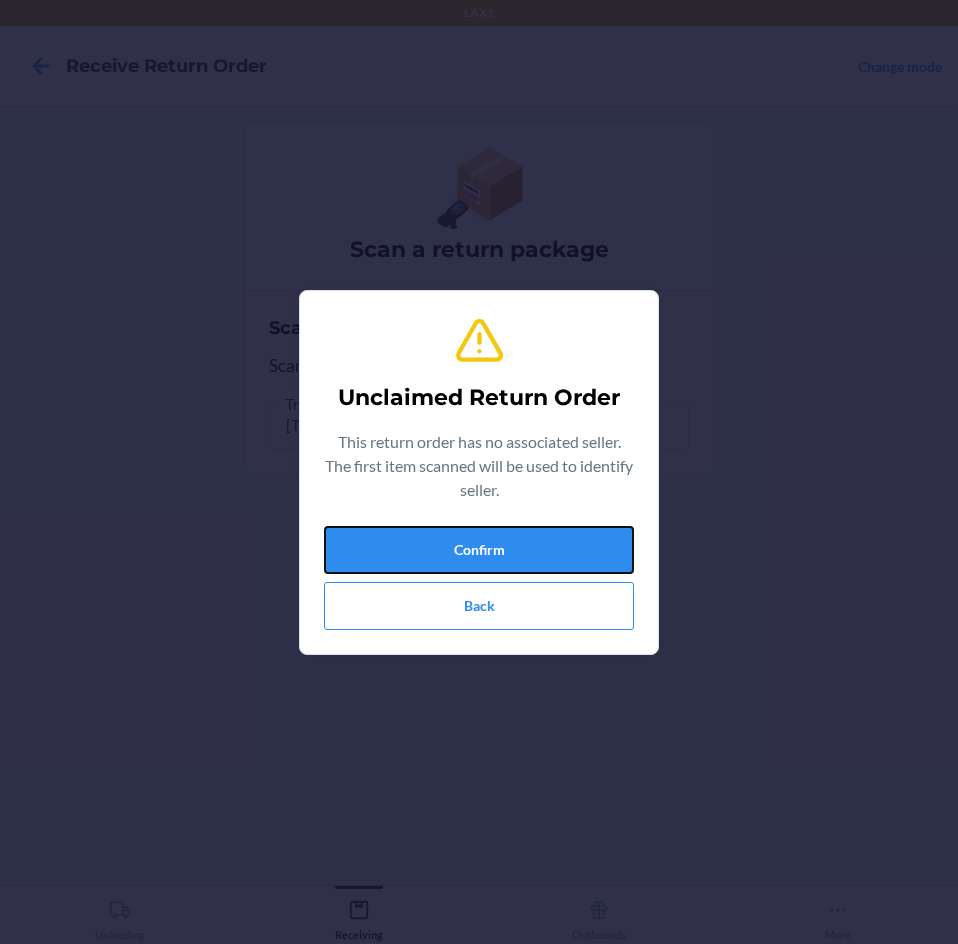 click on "Confirm" at bounding box center (479, 550) 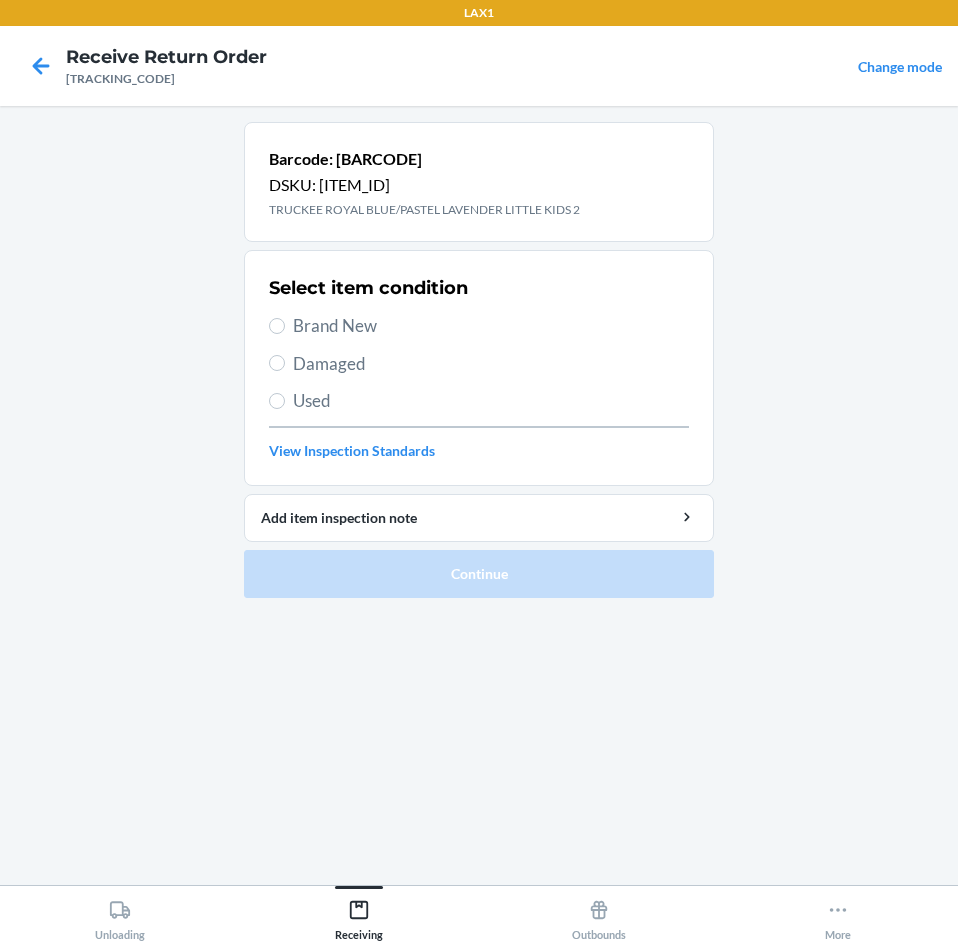 click on "Brand New" at bounding box center (491, 326) 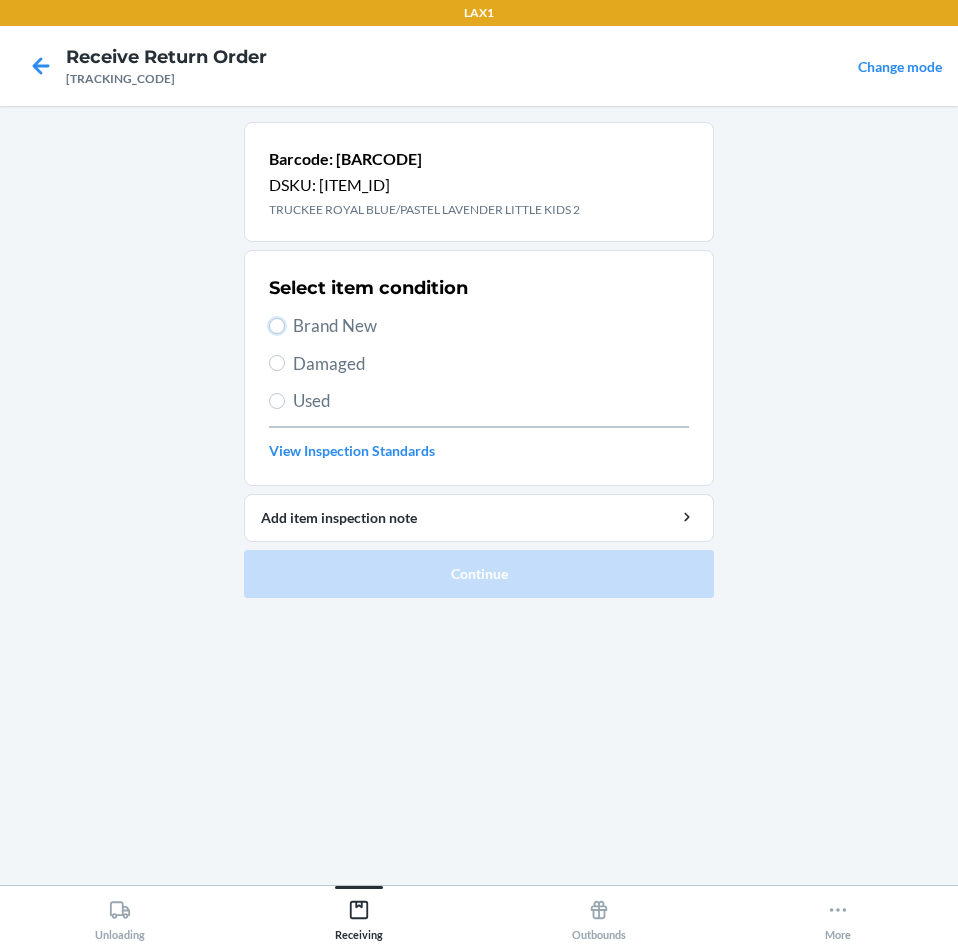click on "Brand New" at bounding box center [277, 326] 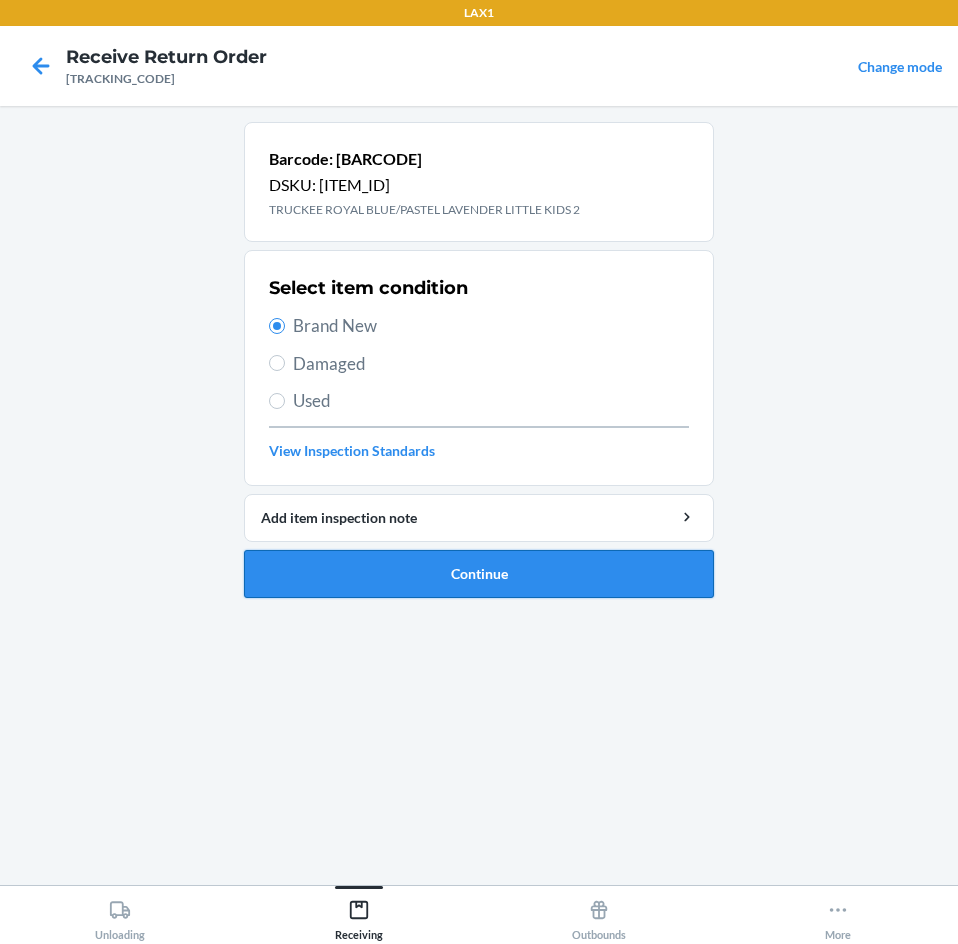 click on "Continue" at bounding box center [479, 574] 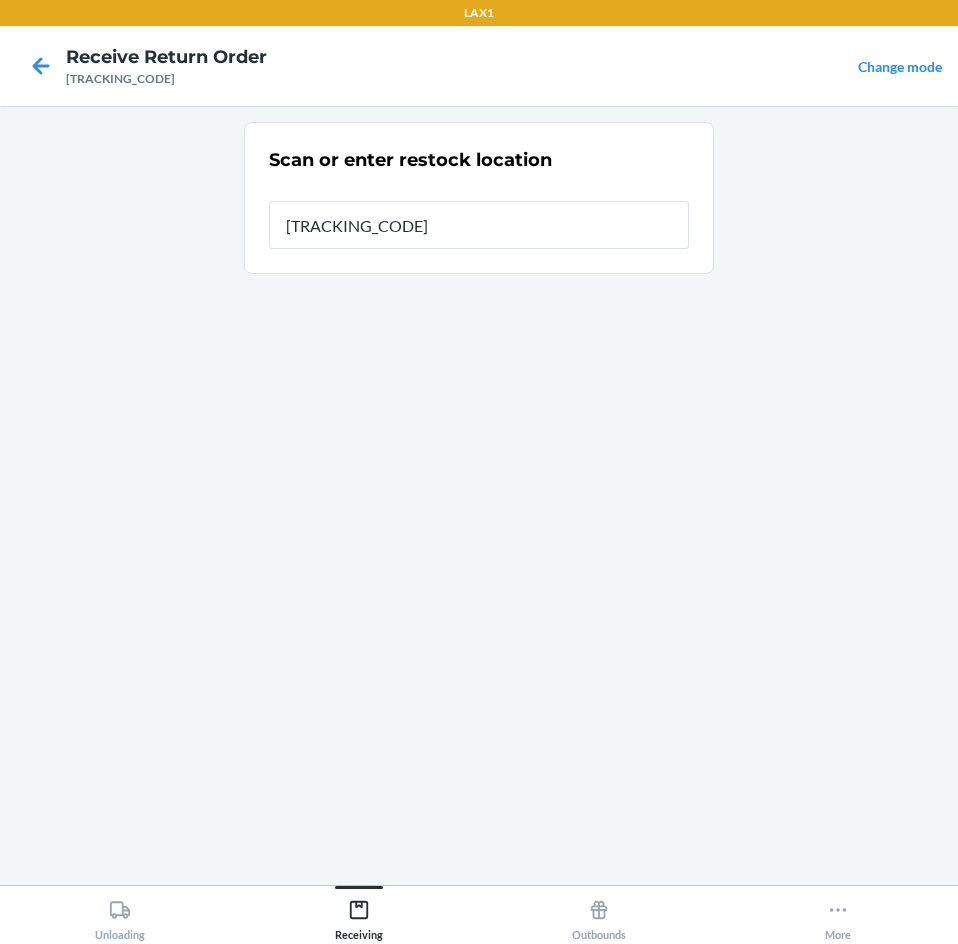 type on "[ITEM_ID]" 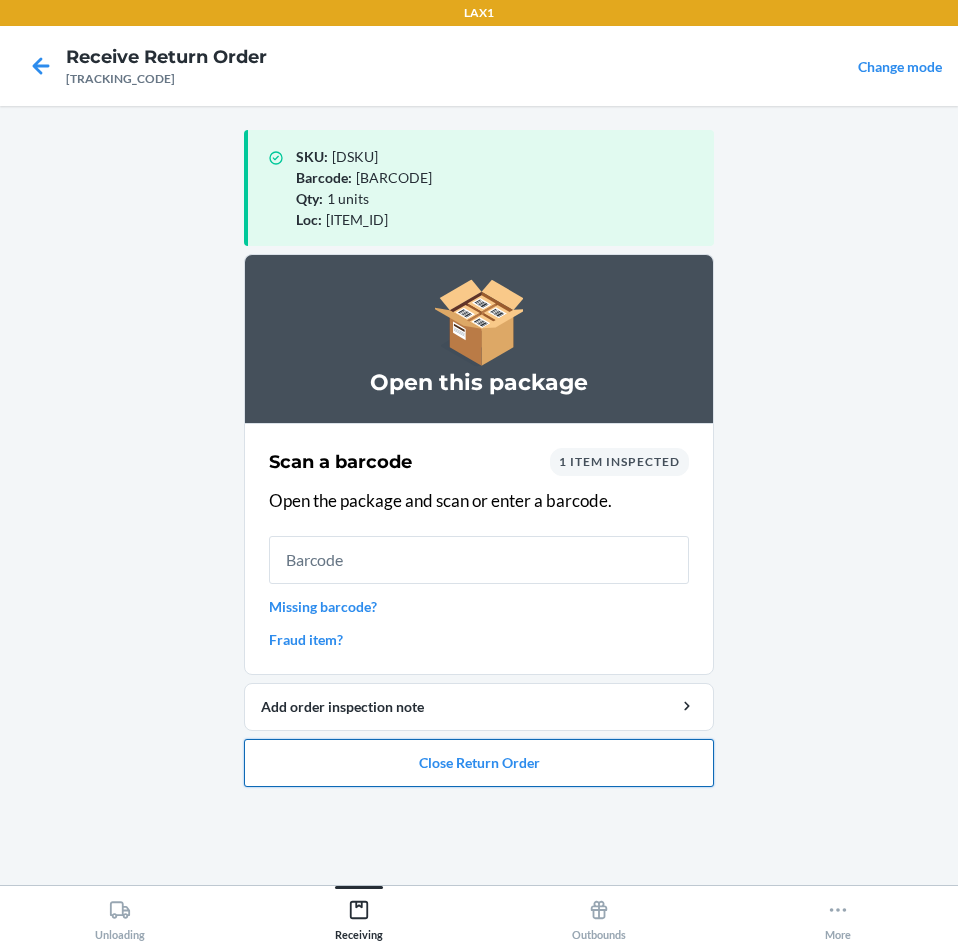 click on "Close Return Order" at bounding box center (479, 763) 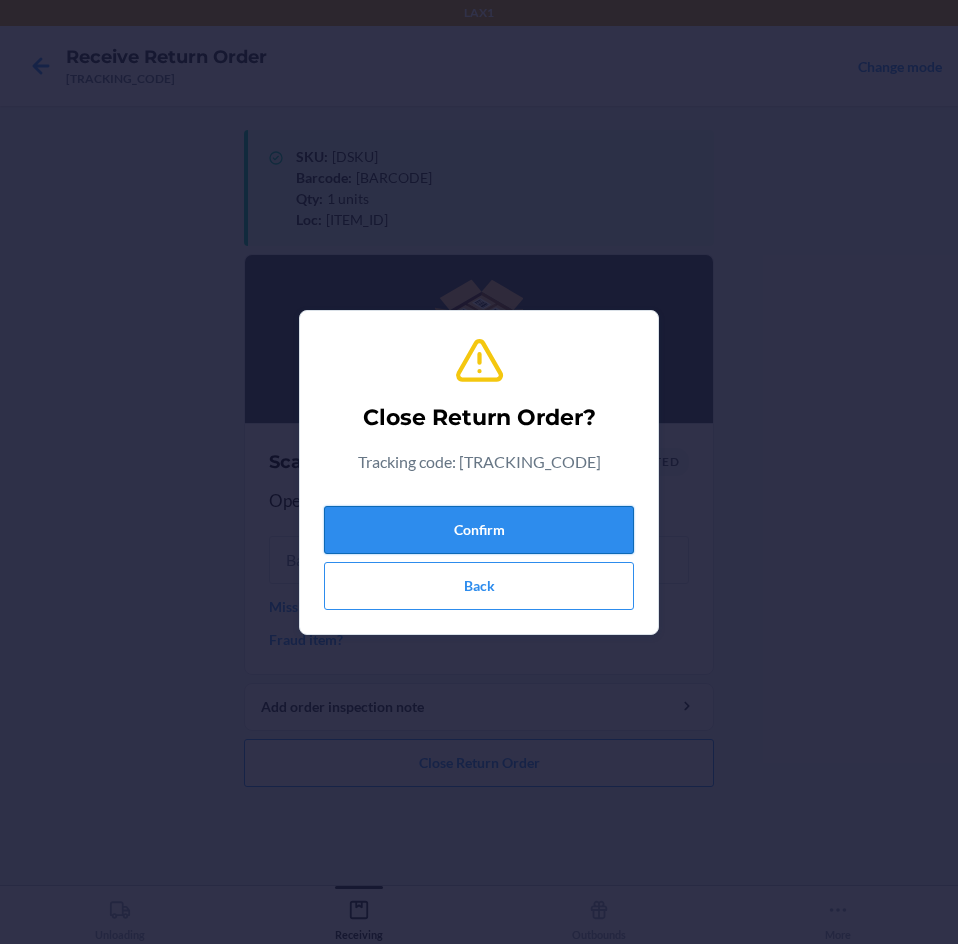 click on "Confirm" at bounding box center (479, 530) 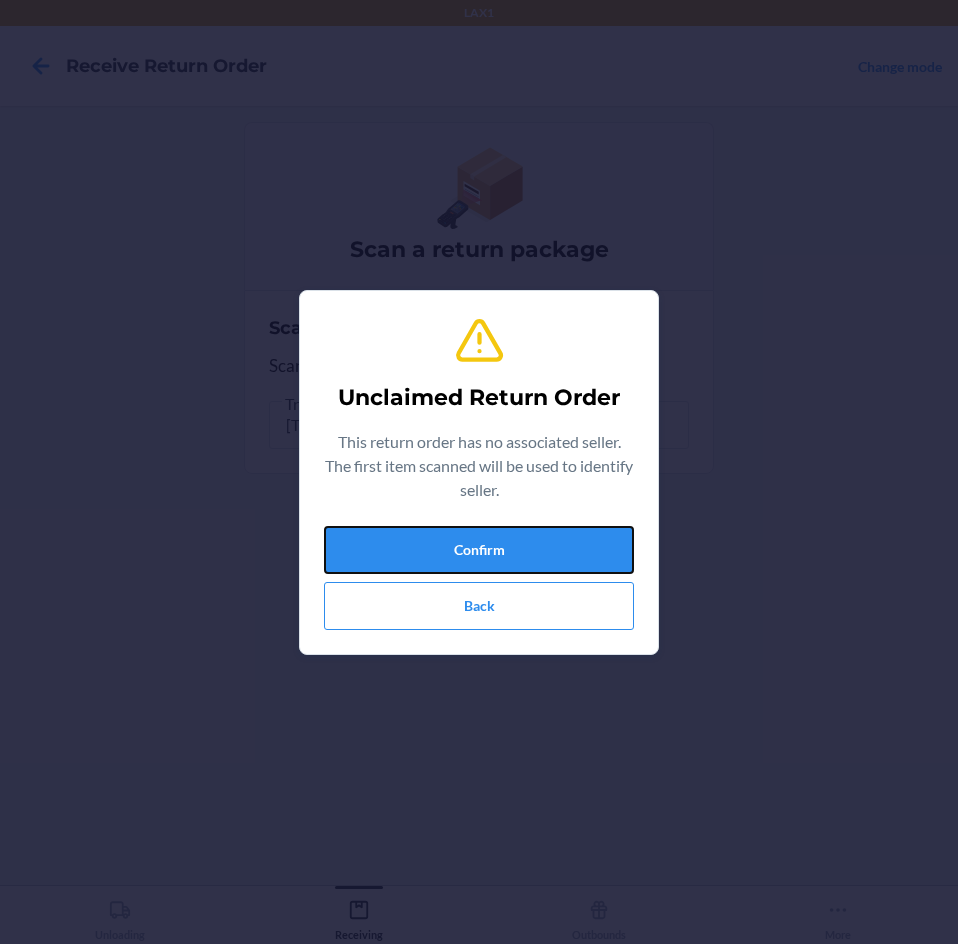 click on "Confirm" at bounding box center (479, 550) 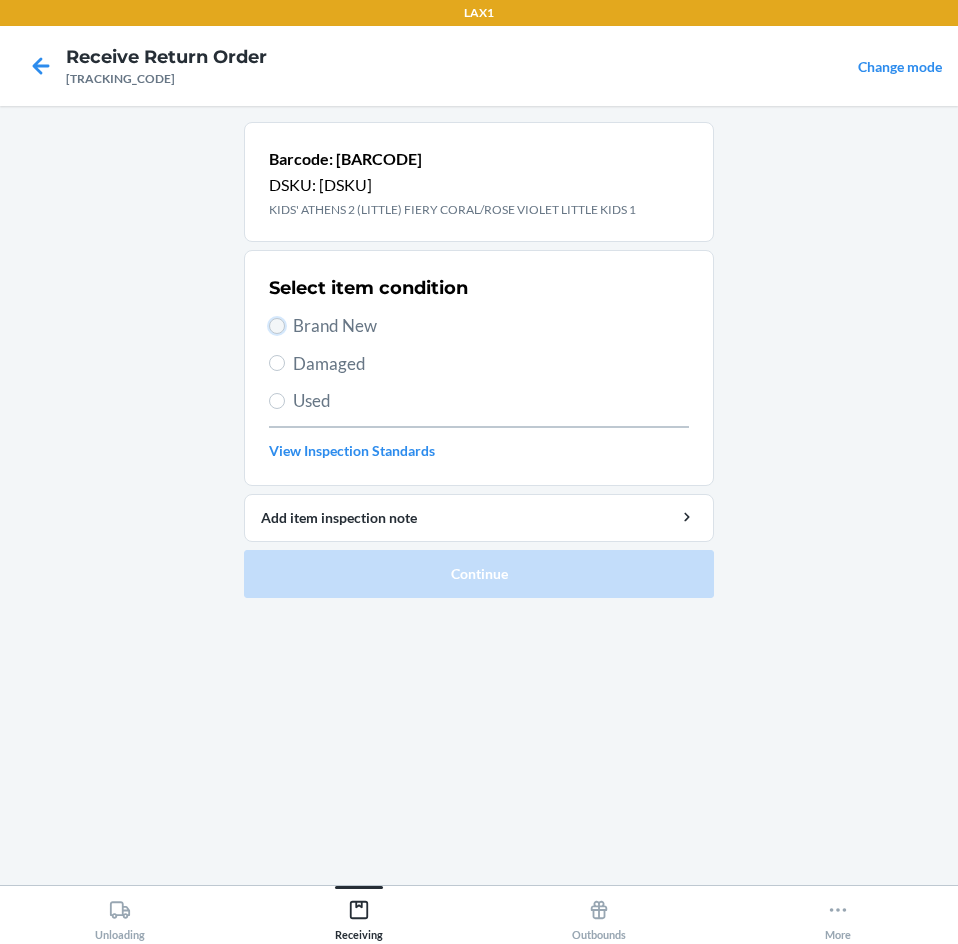 click on "Brand New" at bounding box center [277, 326] 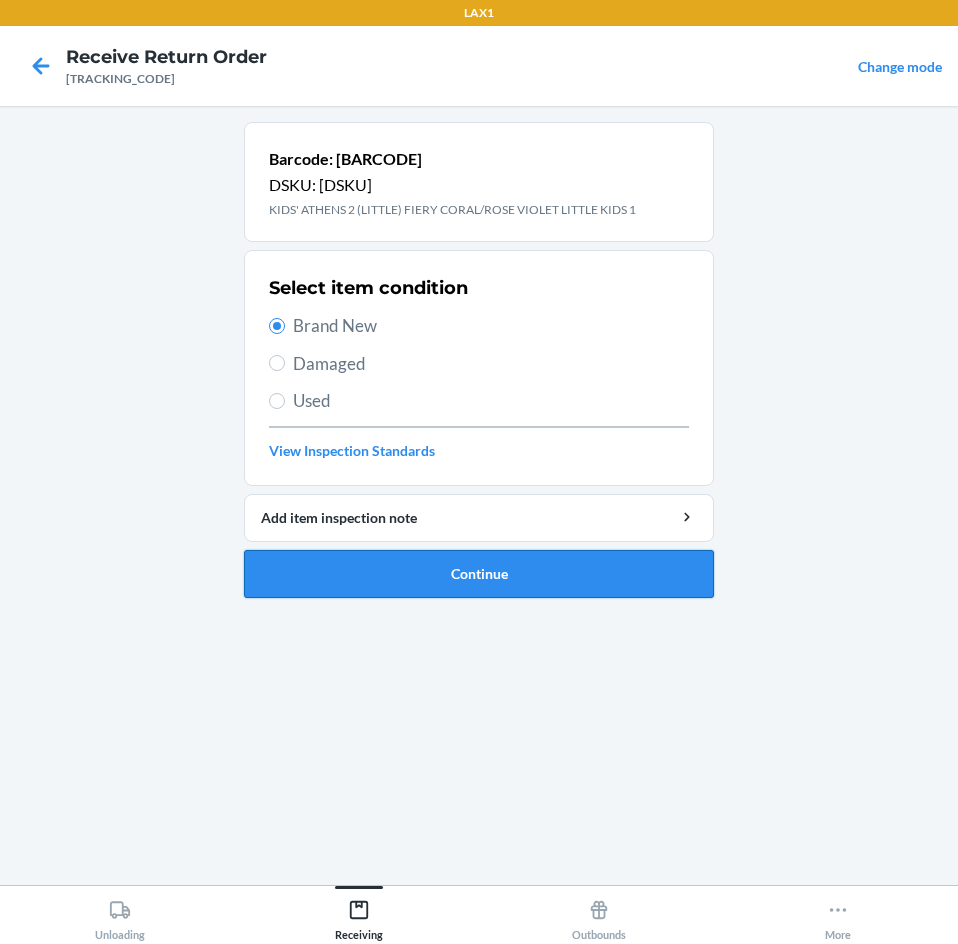 click on "Continue" at bounding box center (479, 574) 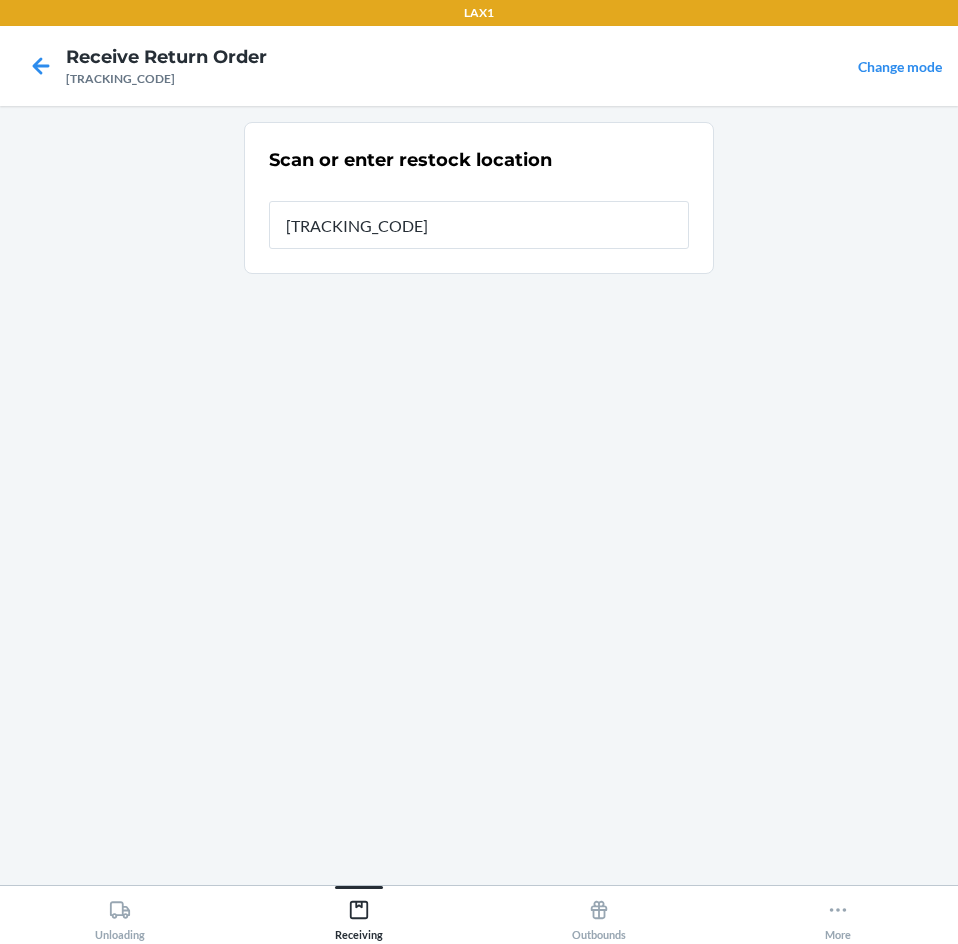 type on "[ITEM_ID]" 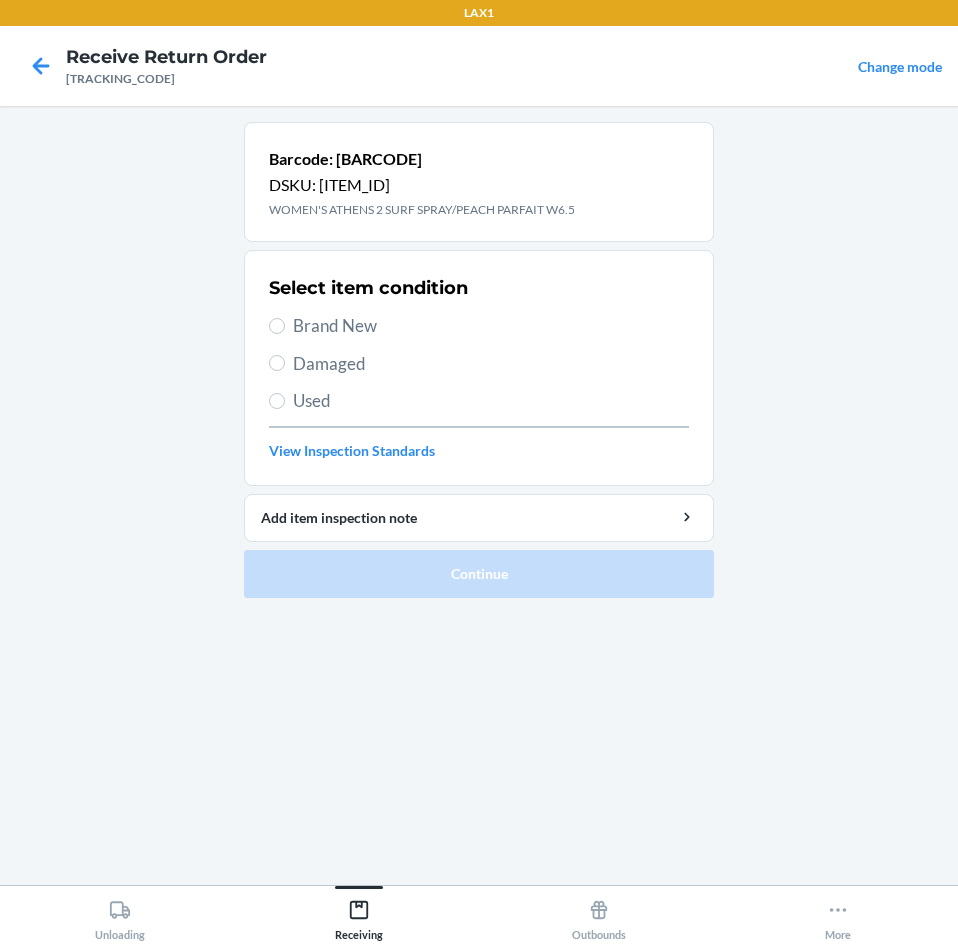 click on "Brand New" at bounding box center [491, 326] 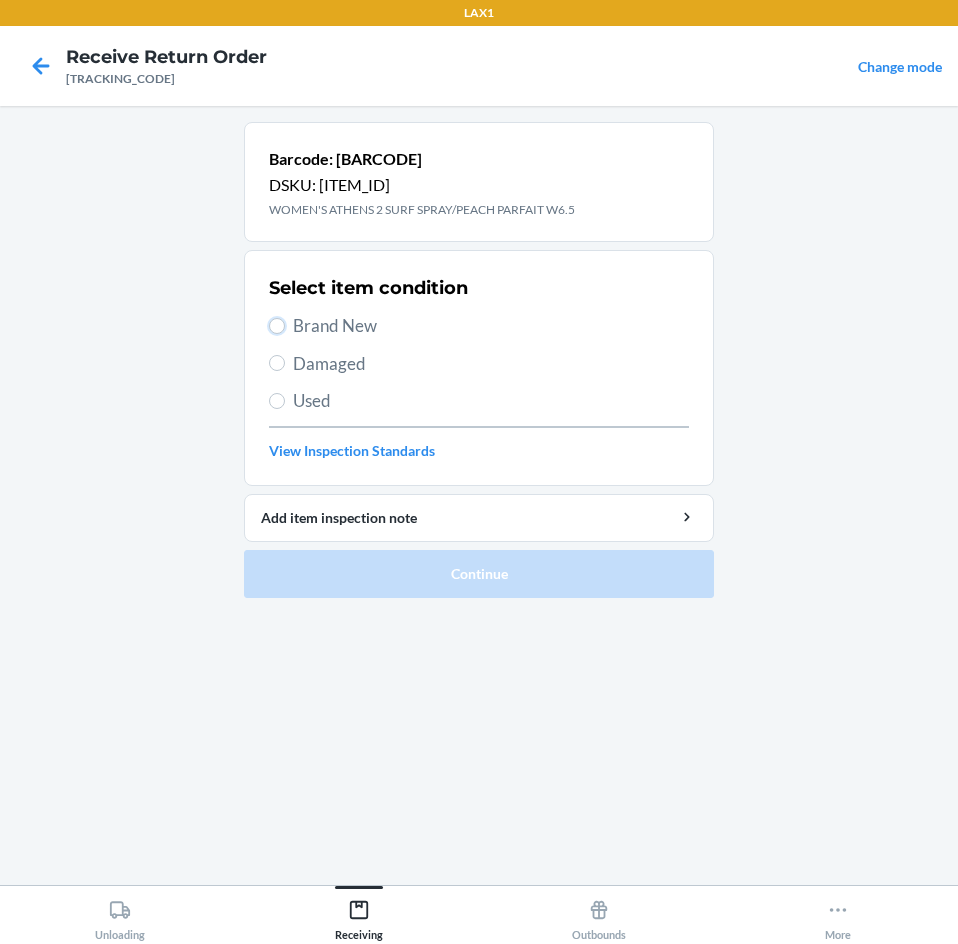 click on "Brand New" at bounding box center [277, 326] 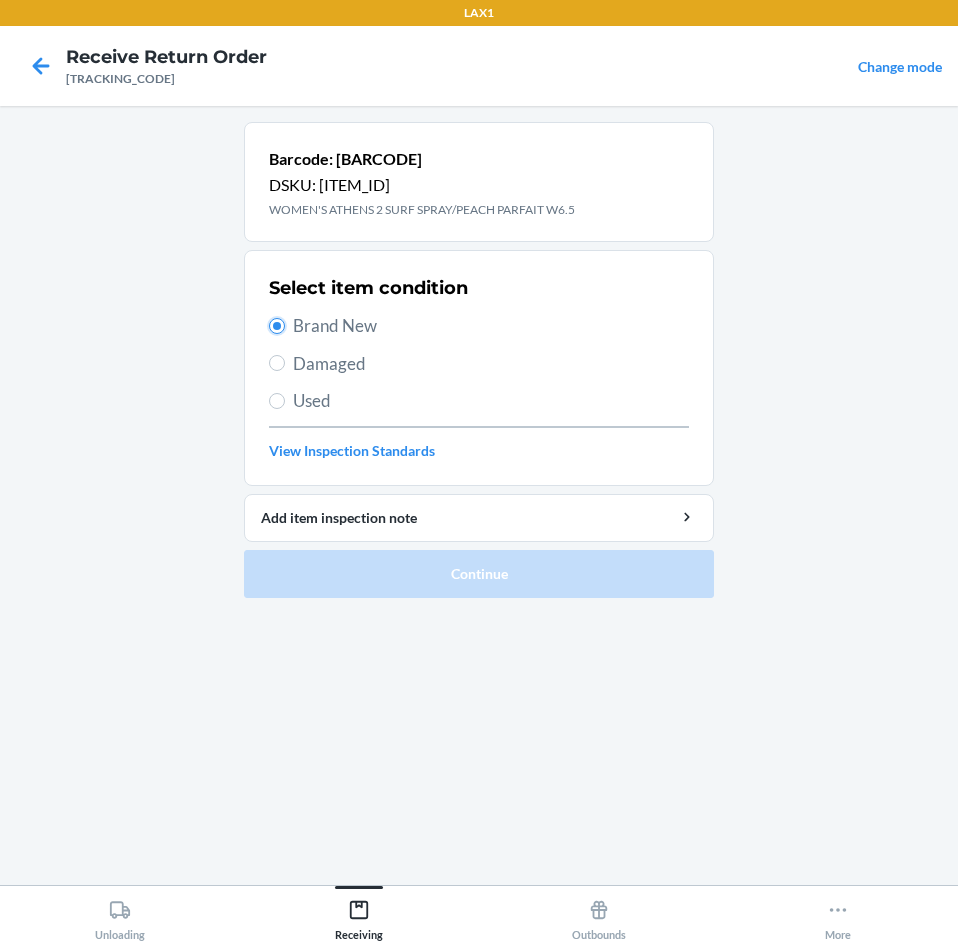 radio on "true" 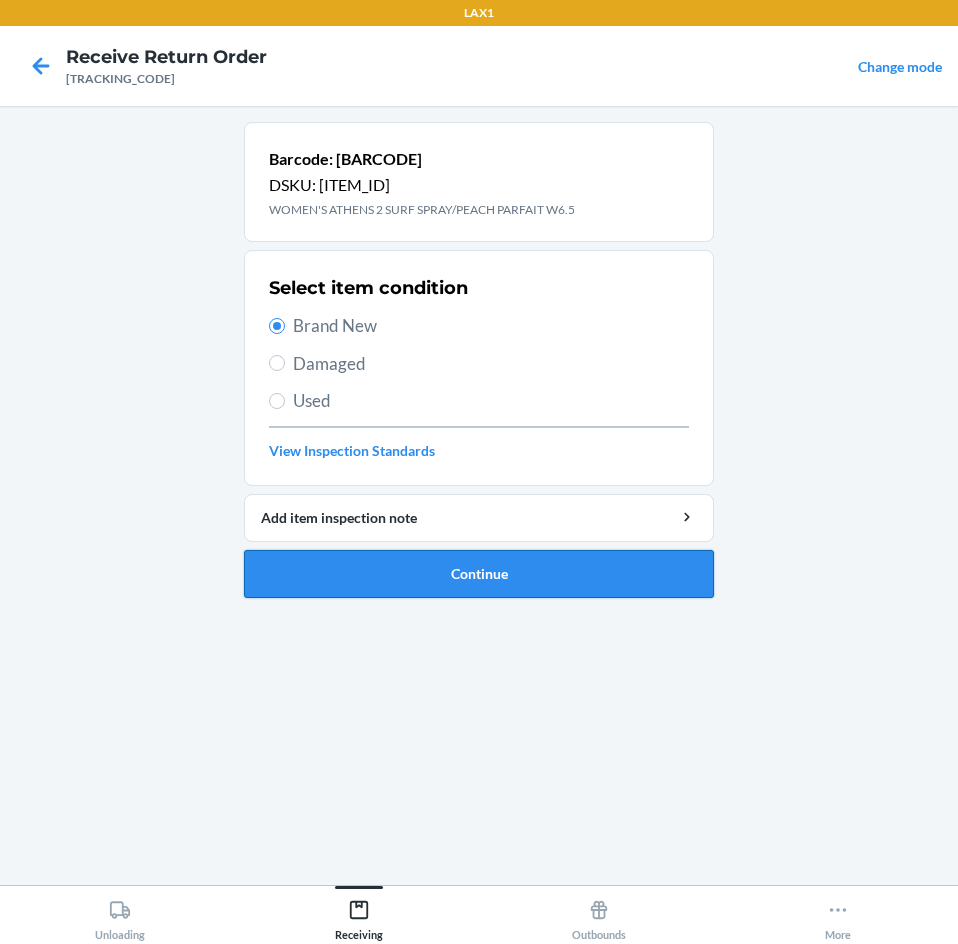 click on "Continue" at bounding box center (479, 574) 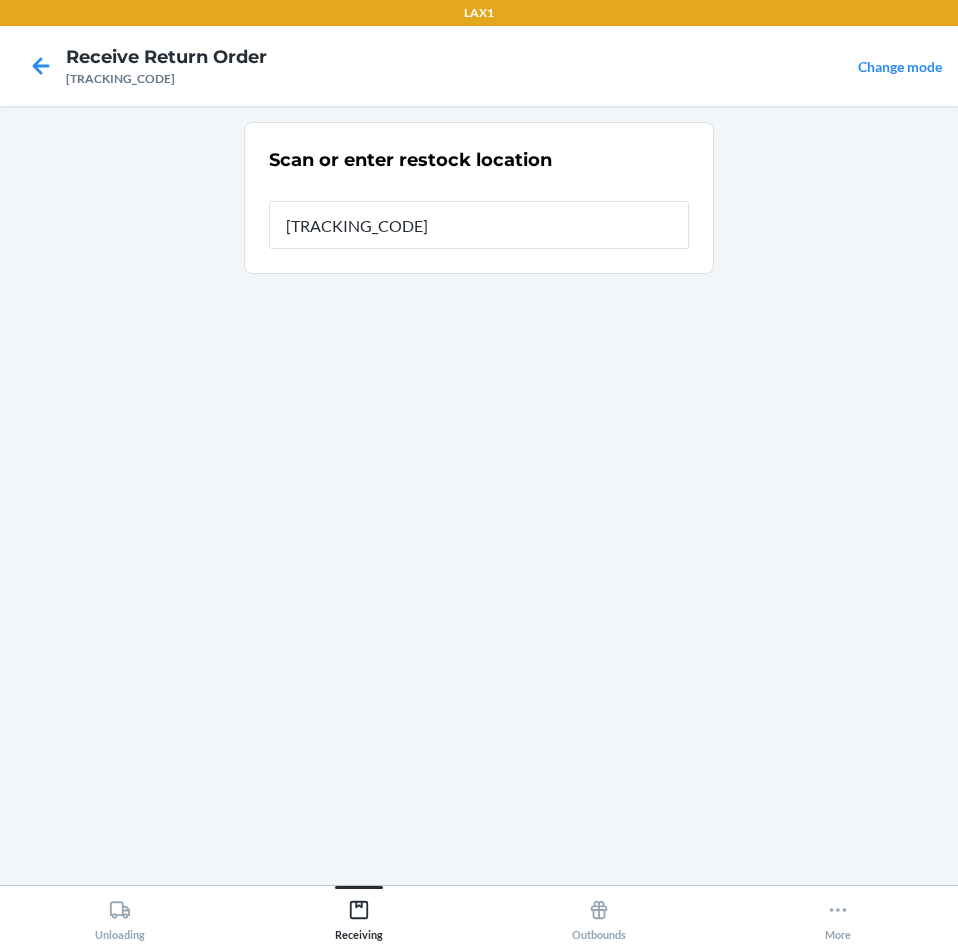 type on "[ITEM_ID]" 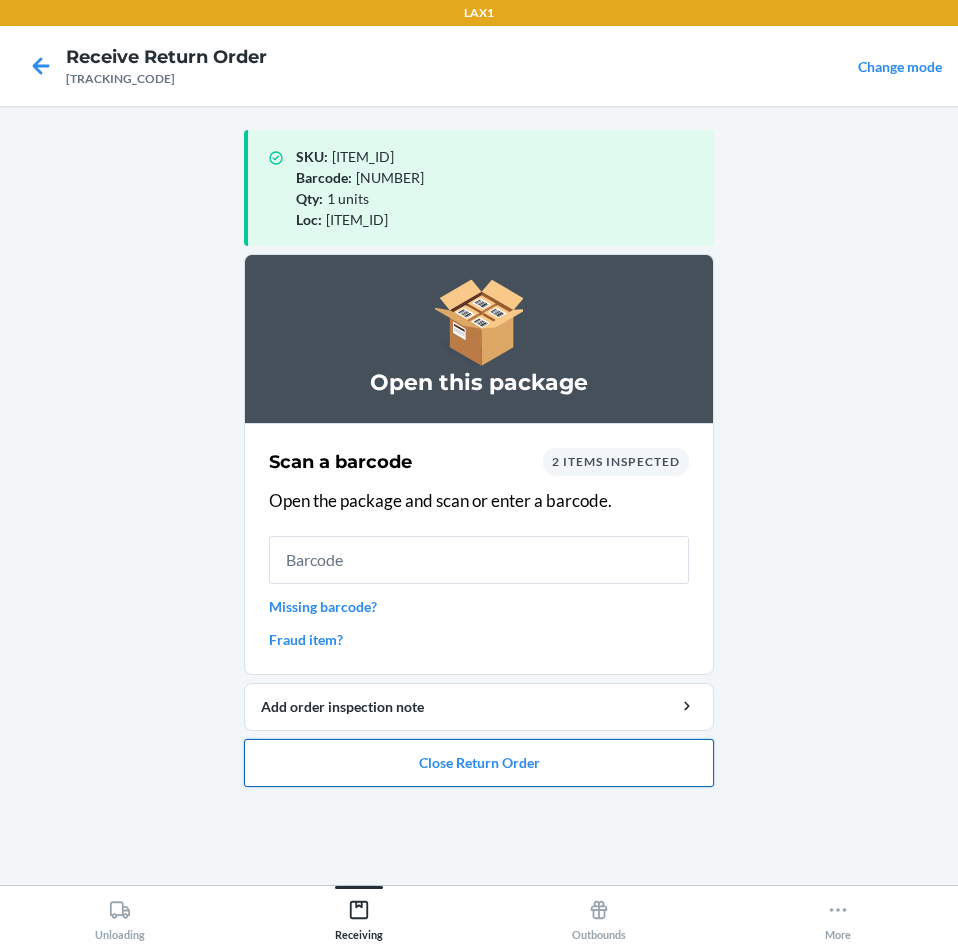click on "Close Return Order" at bounding box center [479, 763] 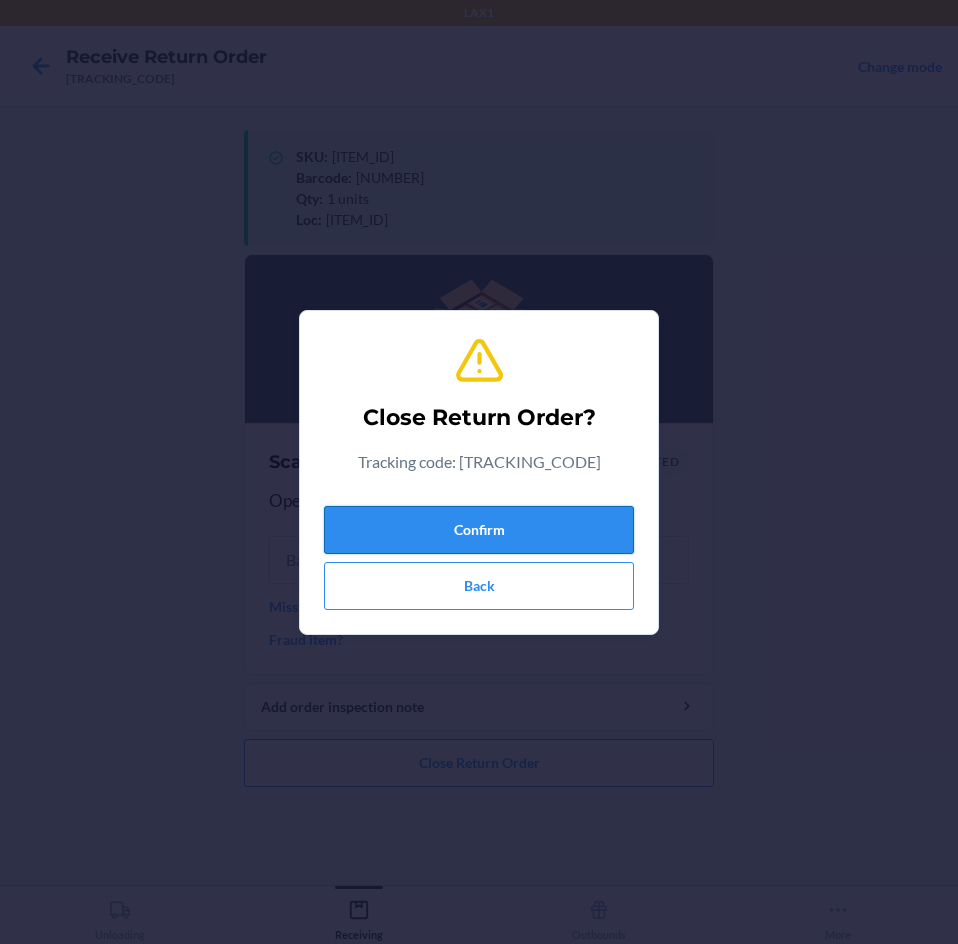 click on "Confirm" at bounding box center (479, 530) 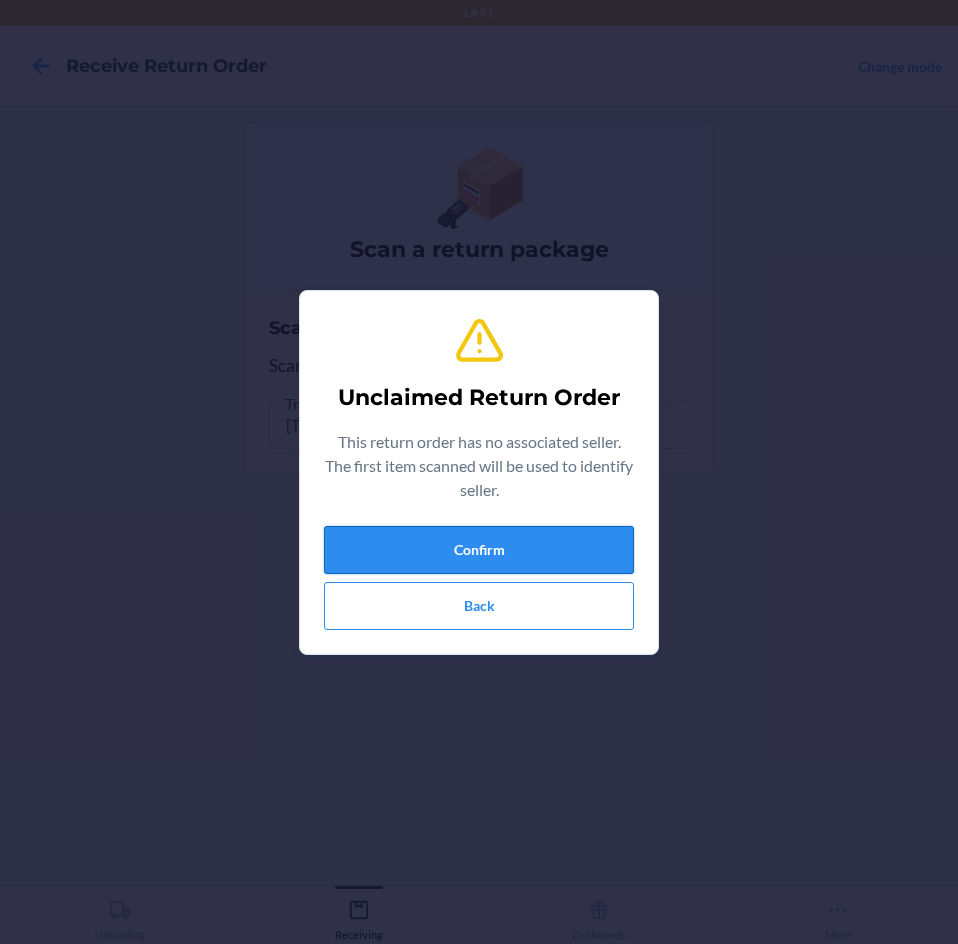 click on "Confirm" at bounding box center (479, 550) 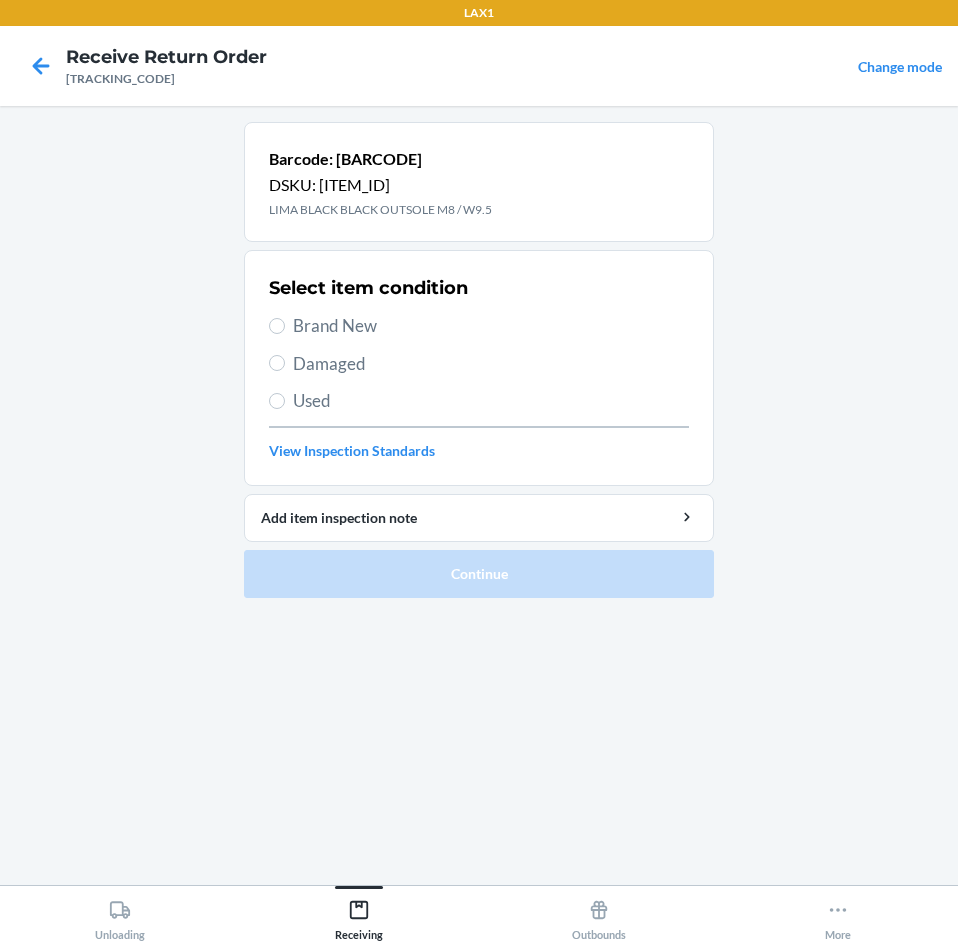 click on "Brand New" at bounding box center (491, 326) 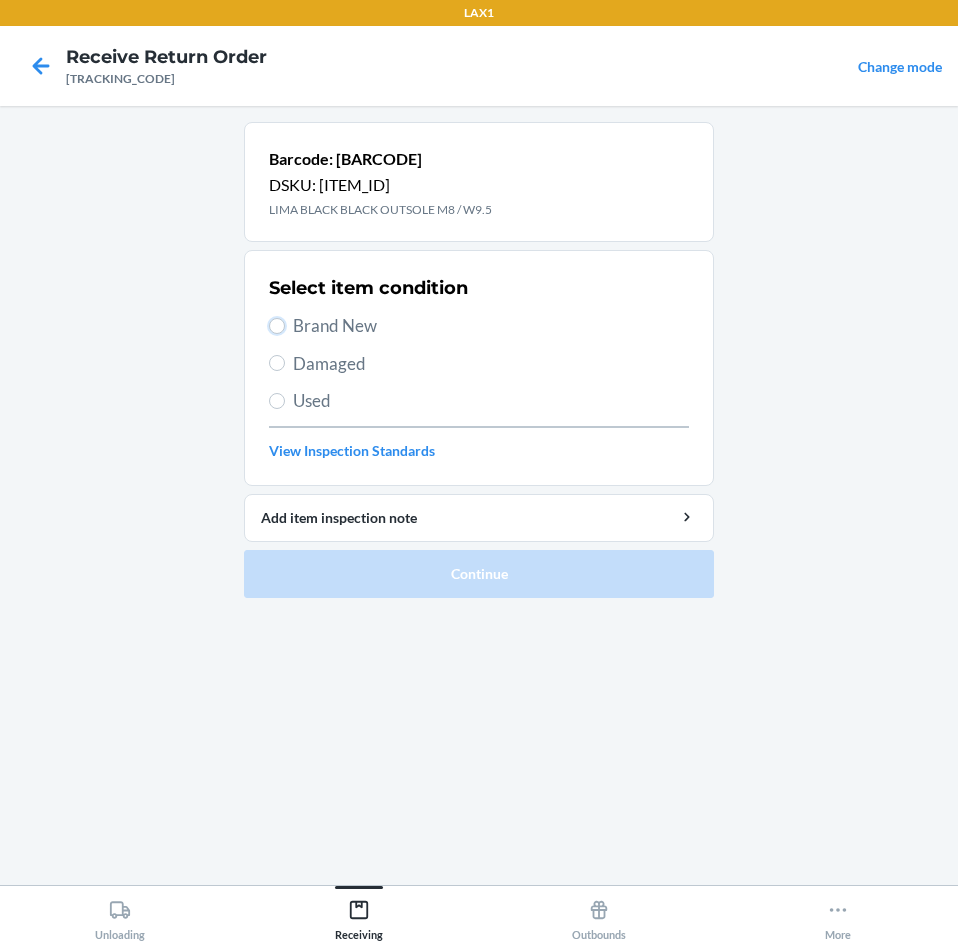 click on "Brand New" at bounding box center [277, 326] 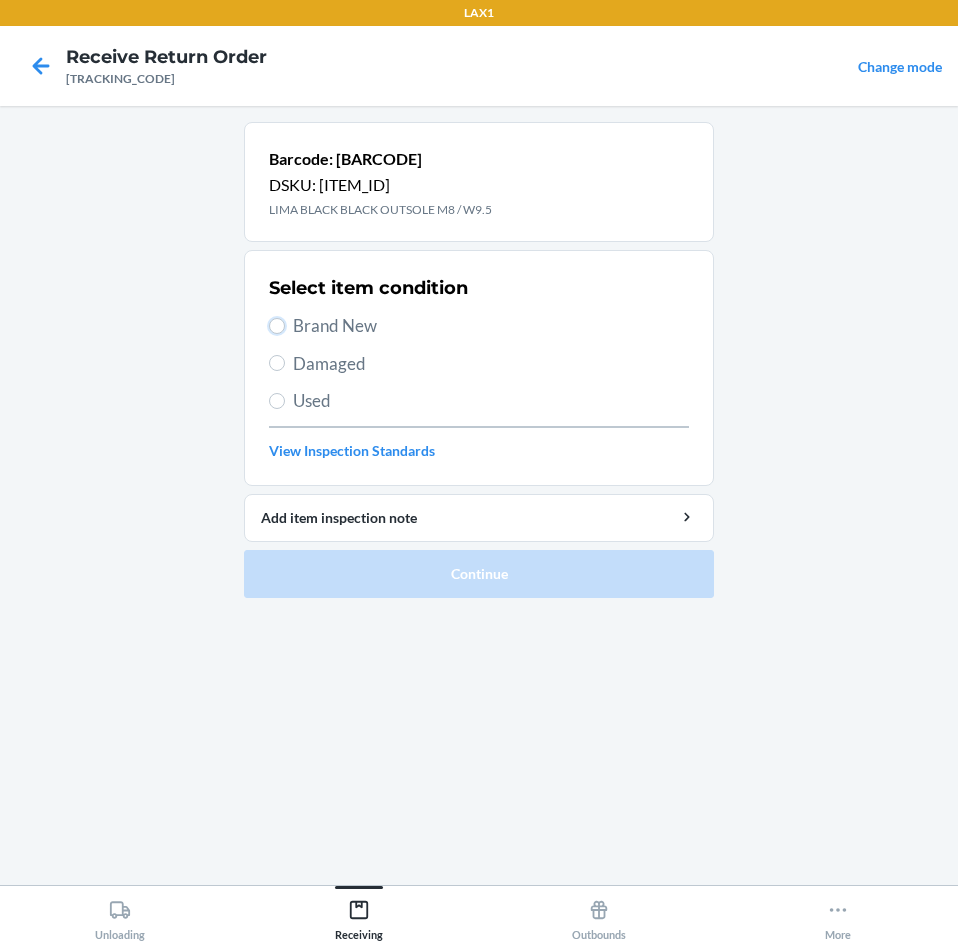 radio on "true" 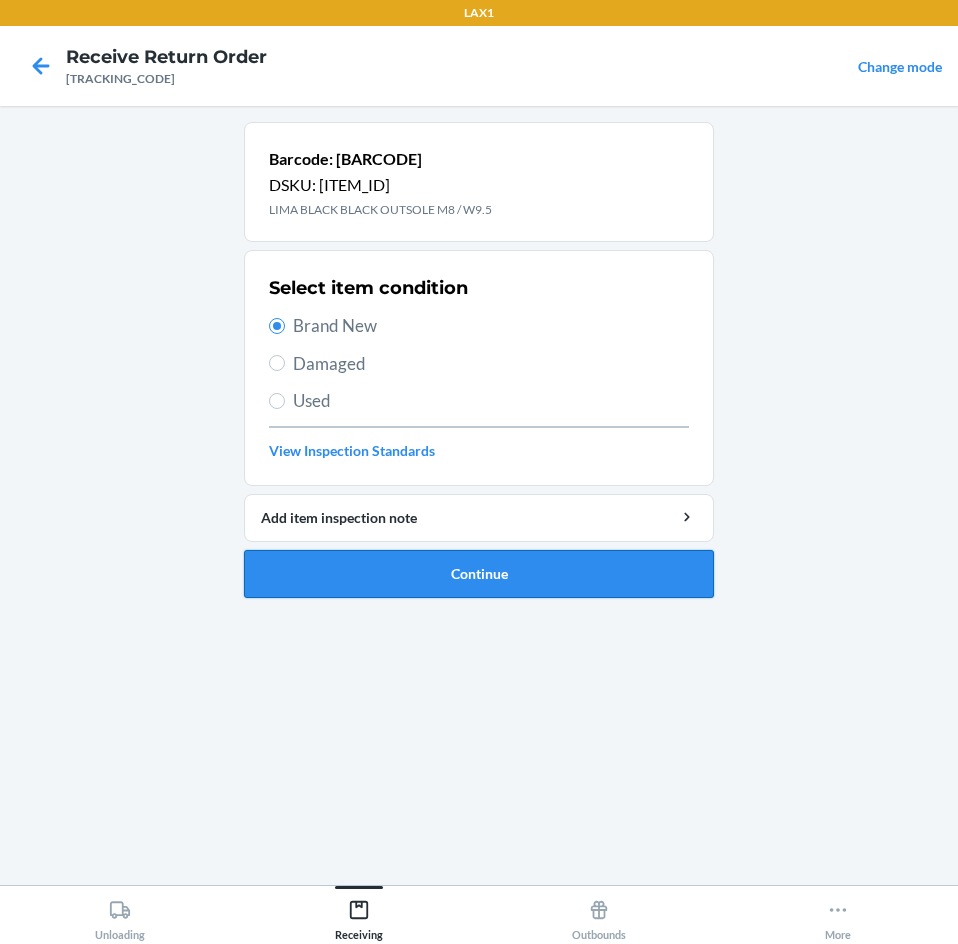 click on "Continue" at bounding box center (479, 574) 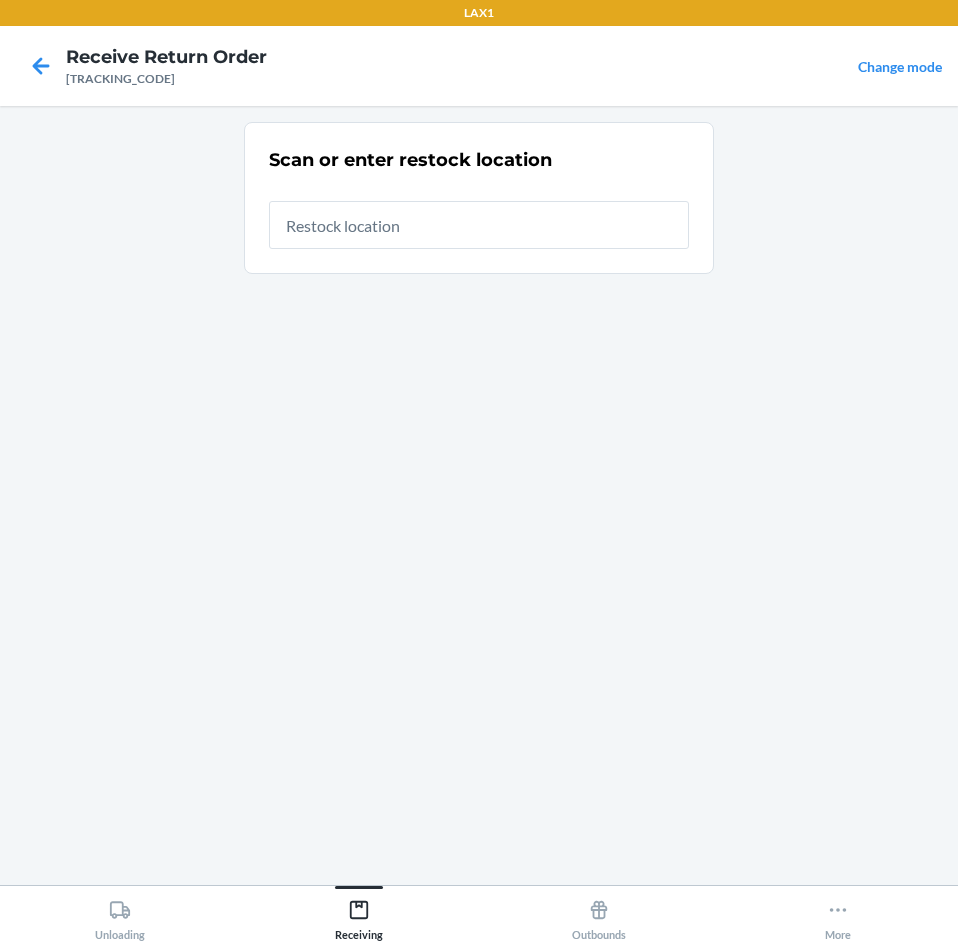 click on "Scan or enter restock location" at bounding box center [479, 495] 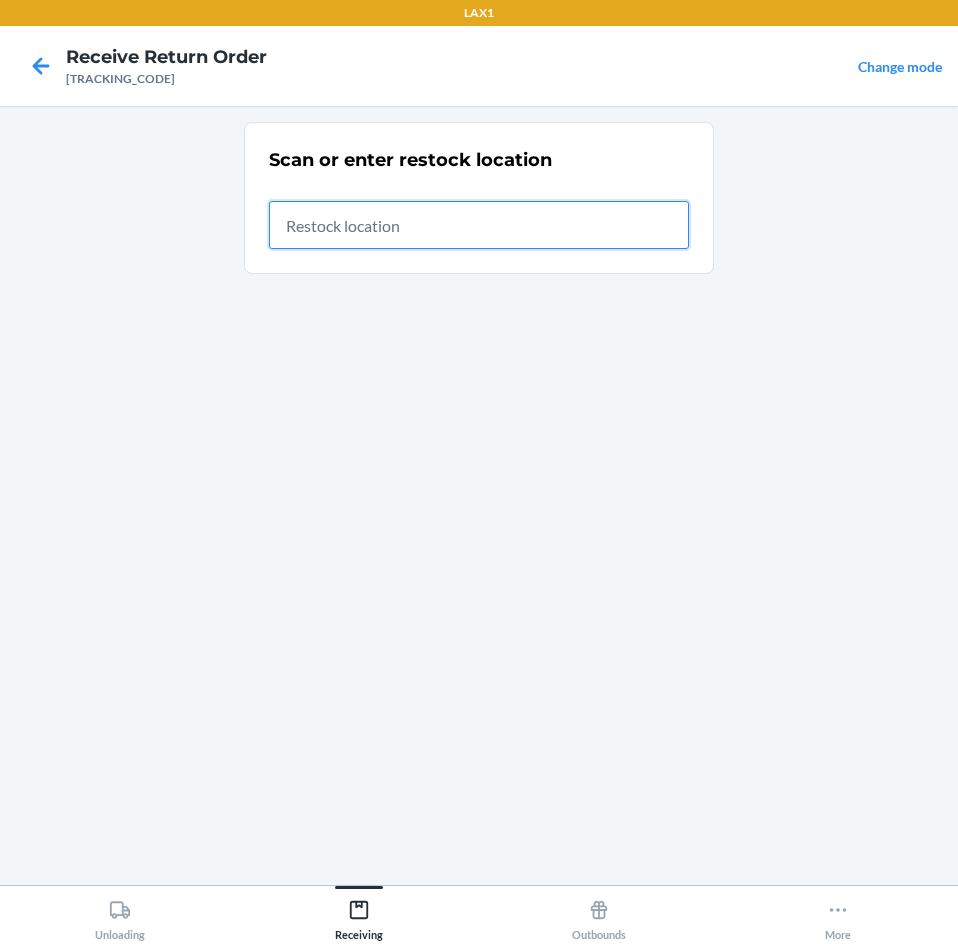 click at bounding box center (479, 225) 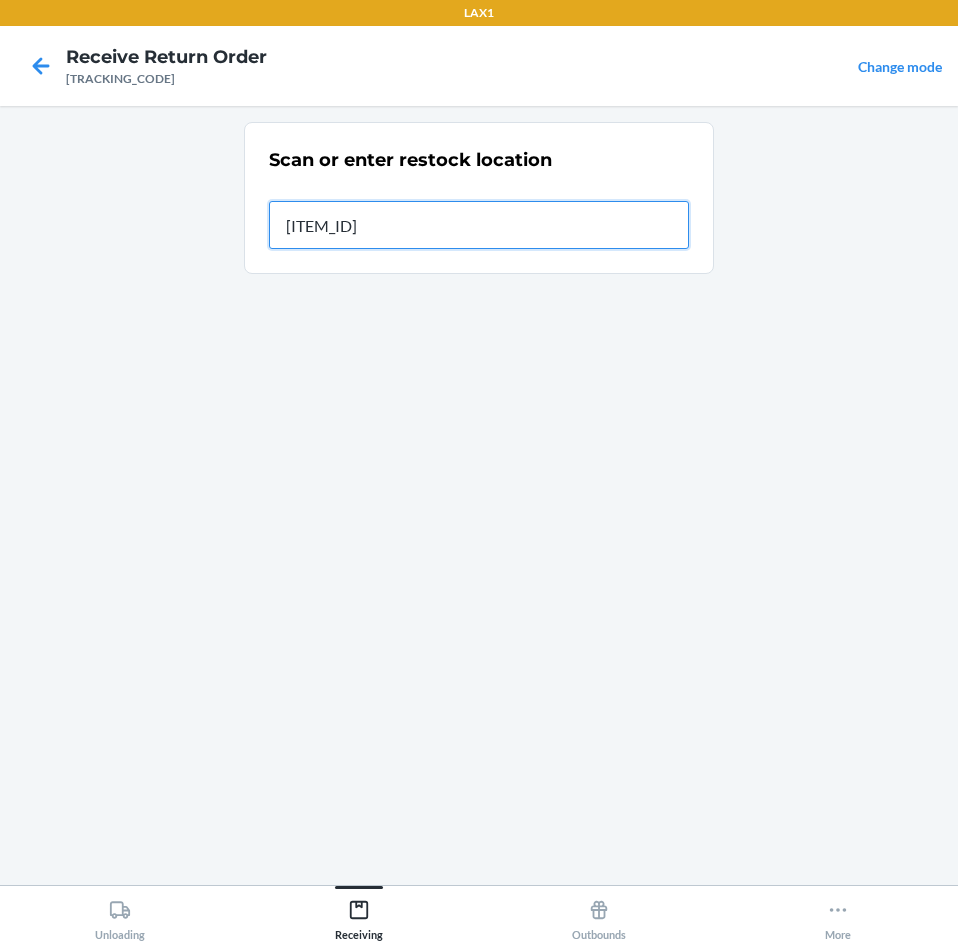 type on "[ITEM_ID]" 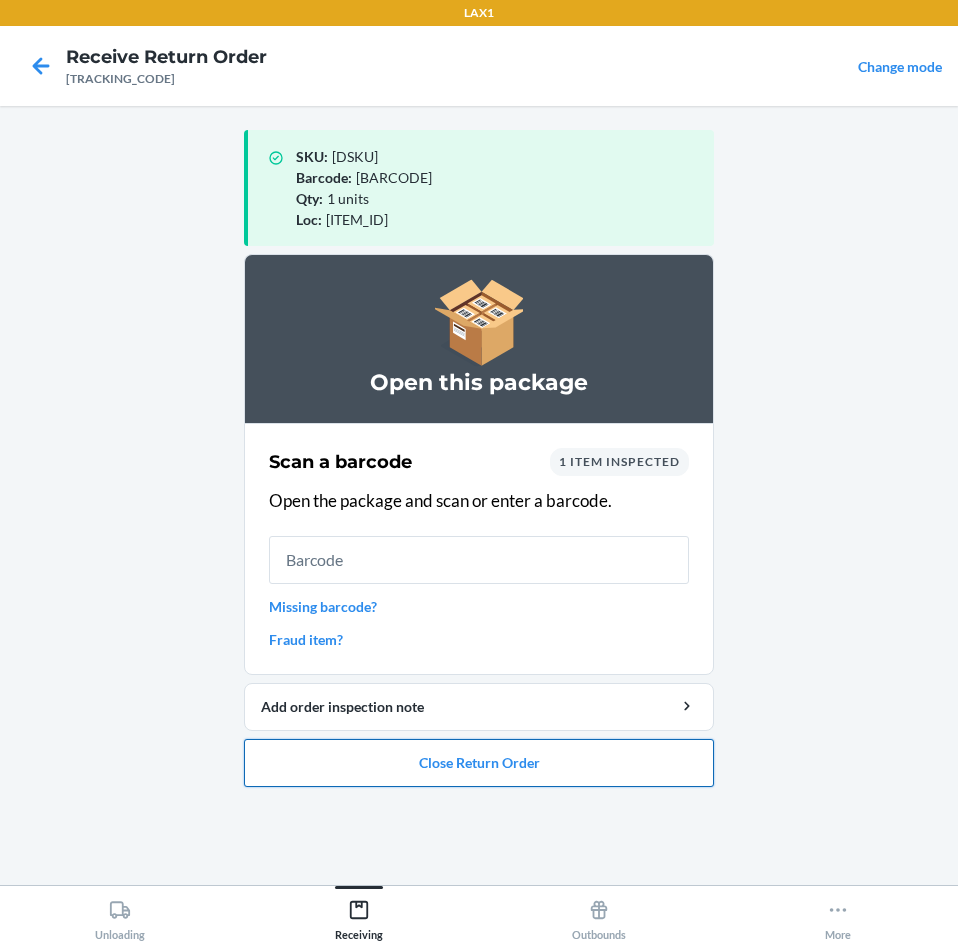 click on "Close Return Order" at bounding box center [479, 763] 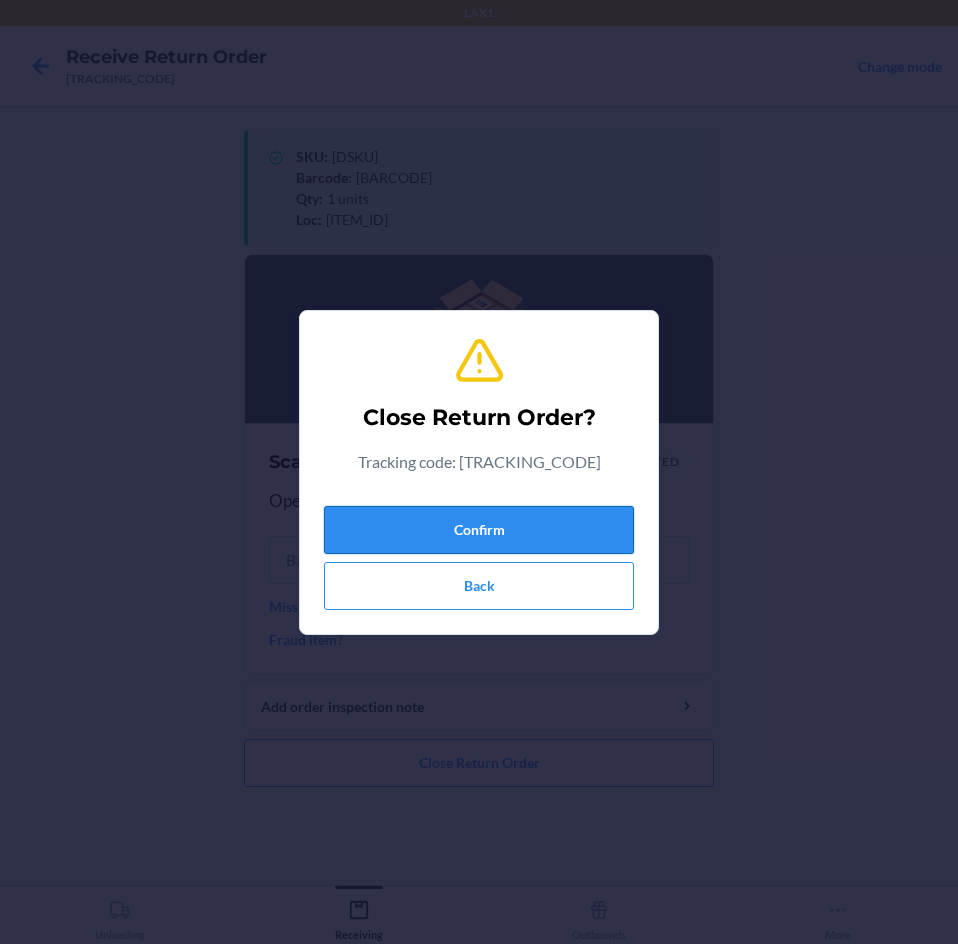 click on "Confirm" at bounding box center (479, 530) 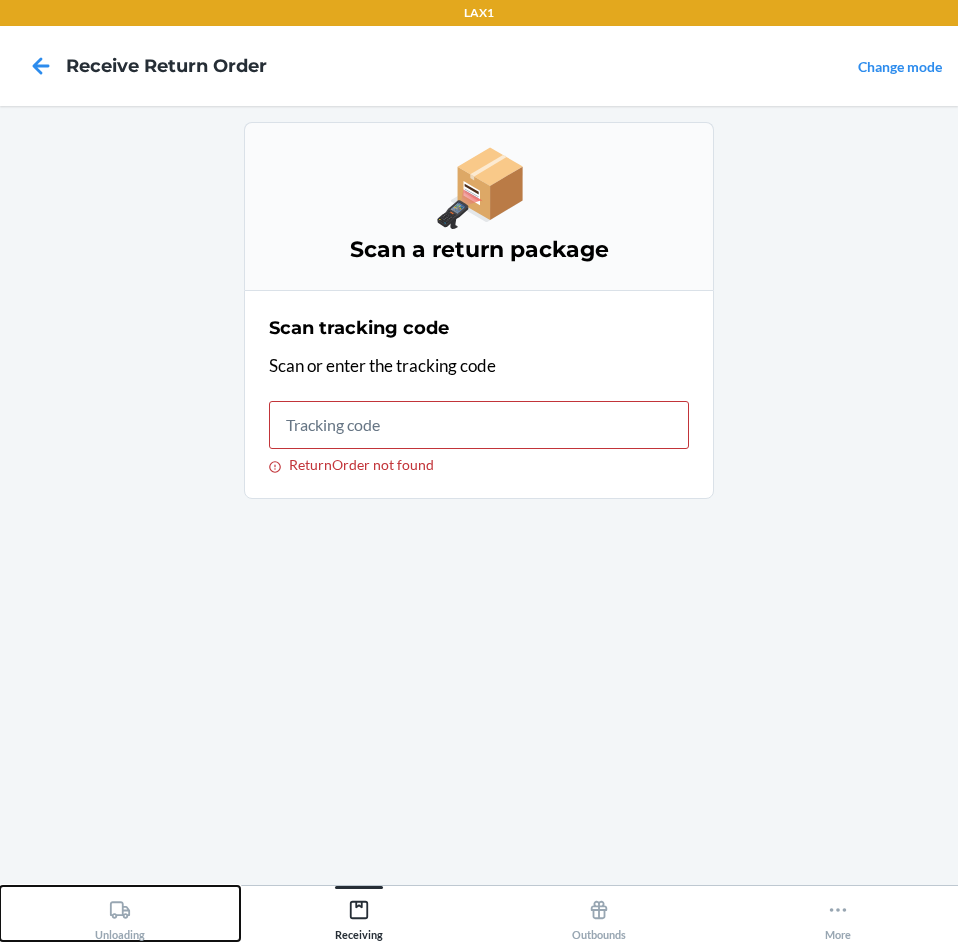 click on "Unloading" at bounding box center [120, 913] 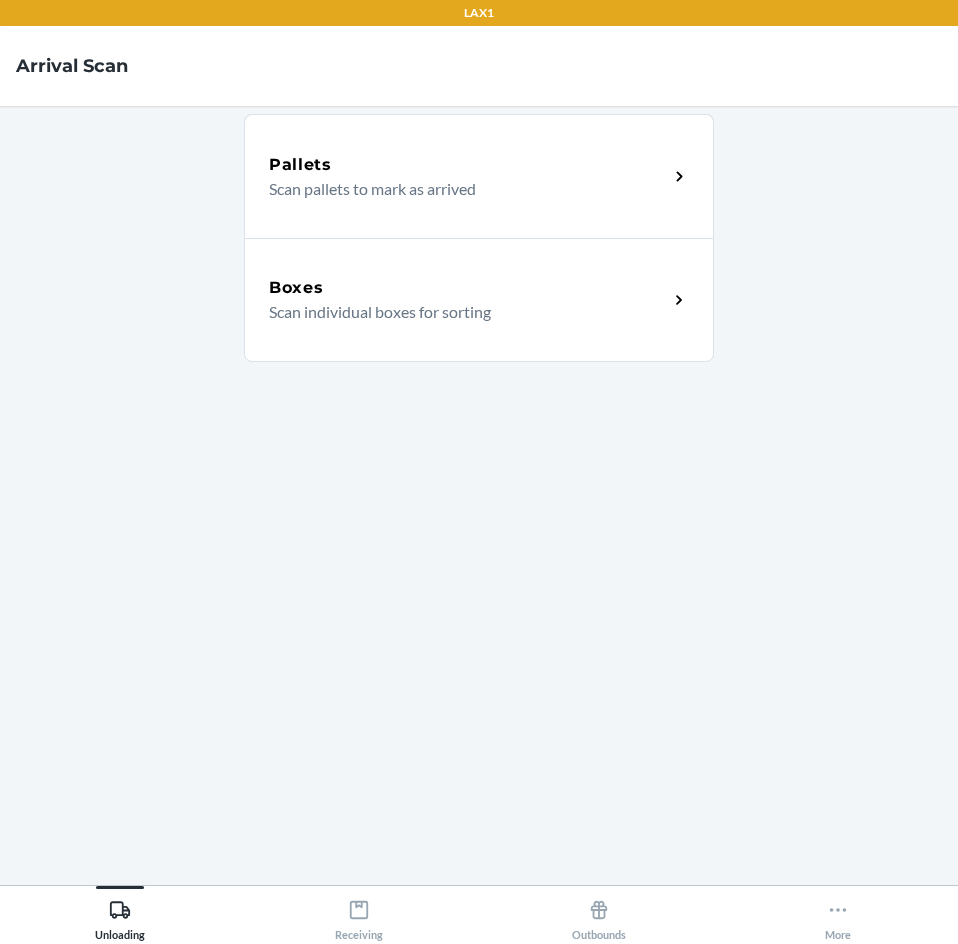 click on "Boxes Scan individual boxes for sorting" at bounding box center [479, 300] 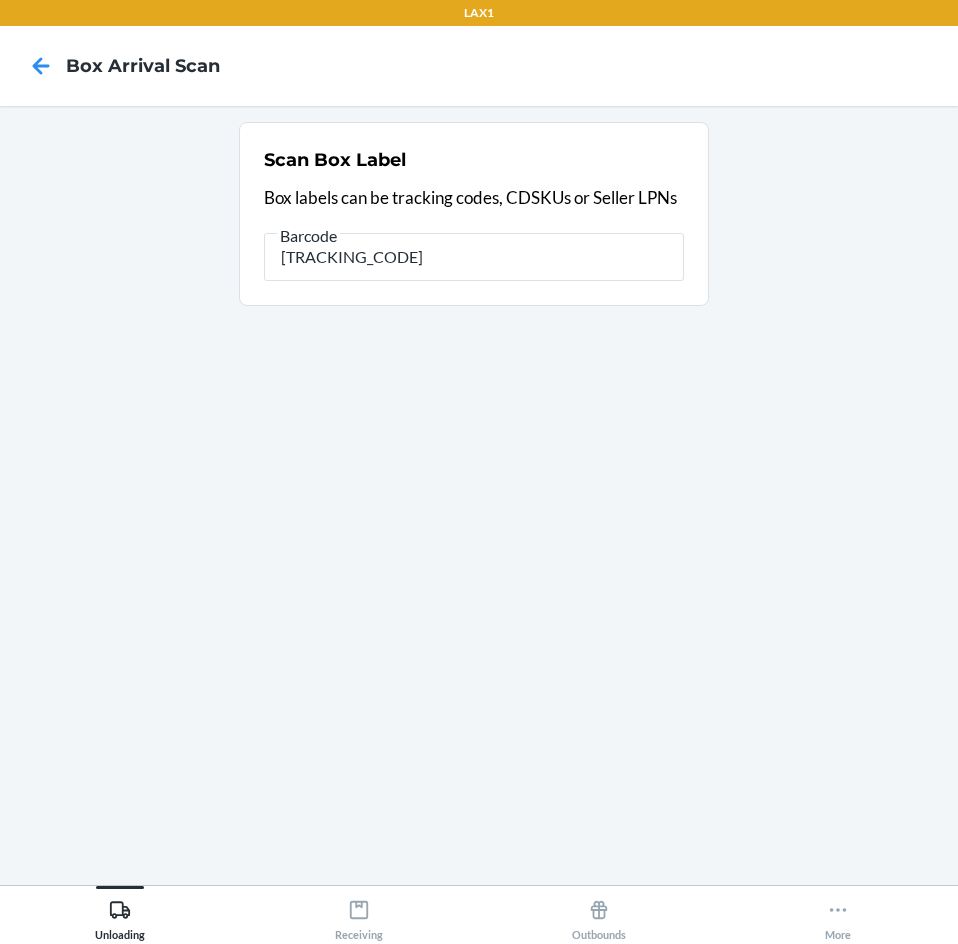type on "[TRACKING_CODE]" 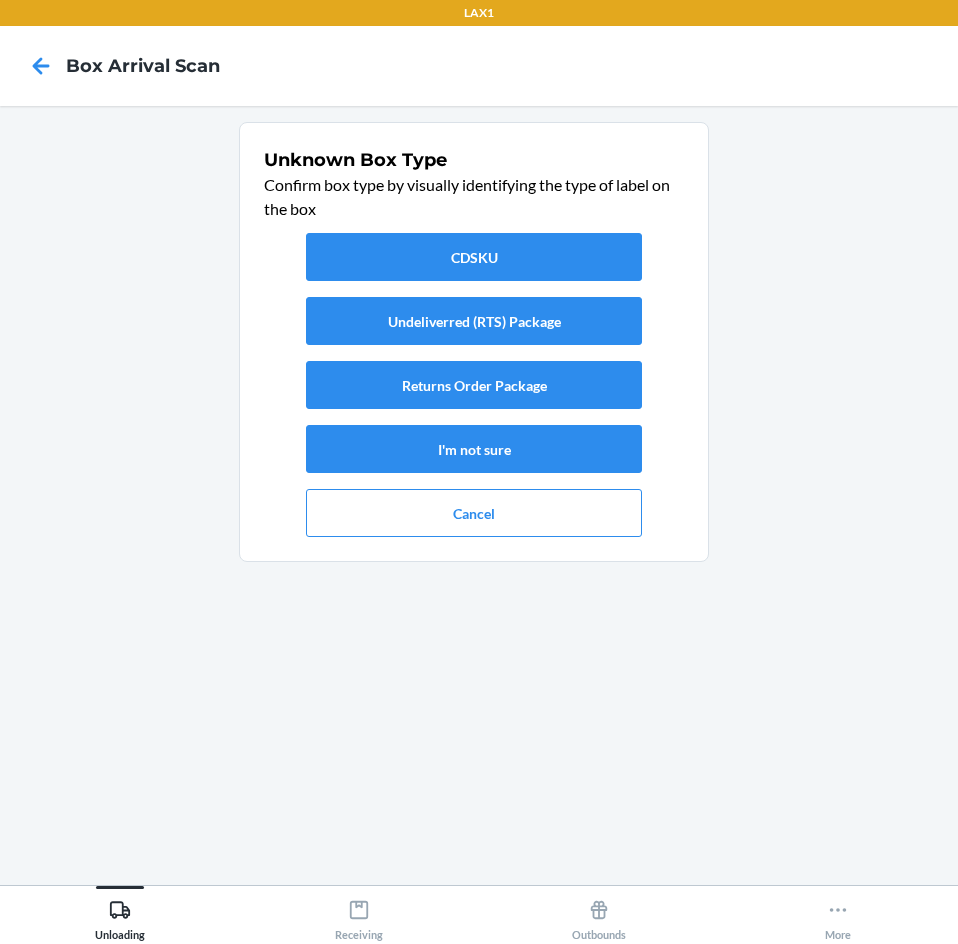 click on "CDSKU Undeliverred (RTS) Package Returns Order Package I'm not sure Cancel" at bounding box center [474, 385] 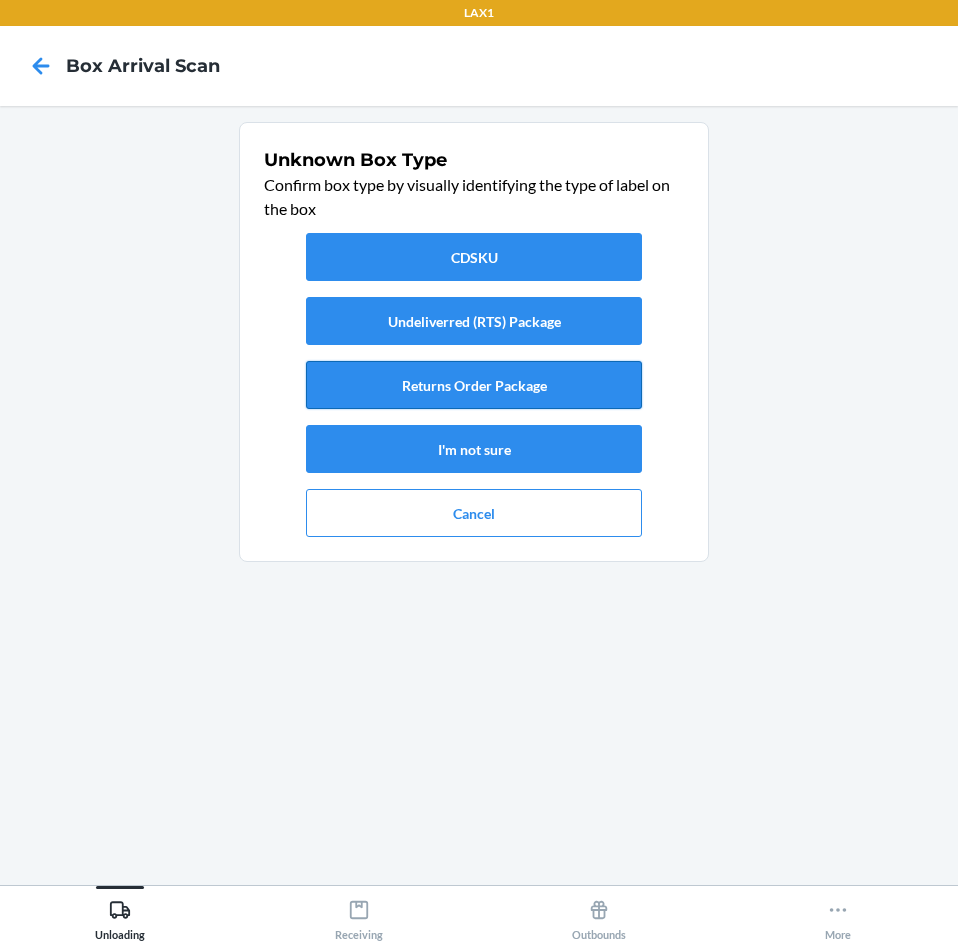 click on "Returns Order Package" at bounding box center (474, 385) 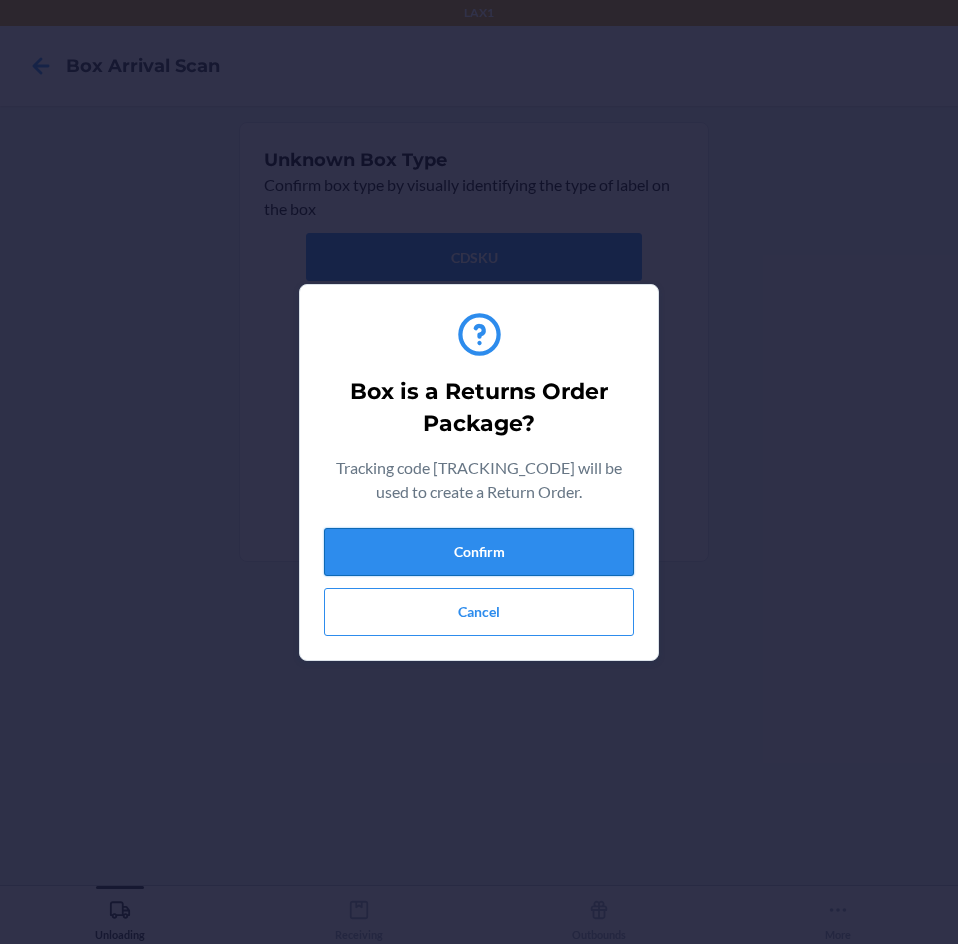 click on "Confirm" at bounding box center (479, 552) 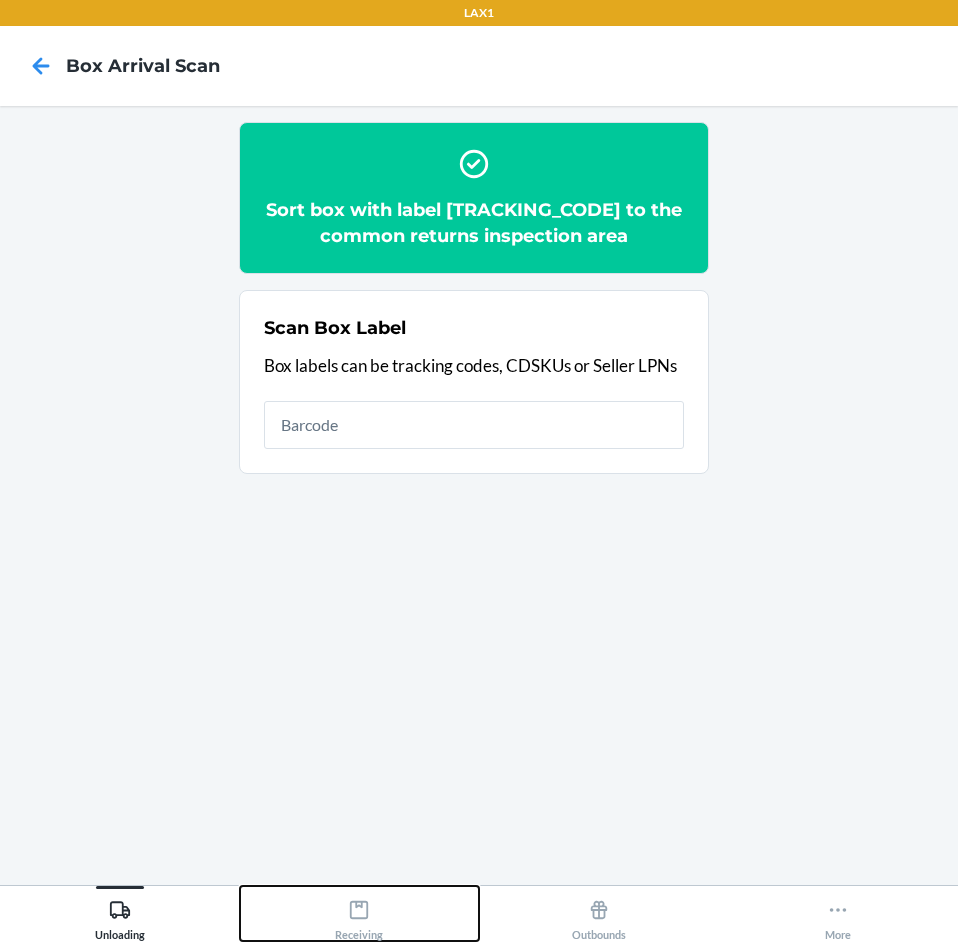 click 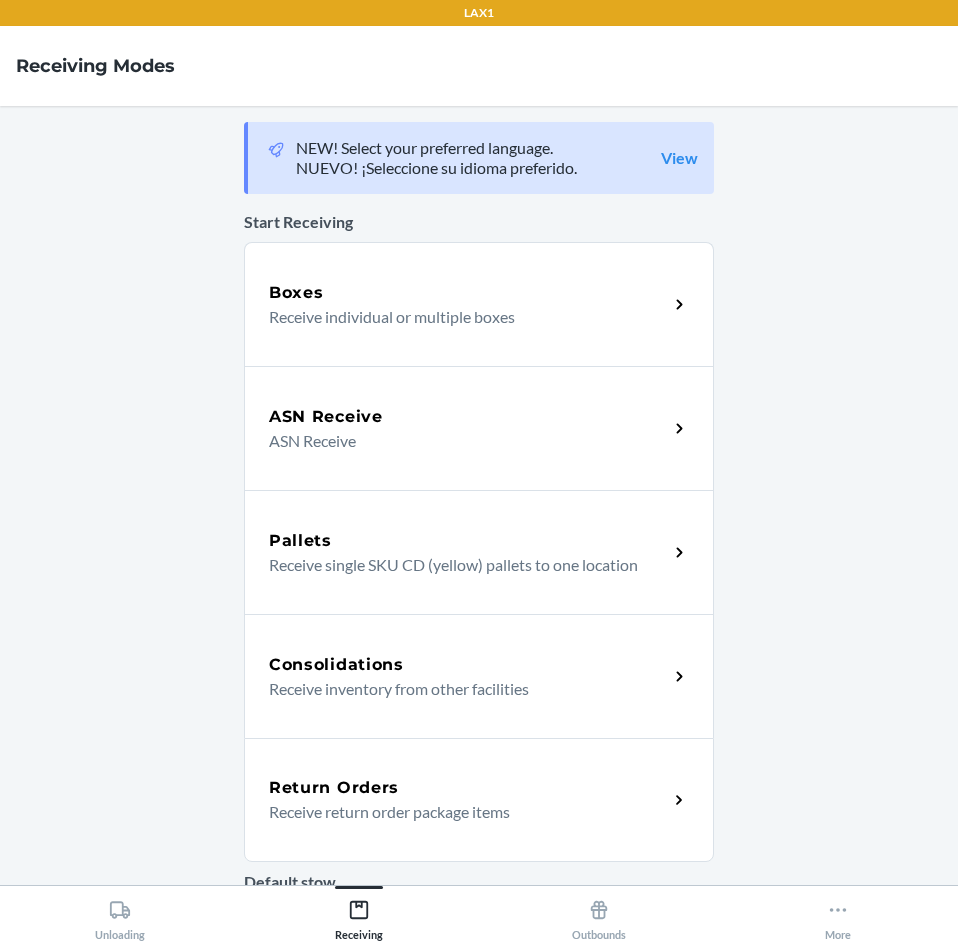 click on "Receive return order package items" at bounding box center [460, 812] 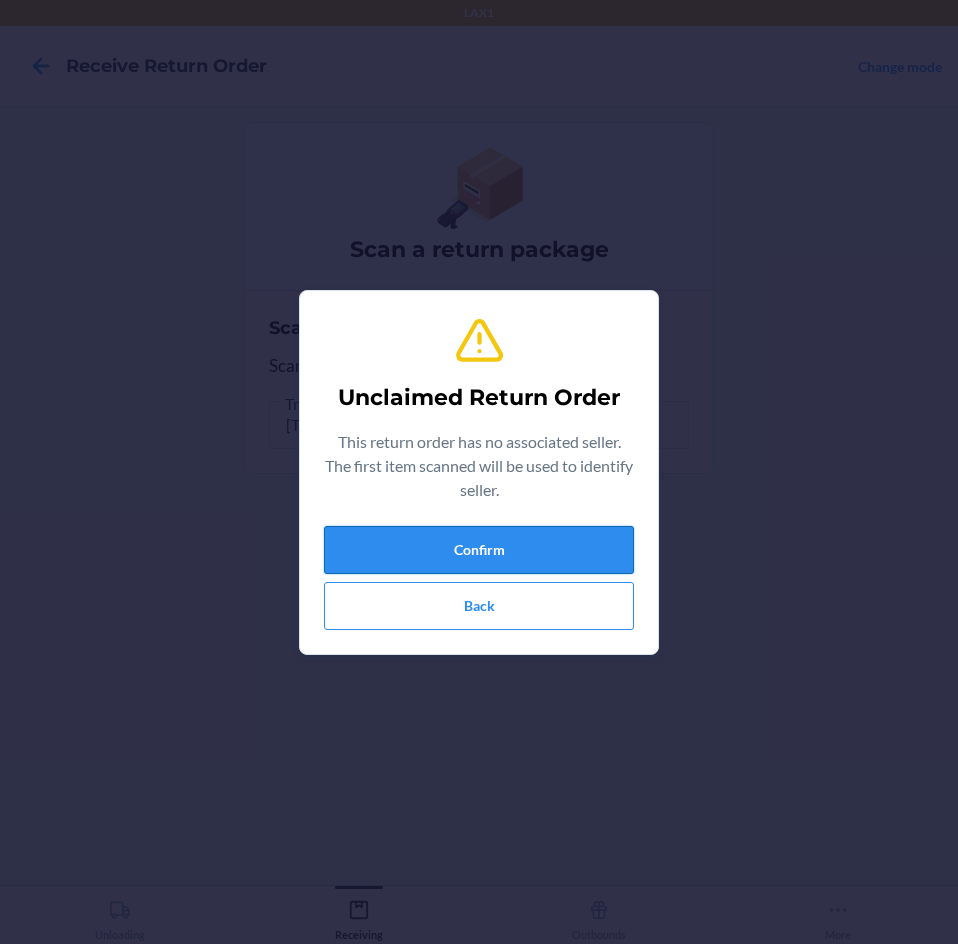 click on "Confirm" at bounding box center [479, 550] 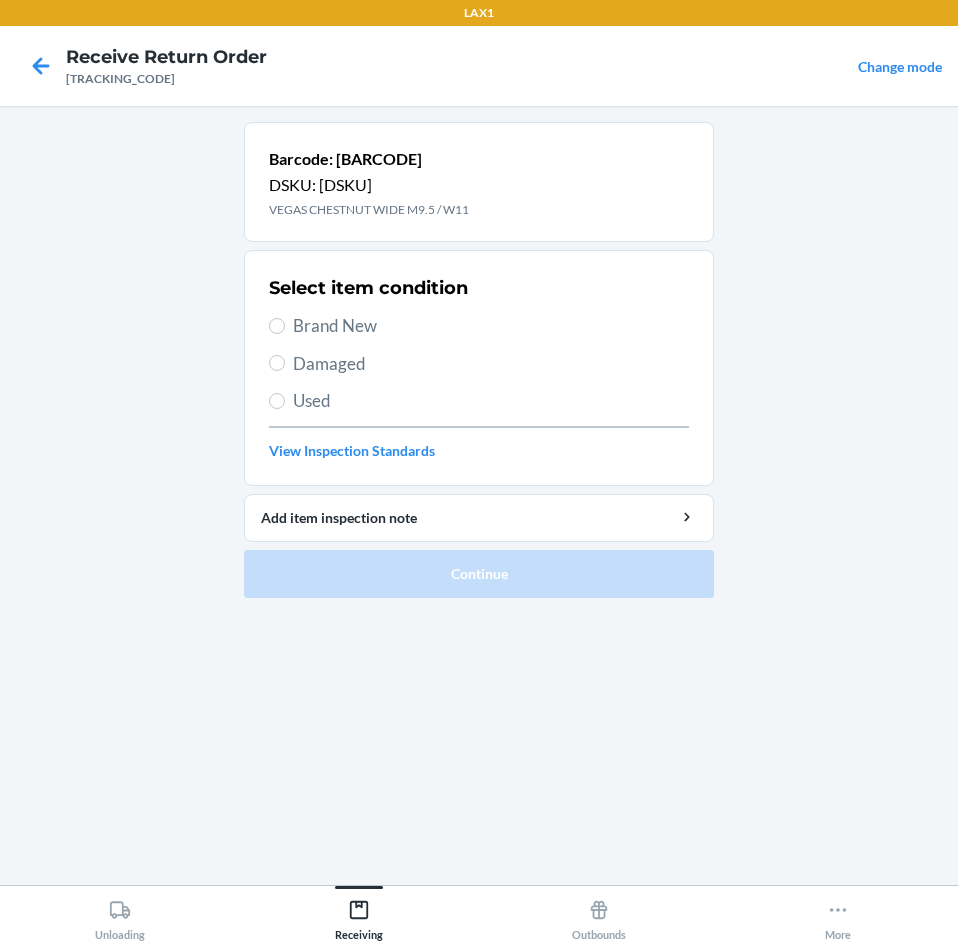 click on "Brand New" at bounding box center [491, 326] 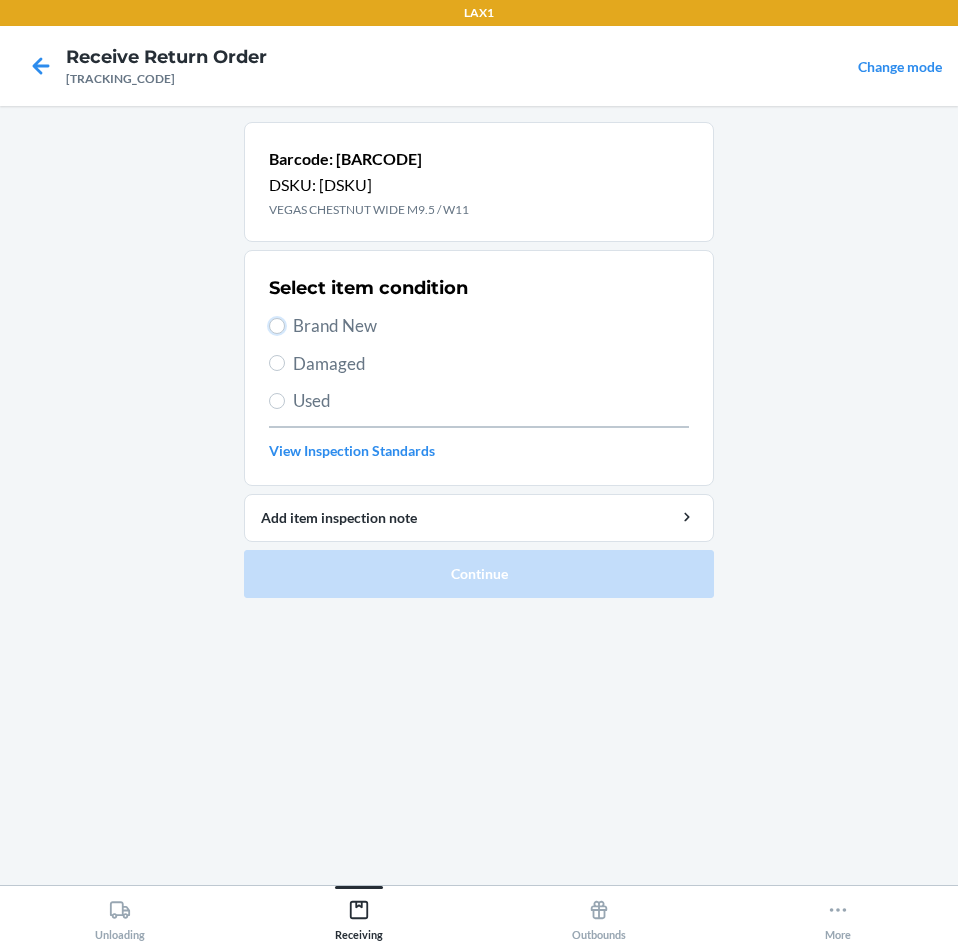 click on "Brand New" at bounding box center [277, 326] 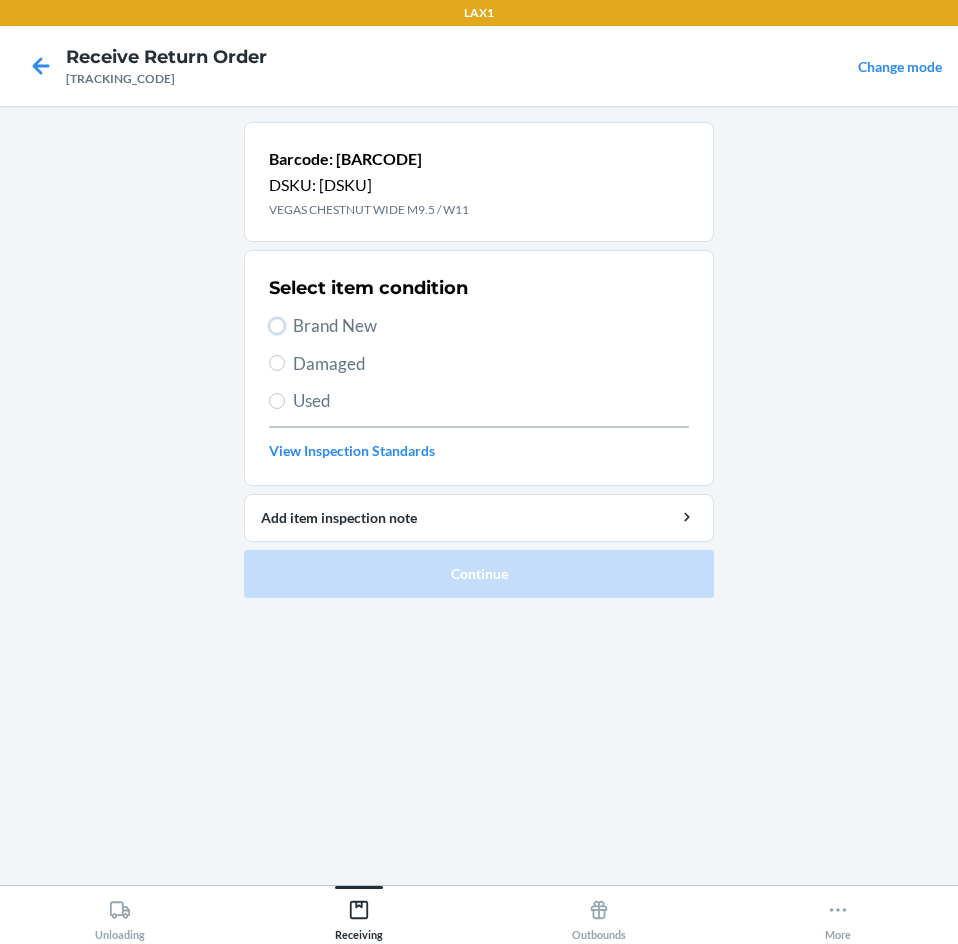 radio on "true" 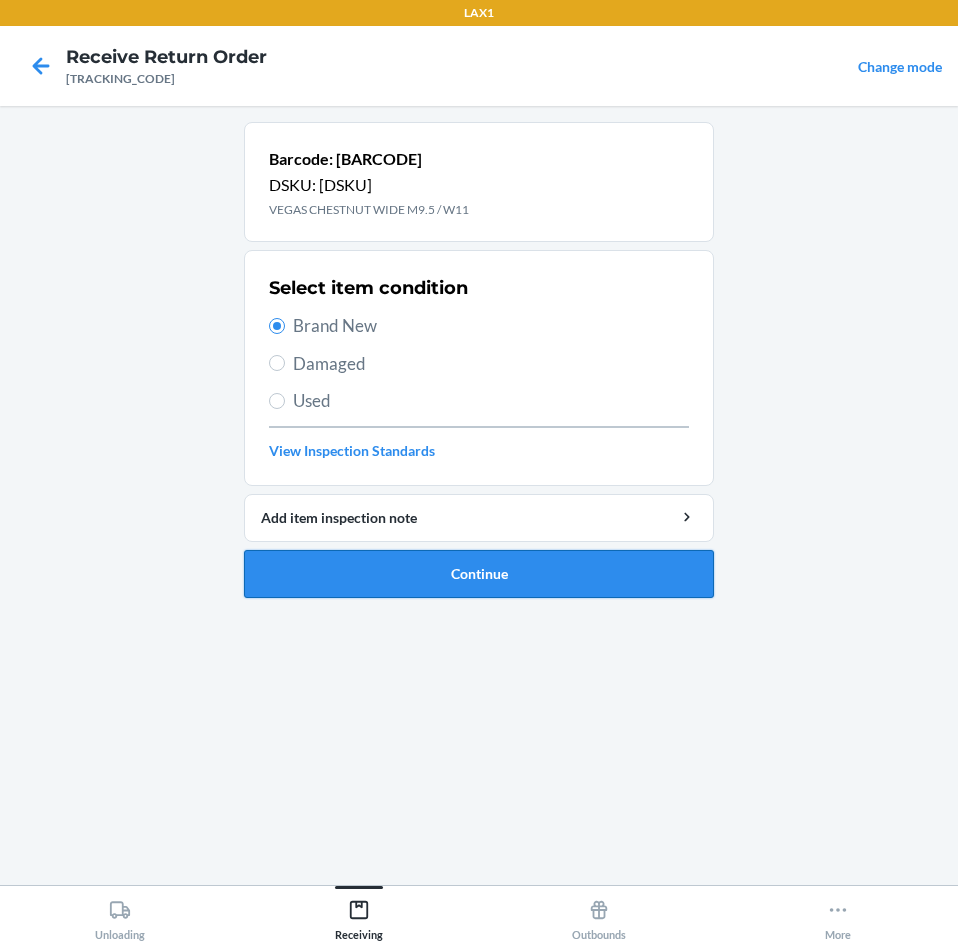 click on "Continue" at bounding box center [479, 574] 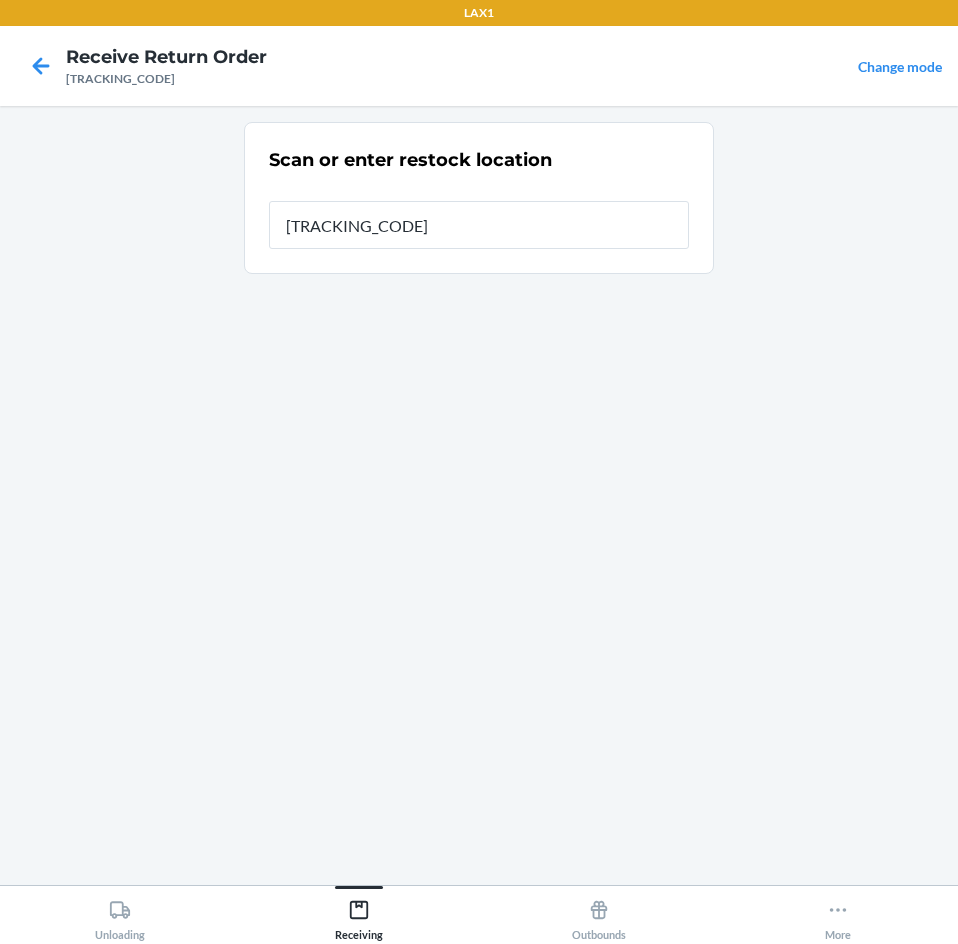 type on "[ITEM_ID]" 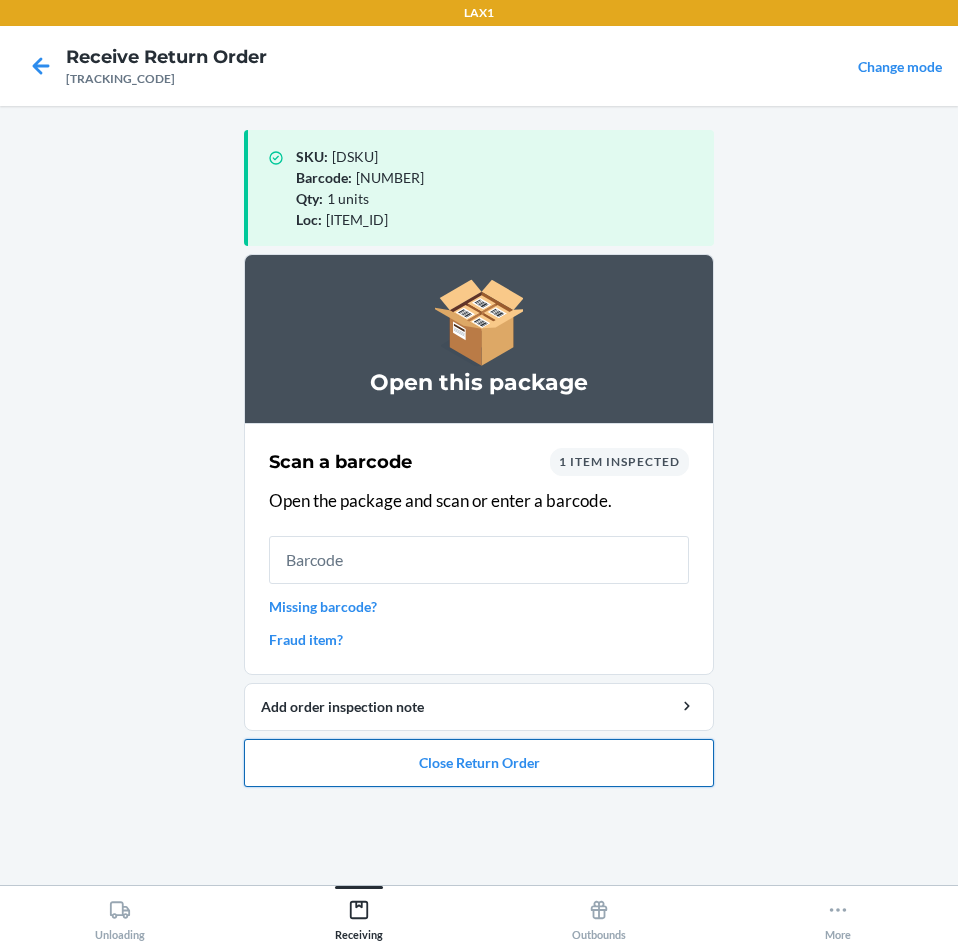 click on "Close Return Order" at bounding box center [479, 763] 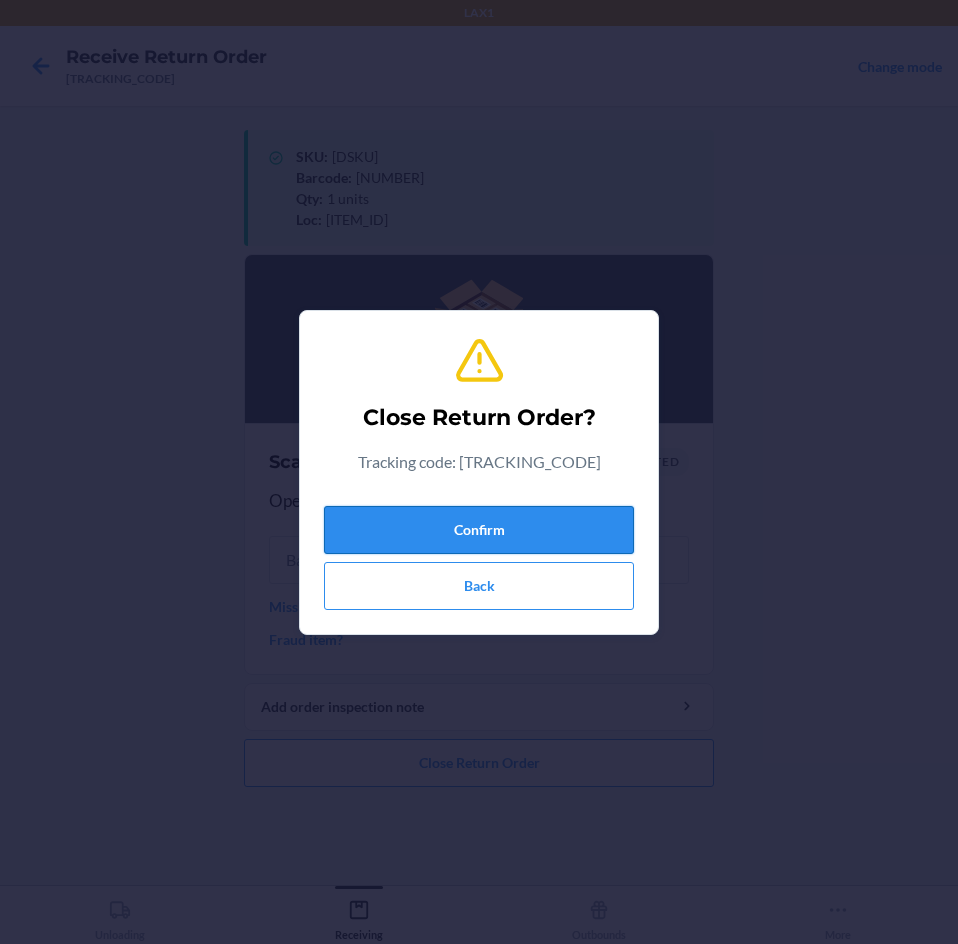 click on "Confirm" at bounding box center (479, 530) 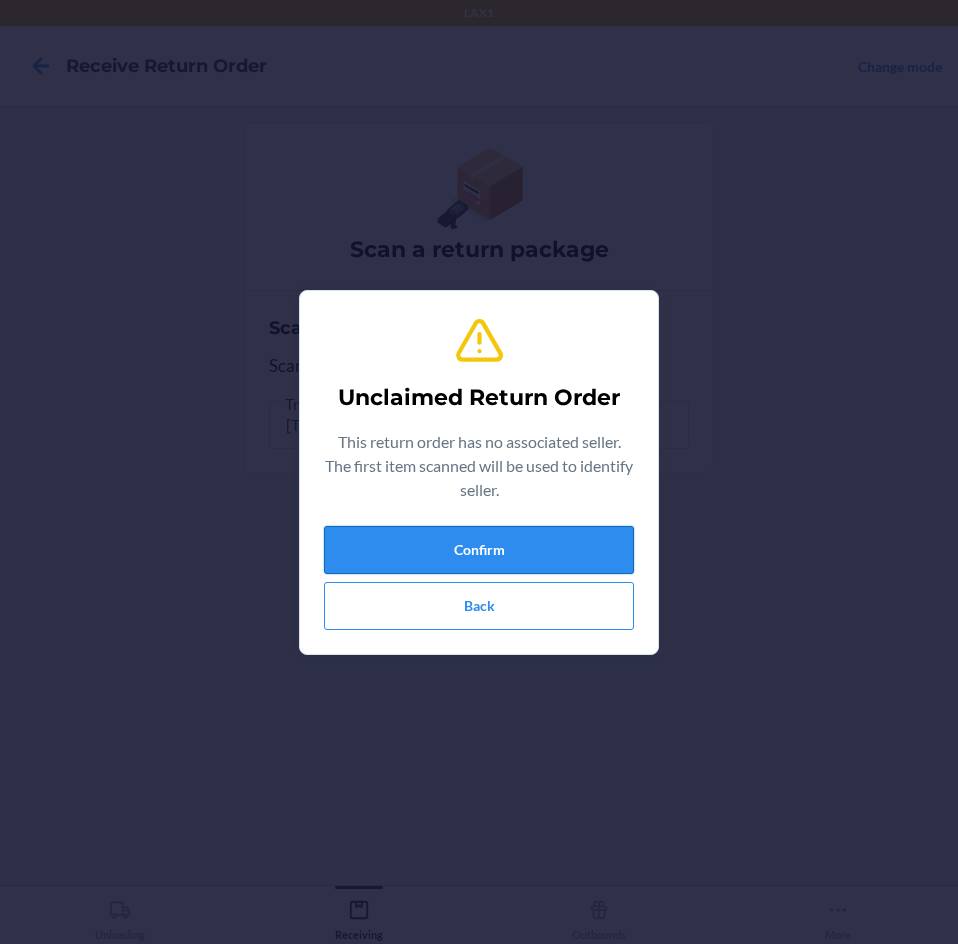 click on "Confirm" at bounding box center (479, 550) 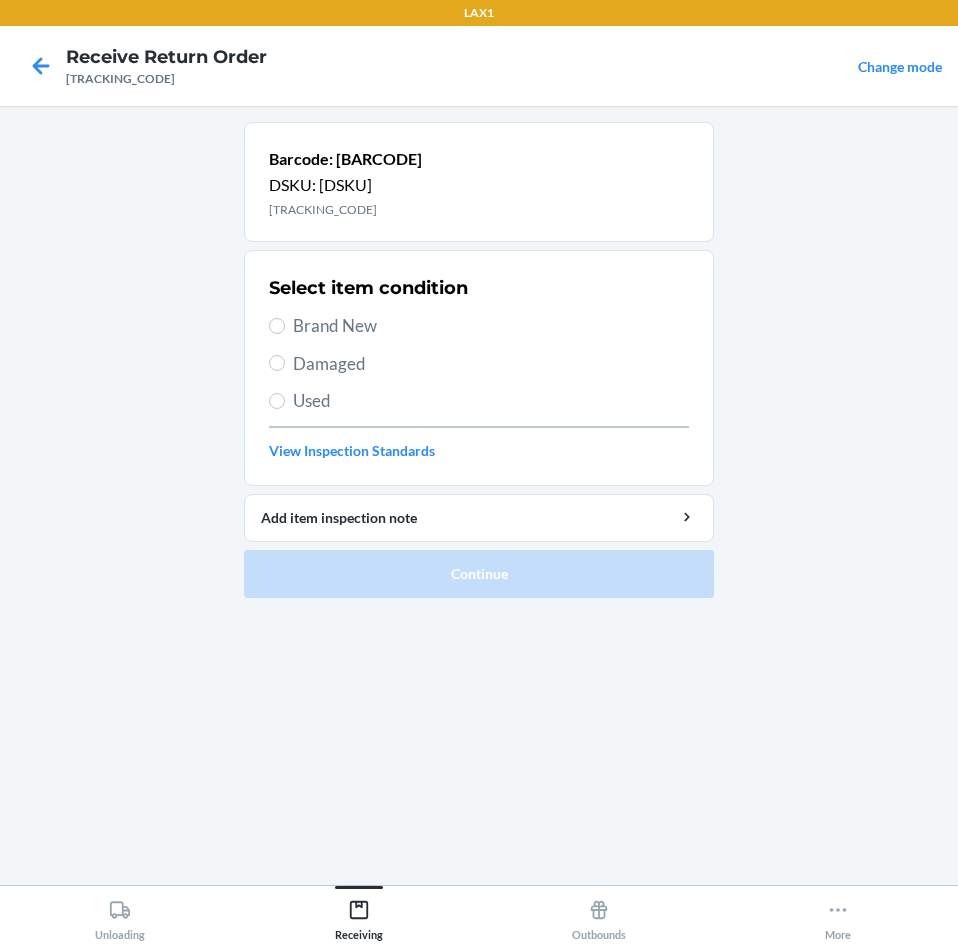 click on "Brand New" at bounding box center (491, 326) 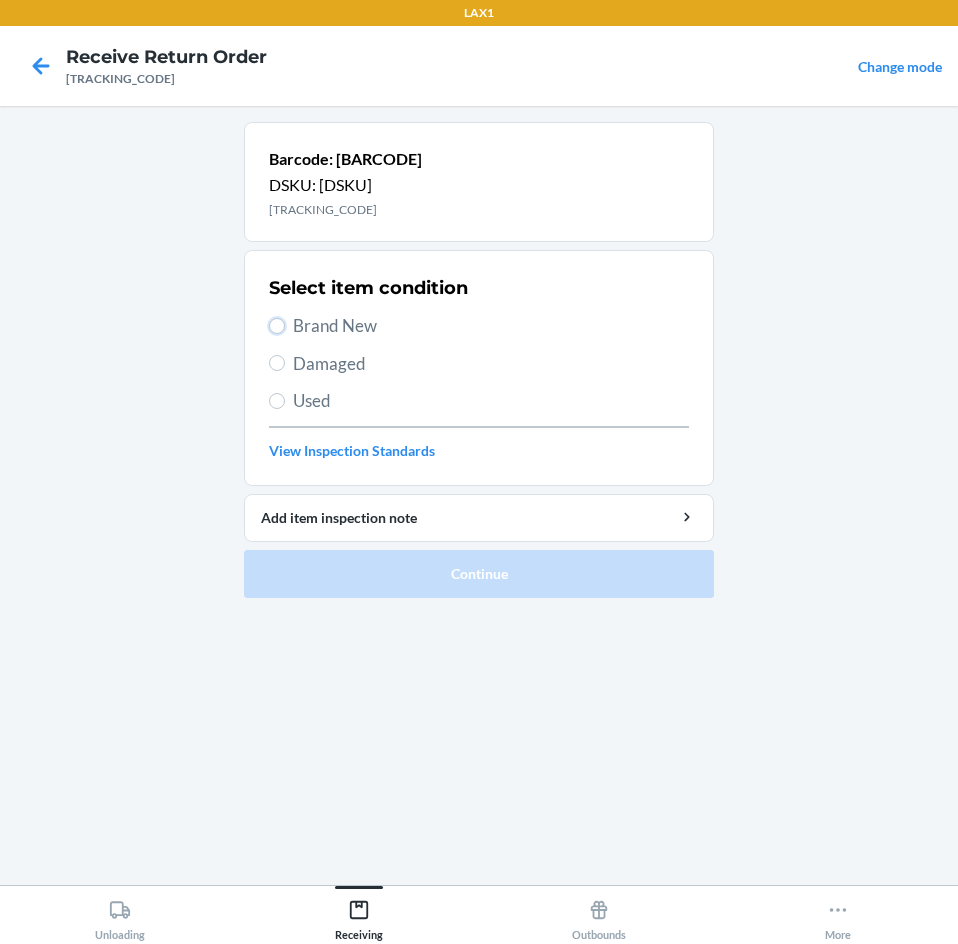 click on "Brand New" at bounding box center [277, 326] 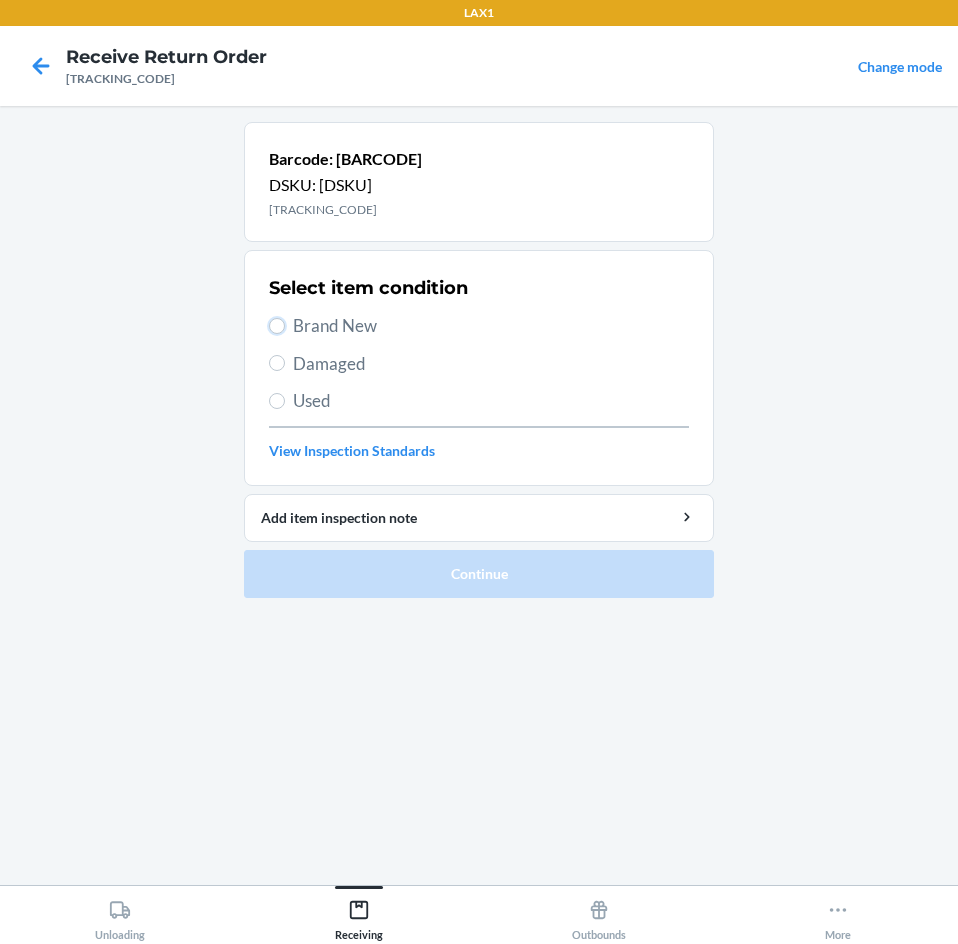 radio on "true" 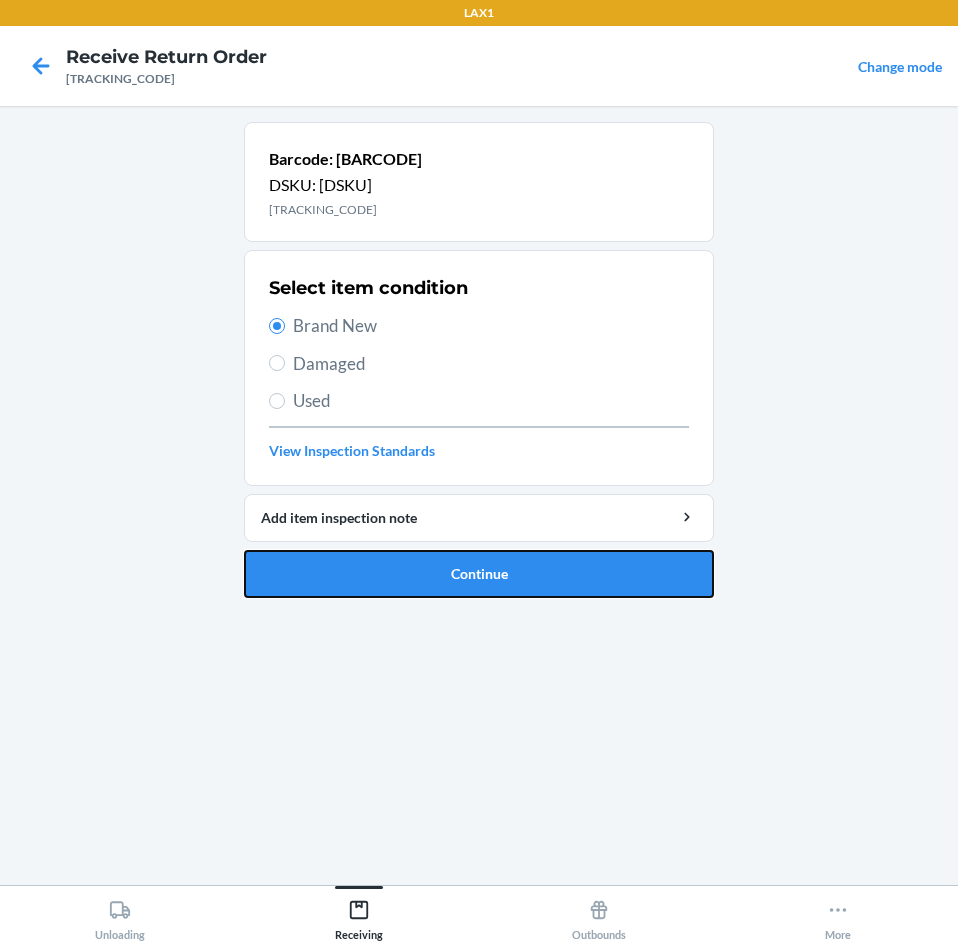 click on "Barcode: [BARCODE] DSKU: [DSKU] WOMEN'S ATHENS 2 SOFT CHAMBRAY W10.5 Select item condition Brand New Damaged Used View Inspection Standards Add item inspection note Continue" at bounding box center [479, 368] 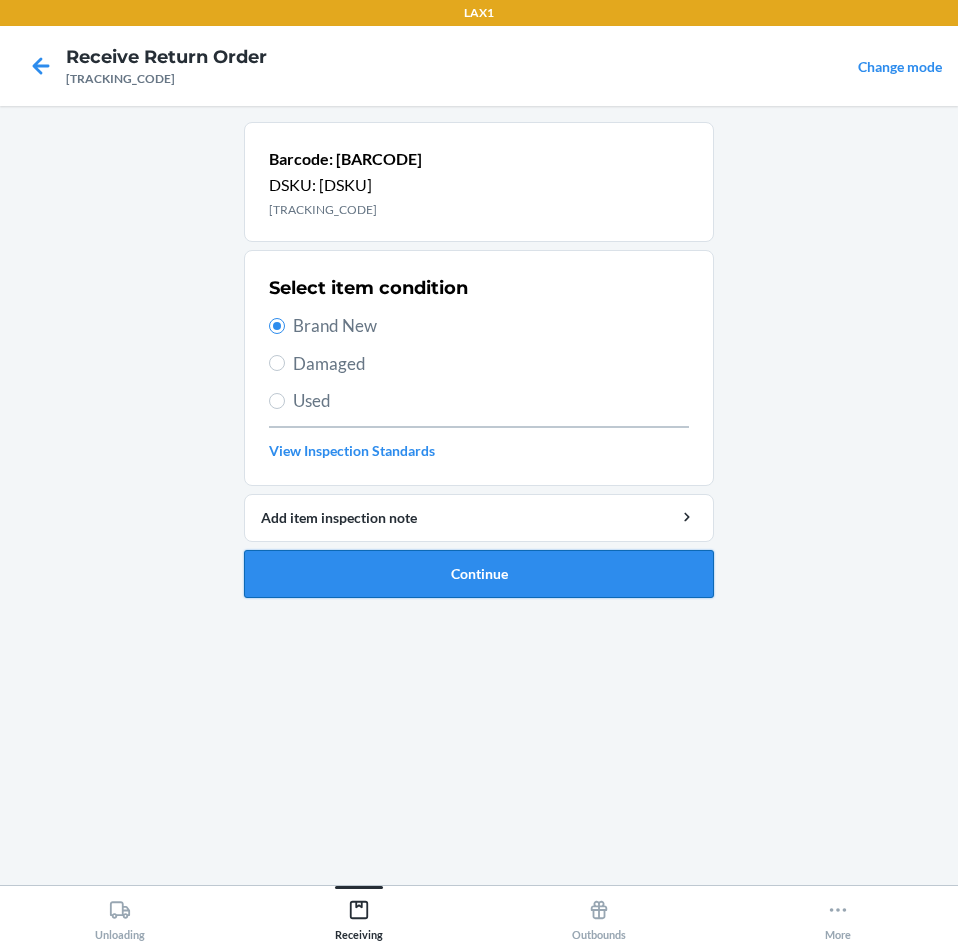 click on "Continue" at bounding box center (479, 574) 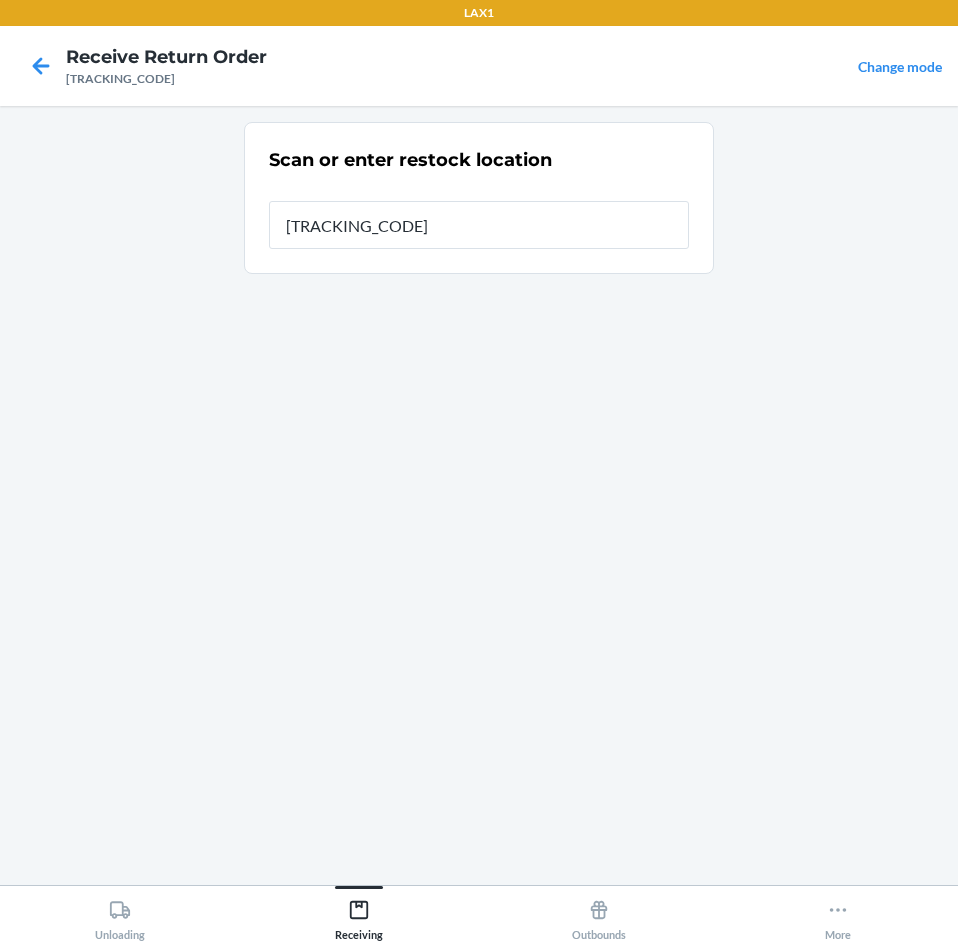 type on "[ITEM_ID]" 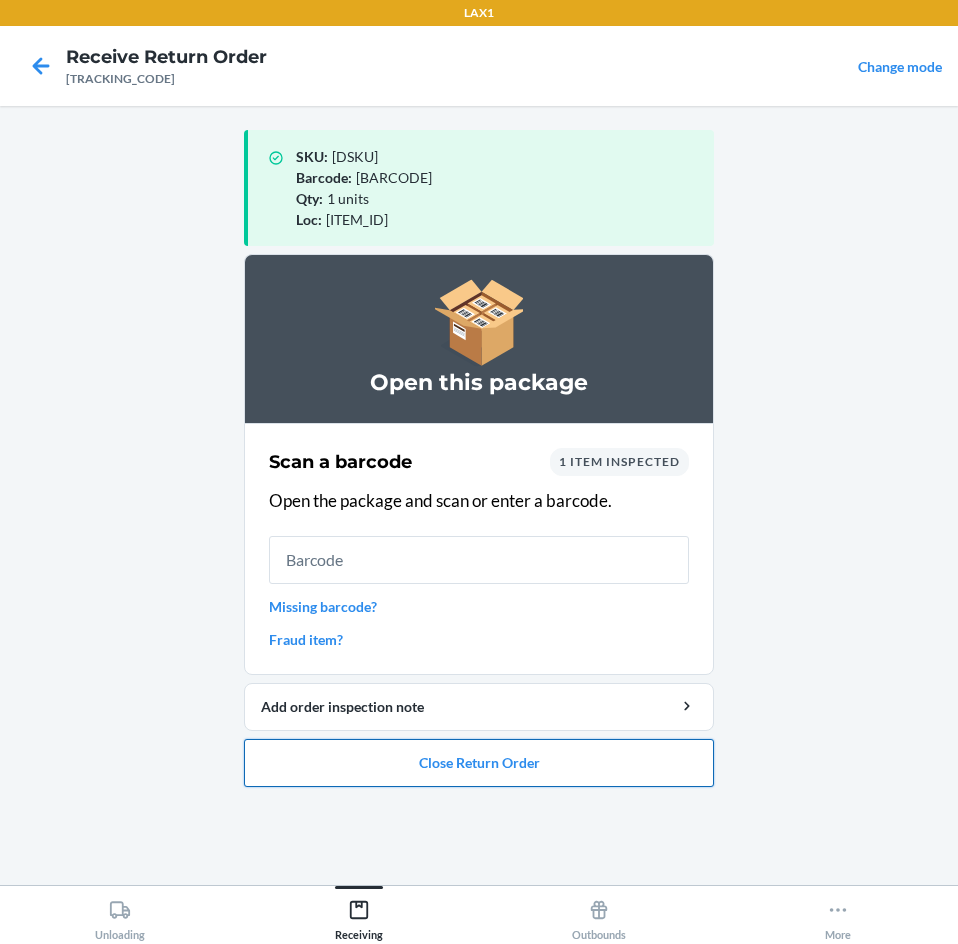 click on "Close Return Order" at bounding box center [479, 763] 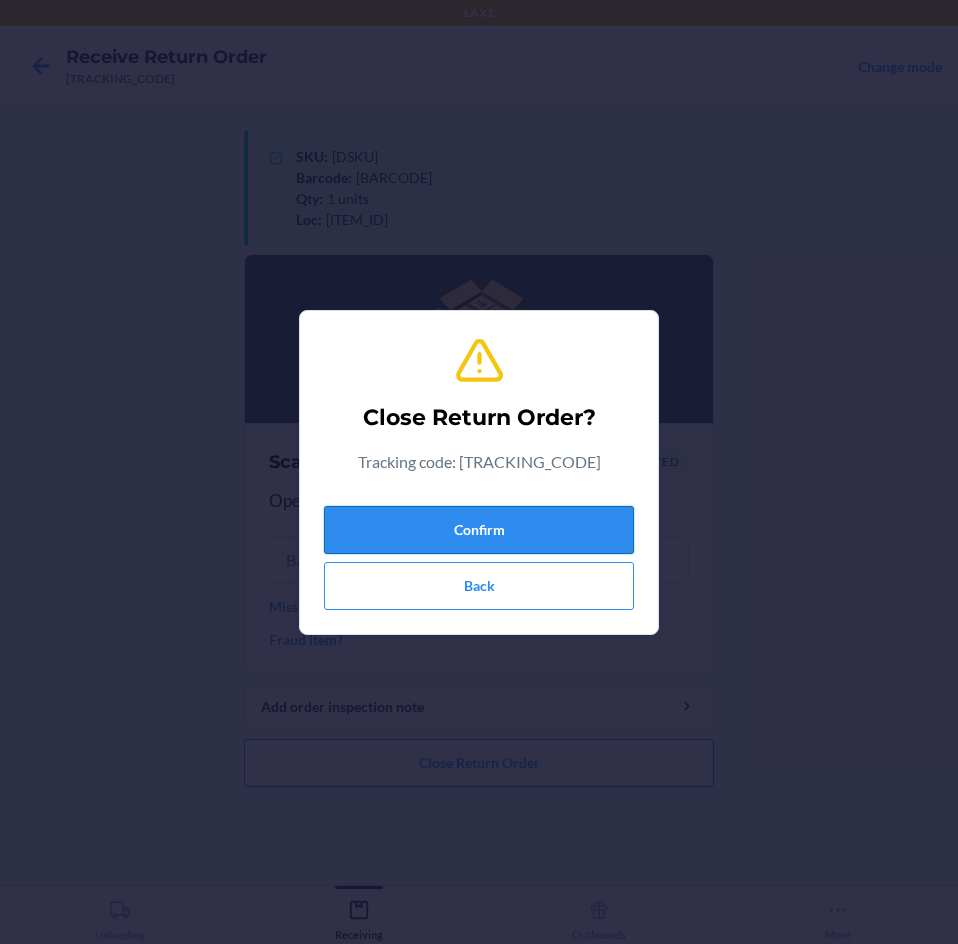 click on "Confirm" at bounding box center (479, 530) 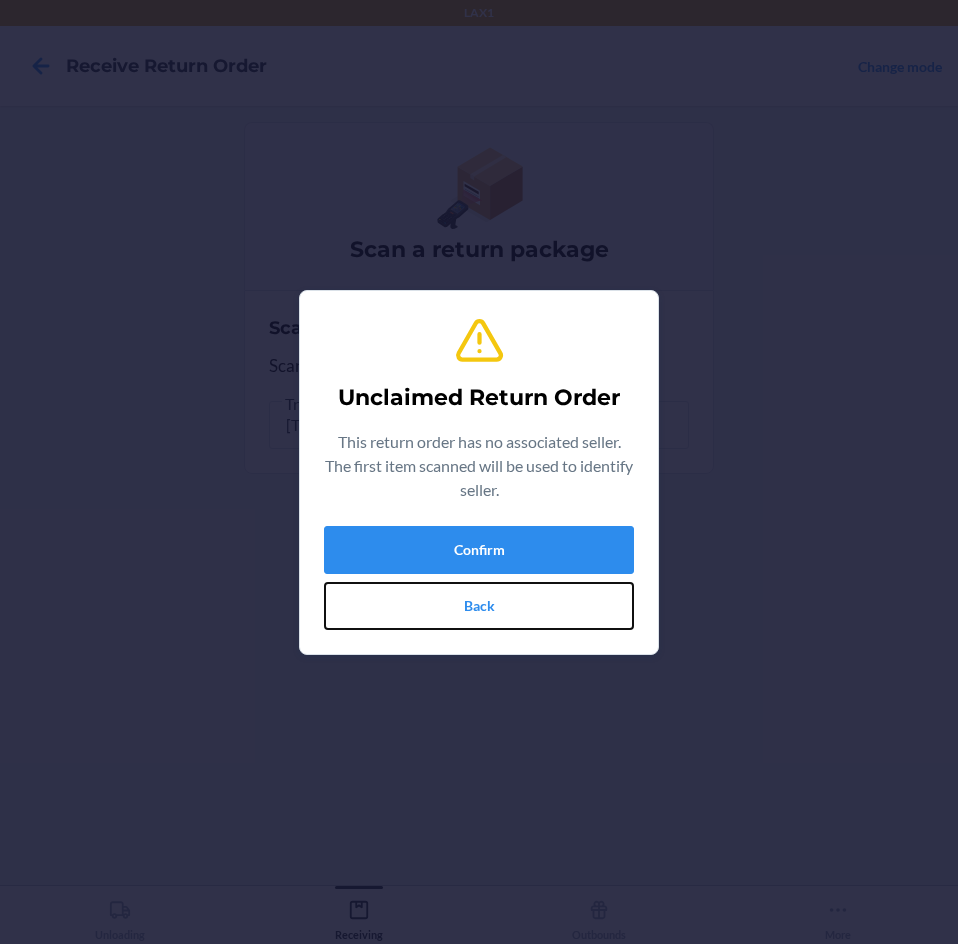 click on "Unclaimed Return Order This return order has no associated seller. The first item scanned will be used to identify seller. Confirm Back" at bounding box center [479, 472] 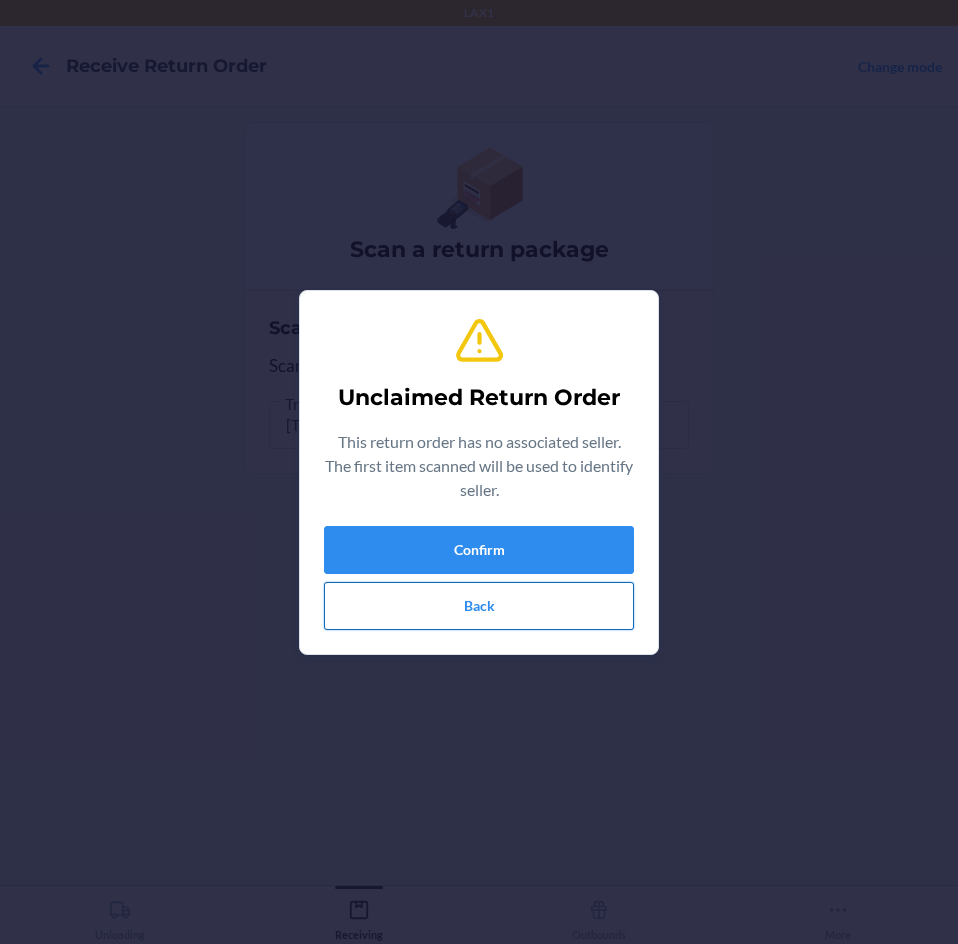 click on "Back" at bounding box center [479, 606] 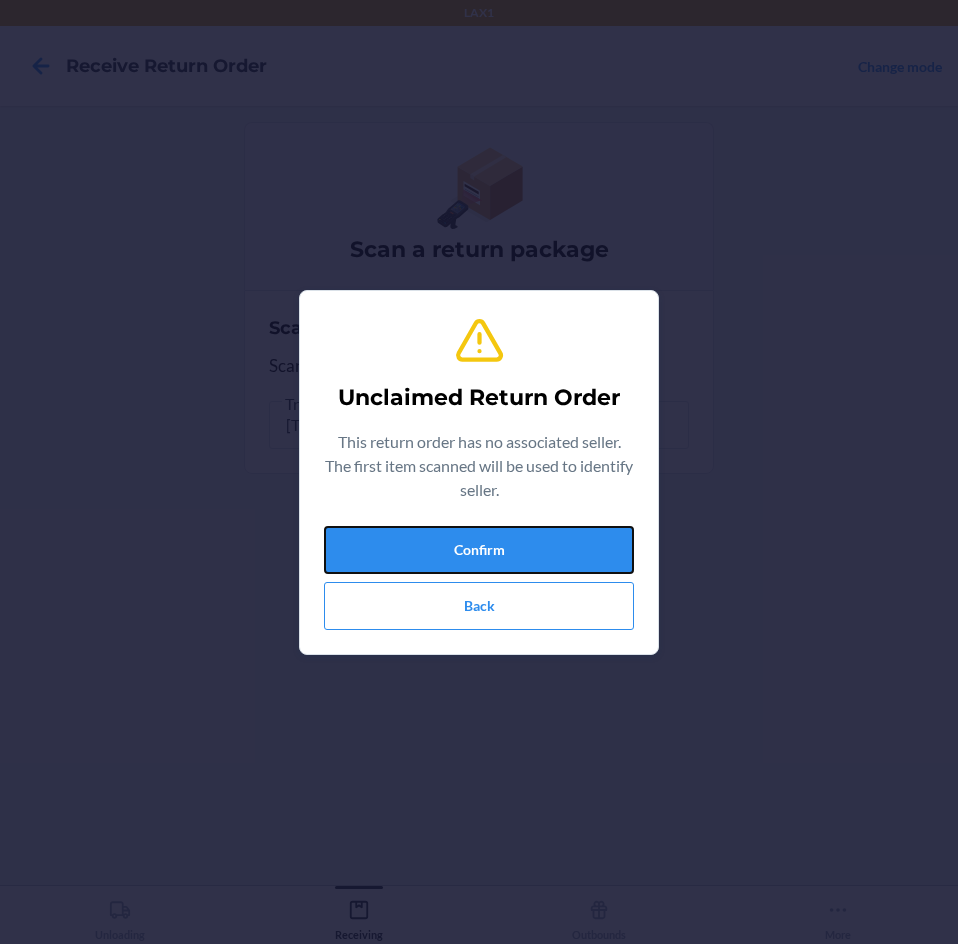 click on "Confirm" at bounding box center (479, 550) 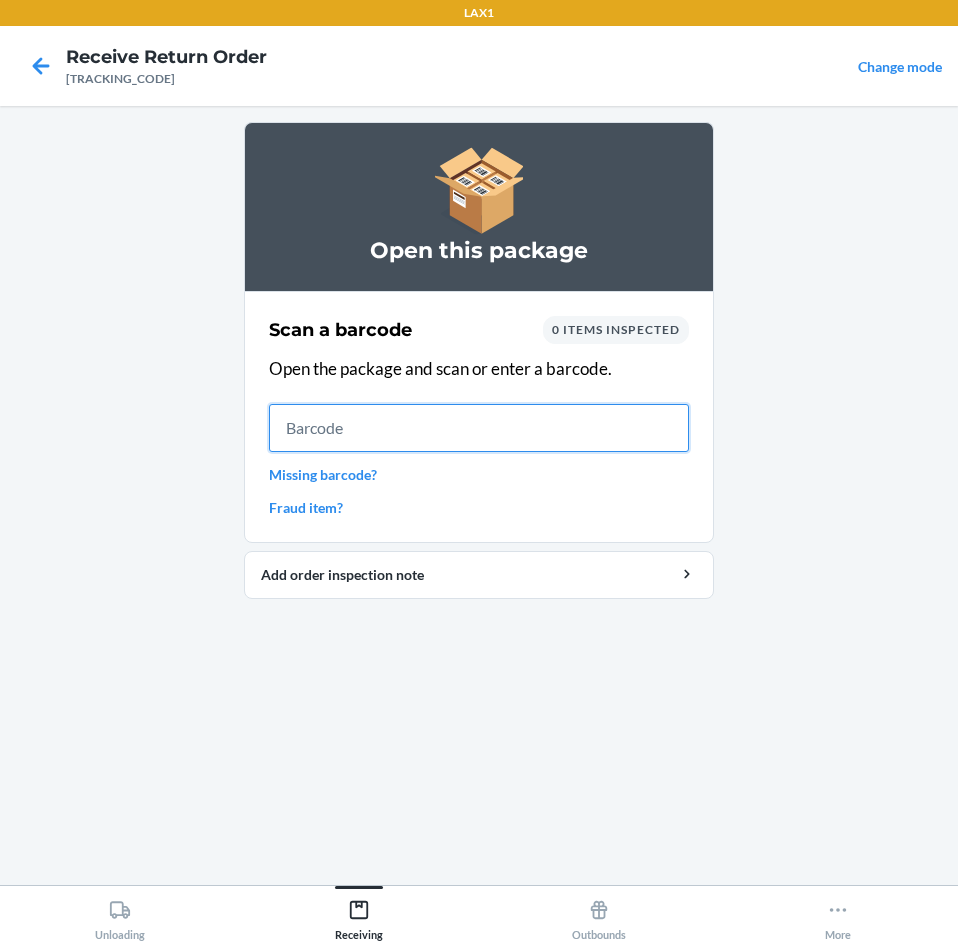 drag, startPoint x: 629, startPoint y: 433, endPoint x: 560, endPoint y: 449, distance: 70.83079 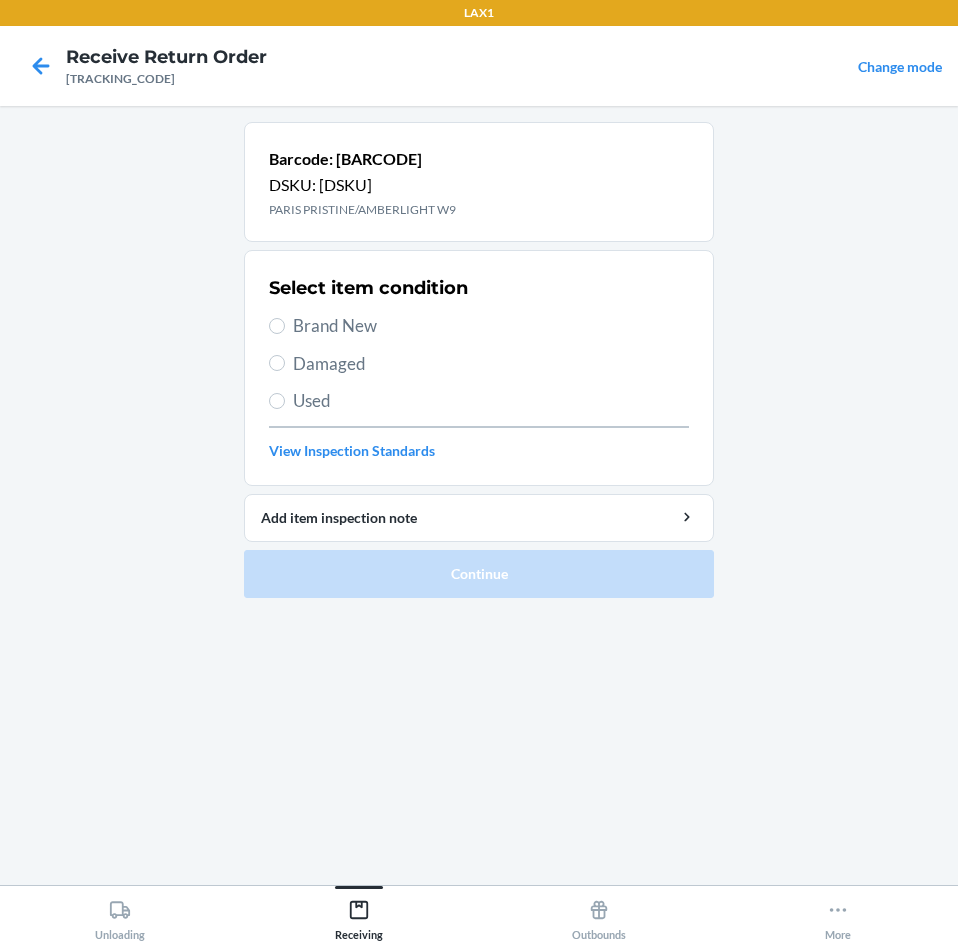 click on "Brand New" at bounding box center (491, 326) 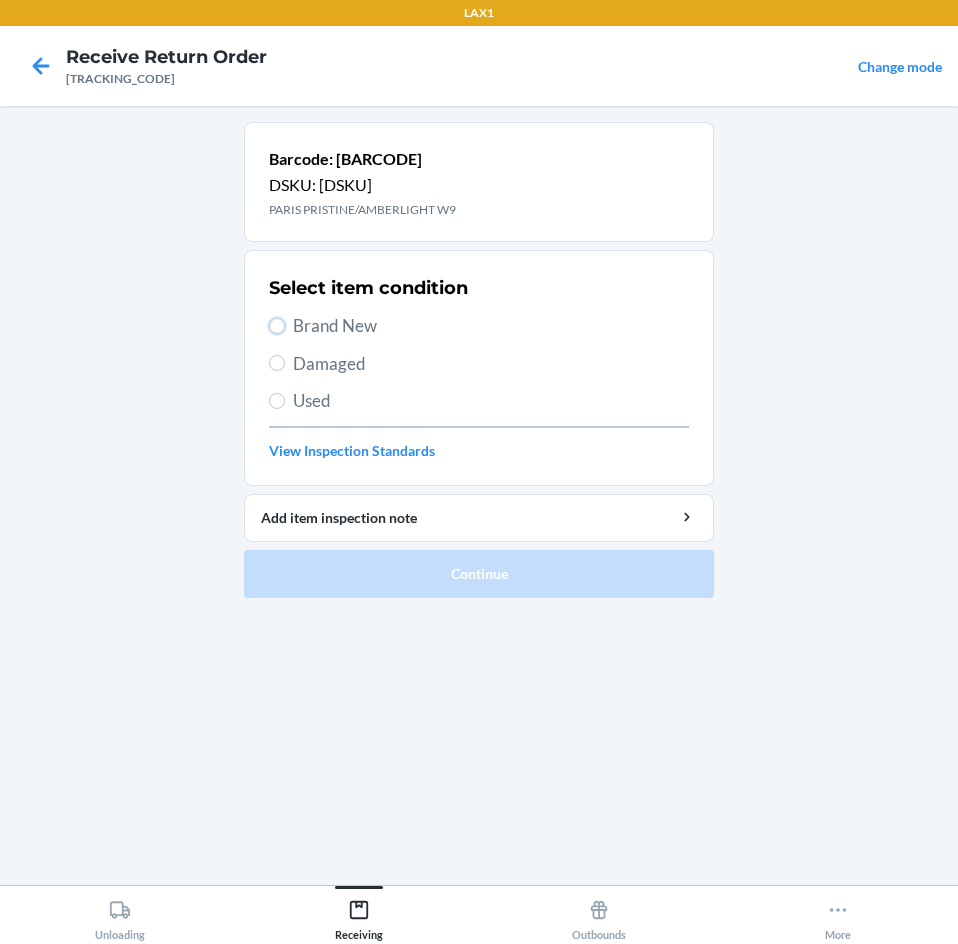 click on "Brand New" at bounding box center [277, 326] 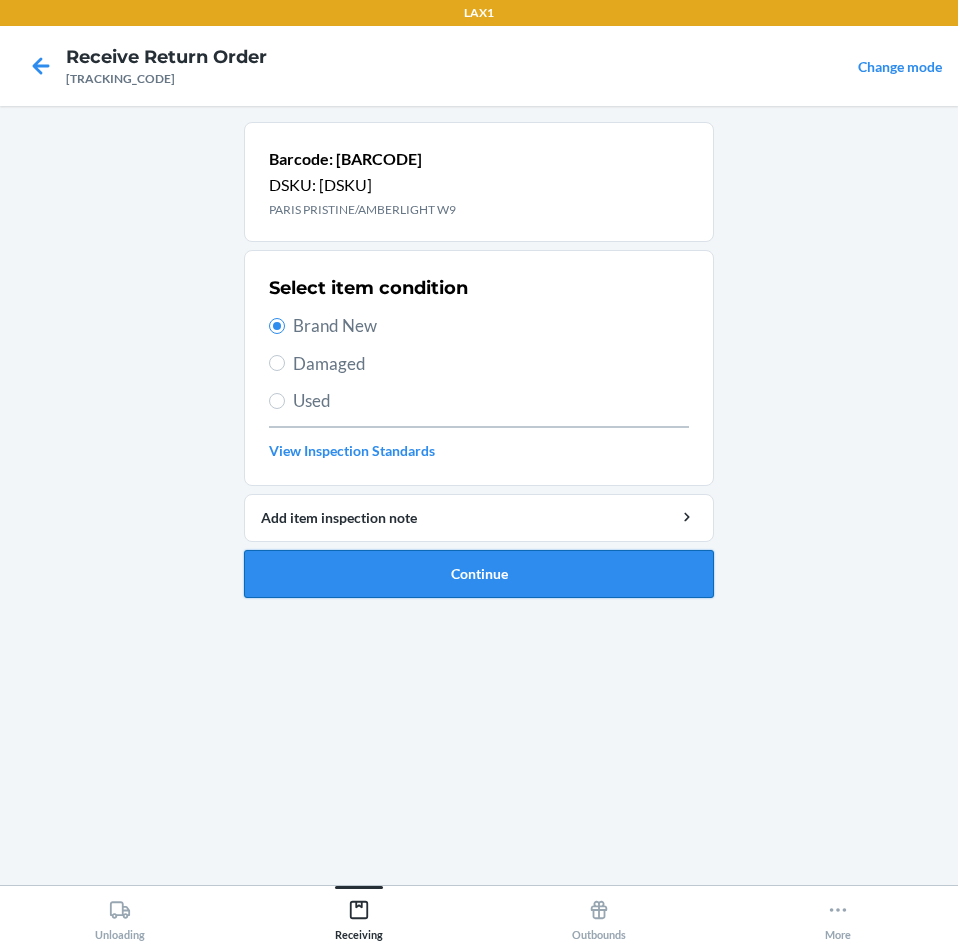 click on "Continue" at bounding box center [479, 574] 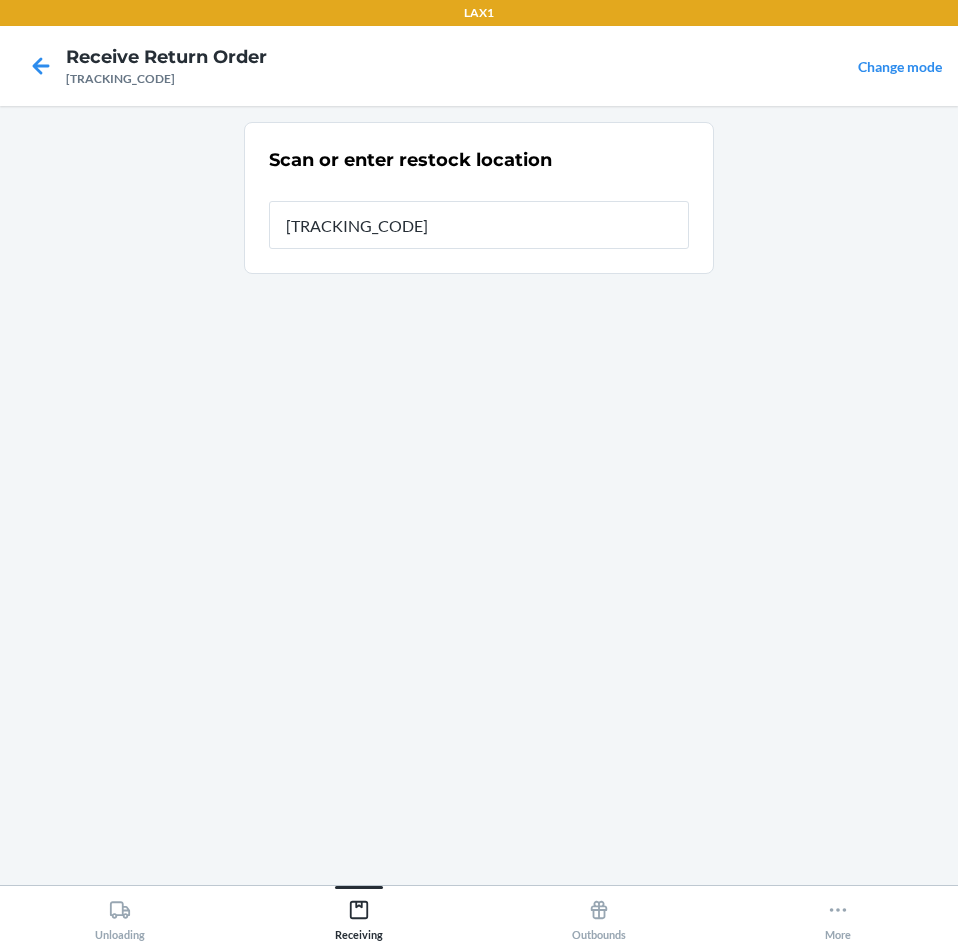 type on "[ITEM_ID]" 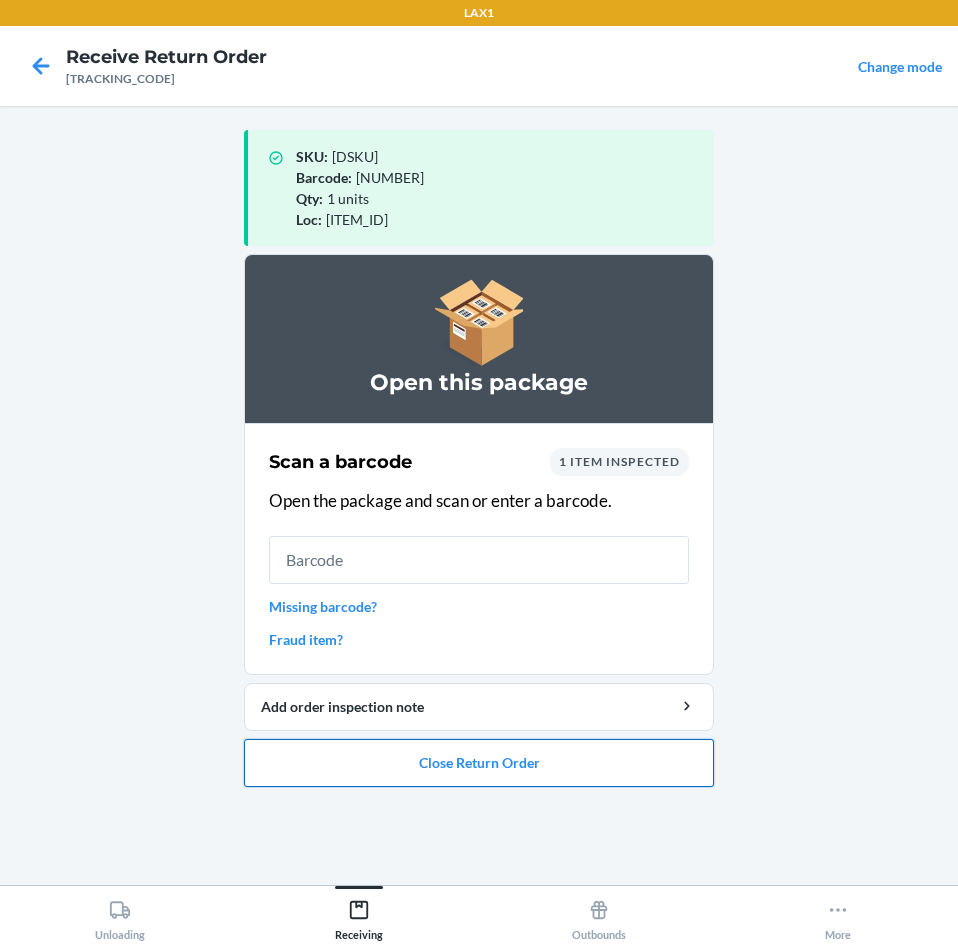 click on "Close Return Order" at bounding box center (479, 763) 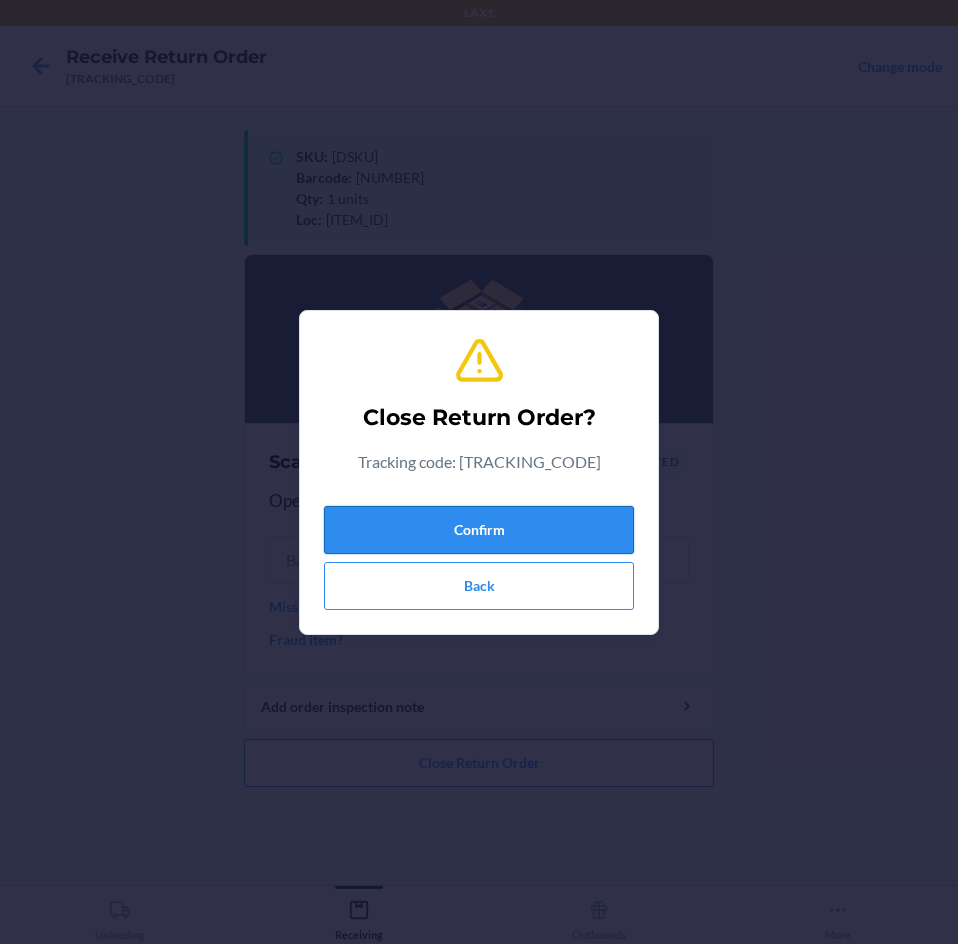 click on "Confirm" at bounding box center (479, 530) 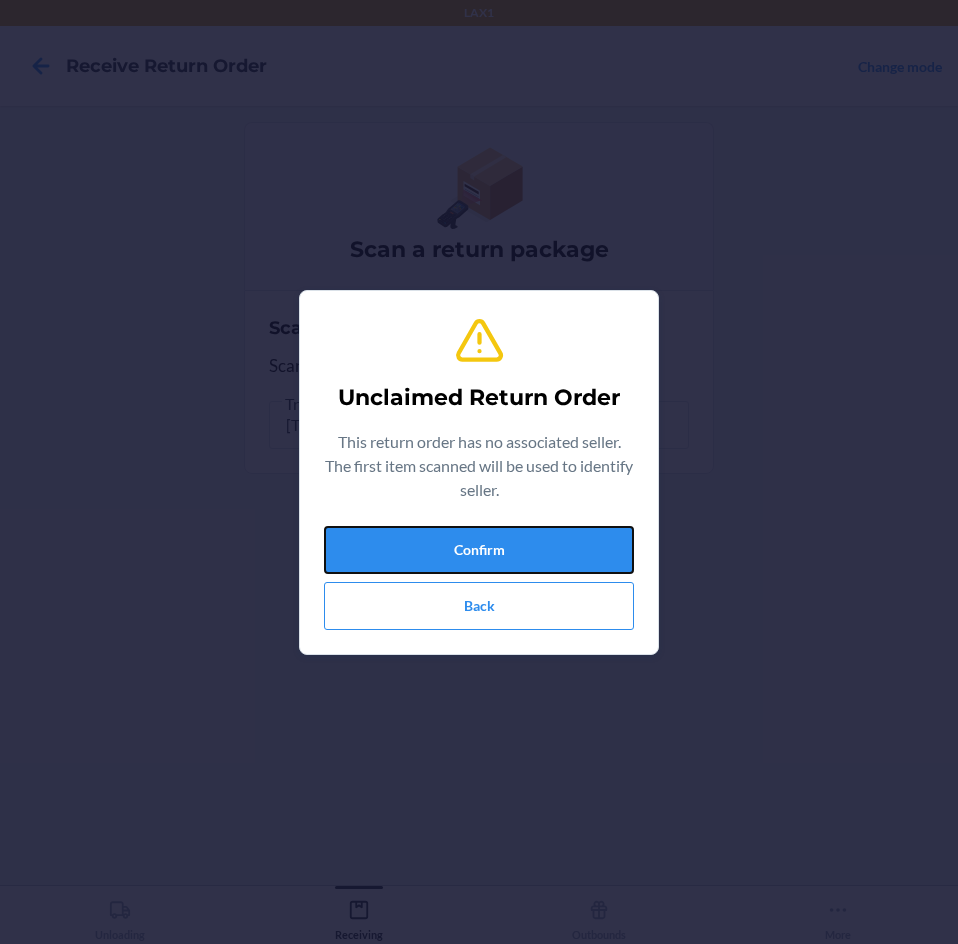 click on "Confirm" at bounding box center (479, 550) 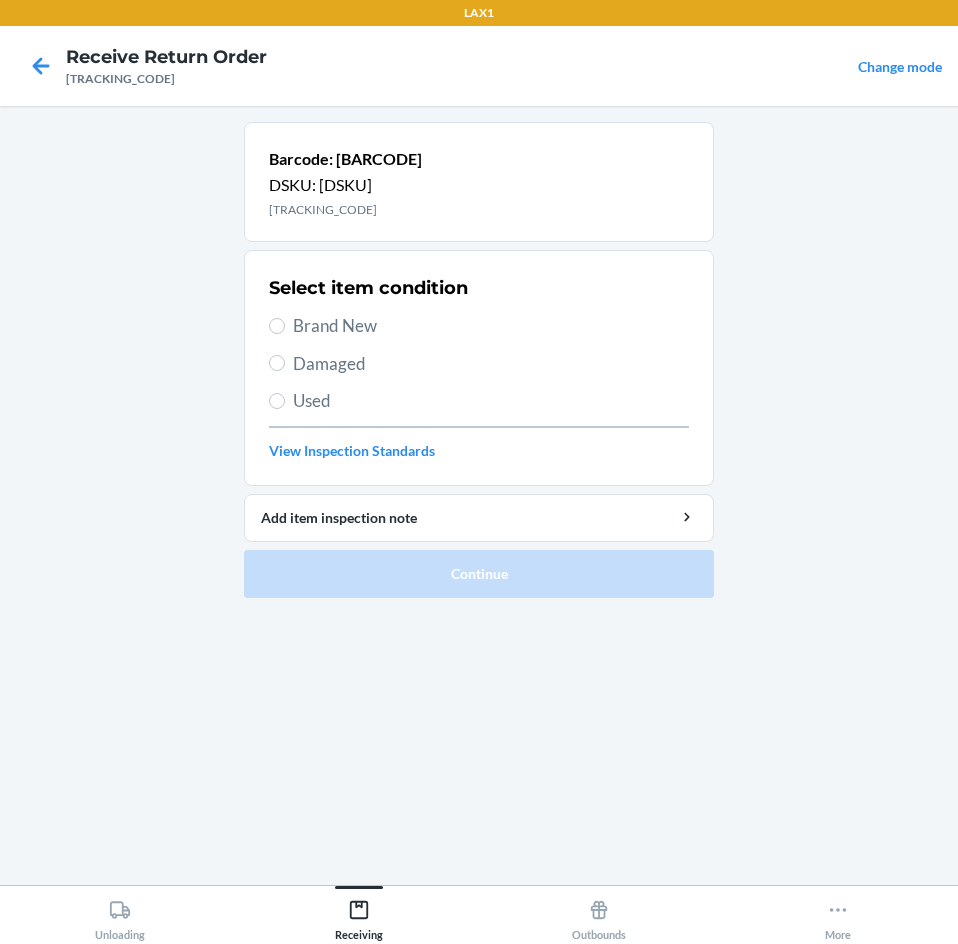 drag, startPoint x: 446, startPoint y: 313, endPoint x: 443, endPoint y: 357, distance: 44.102154 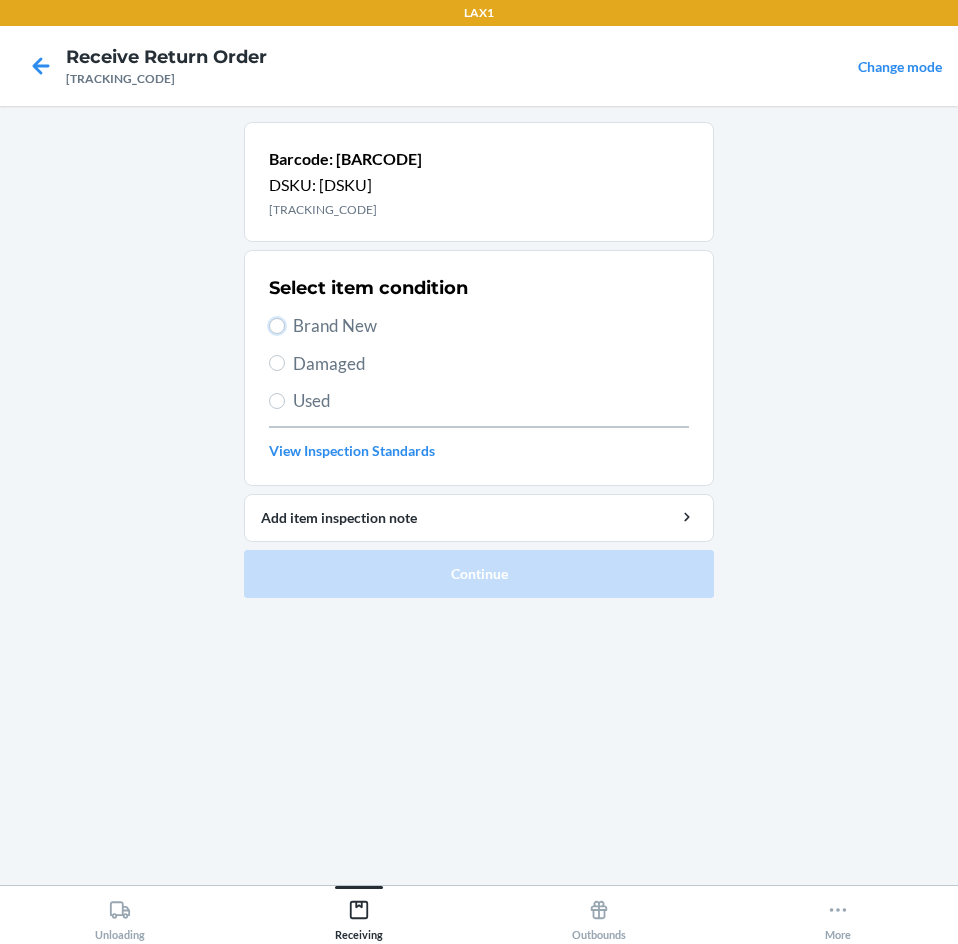click on "Brand New" at bounding box center (277, 326) 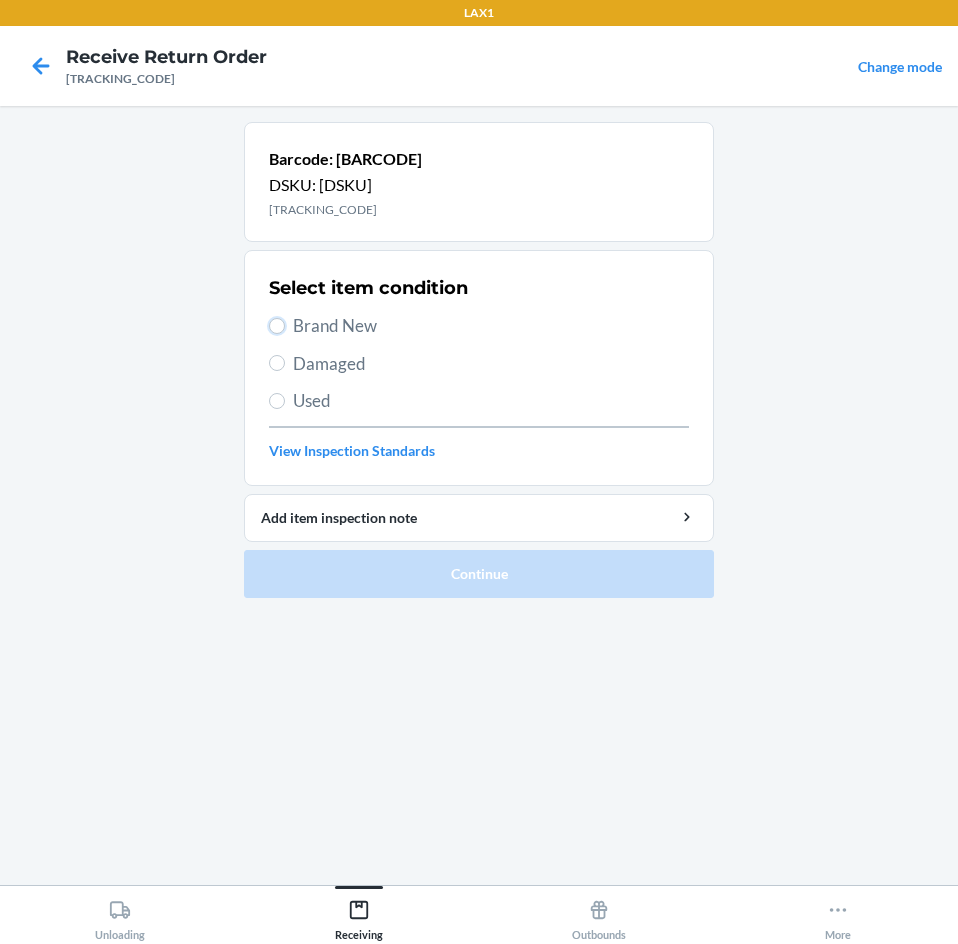 radio on "true" 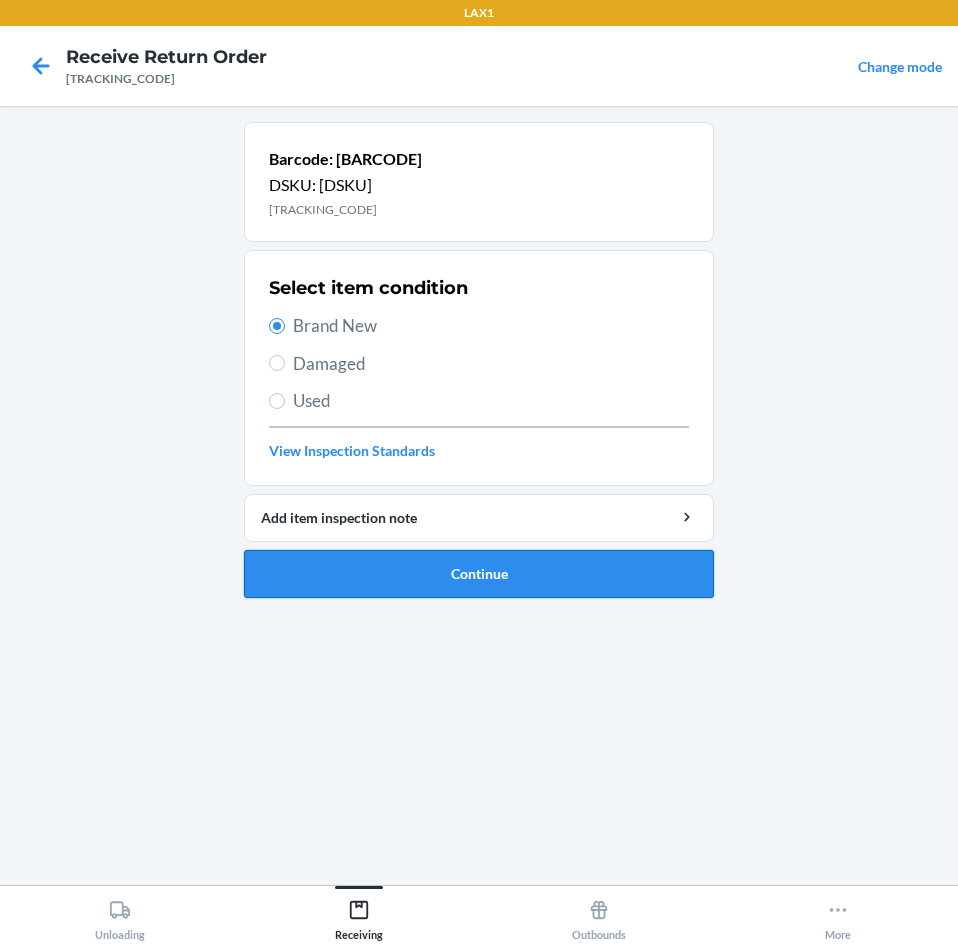 click on "Continue" at bounding box center (479, 574) 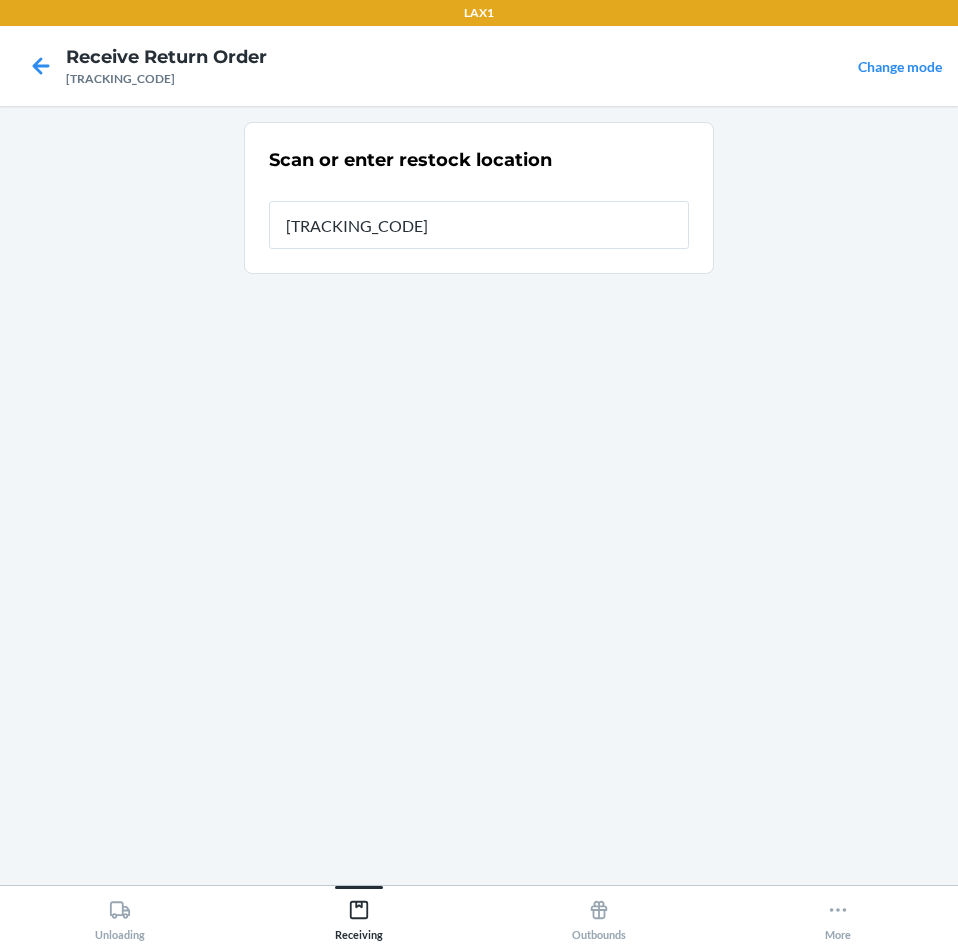 type on "[ITEM_ID]" 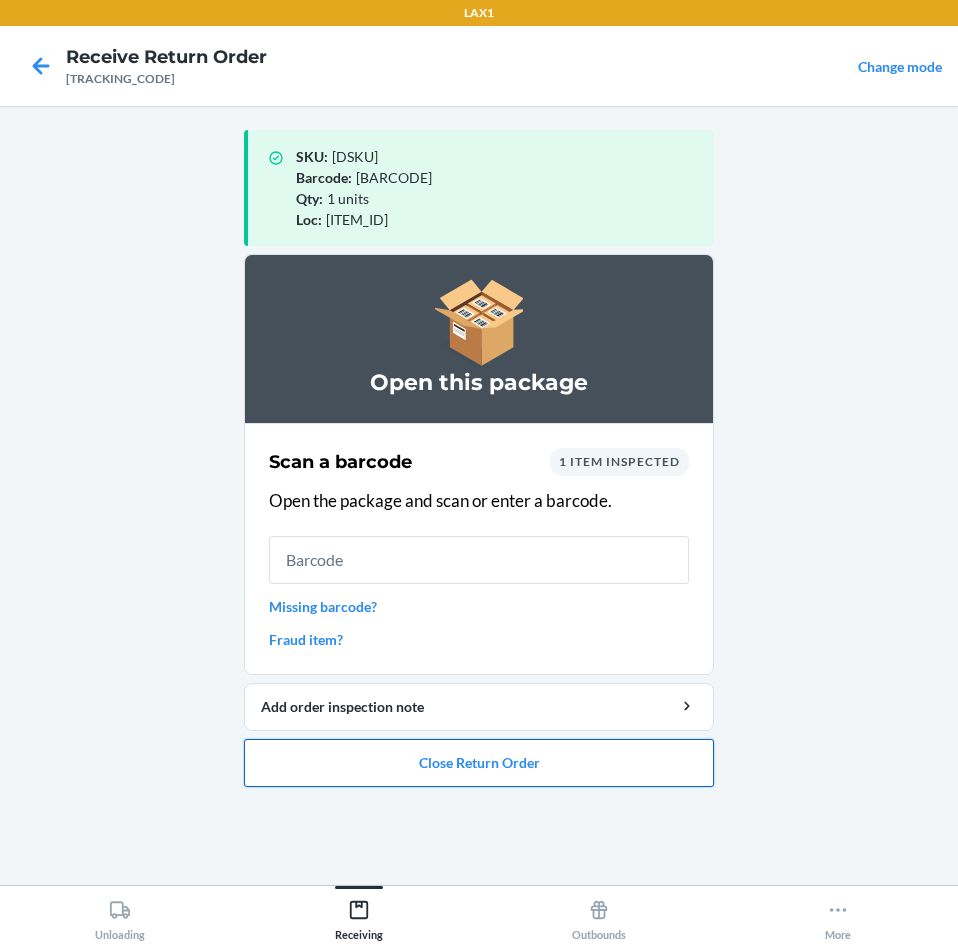 click on "Close Return Order" at bounding box center (479, 763) 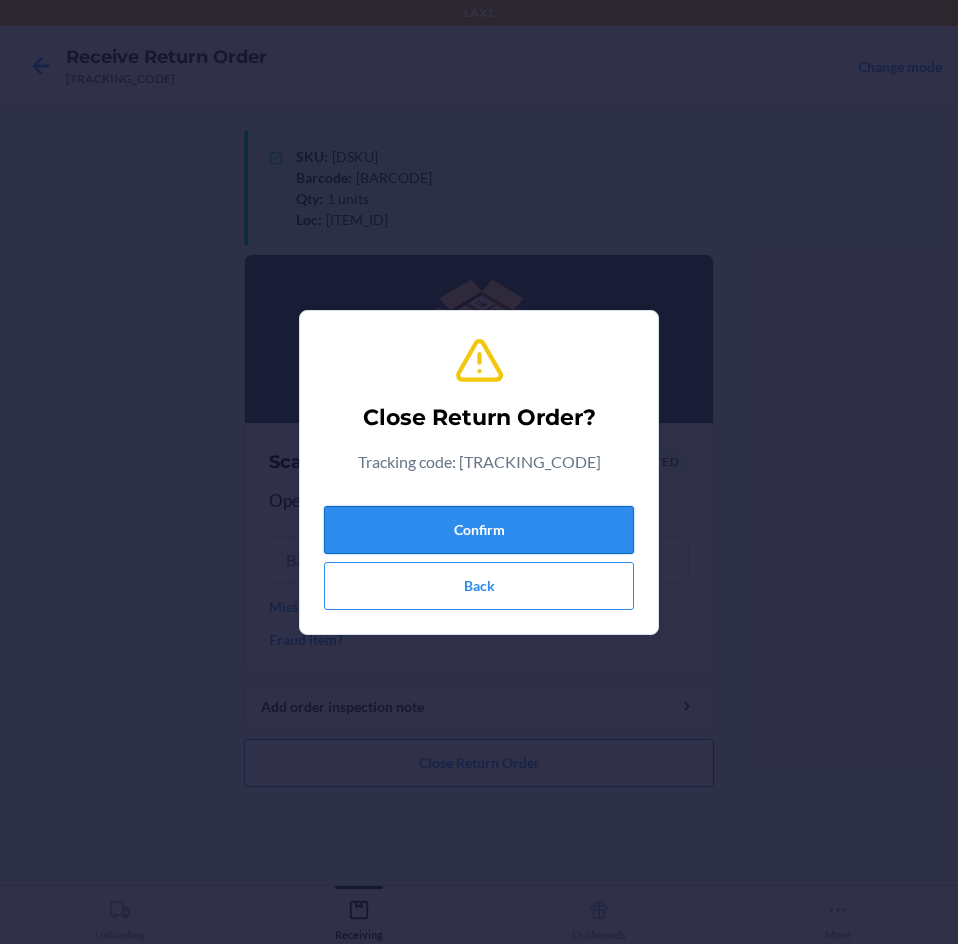 click on "Confirm" at bounding box center (479, 530) 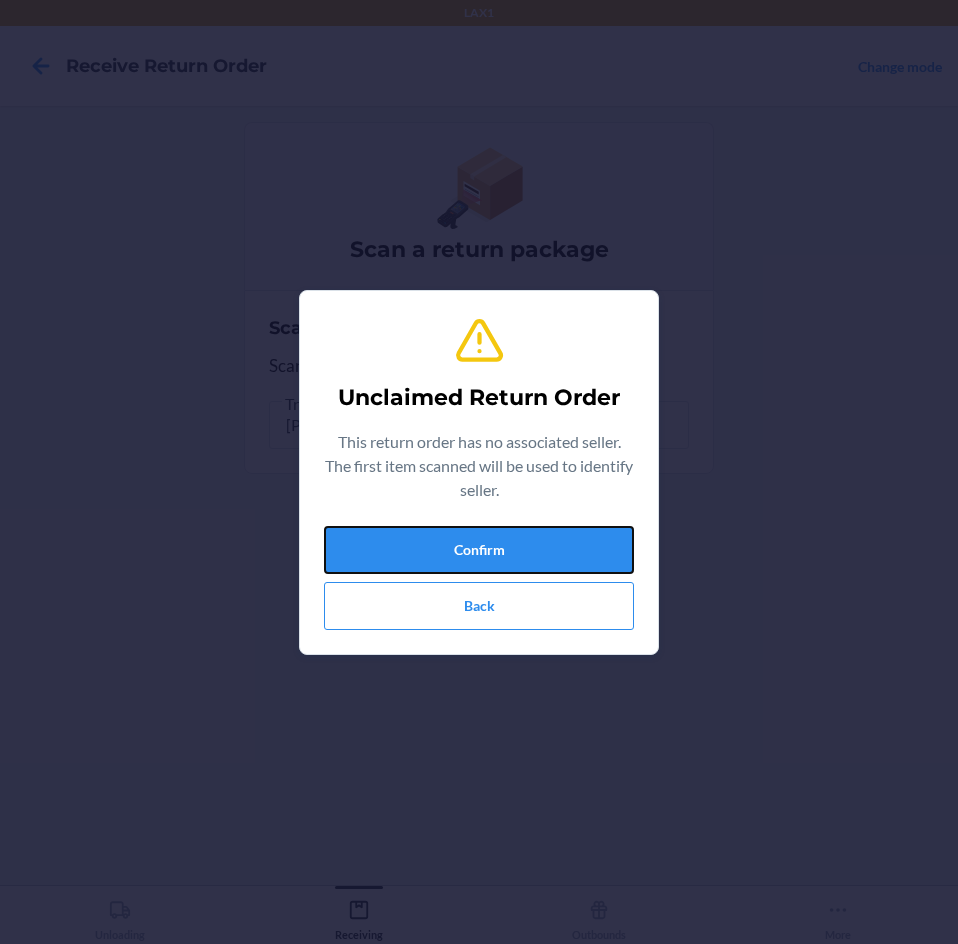 click on "Confirm" at bounding box center (479, 550) 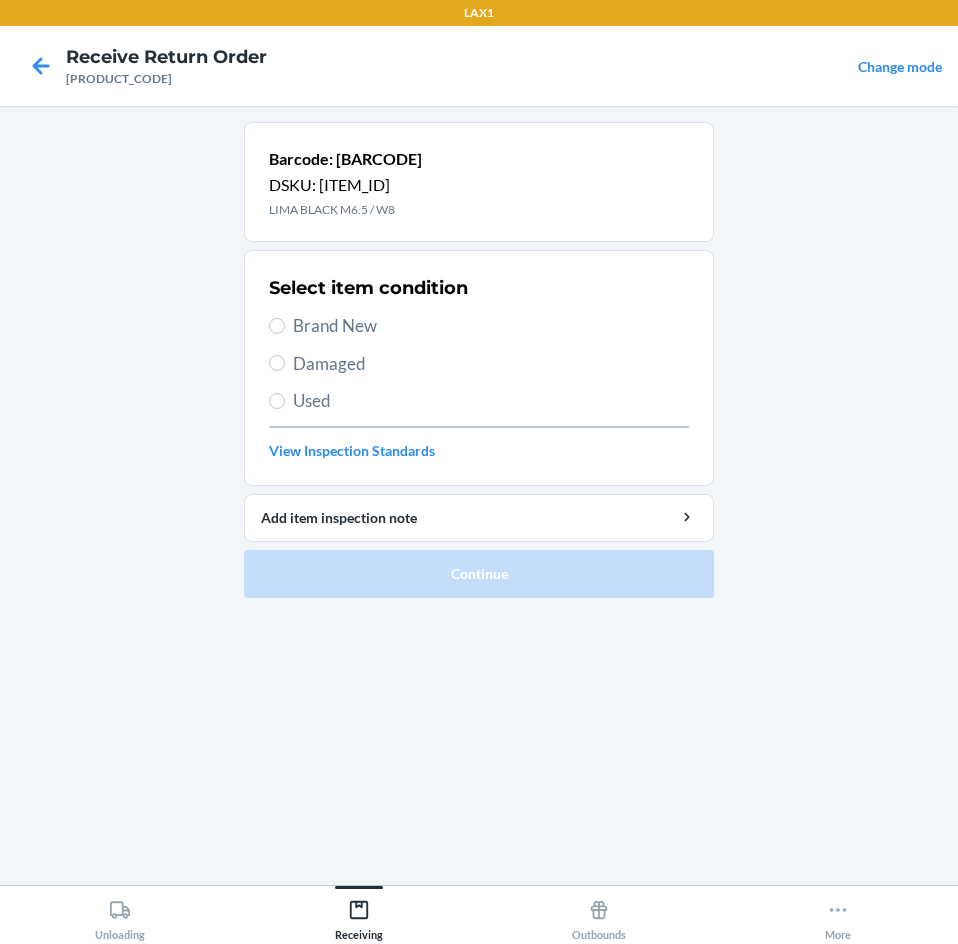 click on "Brand New" at bounding box center (491, 326) 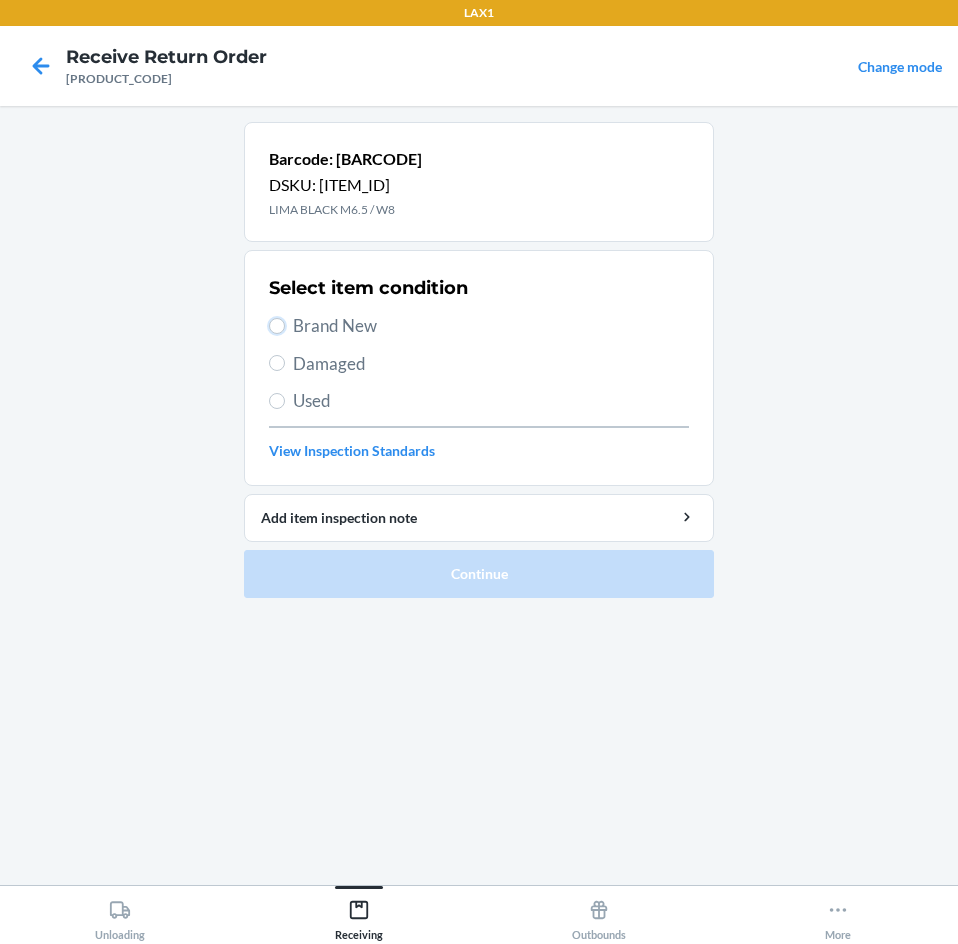 click on "Brand New" at bounding box center [277, 326] 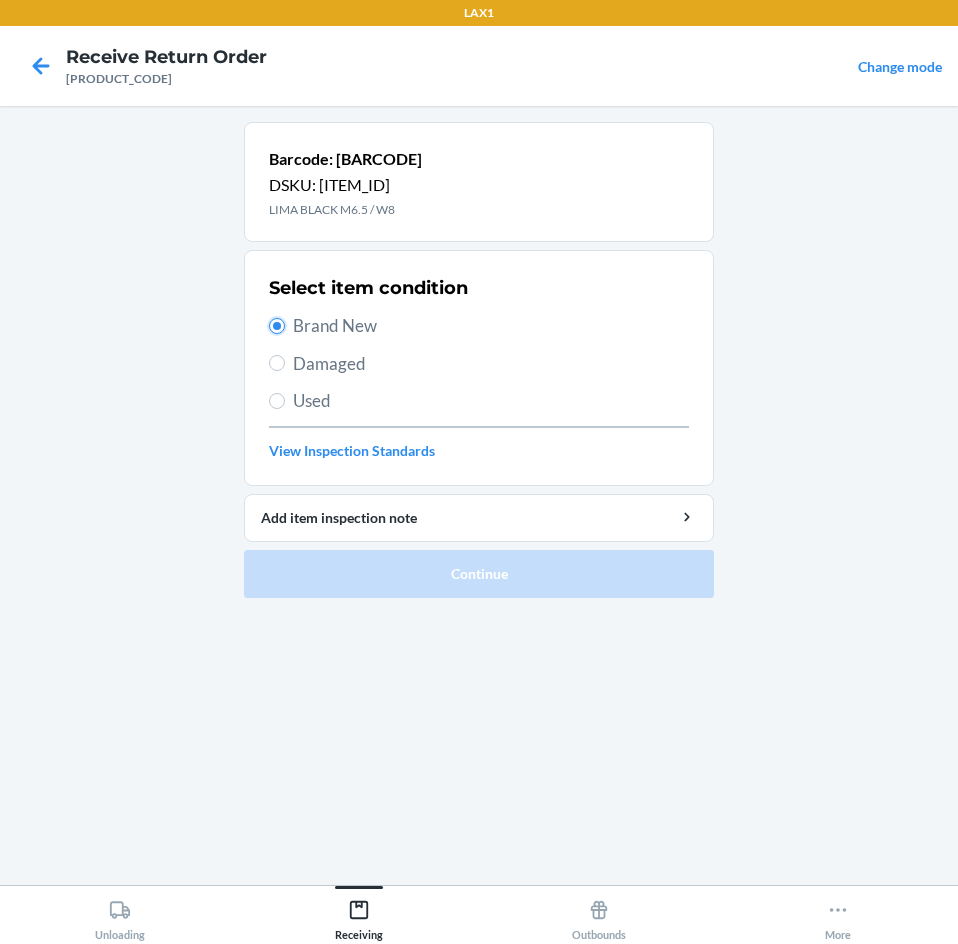 radio on "true" 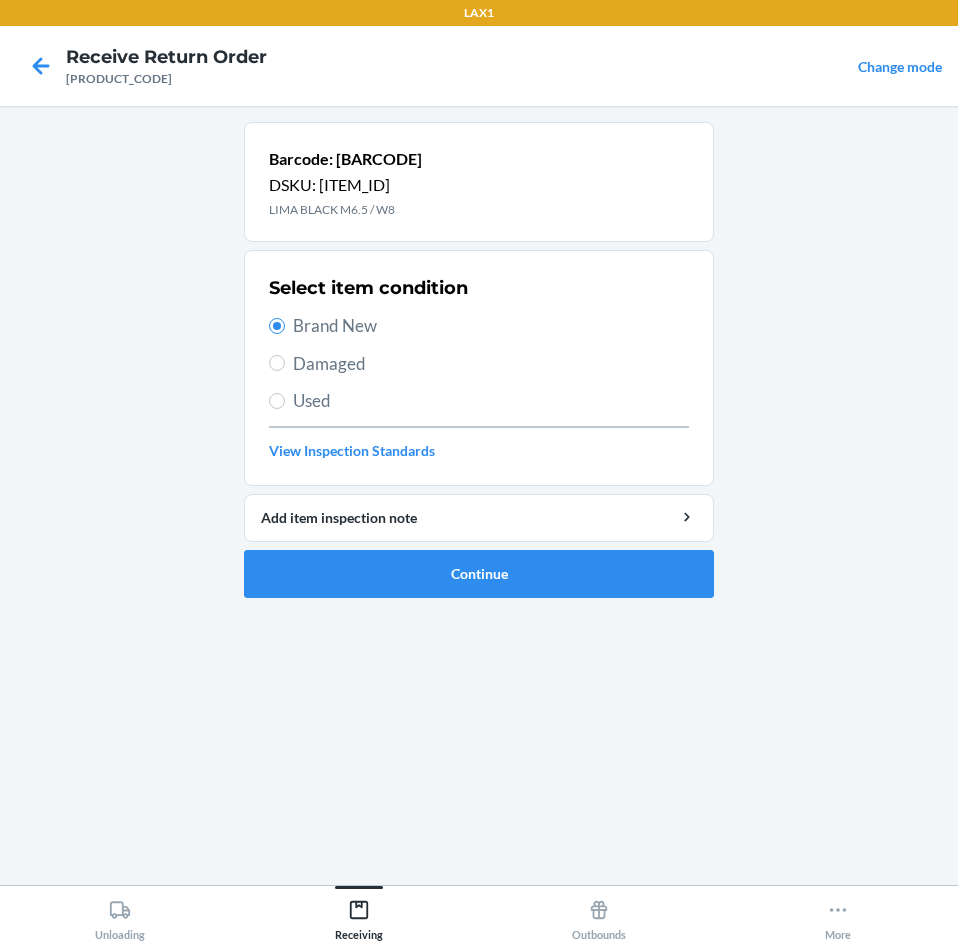 click on "Barcode: [BARCODE] DSKU: [ITEM_ID] WOMEN'S PRAGUE 2 BRIGHT WHITE W9 Select item condition Brand New Damaged Used View Inspection Standards Add item inspection note Continue" at bounding box center (479, 360) 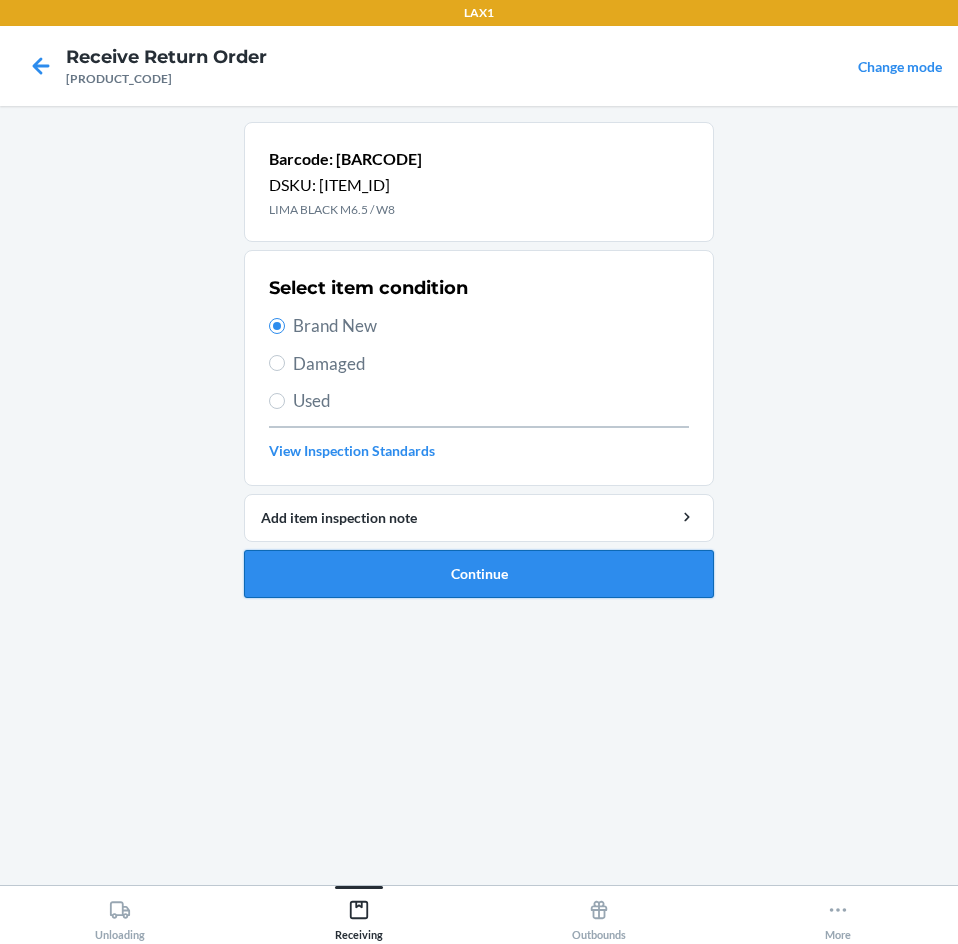 click on "Continue" at bounding box center [479, 574] 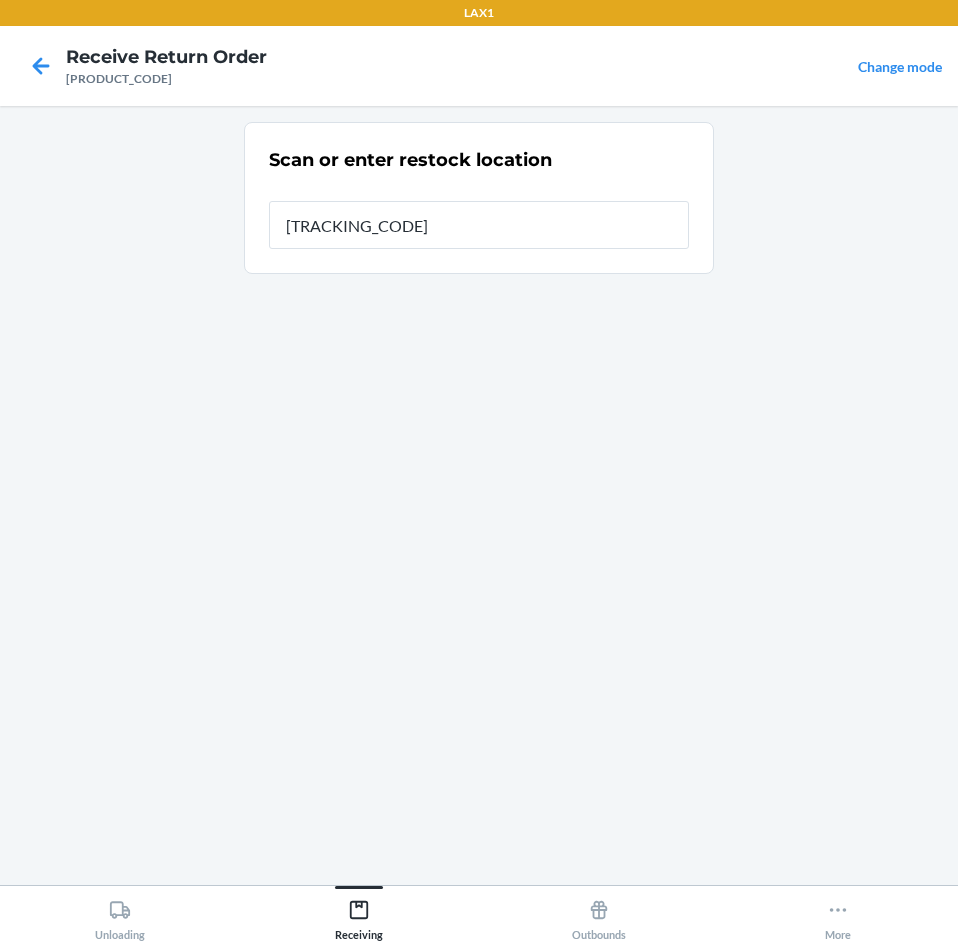 type on "[ITEM_ID]" 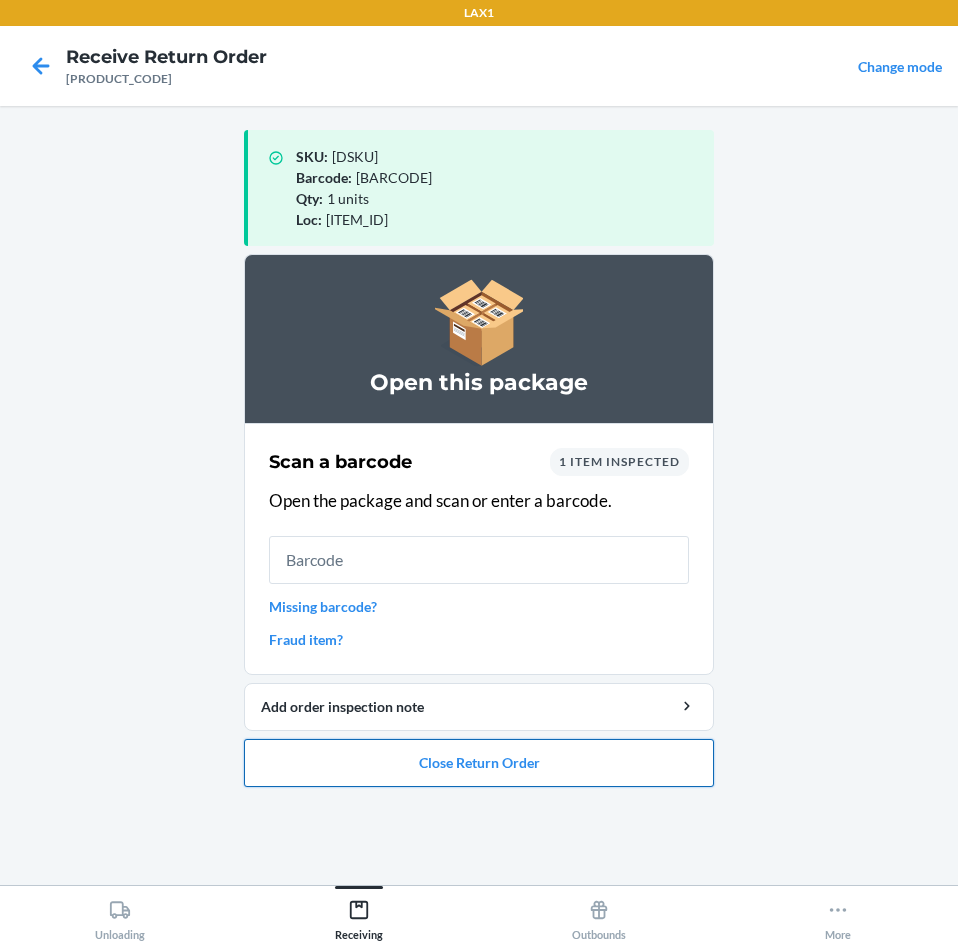 click on "Close Return Order" at bounding box center (479, 763) 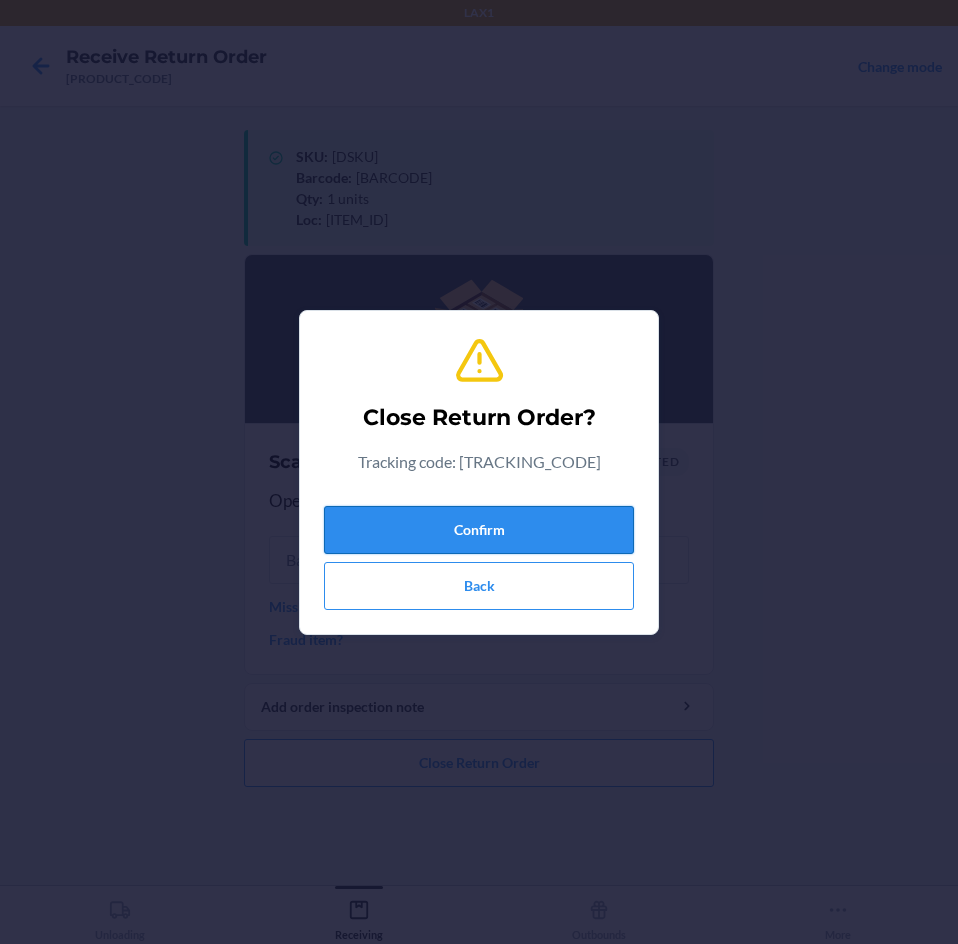 click on "Confirm" at bounding box center [479, 530] 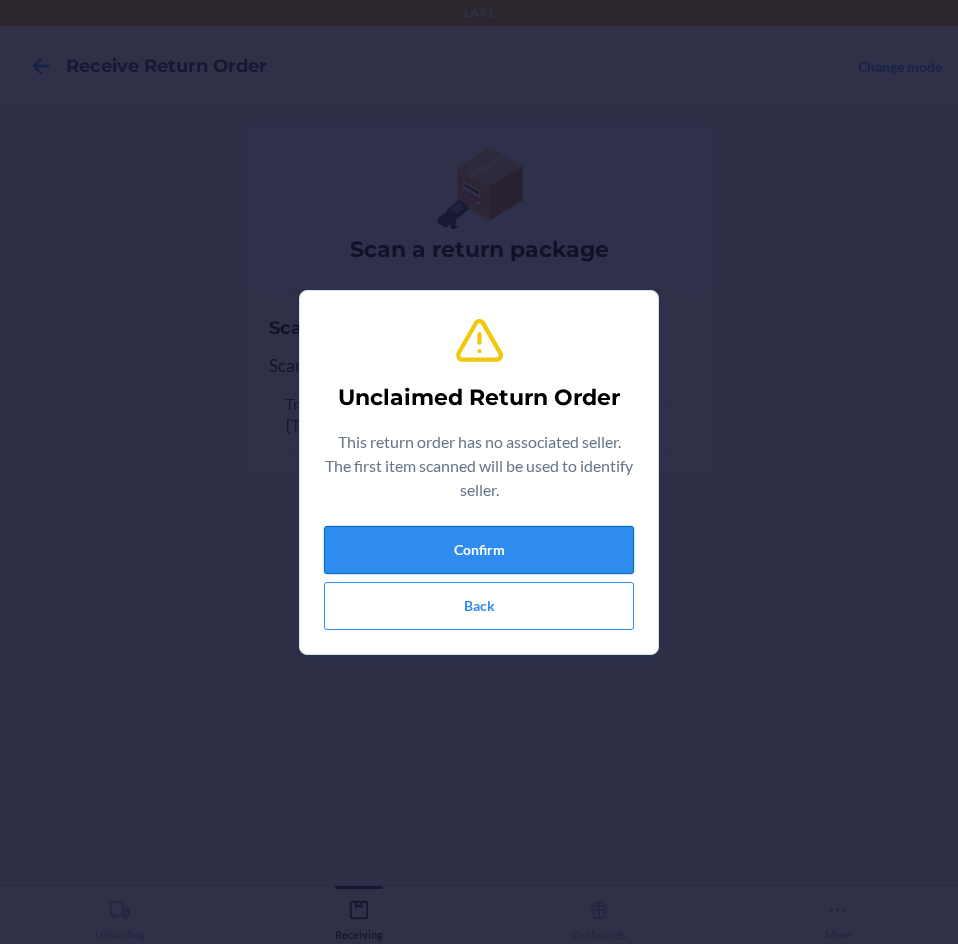click on "Confirm" at bounding box center [479, 550] 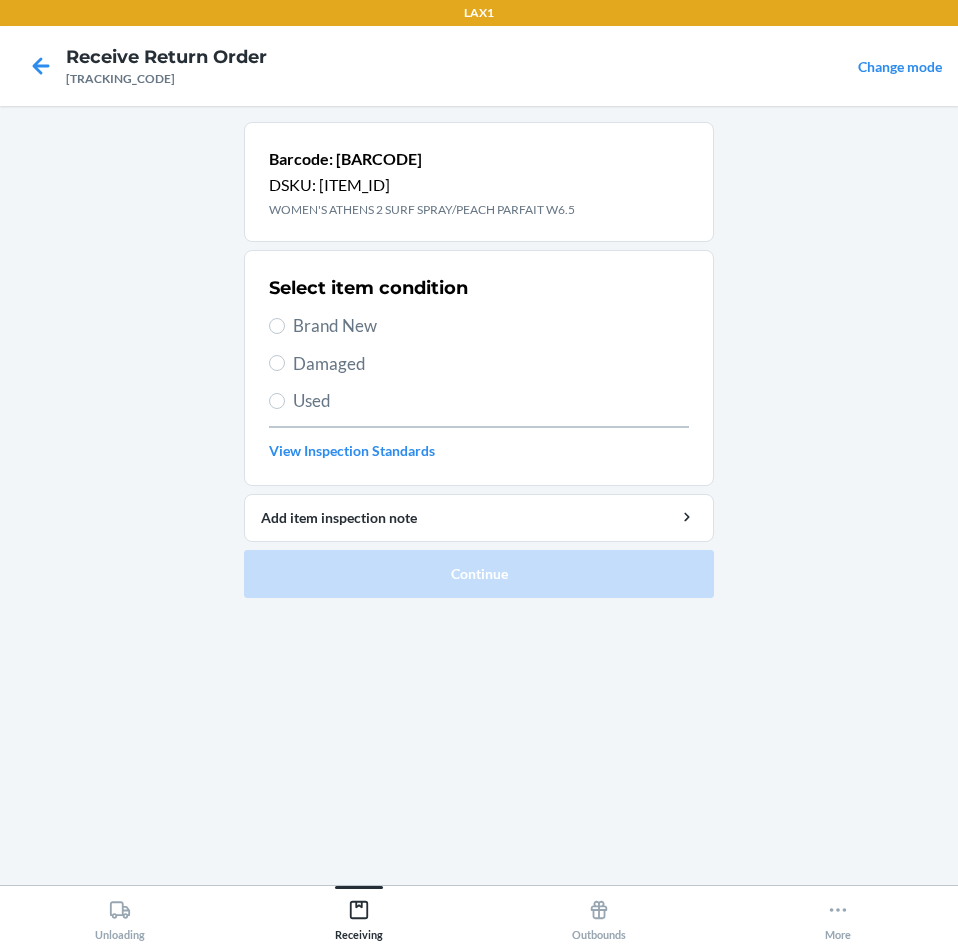 click on "Brand New" at bounding box center (491, 326) 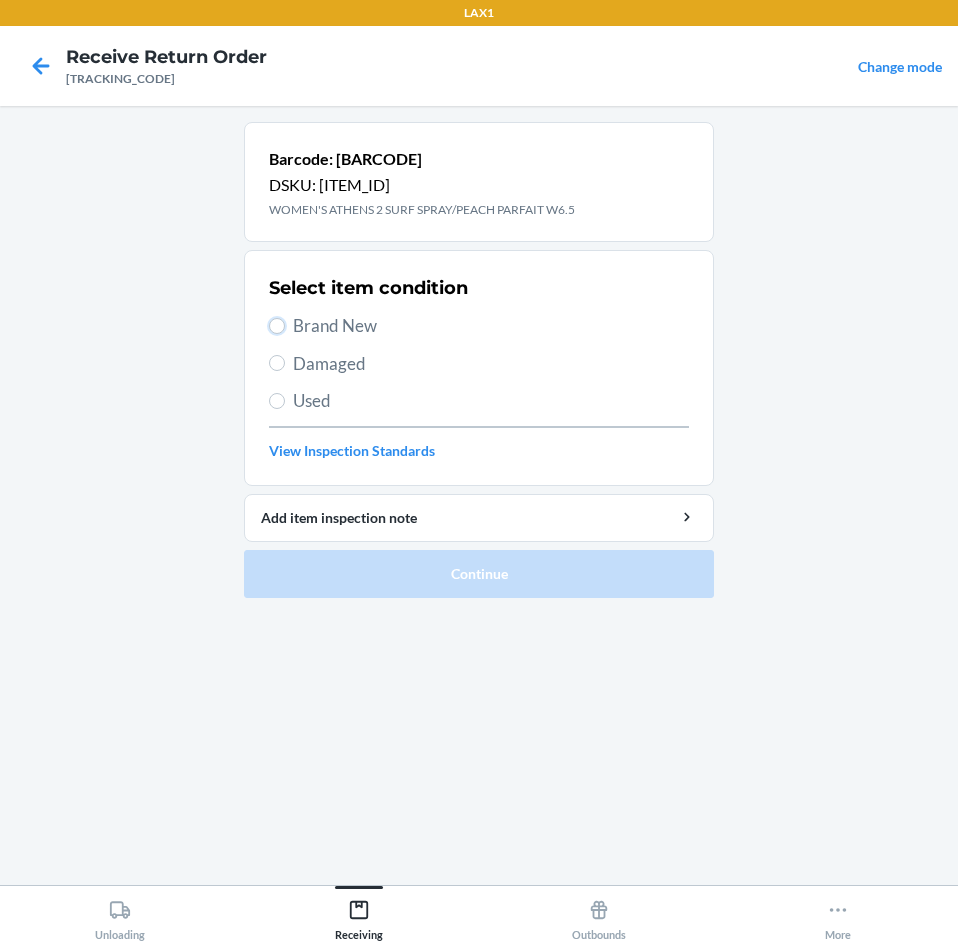click on "Brand New" at bounding box center (277, 326) 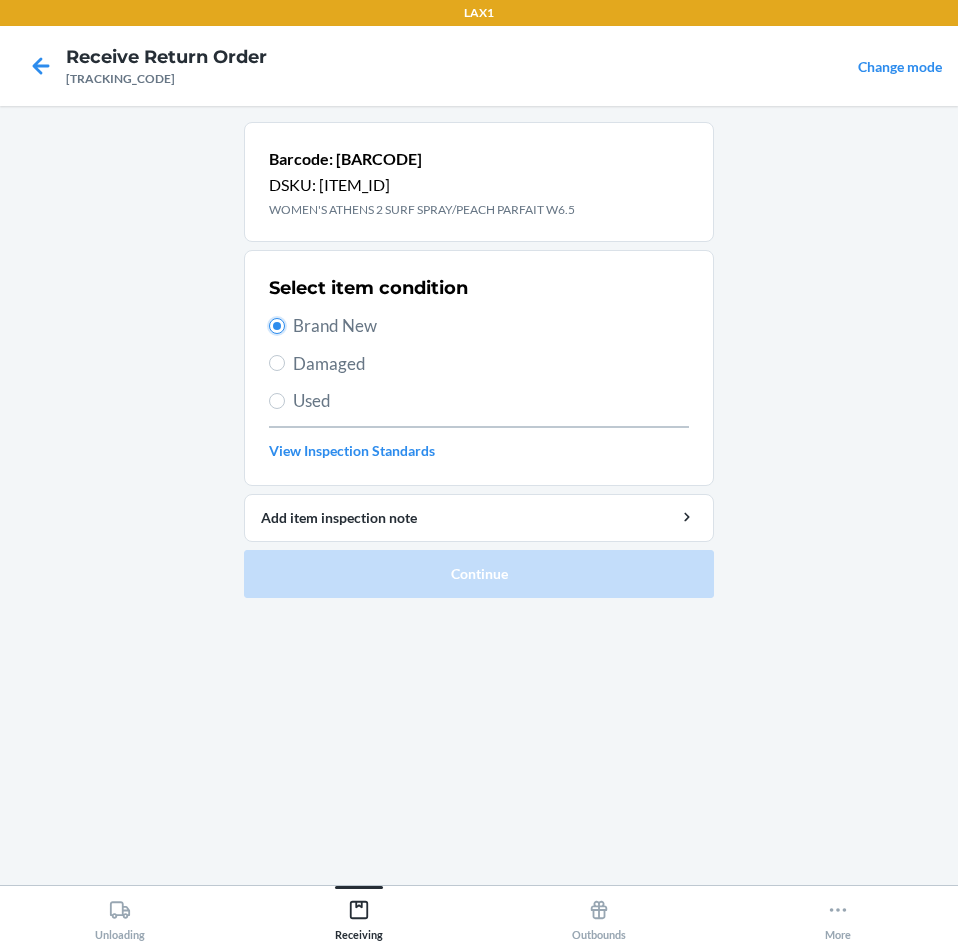 radio on "true" 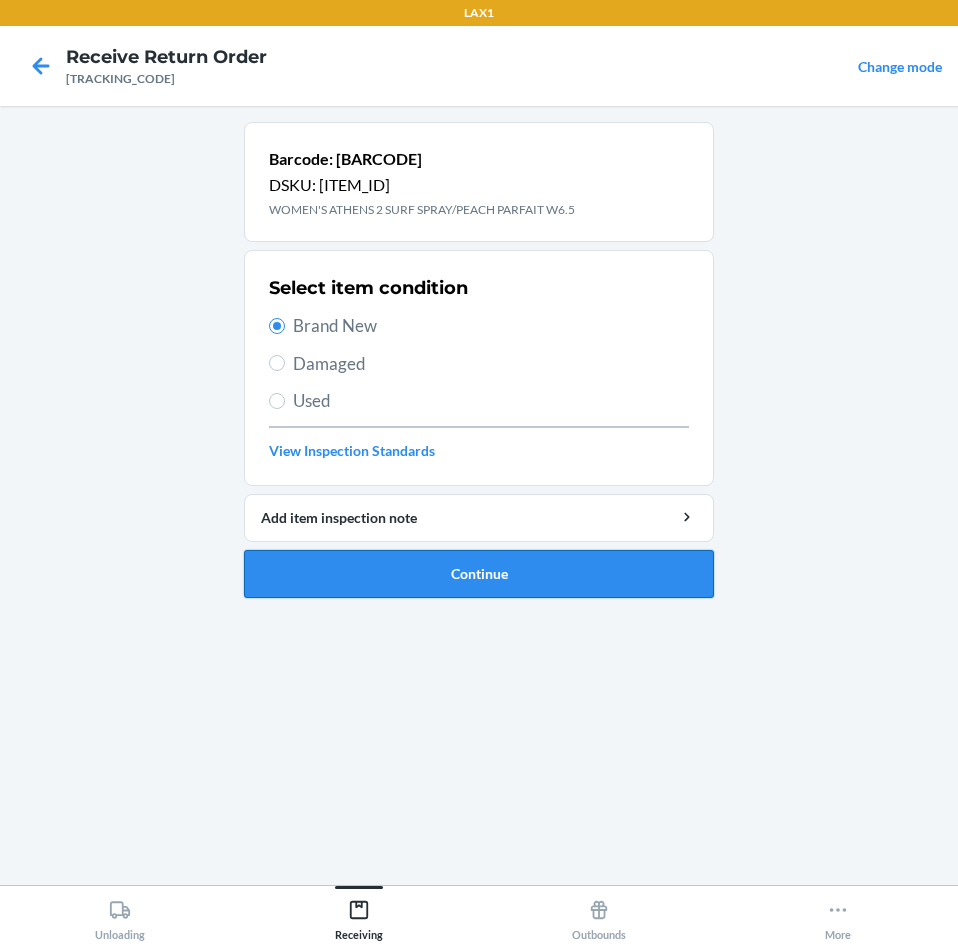 click on "Continue" at bounding box center [479, 574] 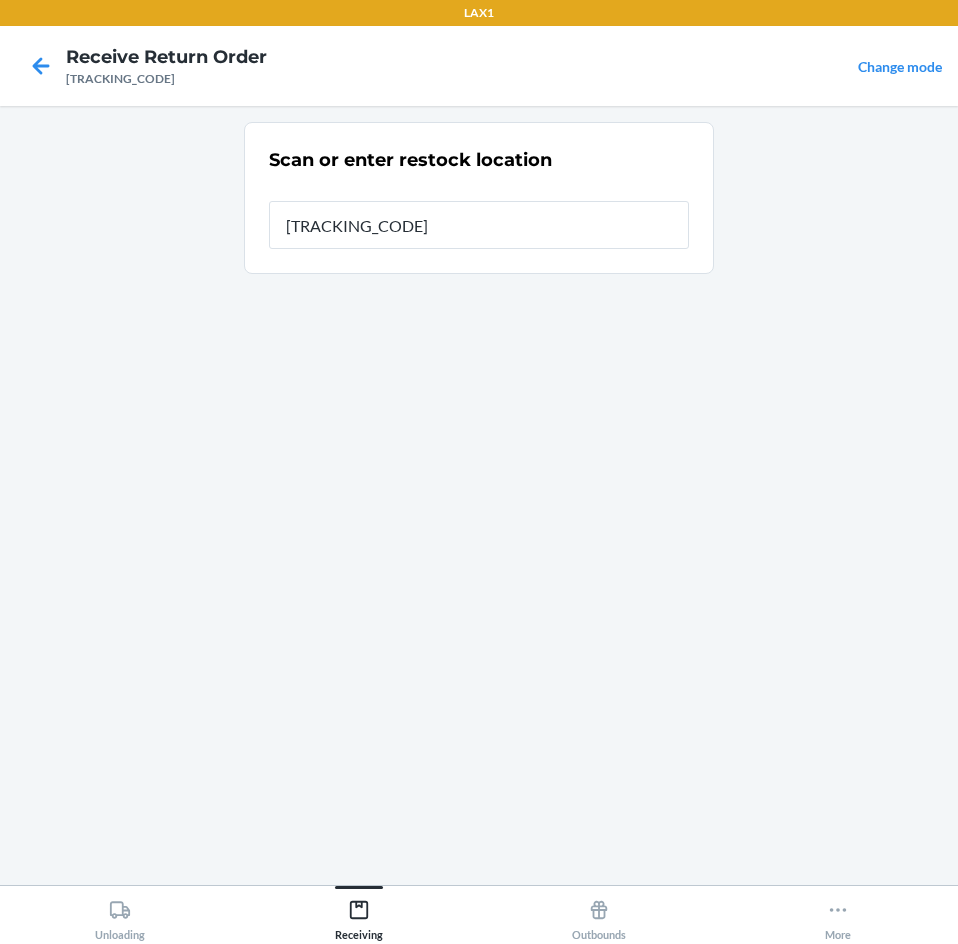 type on "[ITEM_ID]" 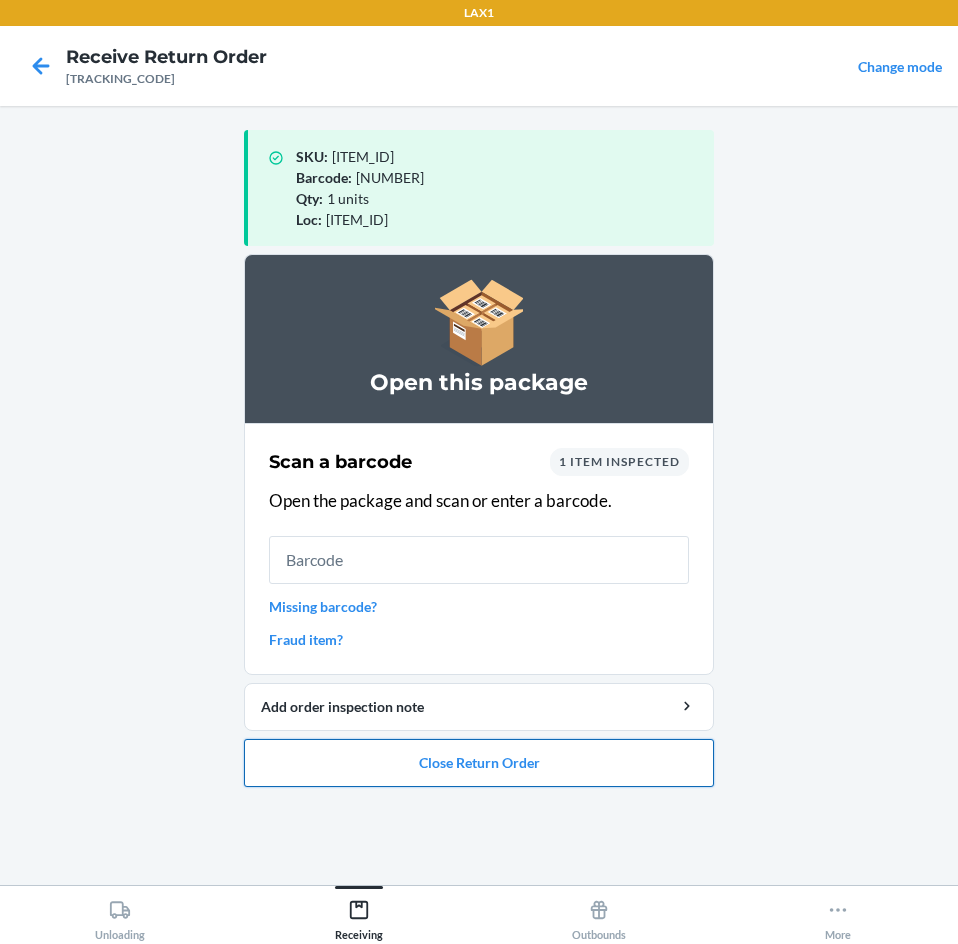 click on "Close Return Order" at bounding box center (479, 763) 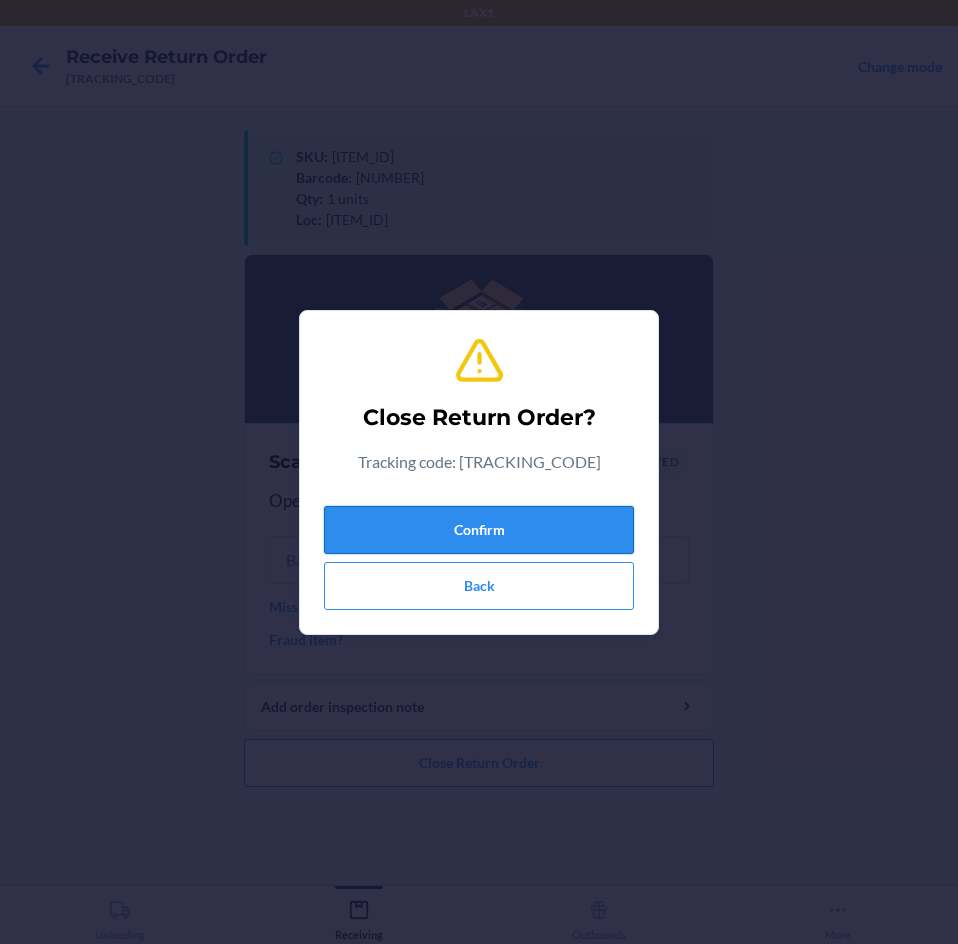 click on "Confirm" at bounding box center [479, 530] 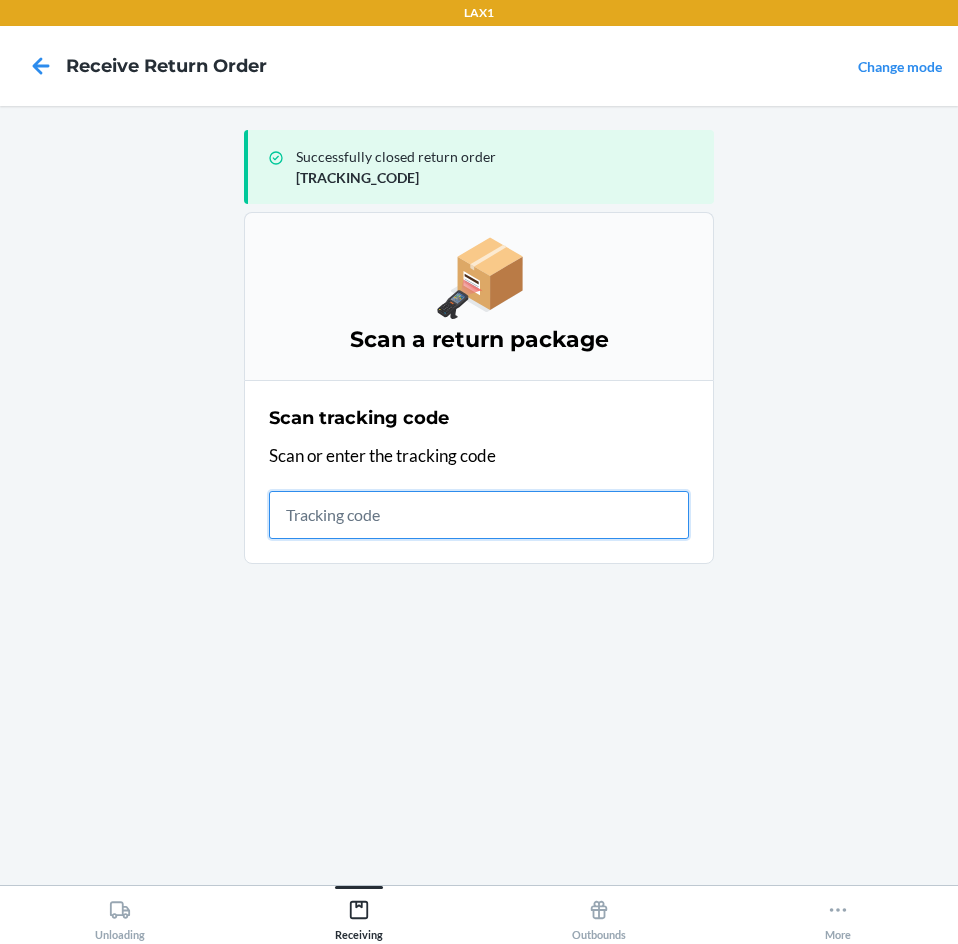 click at bounding box center (479, 515) 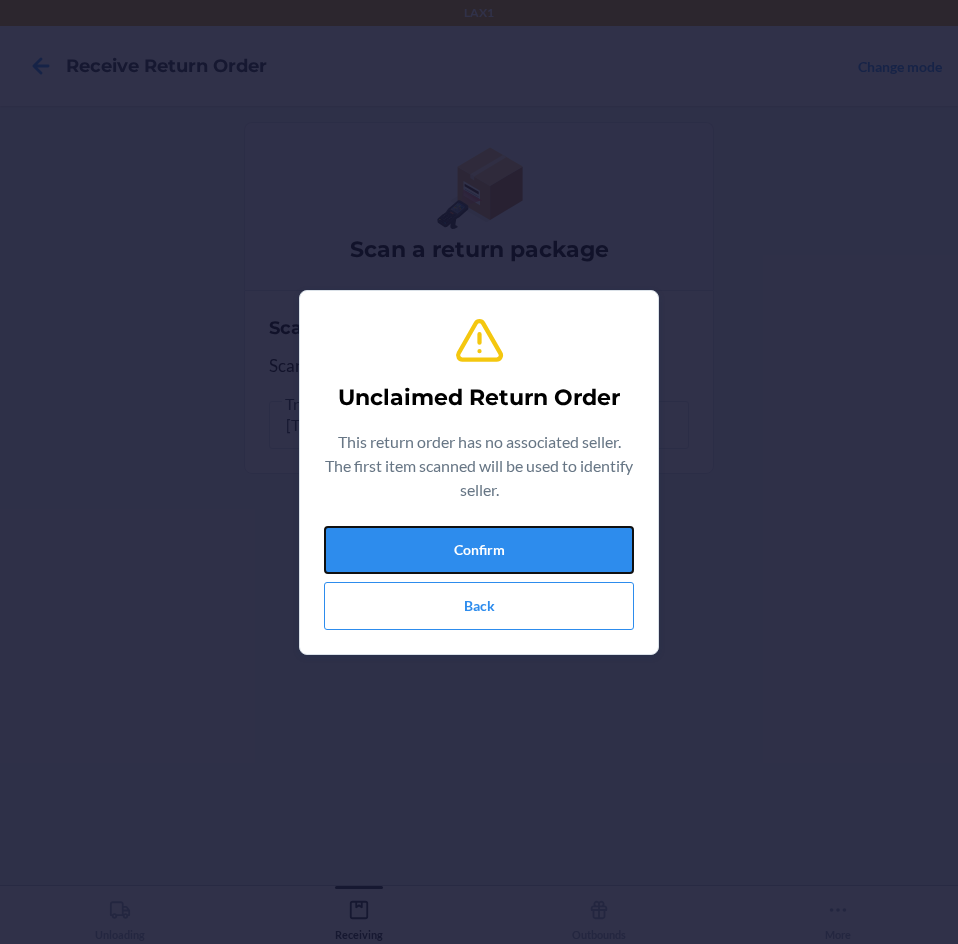 click on "Confirm" at bounding box center (479, 550) 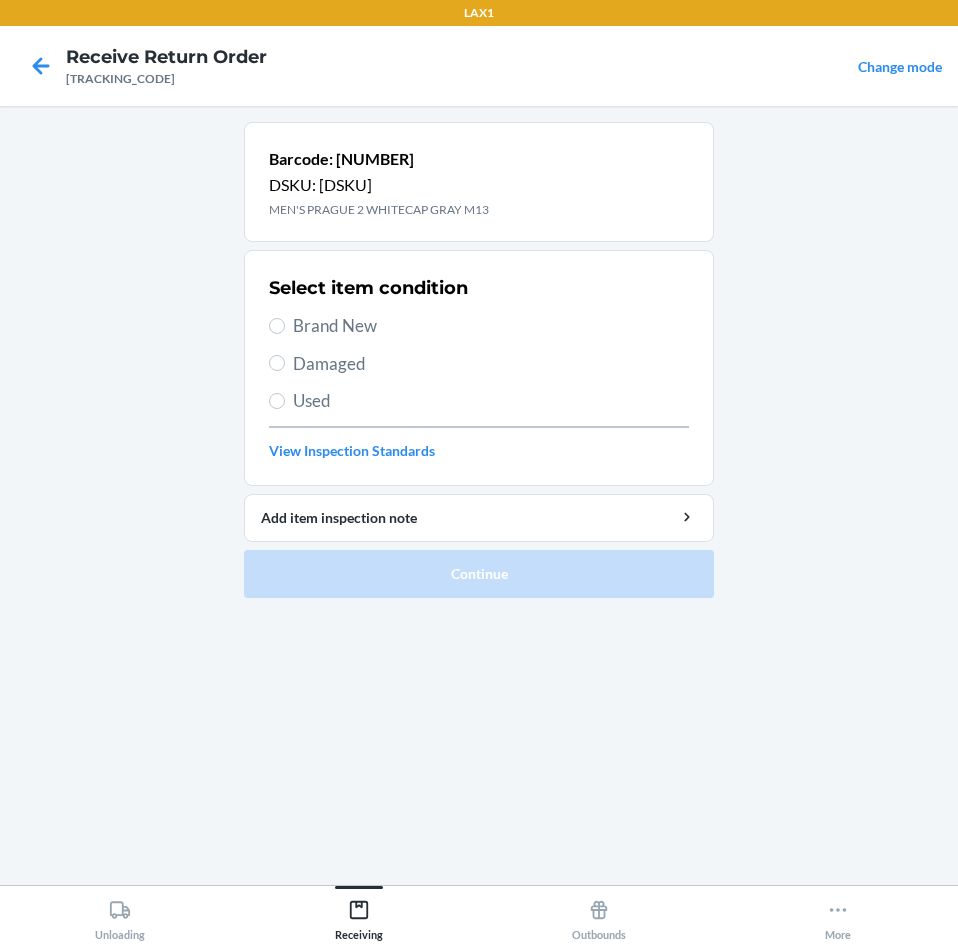 click on "Brand New" at bounding box center [491, 326] 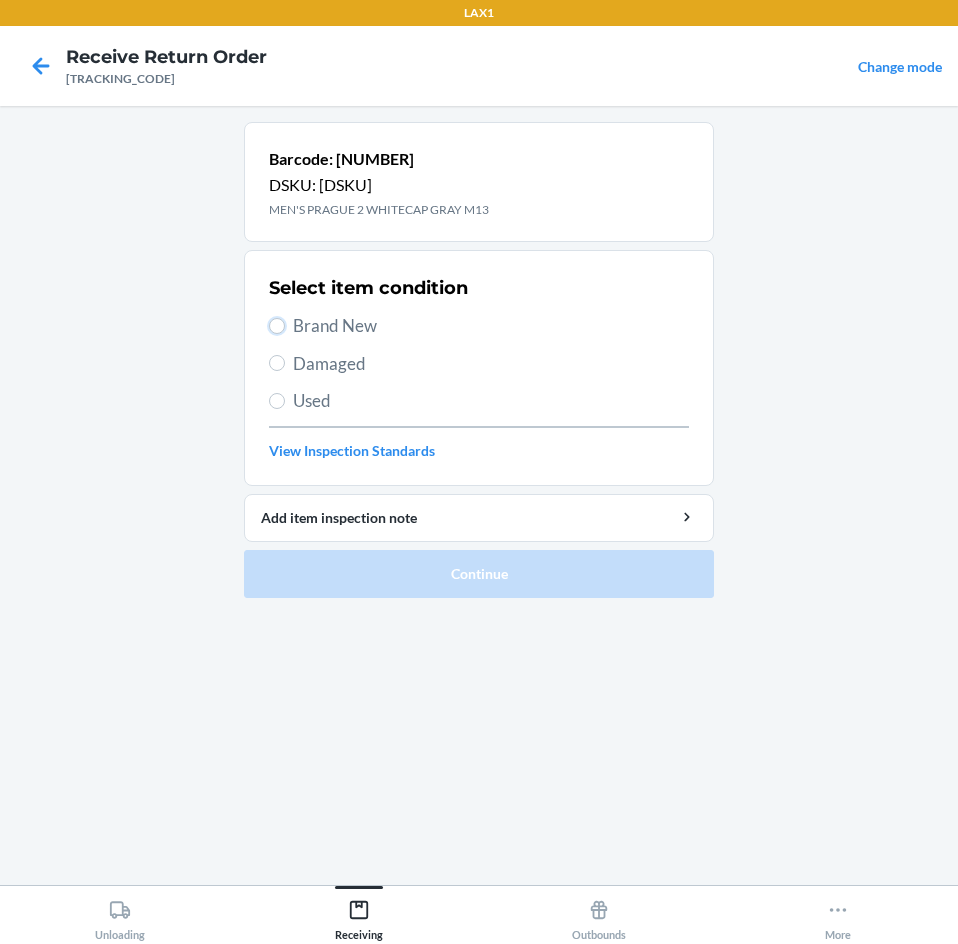 click on "Brand New" at bounding box center [277, 326] 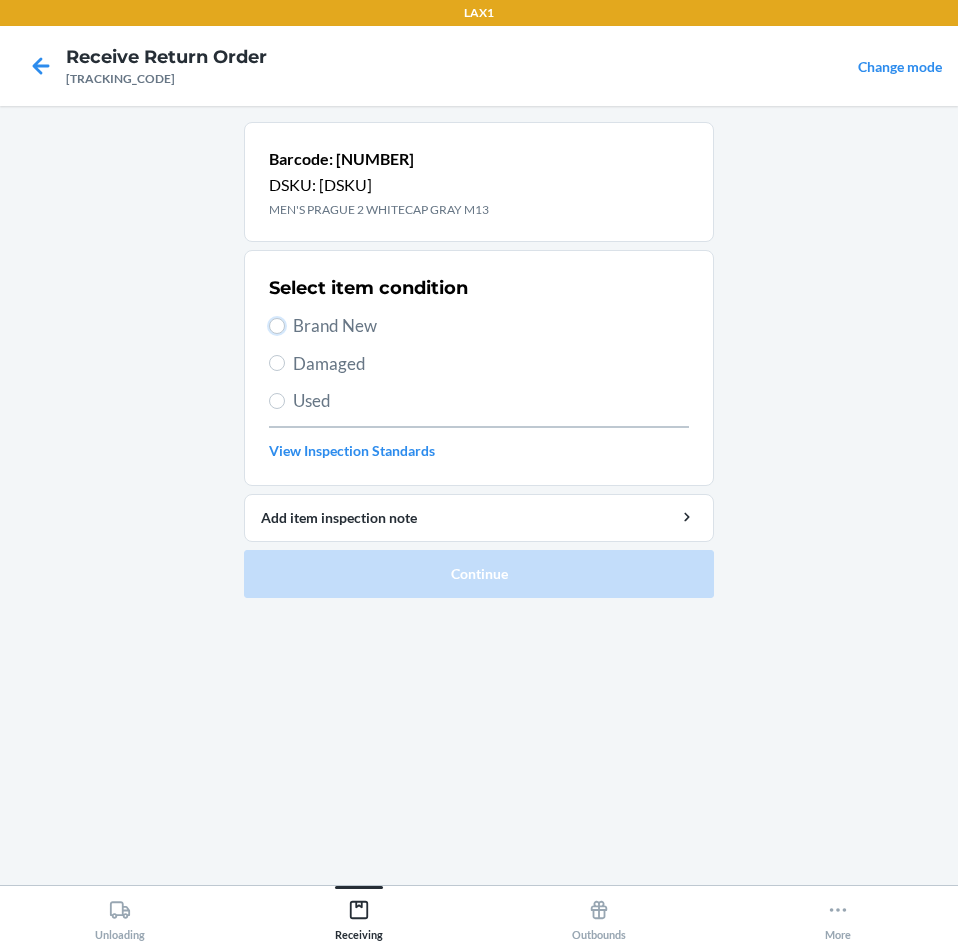 radio on "true" 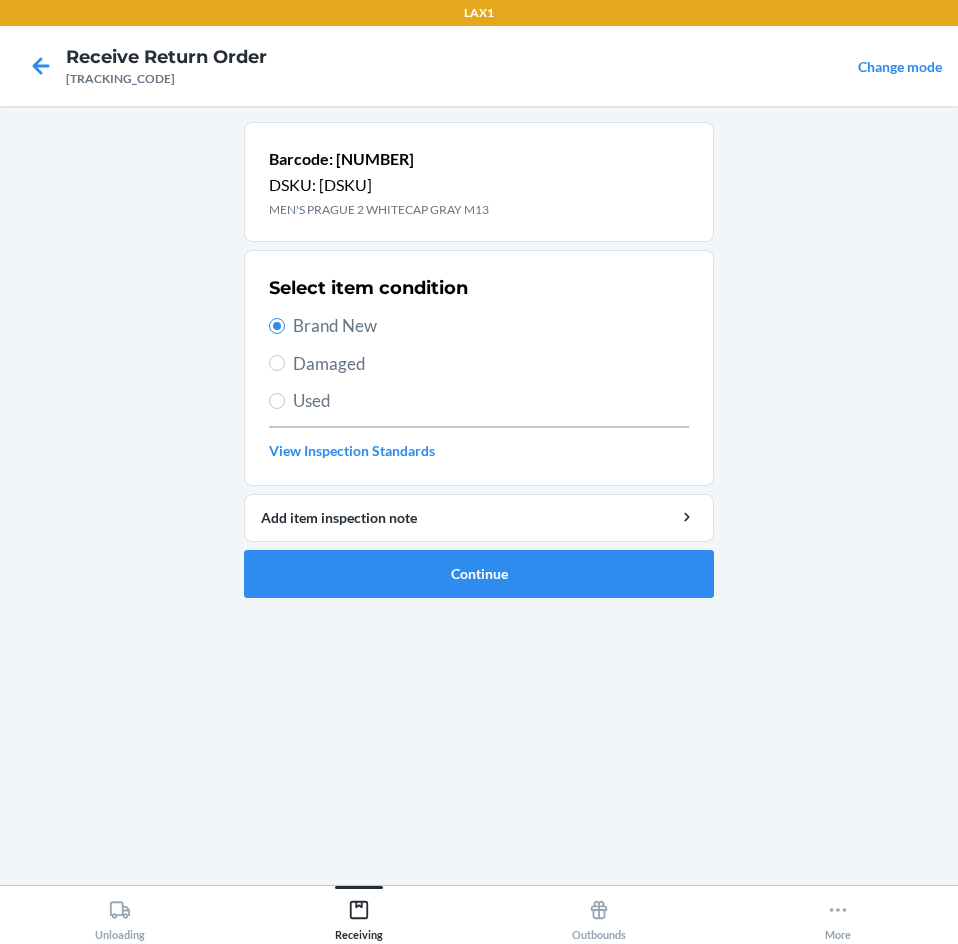 click on "Barcode: [BARCODE] DSKU: [DSKU] [TRACKING_CODE] Select item condition Brand New Damaged Used View Inspection Standards Add item inspection note Continue" at bounding box center [479, 368] 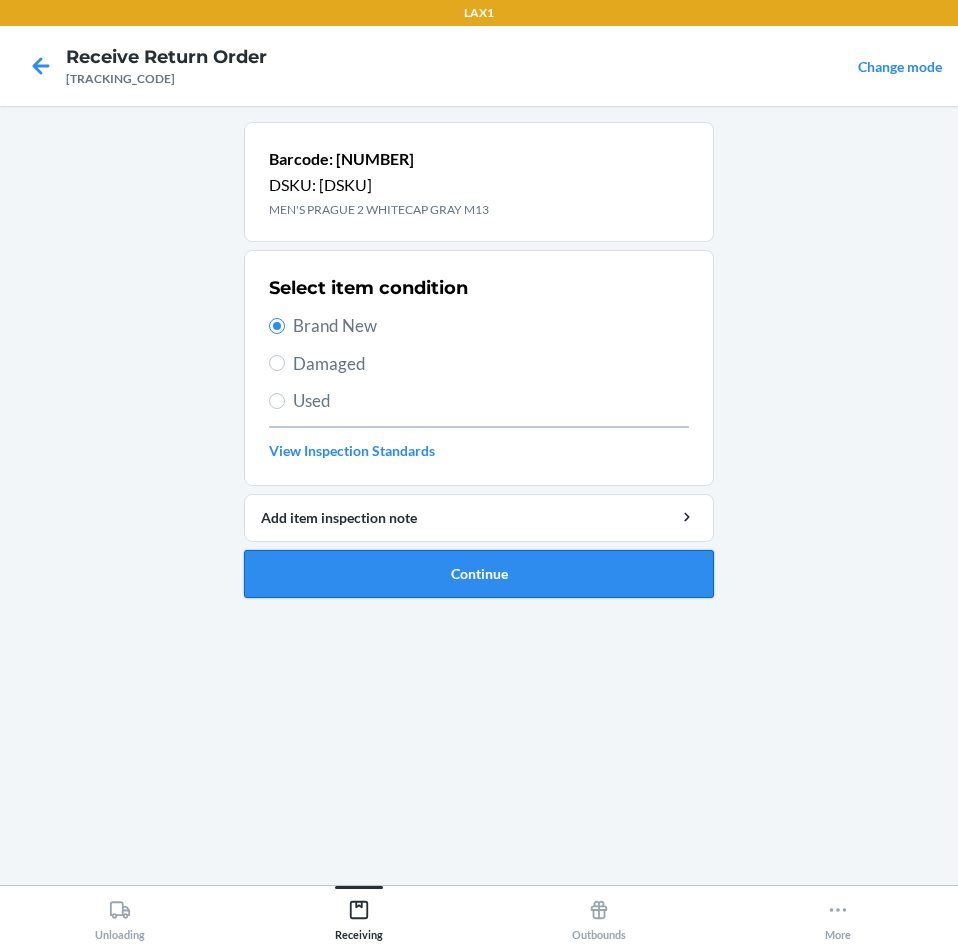 click on "Continue" at bounding box center (479, 574) 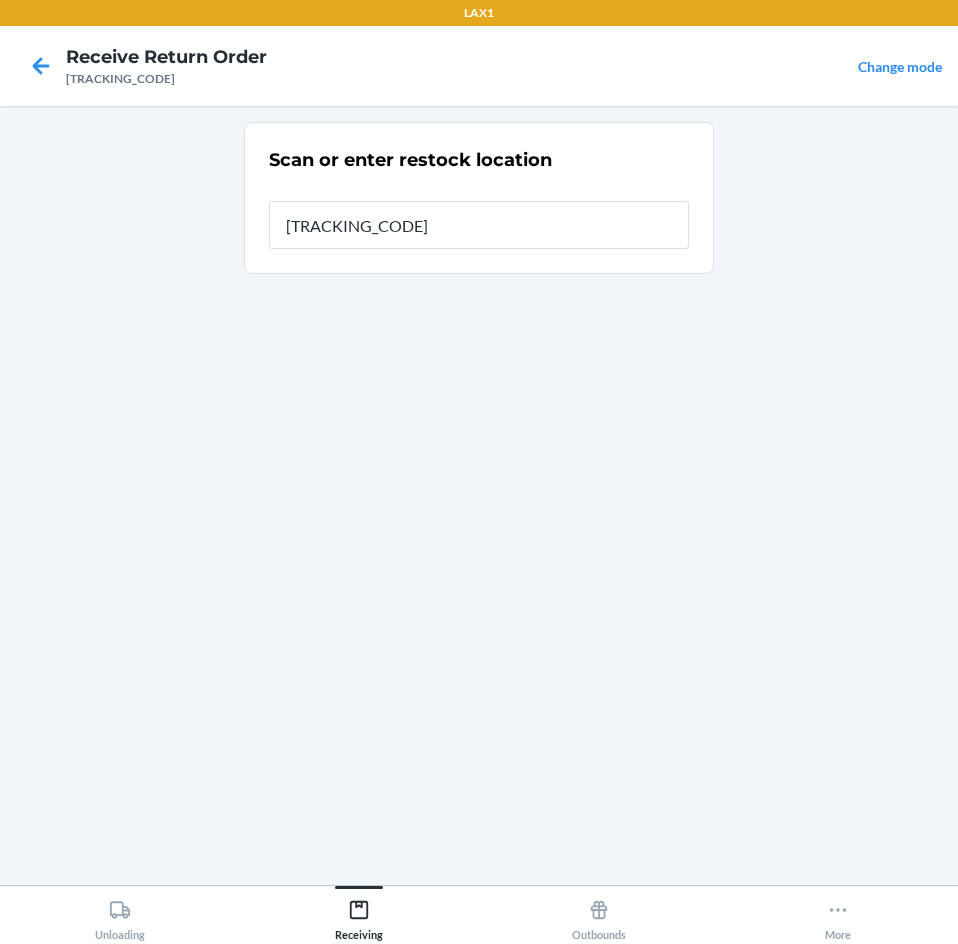 type on "[ITEM_ID]" 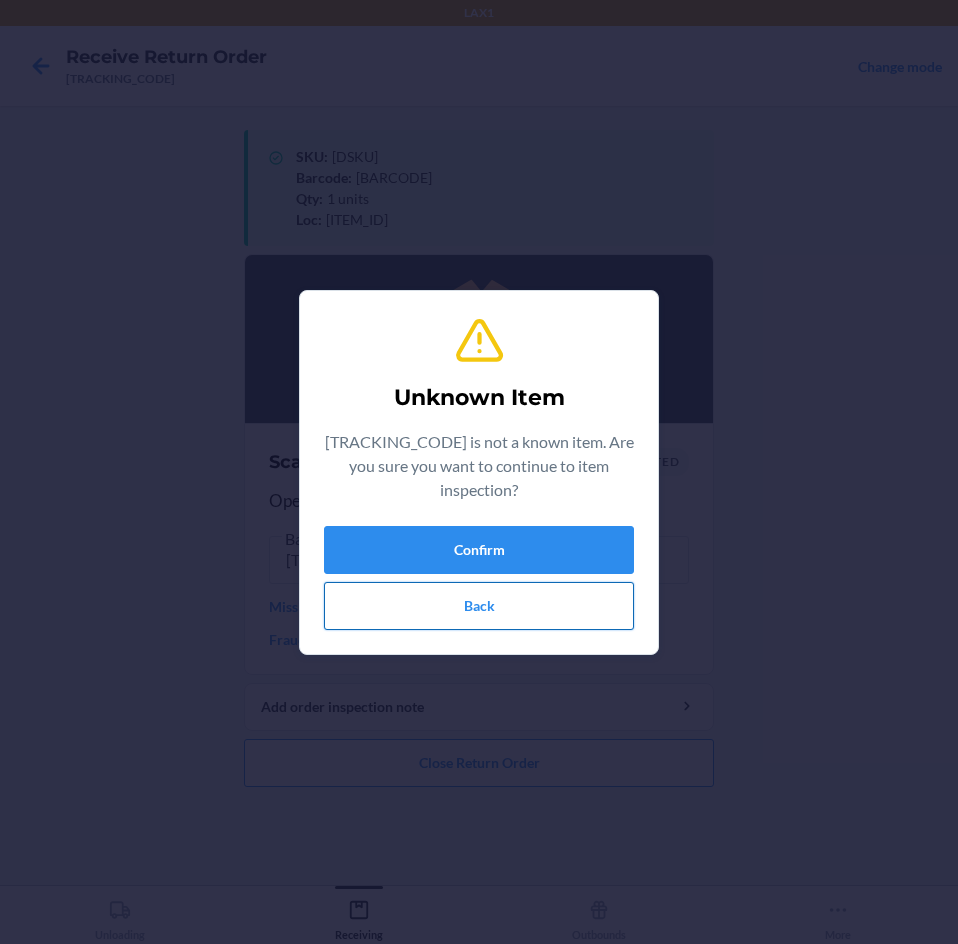 click on "Back" at bounding box center [479, 606] 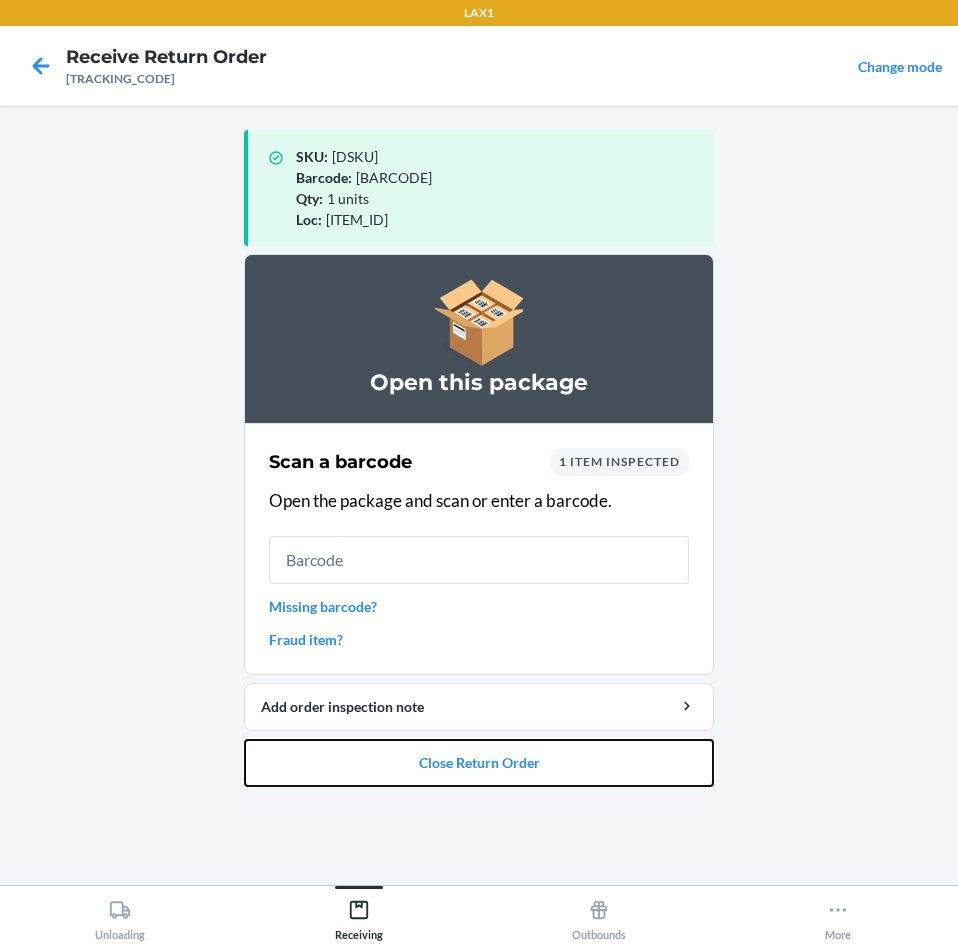 drag, startPoint x: 393, startPoint y: 769, endPoint x: 342, endPoint y: 814, distance: 68.0147 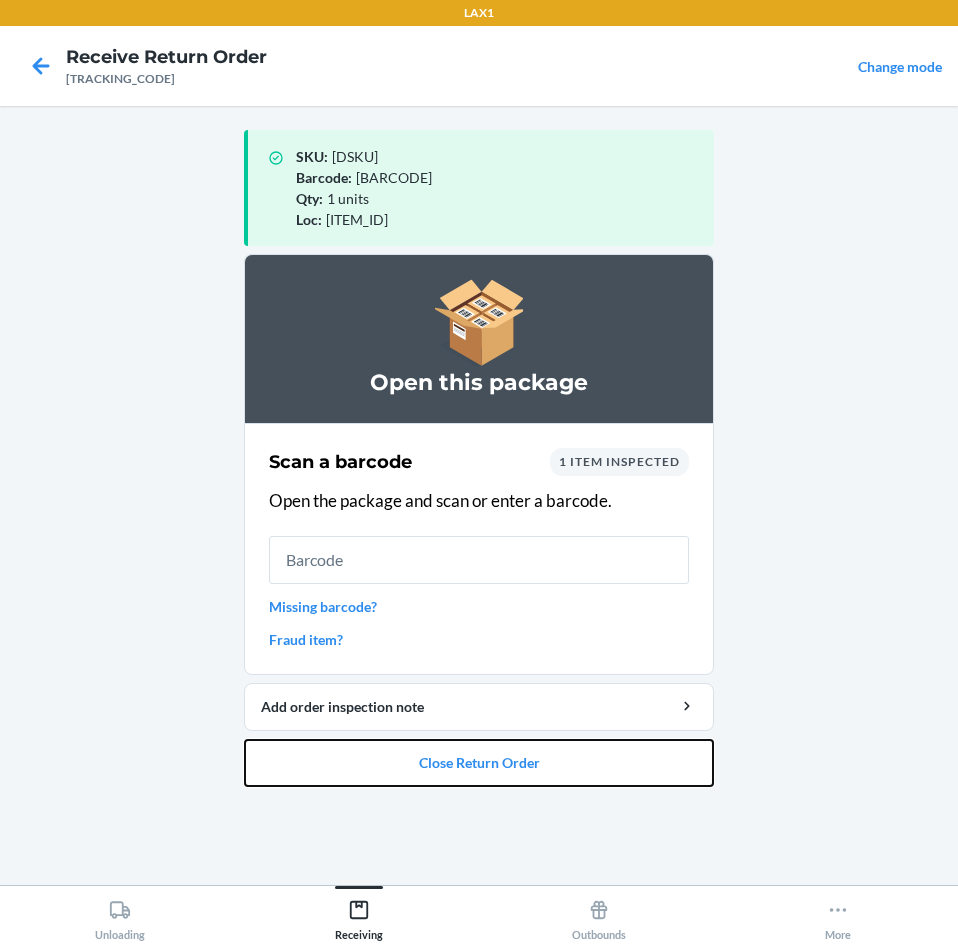 click on "Close Return Order" at bounding box center (479, 763) 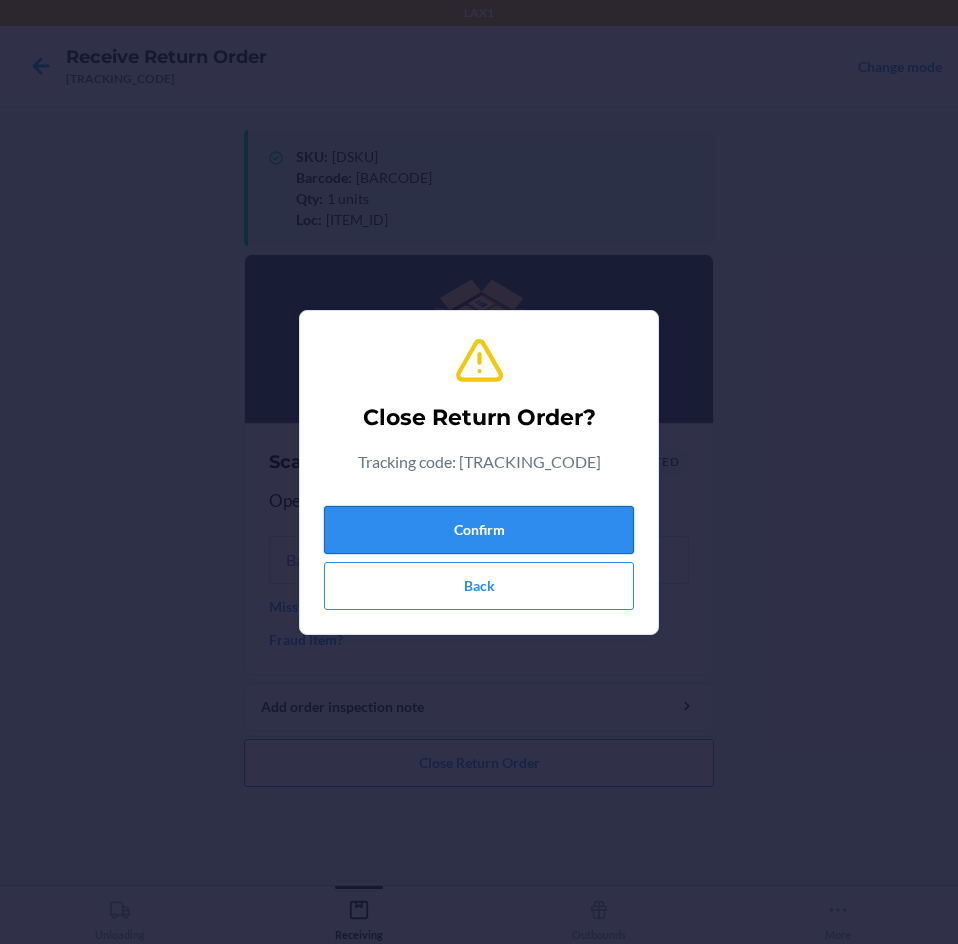 click on "Confirm" at bounding box center (479, 530) 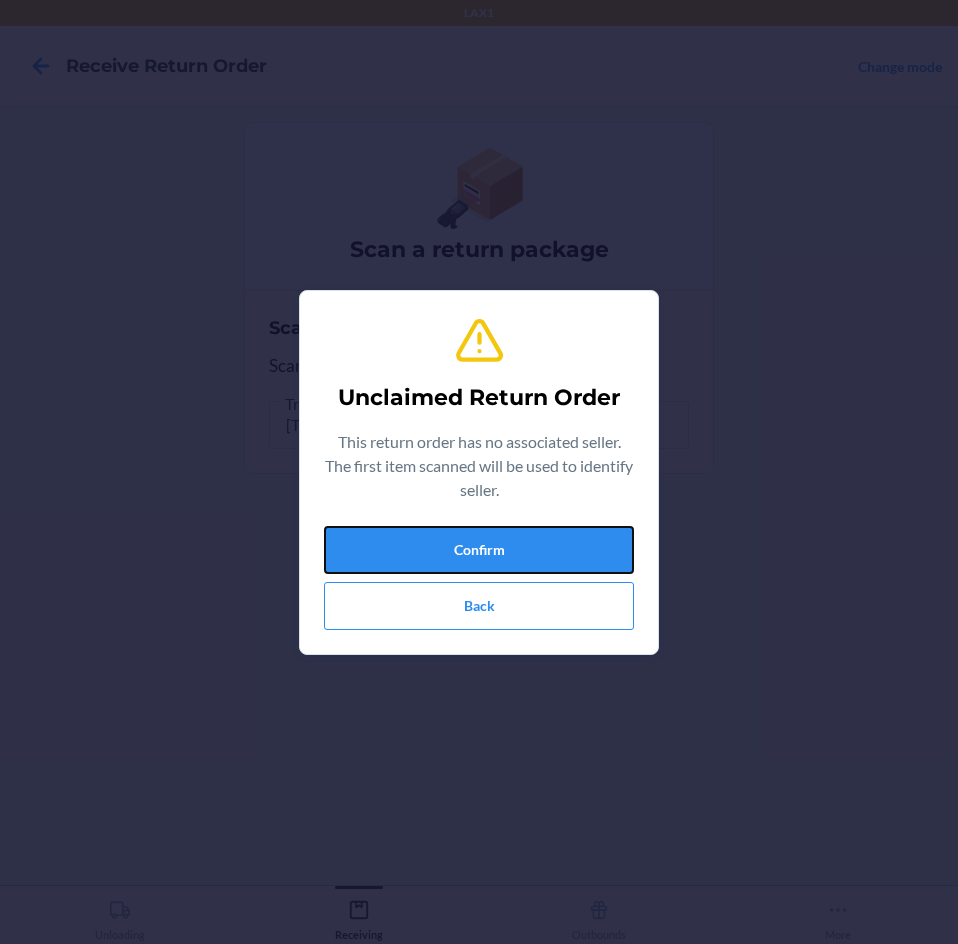 click on "Confirm" at bounding box center [479, 550] 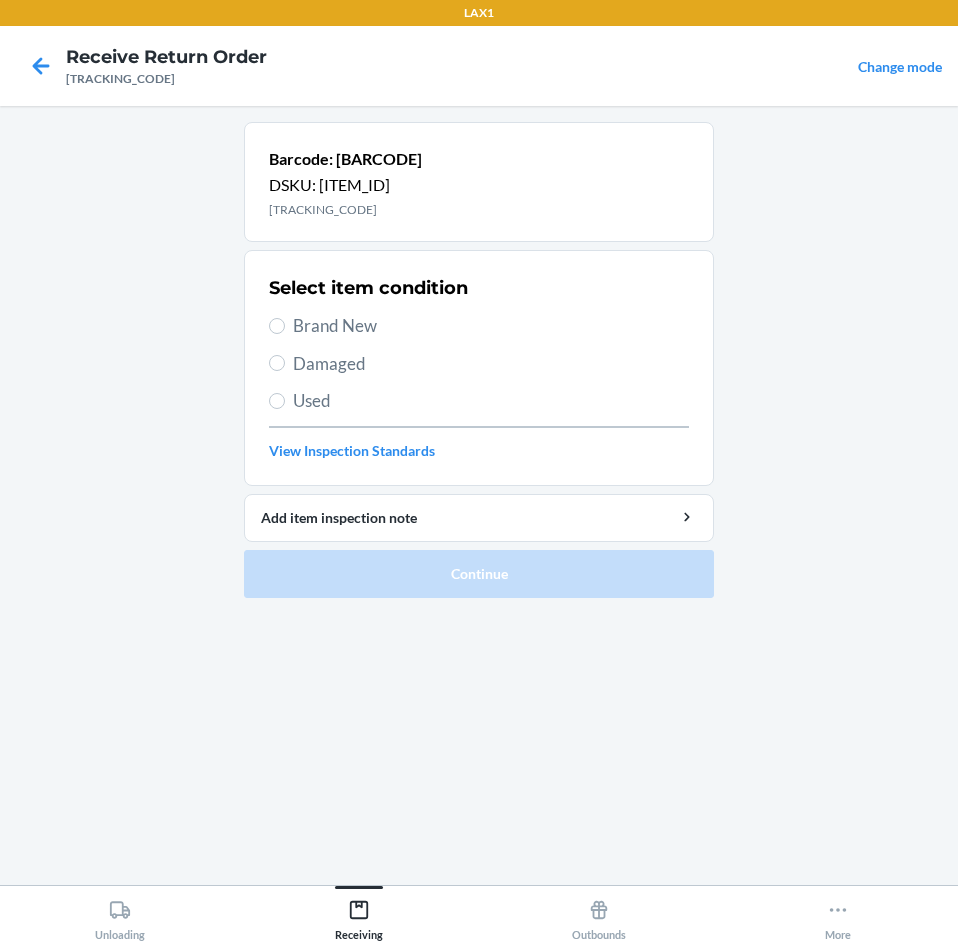 click on "Damaged" at bounding box center [491, 364] 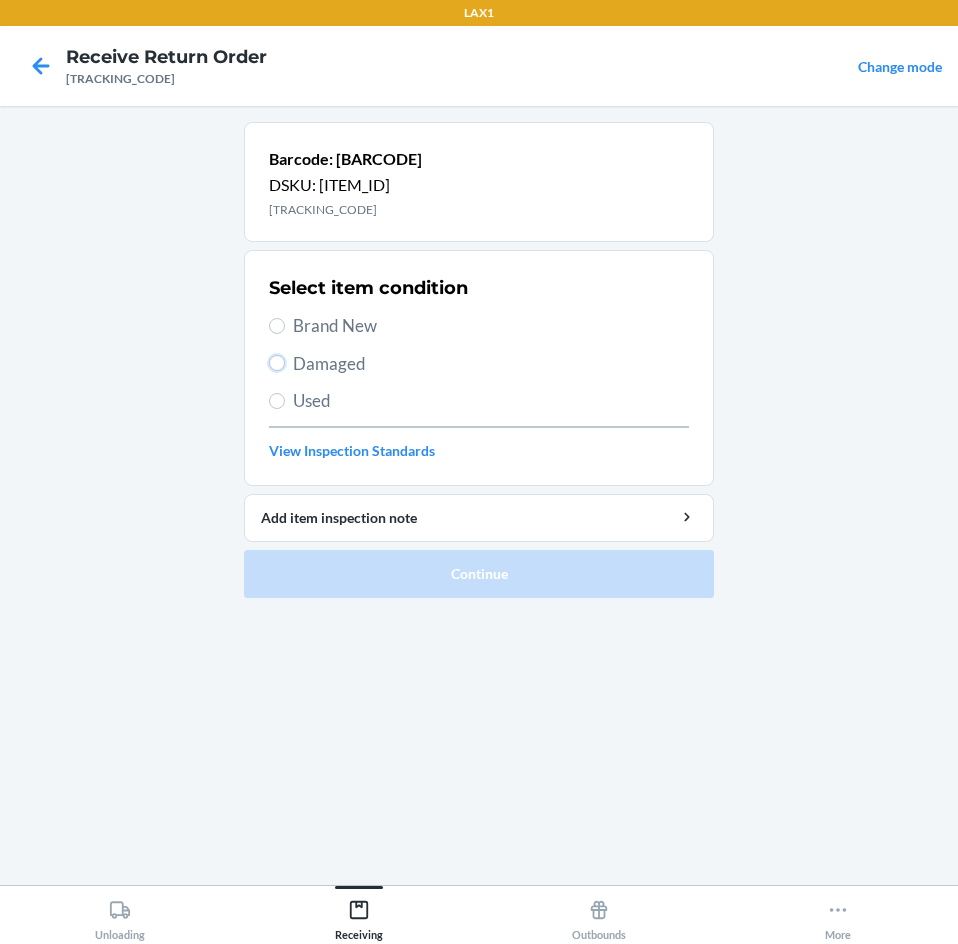 click on "Damaged" at bounding box center (277, 363) 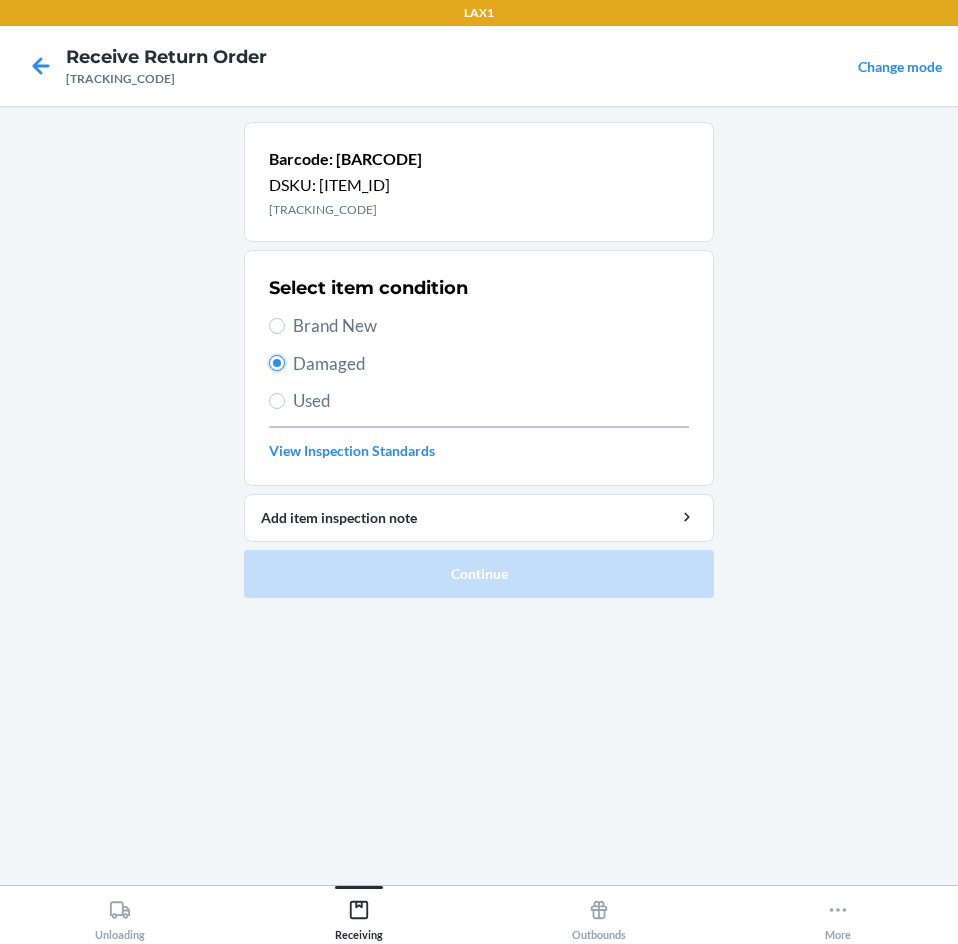 radio on "true" 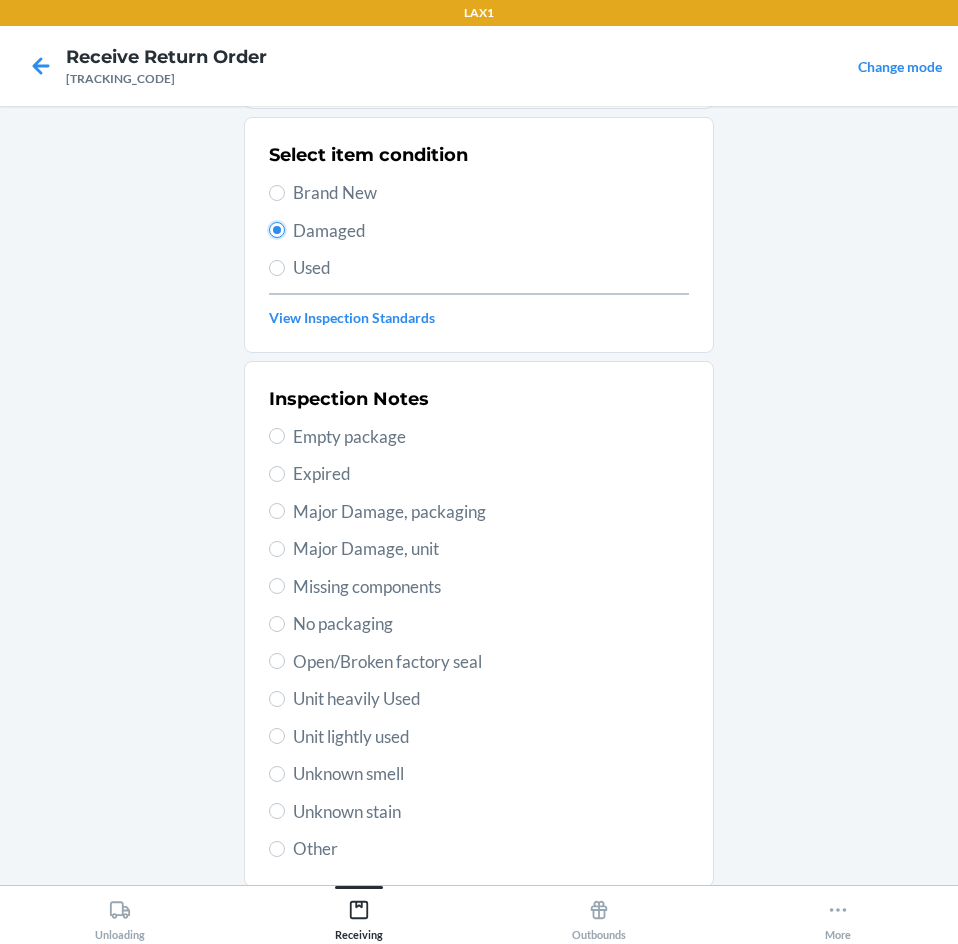 scroll, scrollTop: 263, scrollLeft: 0, axis: vertical 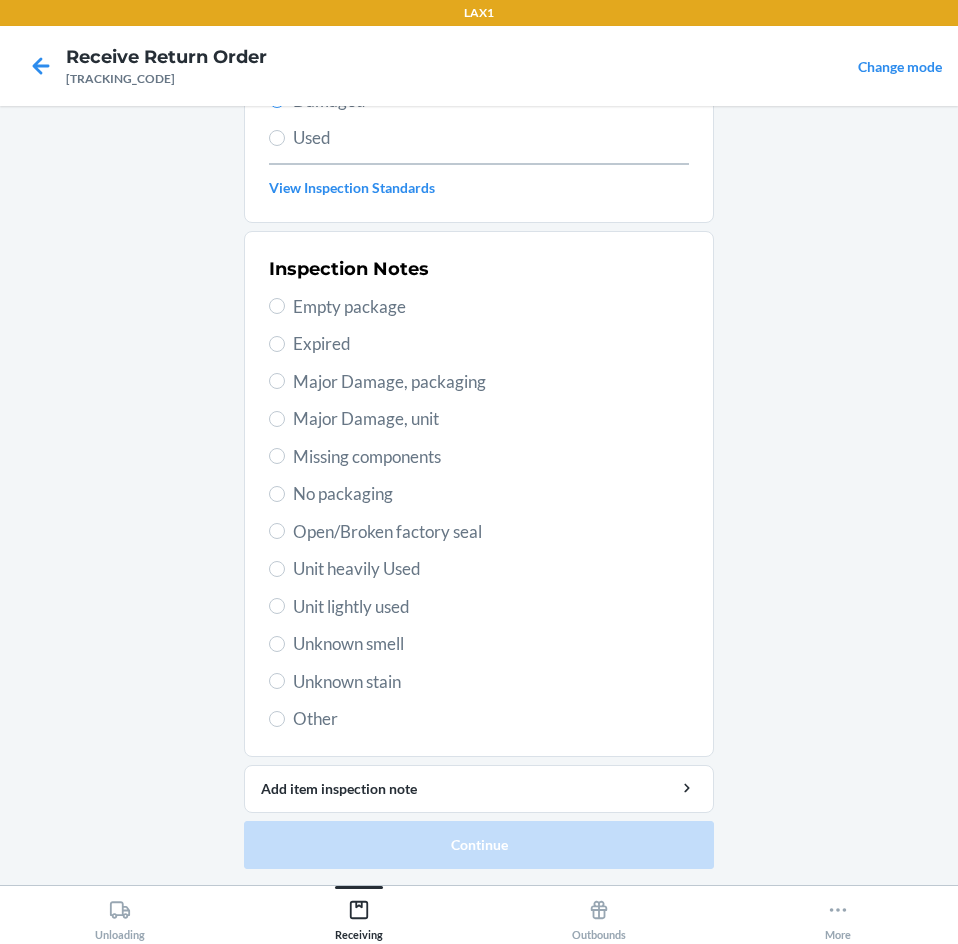 click on "Unit lightly used" at bounding box center [491, 607] 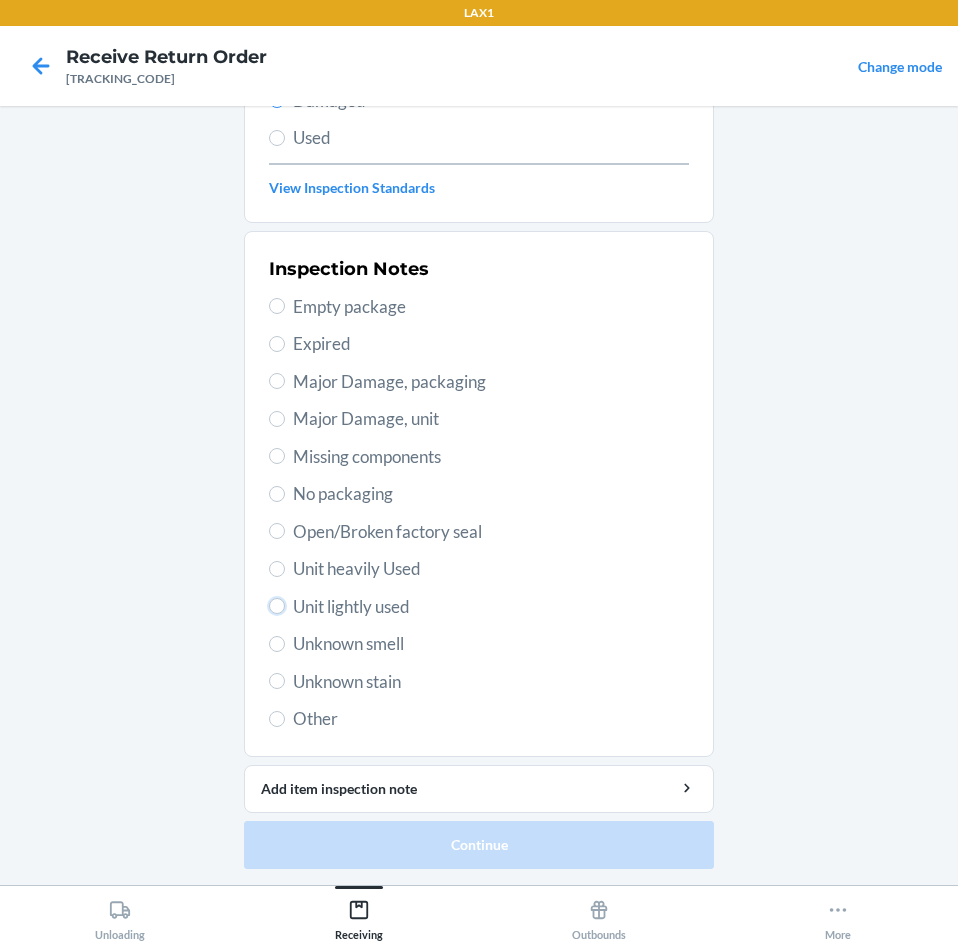 radio on "true" 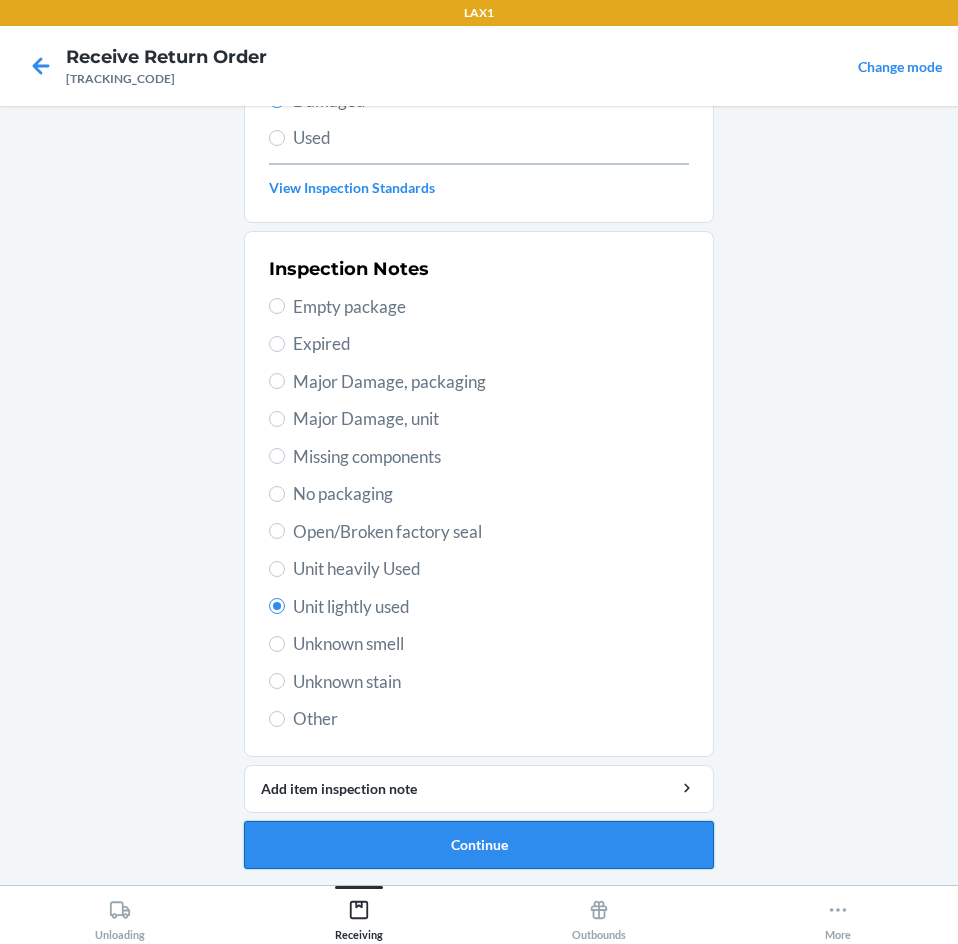 click on "Continue" at bounding box center [479, 845] 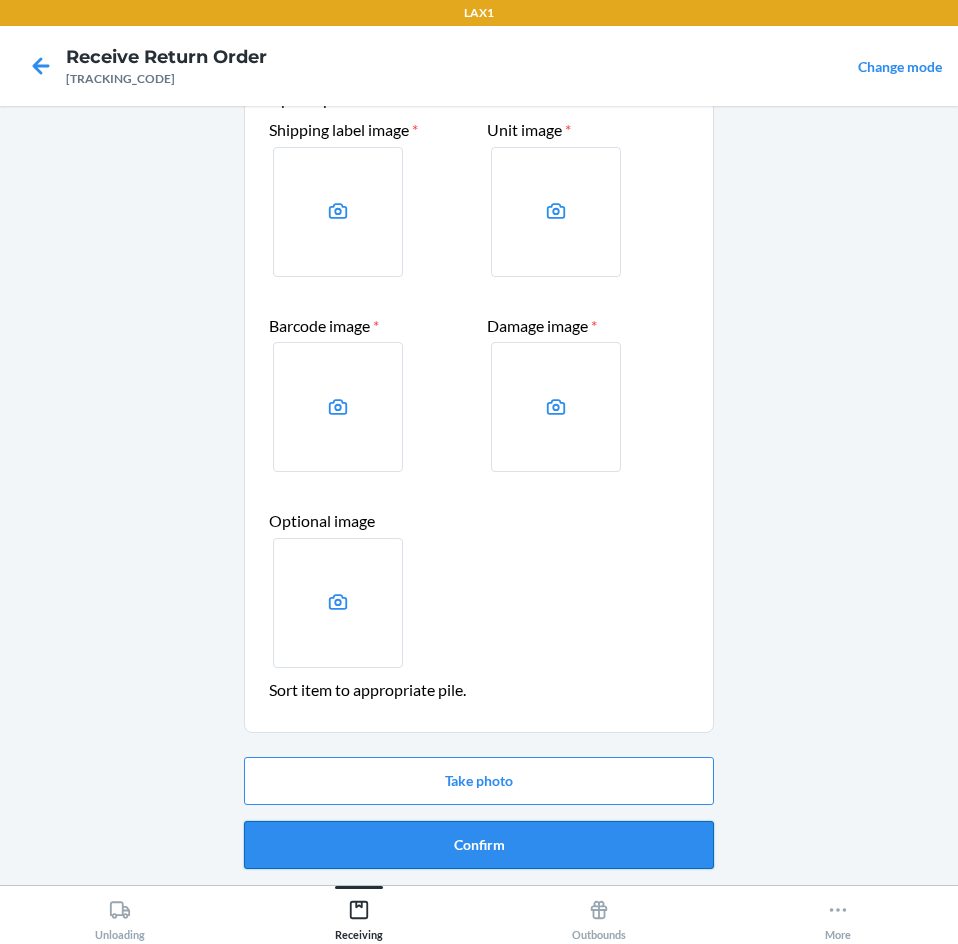 click on "Confirm" at bounding box center [479, 845] 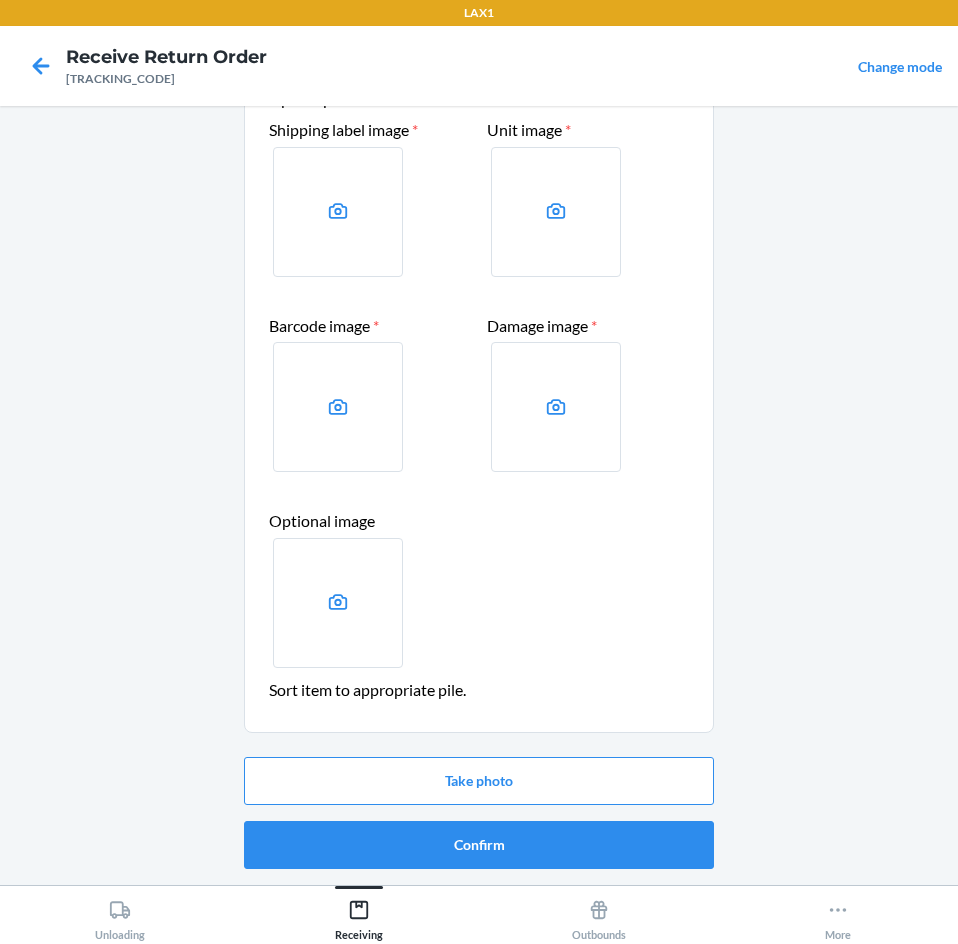 scroll, scrollTop: 0, scrollLeft: 0, axis: both 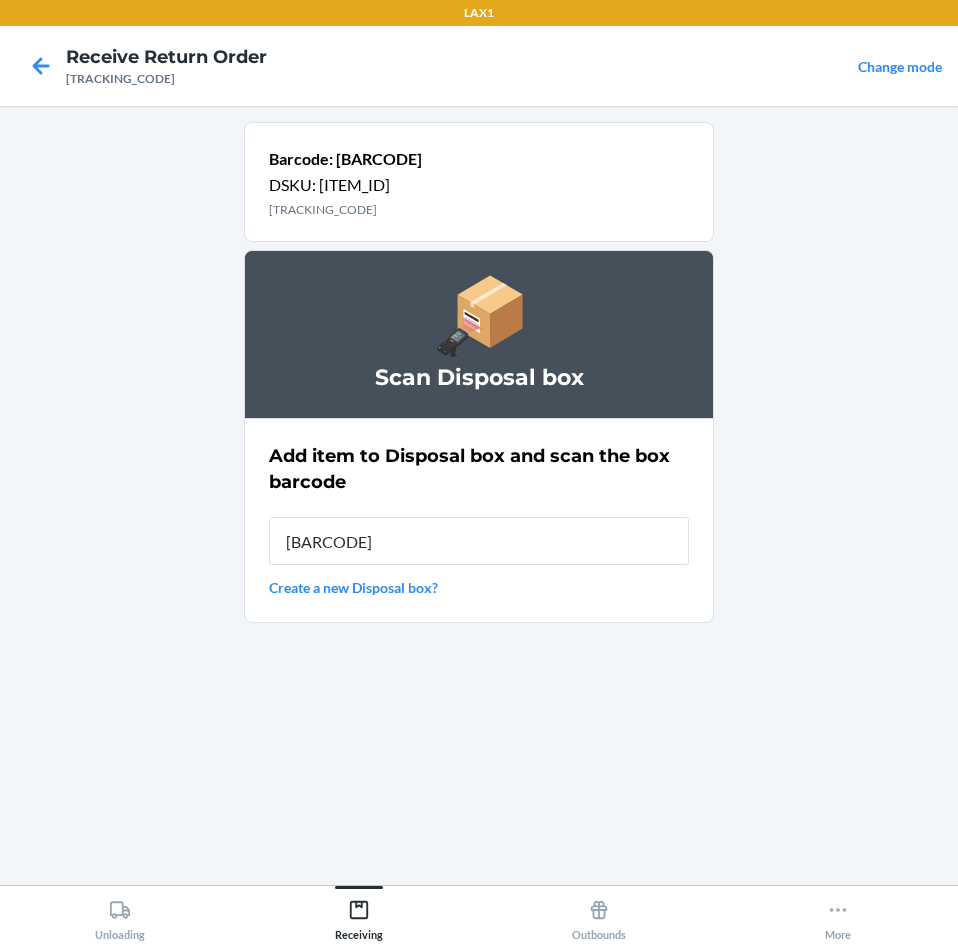 type on "[BARCODE]" 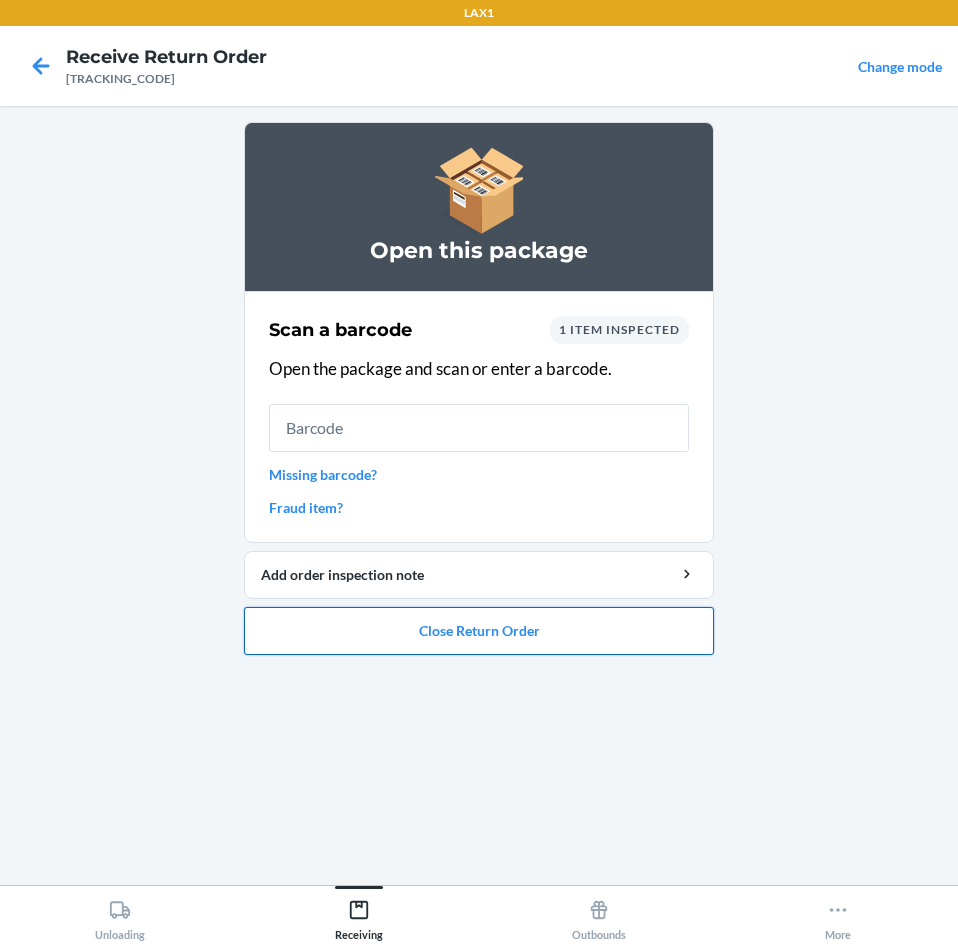 click on "Close Return Order" at bounding box center [479, 631] 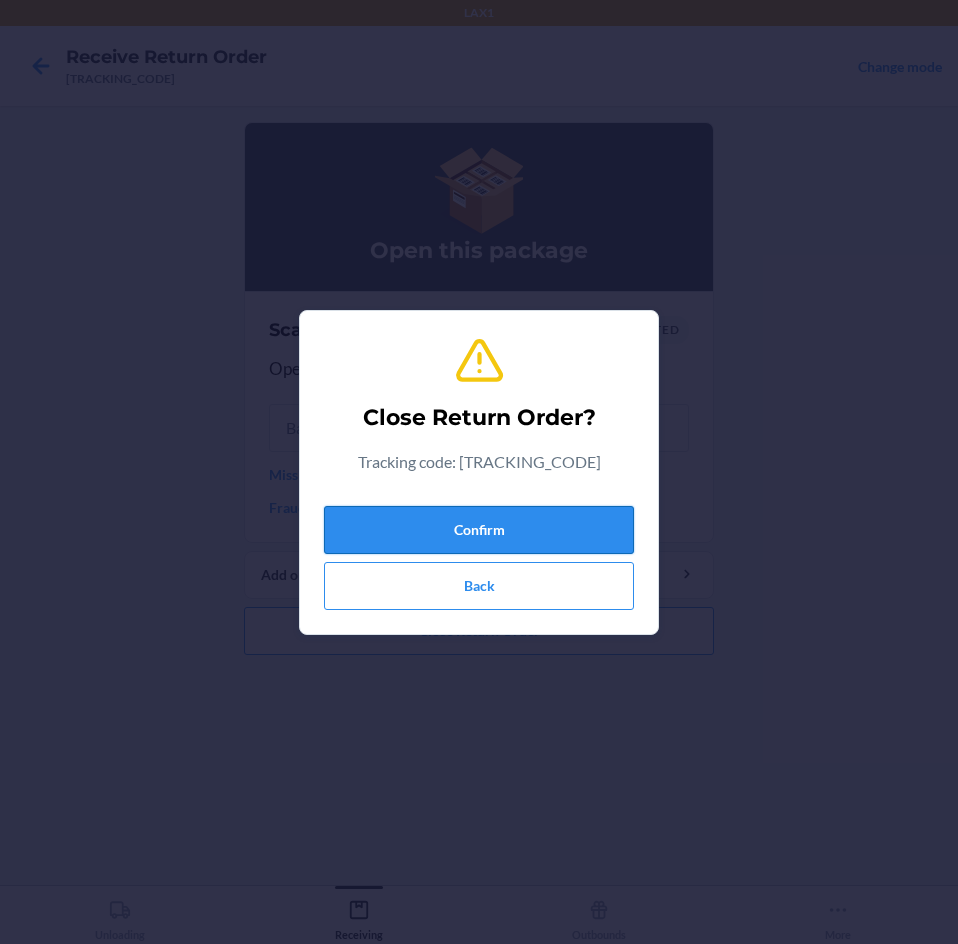 click on "Confirm" at bounding box center (479, 530) 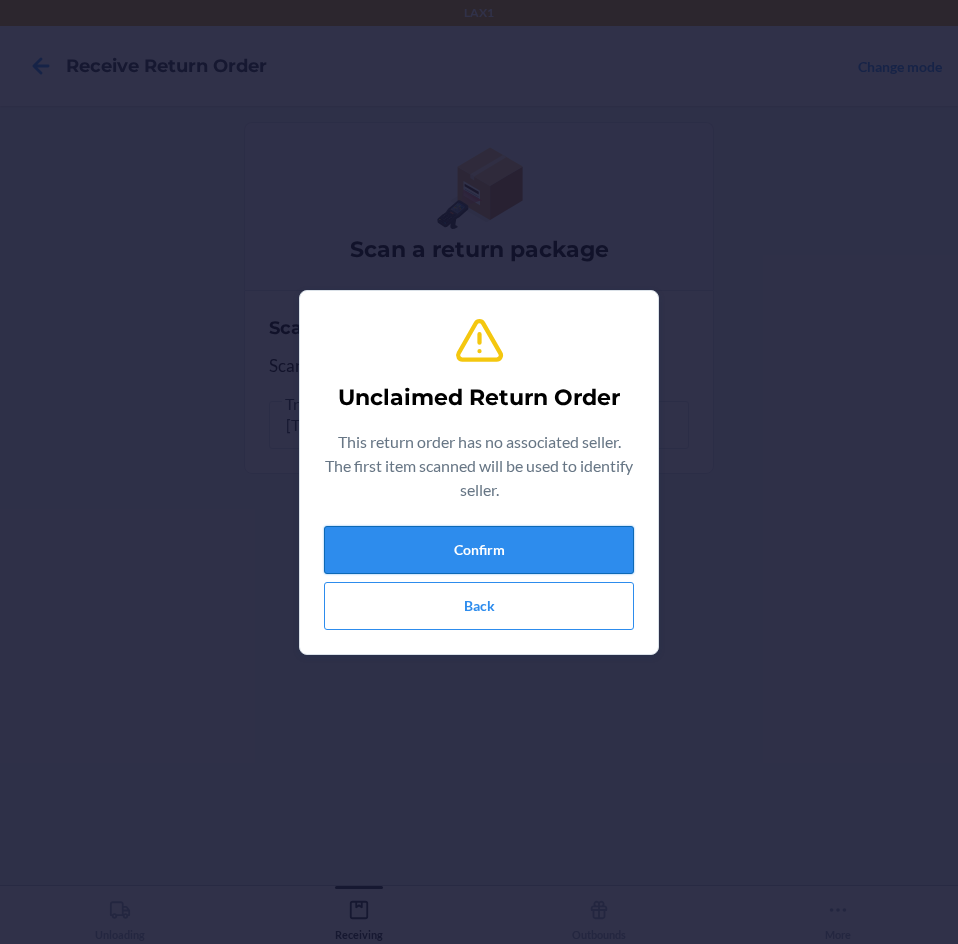 click on "Confirm" at bounding box center (479, 550) 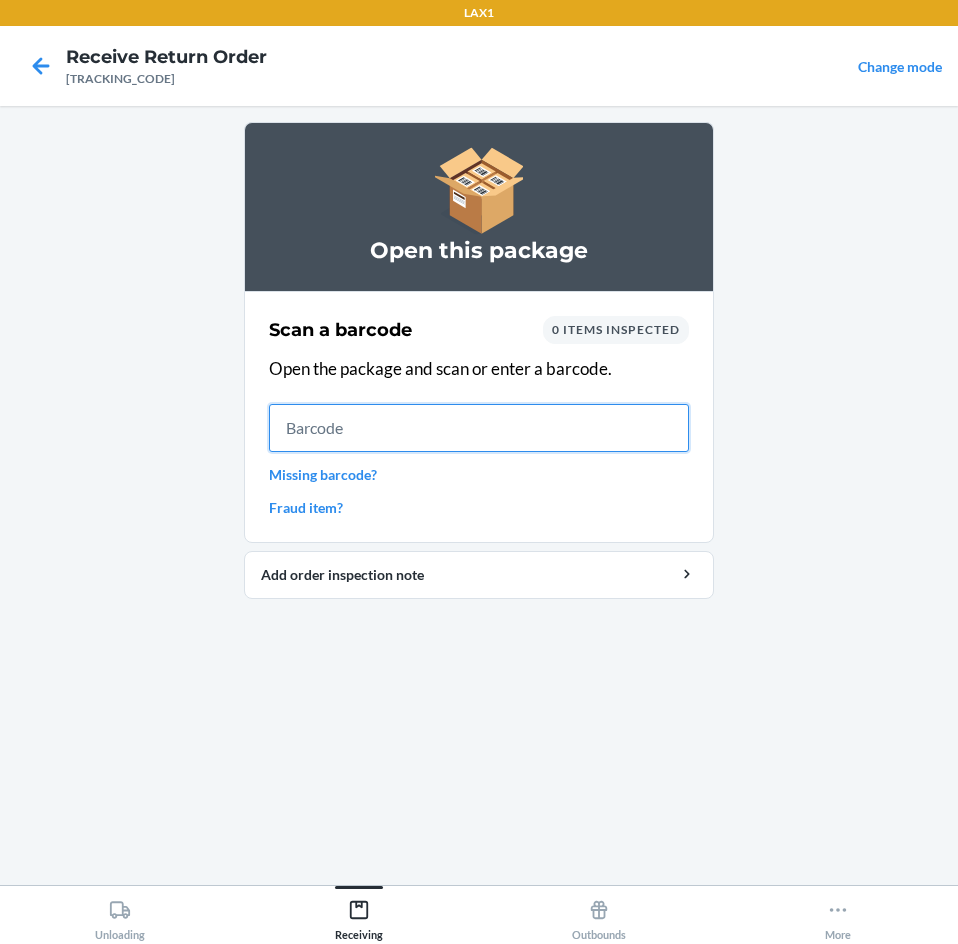 click at bounding box center [479, 428] 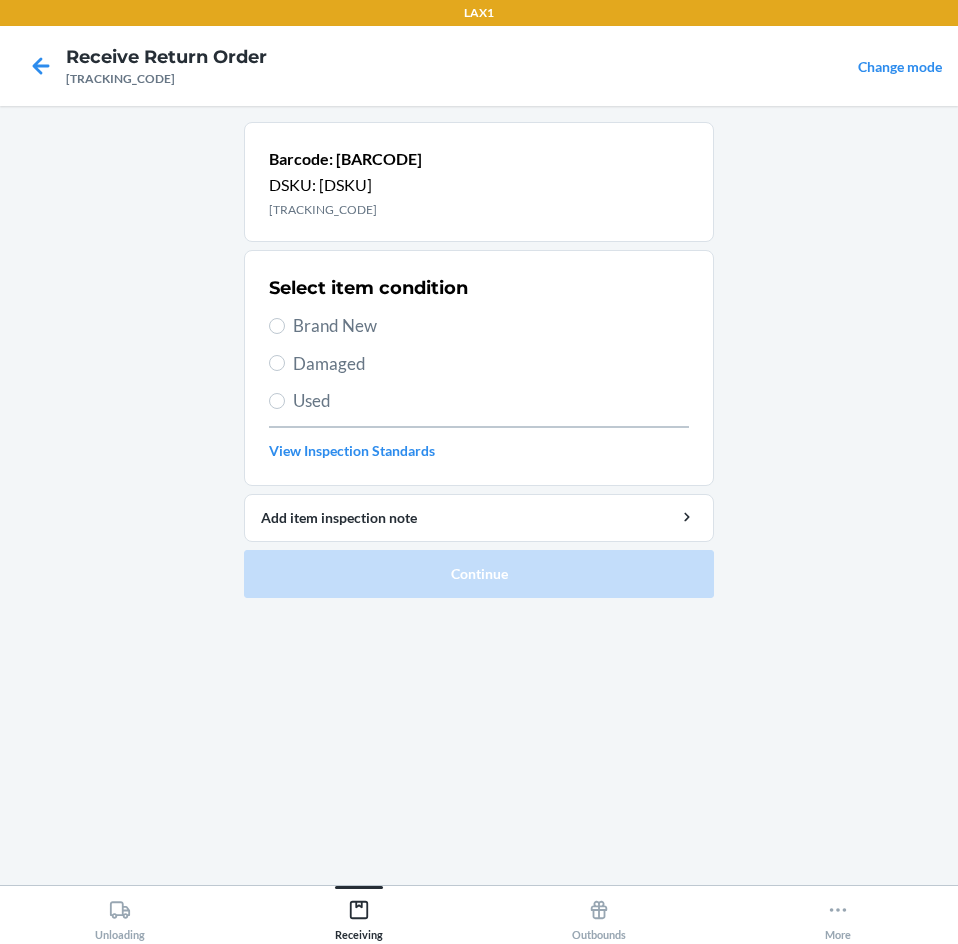 click on "Brand New" at bounding box center (491, 326) 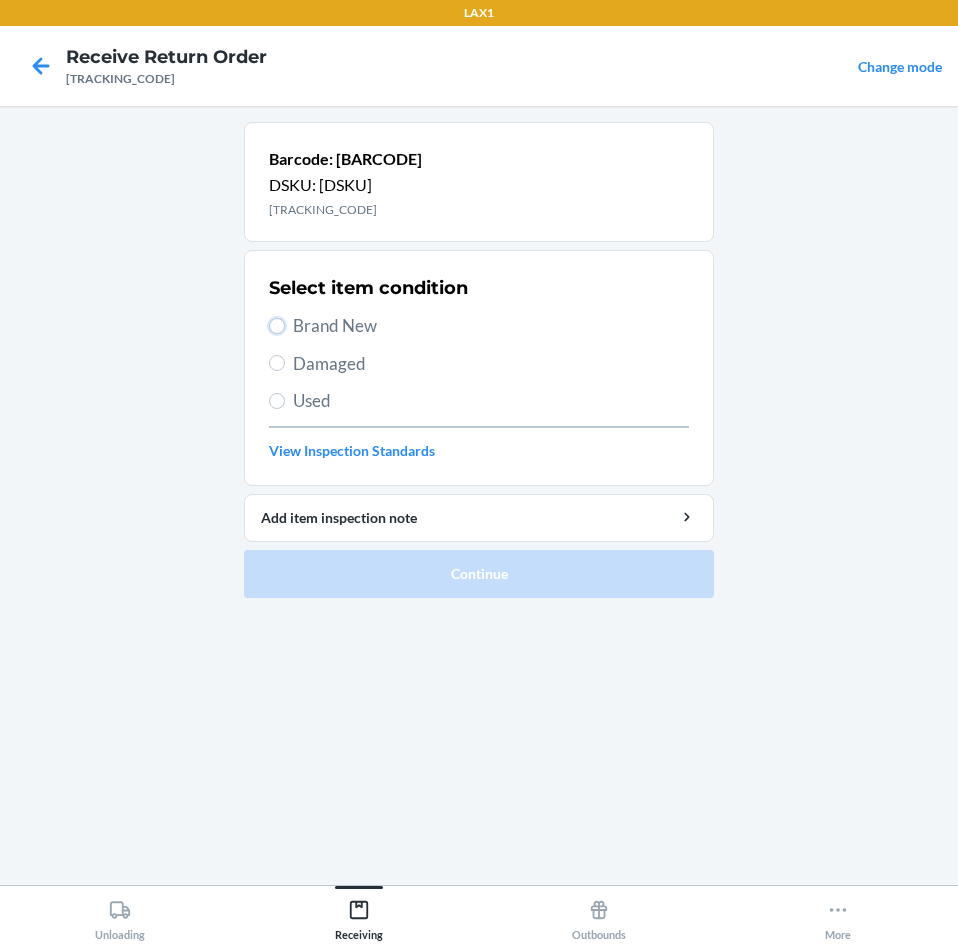 click on "Brand New" at bounding box center (277, 326) 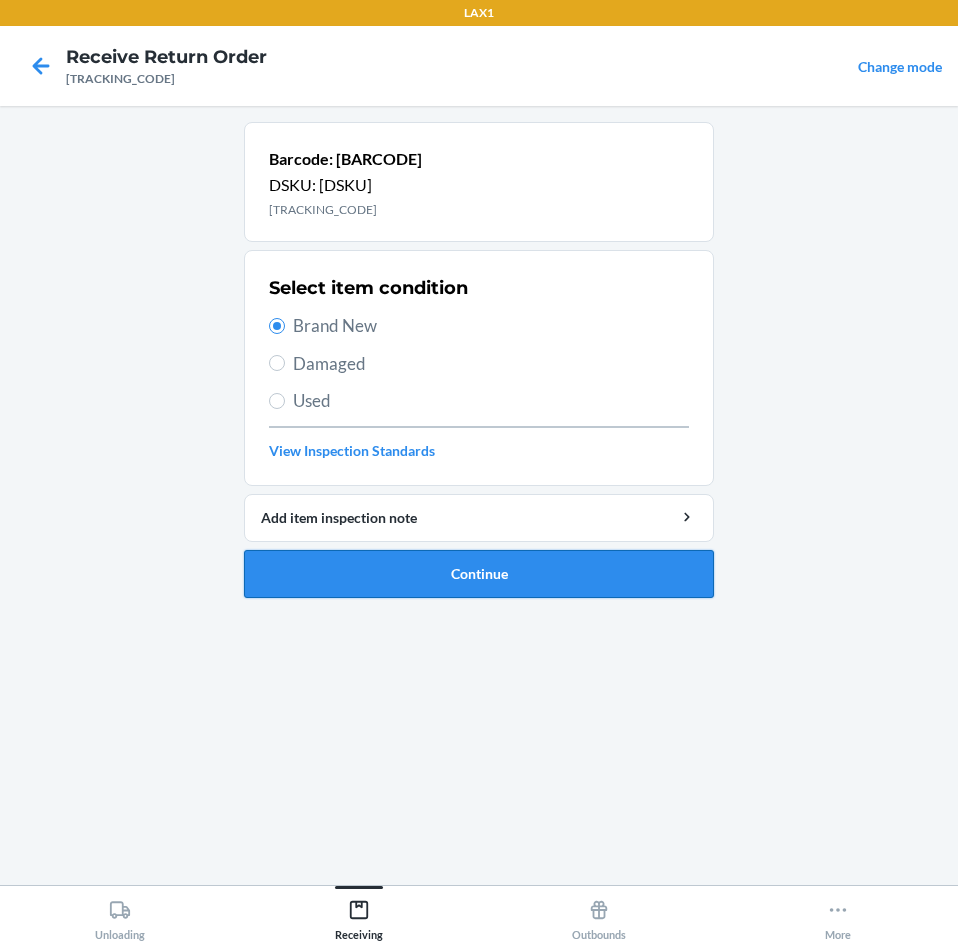 click on "Continue" at bounding box center [479, 574] 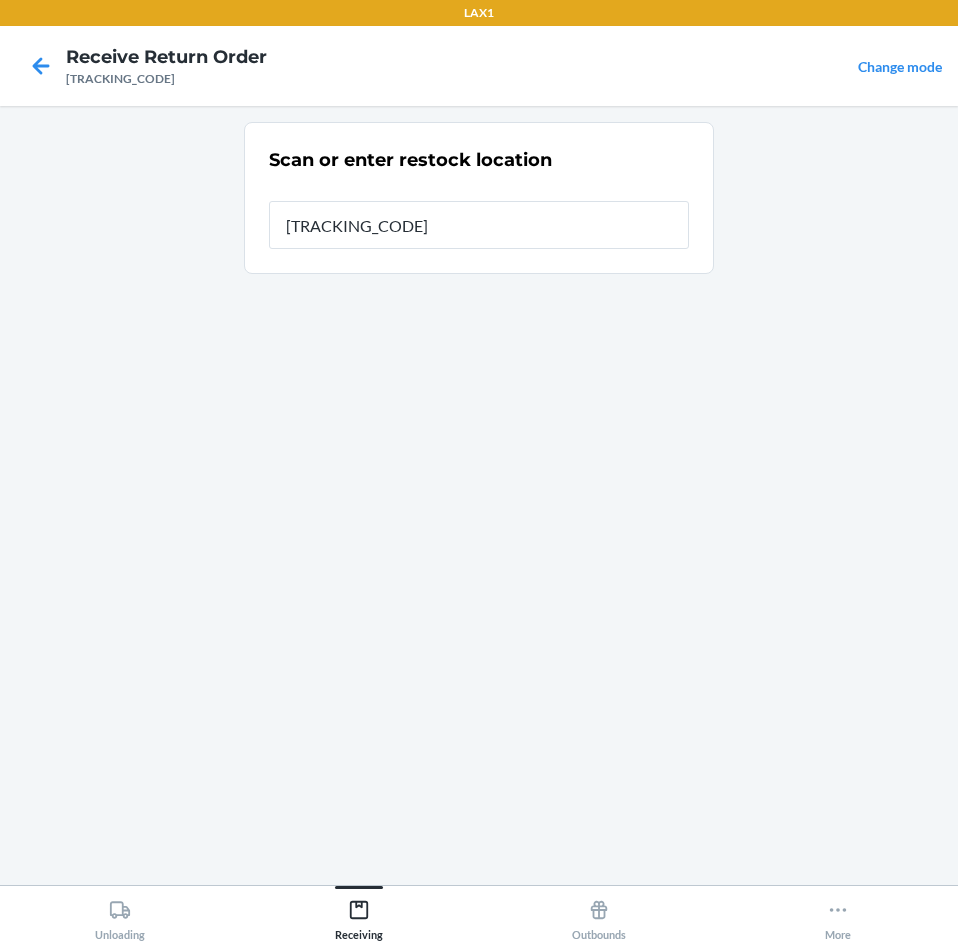 type on "[ITEM_ID]" 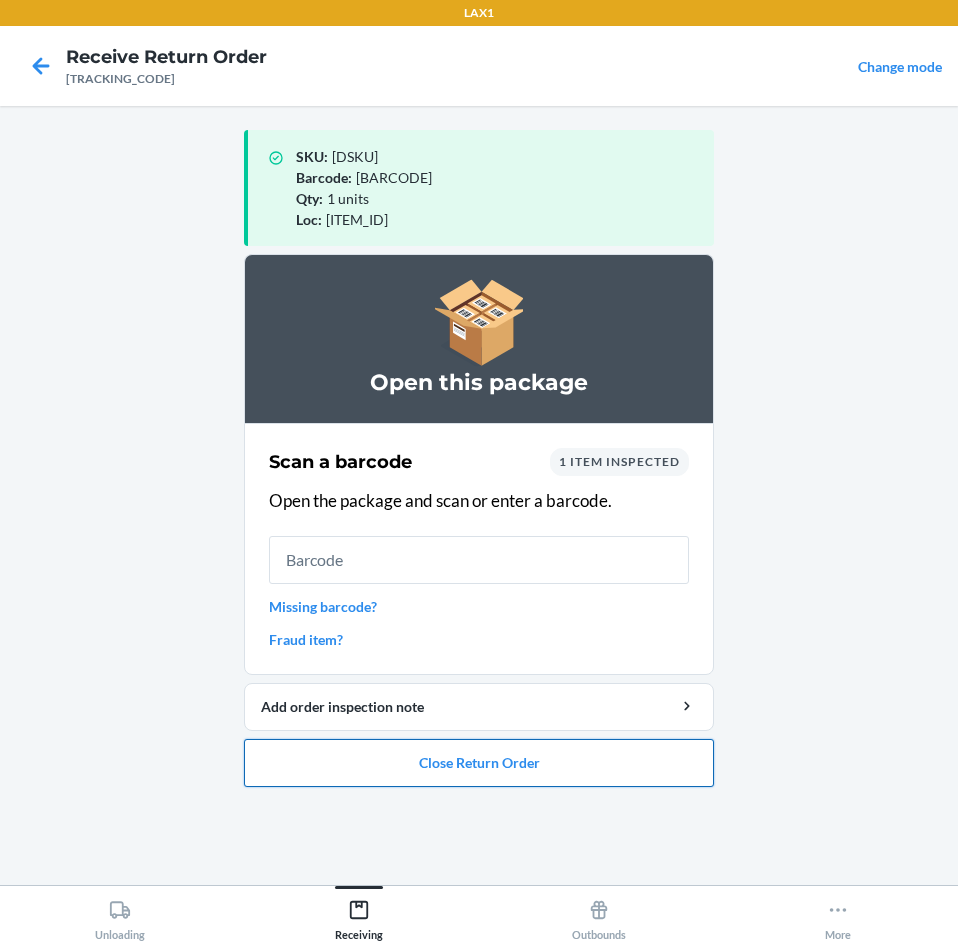 click on "Close Return Order" at bounding box center (479, 763) 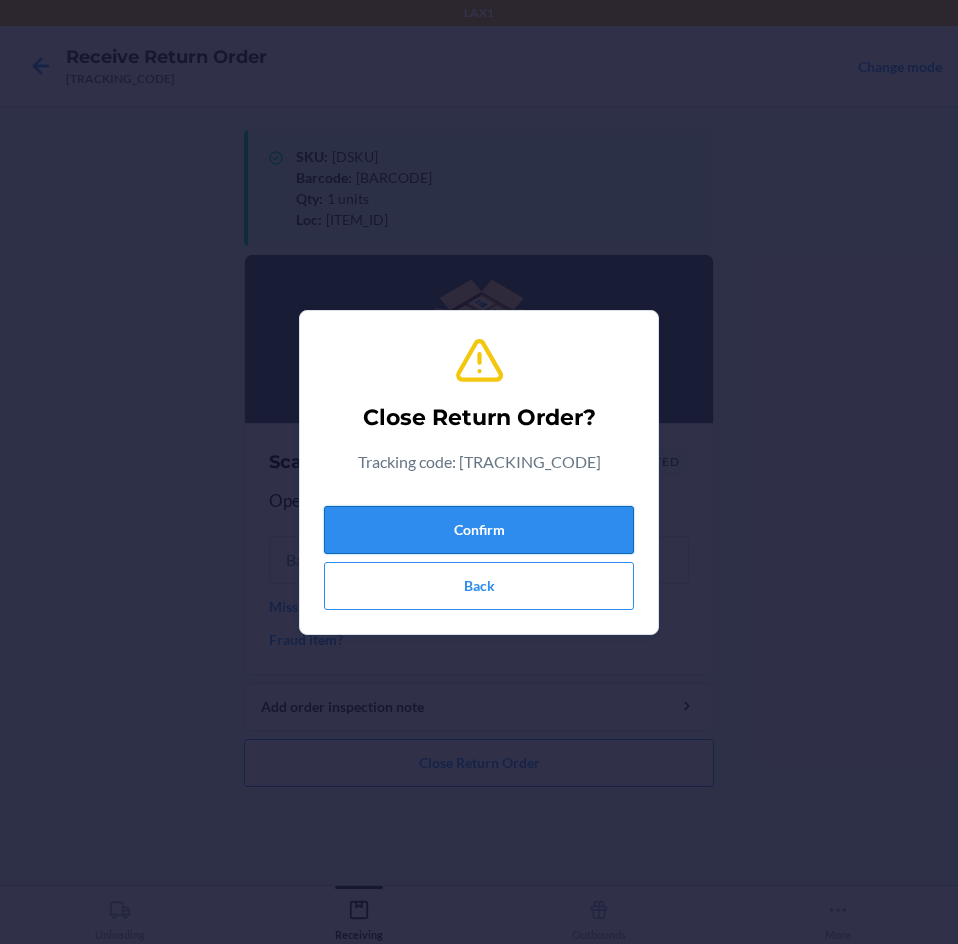 click on "Confirm" at bounding box center (479, 530) 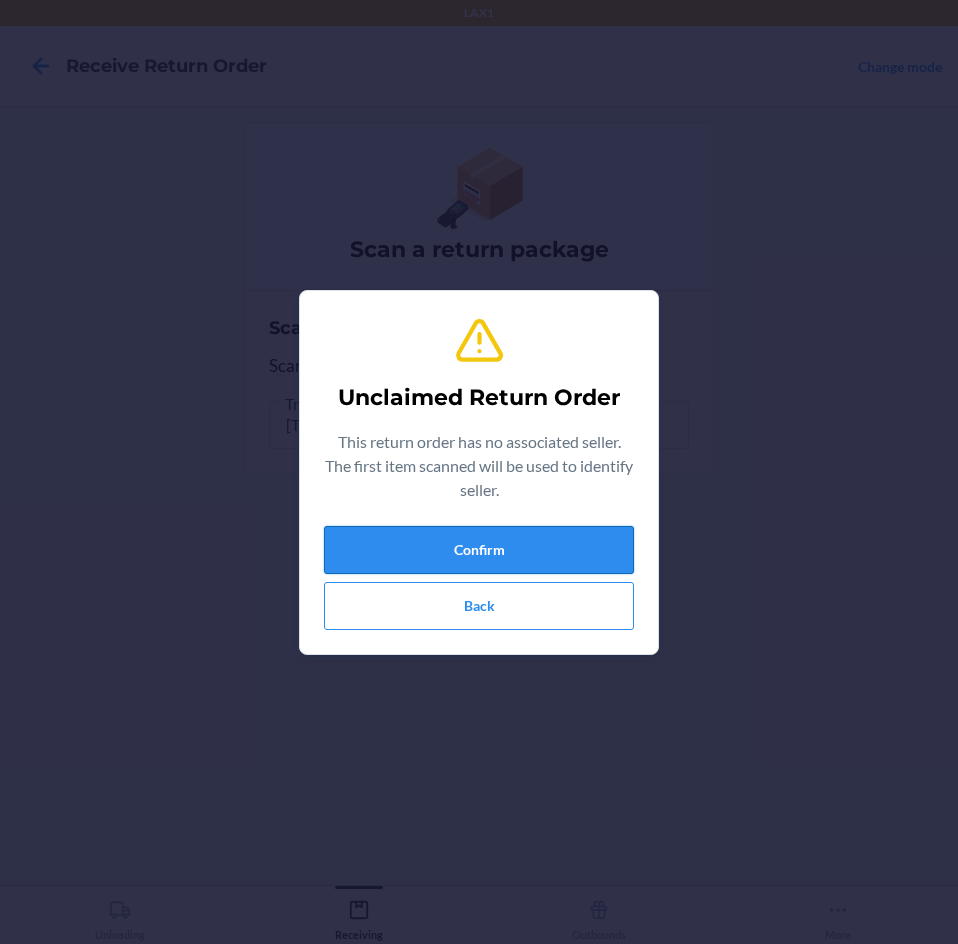 click on "Confirm" at bounding box center (479, 550) 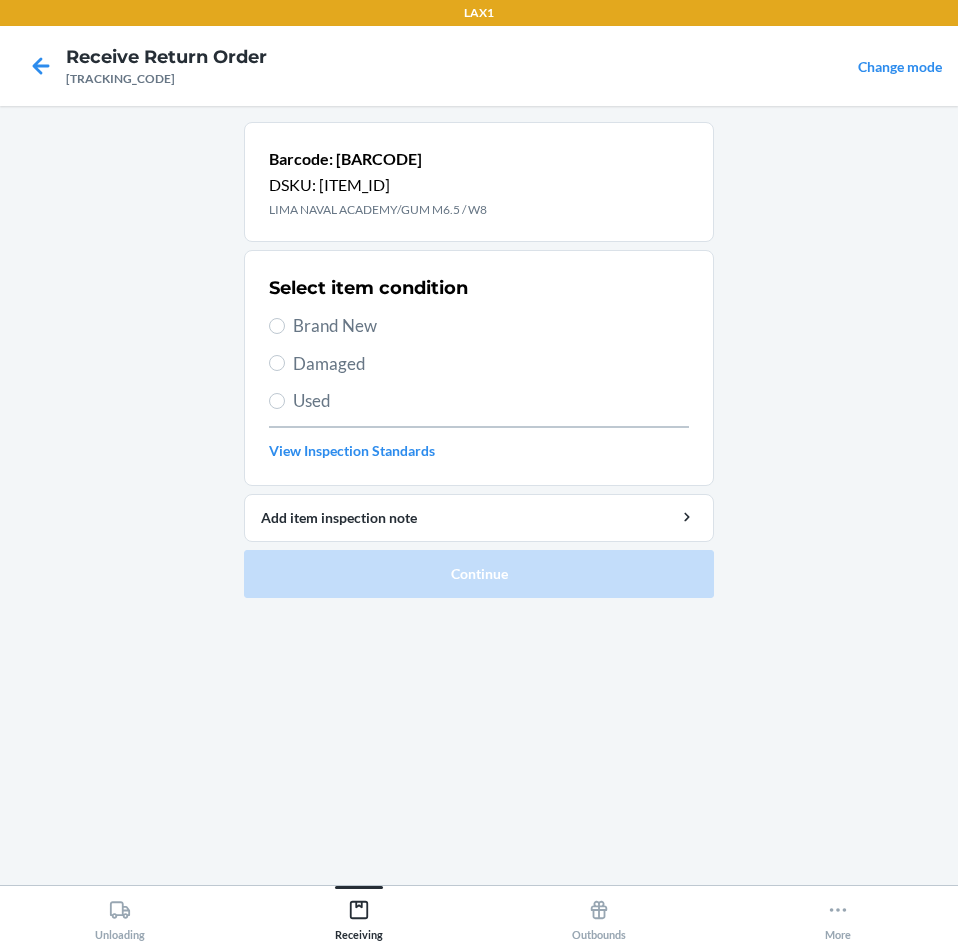 drag, startPoint x: 542, startPoint y: 545, endPoint x: -1, endPoint y: 355, distance: 575.2817 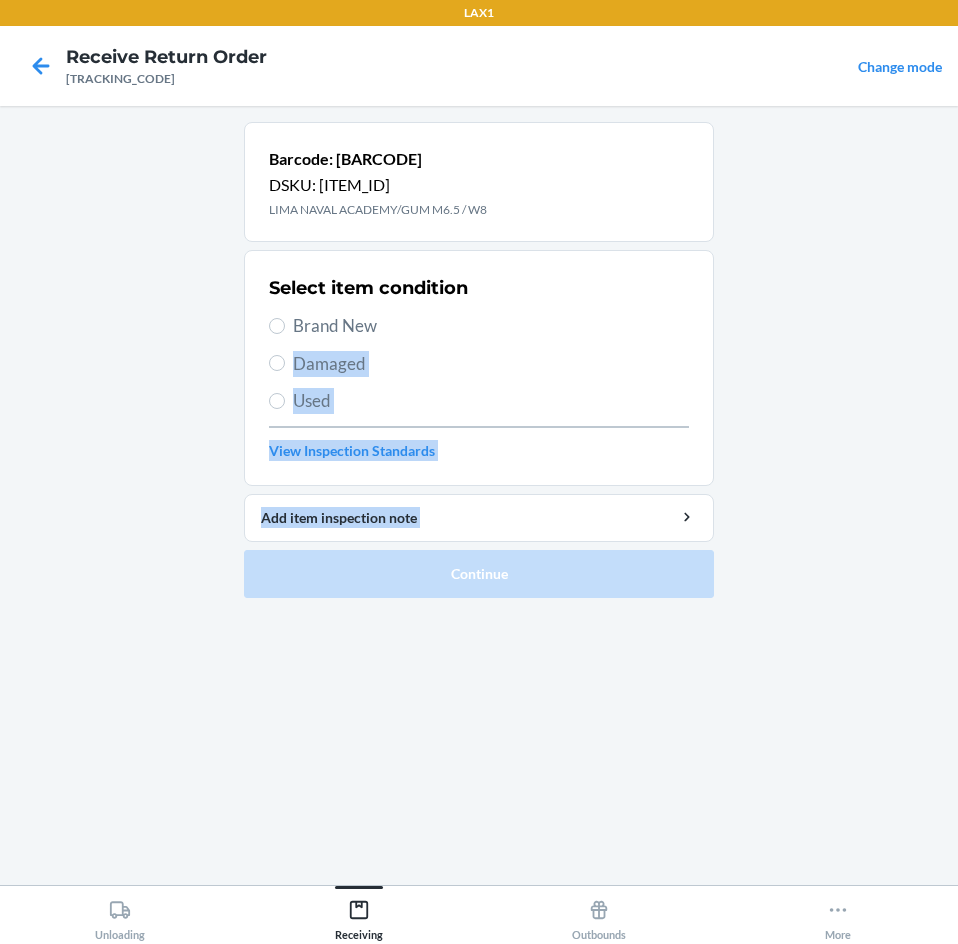click on "Damaged" at bounding box center [491, 364] 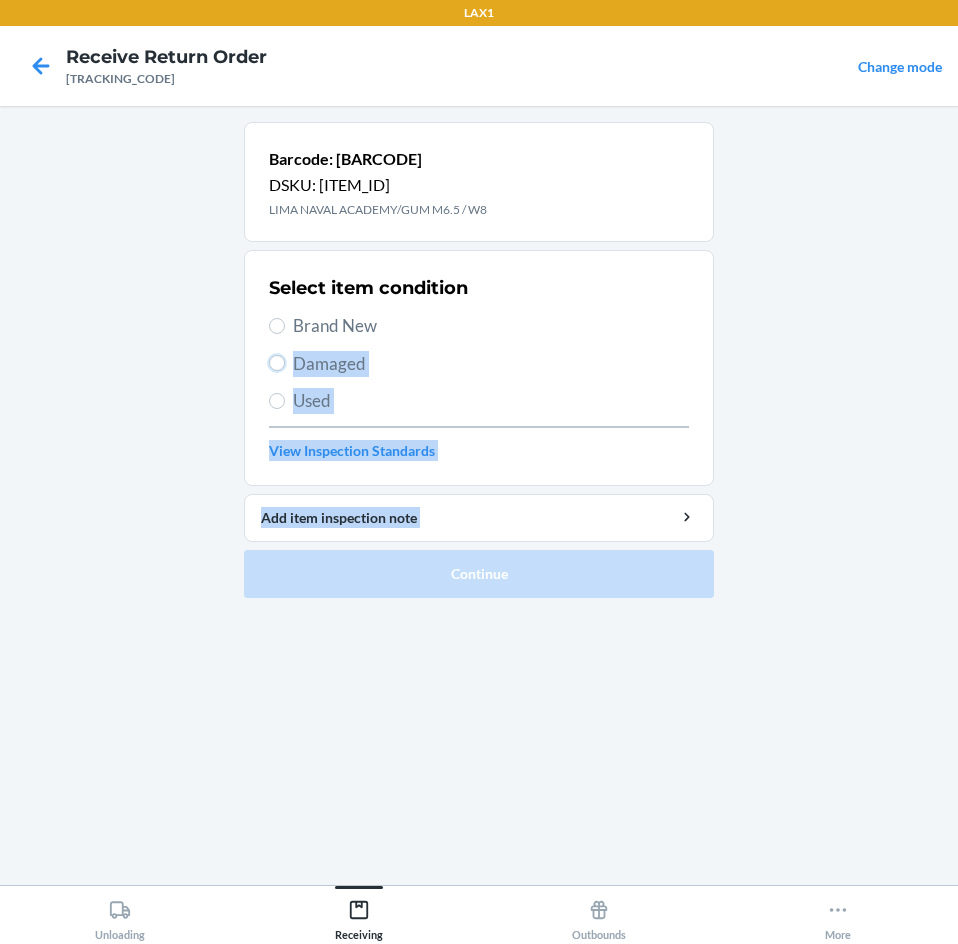 click on "Damaged" at bounding box center (277, 363) 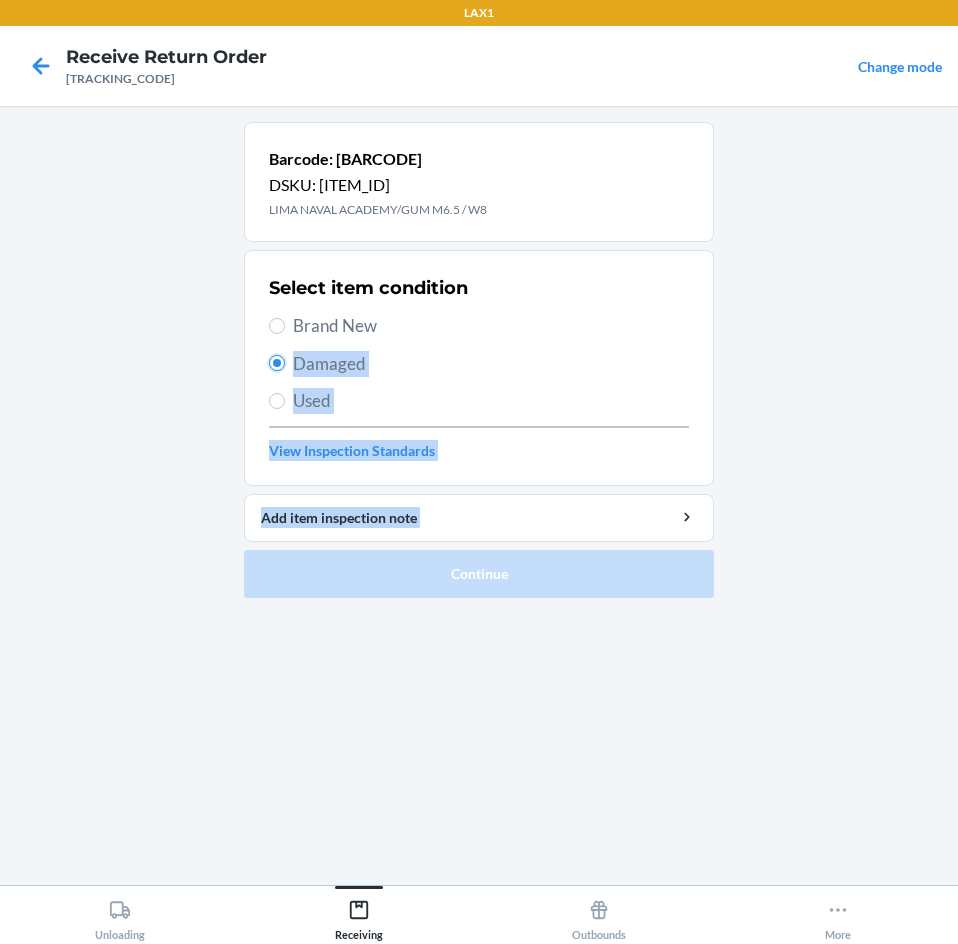 radio on "true" 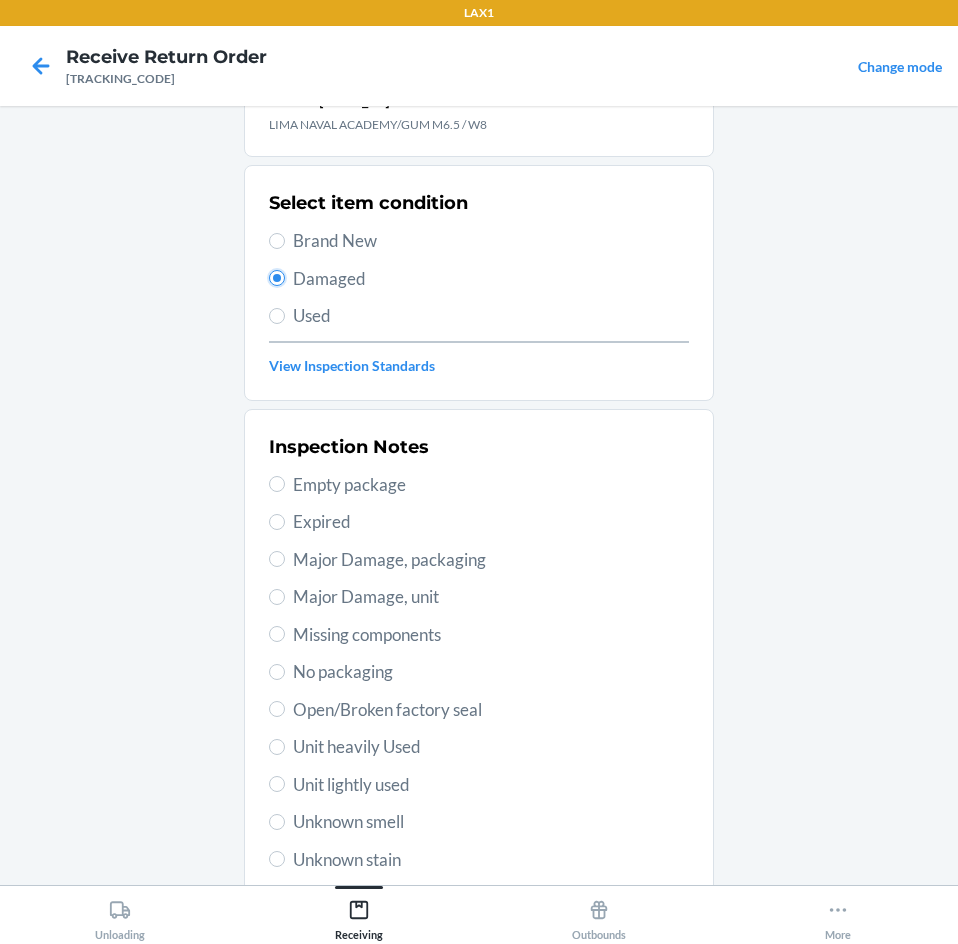 scroll, scrollTop: 100, scrollLeft: 0, axis: vertical 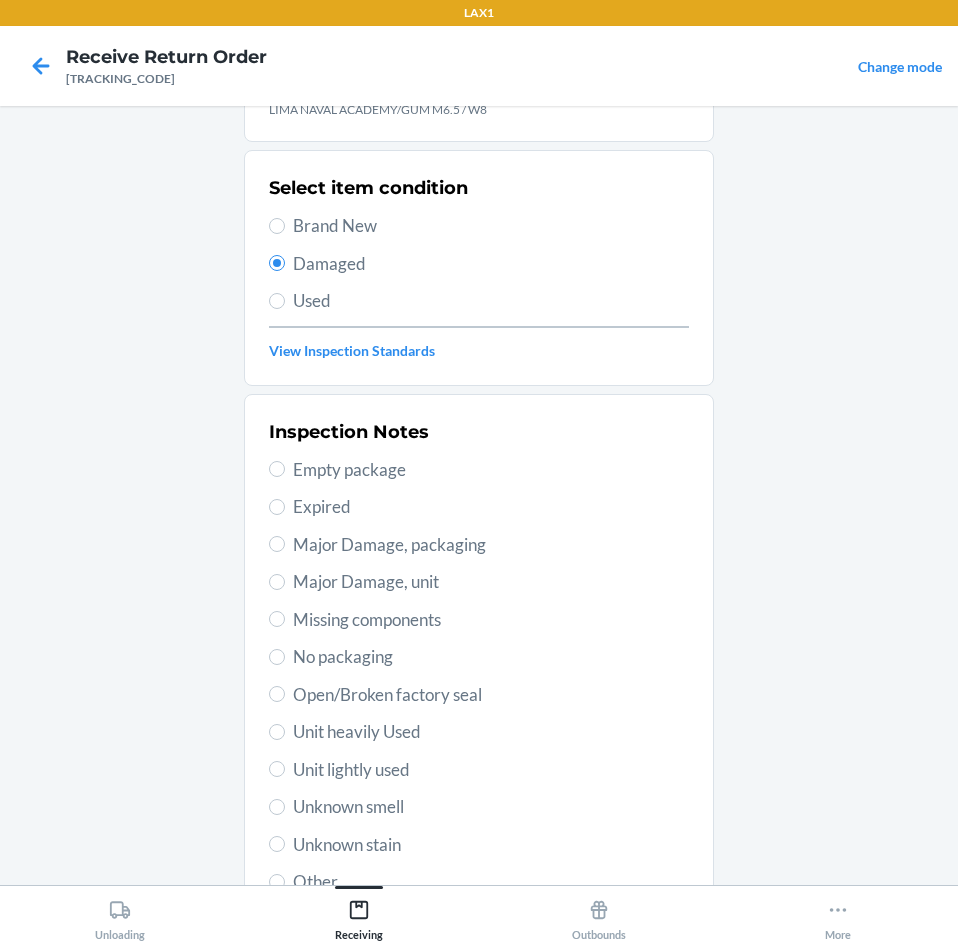 click on "Inspection Notes Empty package Expired Major Damage, packaging Major Damage, unit Missing components No packaging Open/Broken factory seal Unit heavily Used Unit lightly used Unknown smell Unknown stain Other" at bounding box center (479, 657) 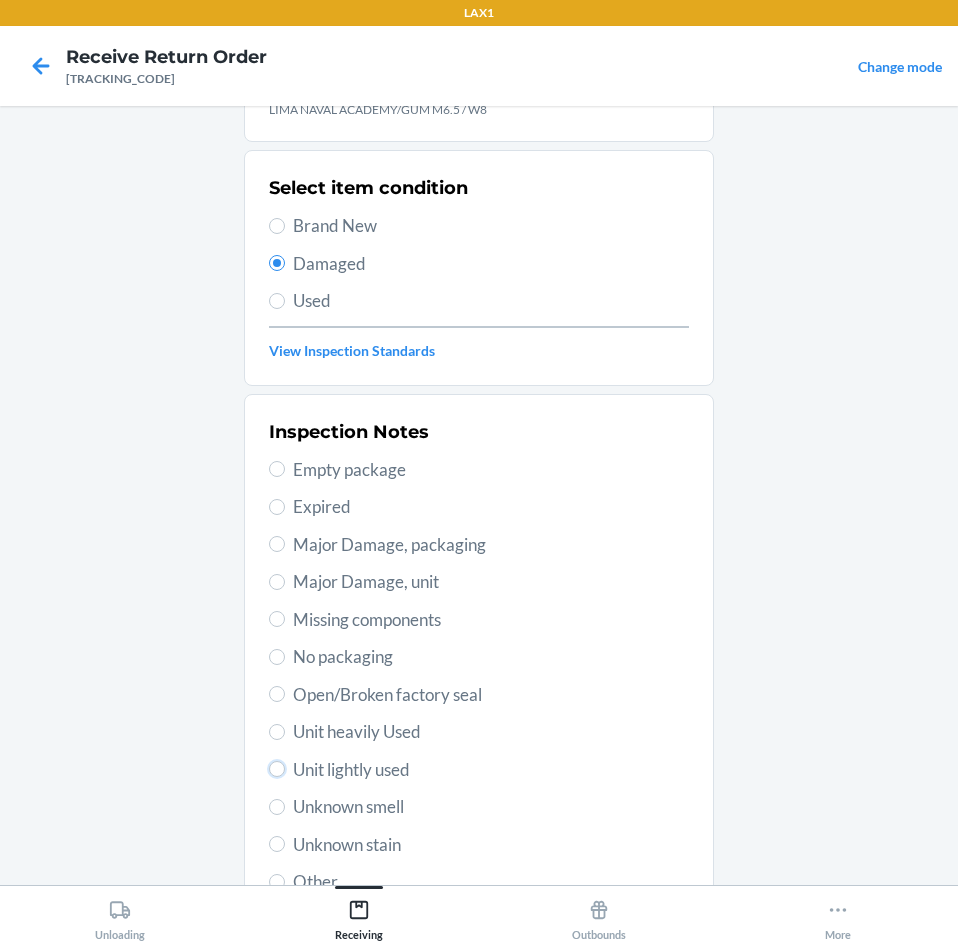 click on "Unit lightly used" at bounding box center (277, 769) 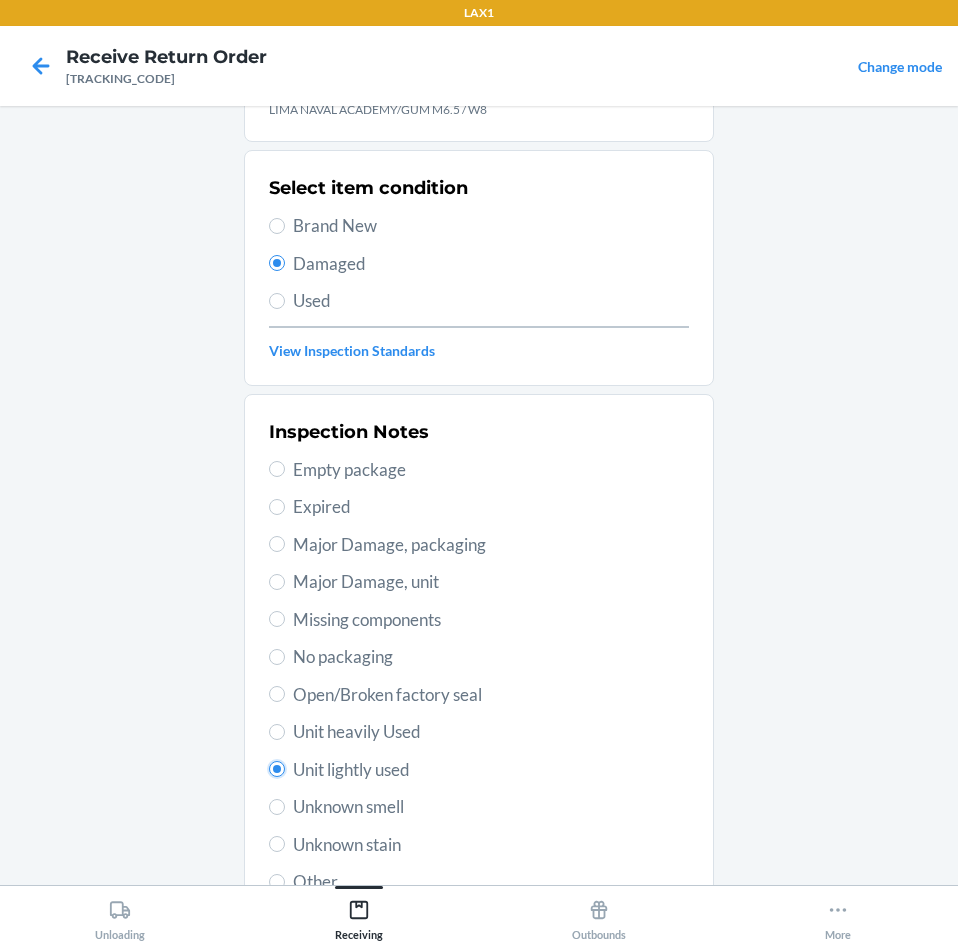 radio on "true" 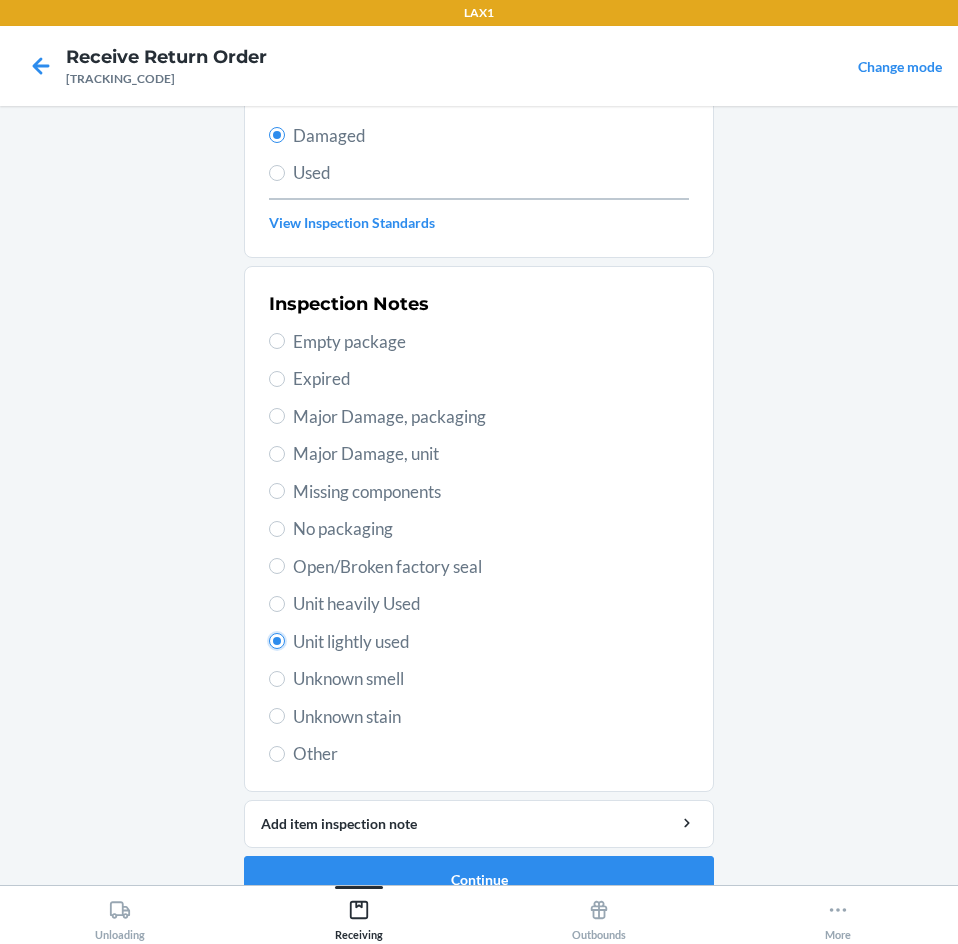 scroll, scrollTop: 263, scrollLeft: 0, axis: vertical 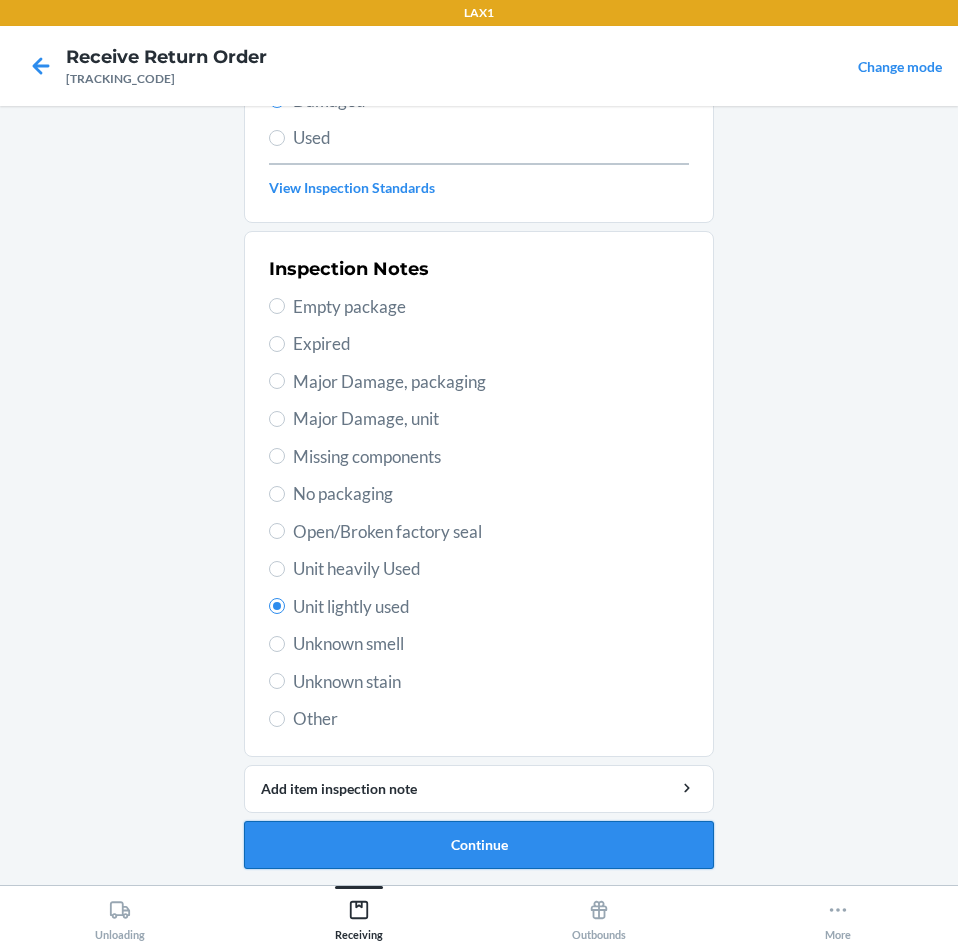 click on "Continue" at bounding box center (479, 845) 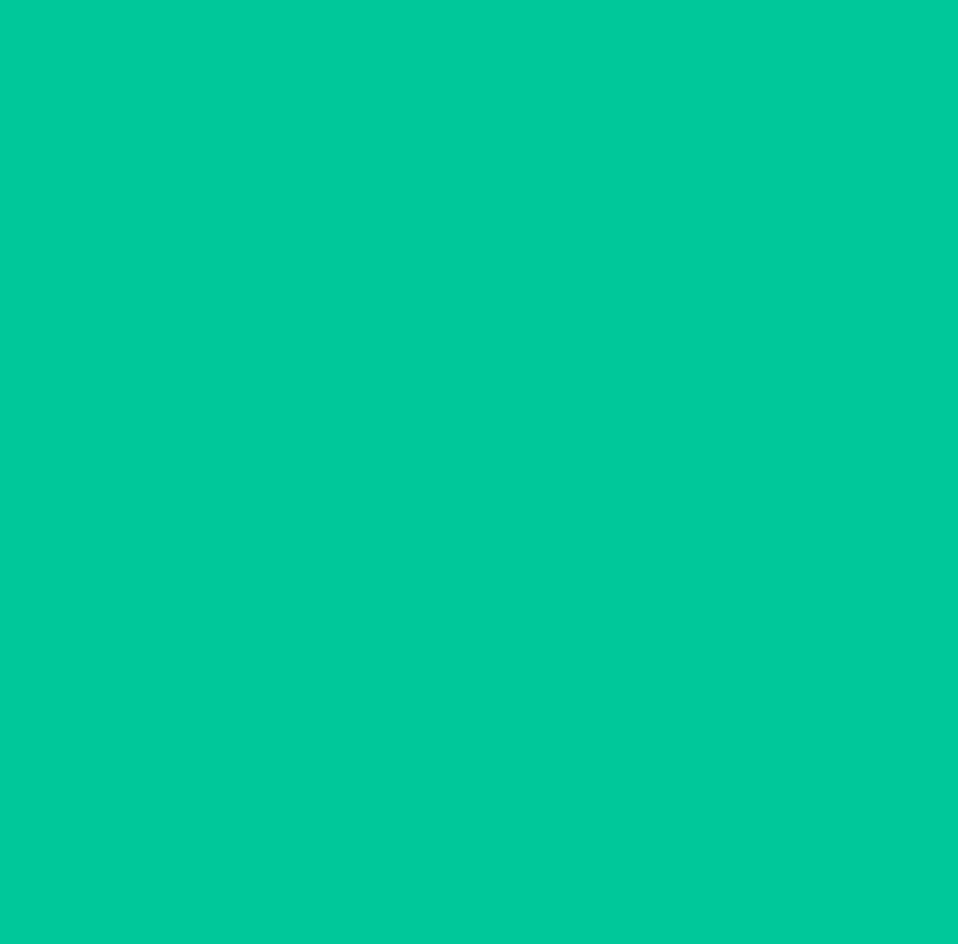 scroll, scrollTop: 98, scrollLeft: 0, axis: vertical 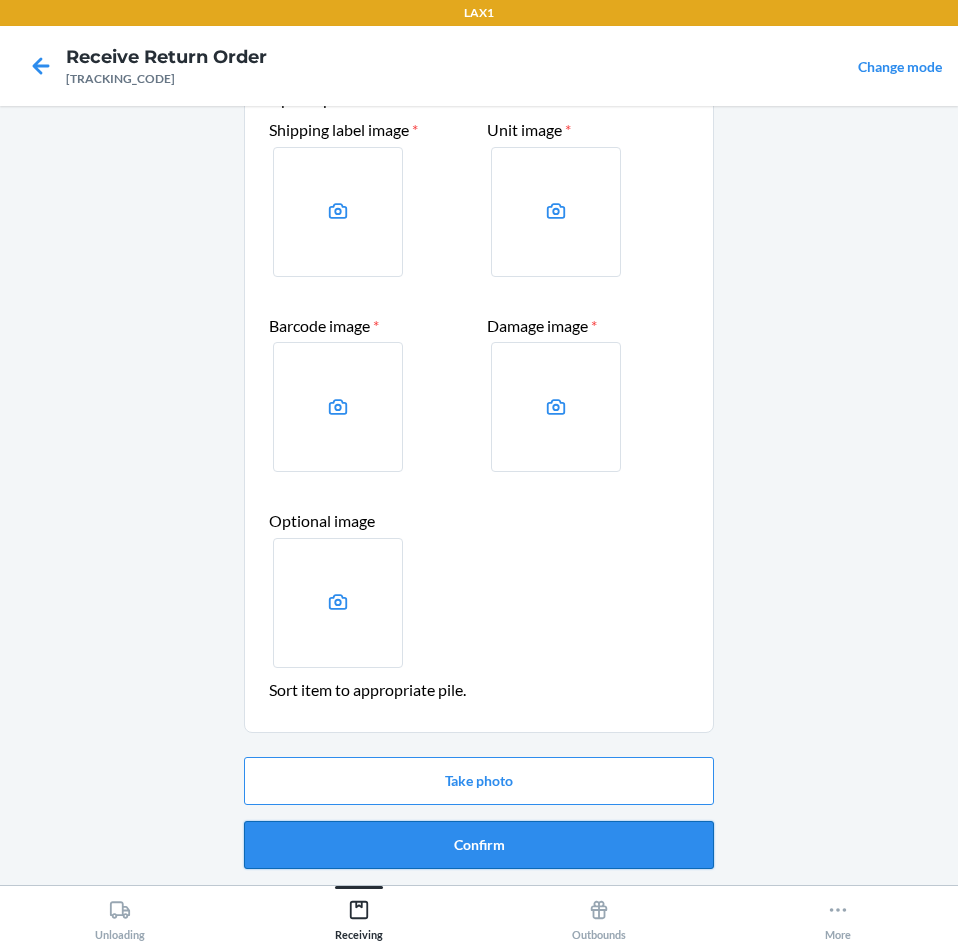 click on "Confirm" at bounding box center (479, 845) 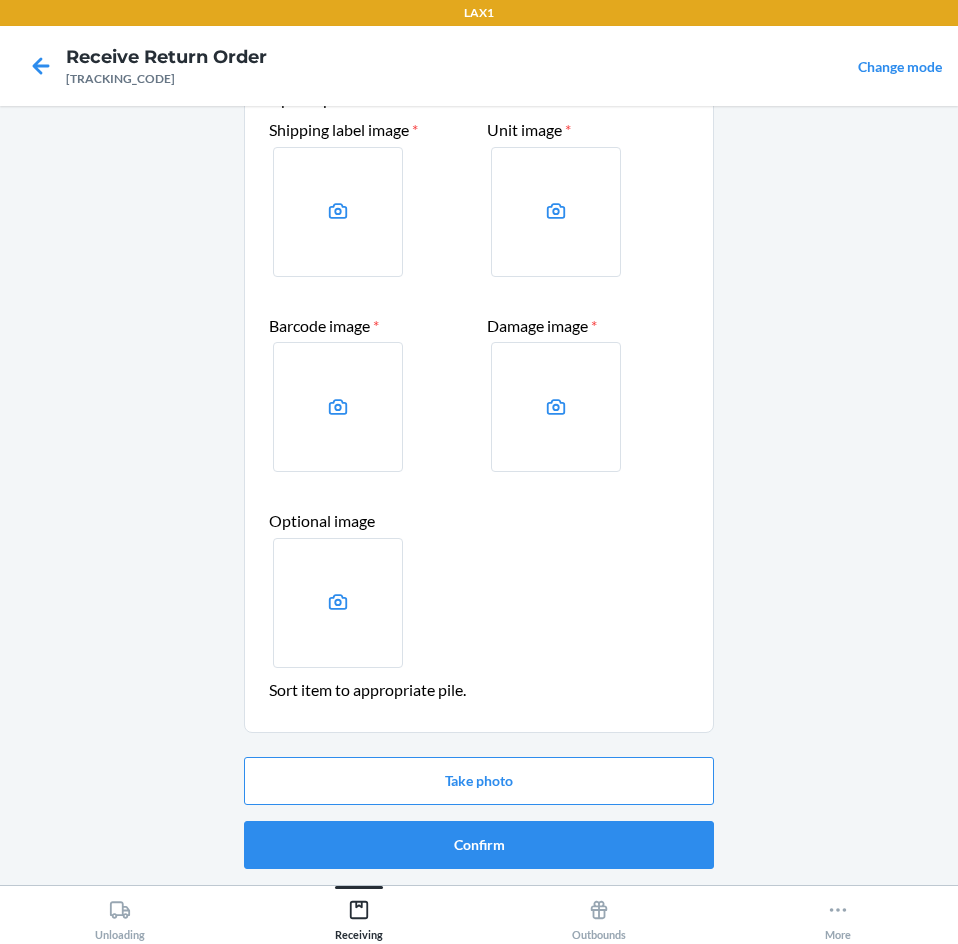 scroll, scrollTop: 0, scrollLeft: 0, axis: both 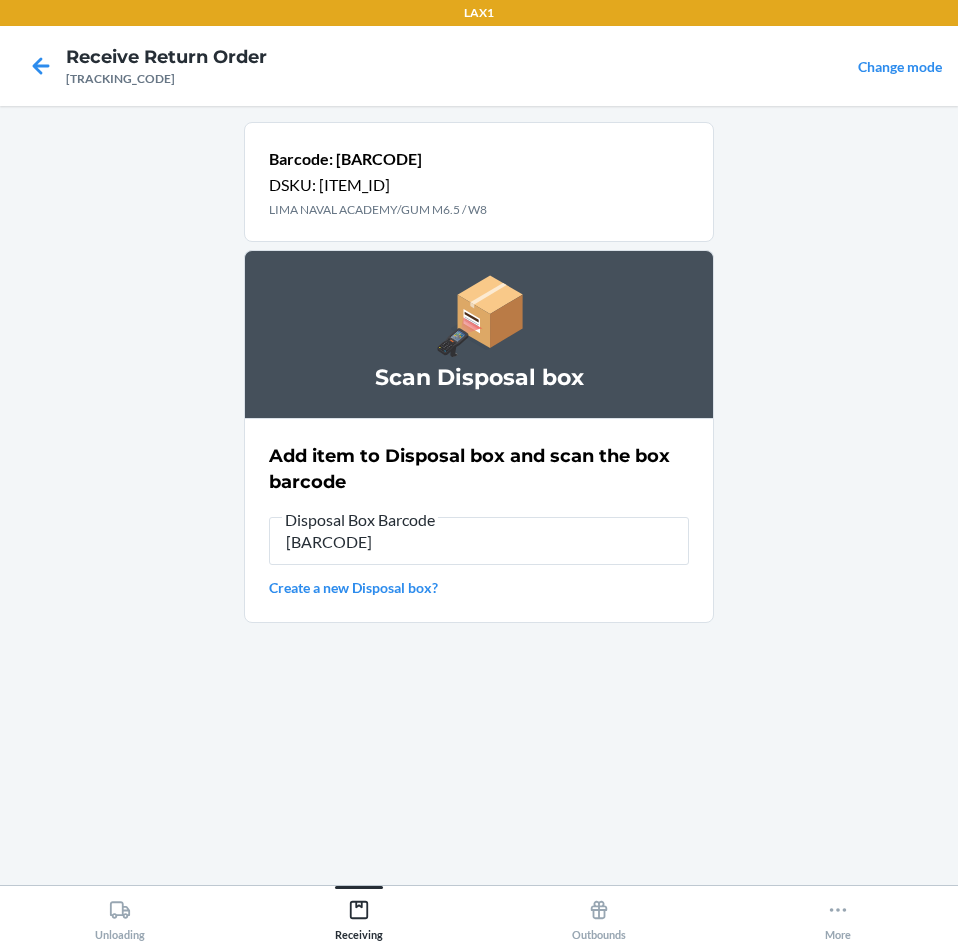 type on "[BARCODE]" 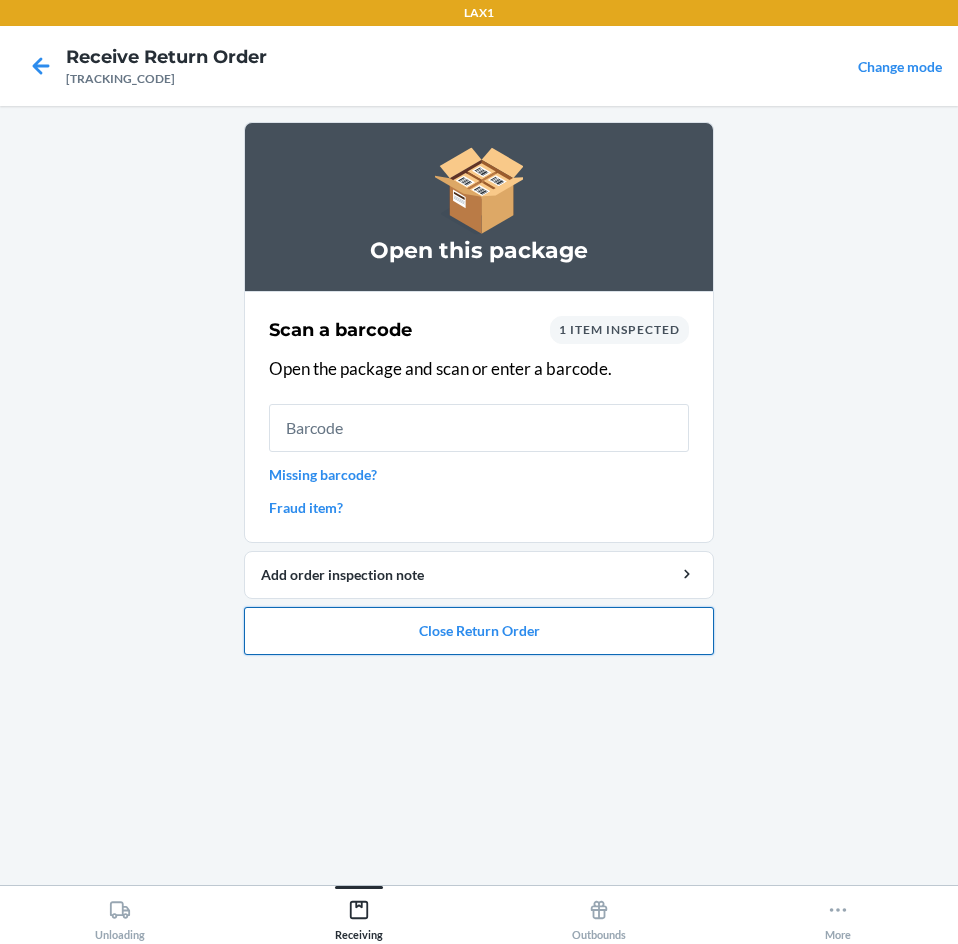 click on "Close Return Order" at bounding box center [479, 631] 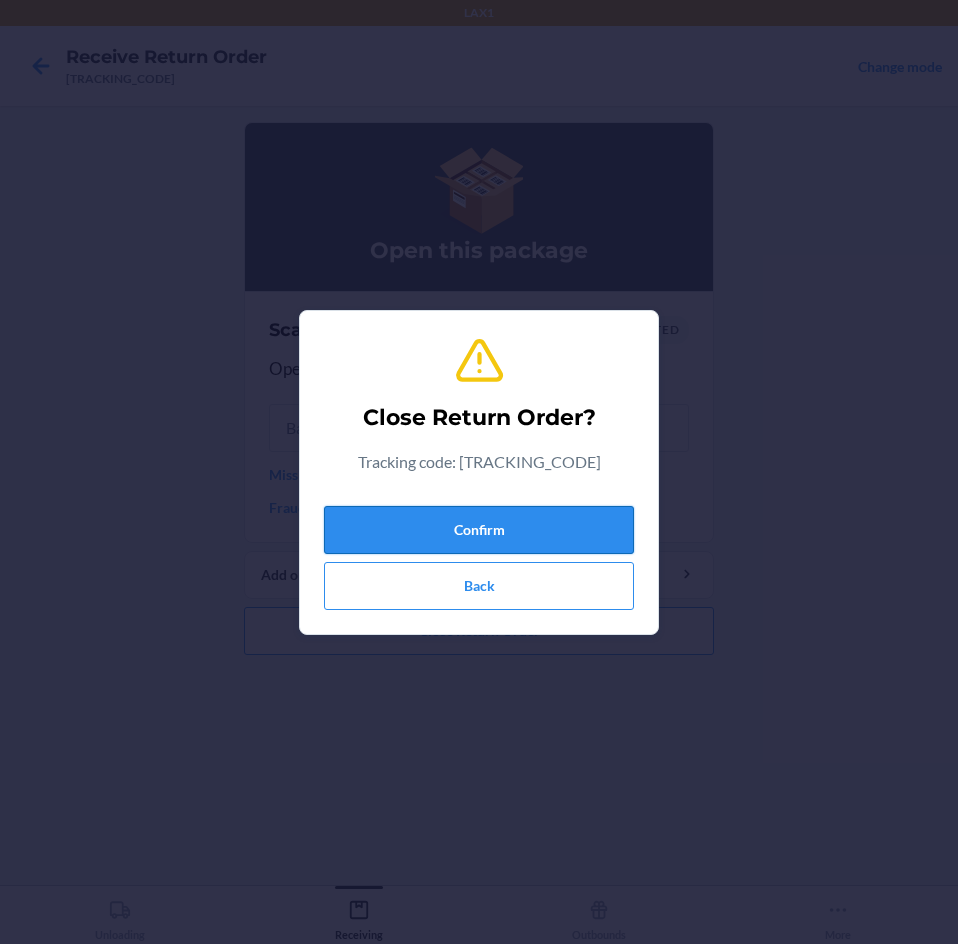click on "Confirm" at bounding box center (479, 530) 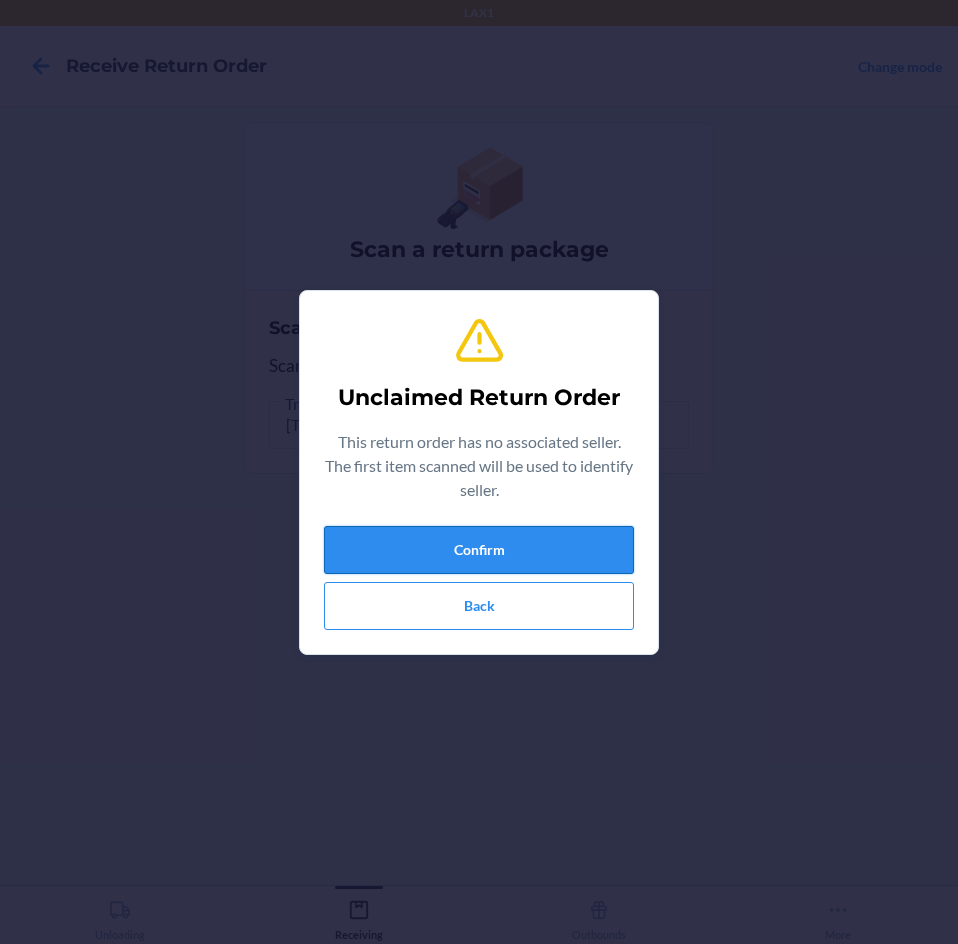 click on "Confirm" at bounding box center [479, 550] 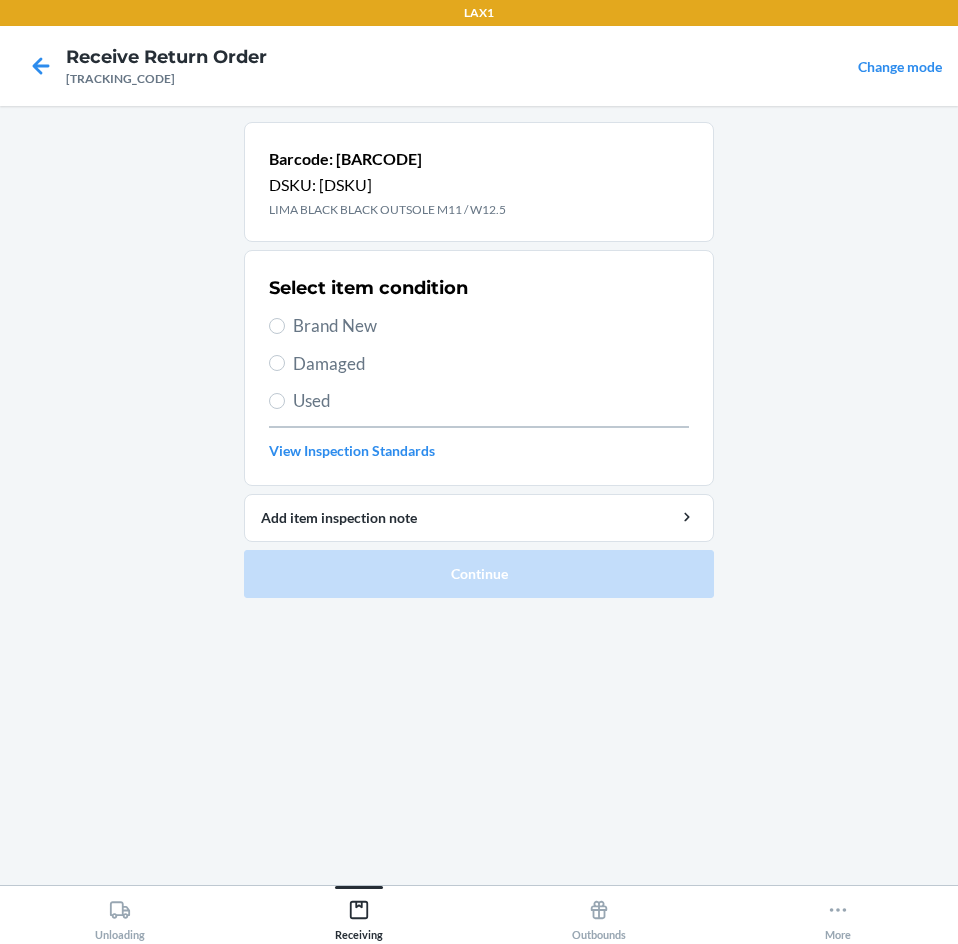 click on "Damaged" at bounding box center [491, 364] 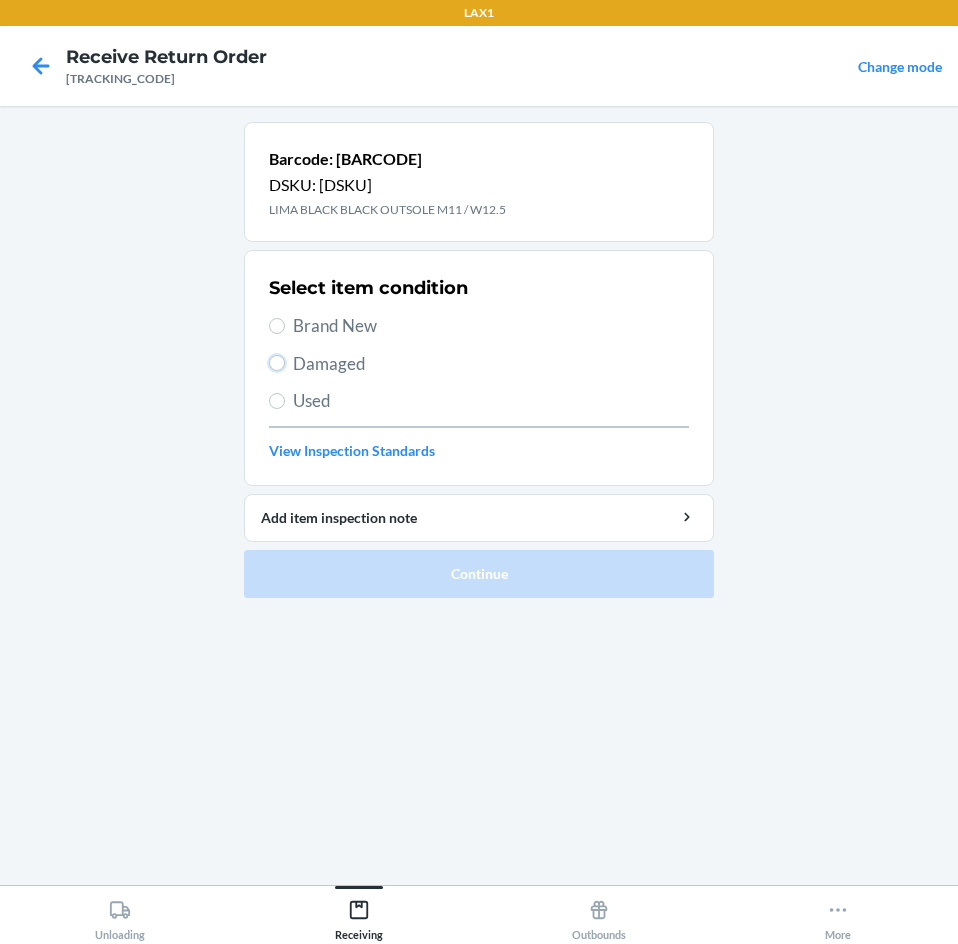 click on "Damaged" at bounding box center [277, 363] 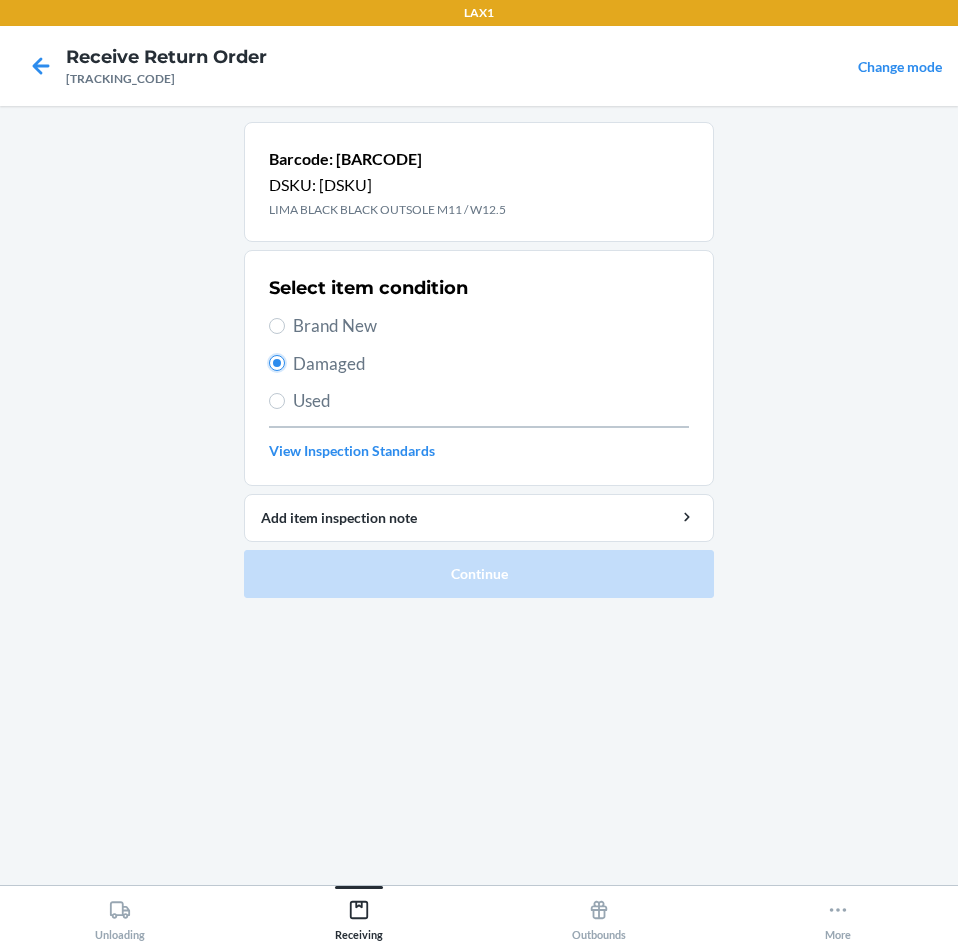 radio on "true" 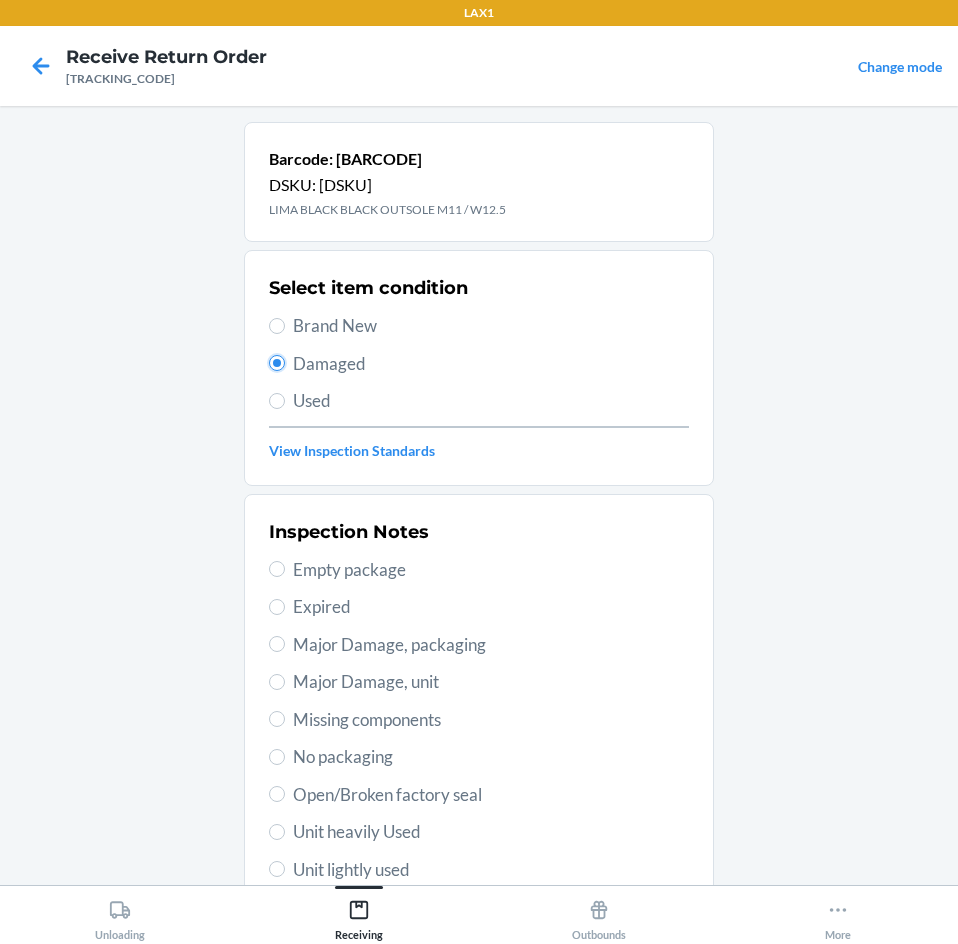 scroll, scrollTop: 263, scrollLeft: 0, axis: vertical 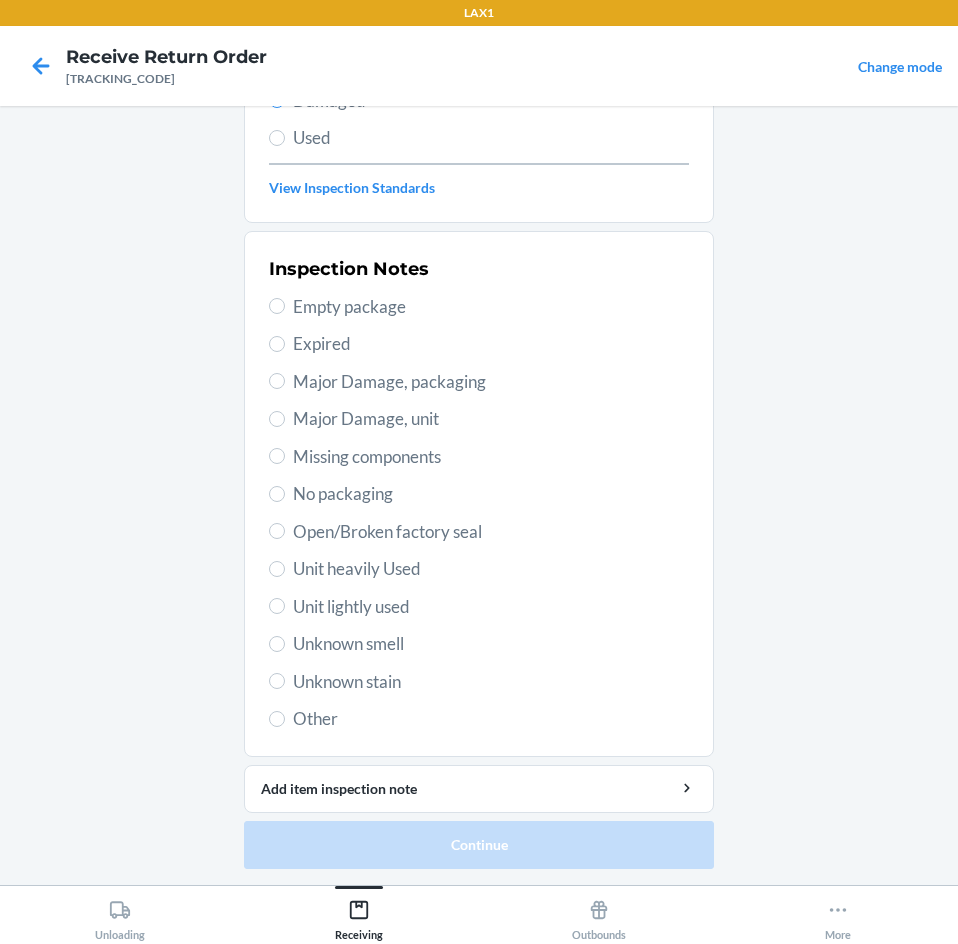 click on "Unit lightly used" at bounding box center (491, 607) 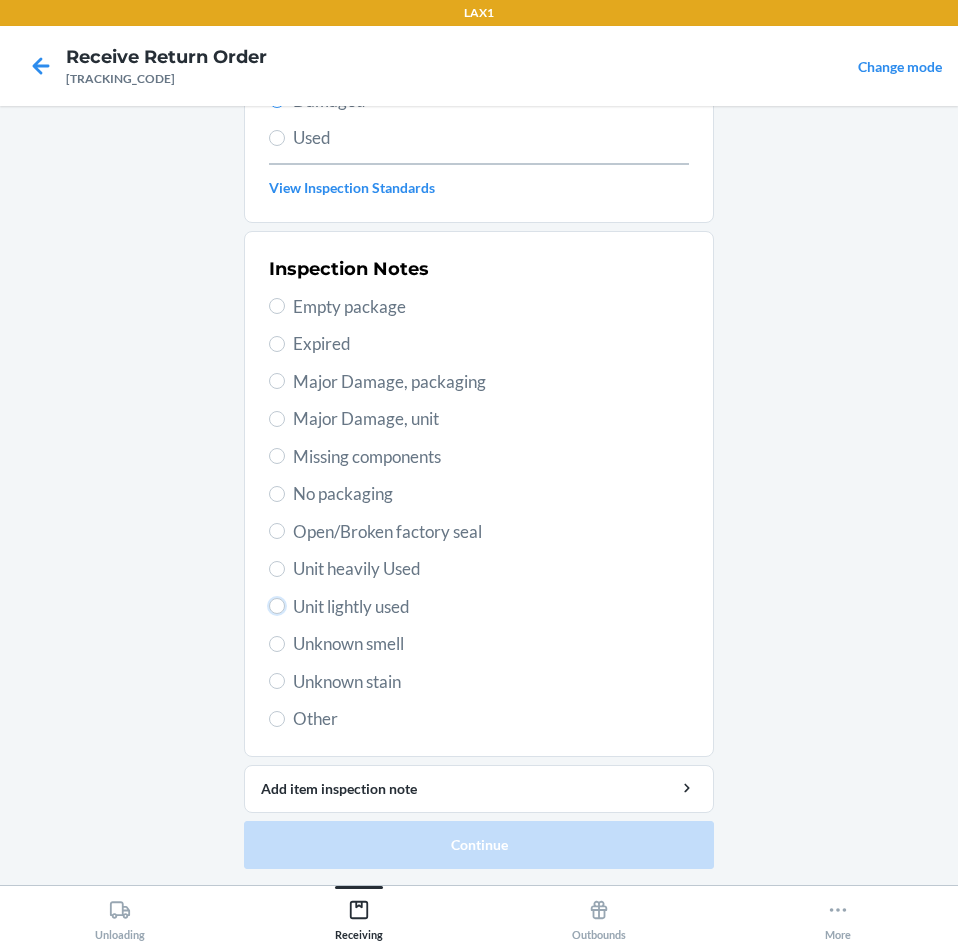 click on "Unit lightly used" at bounding box center (277, 606) 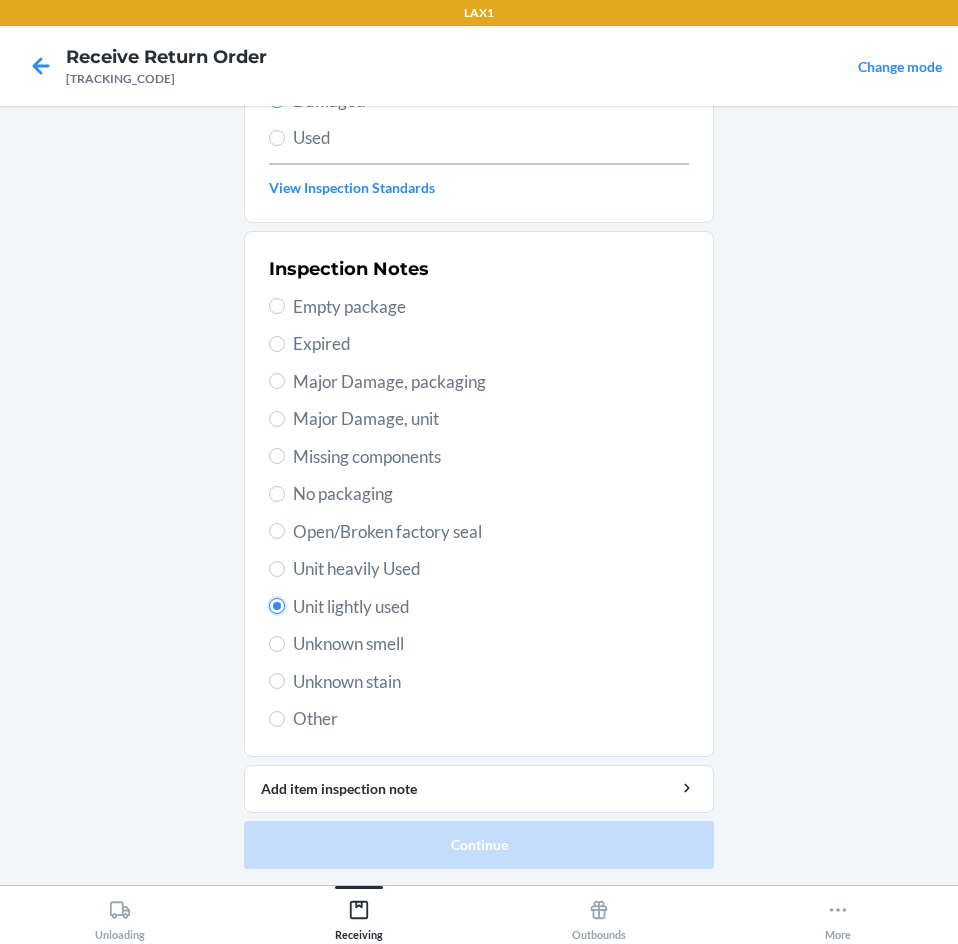 radio on "true" 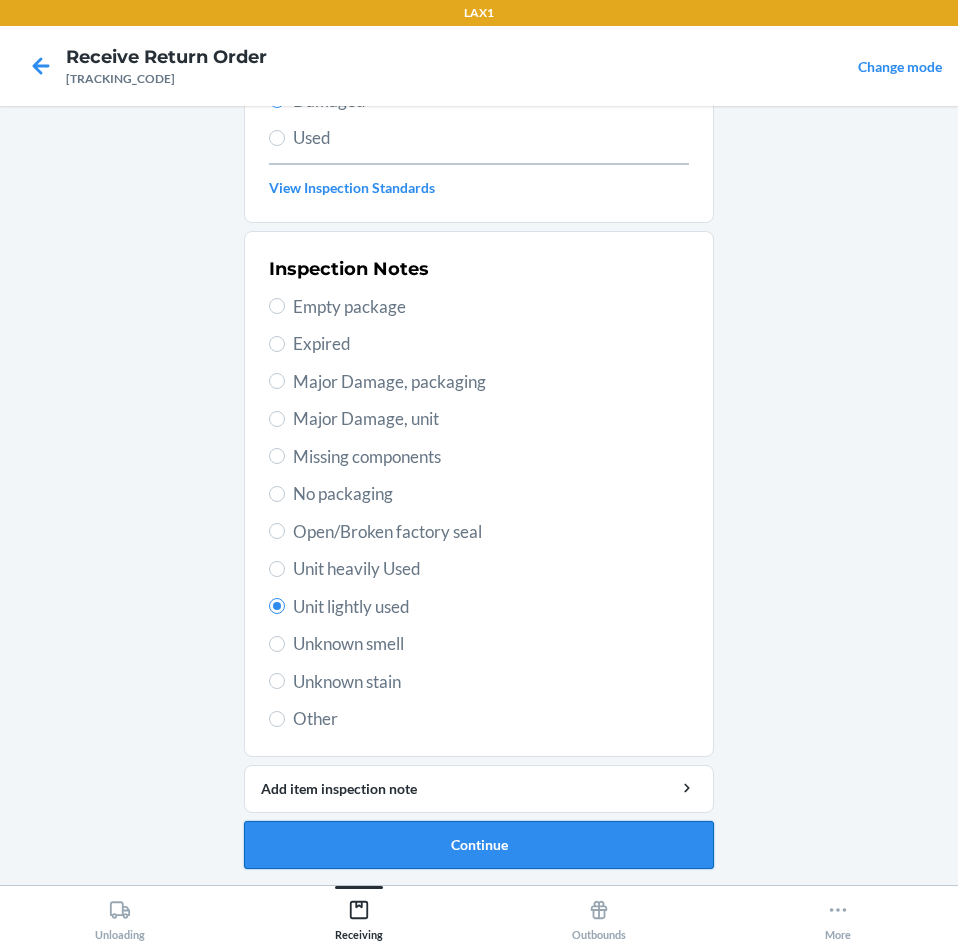 click on "Continue" at bounding box center [479, 845] 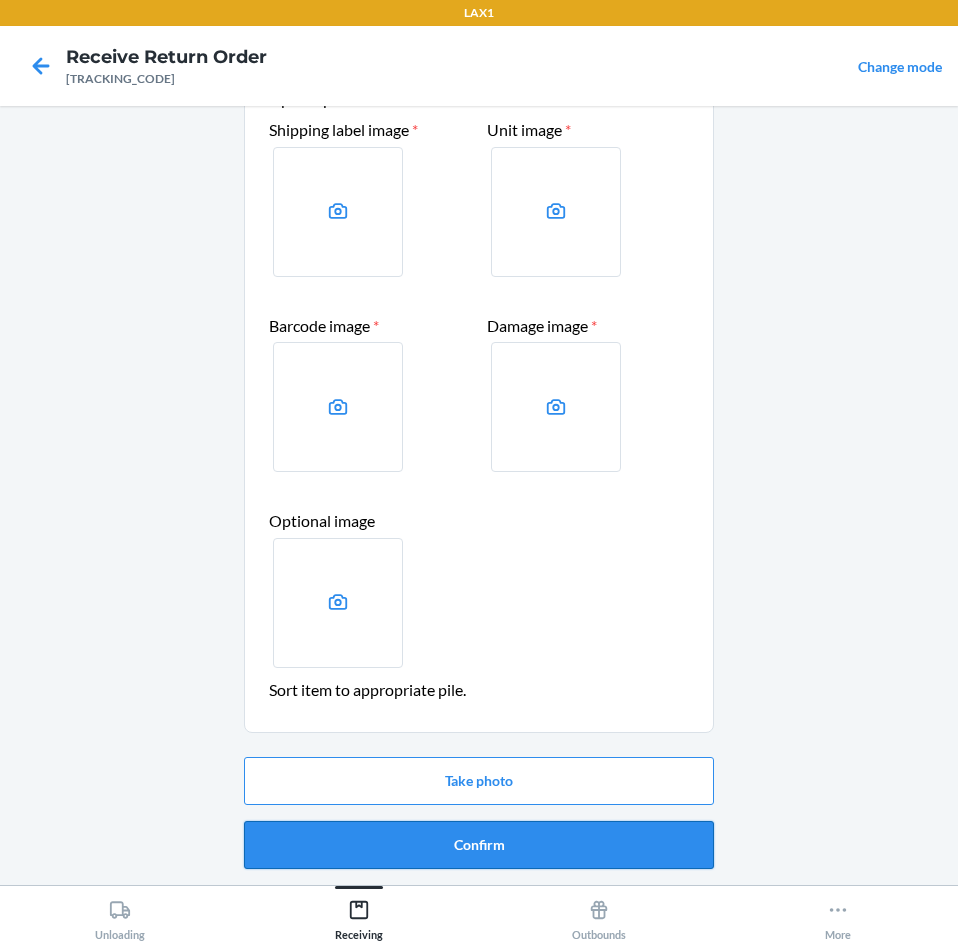 click on "Confirm" at bounding box center (479, 845) 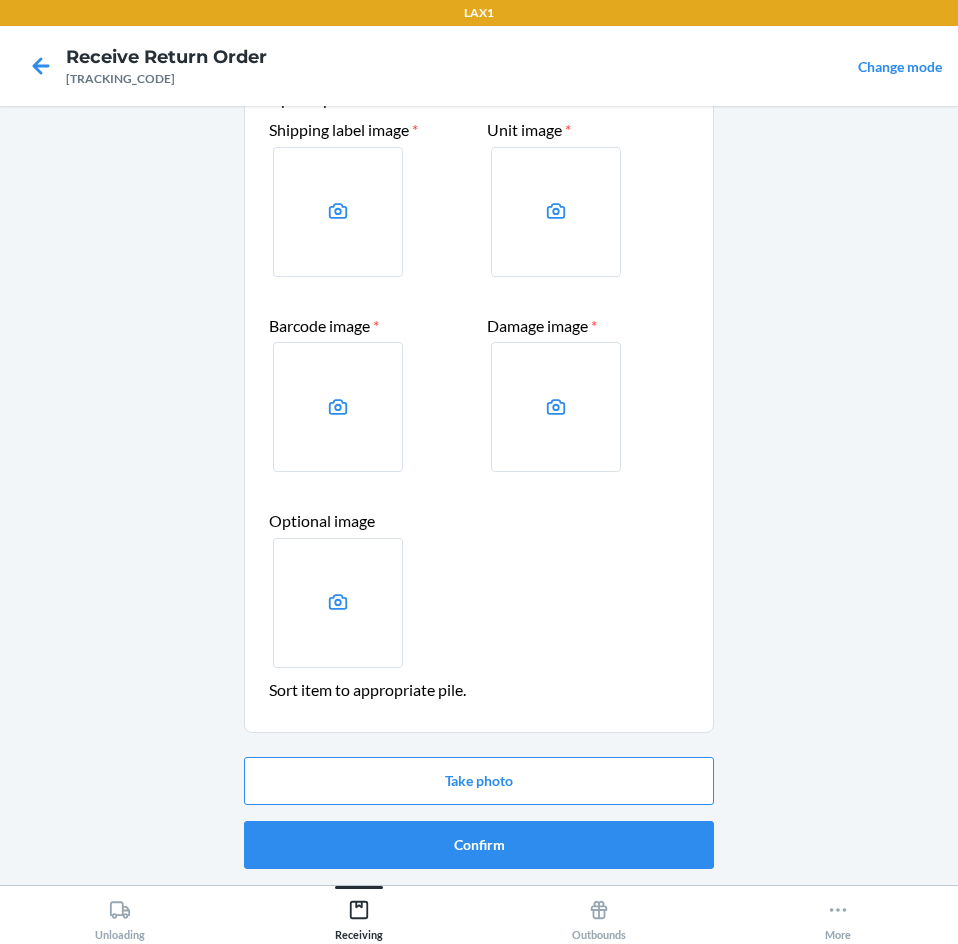 scroll, scrollTop: 0, scrollLeft: 0, axis: both 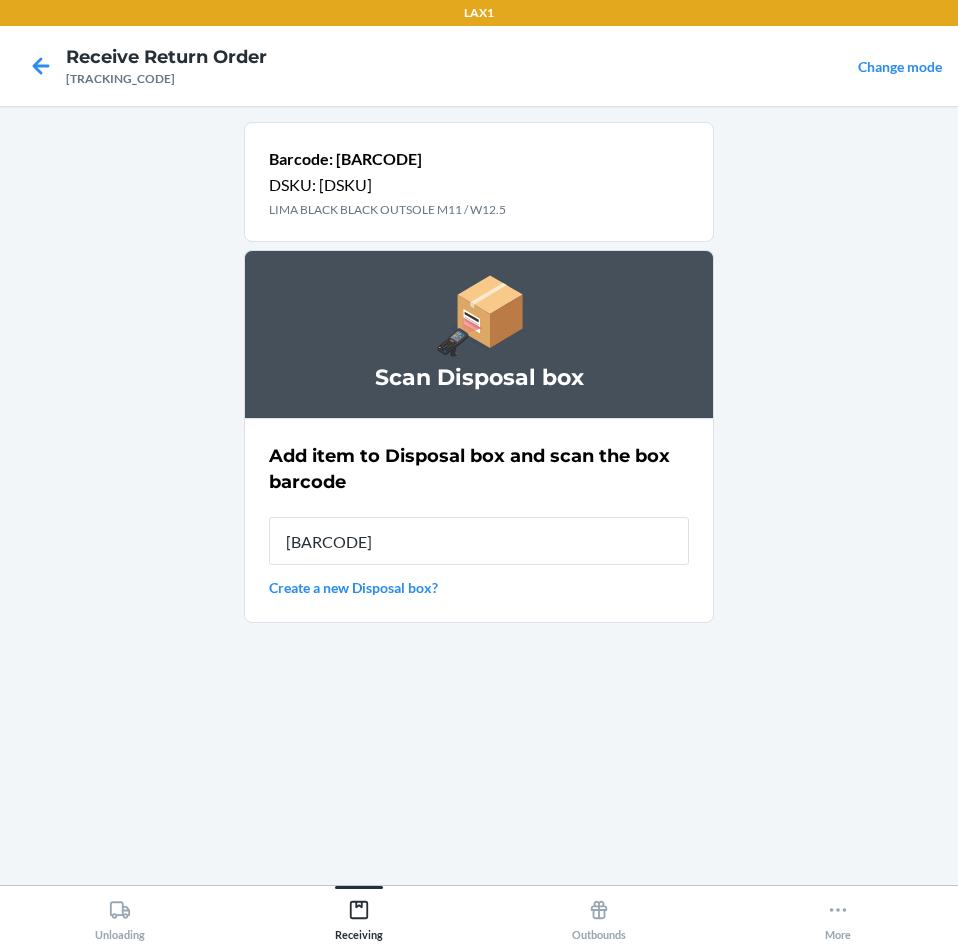 type on "[BARCODE]" 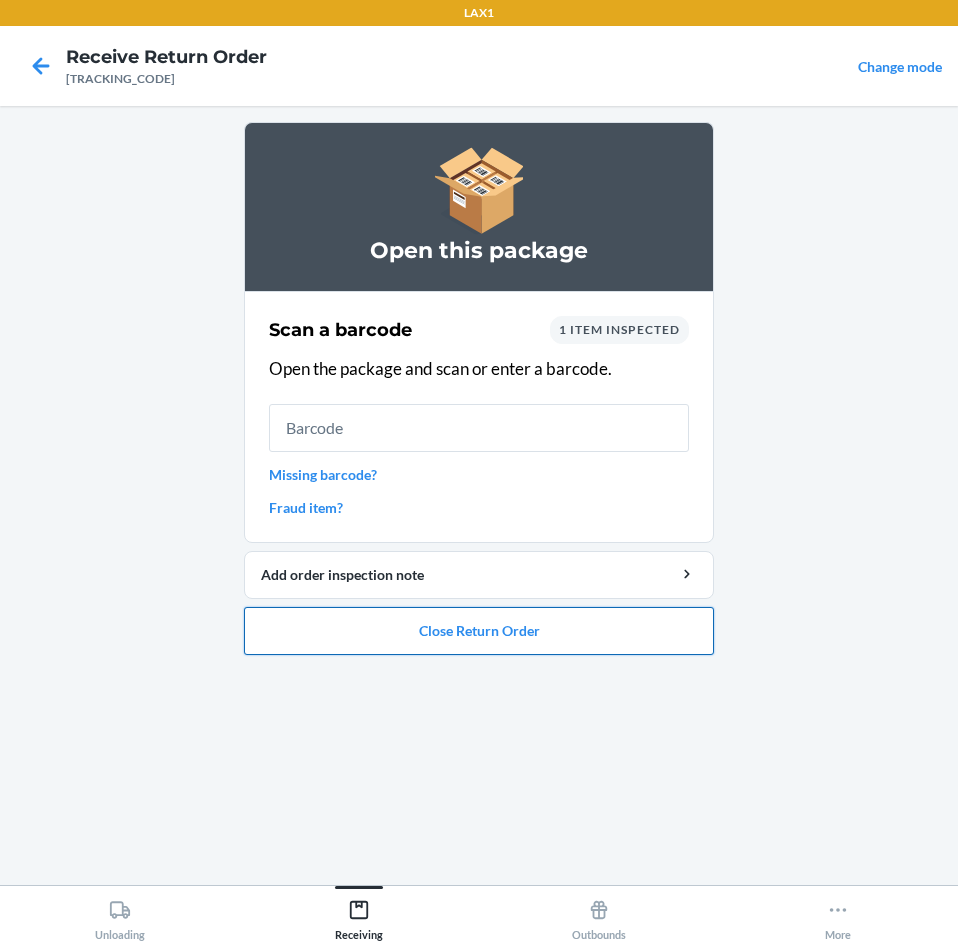 click on "Close Return Order" at bounding box center [479, 631] 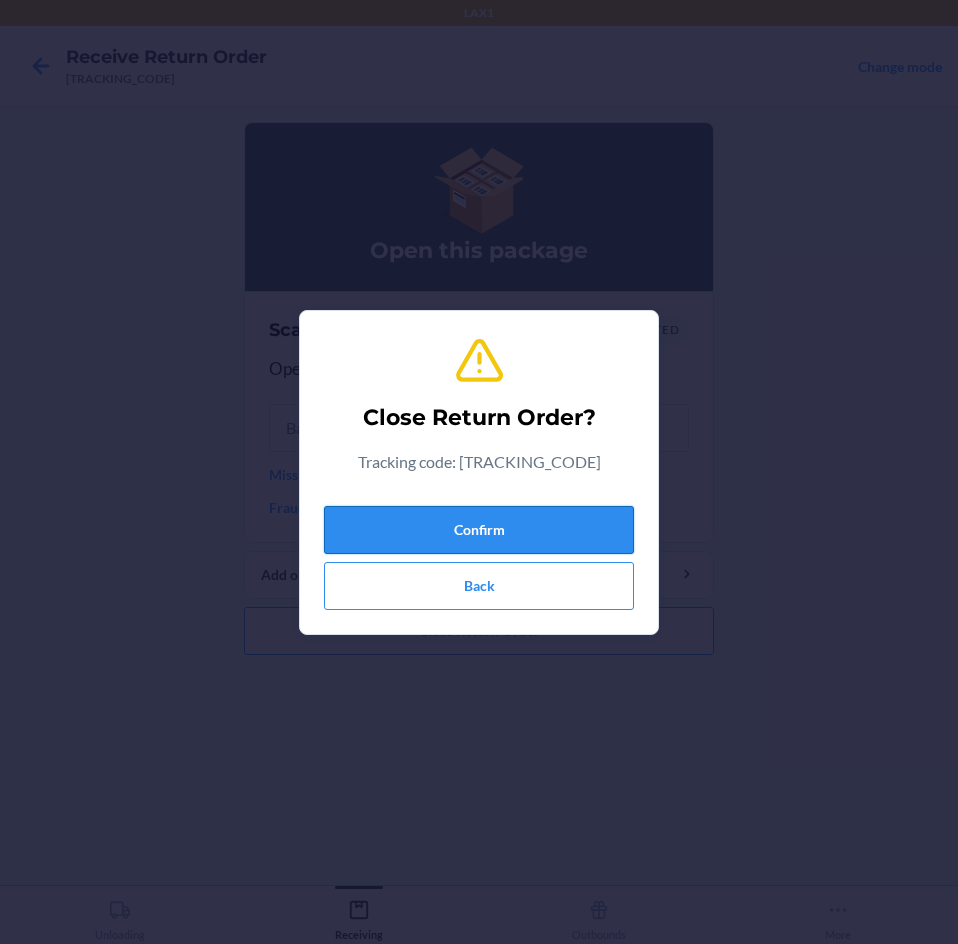 click on "Confirm" at bounding box center [479, 530] 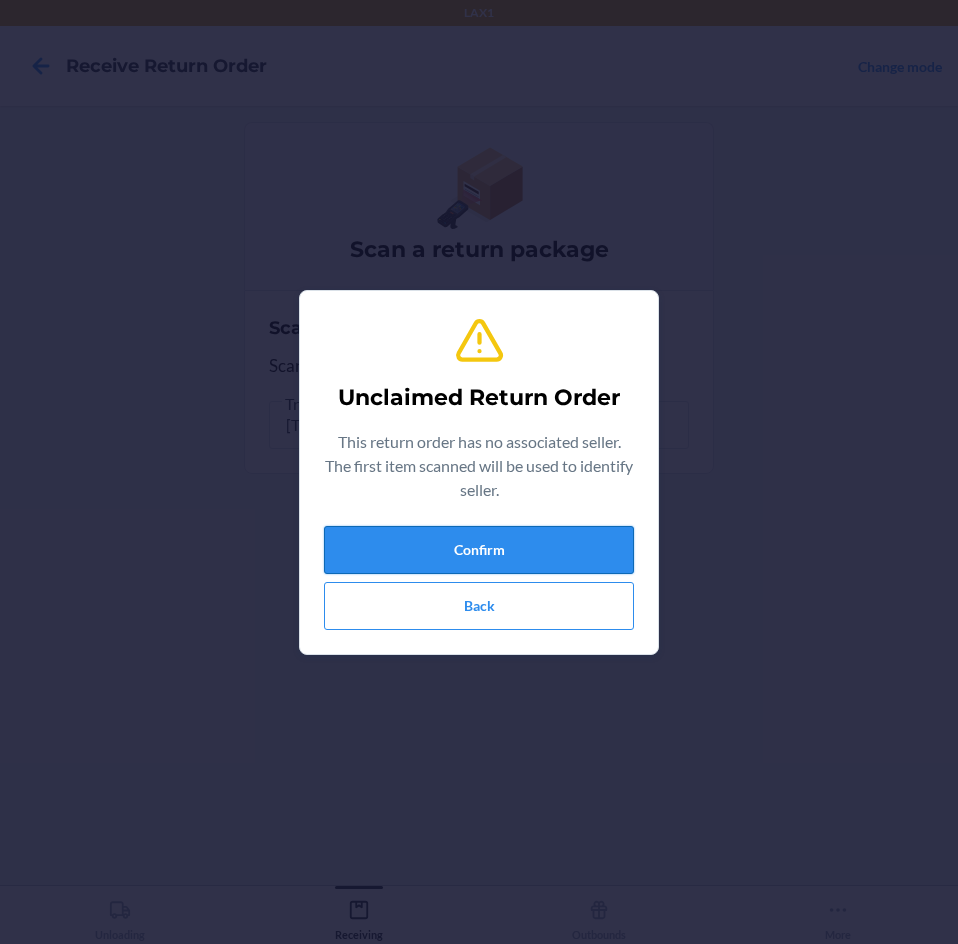 click on "Confirm" at bounding box center [479, 550] 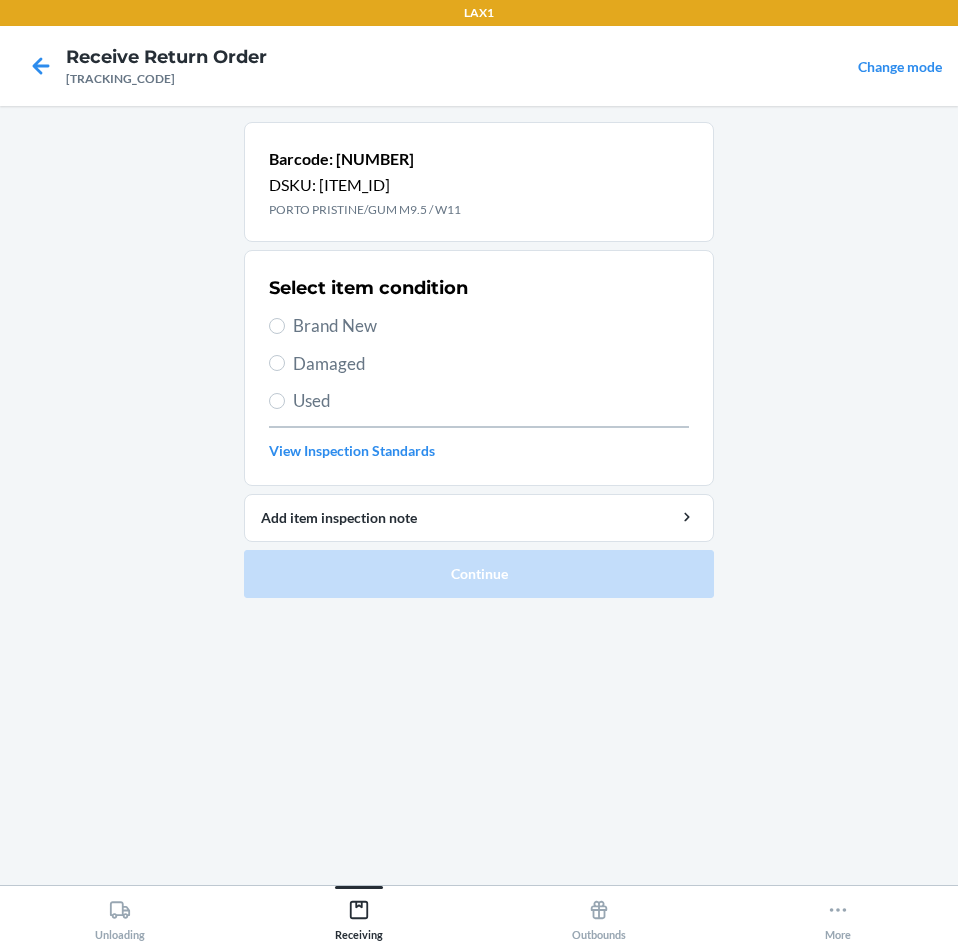 click on "Brand New" at bounding box center (491, 326) 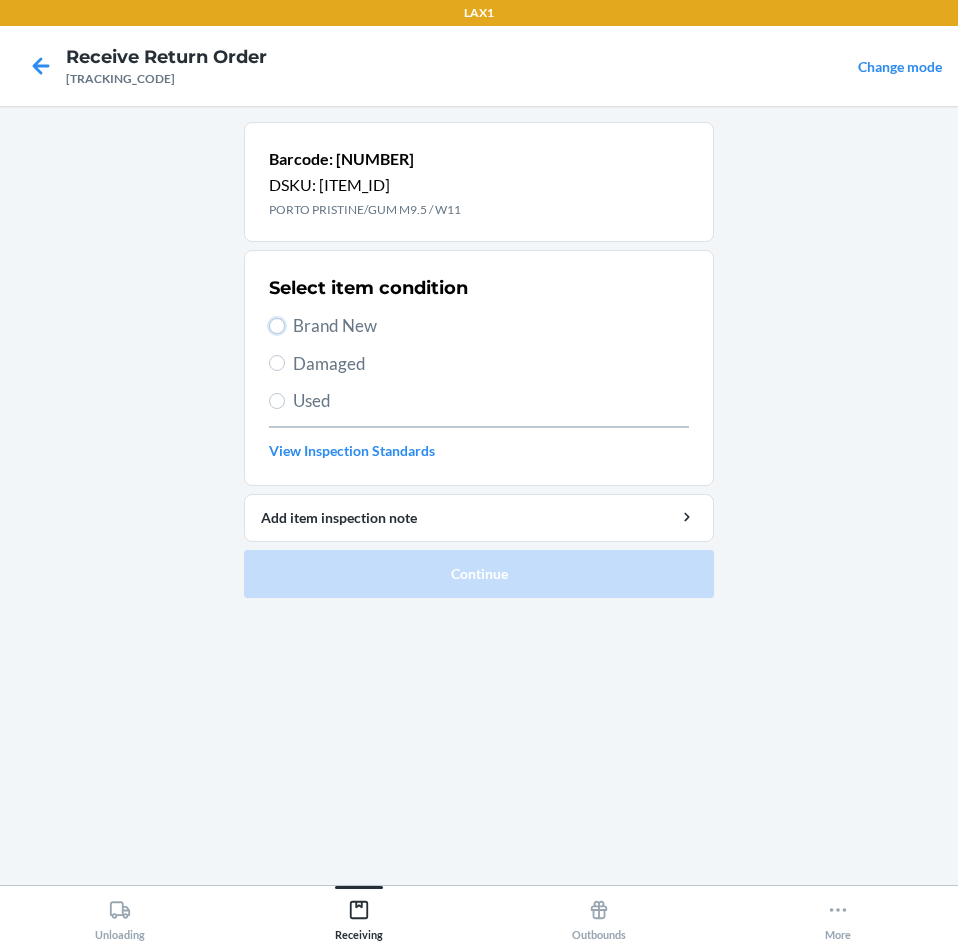 click on "Brand New" at bounding box center (277, 326) 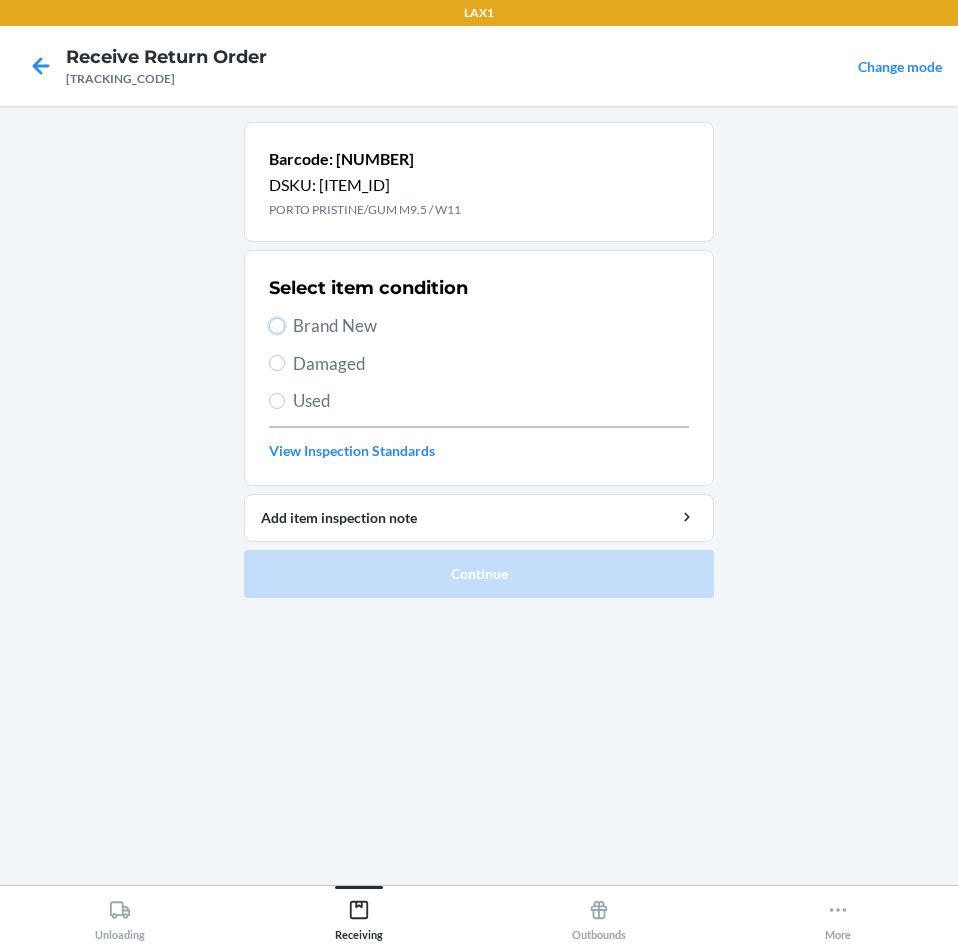 radio on "true" 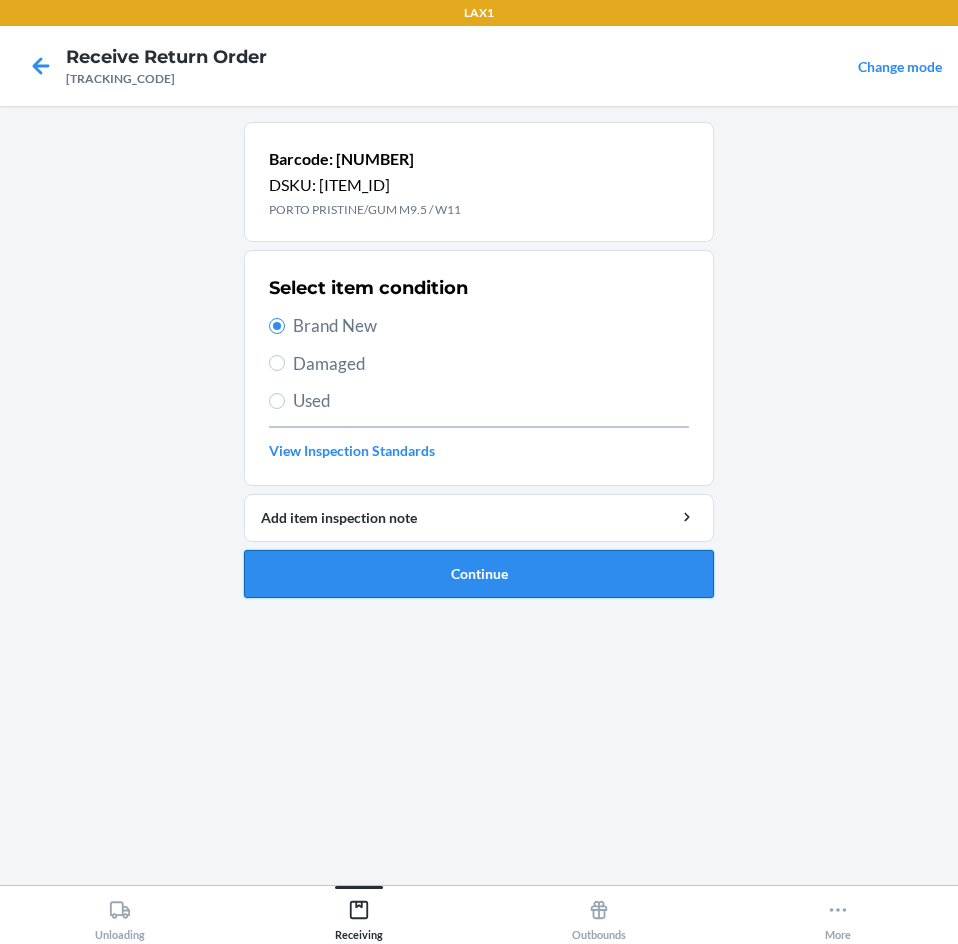 click on "Continue" at bounding box center (479, 574) 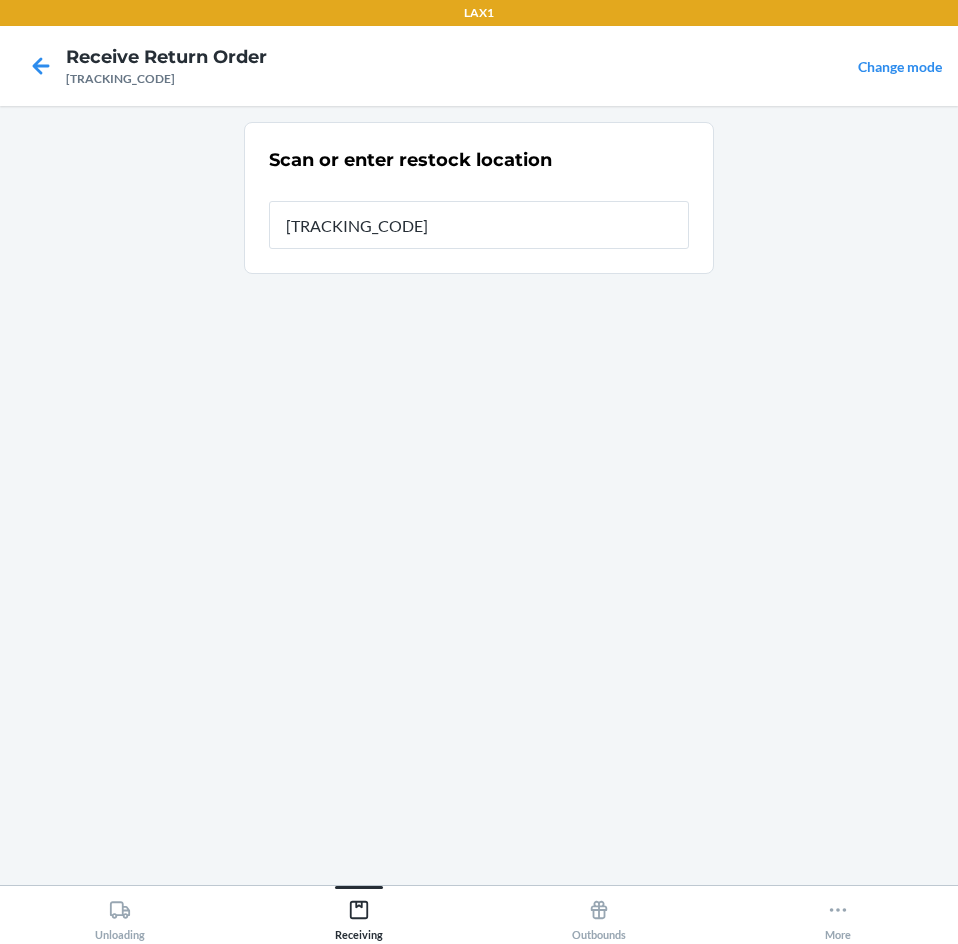 type on "[ITEM_ID]" 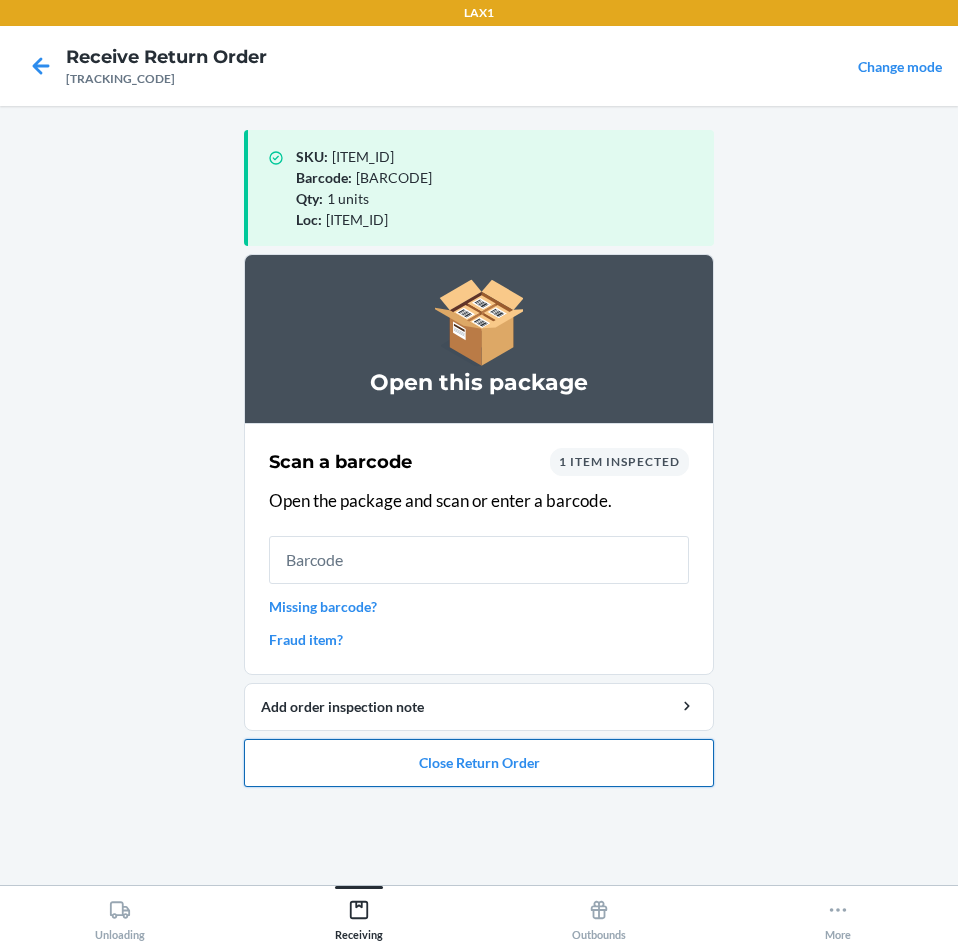 click on "Close Return Order" at bounding box center (479, 763) 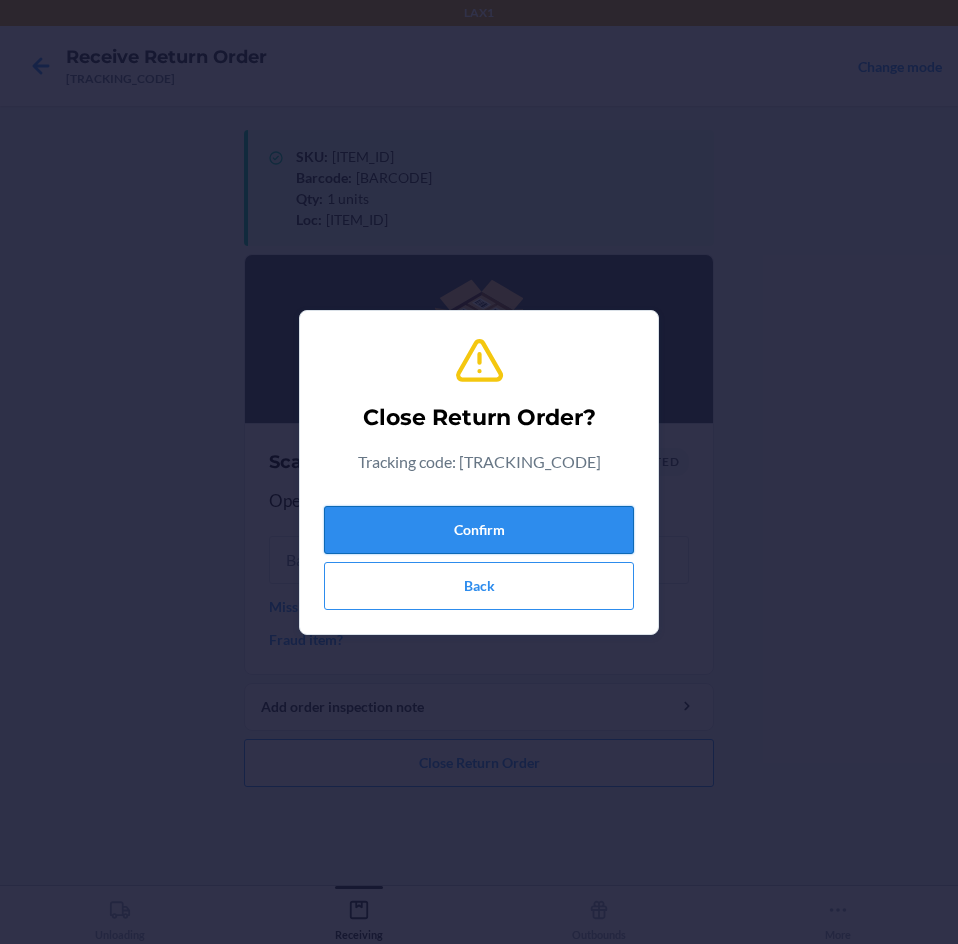 click on "Confirm" at bounding box center (479, 530) 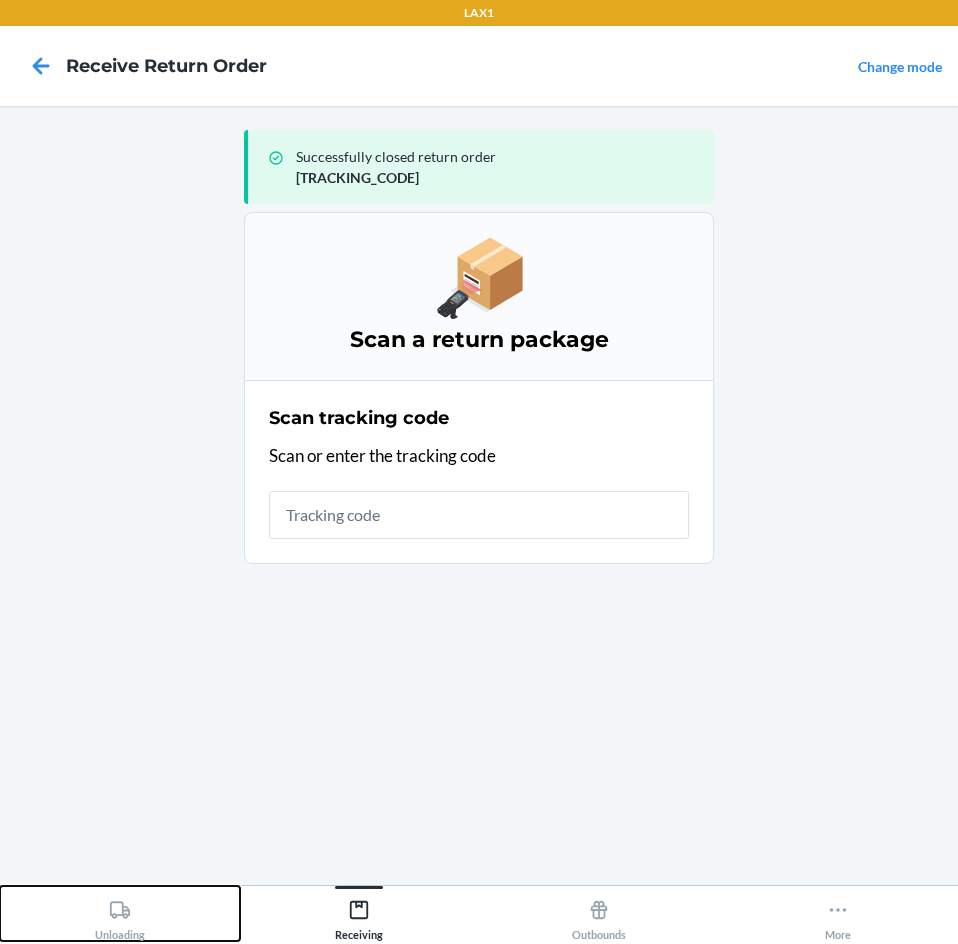 click on "Unloading" at bounding box center [120, 913] 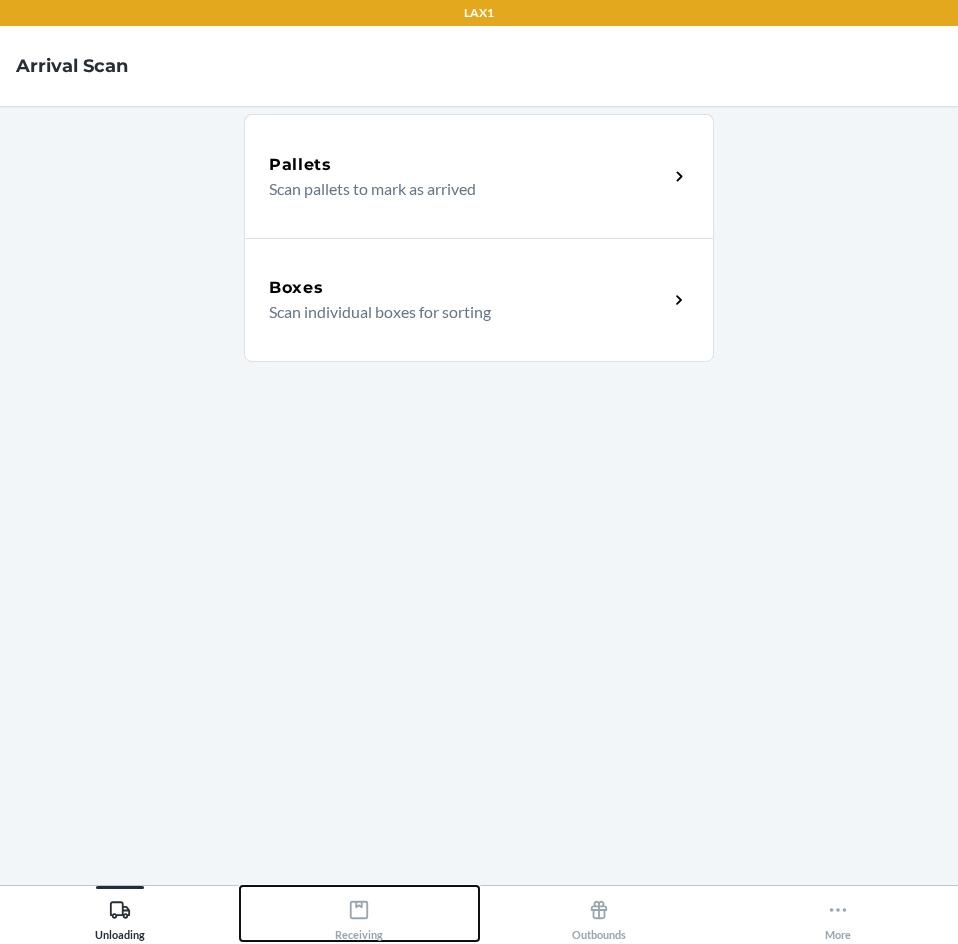 click on "Receiving" at bounding box center (360, 913) 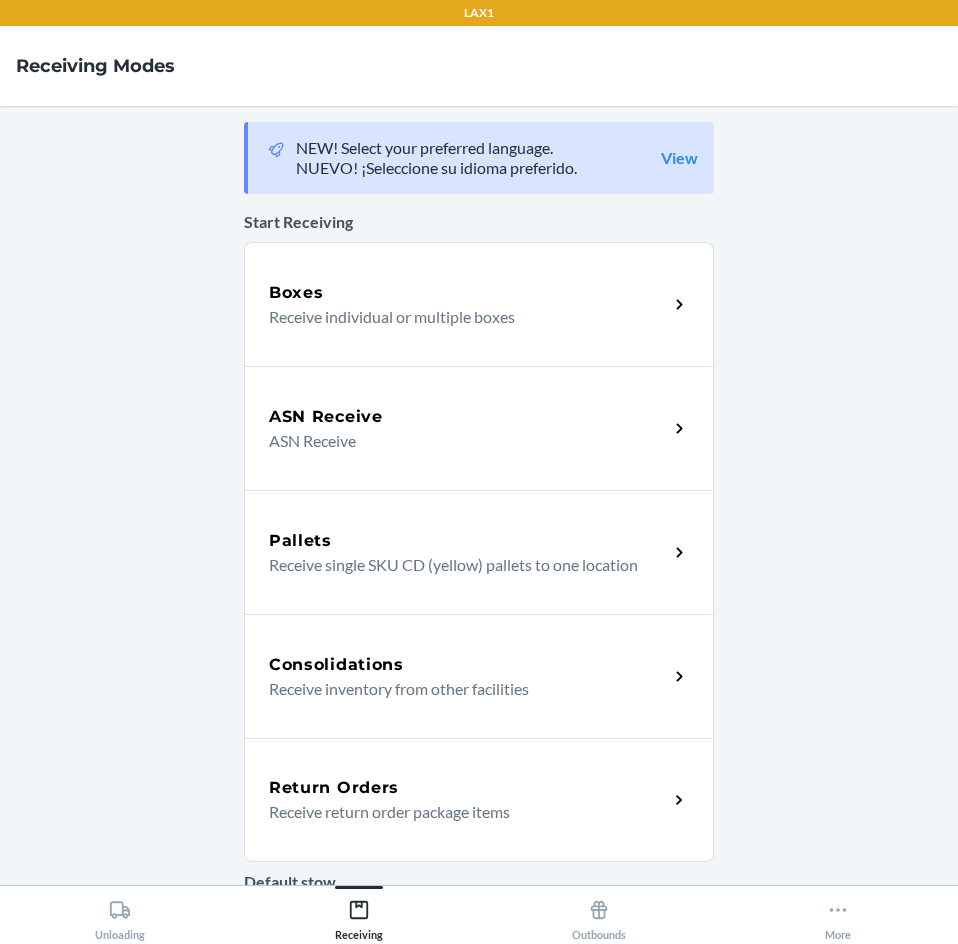 click on "Return Orders" at bounding box center [334, 788] 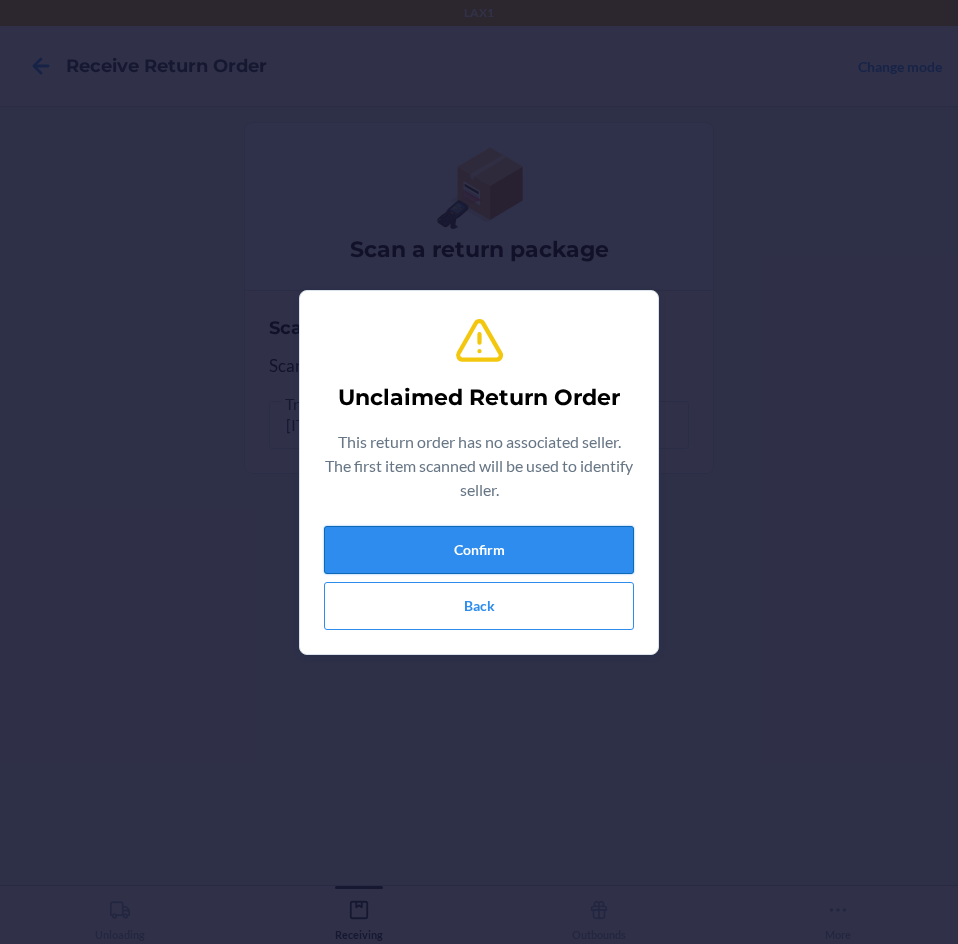 click on "Confirm" at bounding box center (479, 550) 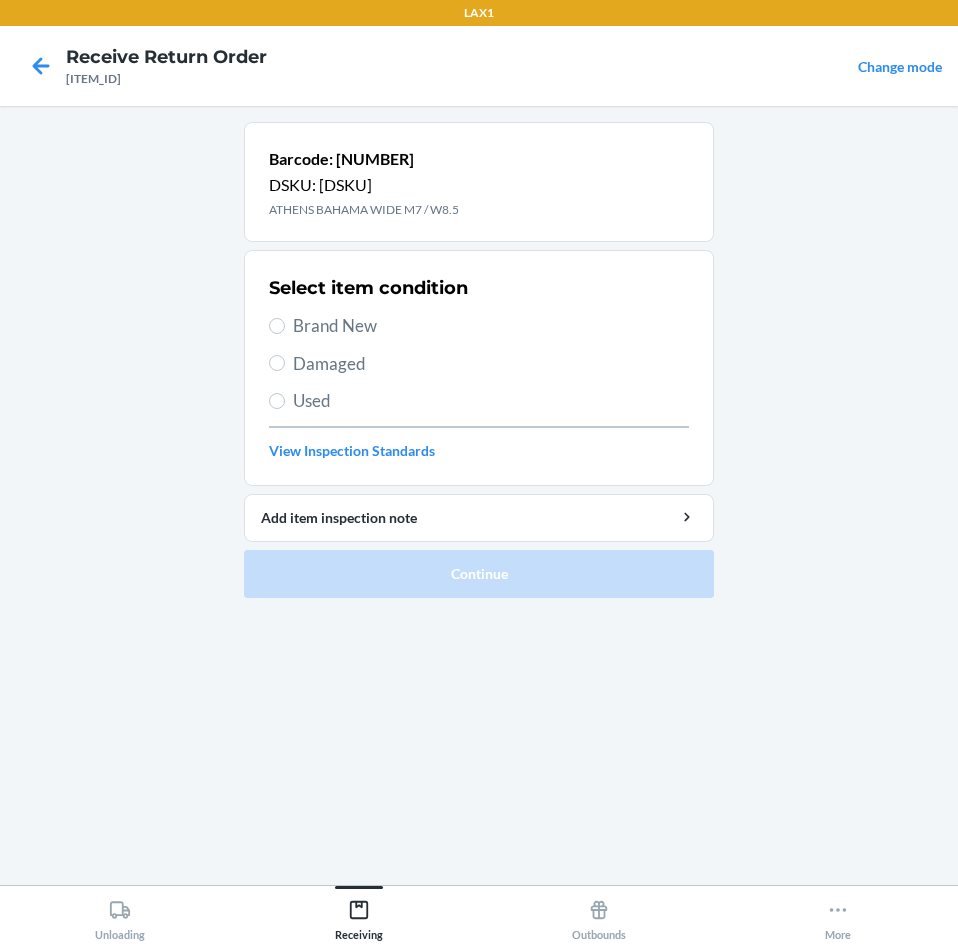 click on "Damaged" at bounding box center (491, 364) 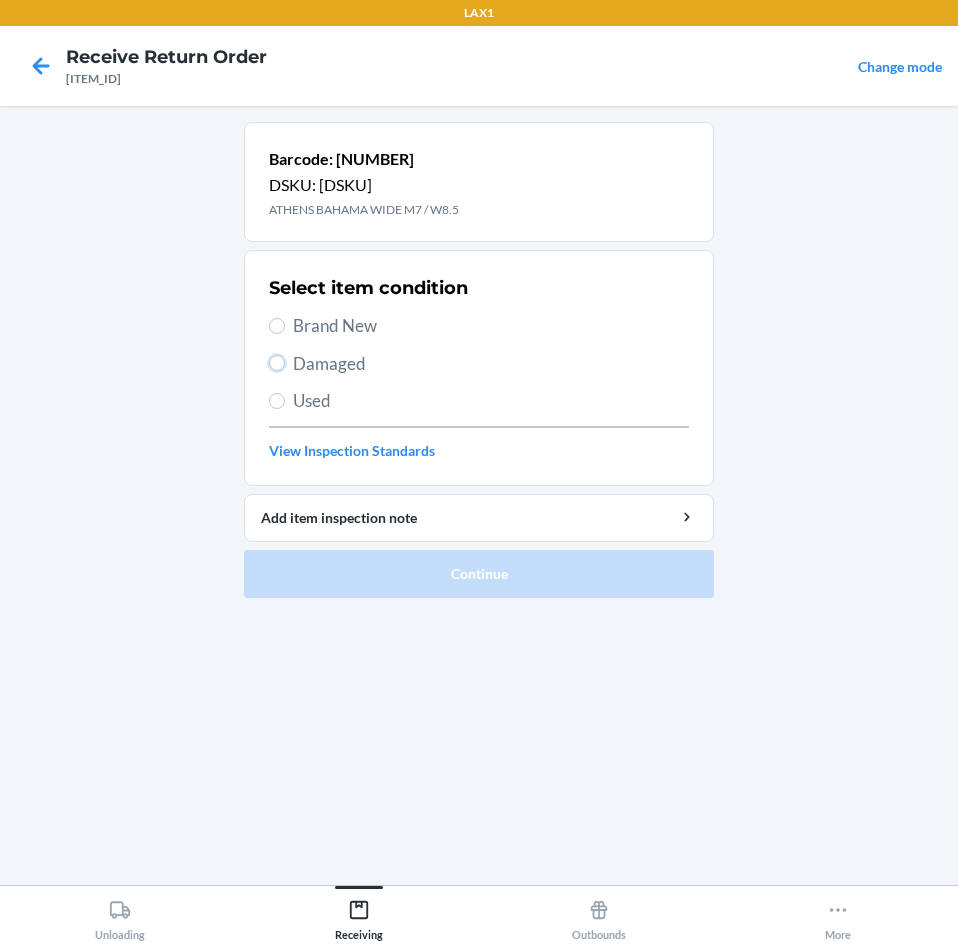 click on "Damaged" at bounding box center (277, 363) 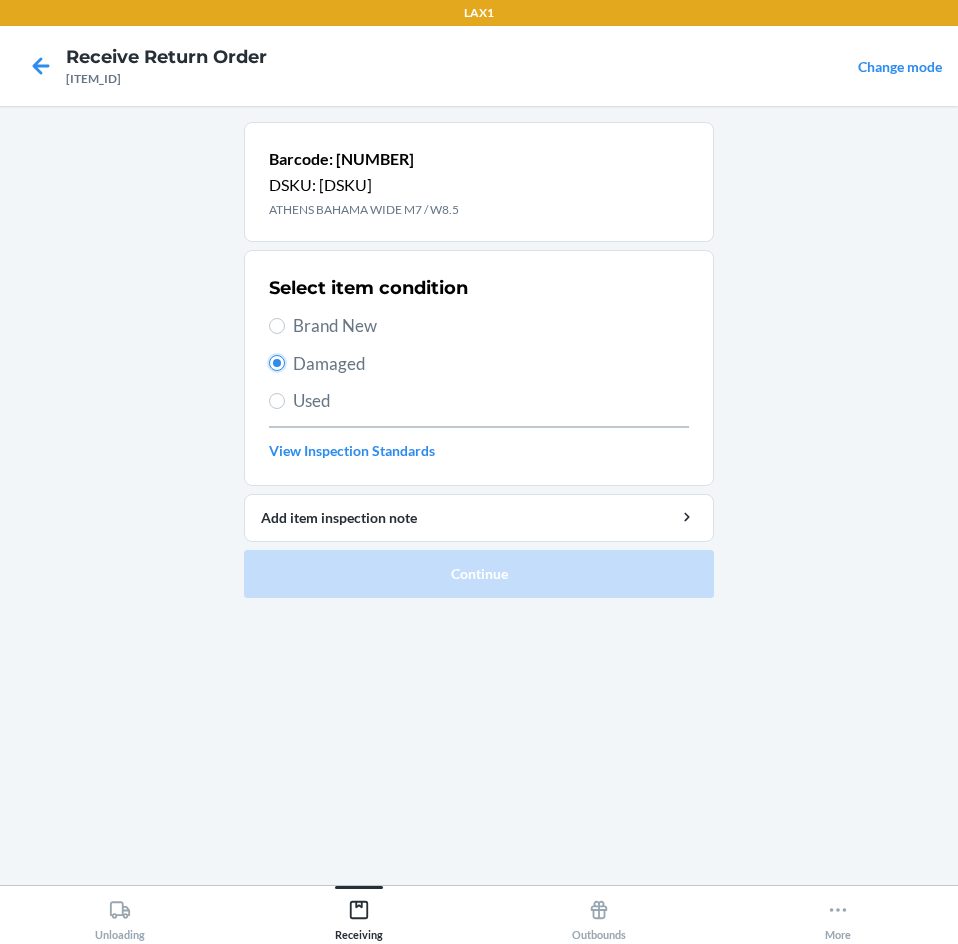 radio on "true" 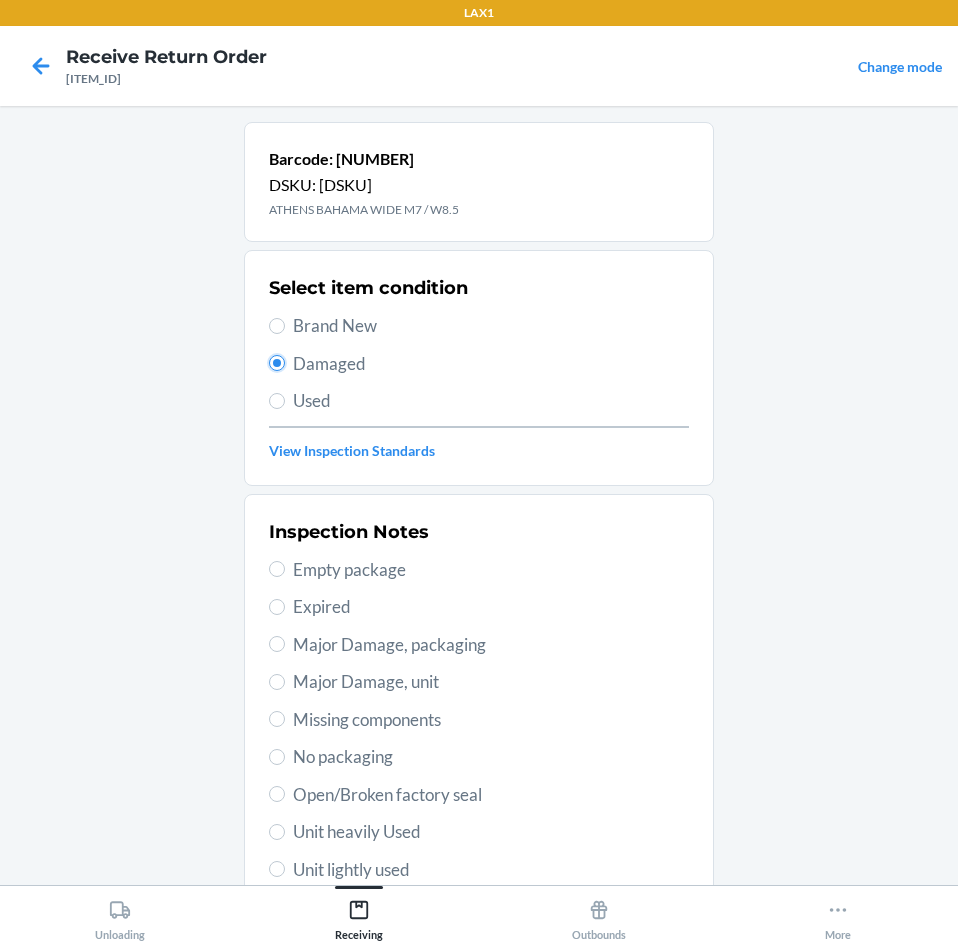 scroll, scrollTop: 200, scrollLeft: 0, axis: vertical 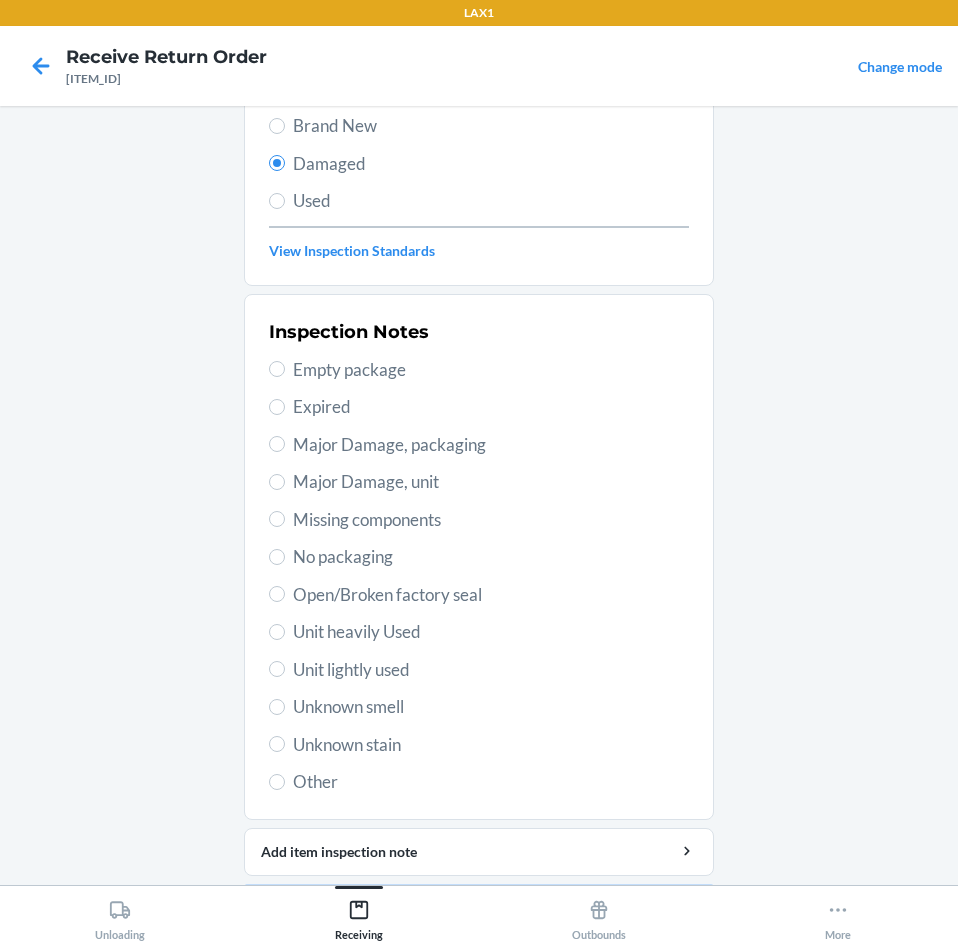 click on "Unit lightly used" at bounding box center (491, 670) 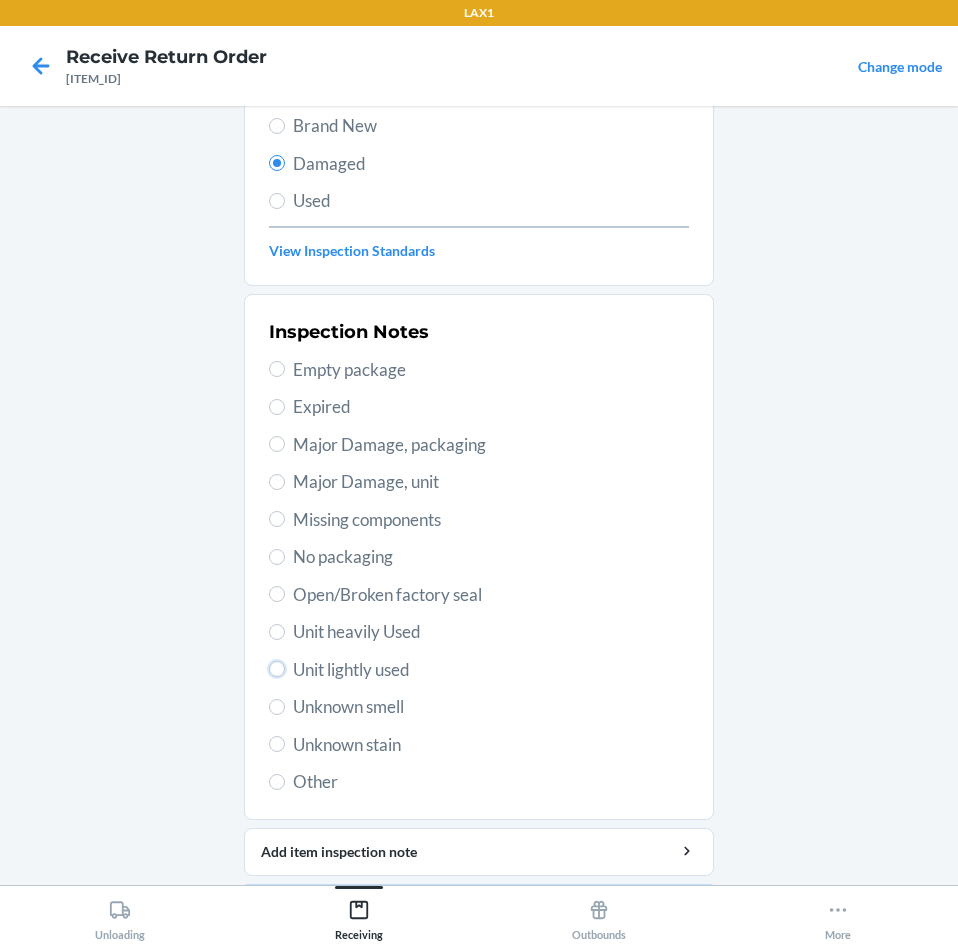 click on "Unit lightly used" at bounding box center [277, 669] 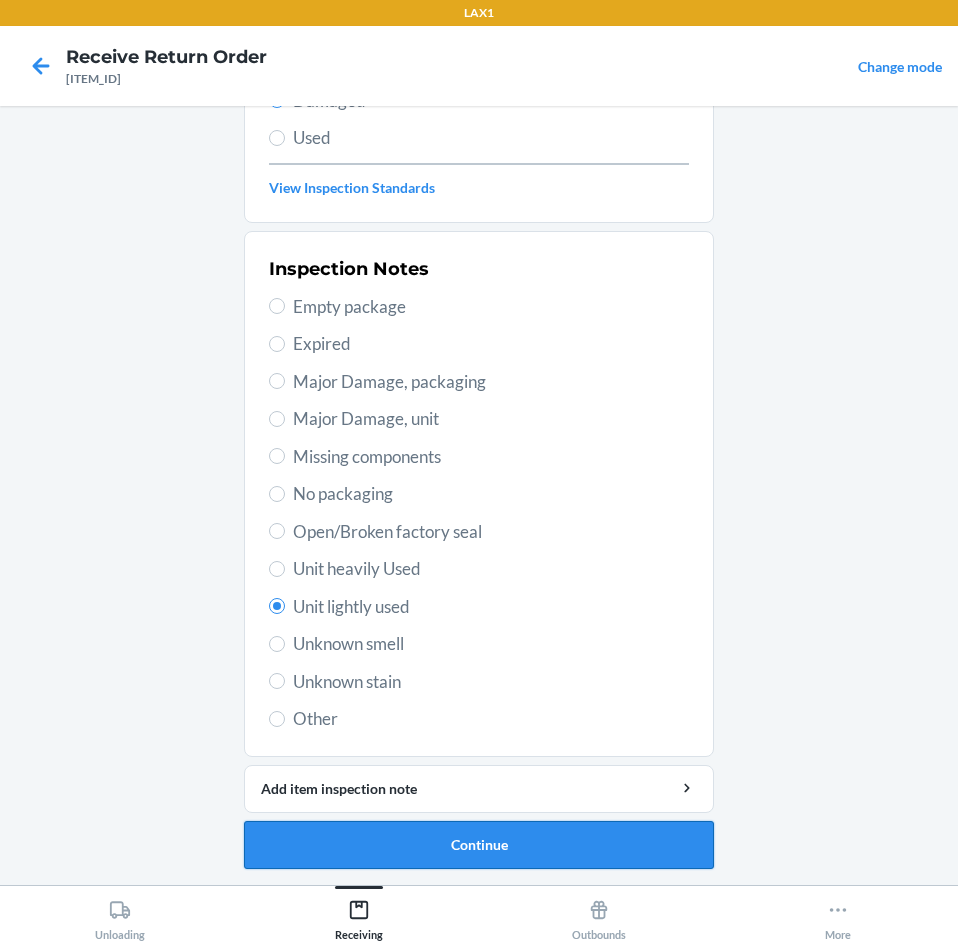 click on "Continue" at bounding box center (479, 845) 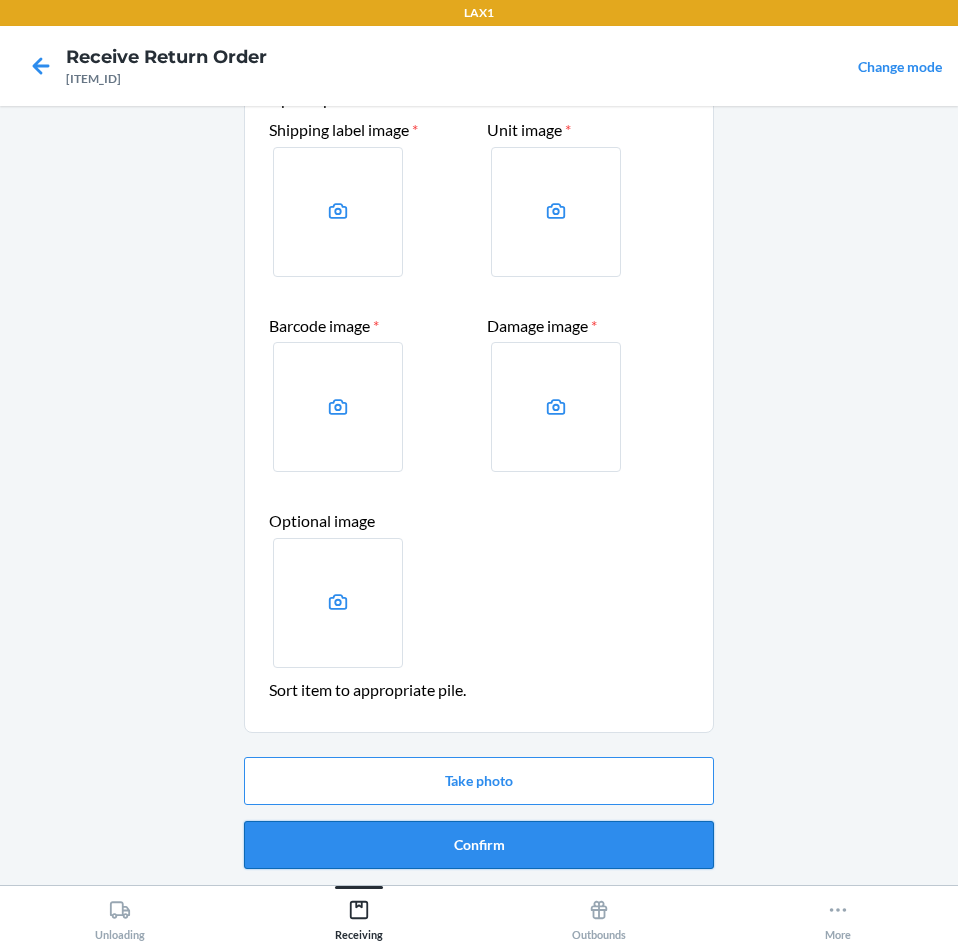 click on "Confirm" at bounding box center (479, 845) 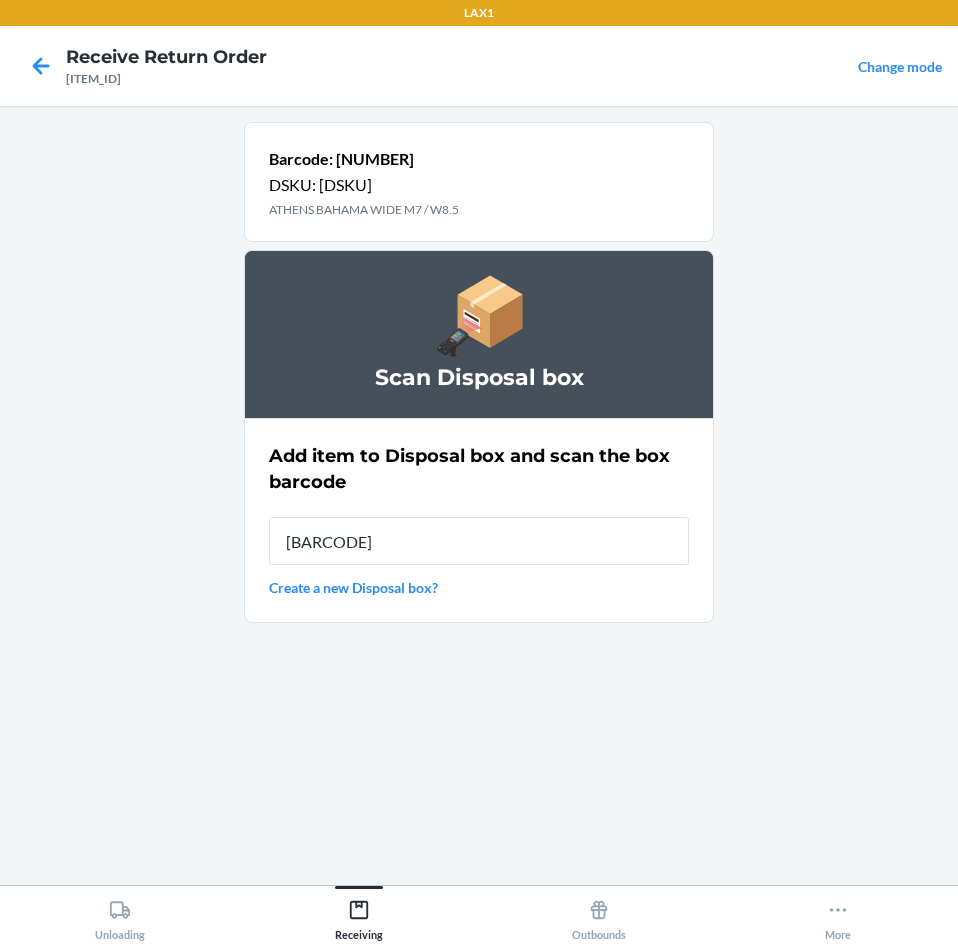 type on "[BARCODE]" 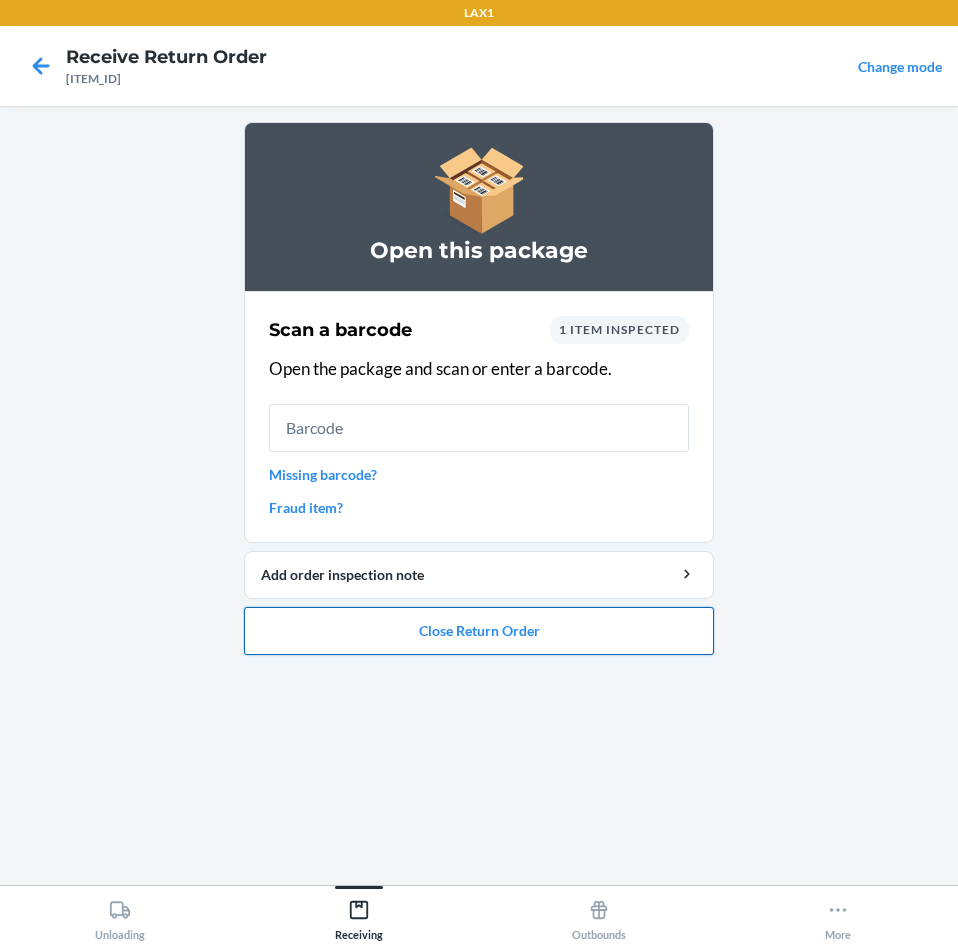 click on "Close Return Order" at bounding box center [479, 631] 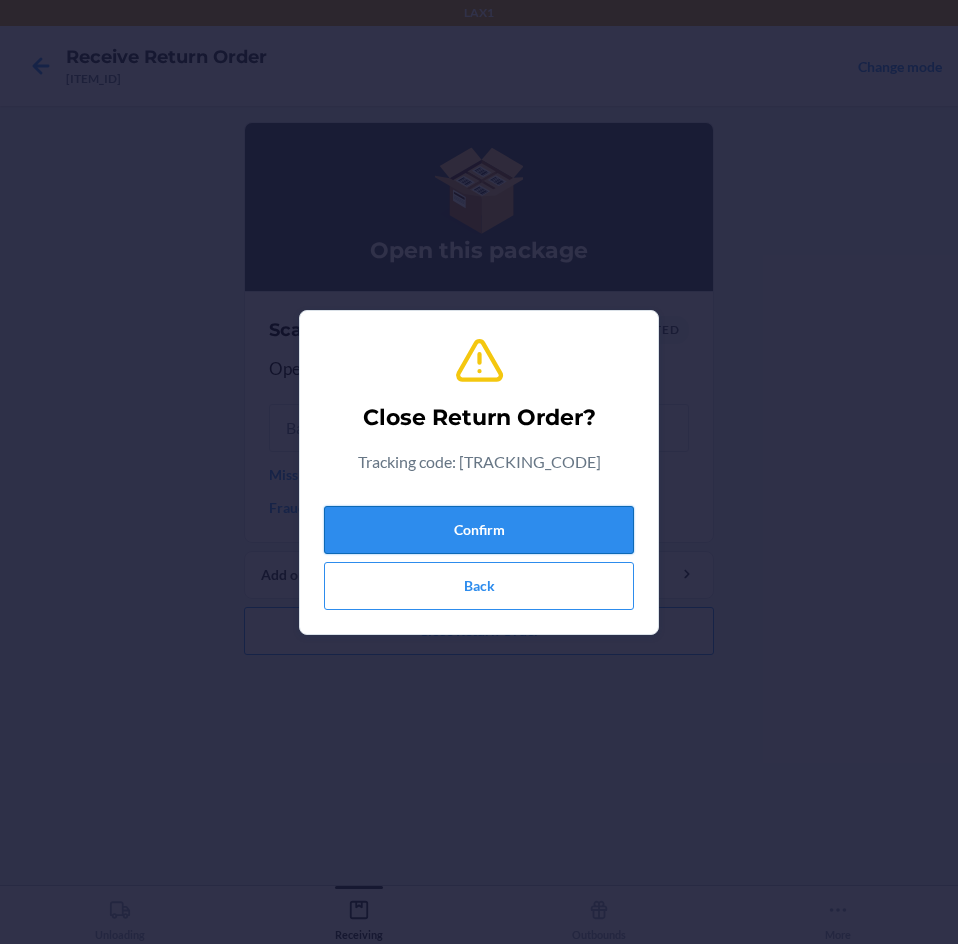 click on "Confirm" at bounding box center [479, 530] 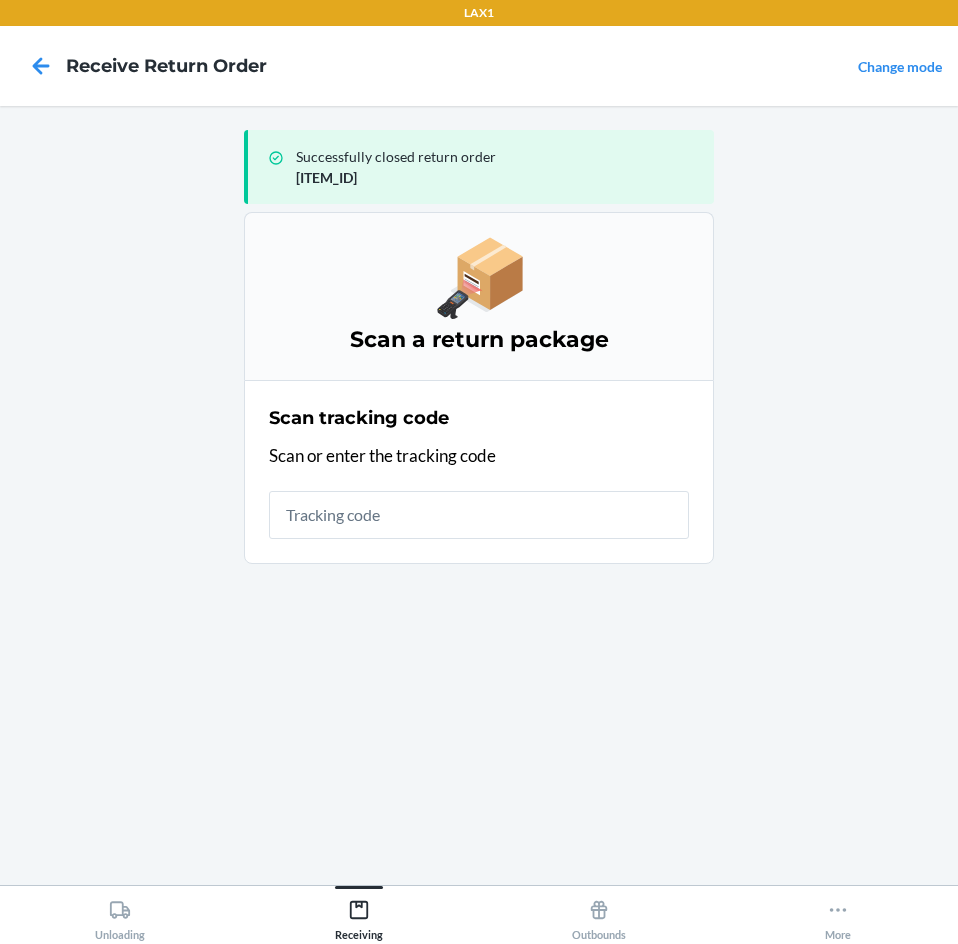 drag, startPoint x: 415, startPoint y: 667, endPoint x: 824, endPoint y: 765, distance: 420.577 